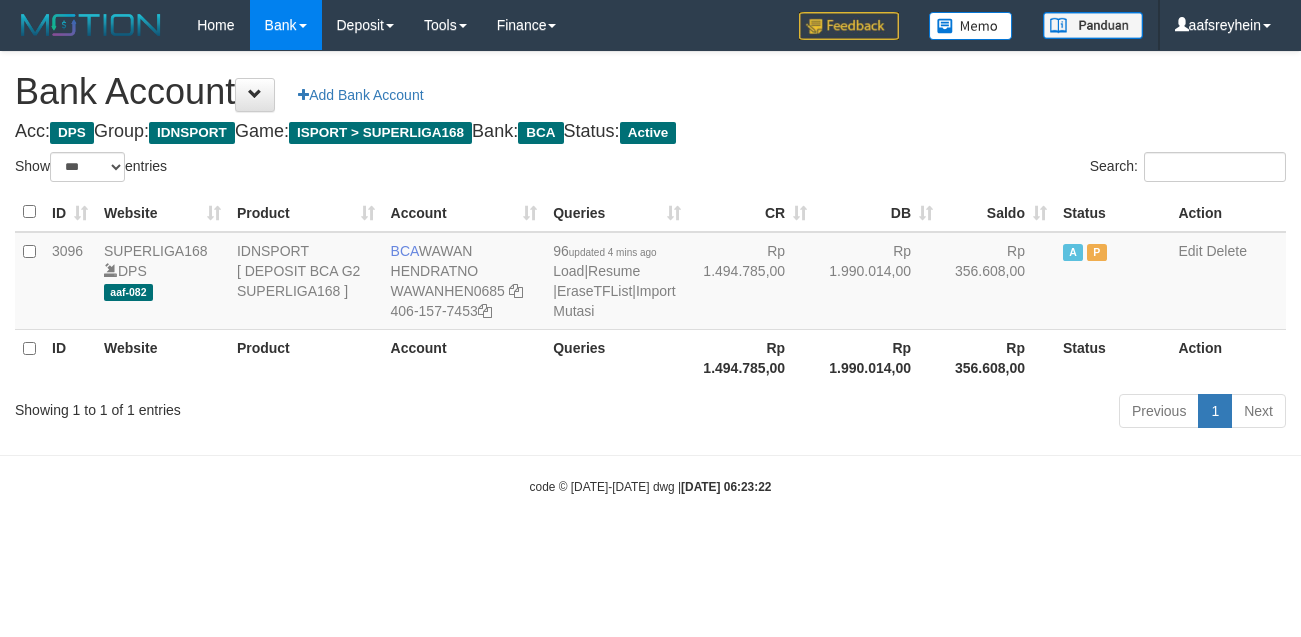 select on "***" 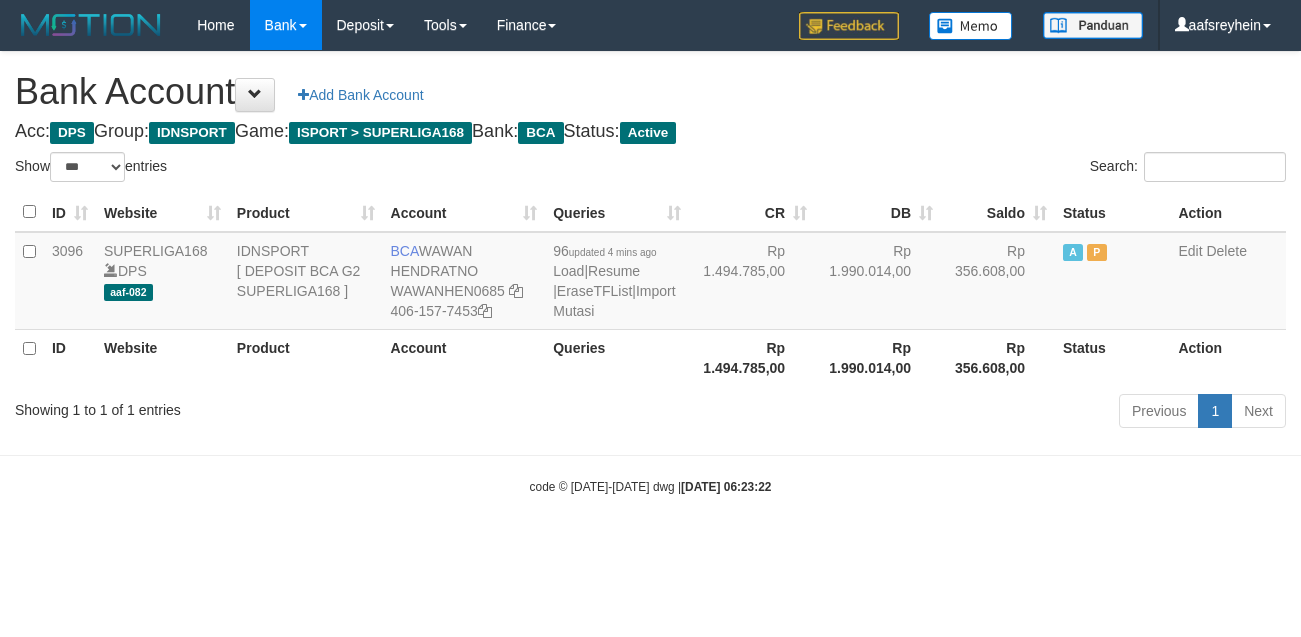 scroll, scrollTop: 0, scrollLeft: 0, axis: both 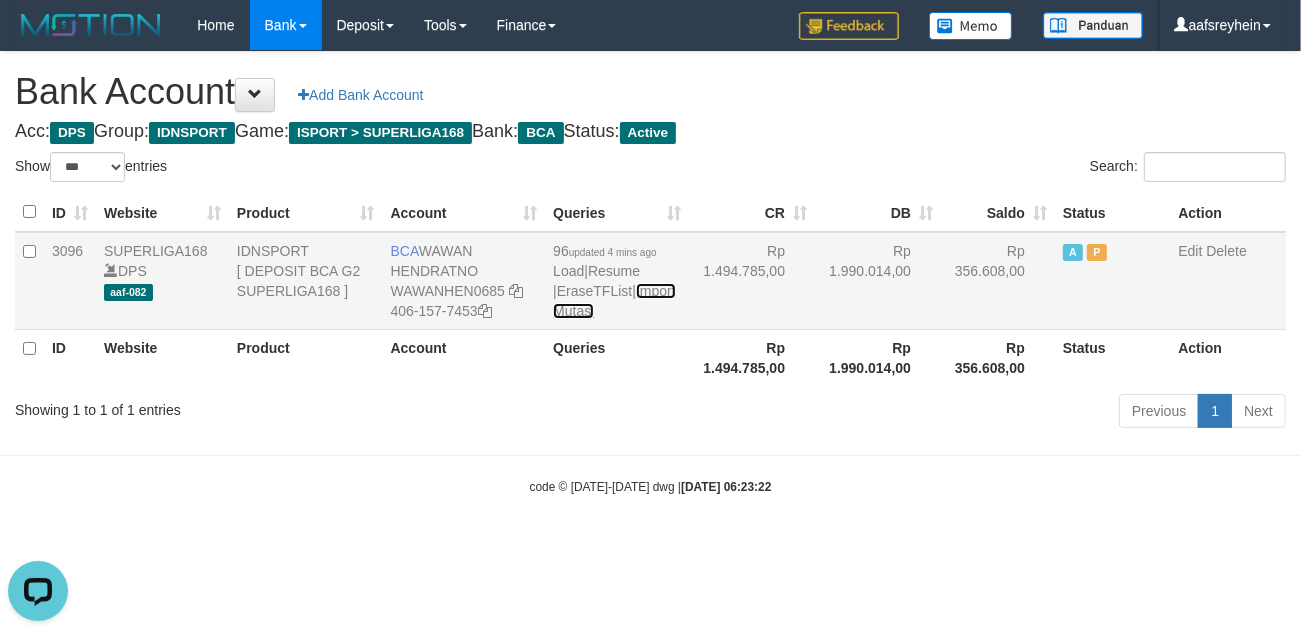 click on "Import Mutasi" at bounding box center [614, 301] 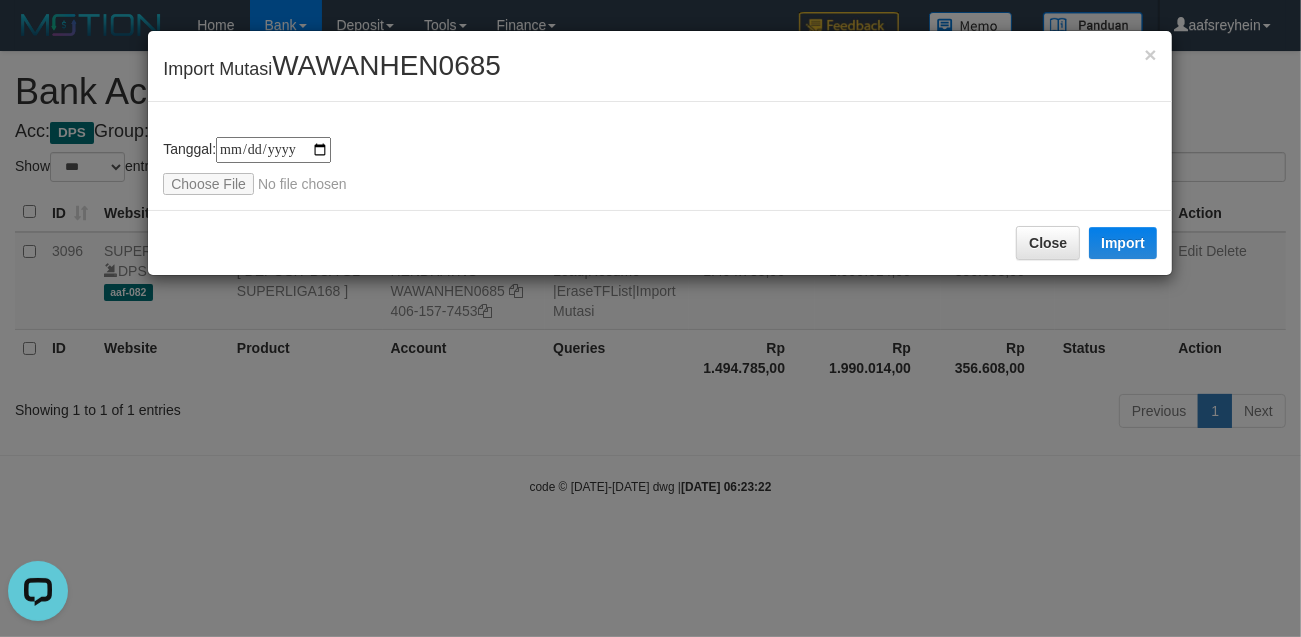 type on "**********" 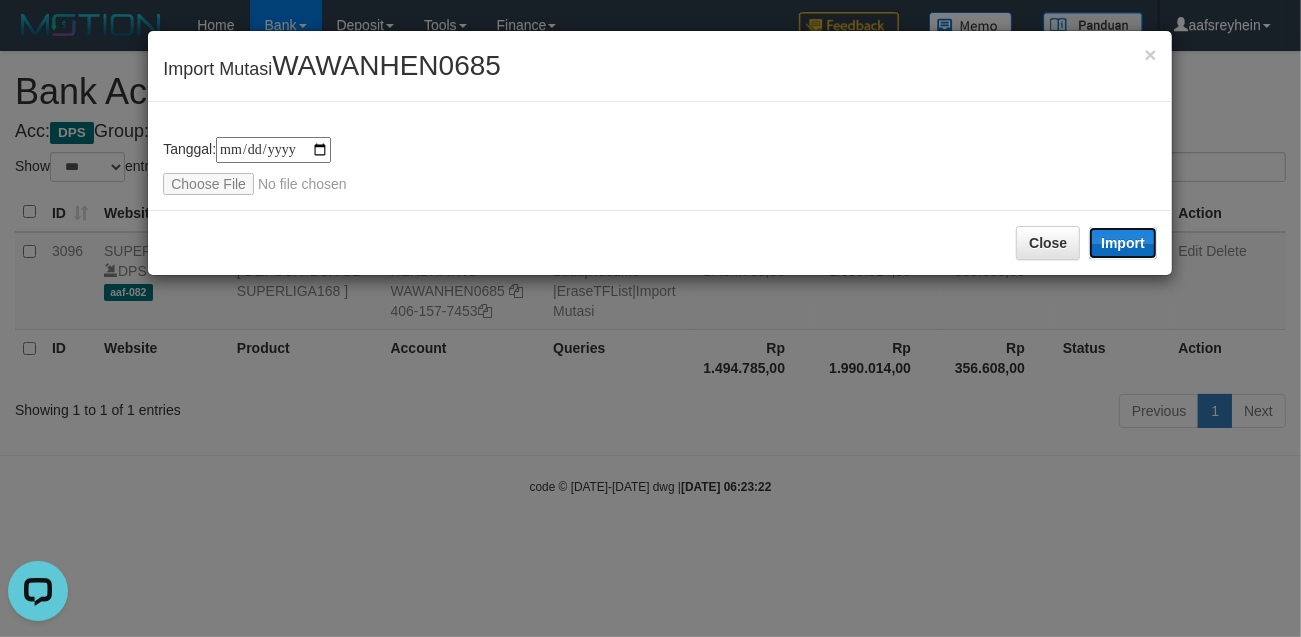 click on "Import" at bounding box center [1123, 243] 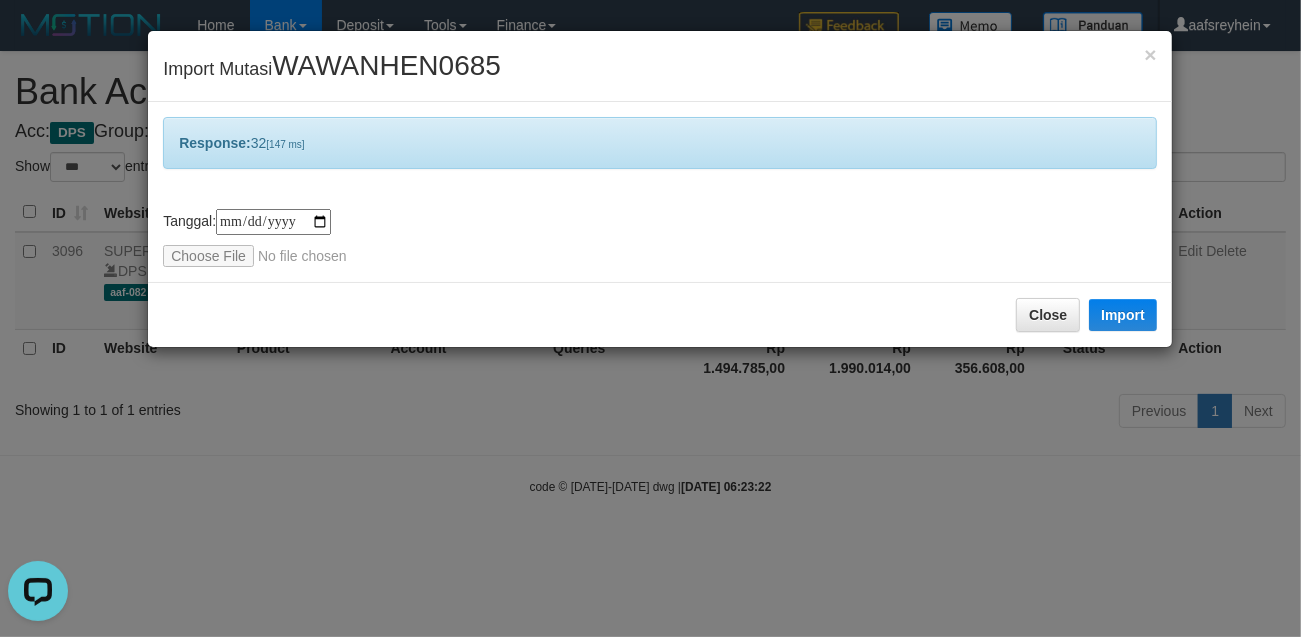 click on "**********" at bounding box center [650, 318] 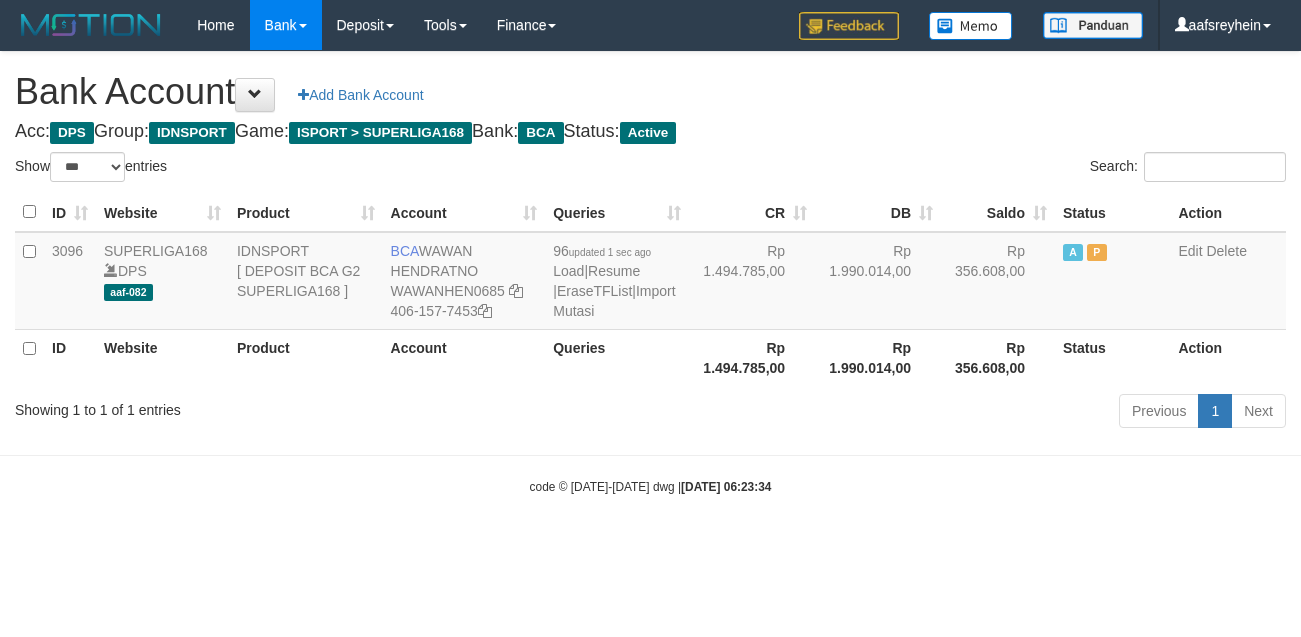select on "***" 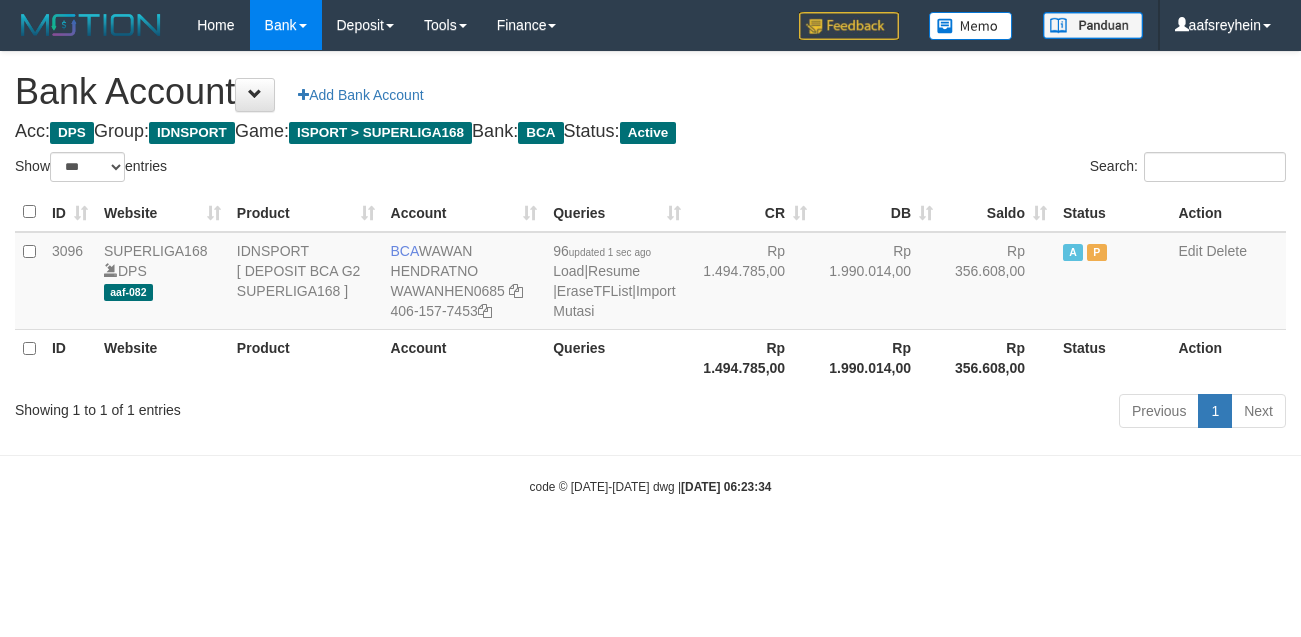 scroll, scrollTop: 0, scrollLeft: 0, axis: both 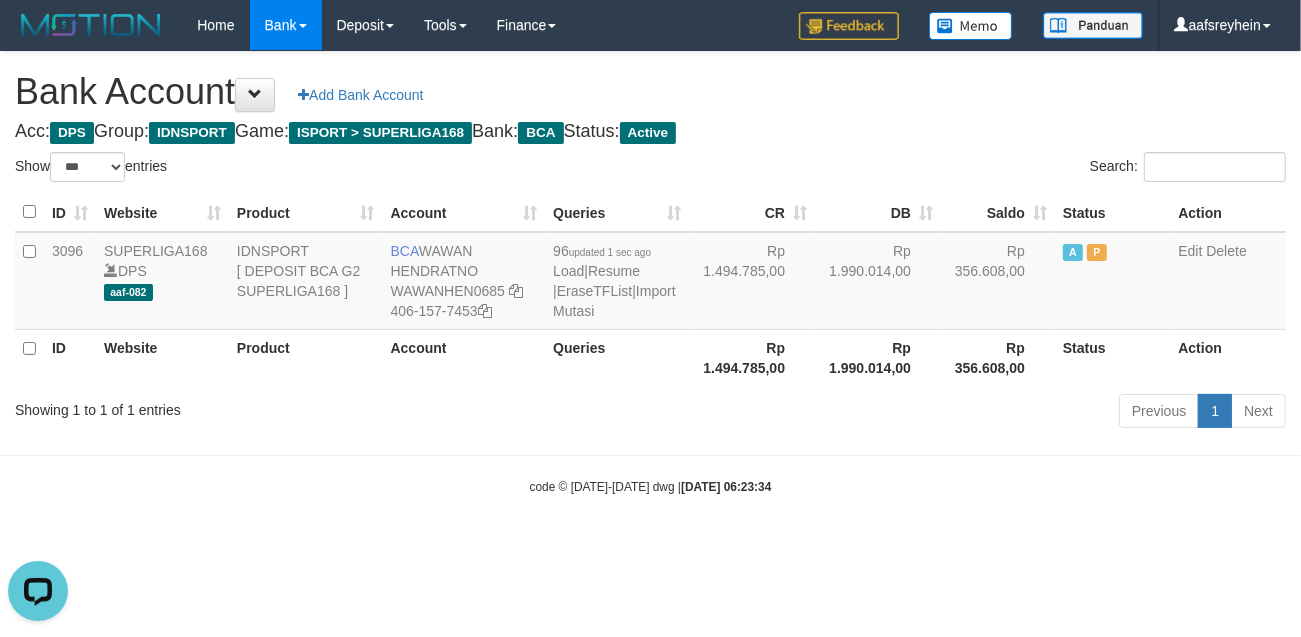 click on "Toggle navigation
Home
Bank
Account List
Load
By Website
Group
[ISPORT]													SUPERLIGA168
By Load Group (DPS)
-" at bounding box center [650, 273] 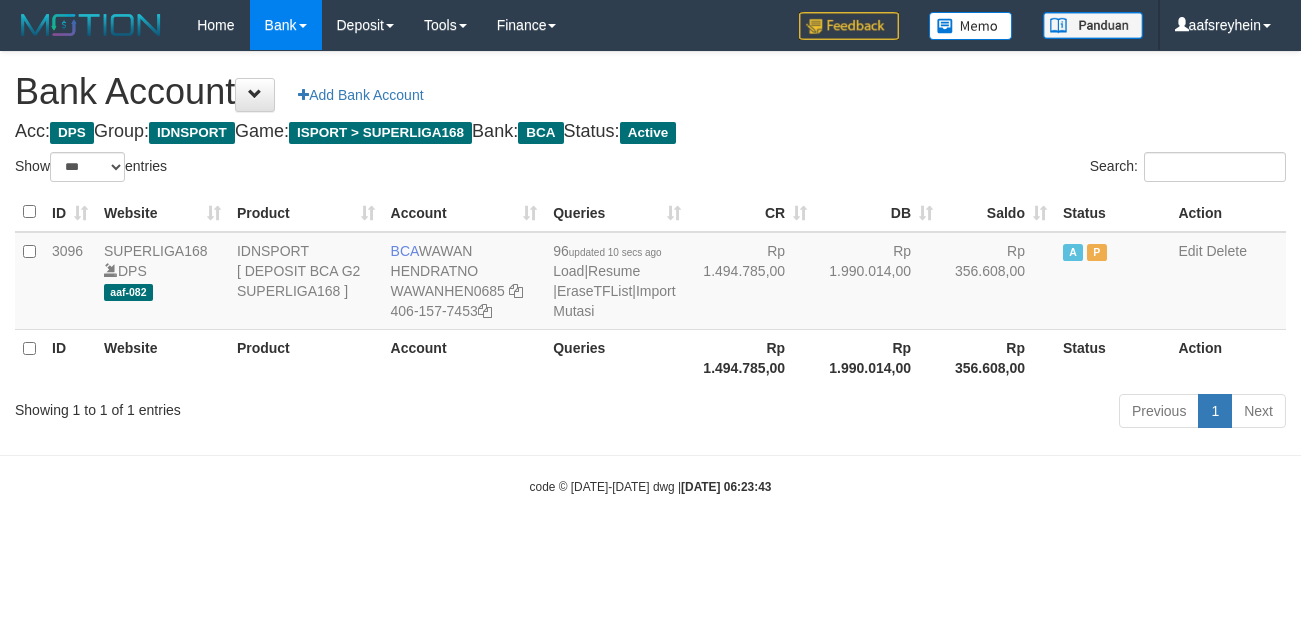 select on "***" 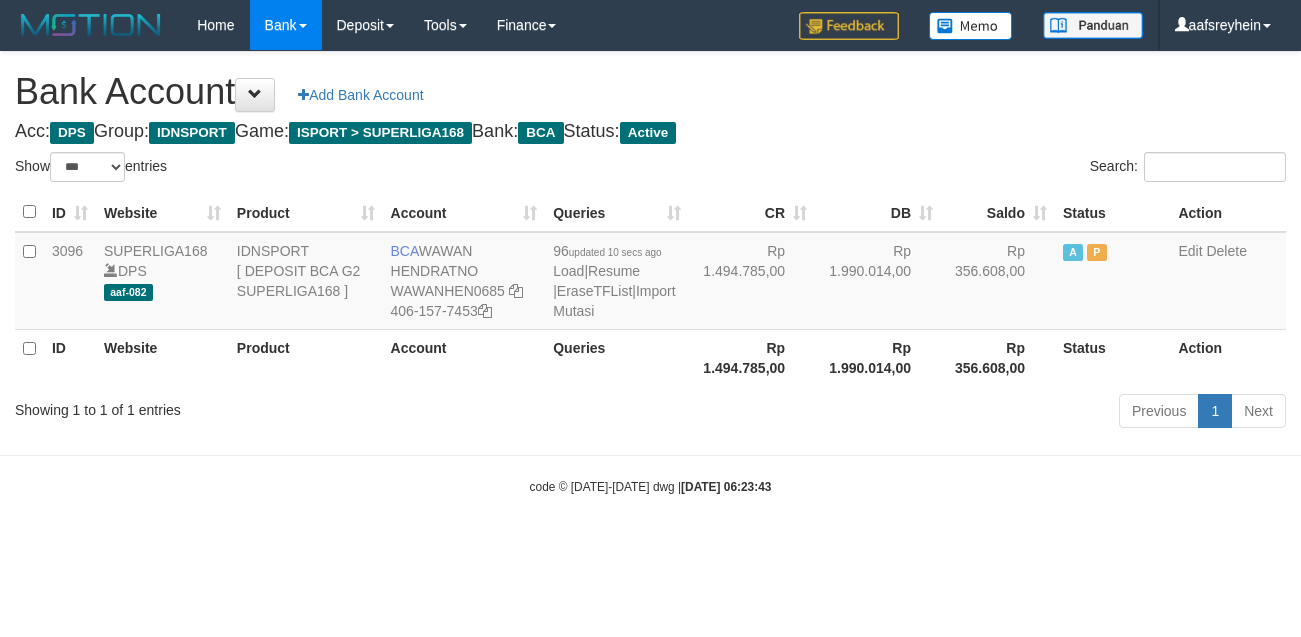 scroll, scrollTop: 0, scrollLeft: 0, axis: both 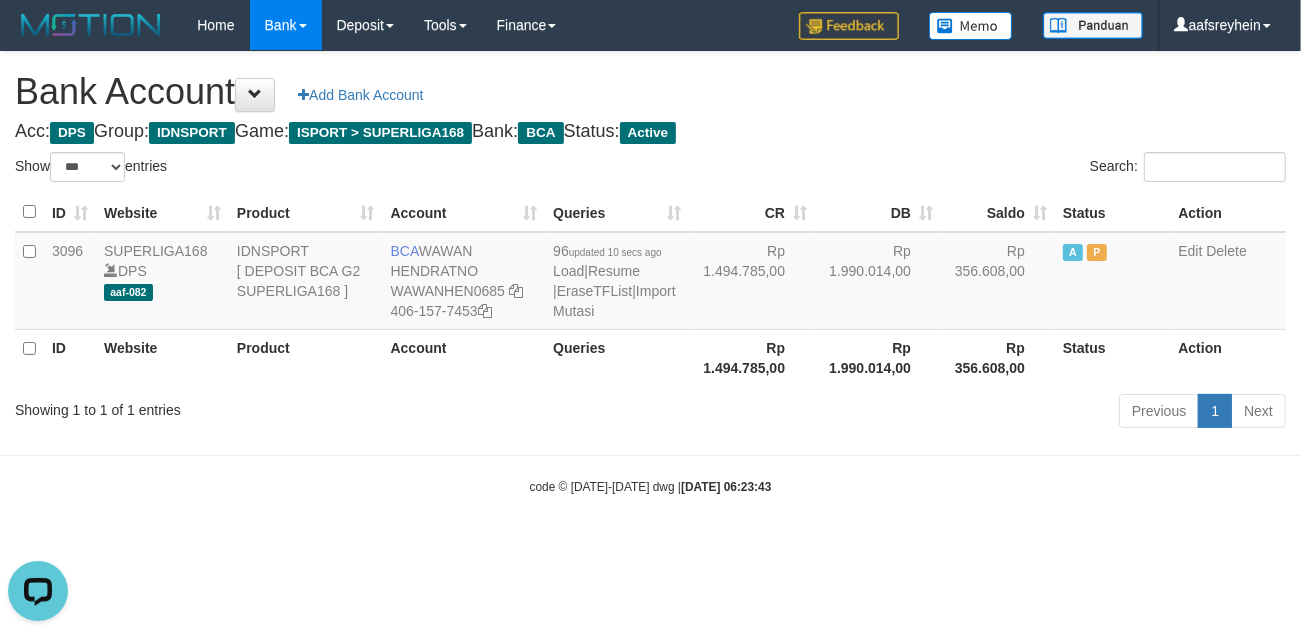 click on "Toggle navigation
Home
Bank
Account List
Load
By Website
Group
[ISPORT]													SUPERLIGA168
By Load Group (DPS)" at bounding box center (650, 273) 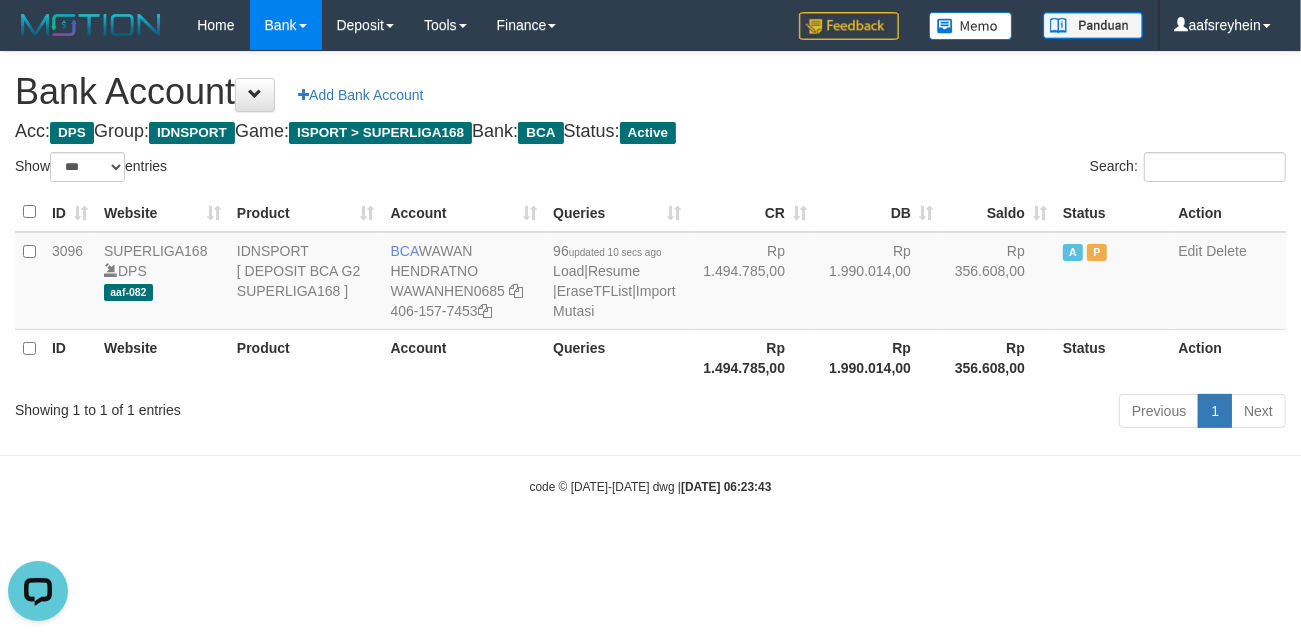click on "Toggle navigation
Home
Bank
Account List
Load
By Website
Group
[ISPORT]													SUPERLIGA168
By Load Group (DPS)
-" at bounding box center [650, 273] 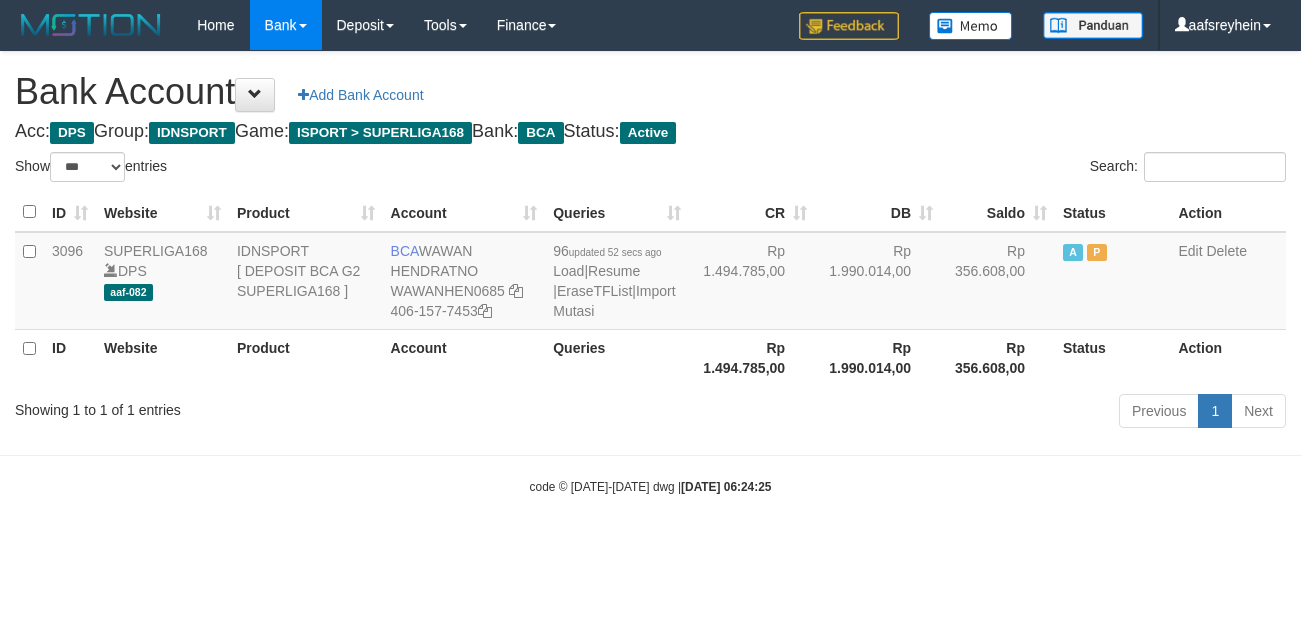 select on "***" 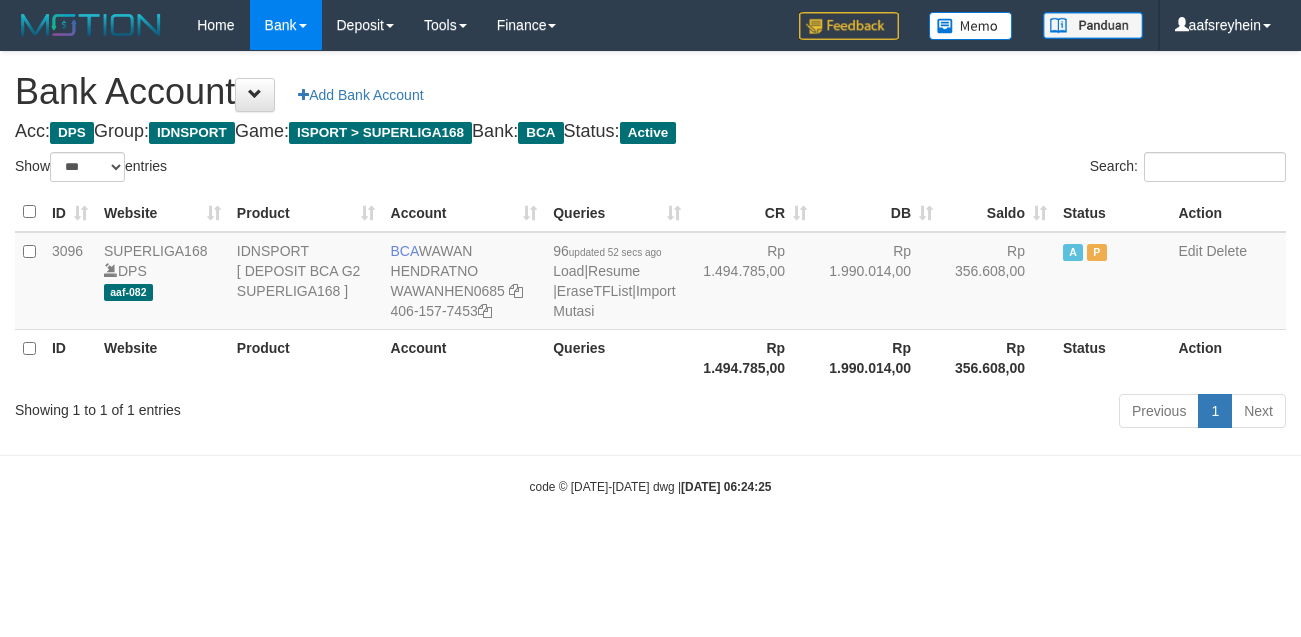 scroll, scrollTop: 0, scrollLeft: 0, axis: both 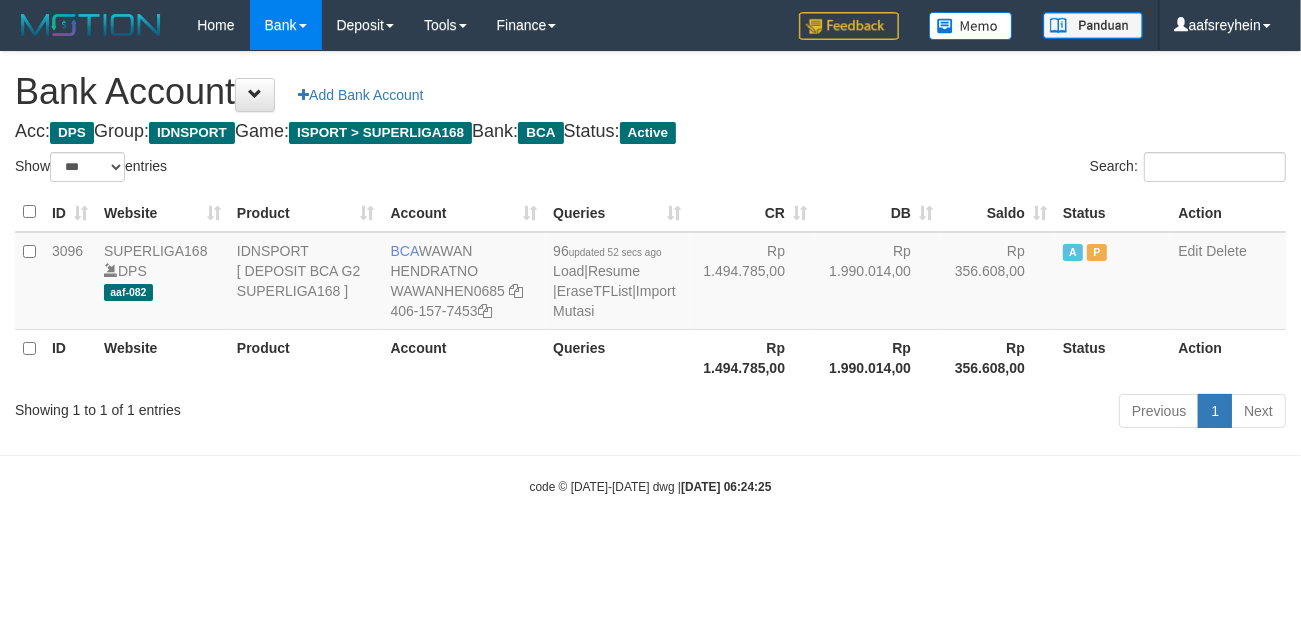drag, startPoint x: 0, startPoint y: 0, endPoint x: 907, endPoint y: 493, distance: 1032.3265 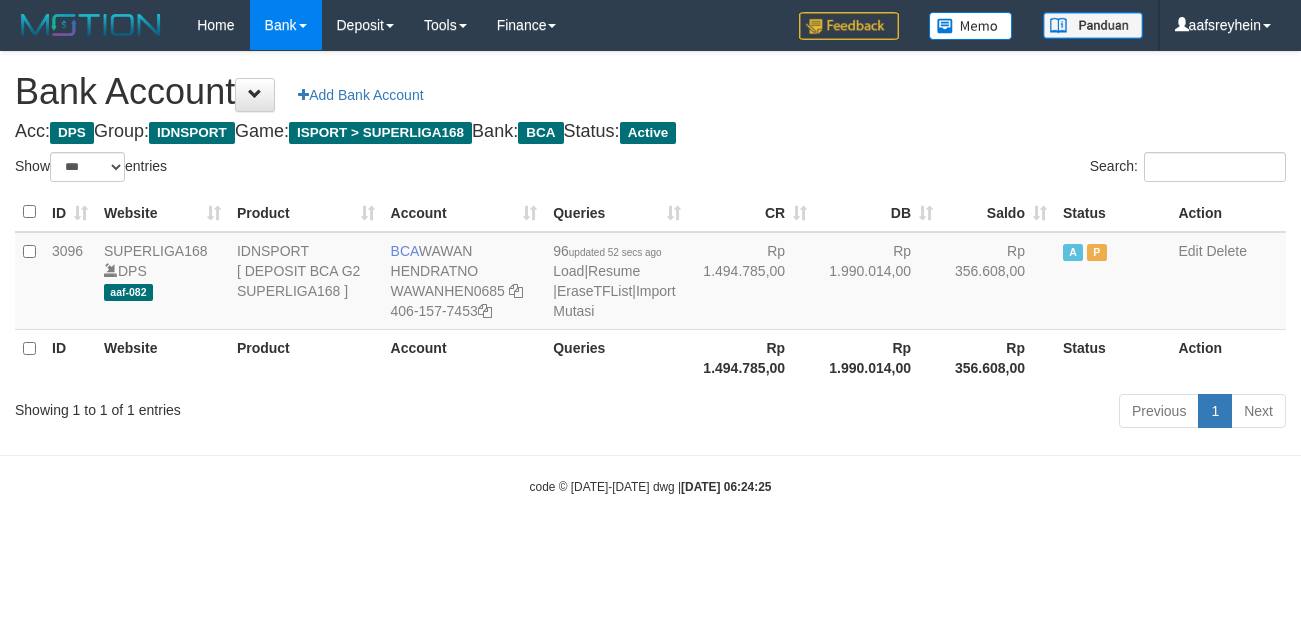 select on "***" 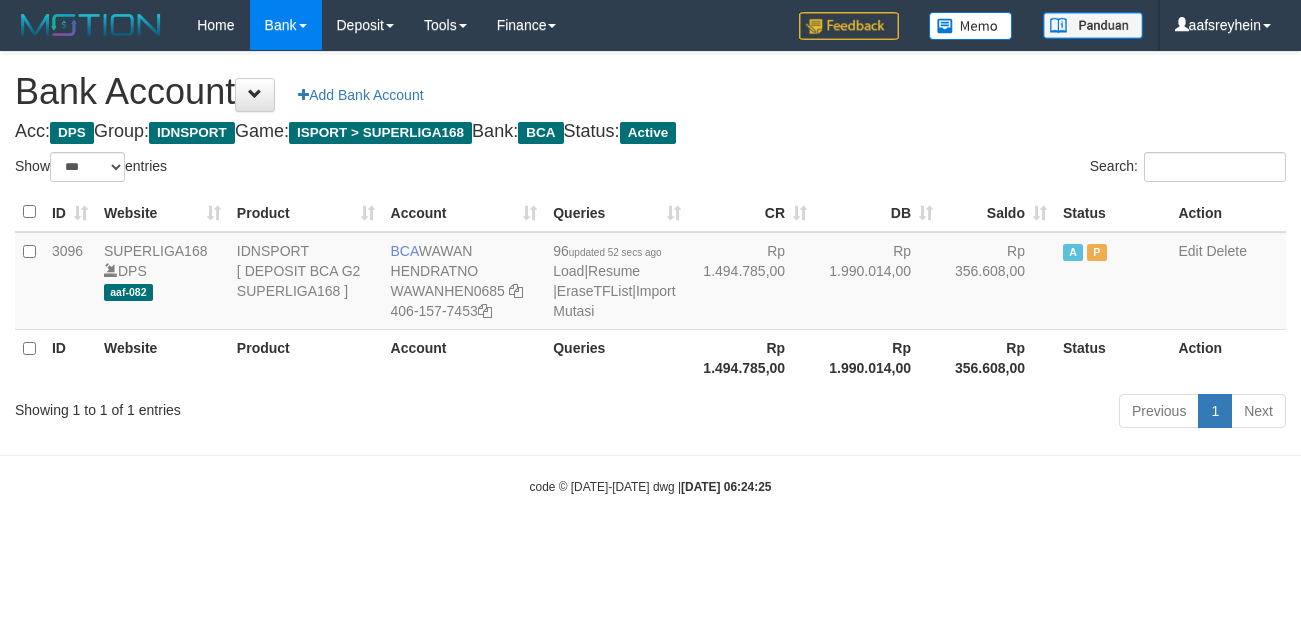 scroll, scrollTop: 0, scrollLeft: 0, axis: both 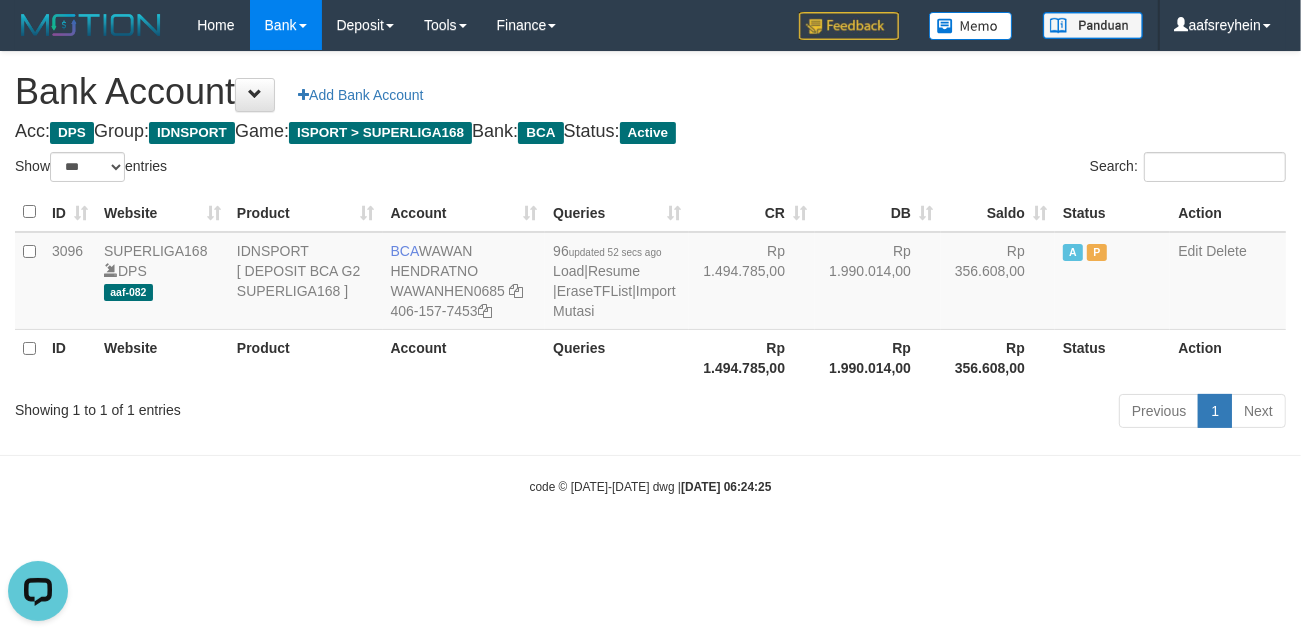 click on "Toggle navigation
Home
Bank
Account List
Load
By Website
Group
[ISPORT]													SUPERLIGA168
By Load Group (DPS)
-" at bounding box center (650, 273) 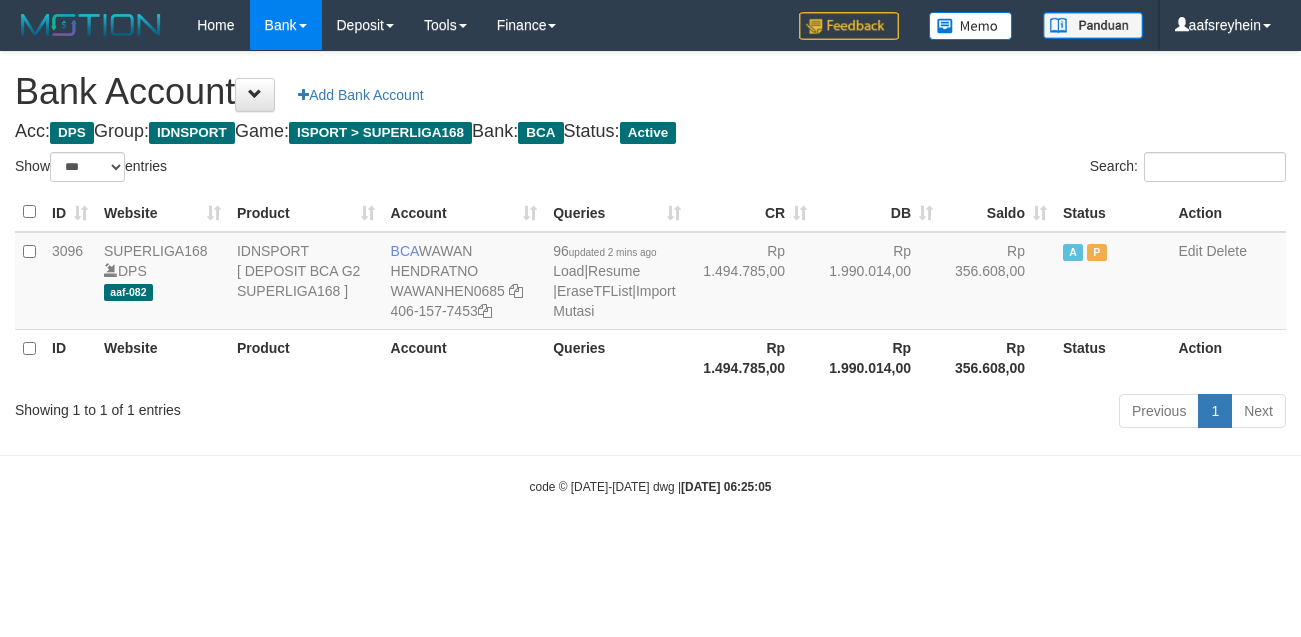 select on "***" 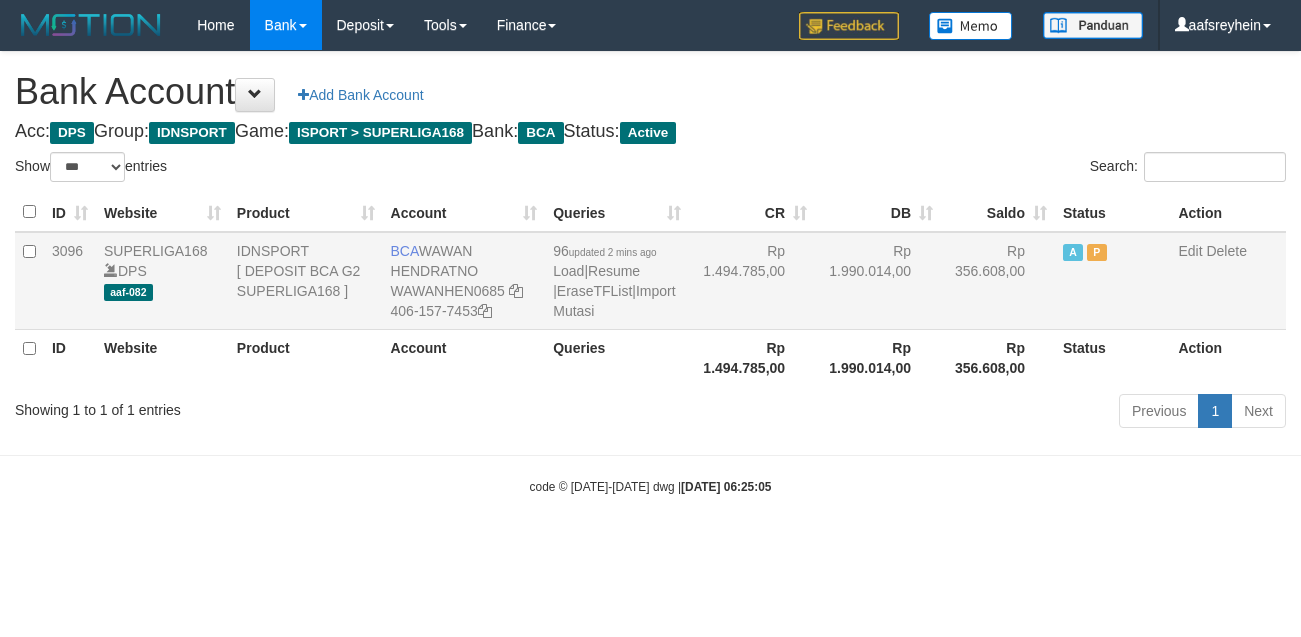 scroll, scrollTop: 0, scrollLeft: 0, axis: both 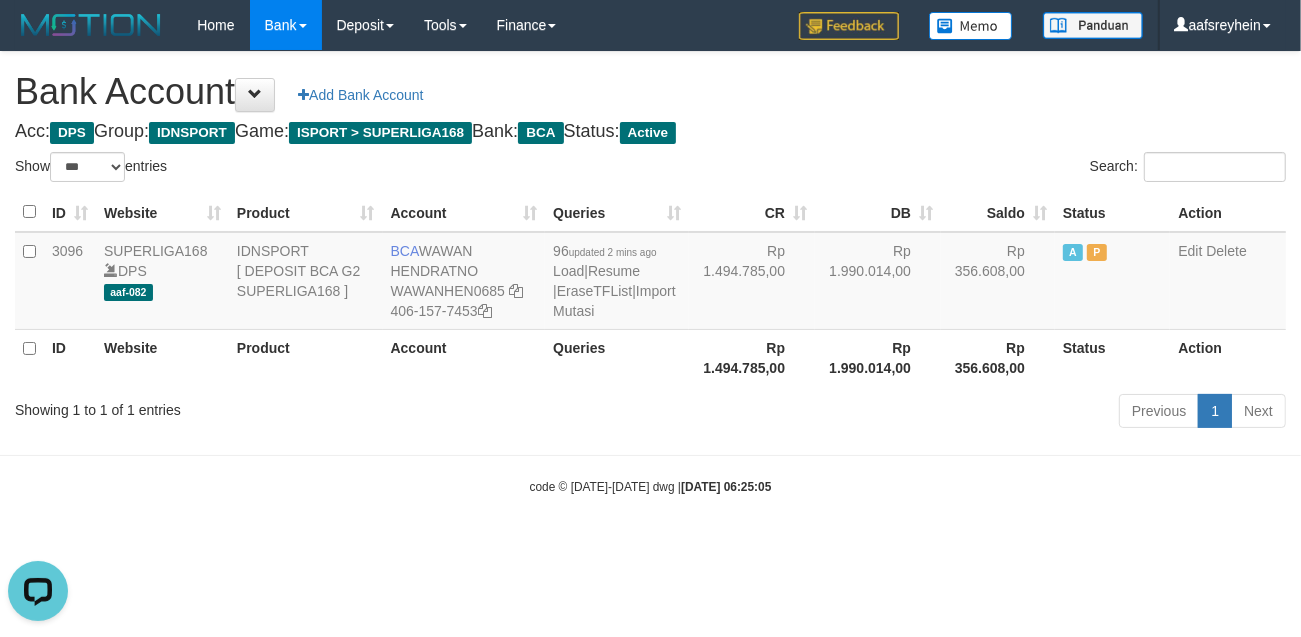 drag, startPoint x: 933, startPoint y: 532, endPoint x: 925, endPoint y: 446, distance: 86.37129 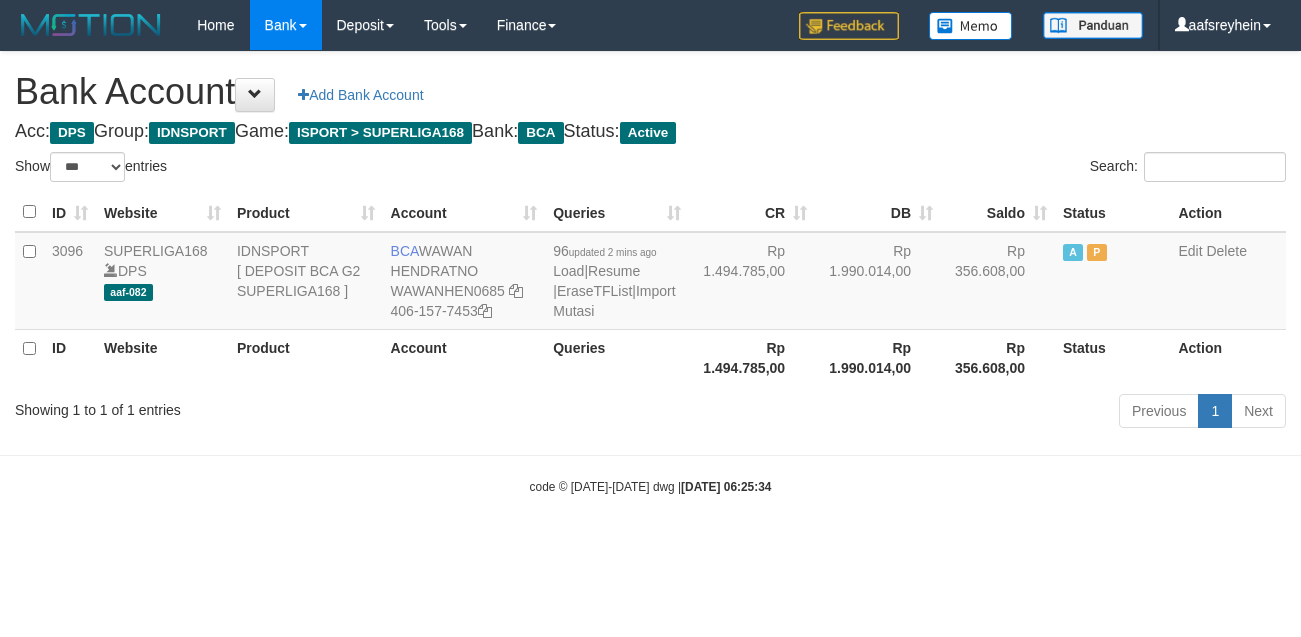 select on "***" 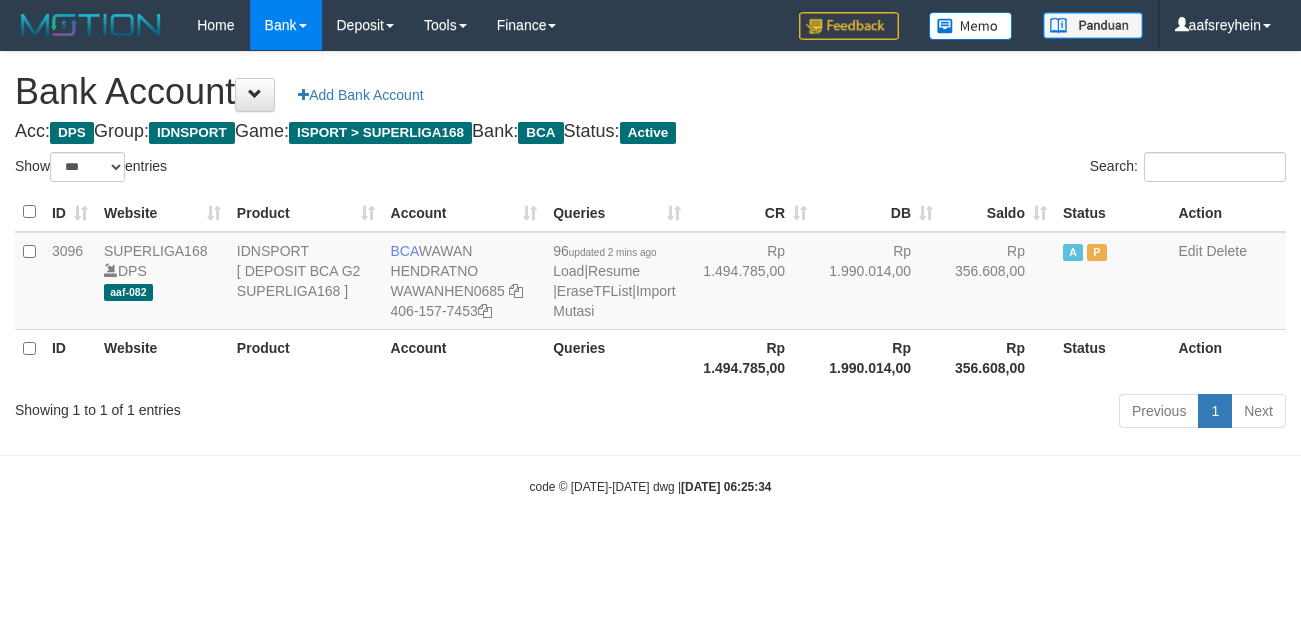 scroll, scrollTop: 0, scrollLeft: 0, axis: both 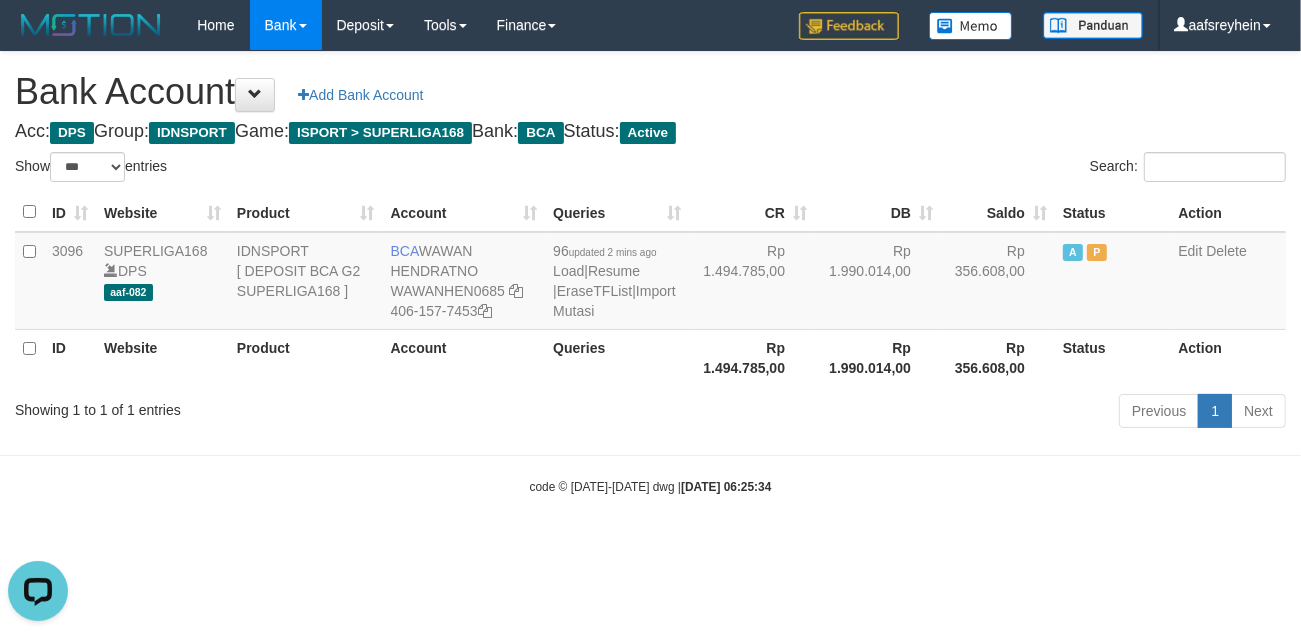 drag, startPoint x: 898, startPoint y: 452, endPoint x: 935, endPoint y: 506, distance: 65.459915 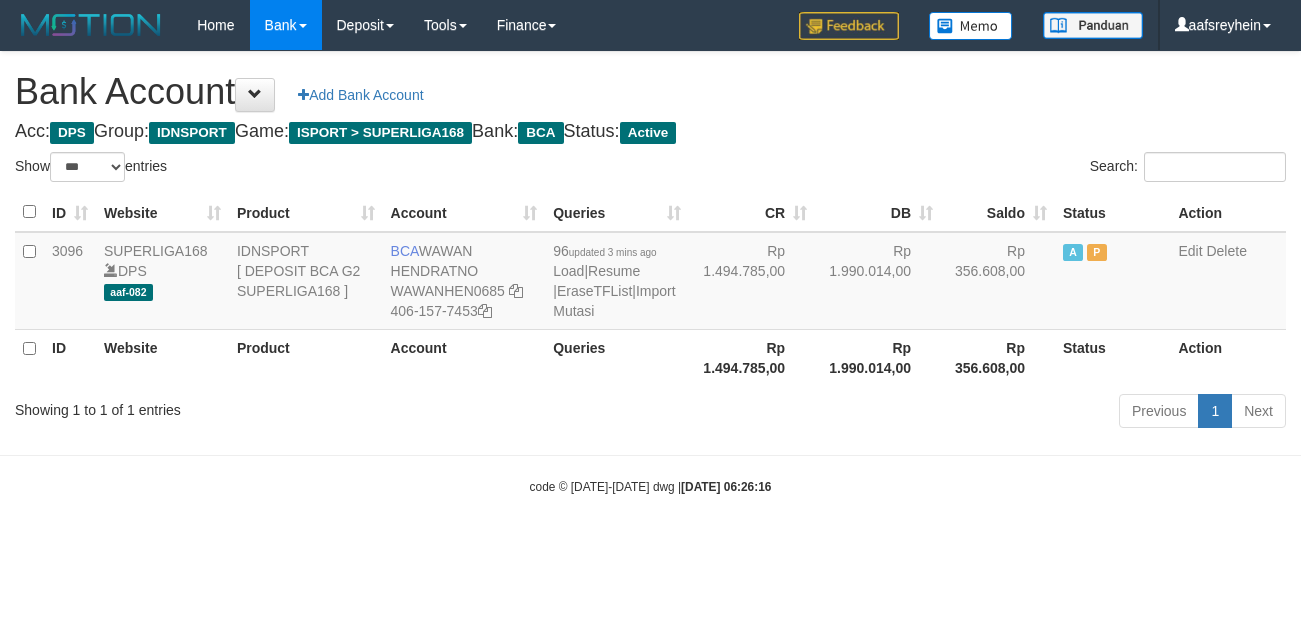 select on "***" 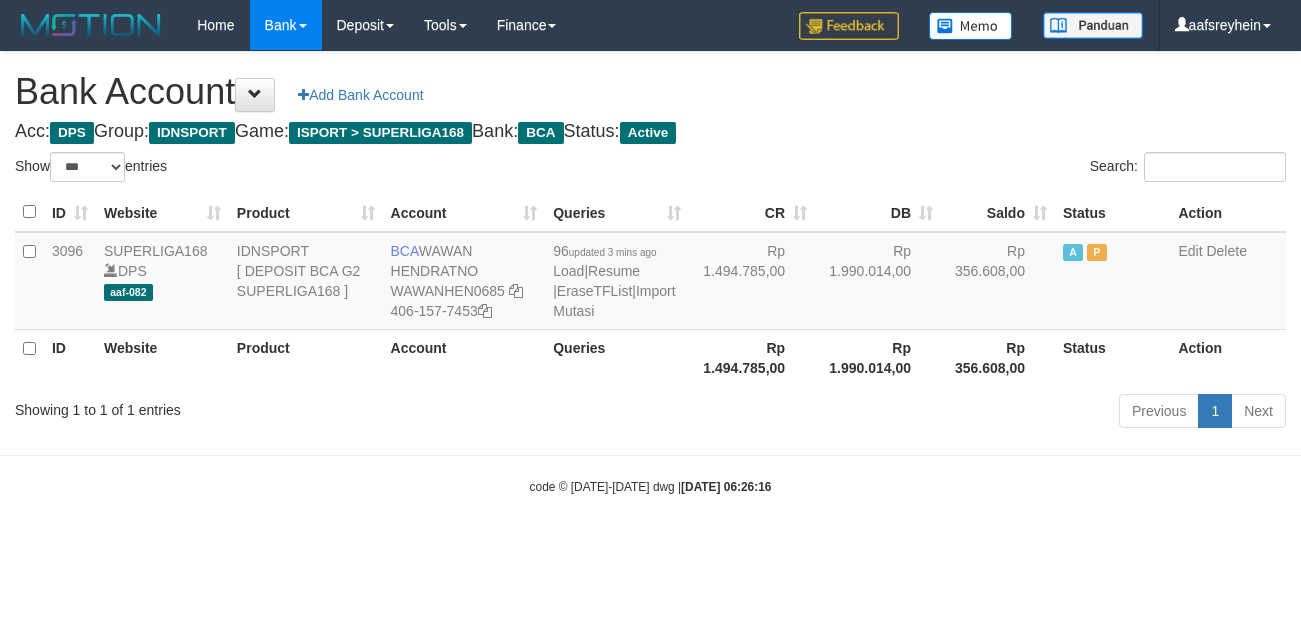 scroll, scrollTop: 0, scrollLeft: 0, axis: both 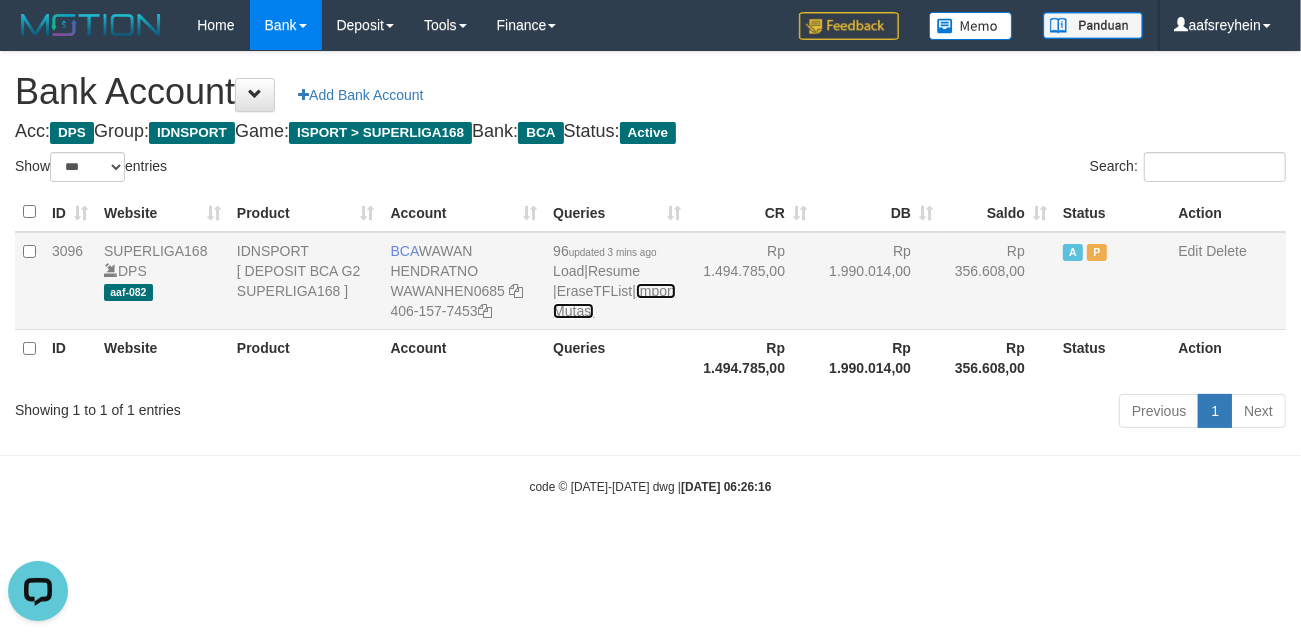 click on "Import Mutasi" at bounding box center (614, 301) 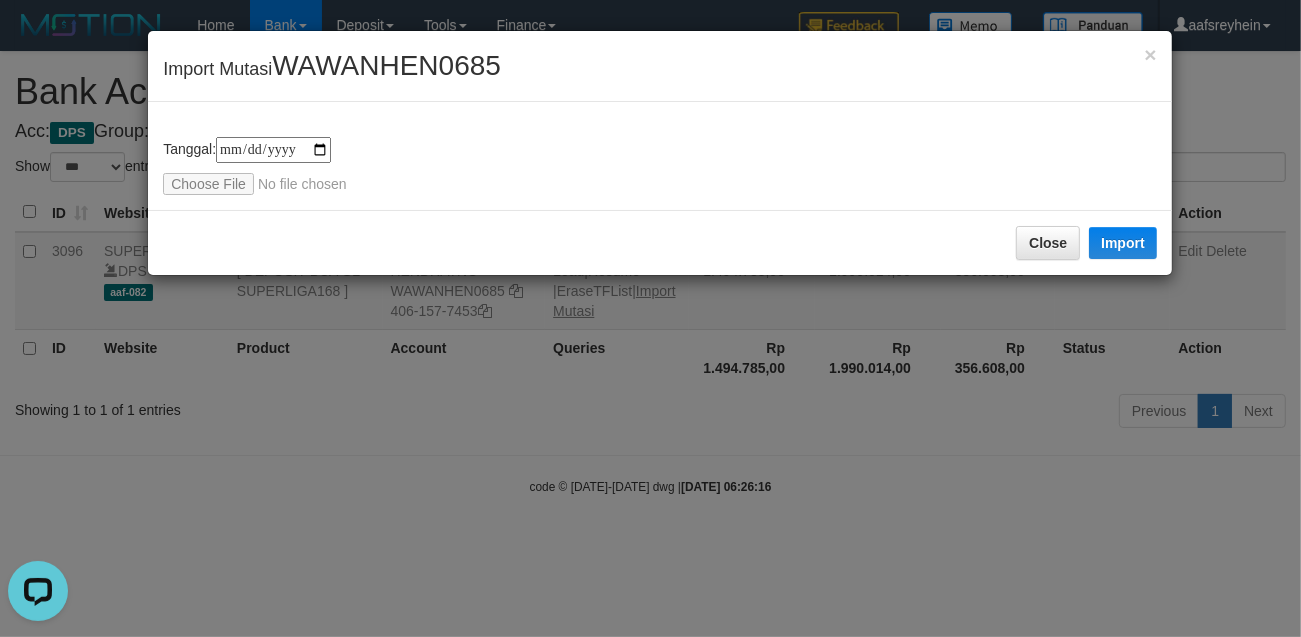 type on "**********" 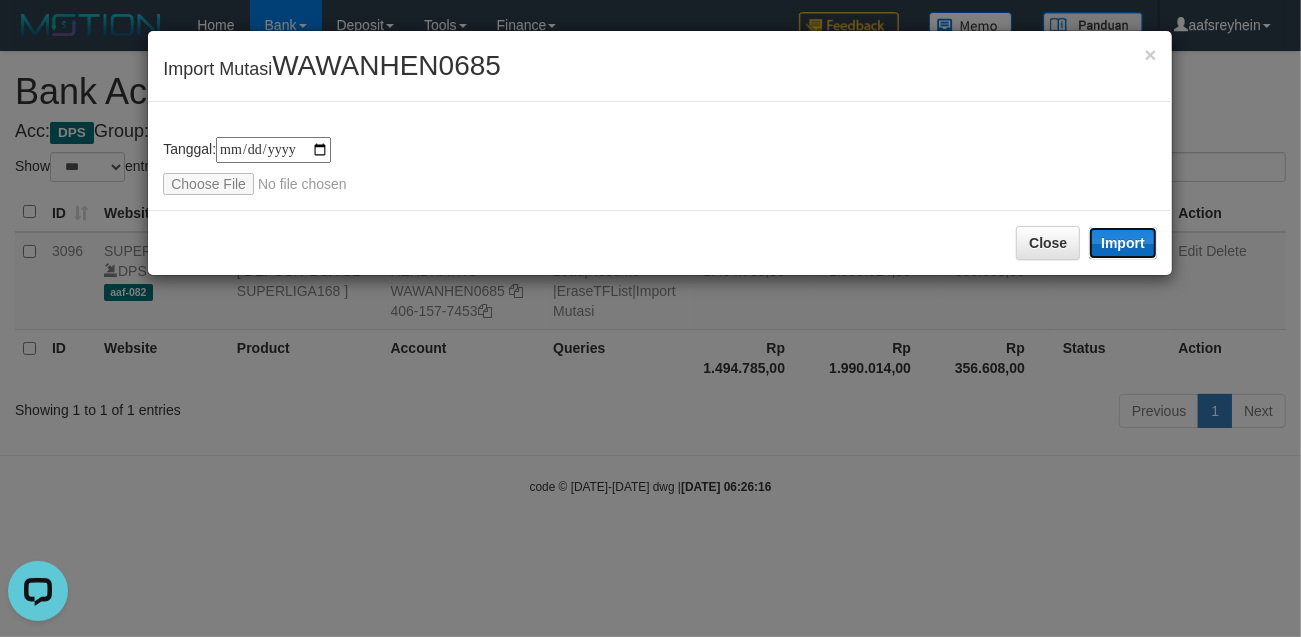 click on "Import" at bounding box center (1123, 243) 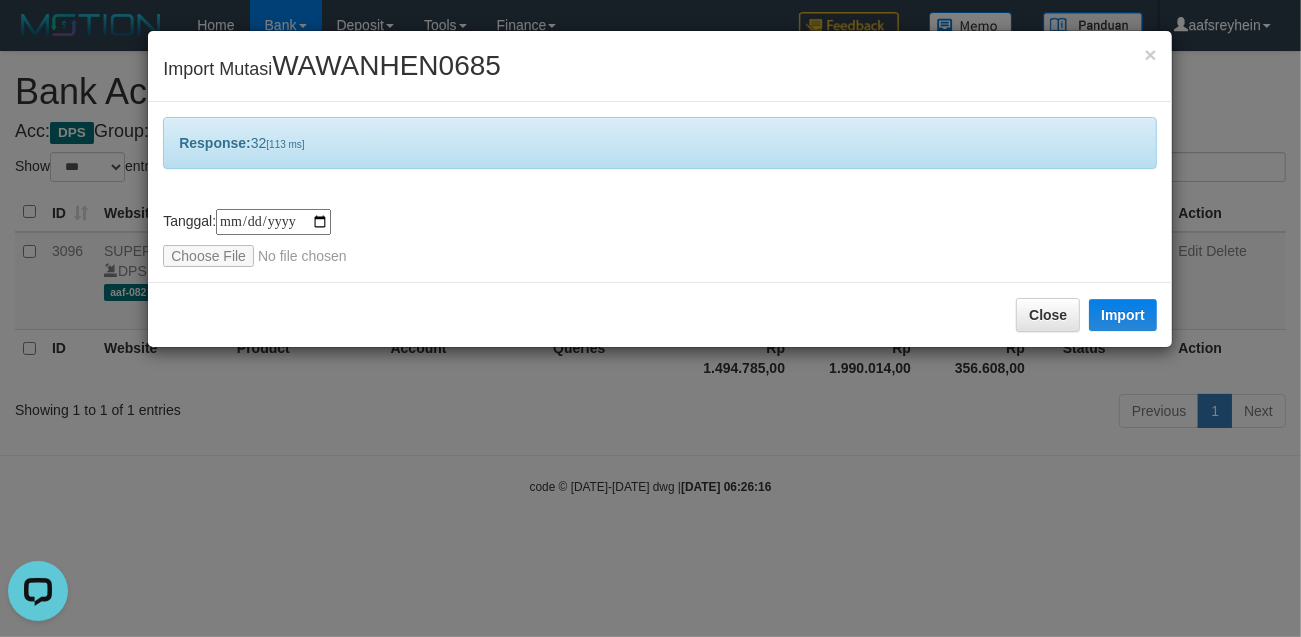 click on "**********" at bounding box center [660, 238] 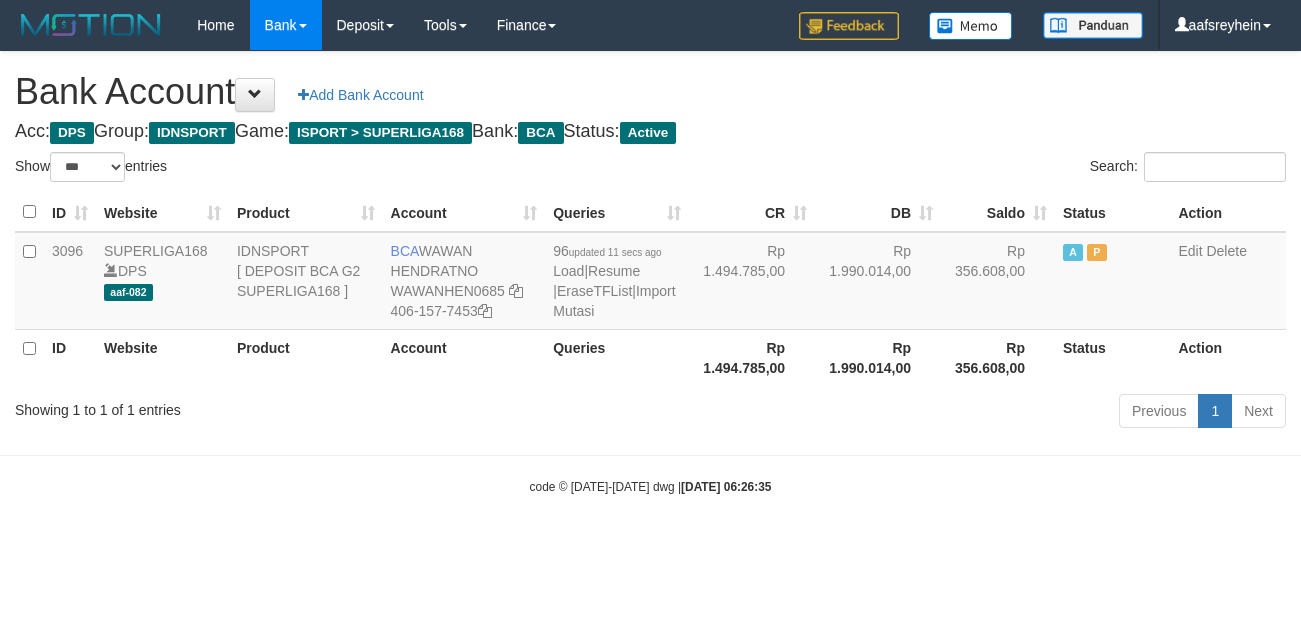select on "***" 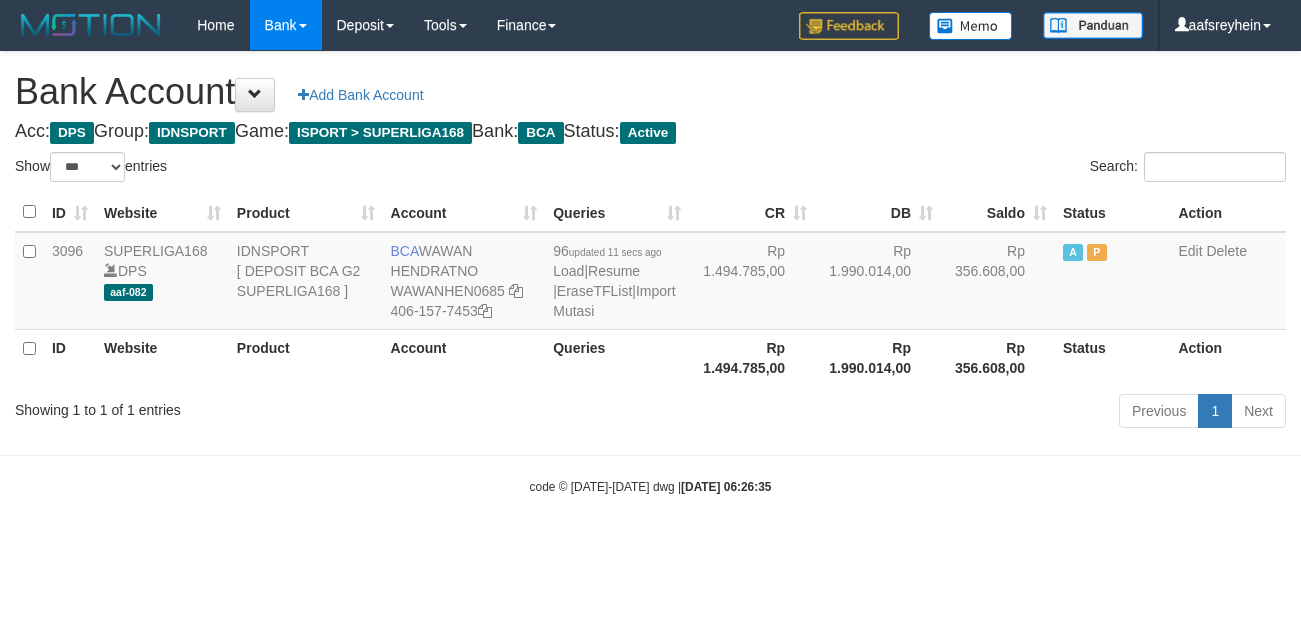 scroll, scrollTop: 0, scrollLeft: 0, axis: both 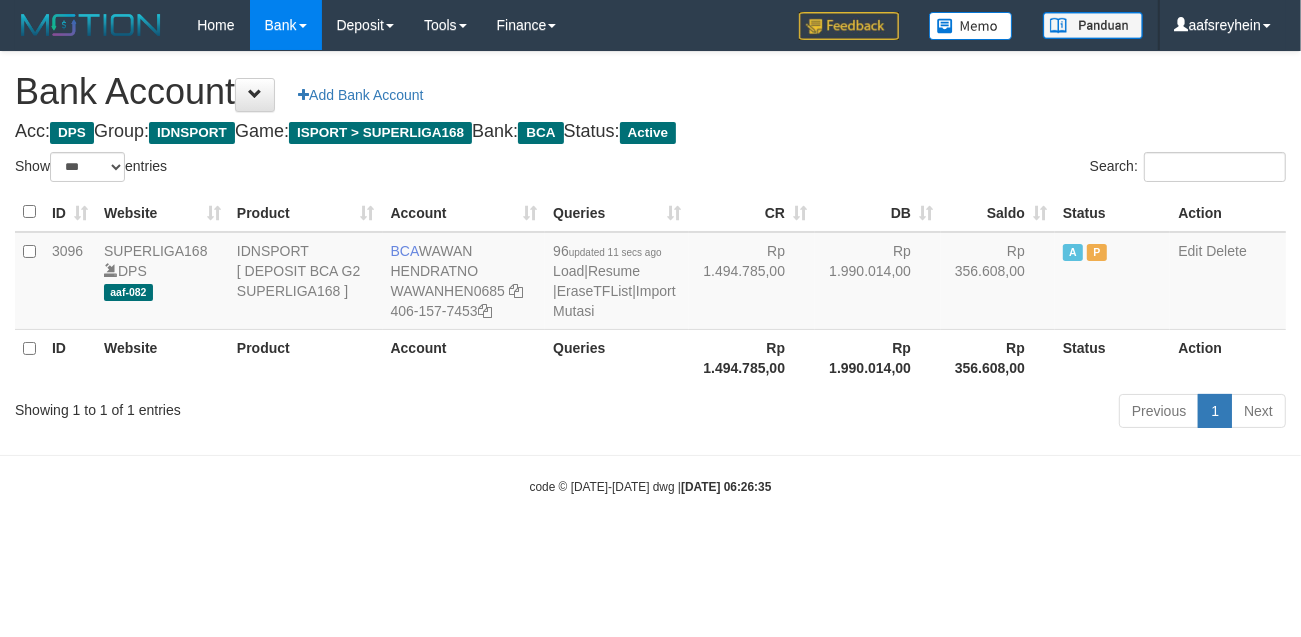click on "Previous 1 Next" at bounding box center [921, 413] 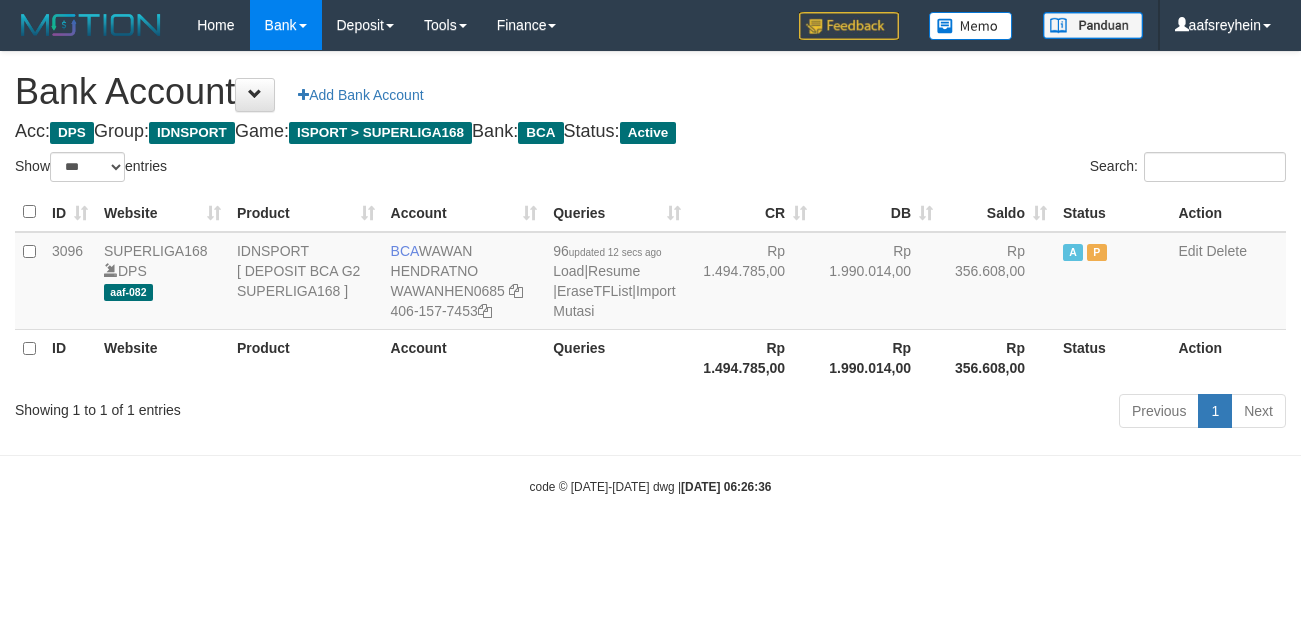 select on "***" 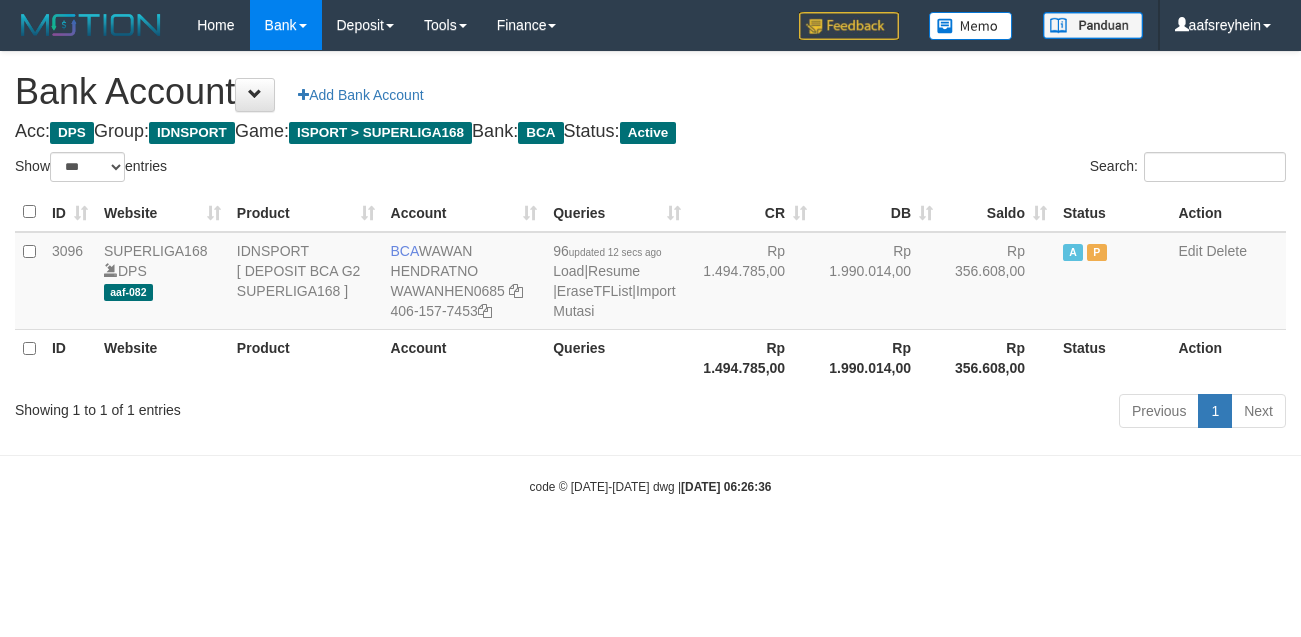 scroll, scrollTop: 0, scrollLeft: 0, axis: both 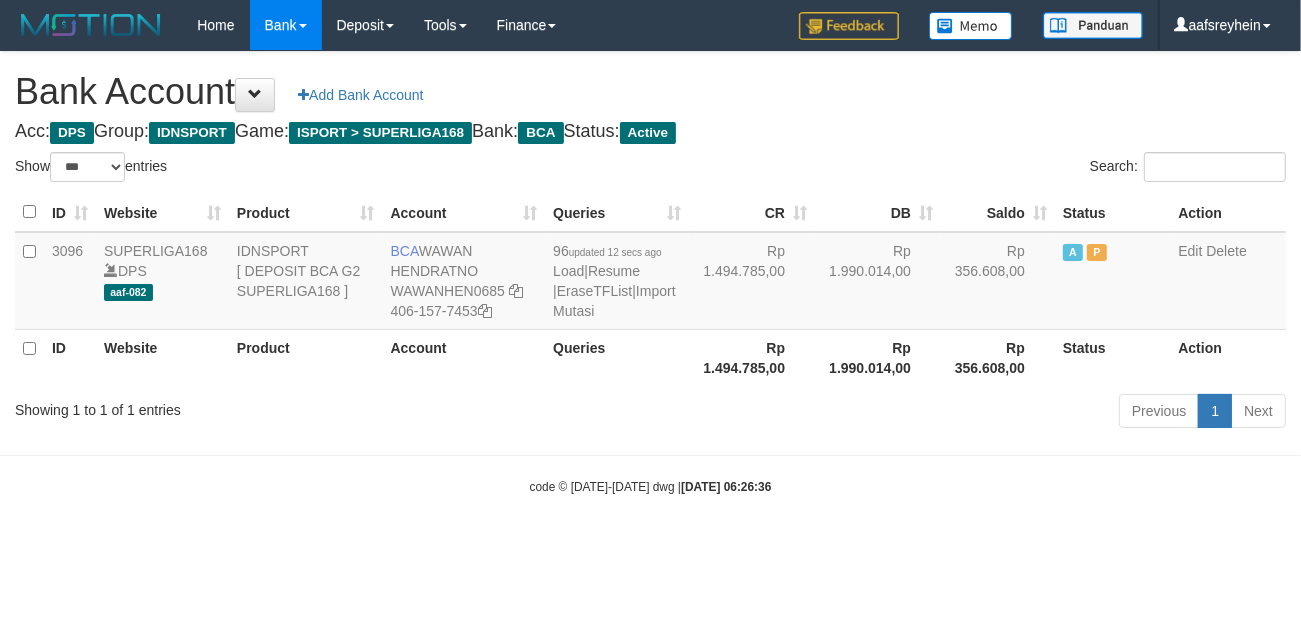 click on "Previous 1 Next" at bounding box center (921, 413) 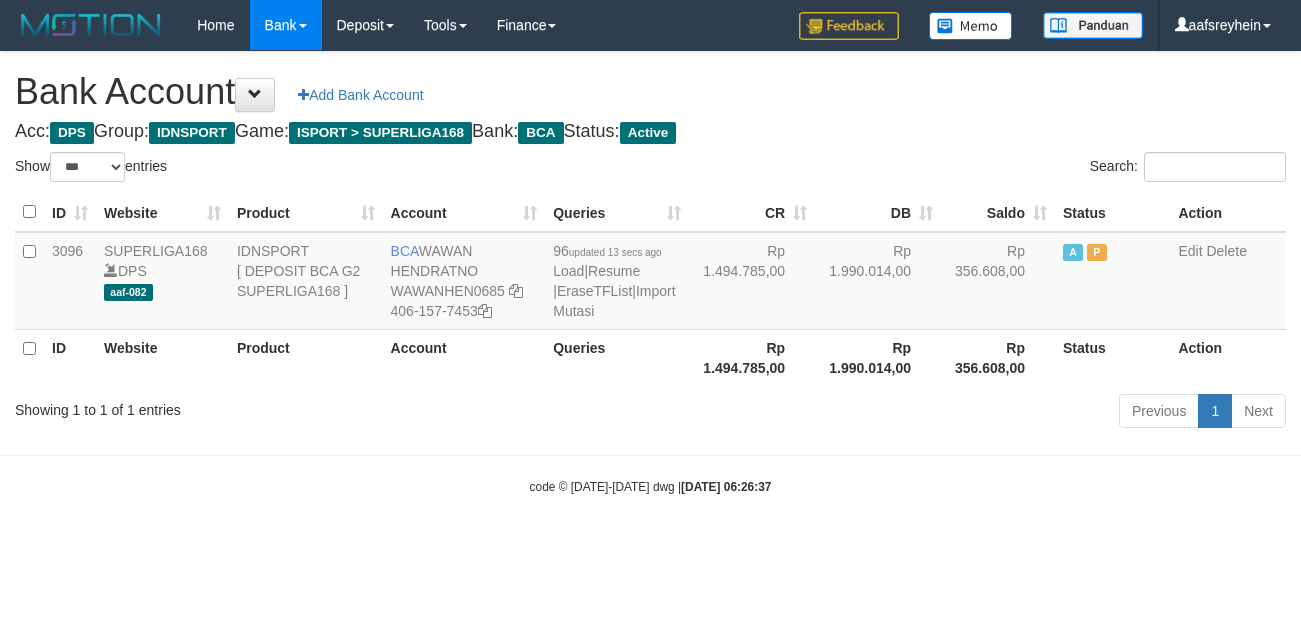 select on "***" 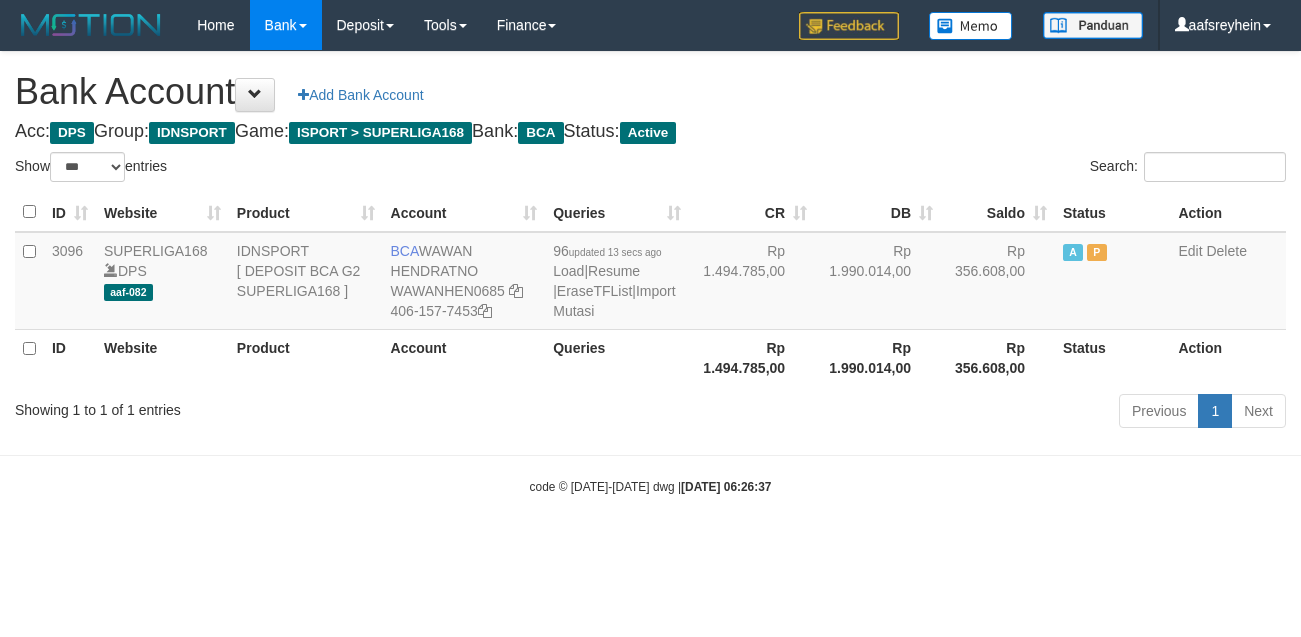 scroll, scrollTop: 0, scrollLeft: 0, axis: both 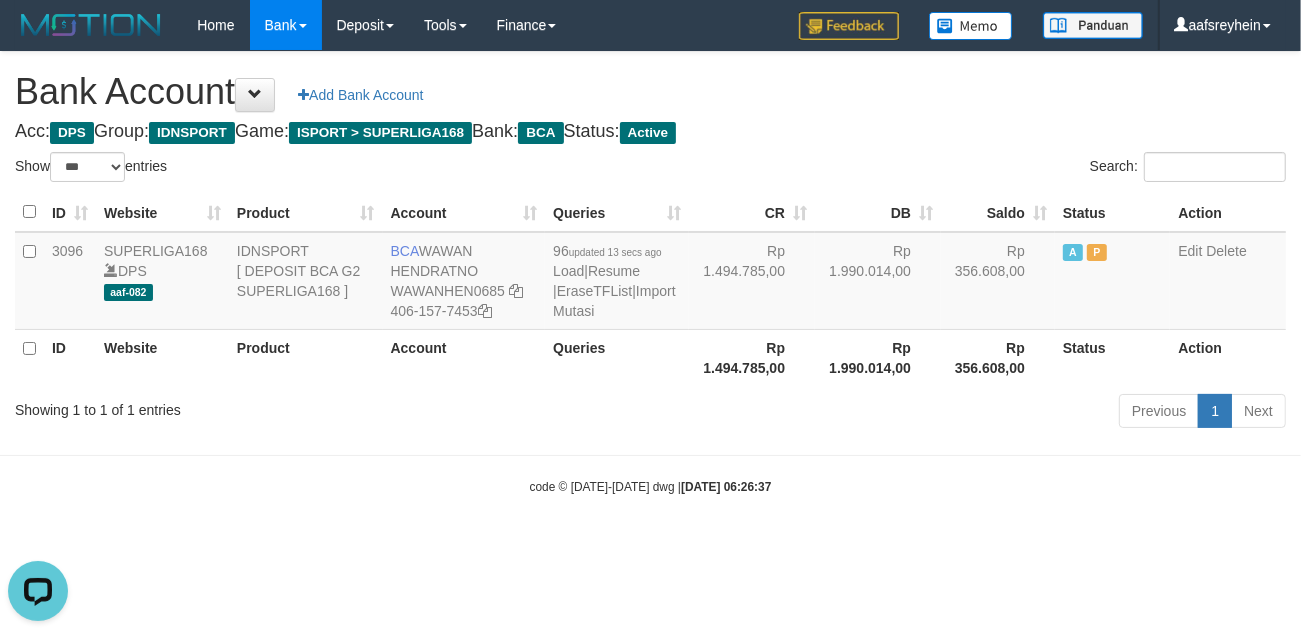 click on "Previous 1 Next" at bounding box center [921, 413] 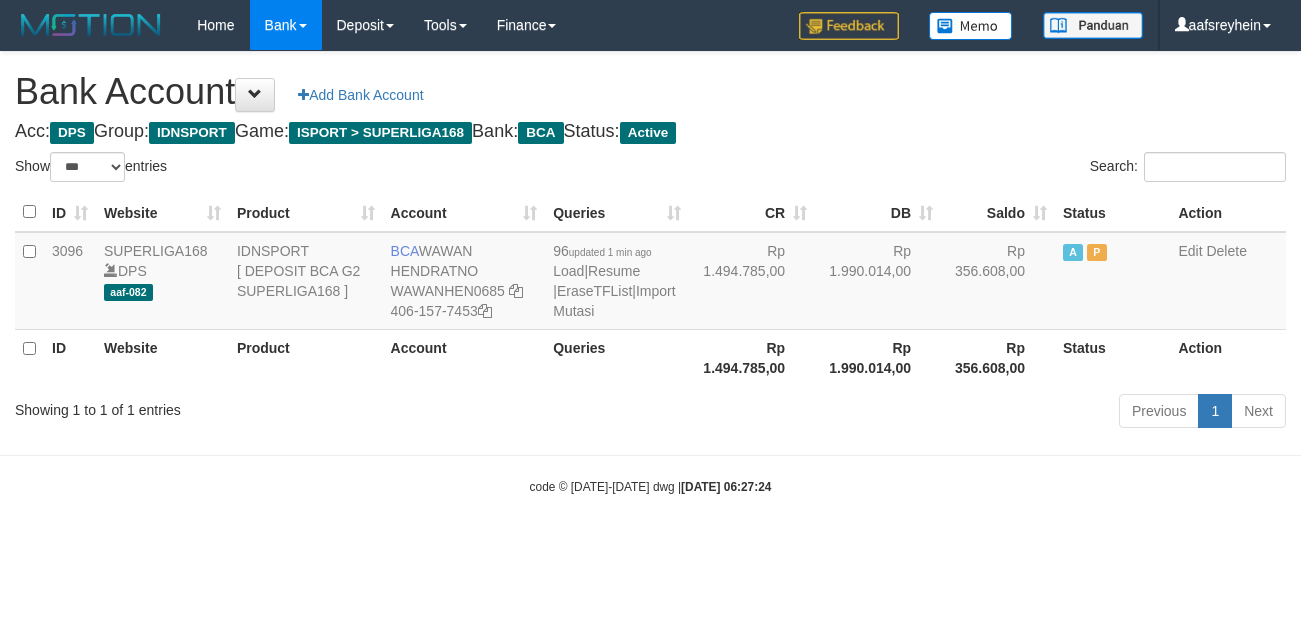 select on "***" 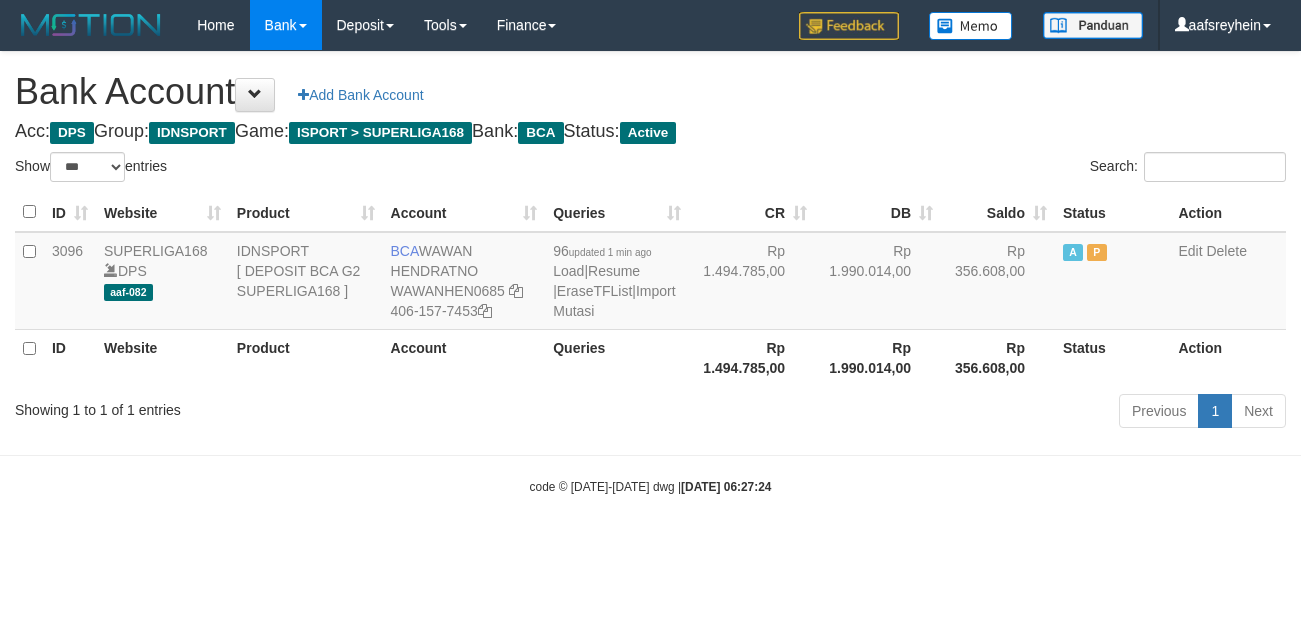 scroll, scrollTop: 0, scrollLeft: 0, axis: both 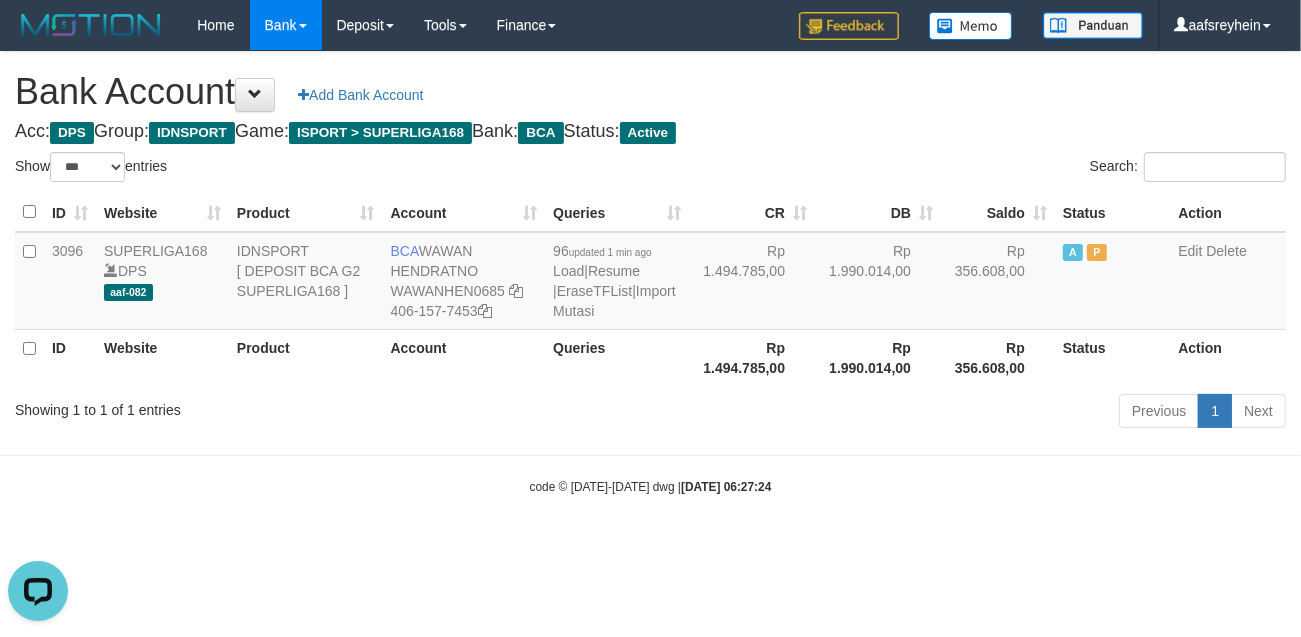 drag, startPoint x: 972, startPoint y: 535, endPoint x: 1298, endPoint y: 362, distance: 369.0596 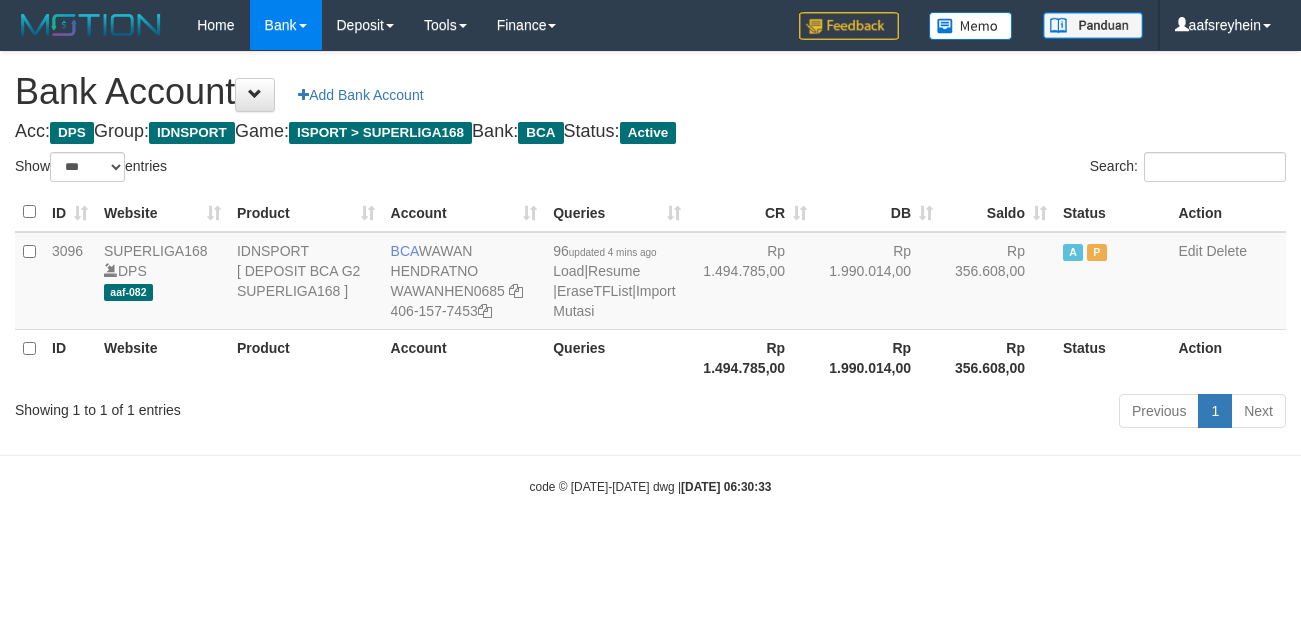 select on "***" 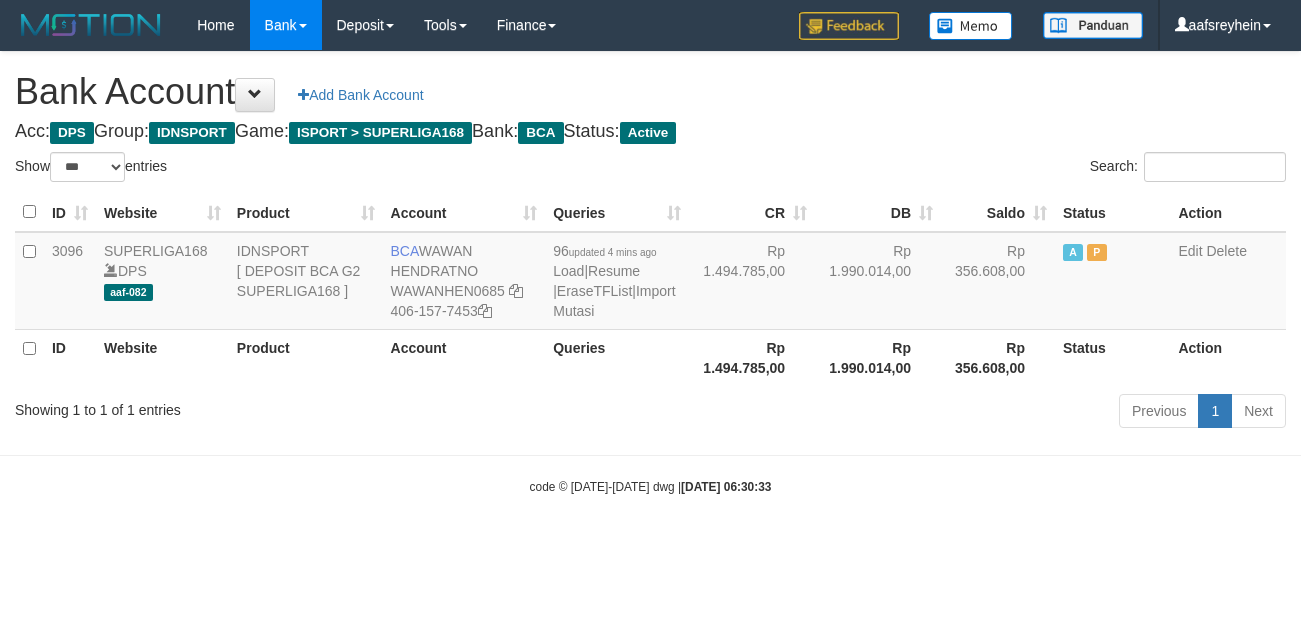 scroll, scrollTop: 0, scrollLeft: 0, axis: both 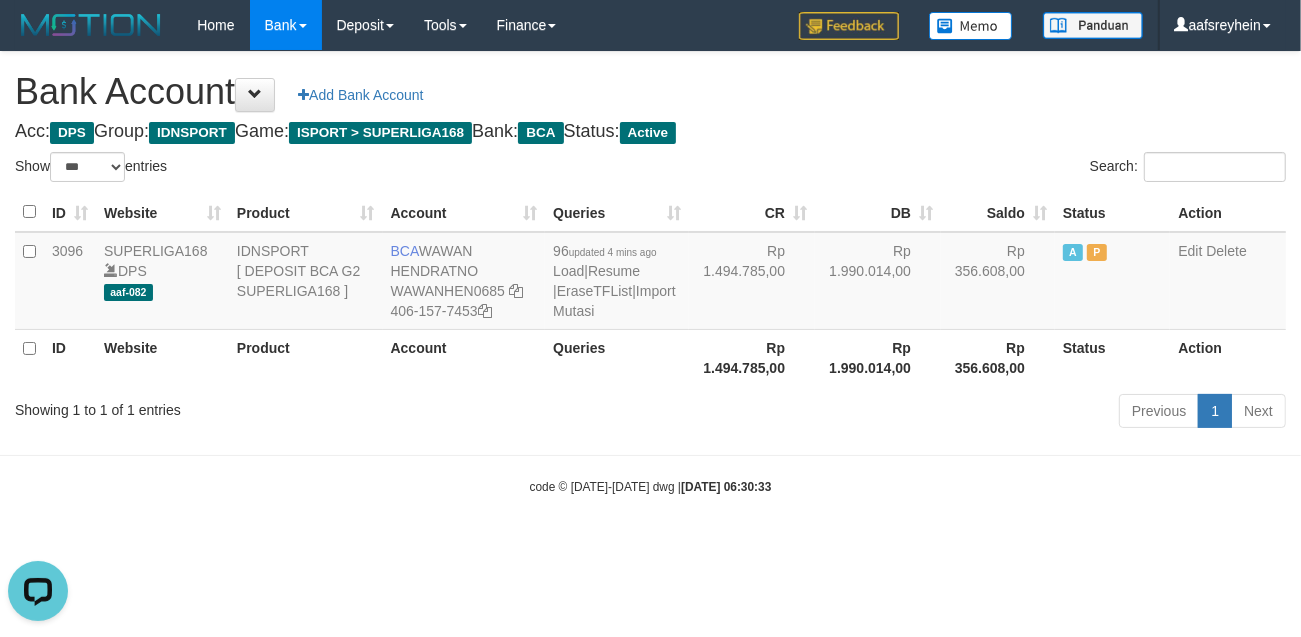 click on "Toggle navigation
Home
Bank
Account List
Load
By Website
Group
[ISPORT]													SUPERLIGA168
By Load Group (DPS)
-" at bounding box center (650, 273) 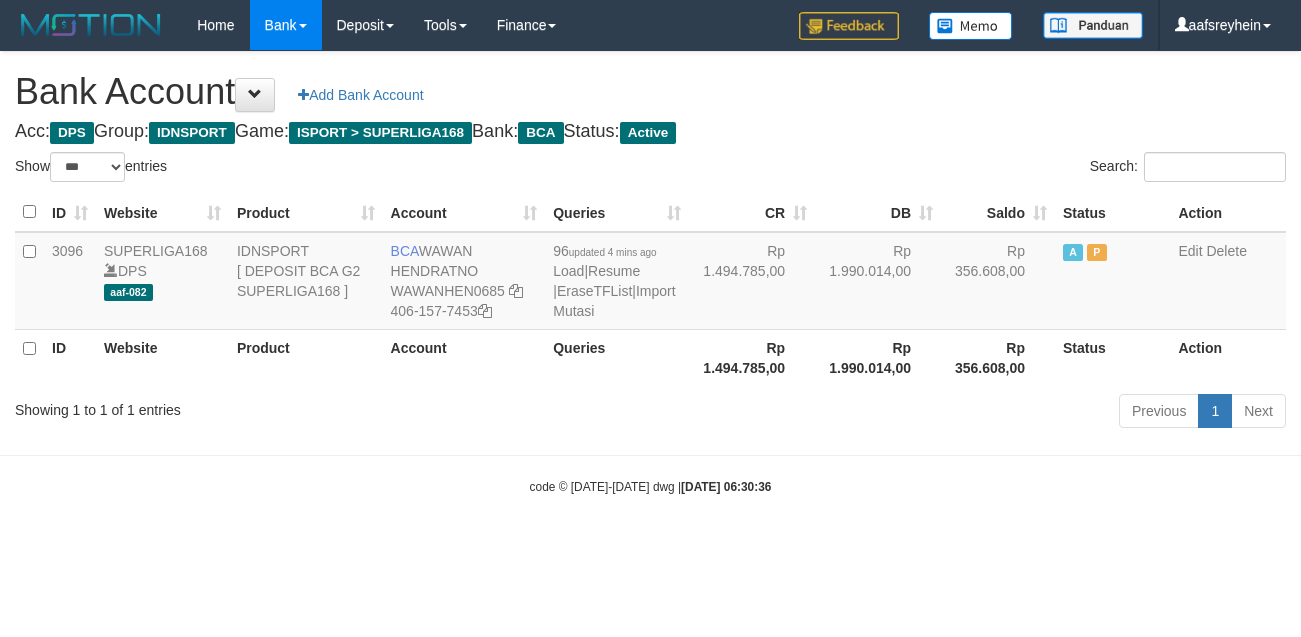 select on "***" 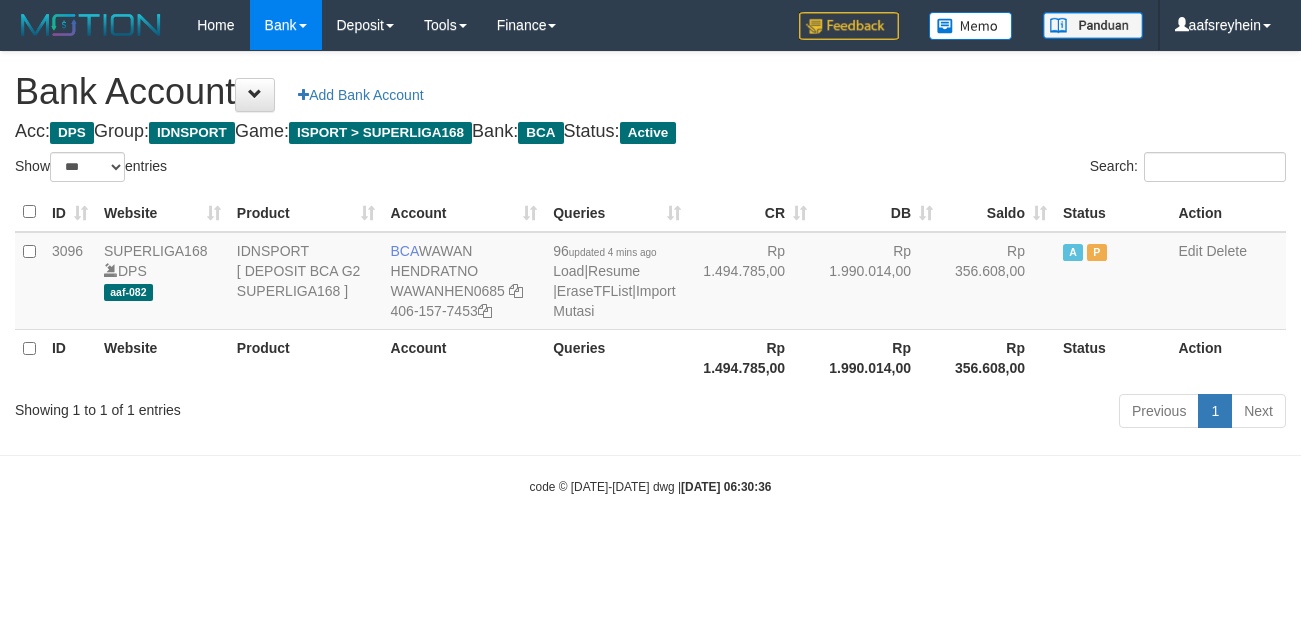 scroll, scrollTop: 0, scrollLeft: 0, axis: both 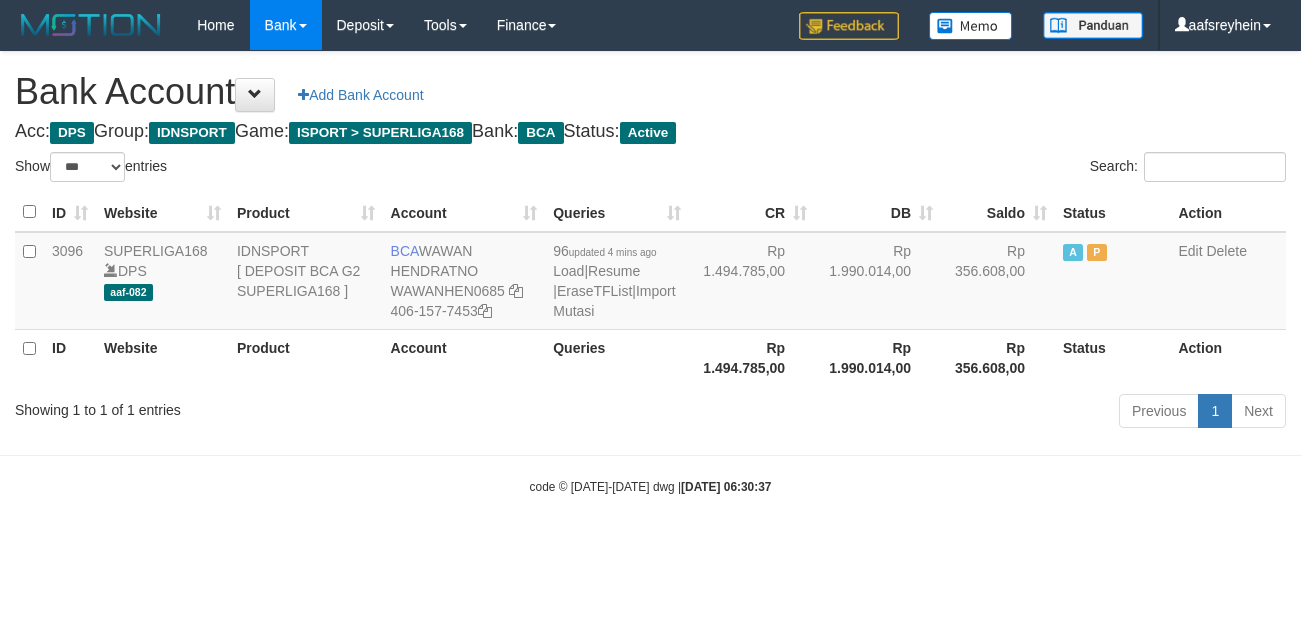 select on "***" 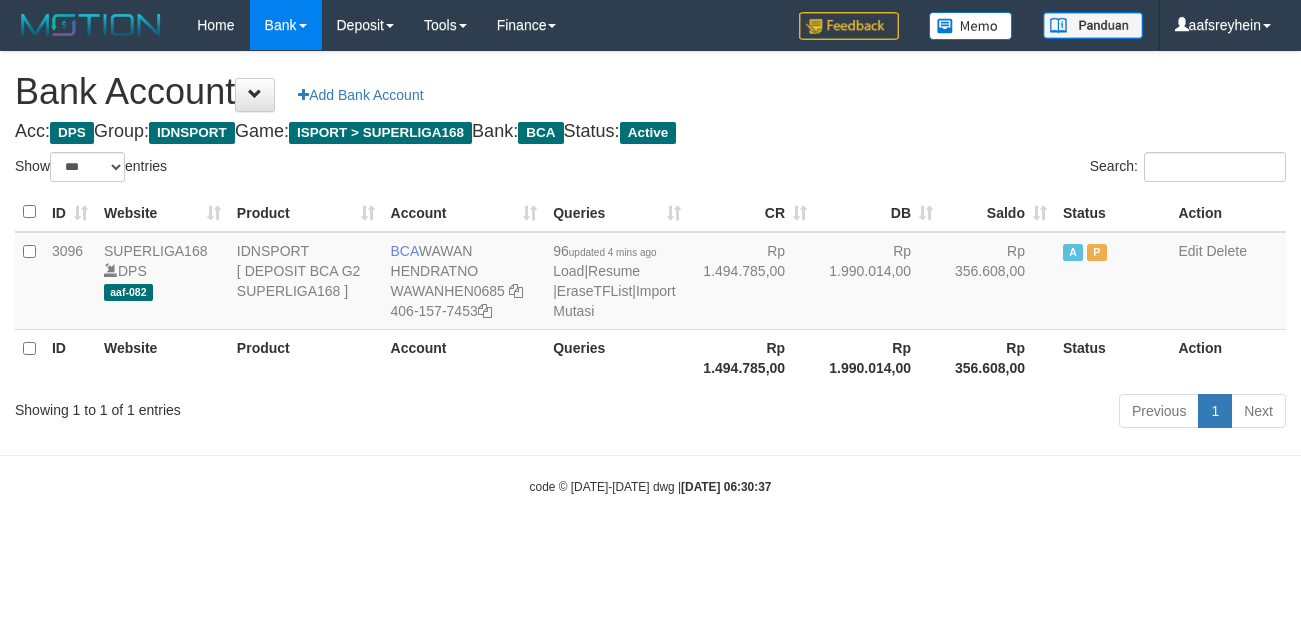 scroll, scrollTop: 0, scrollLeft: 0, axis: both 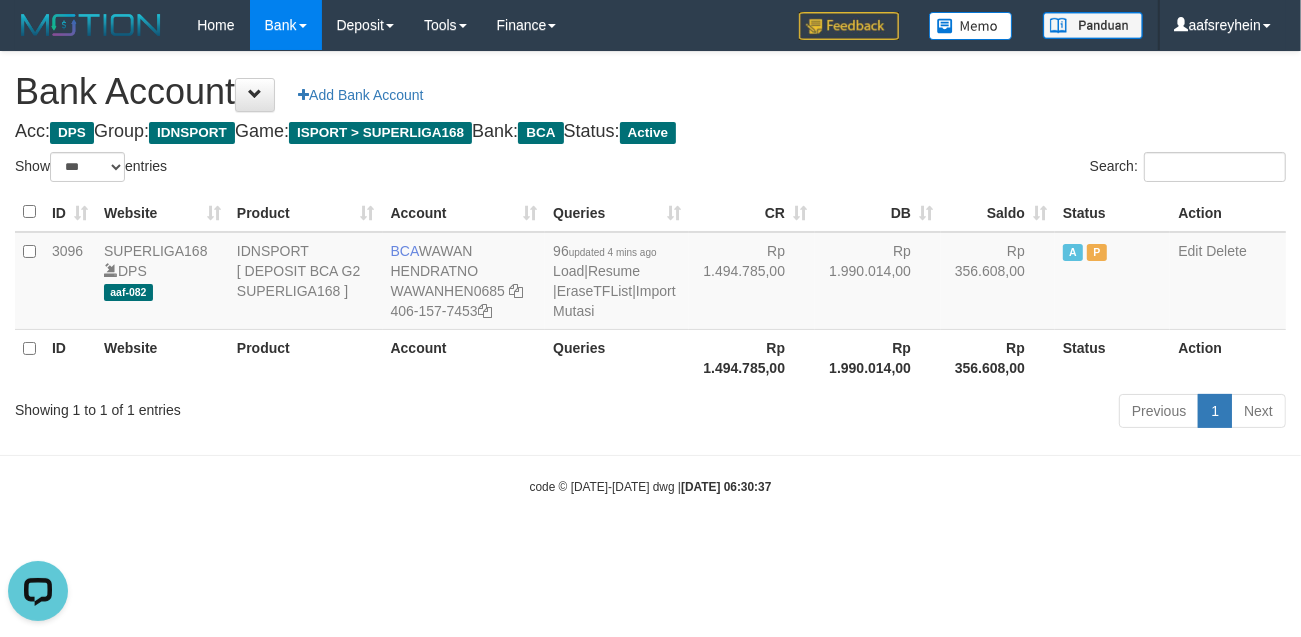 click on "Previous 1 Next" at bounding box center [921, 413] 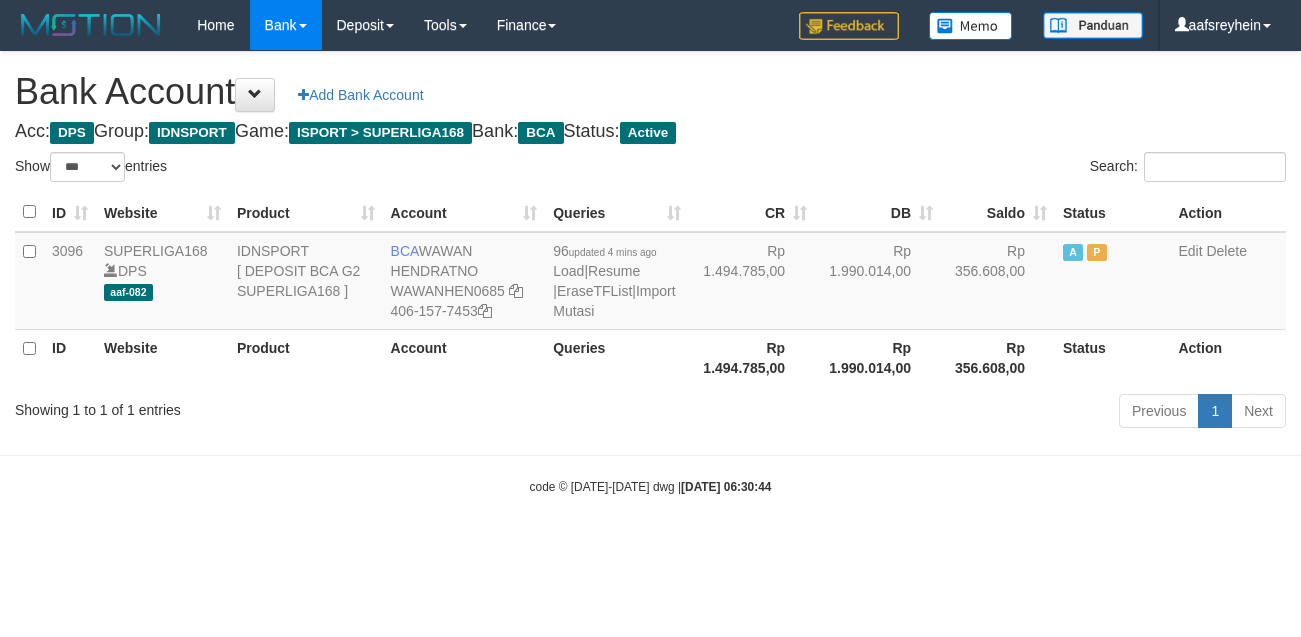 select on "***" 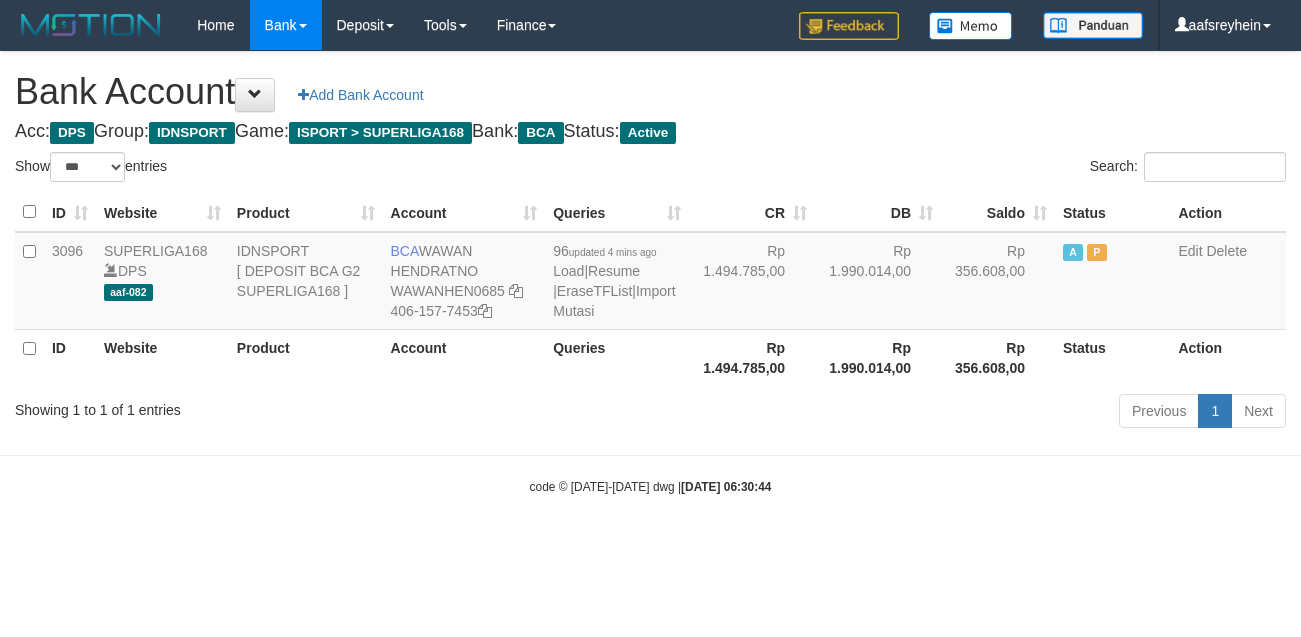 scroll, scrollTop: 0, scrollLeft: 0, axis: both 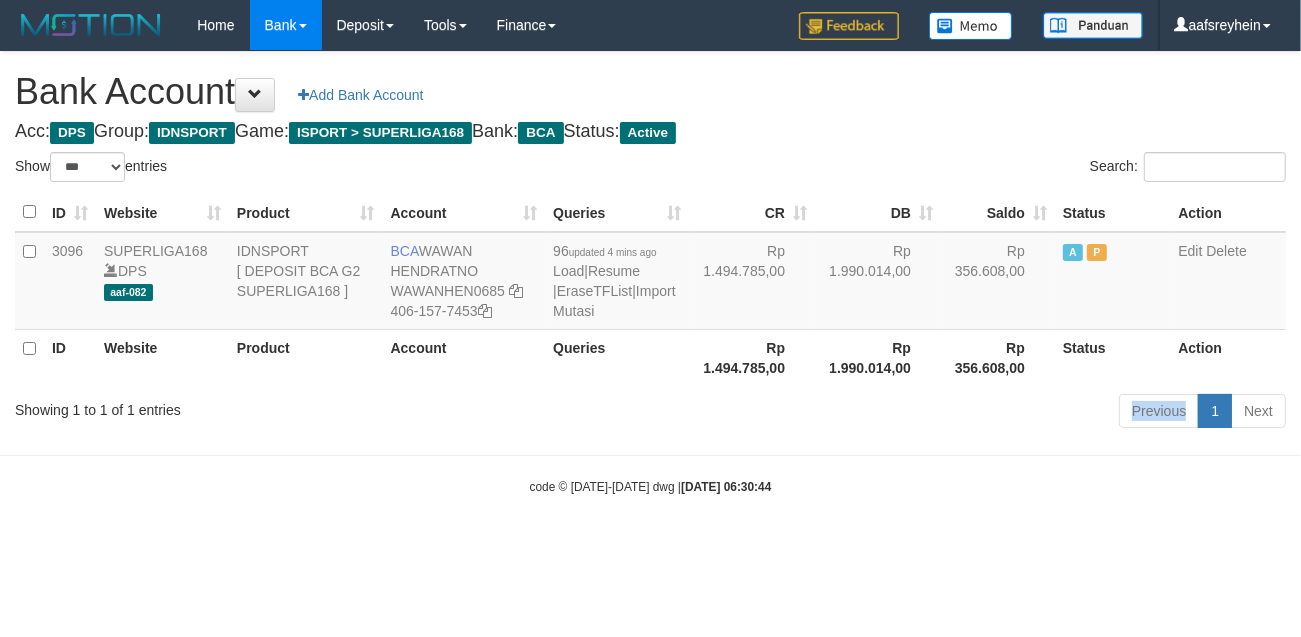 click on "Previous 1 Next" at bounding box center (921, 413) 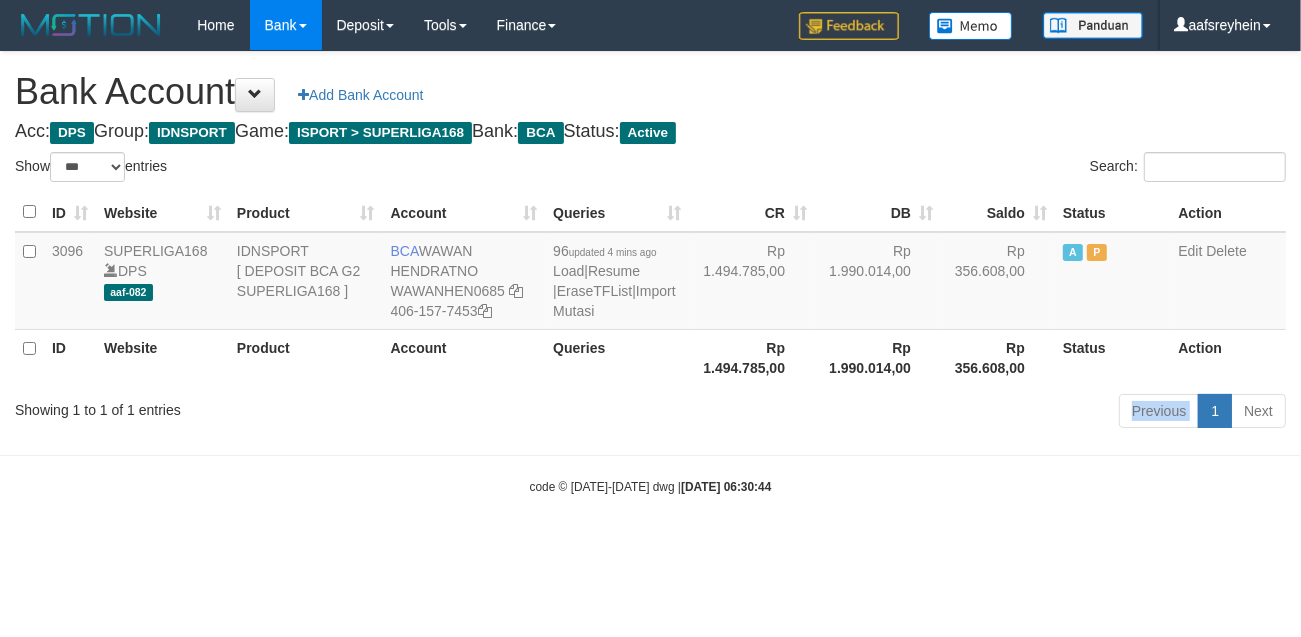 click on "Previous 1 Next" at bounding box center (921, 413) 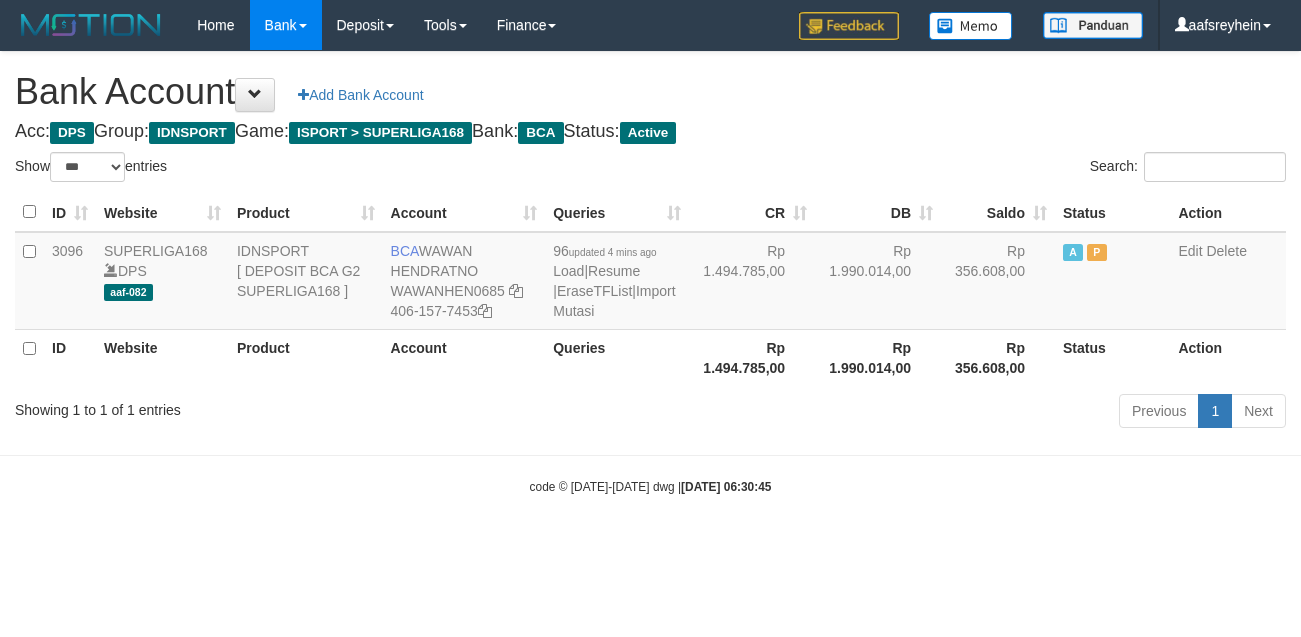 select on "***" 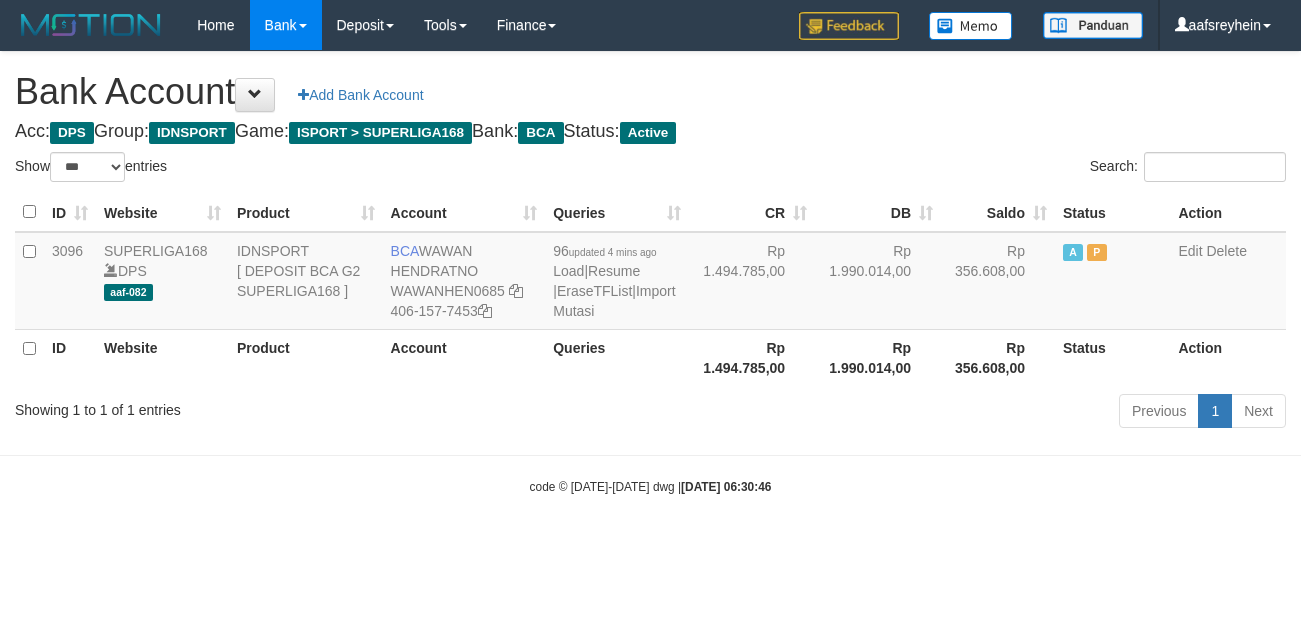 select on "***" 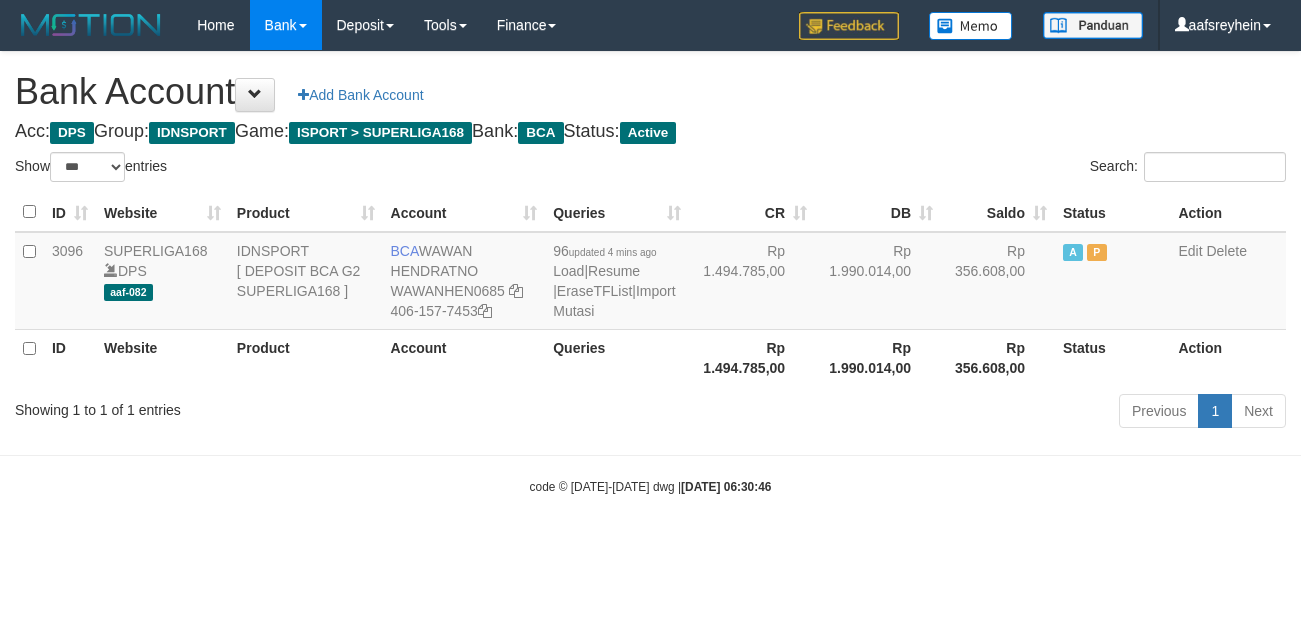 scroll, scrollTop: 0, scrollLeft: 0, axis: both 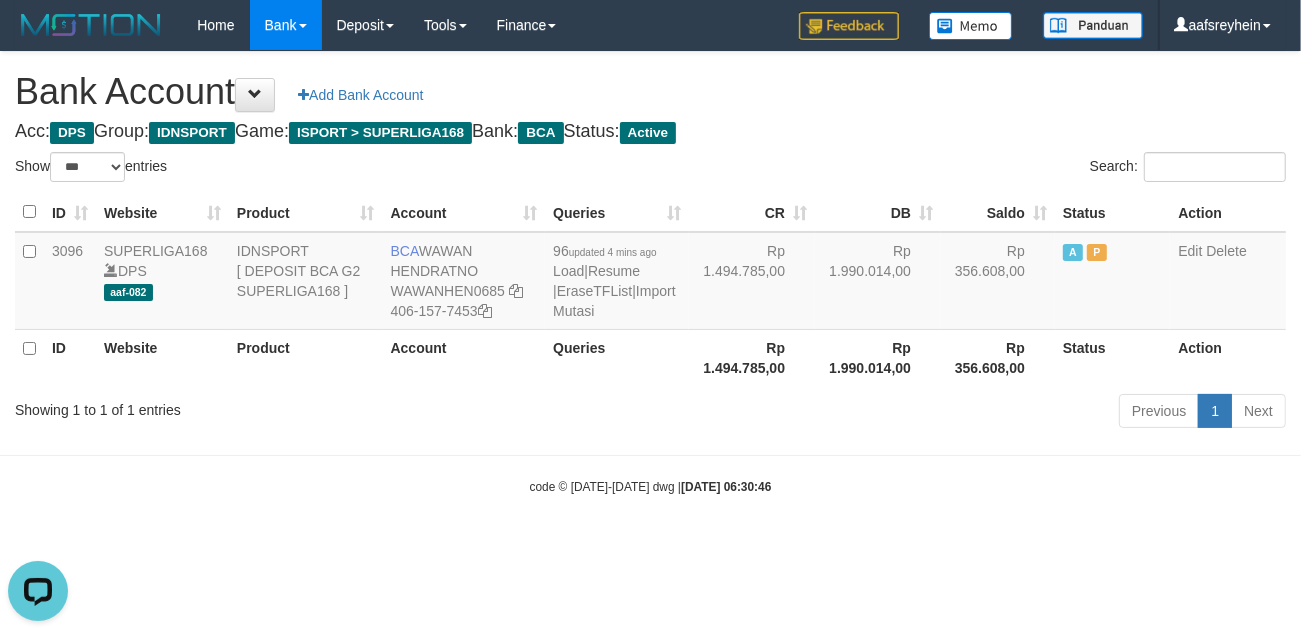 click on "Previous 1 Next" at bounding box center (921, 413) 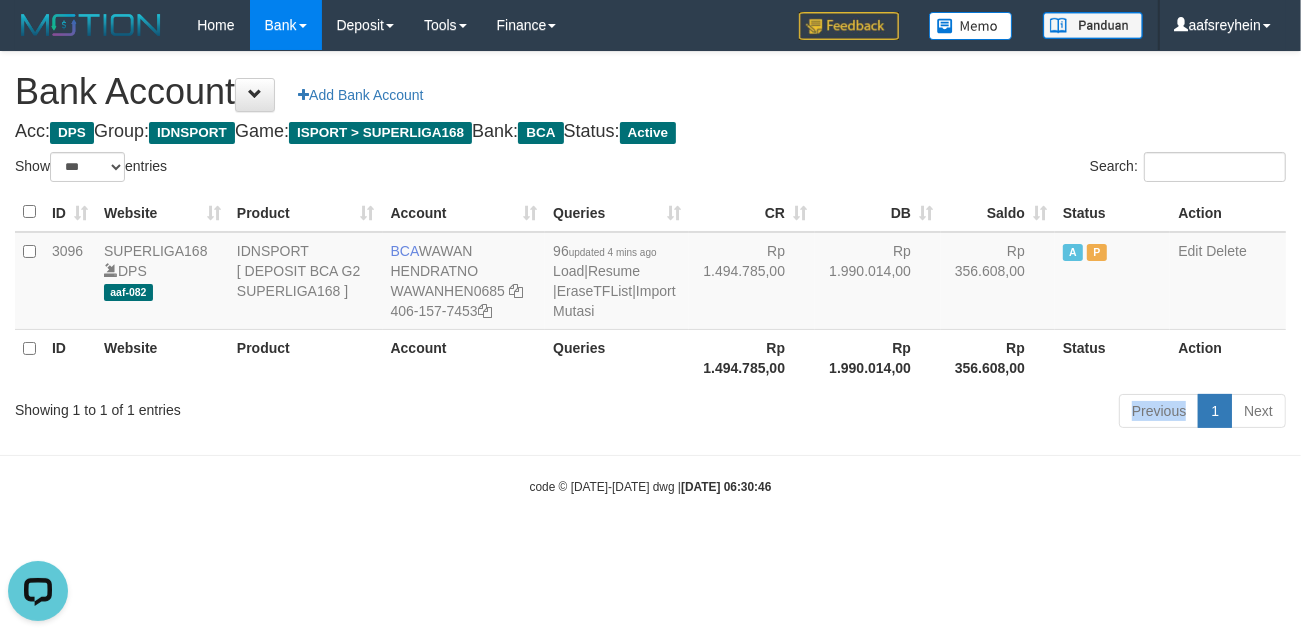 click on "Previous 1 Next" at bounding box center [921, 413] 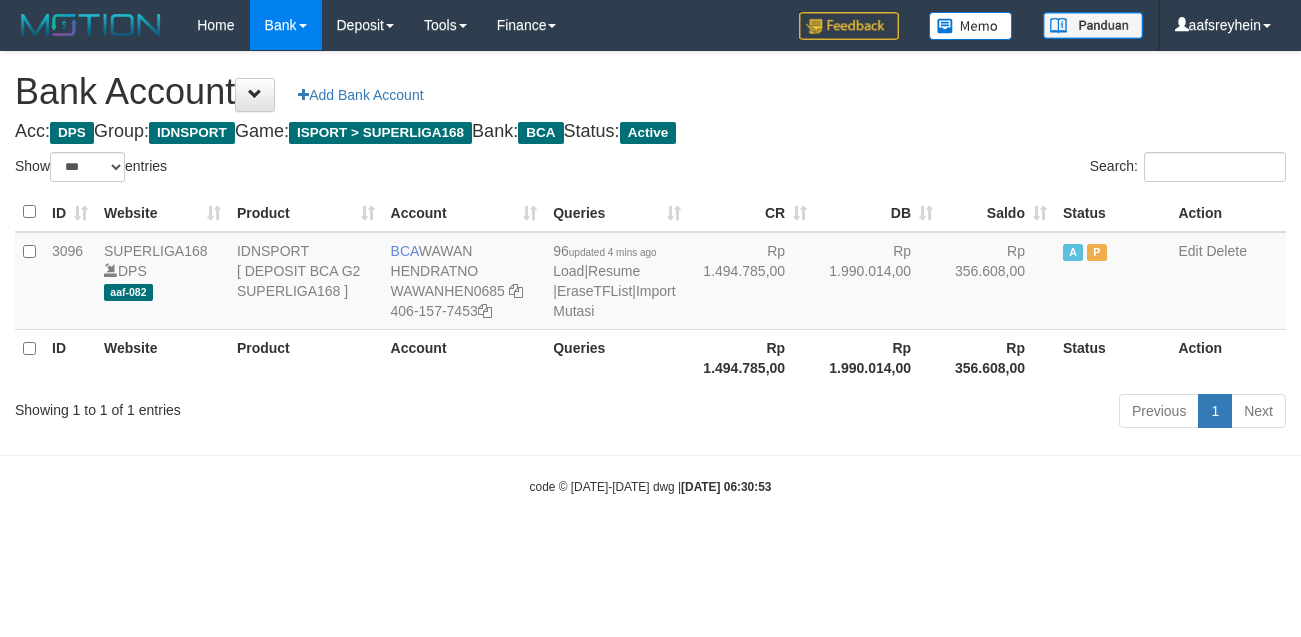 select on "***" 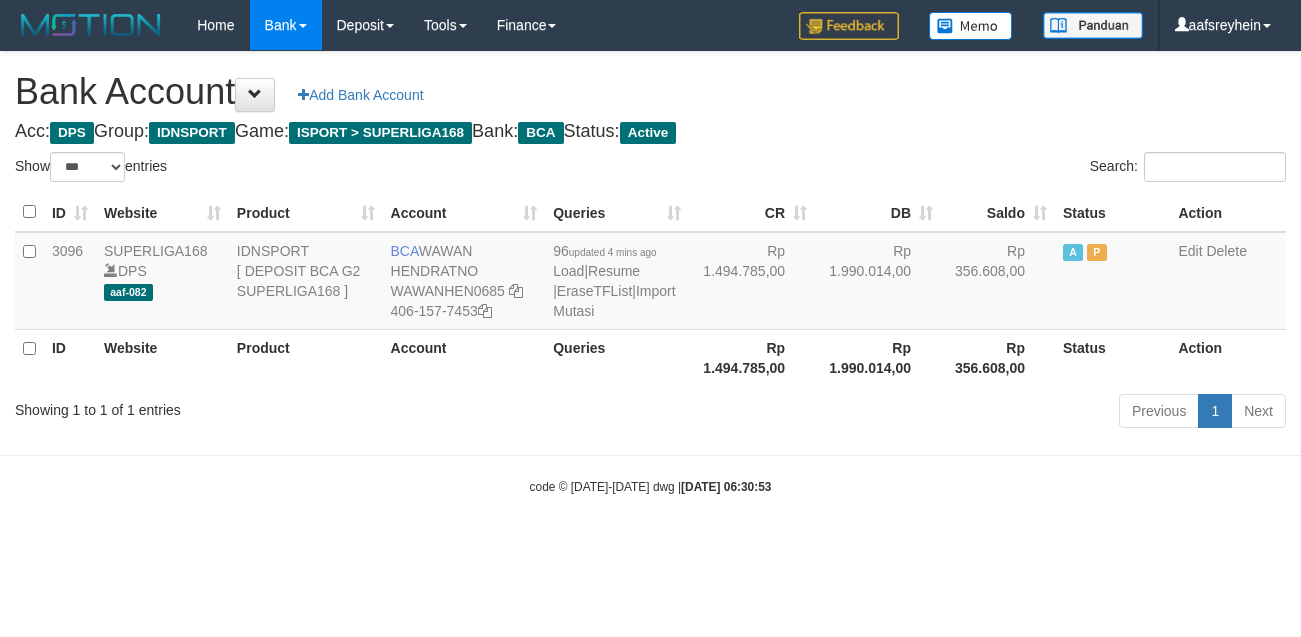 scroll, scrollTop: 0, scrollLeft: 0, axis: both 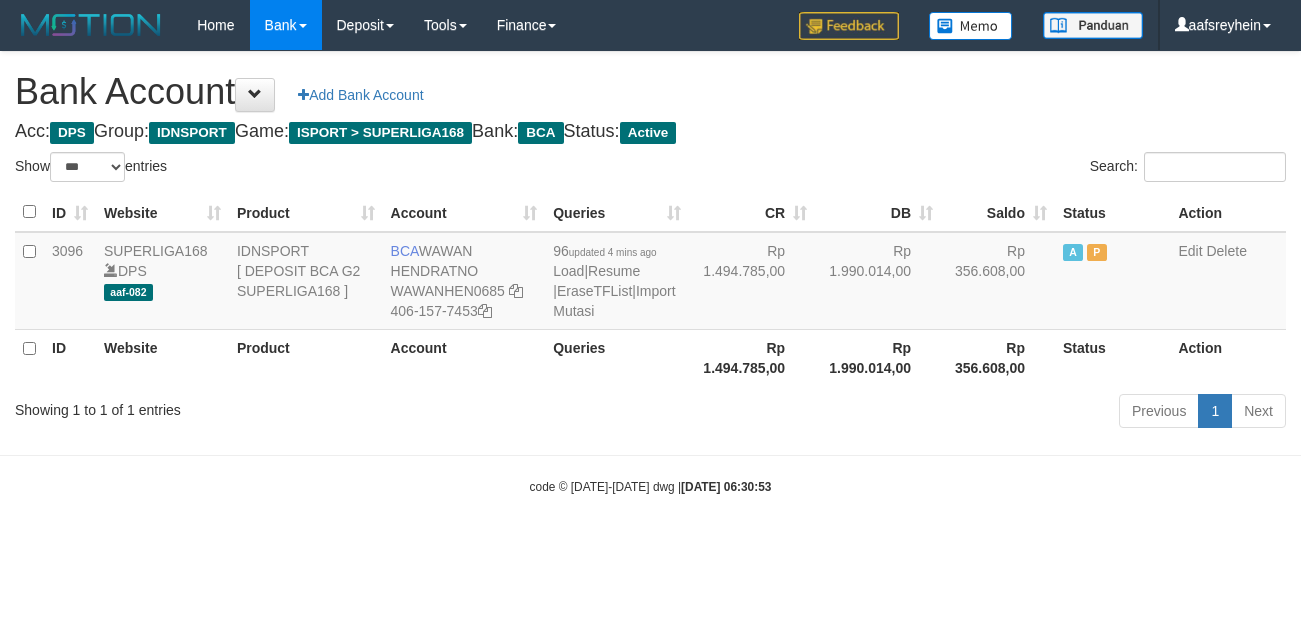 select on "***" 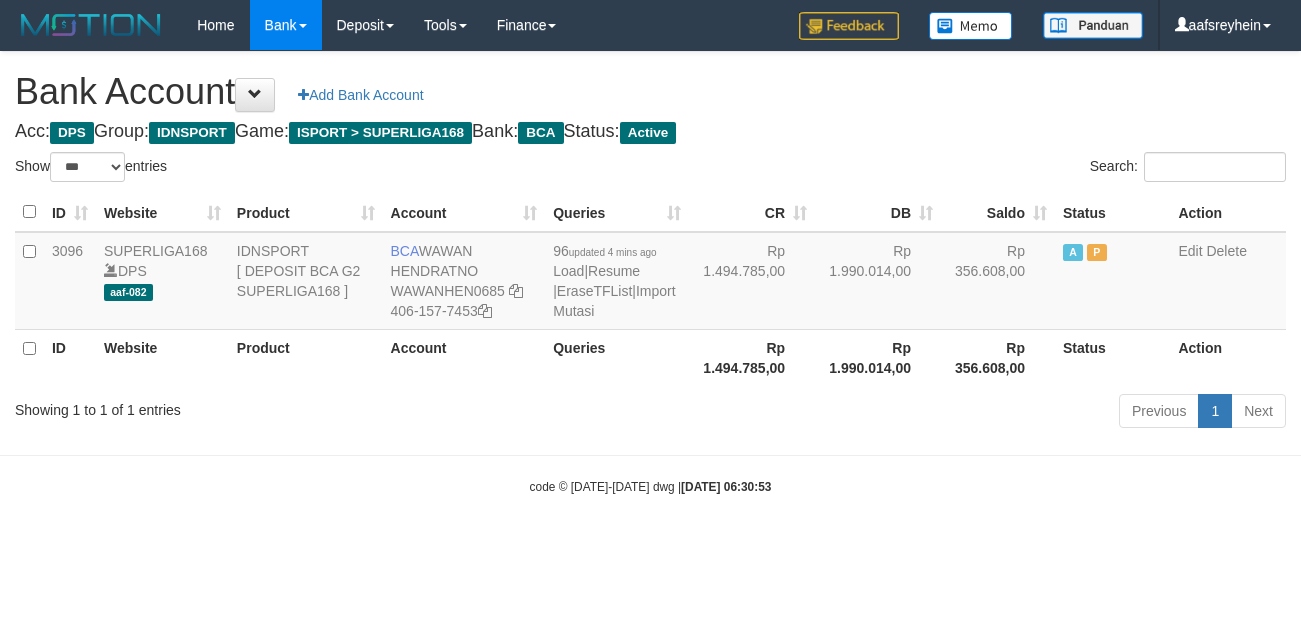 scroll, scrollTop: 0, scrollLeft: 0, axis: both 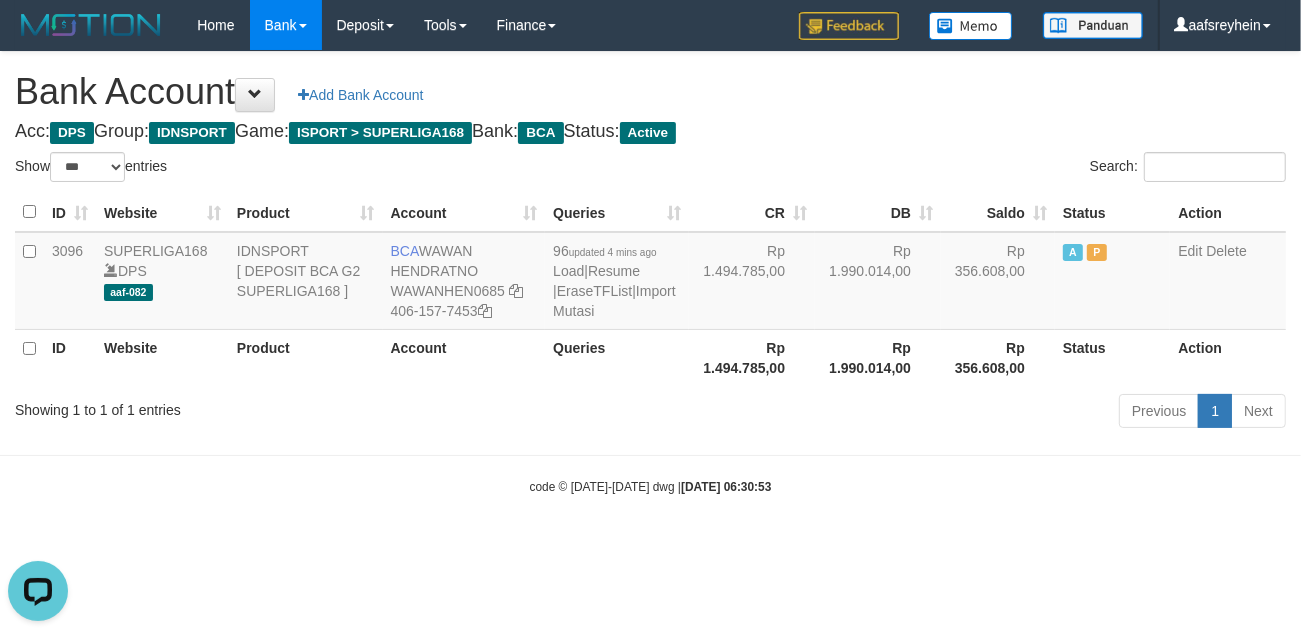 click on "Toggle navigation
Home
Bank
Account List
Load
By Website
Group
[ISPORT]													SUPERLIGA168
By Load Group (DPS)" at bounding box center (650, 273) 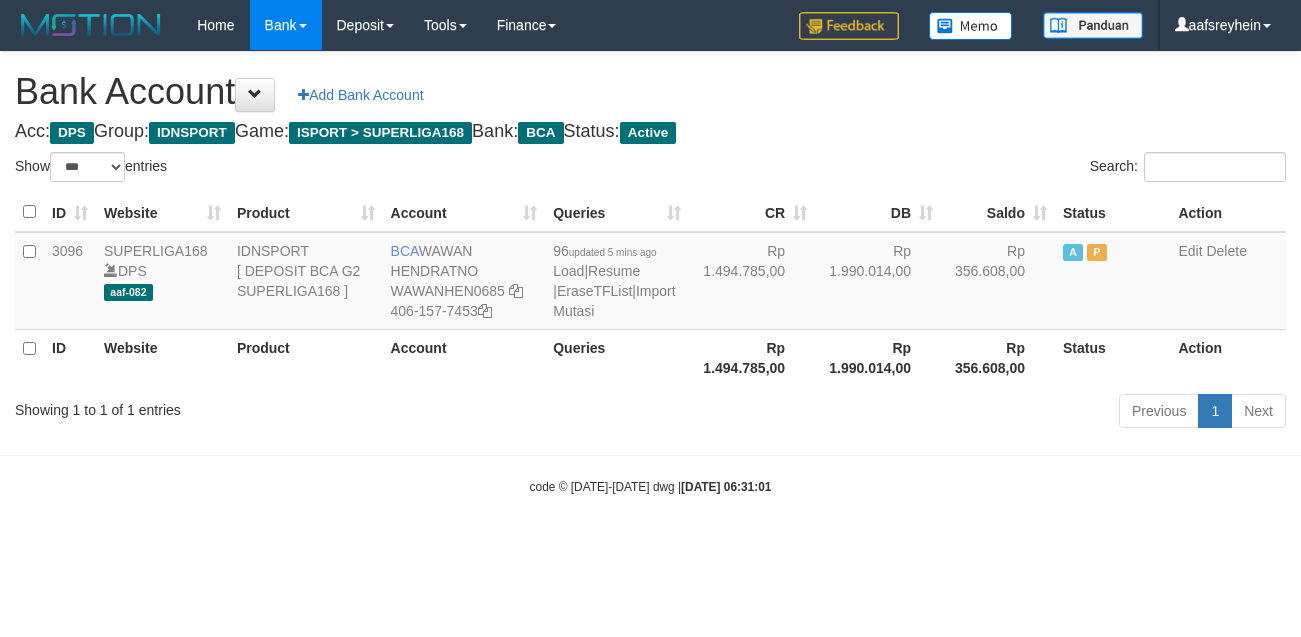 select on "***" 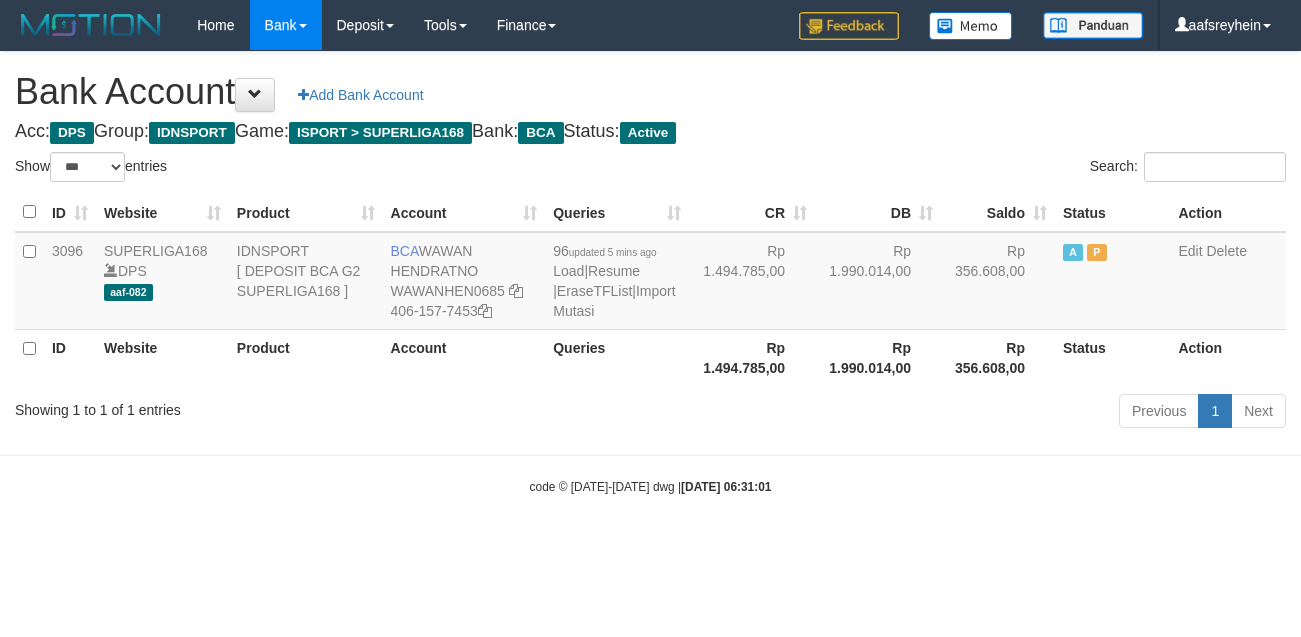 scroll, scrollTop: 0, scrollLeft: 0, axis: both 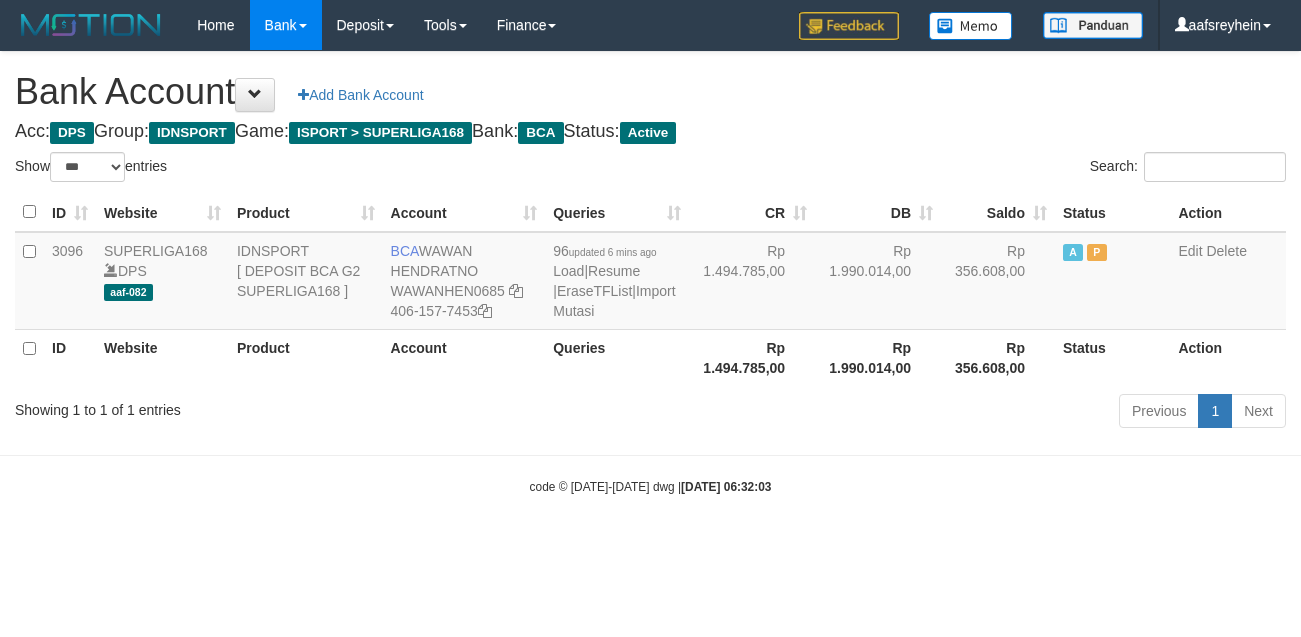 select on "***" 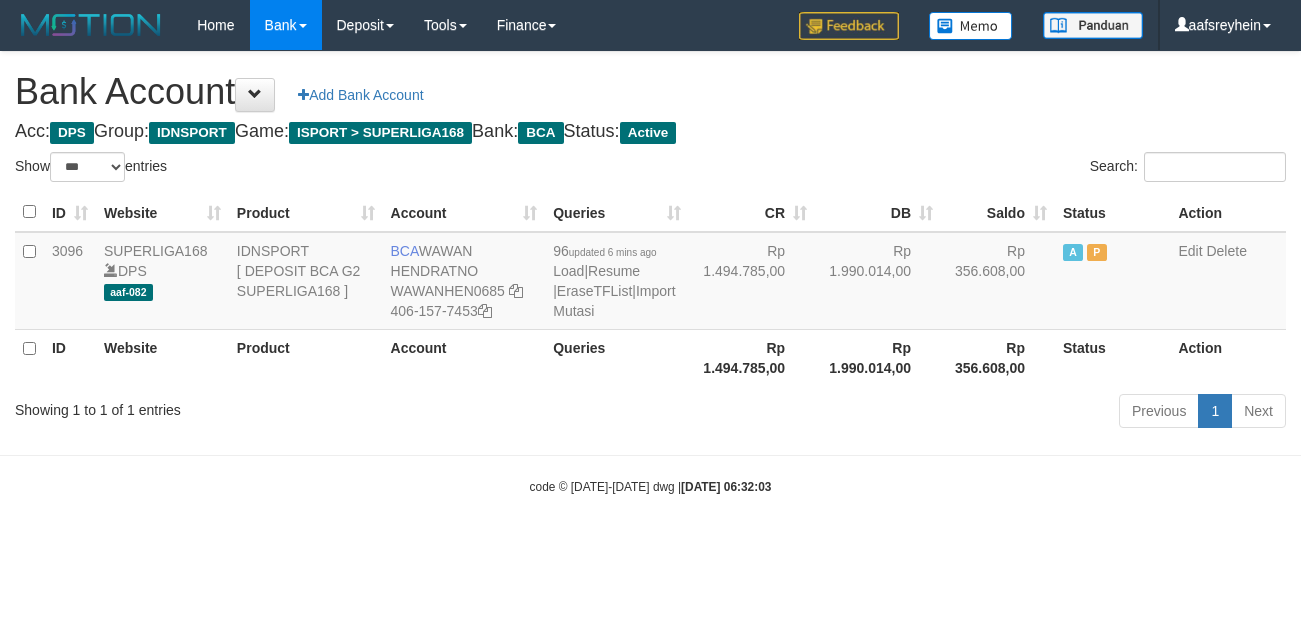 scroll, scrollTop: 0, scrollLeft: 0, axis: both 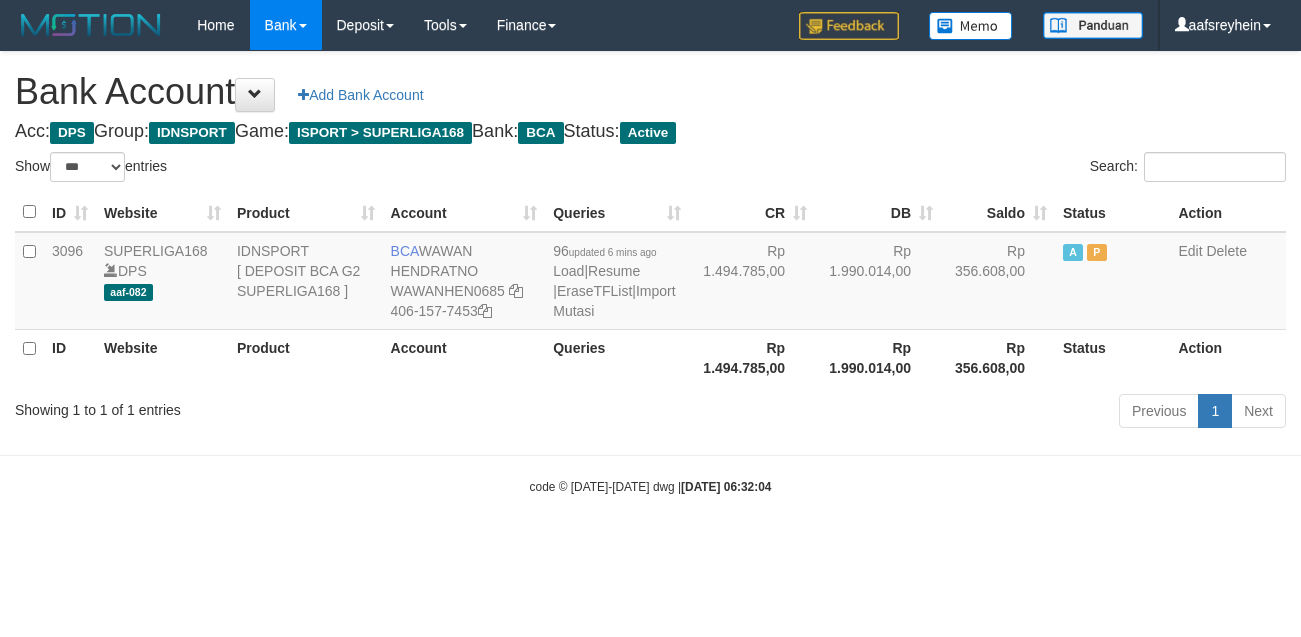 select on "***" 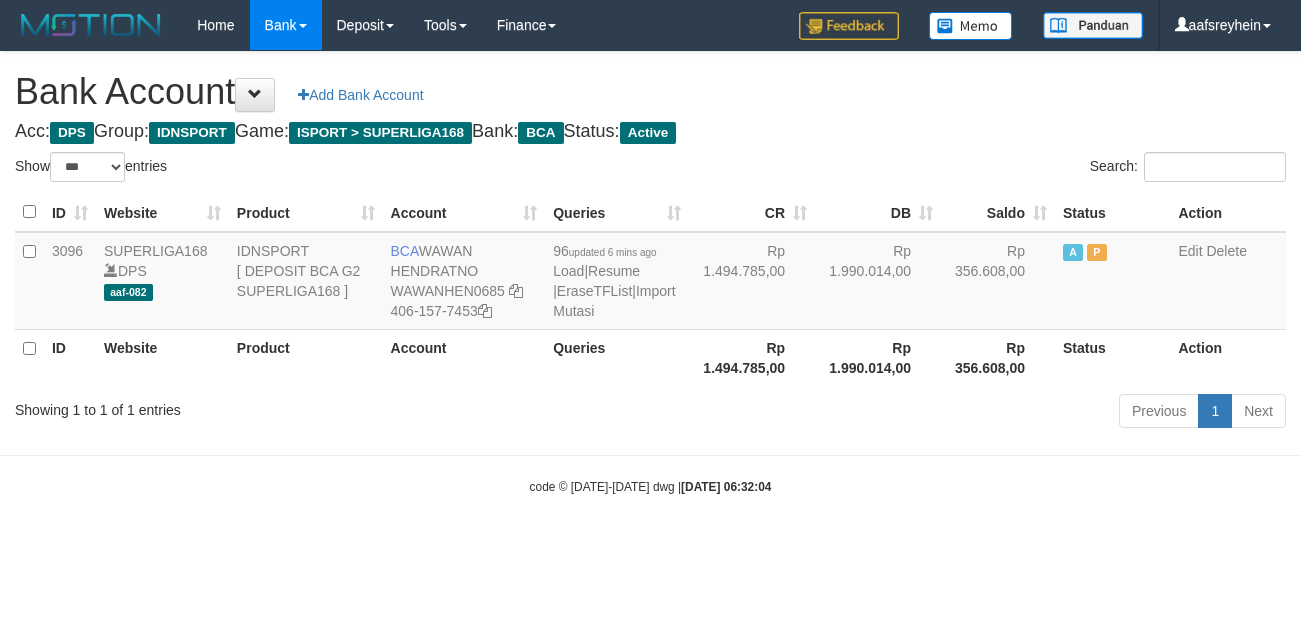 scroll, scrollTop: 0, scrollLeft: 0, axis: both 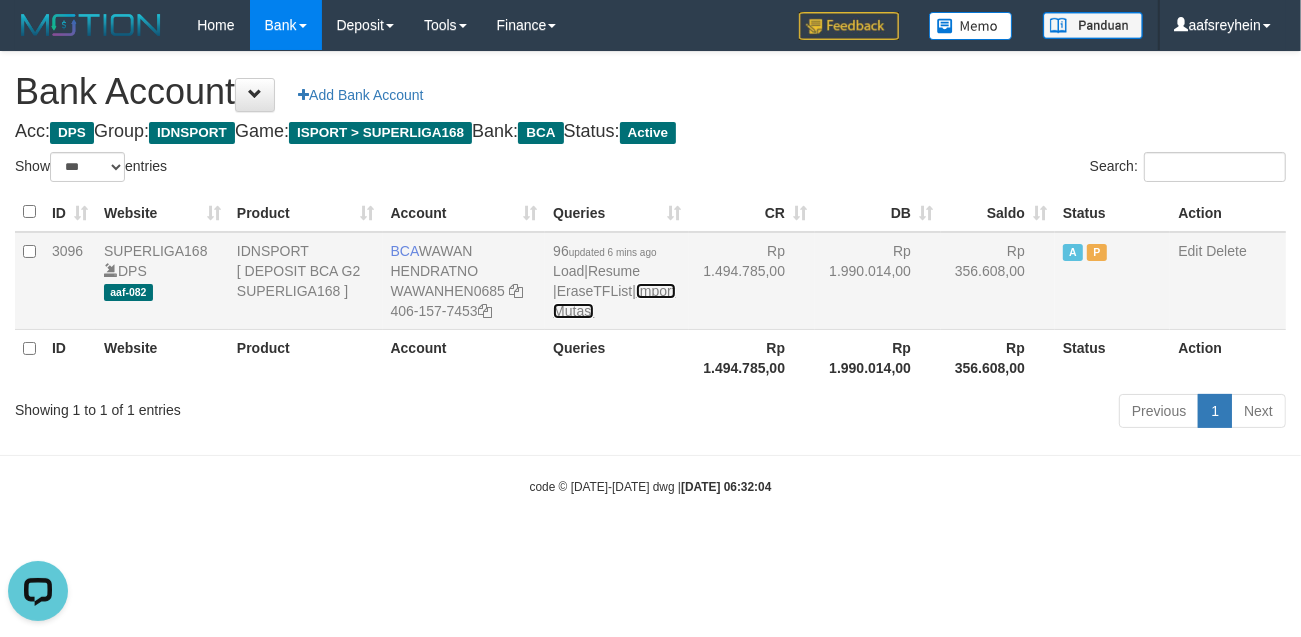 click on "Import Mutasi" at bounding box center [614, 301] 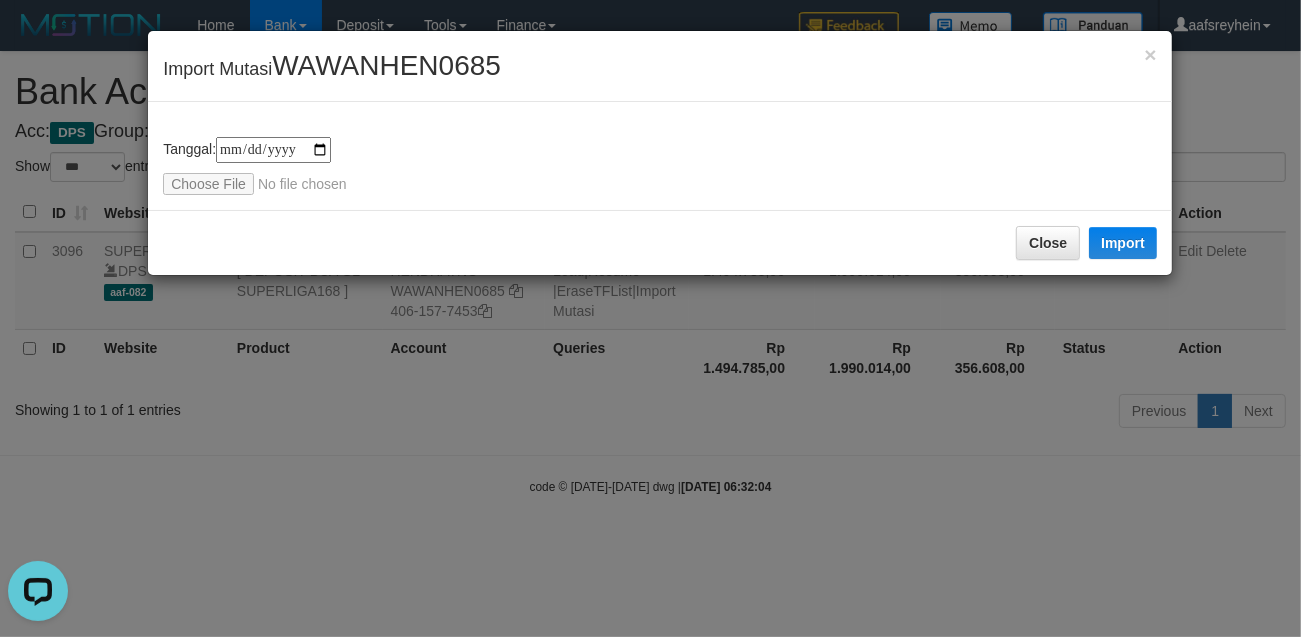 type on "**********" 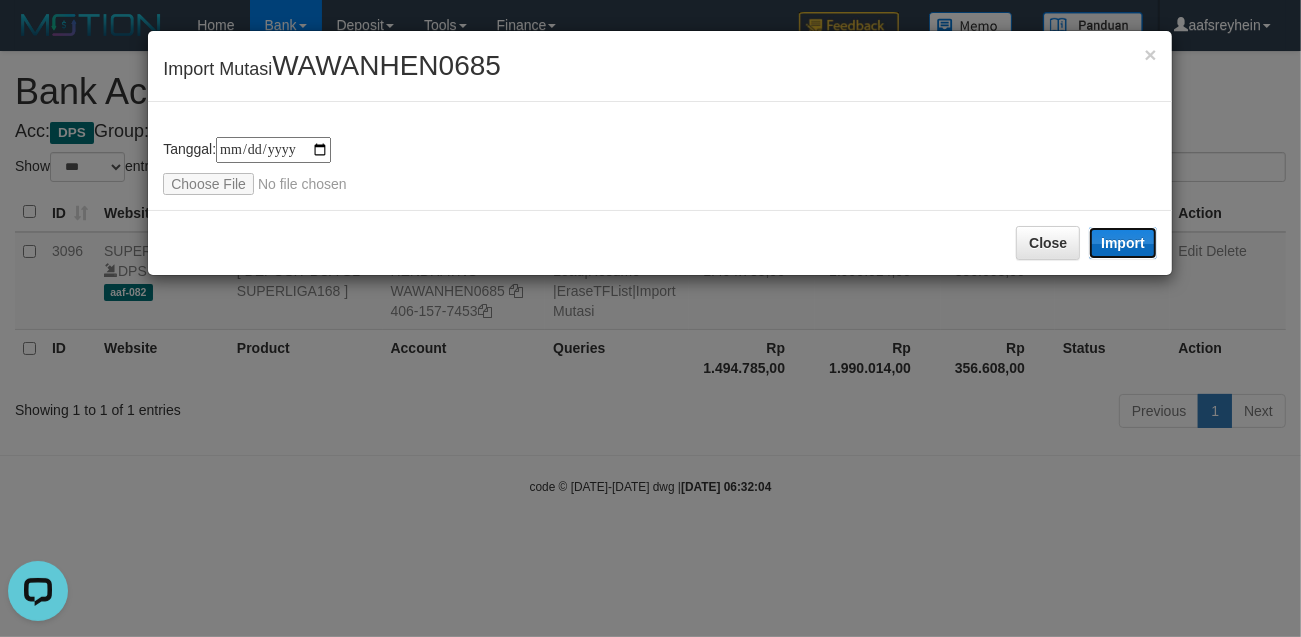 click on "Import" at bounding box center (1123, 243) 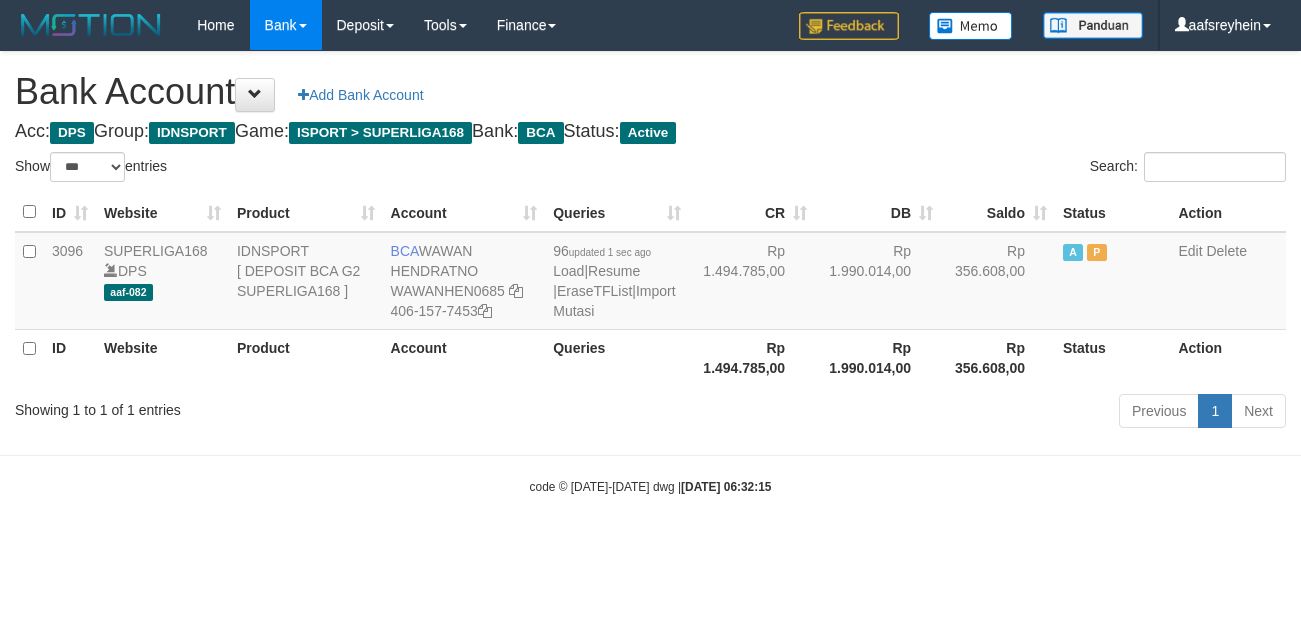 select on "***" 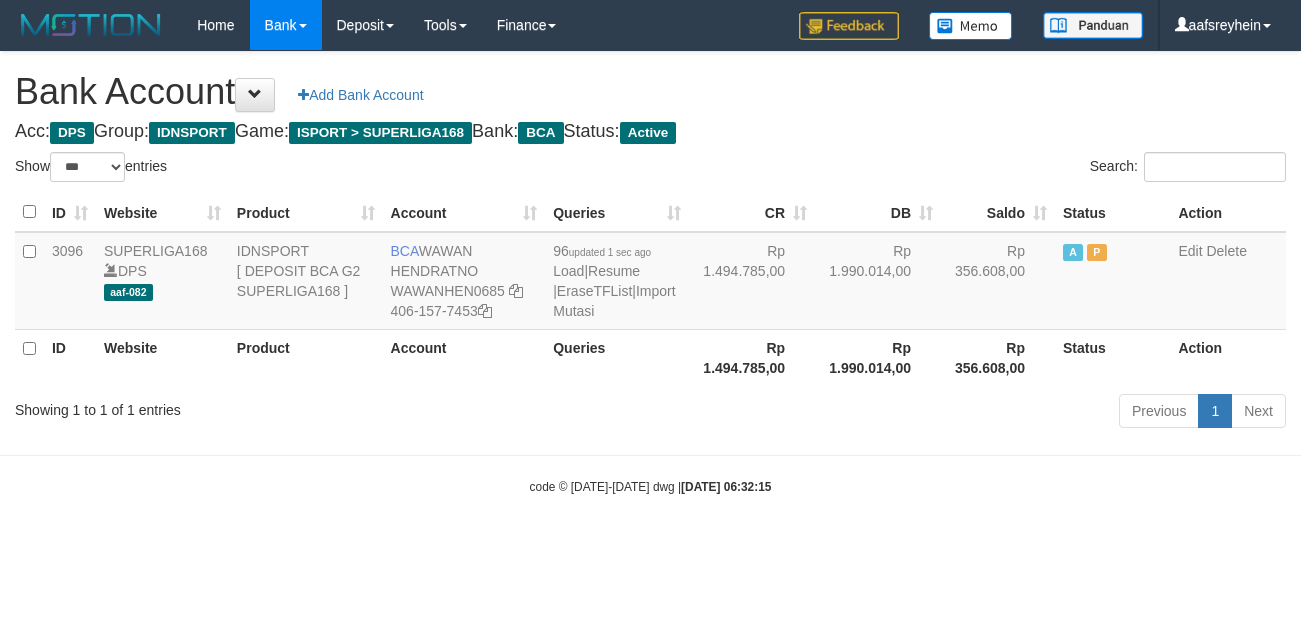 scroll, scrollTop: 0, scrollLeft: 0, axis: both 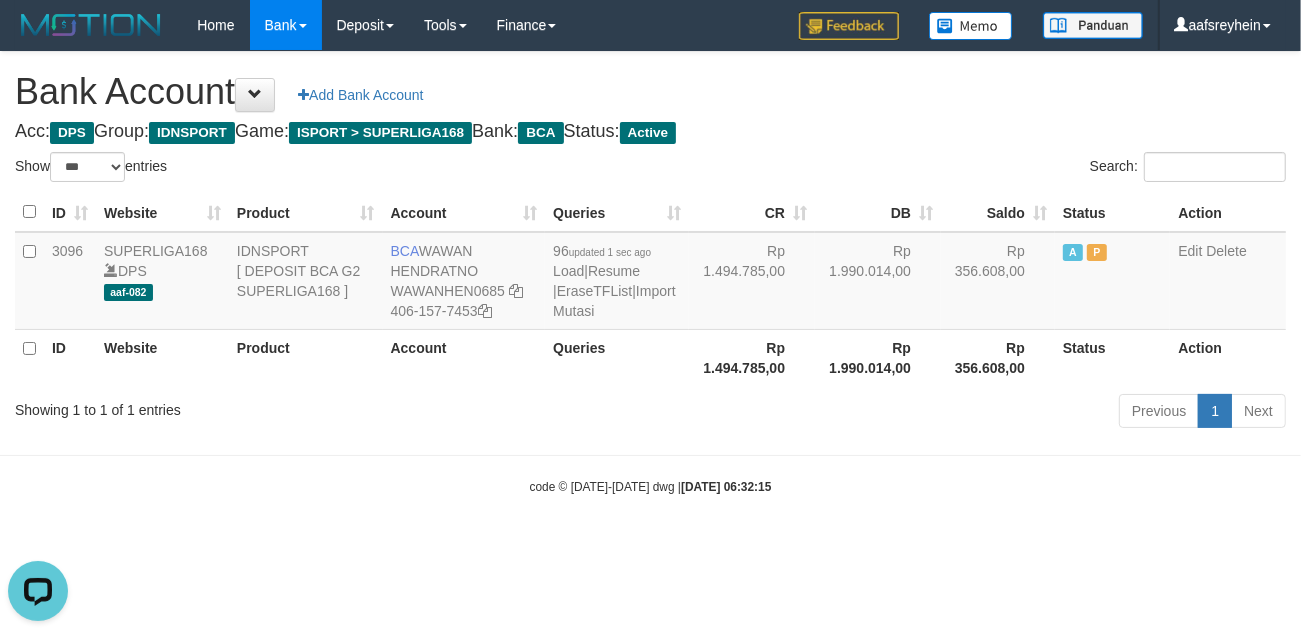 click on "Toggle navigation
Home
Bank
Account List
Load
By Website
Group
[ISPORT]													SUPERLIGA168
By Load Group (DPS)" at bounding box center [650, 273] 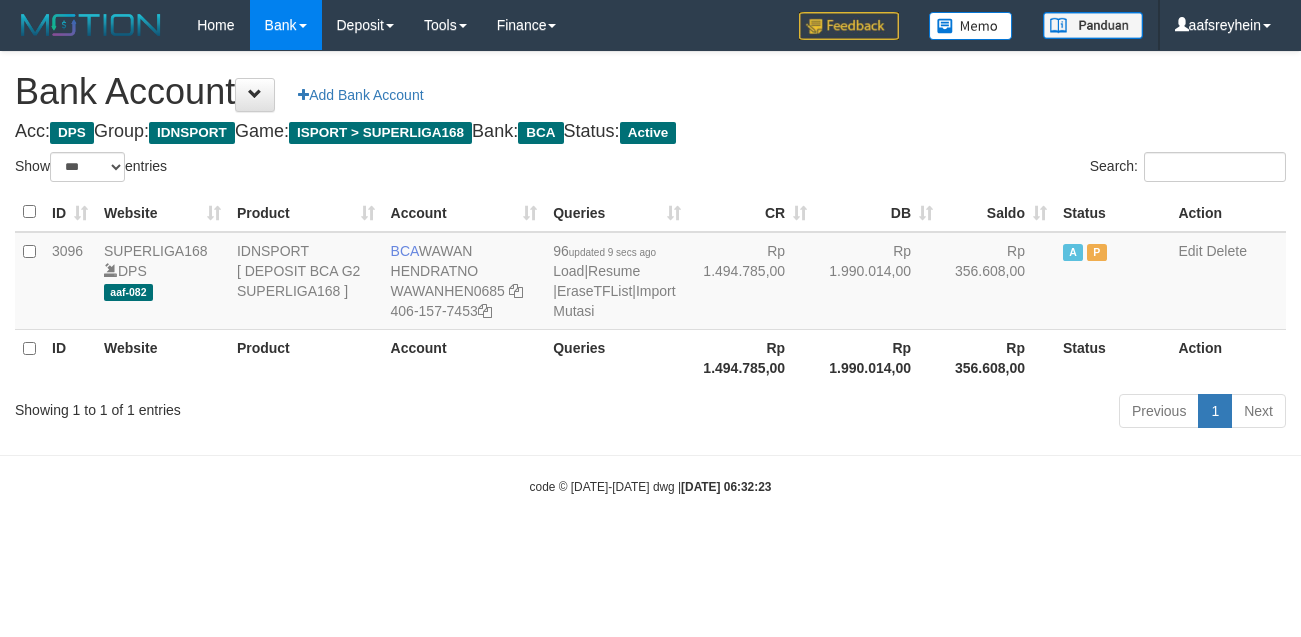 select on "***" 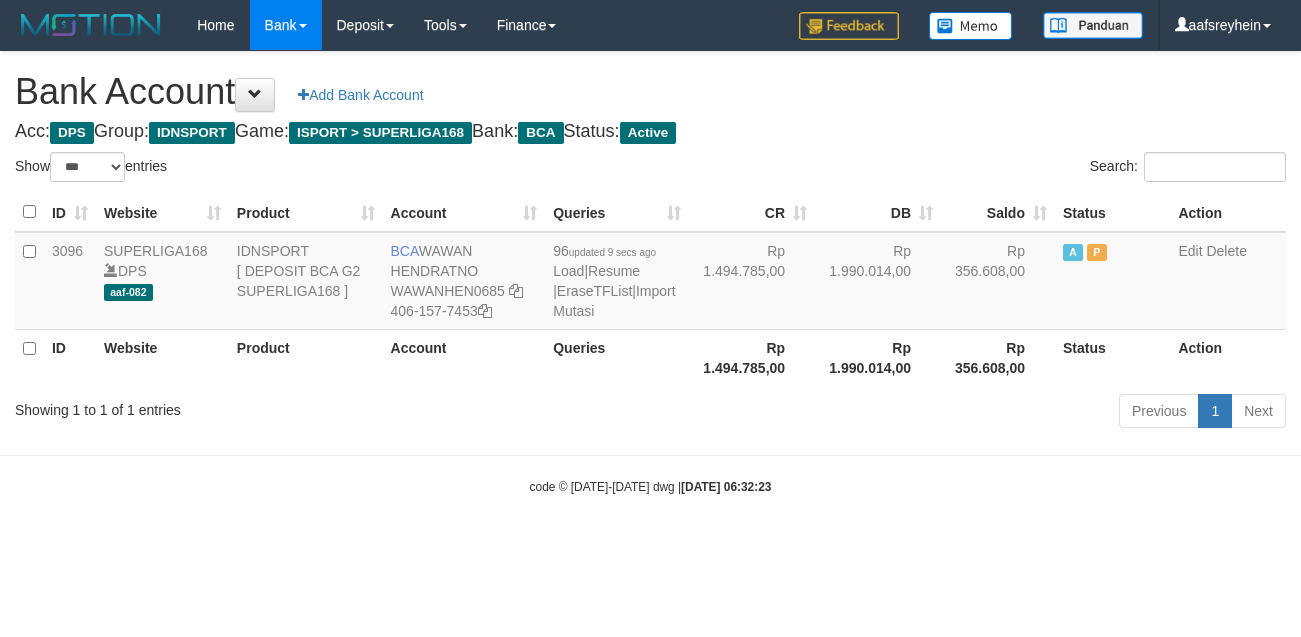 scroll, scrollTop: 0, scrollLeft: 0, axis: both 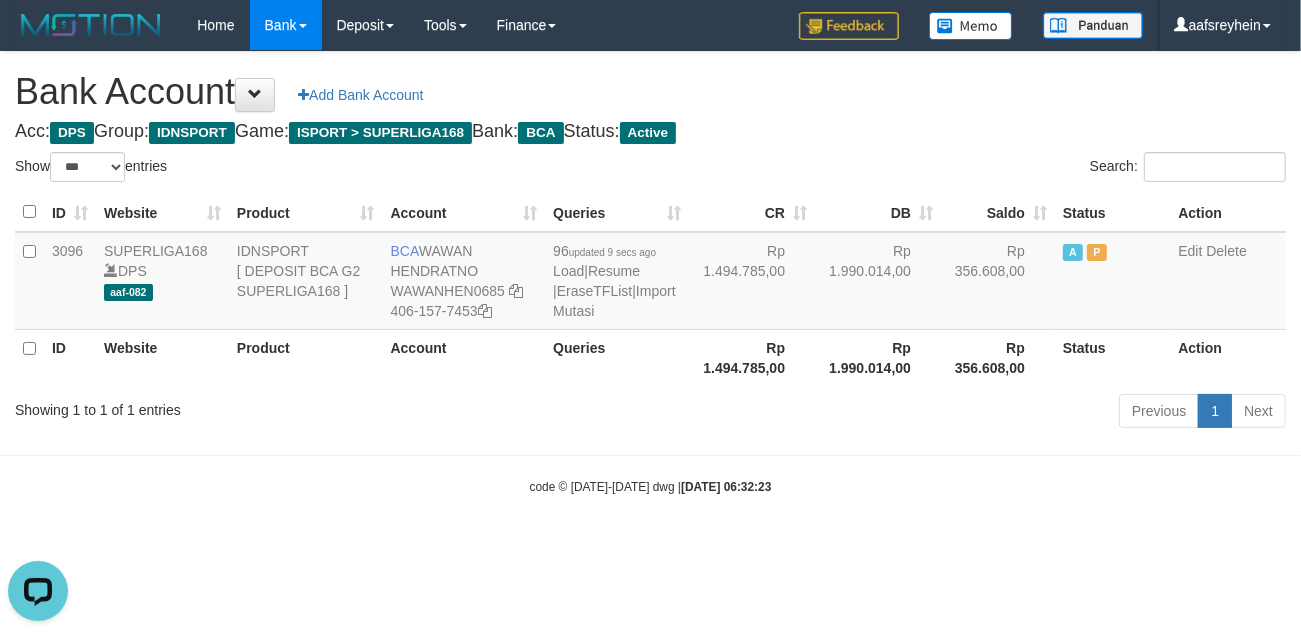 click on "Toggle navigation
Home
Bank
Account List
Load
By Website
Group
[ISPORT]													SUPERLIGA168
By Load Group (DPS)
-" at bounding box center [650, 273] 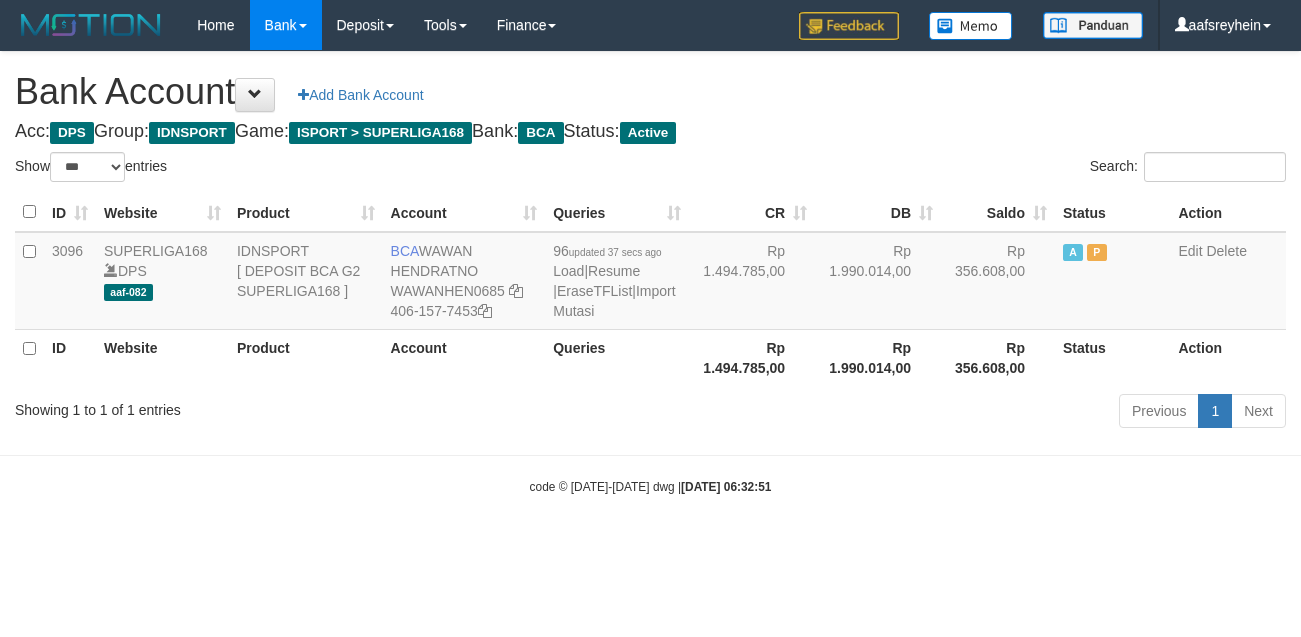 select on "***" 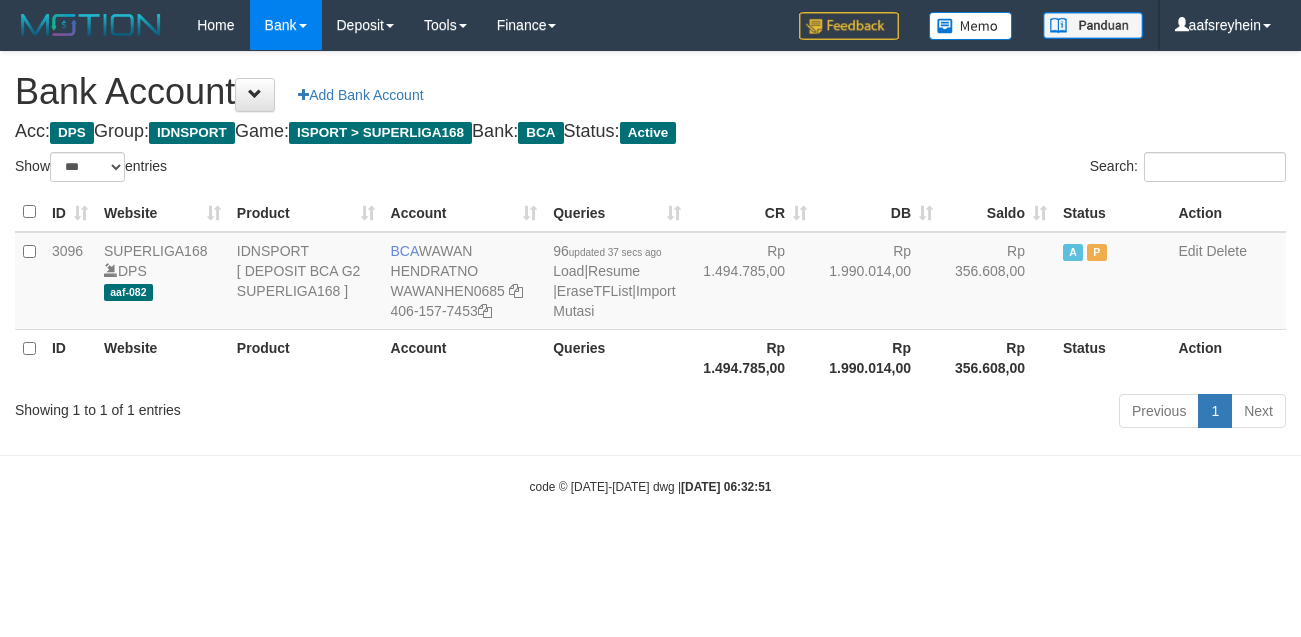 scroll, scrollTop: 0, scrollLeft: 0, axis: both 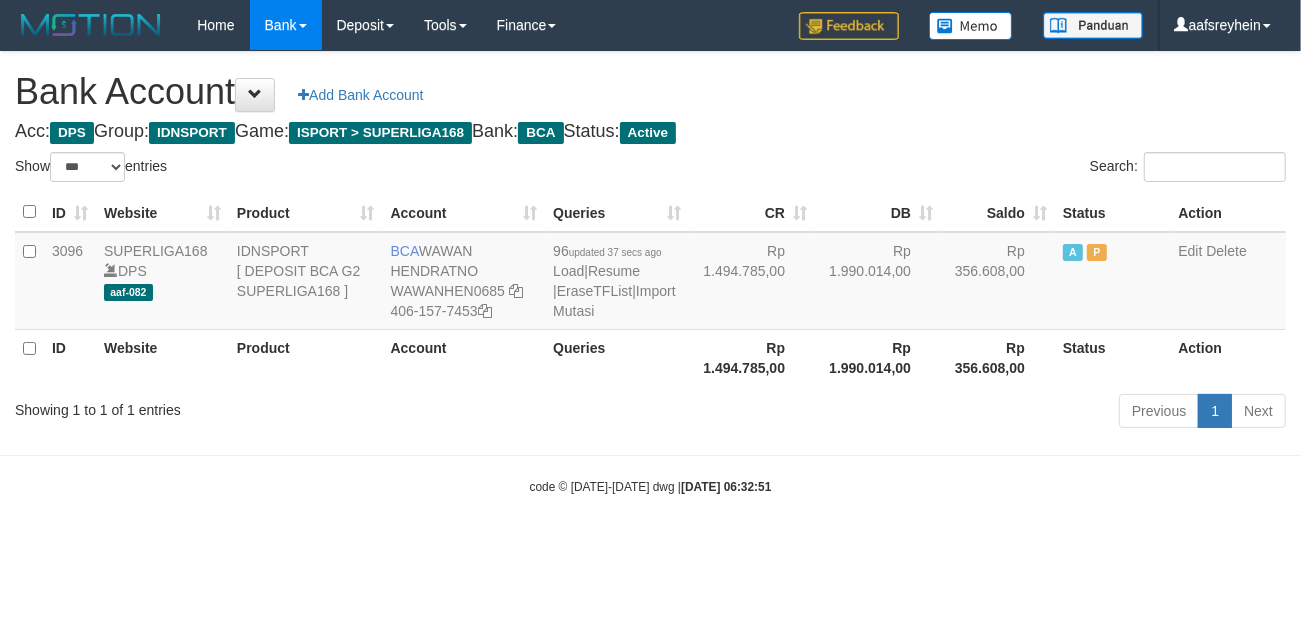 click on "Toggle navigation
Home
Bank
Account List
Load
By Website
Group
[ISPORT]													SUPERLIGA168
By Load Group (DPS)
-" at bounding box center (650, 273) 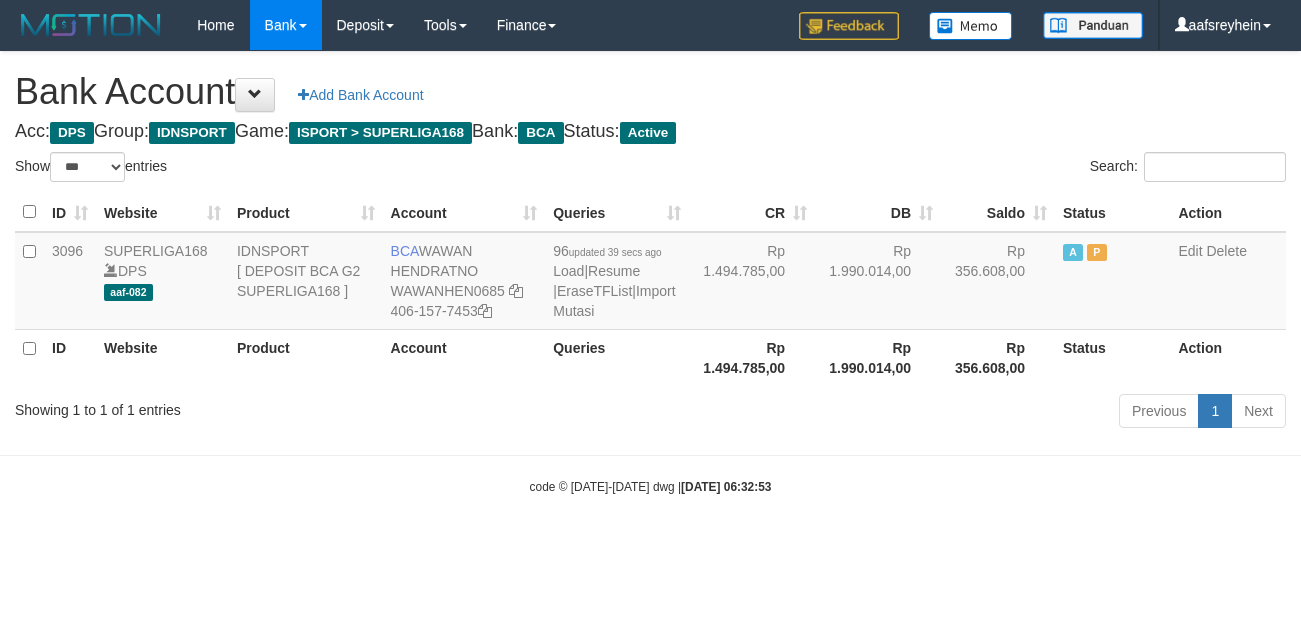 select on "***" 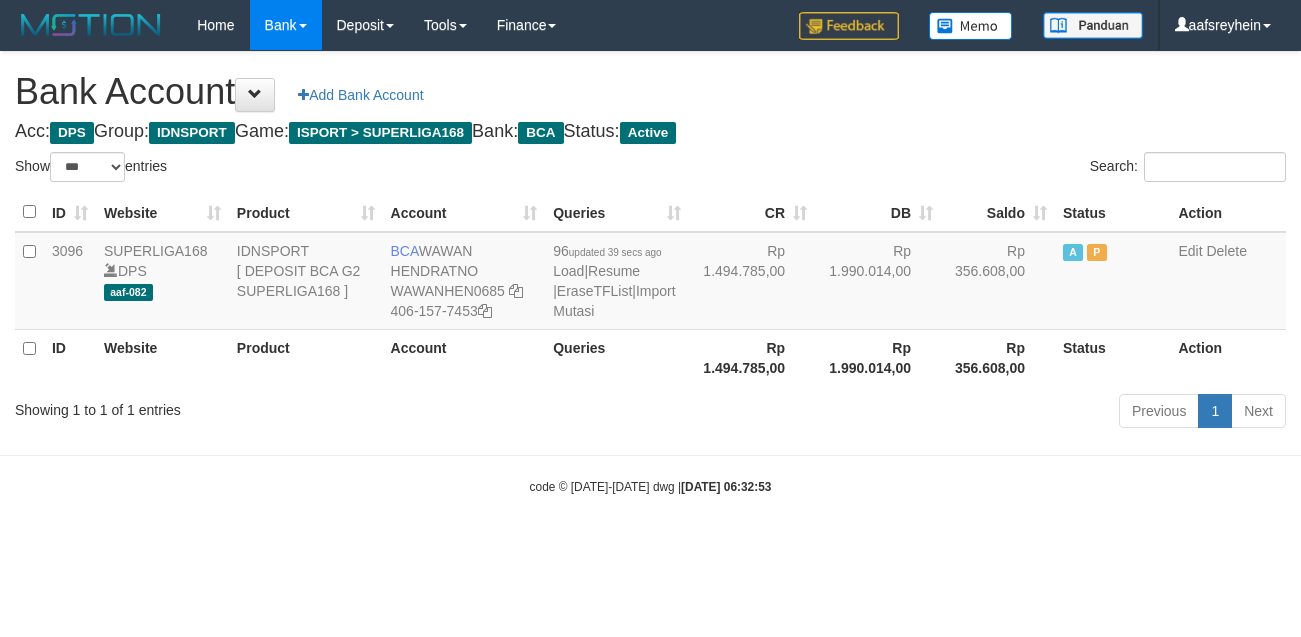 scroll, scrollTop: 0, scrollLeft: 0, axis: both 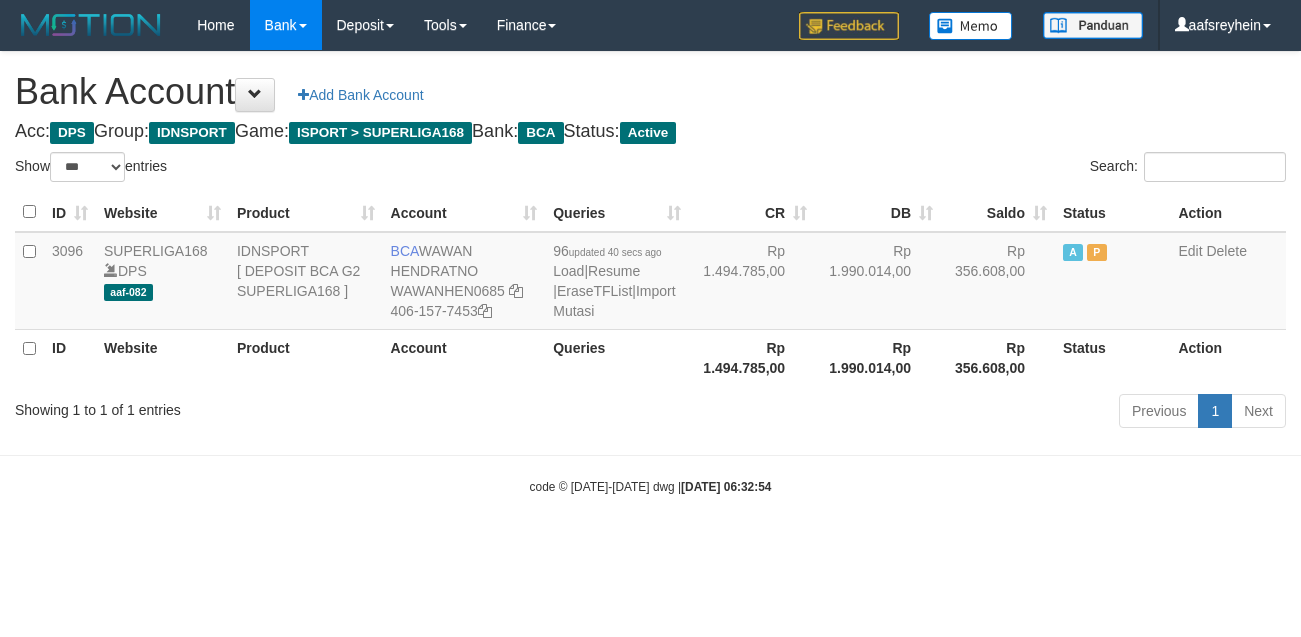 select on "***" 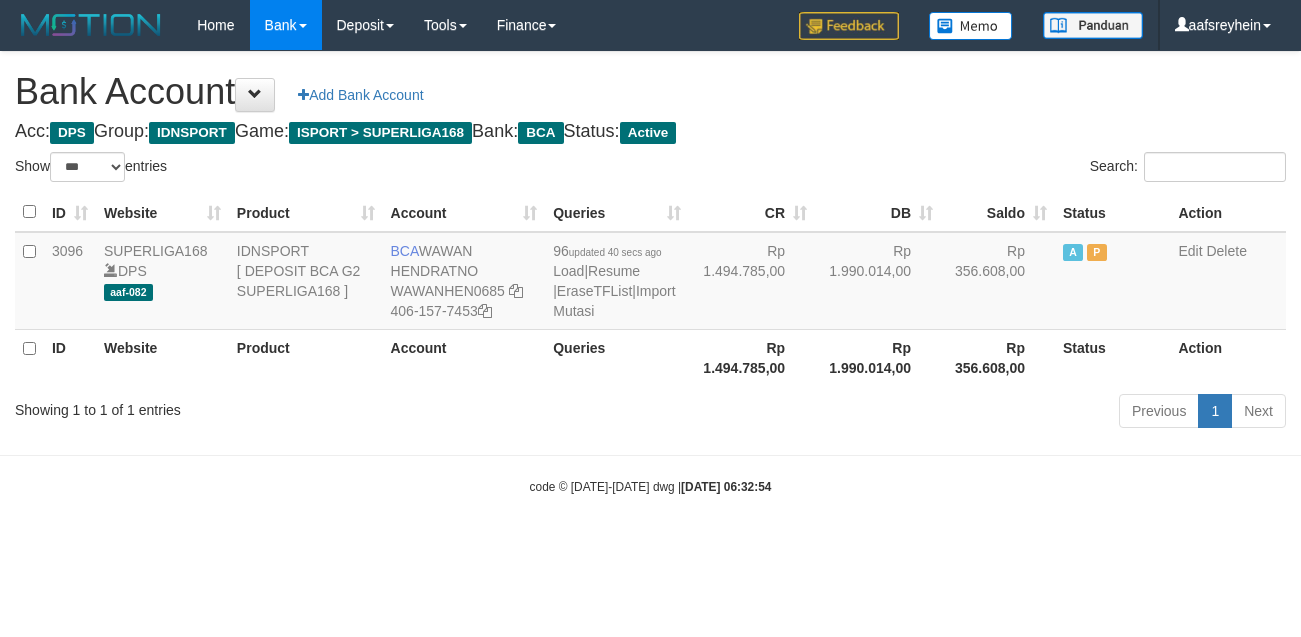 scroll, scrollTop: 0, scrollLeft: 0, axis: both 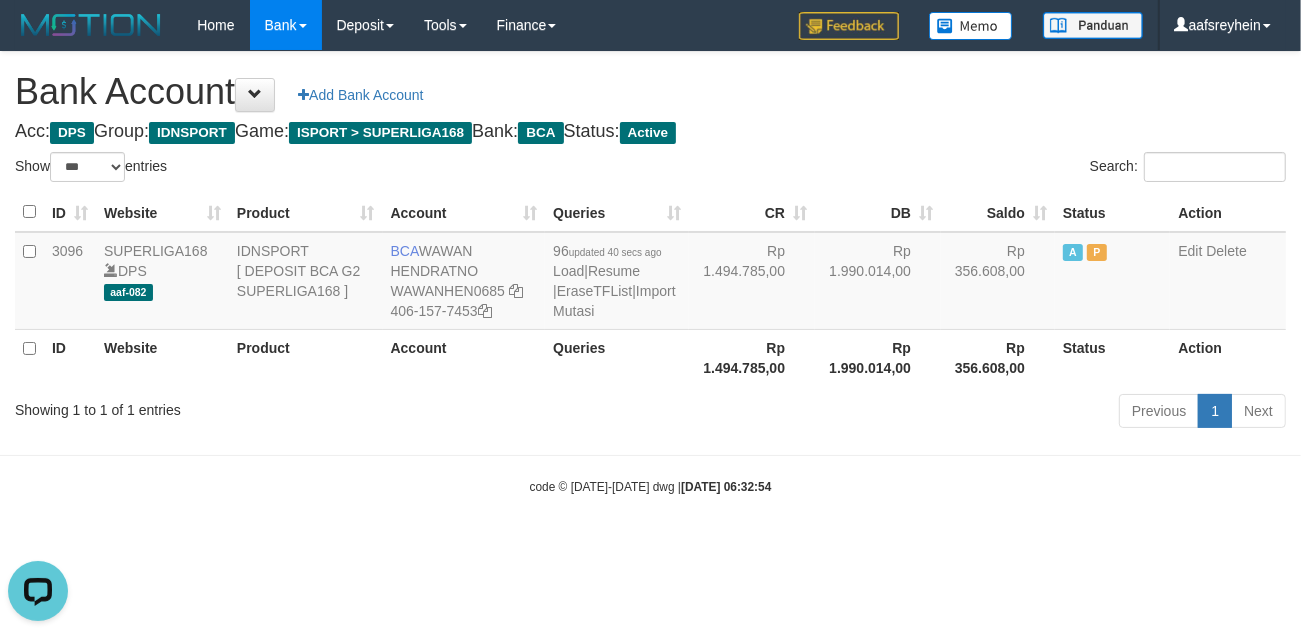 click on "Toggle navigation
Home
Bank
Account List
Load
By Website
Group
[ISPORT]													SUPERLIGA168
By Load Group (DPS)
-" at bounding box center [650, 273] 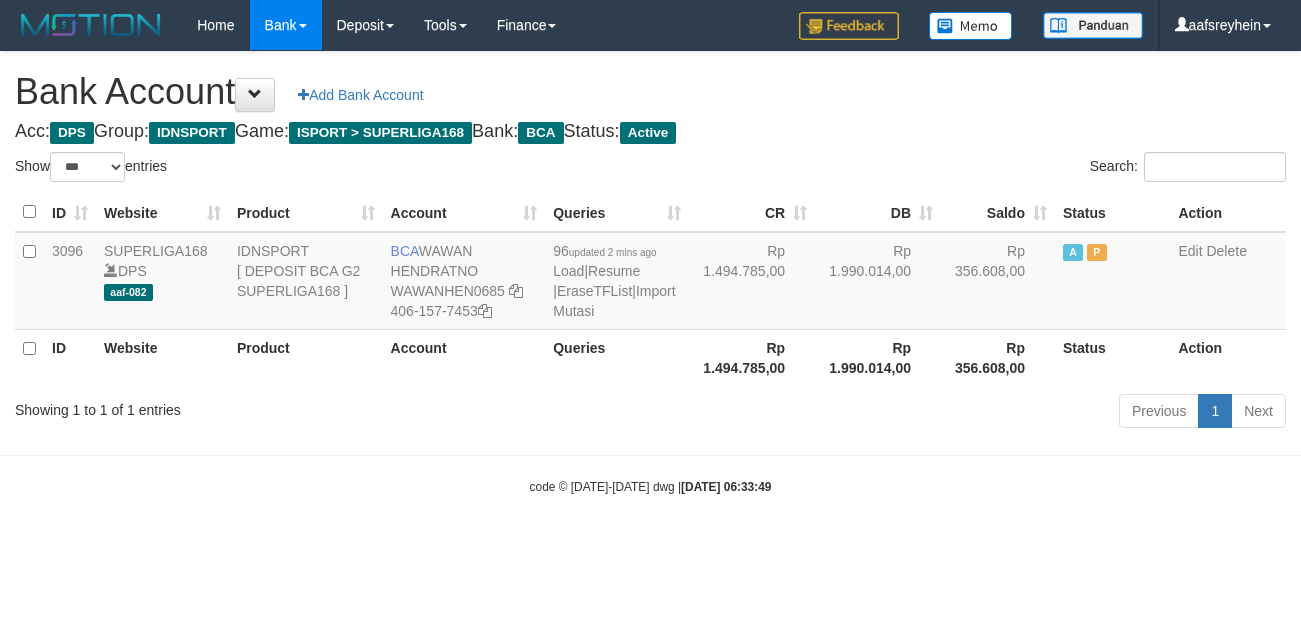 select on "***" 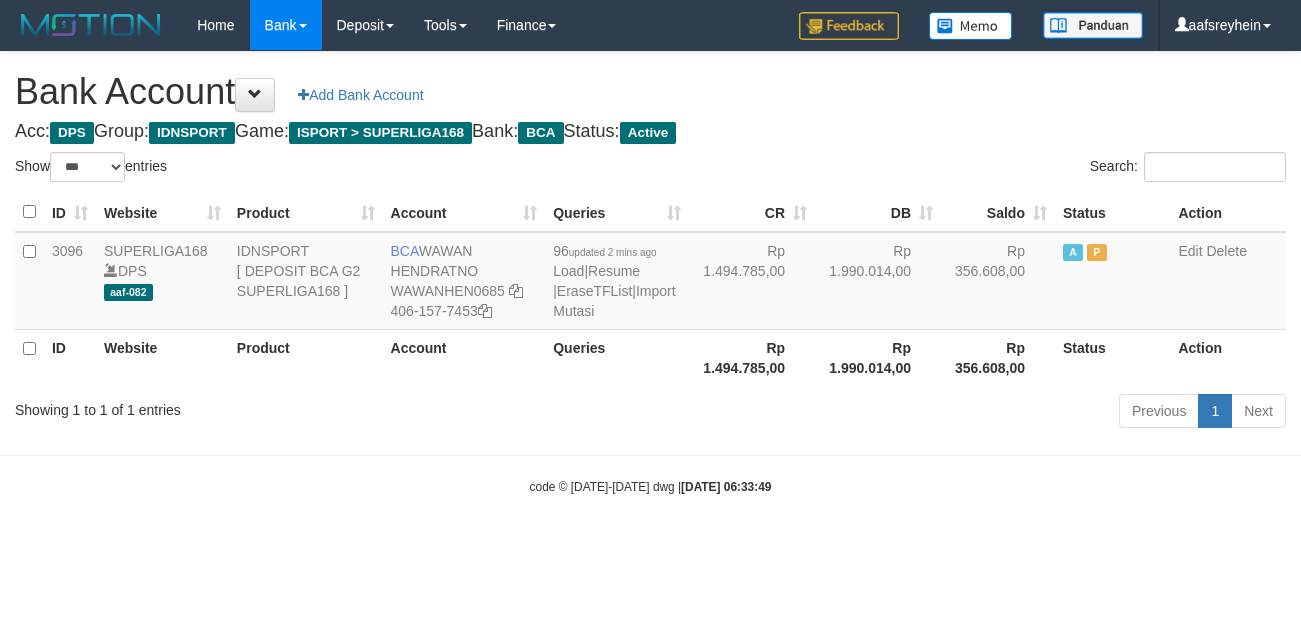 scroll, scrollTop: 0, scrollLeft: 0, axis: both 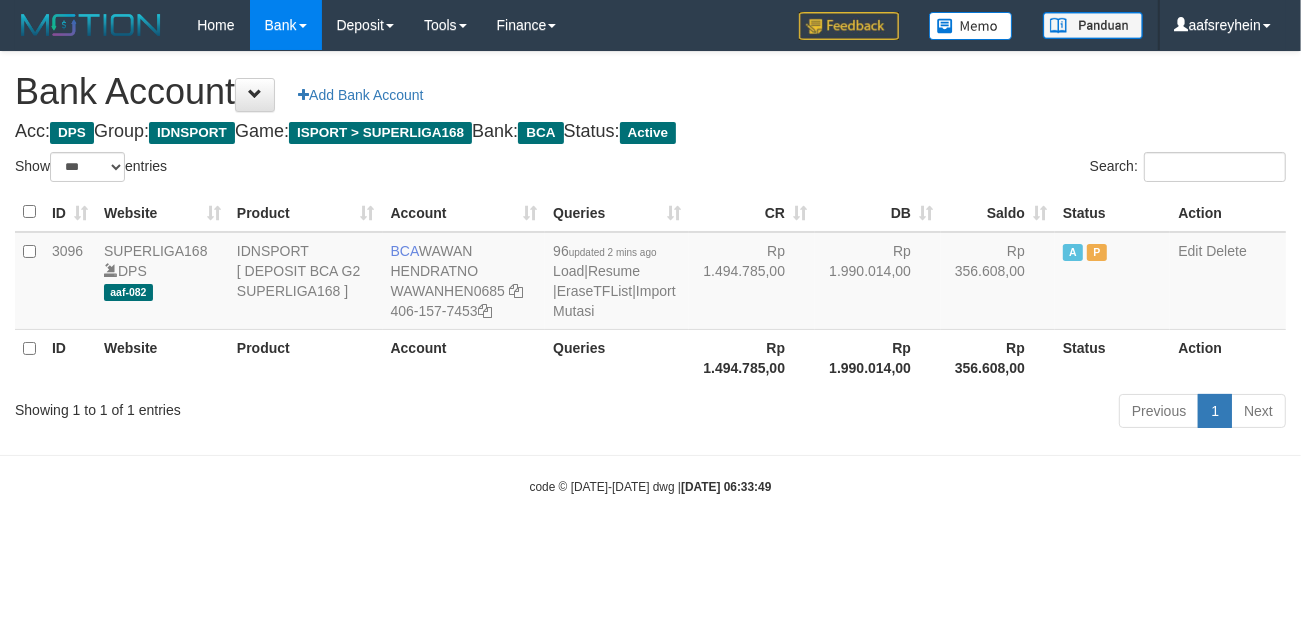 click on "Previous 1 Next" at bounding box center [921, 413] 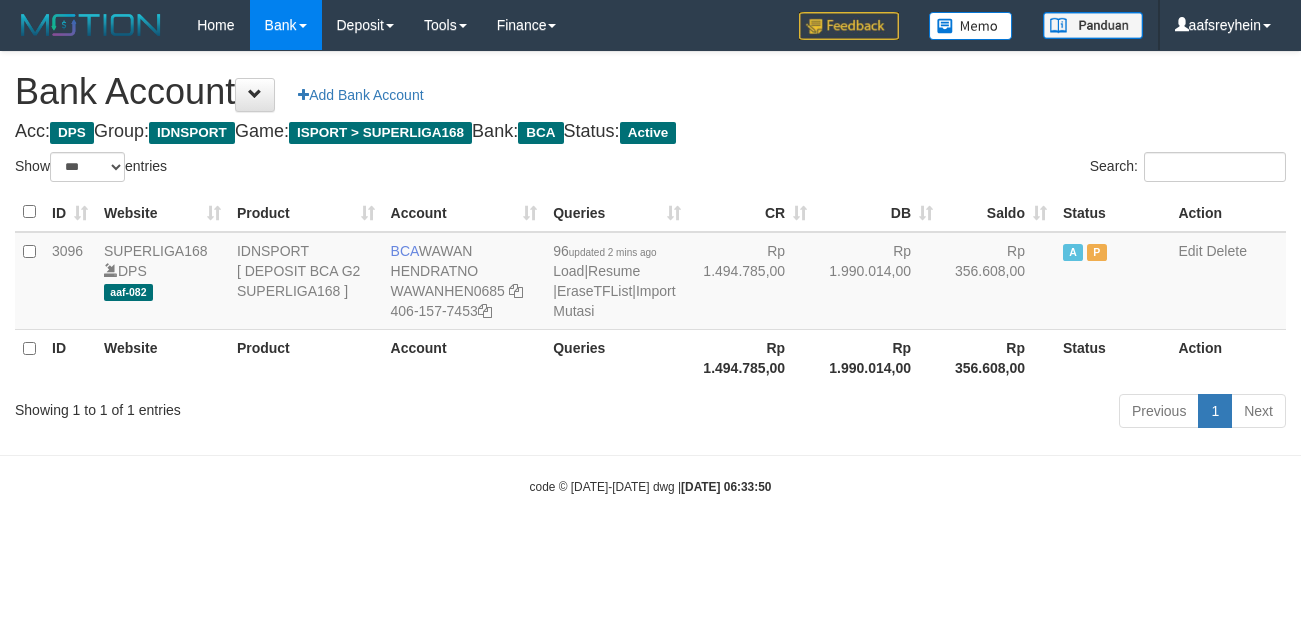 select on "***" 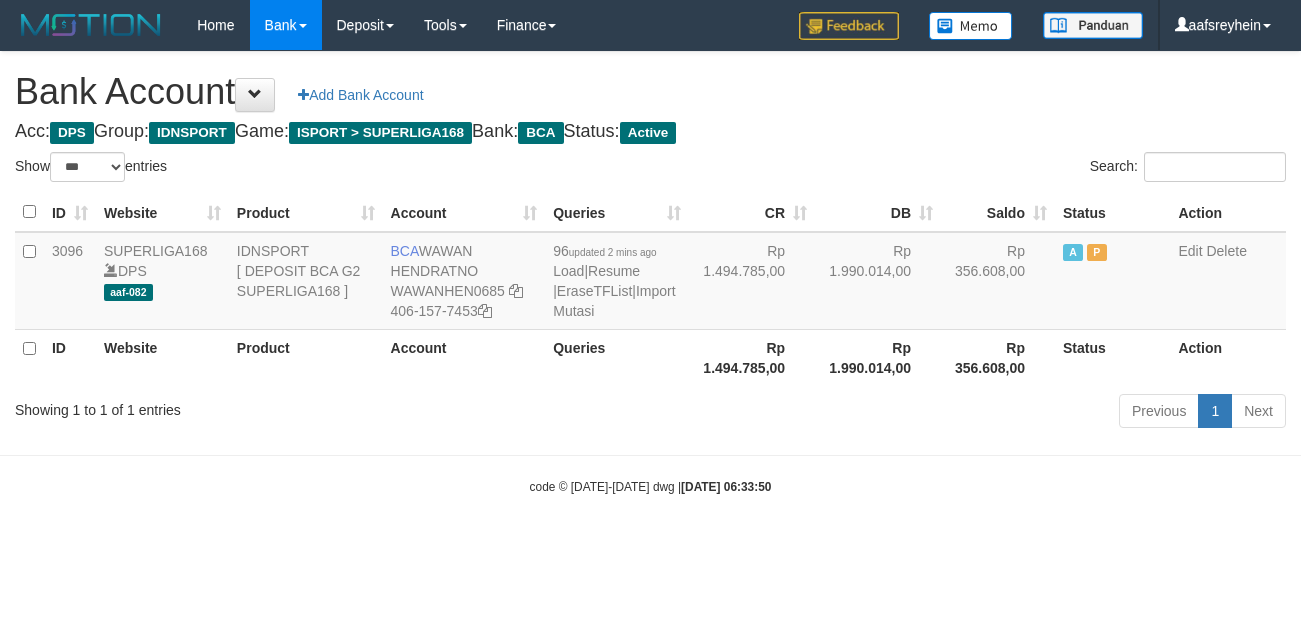 scroll, scrollTop: 0, scrollLeft: 0, axis: both 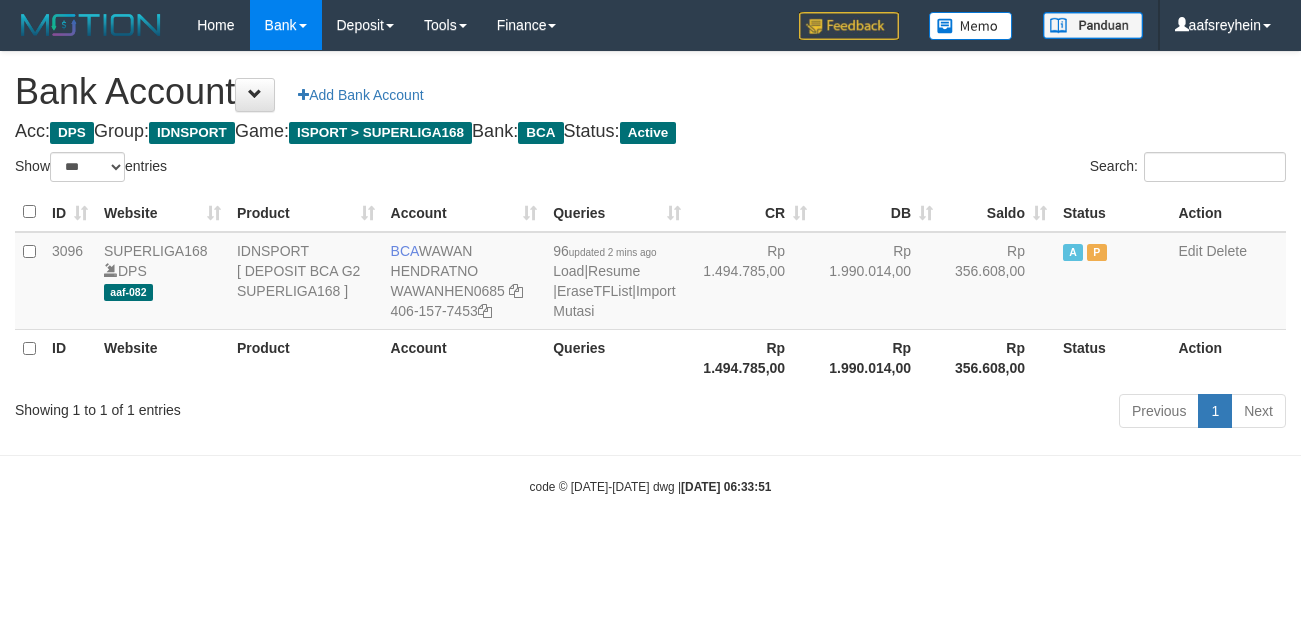 select on "***" 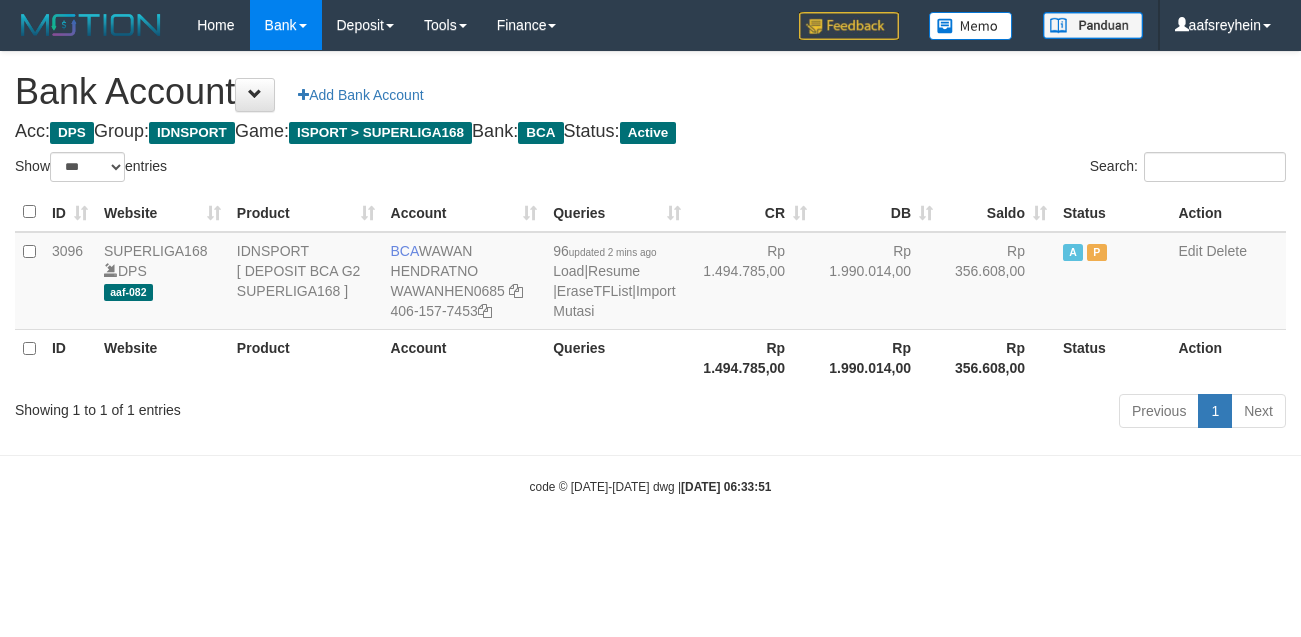 scroll, scrollTop: 0, scrollLeft: 0, axis: both 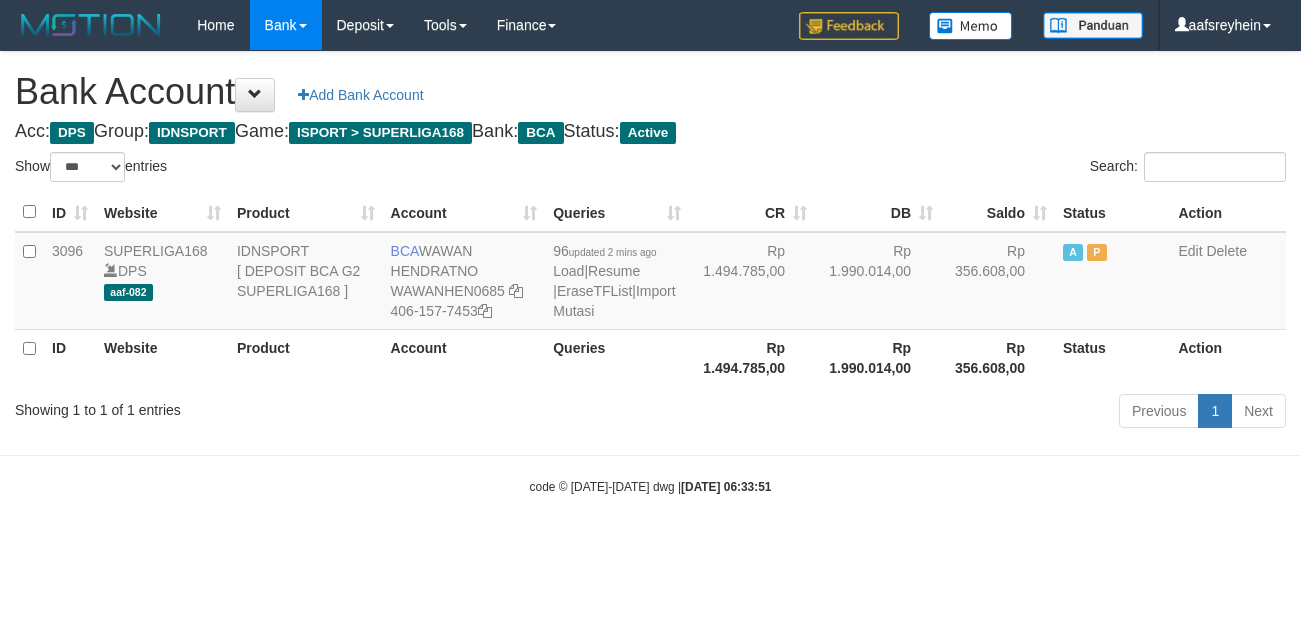 select on "***" 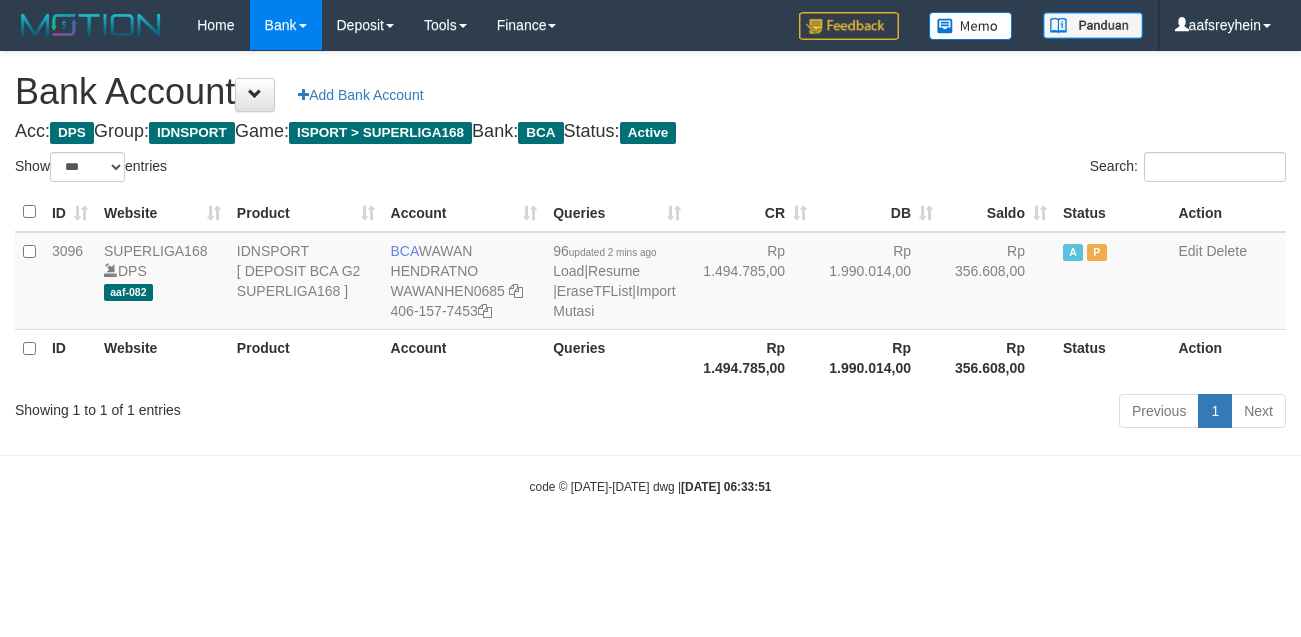 scroll, scrollTop: 0, scrollLeft: 0, axis: both 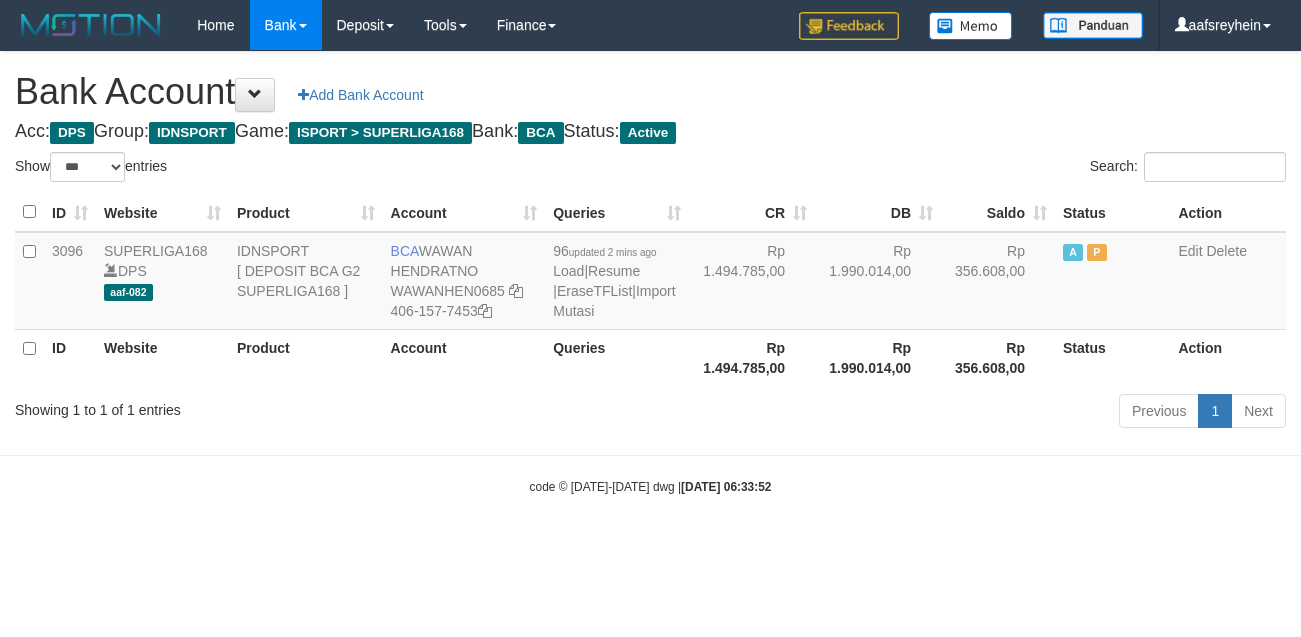 select on "***" 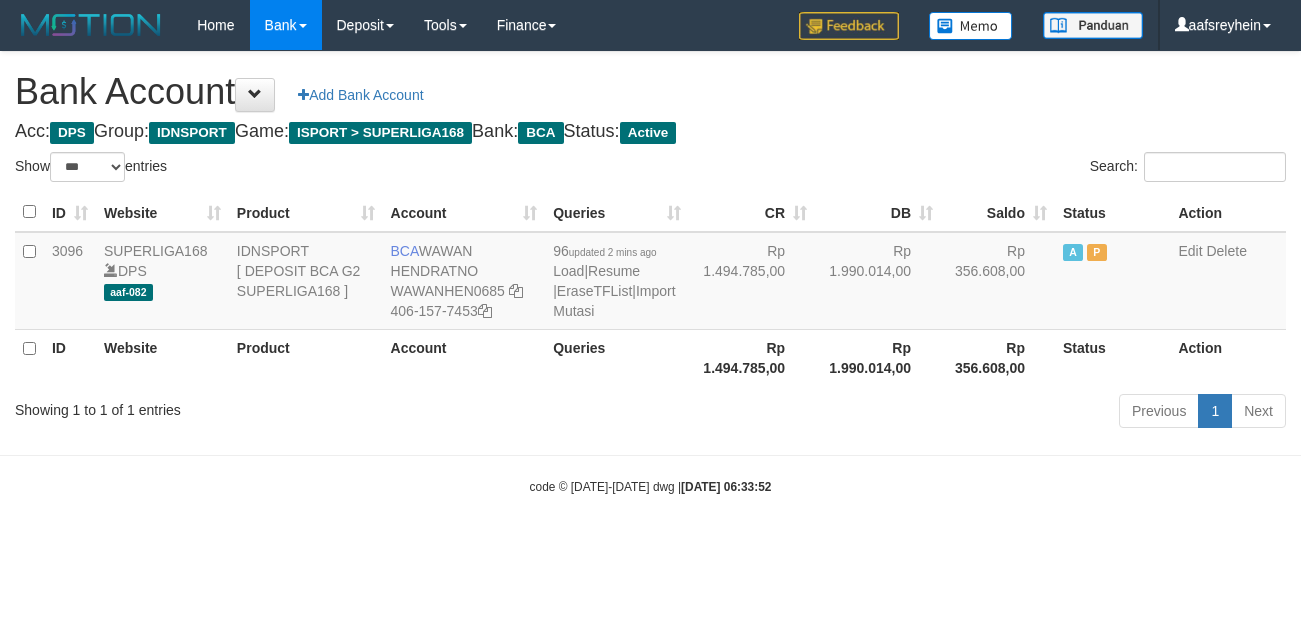 scroll, scrollTop: 0, scrollLeft: 0, axis: both 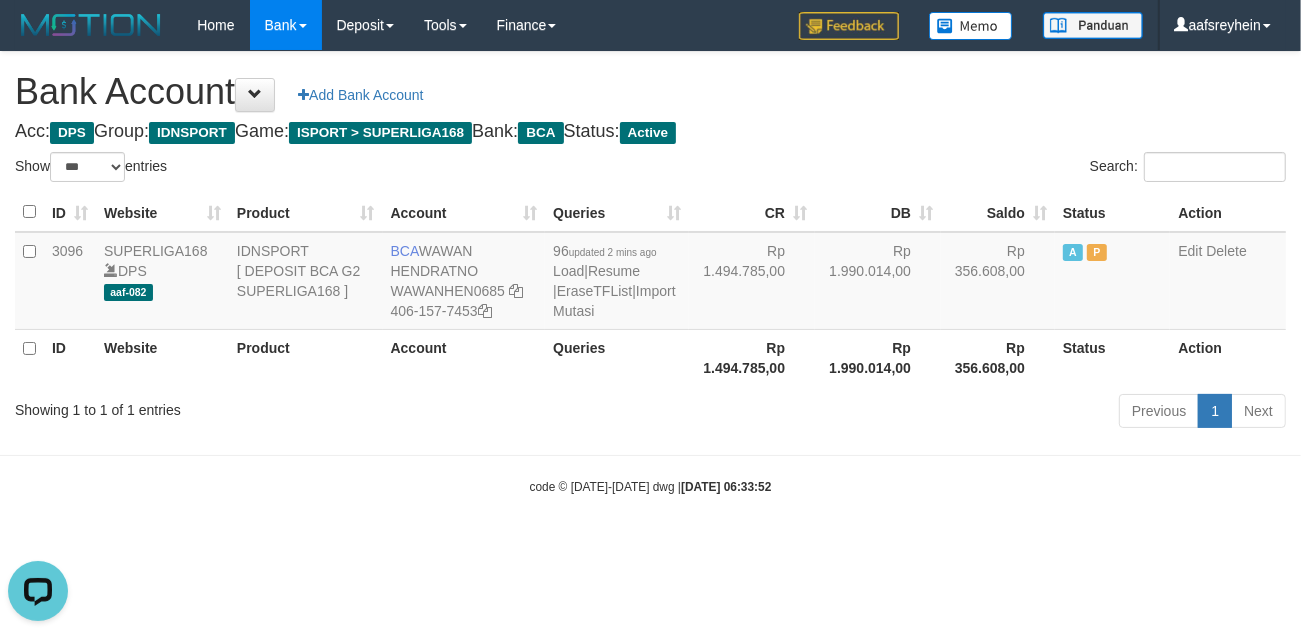 click on "Toggle navigation
Home
Bank
Account List
Load
By Website
Group
[ISPORT]													SUPERLIGA168
By Load Group (DPS)
-" at bounding box center (650, 273) 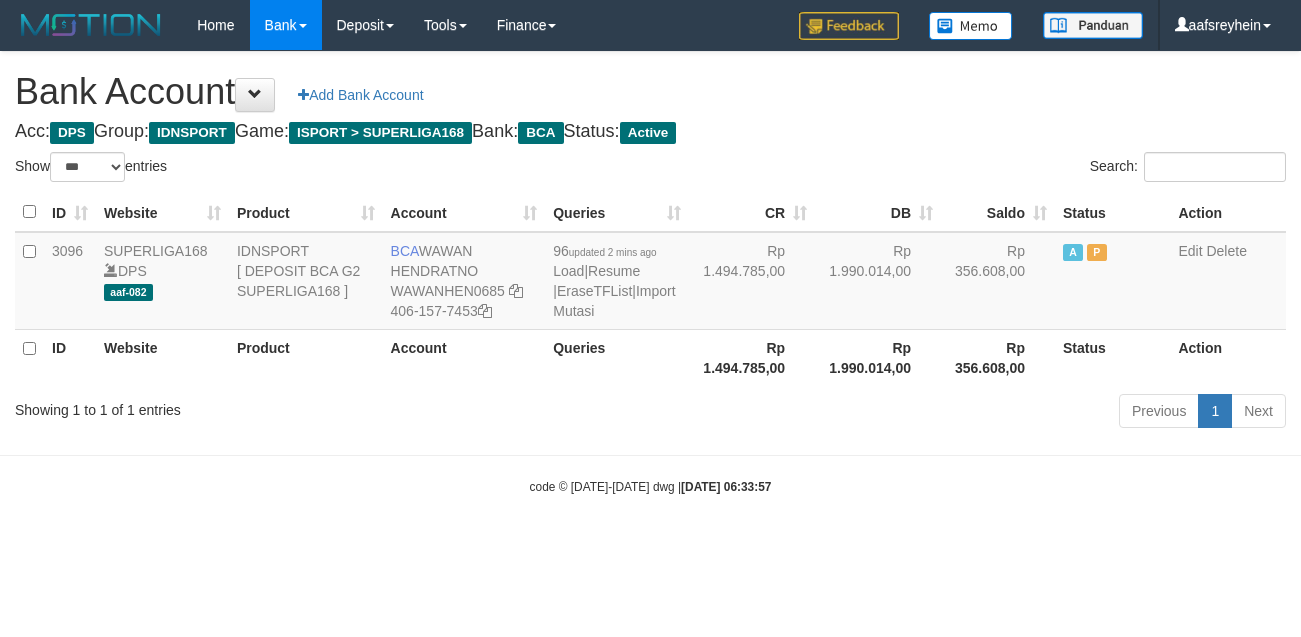 select on "***" 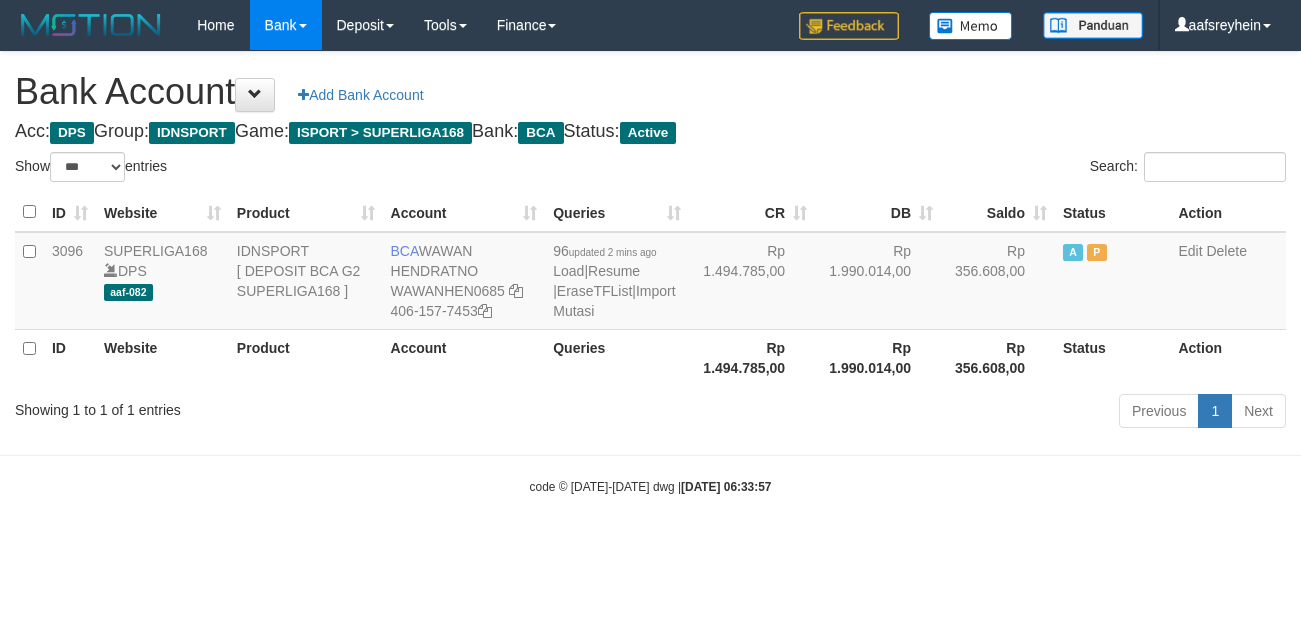 scroll, scrollTop: 0, scrollLeft: 0, axis: both 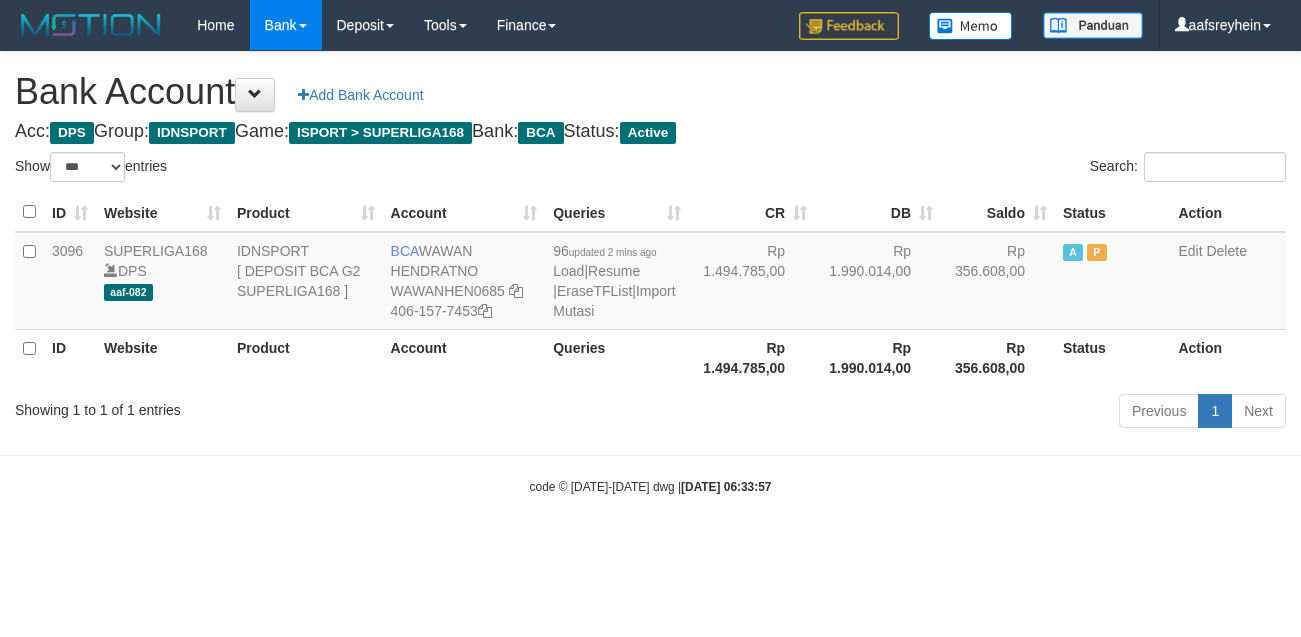 select on "***" 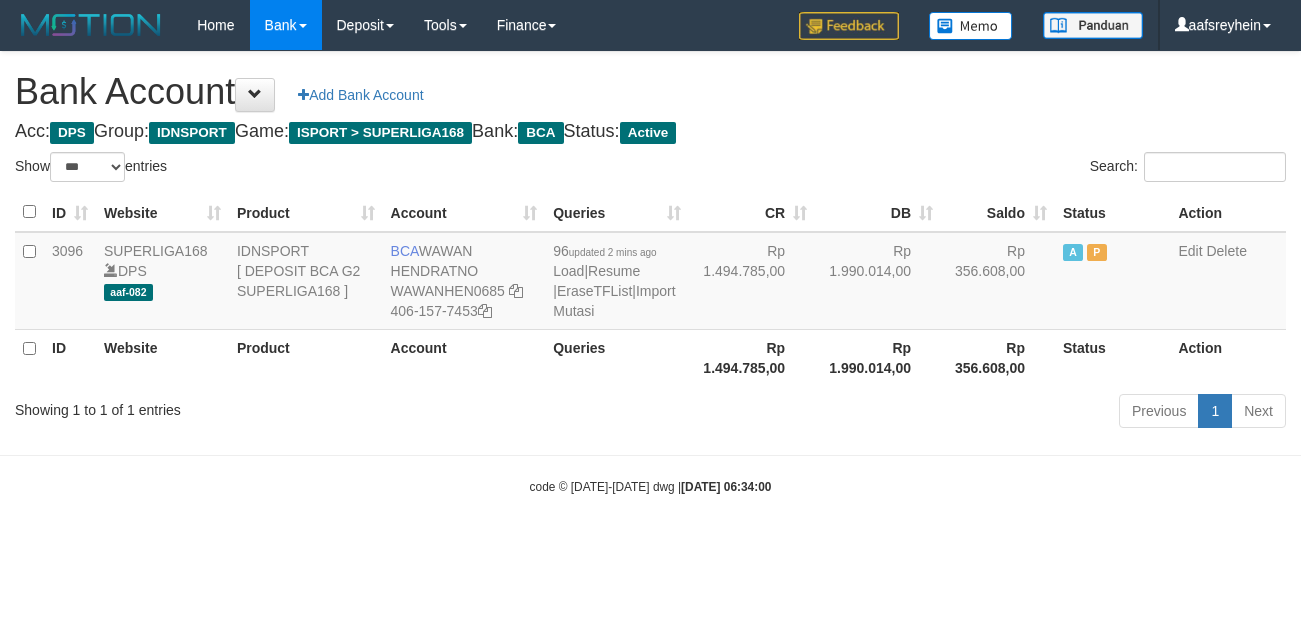 select on "***" 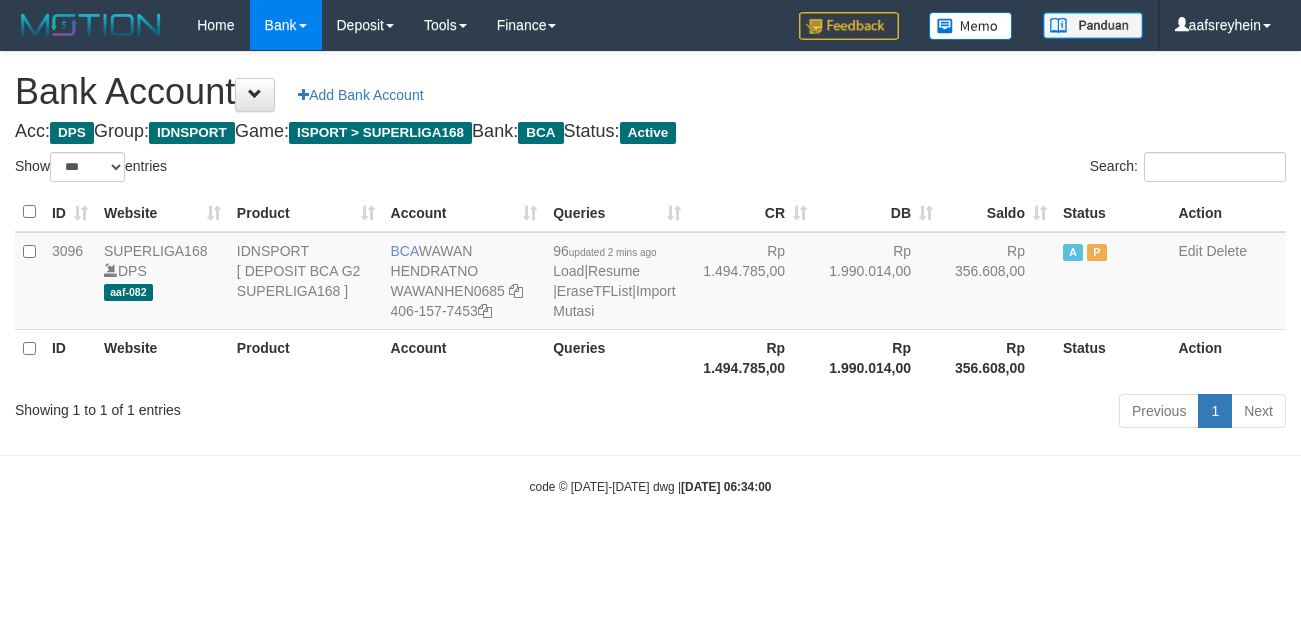 scroll, scrollTop: 0, scrollLeft: 0, axis: both 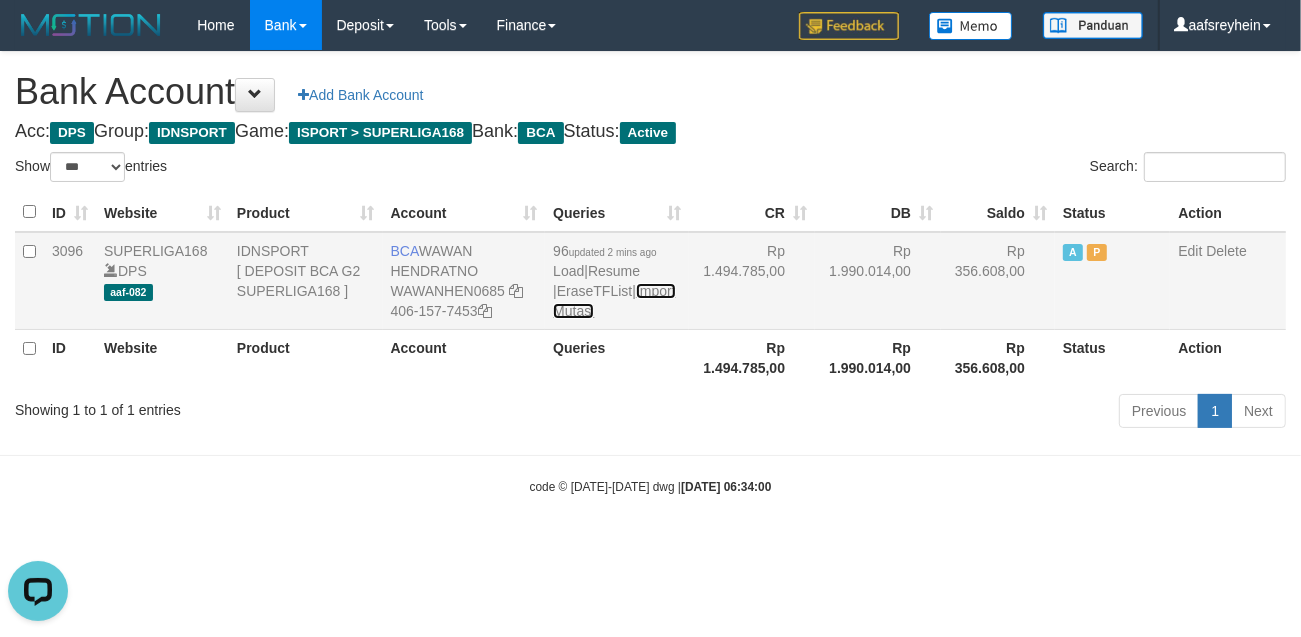 click on "Import Mutasi" at bounding box center [614, 301] 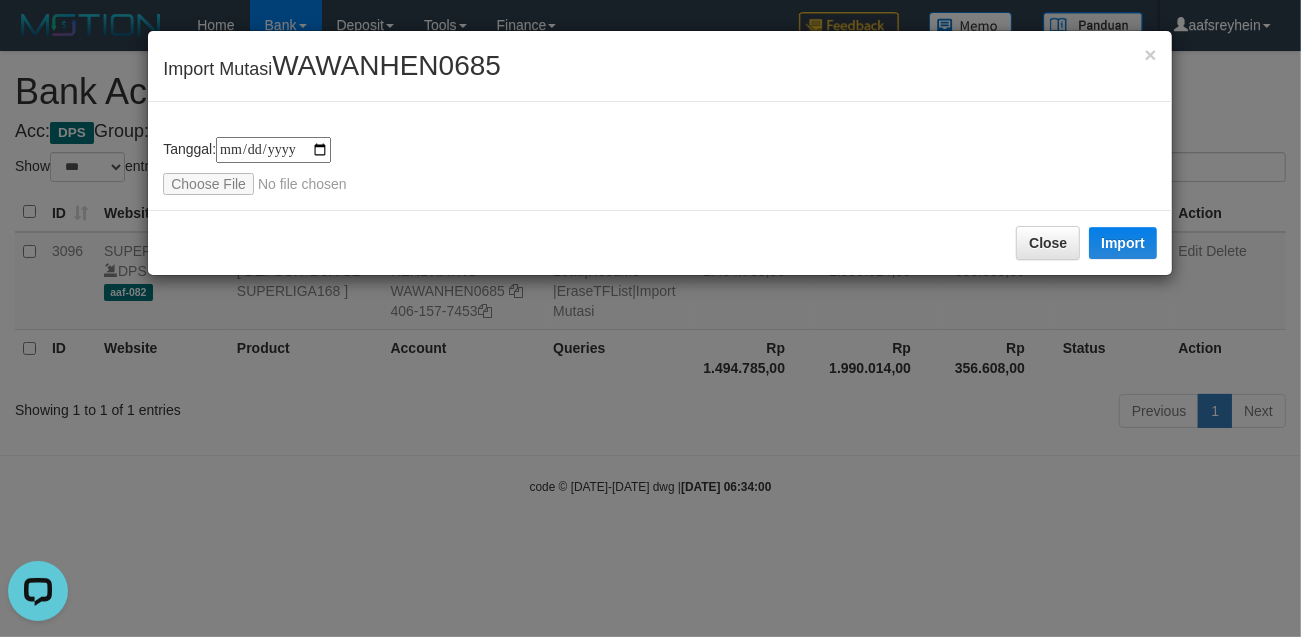 type on "**********" 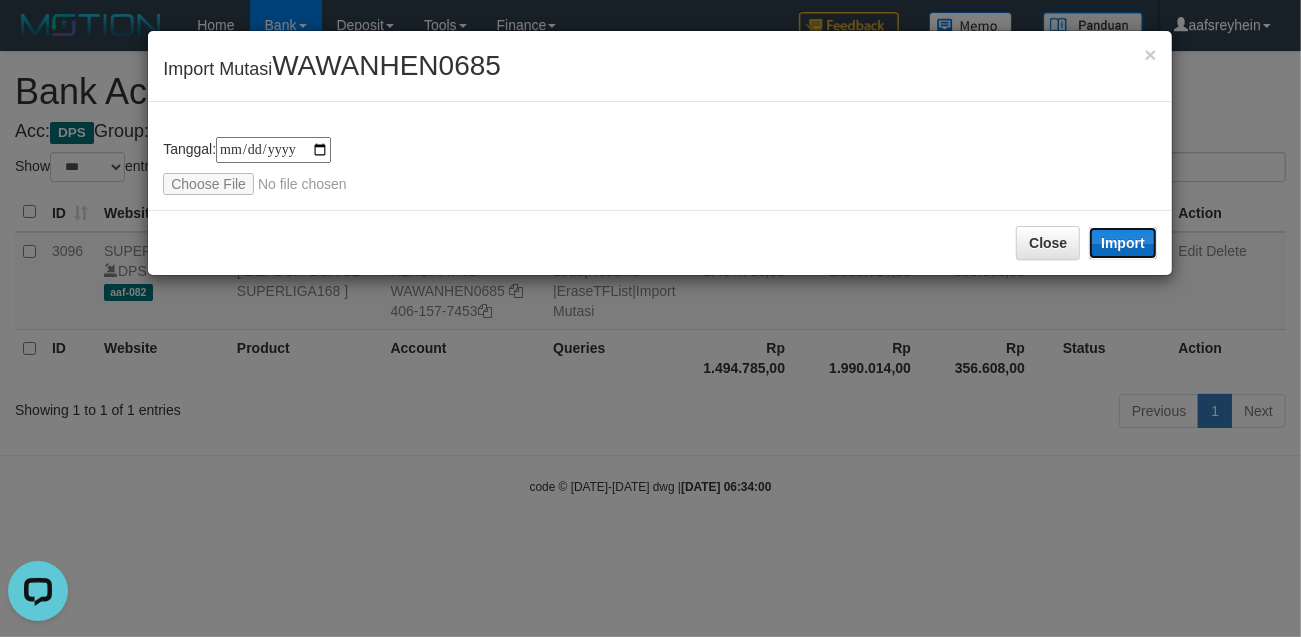click on "Import" at bounding box center [1123, 243] 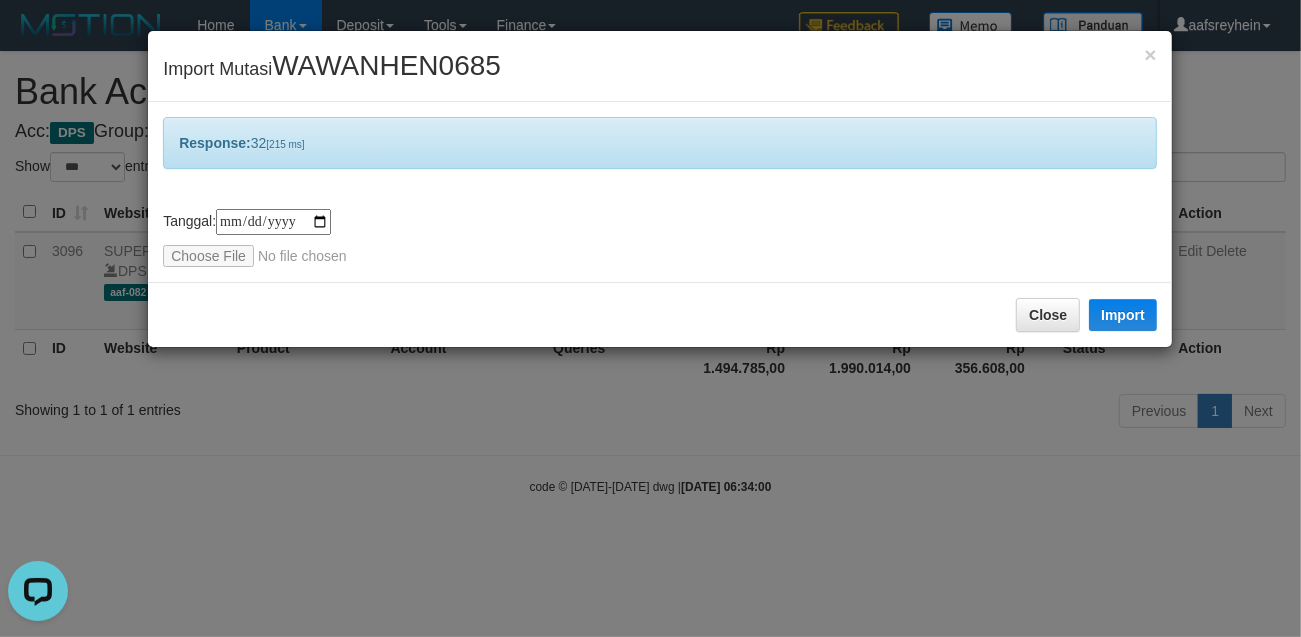 click on "**********" at bounding box center [650, 318] 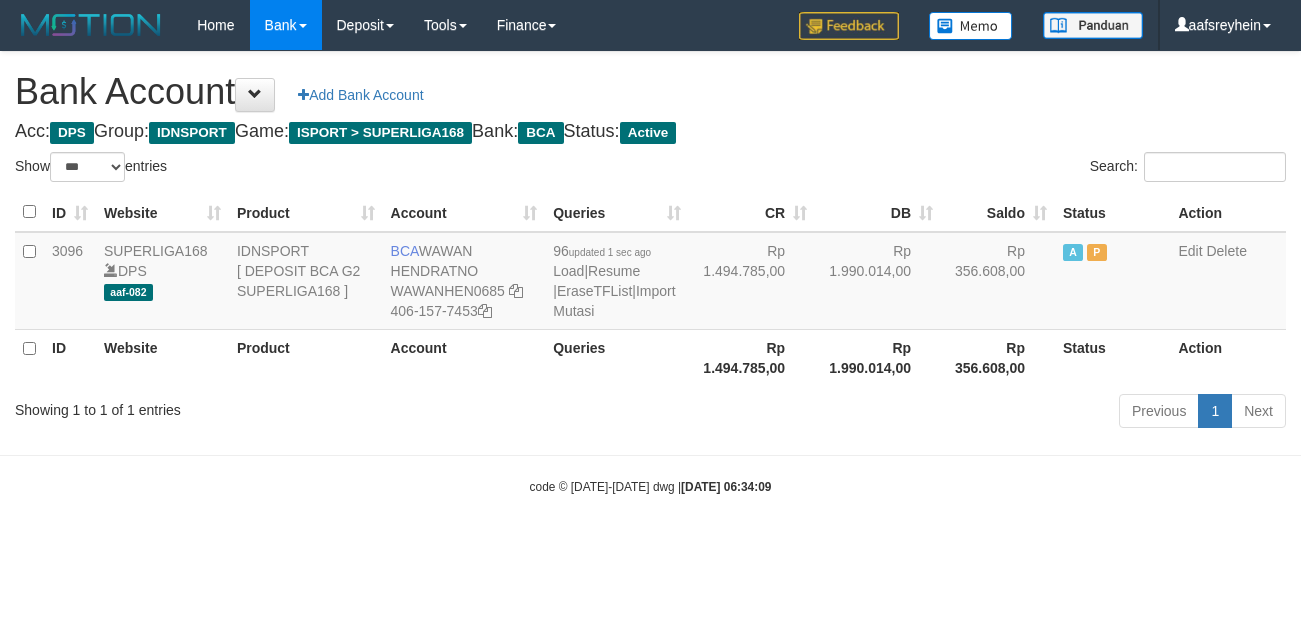 select on "***" 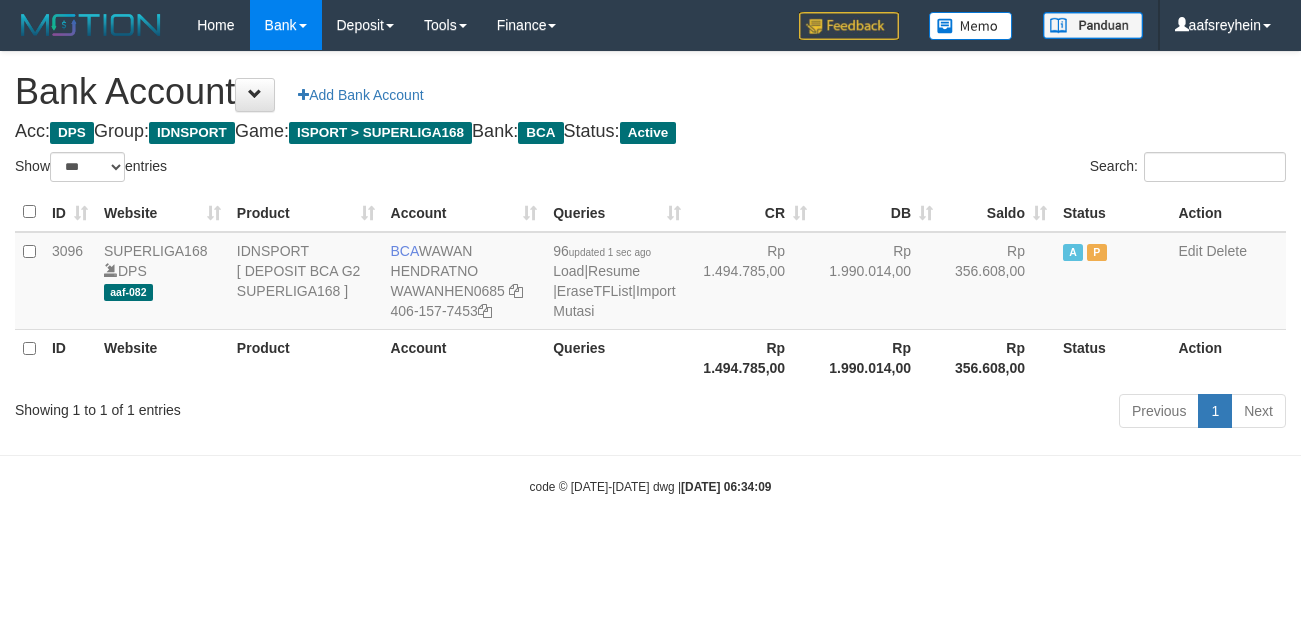 scroll, scrollTop: 0, scrollLeft: 0, axis: both 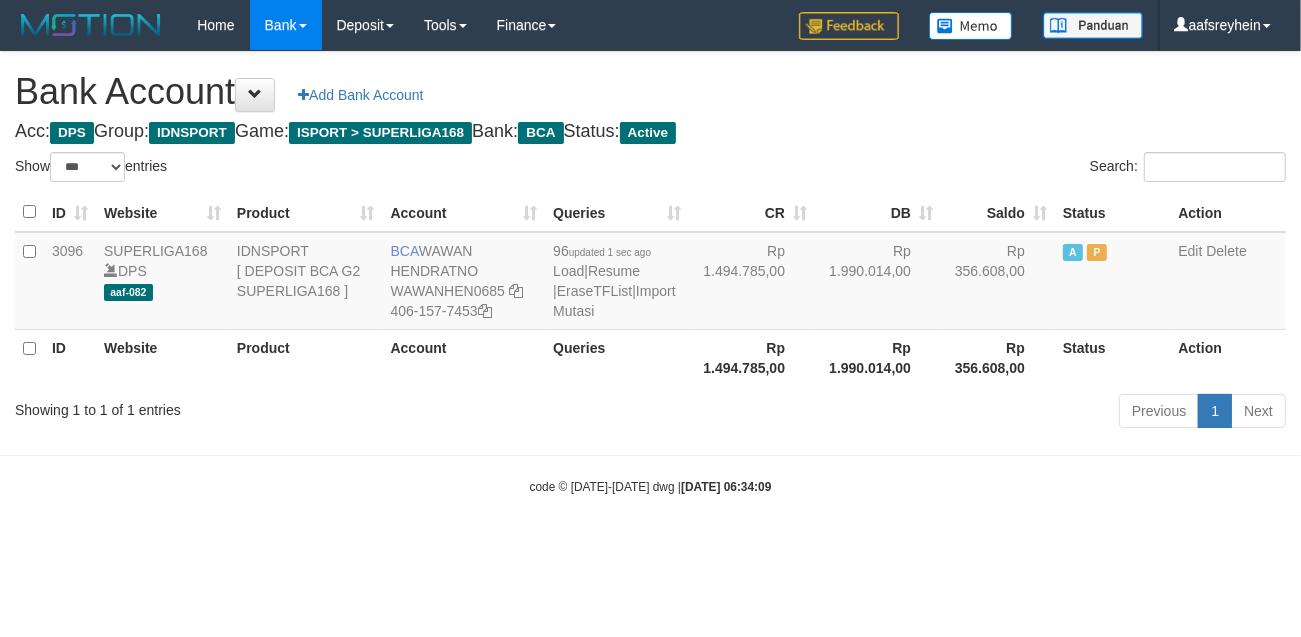 click on "code © [DATE]-[DATE] dwg |  [DATE] 06:34:09" at bounding box center [651, 487] 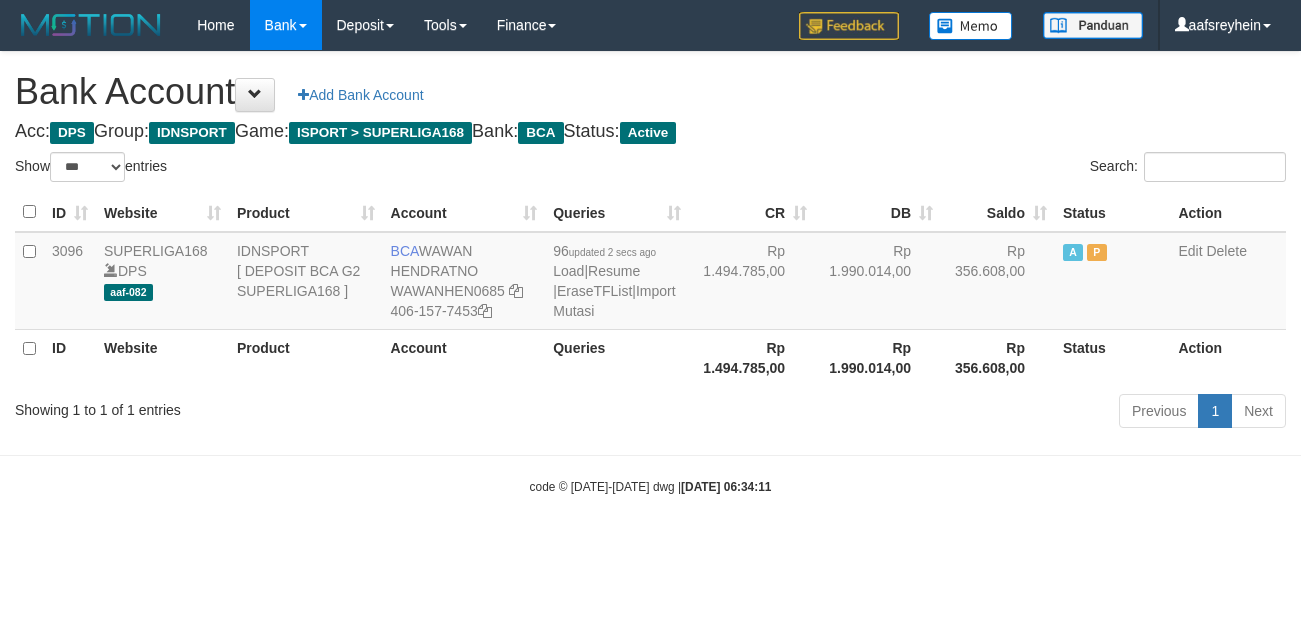 select on "***" 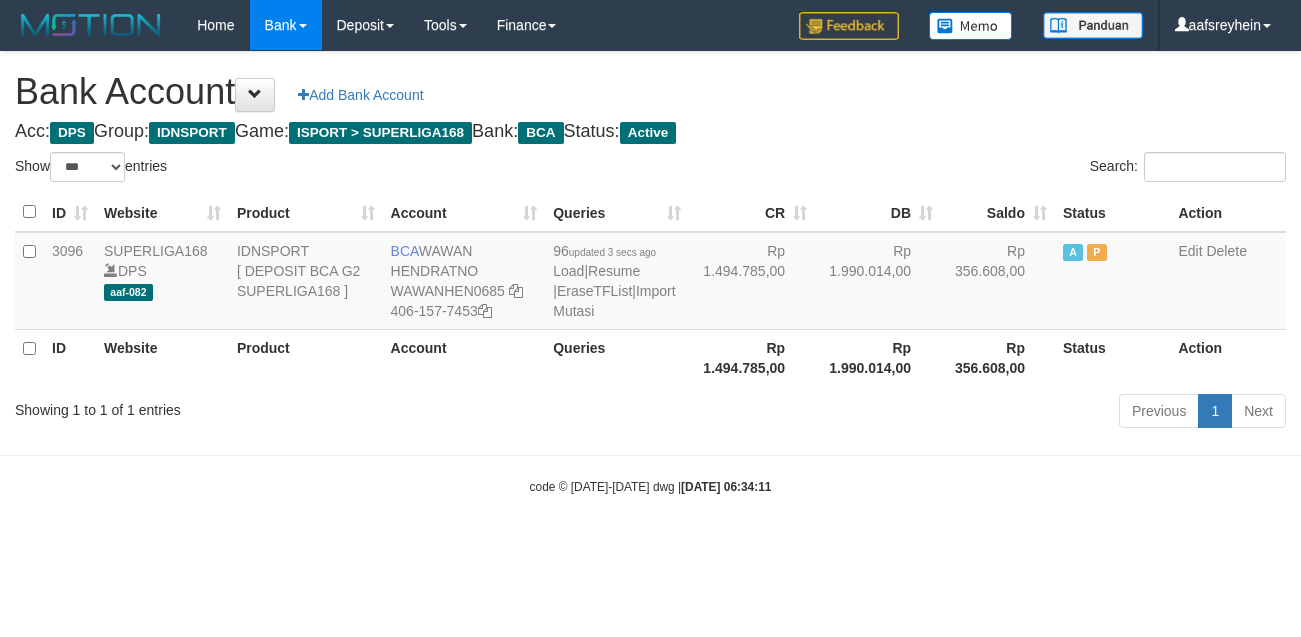 select on "***" 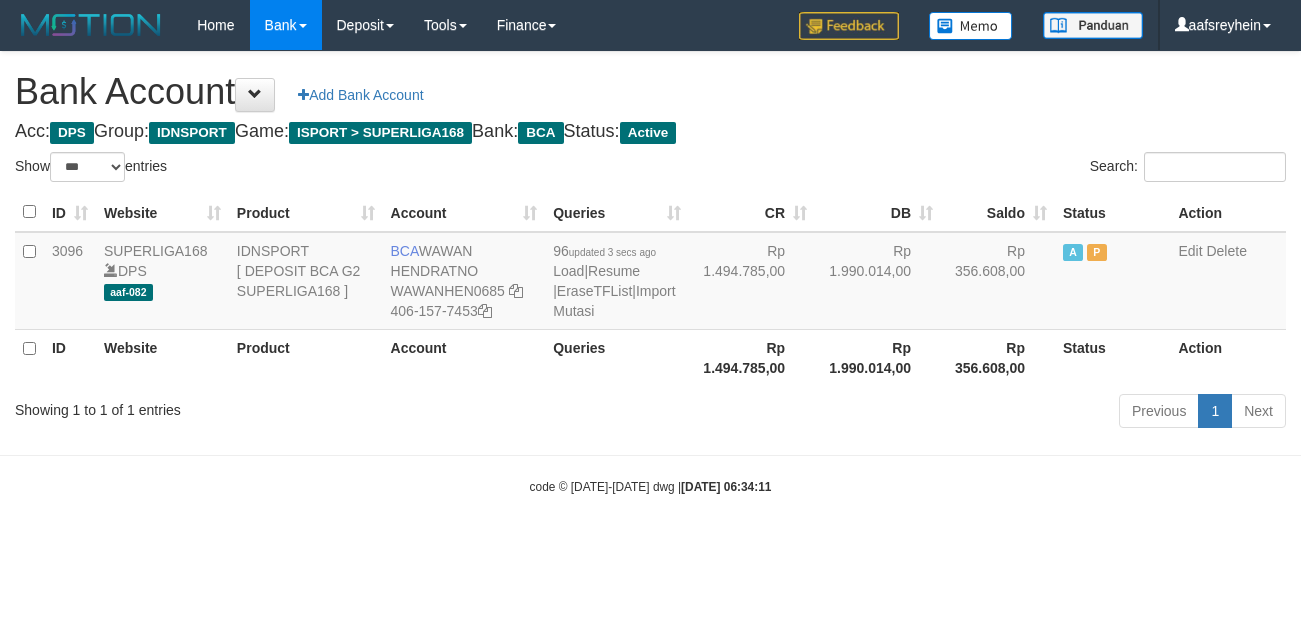 scroll, scrollTop: 0, scrollLeft: 0, axis: both 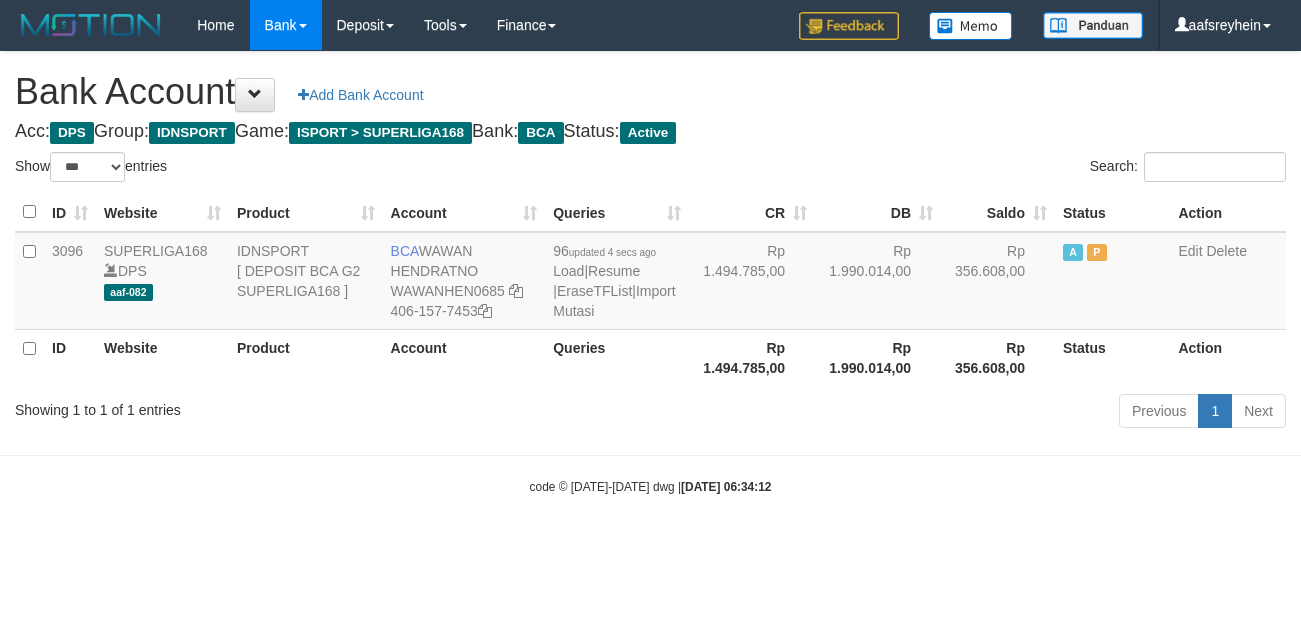 select on "***" 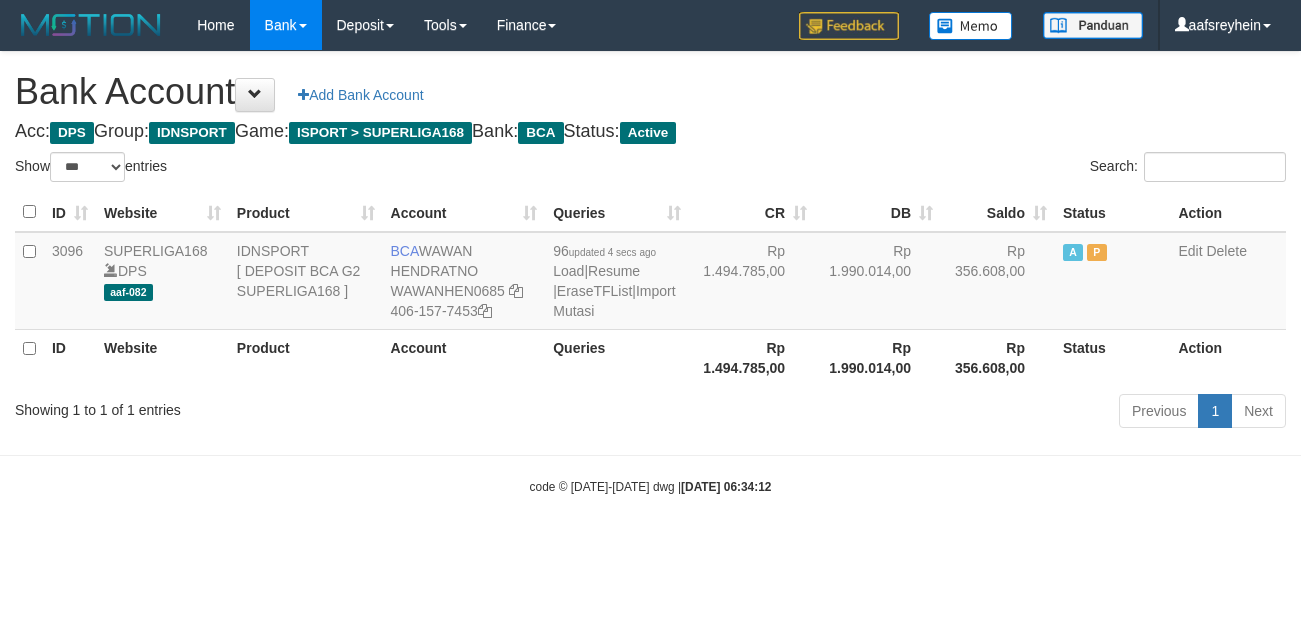 scroll, scrollTop: 0, scrollLeft: 0, axis: both 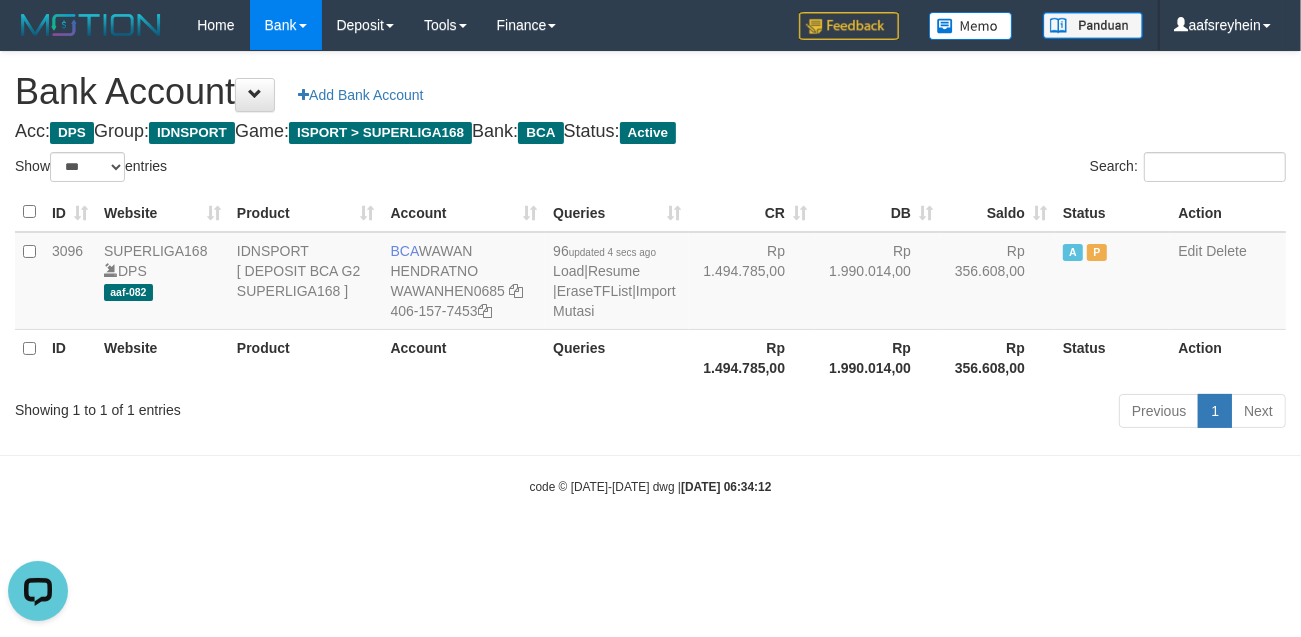 click on "Toggle navigation
Home
Bank
Account List
Load
By Website
Group
[ISPORT]													SUPERLIGA168
By Load Group (DPS)
-" at bounding box center (650, 273) 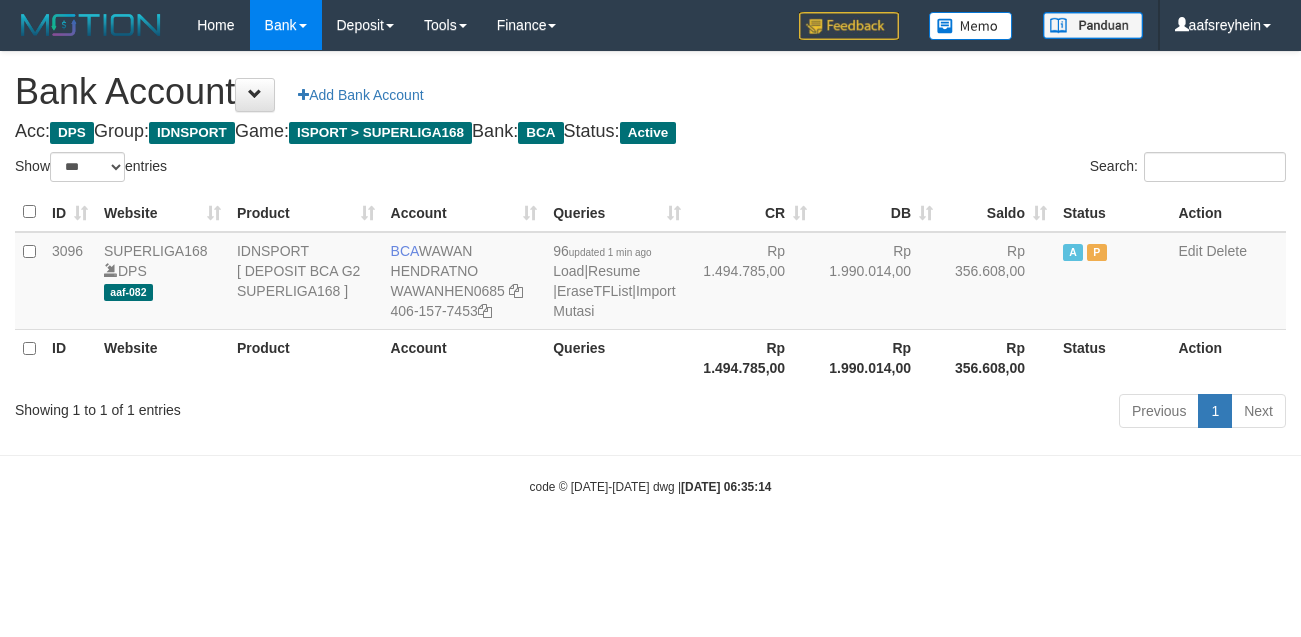 select on "***" 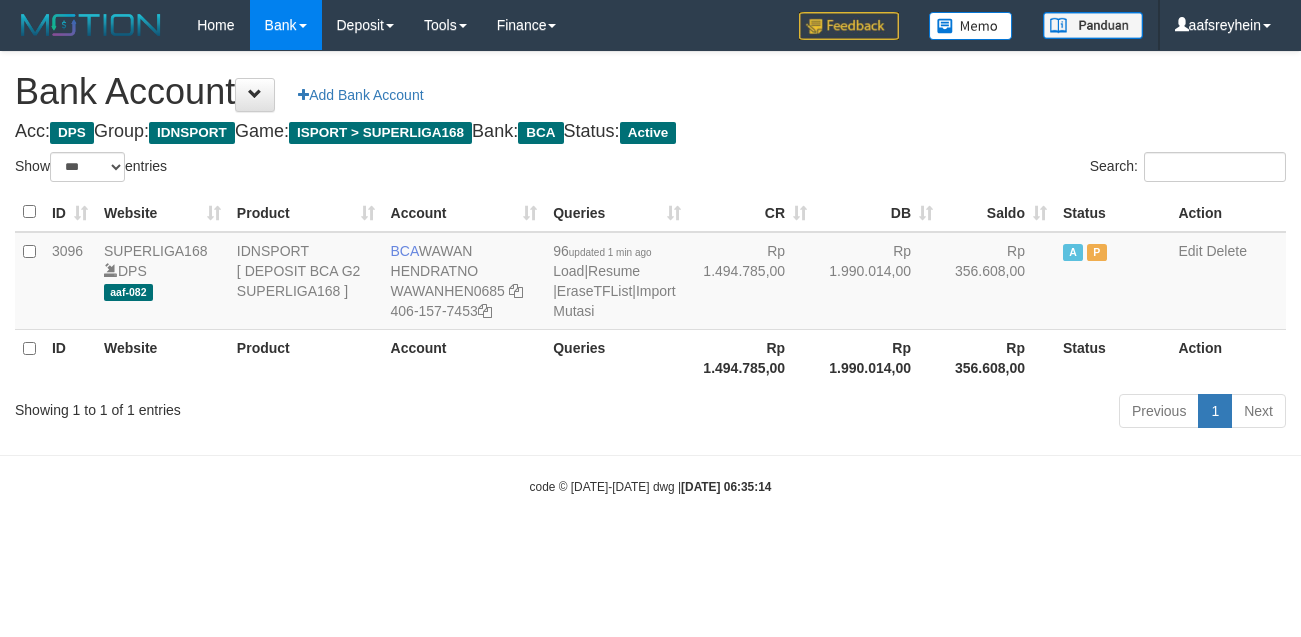 scroll, scrollTop: 0, scrollLeft: 0, axis: both 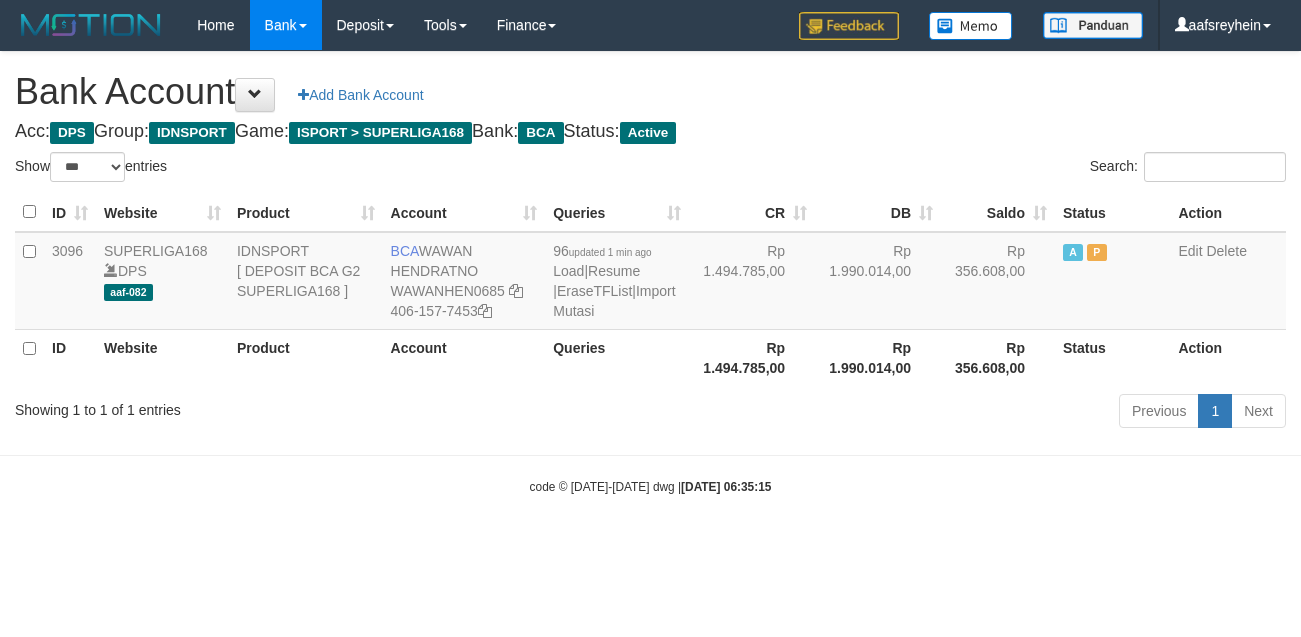 select on "***" 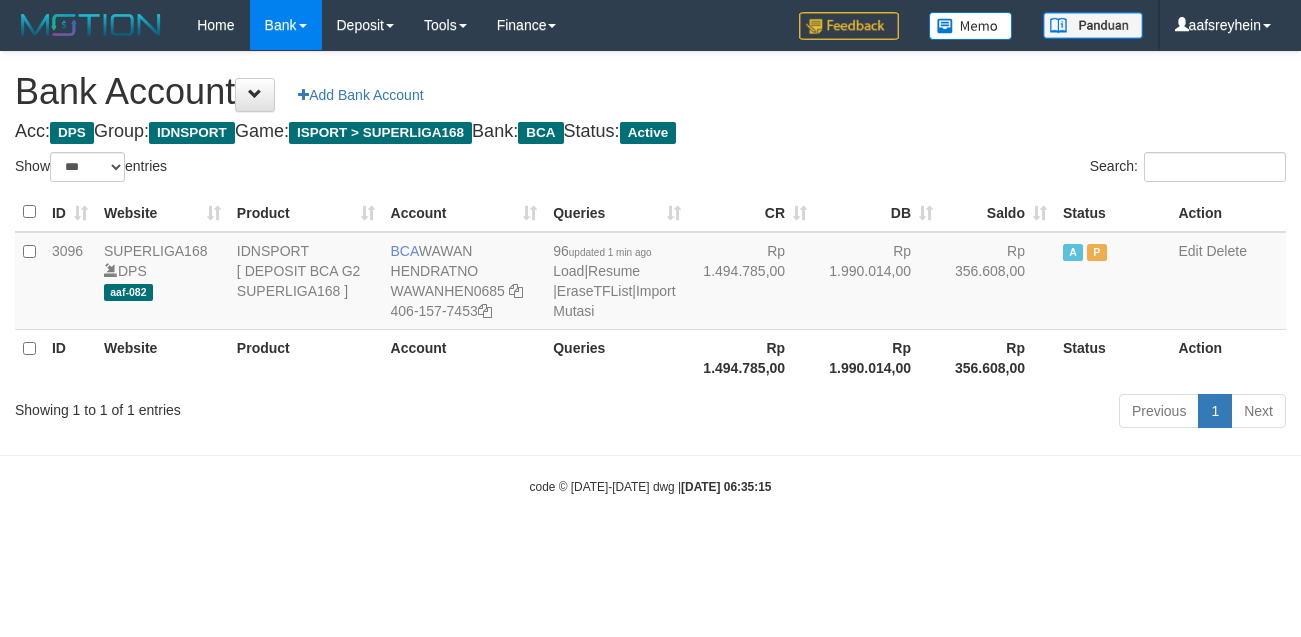 scroll, scrollTop: 0, scrollLeft: 0, axis: both 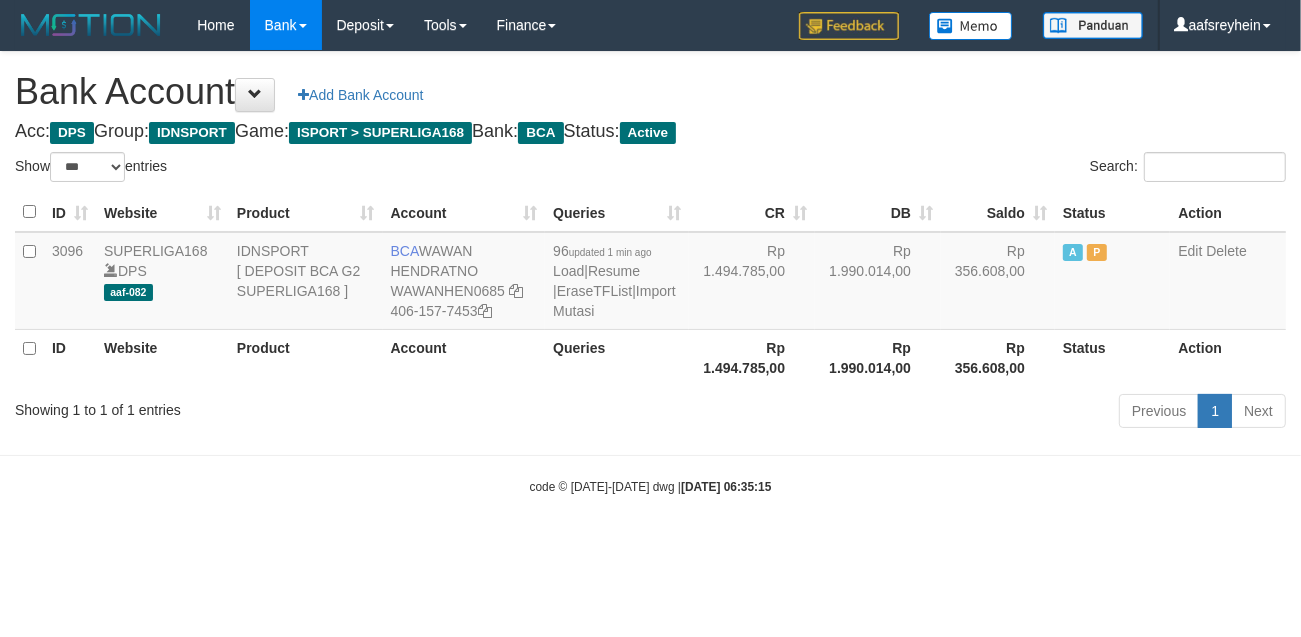 click on "Acc: 										 DPS
Group:   IDNSPORT    		Game:   ISPORT > SUPERLIGA168    		Bank:   BCA    		Status:  Active" at bounding box center [650, 132] 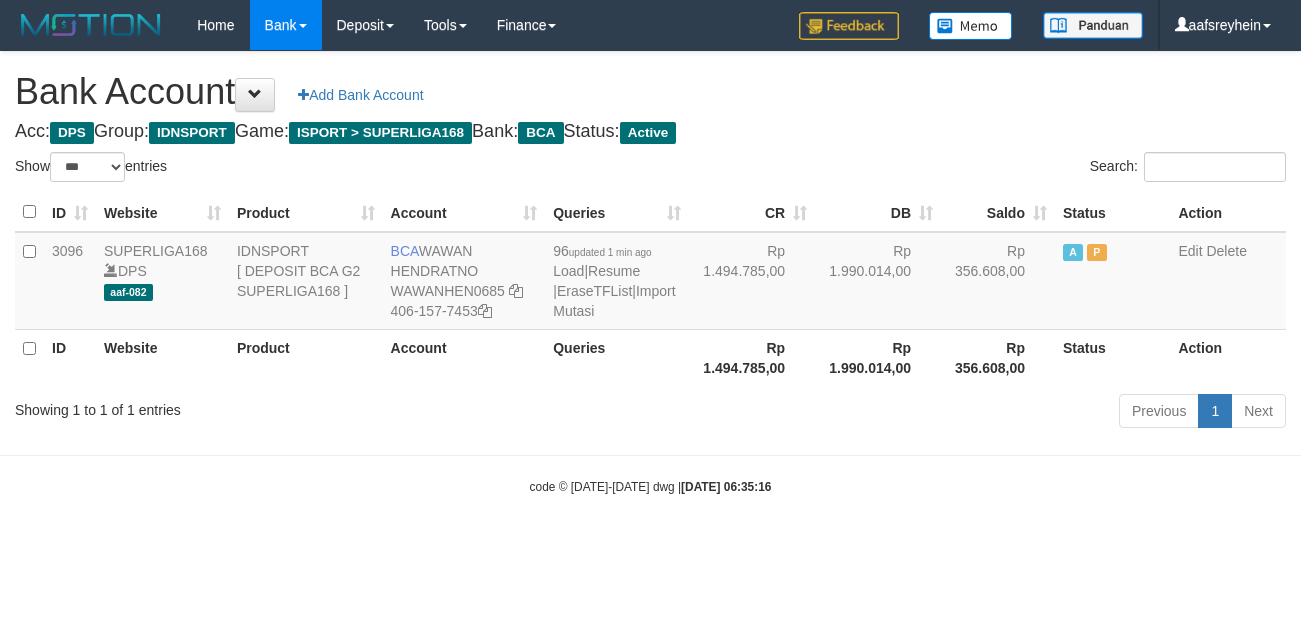 select on "***" 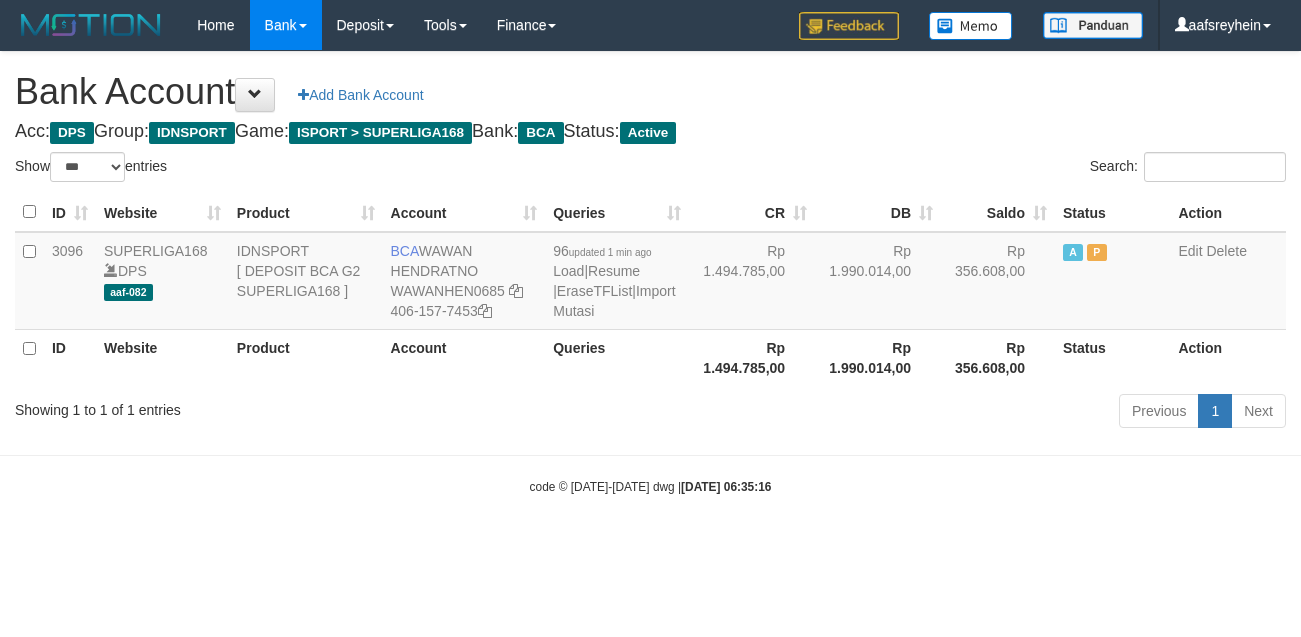 scroll, scrollTop: 0, scrollLeft: 0, axis: both 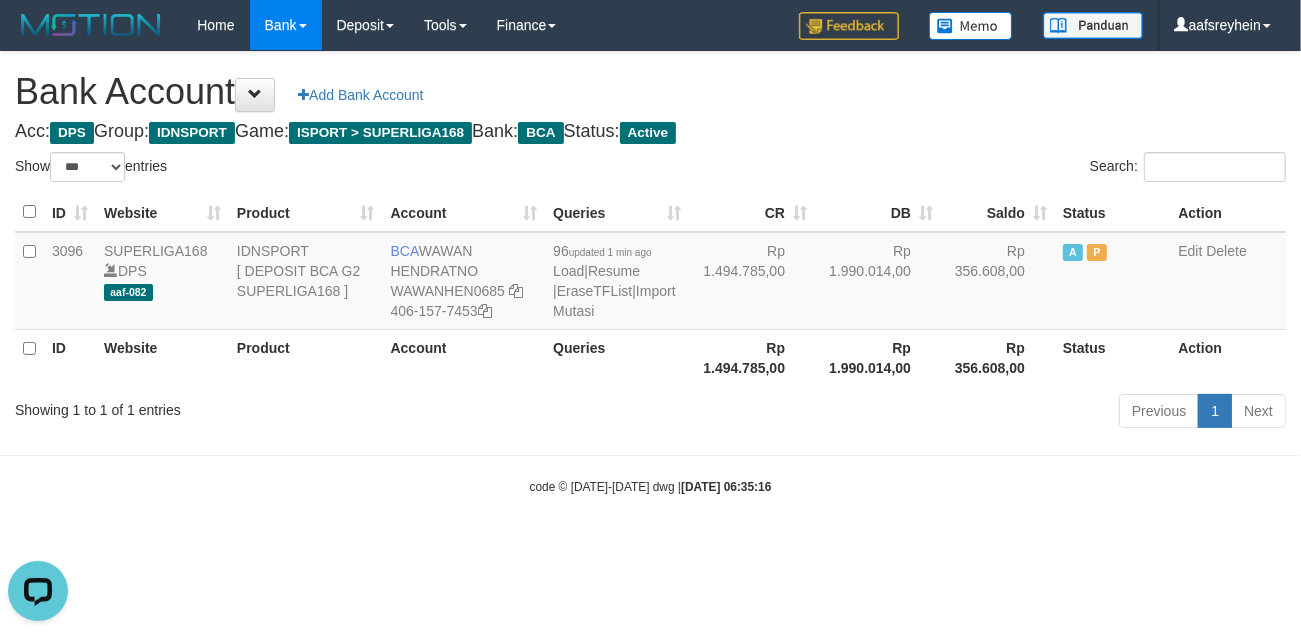 drag, startPoint x: 571, startPoint y: 421, endPoint x: 642, endPoint y: 416, distance: 71.17584 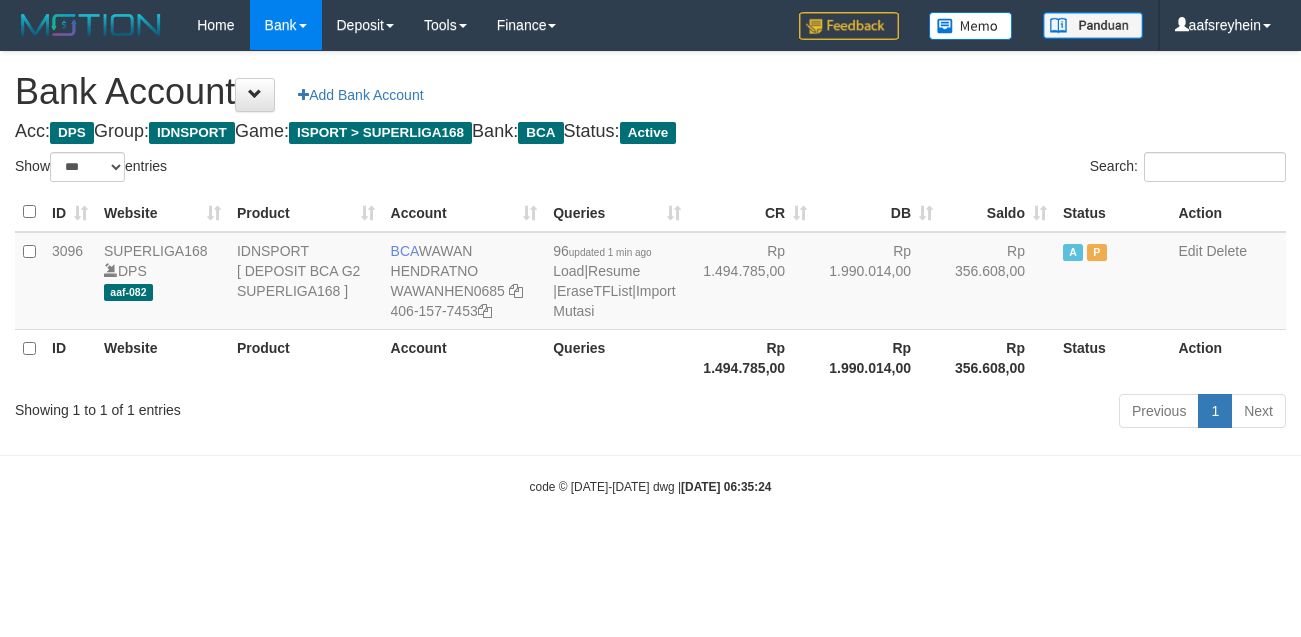 select on "***" 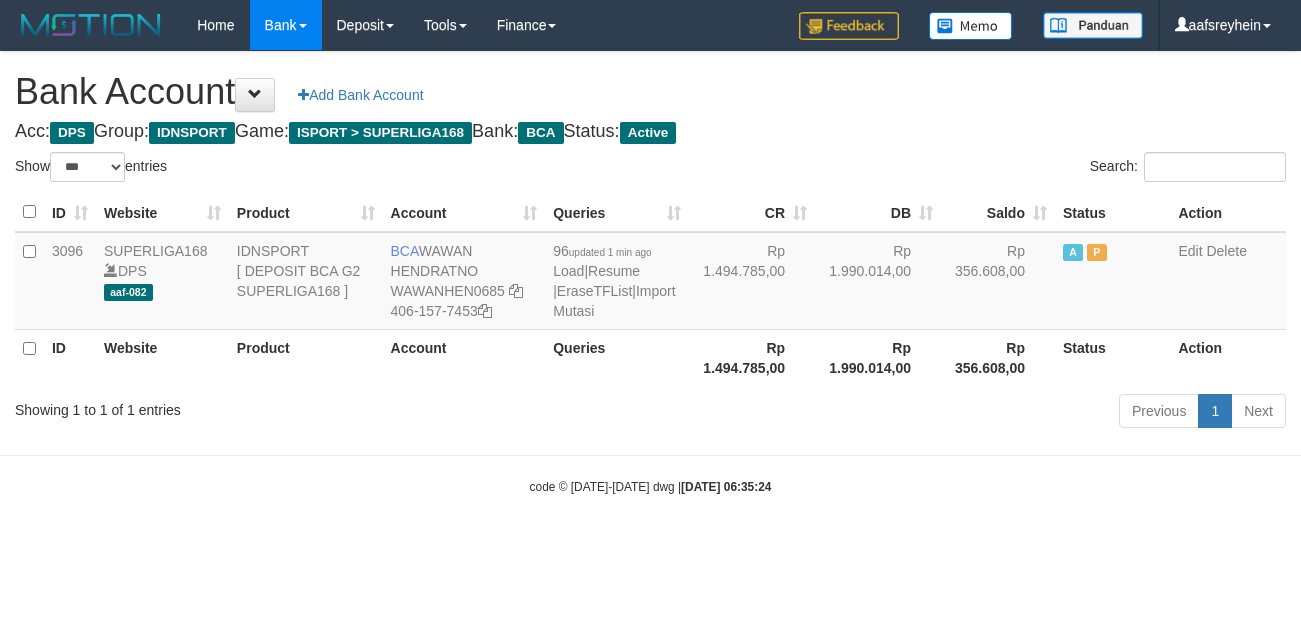 scroll, scrollTop: 0, scrollLeft: 0, axis: both 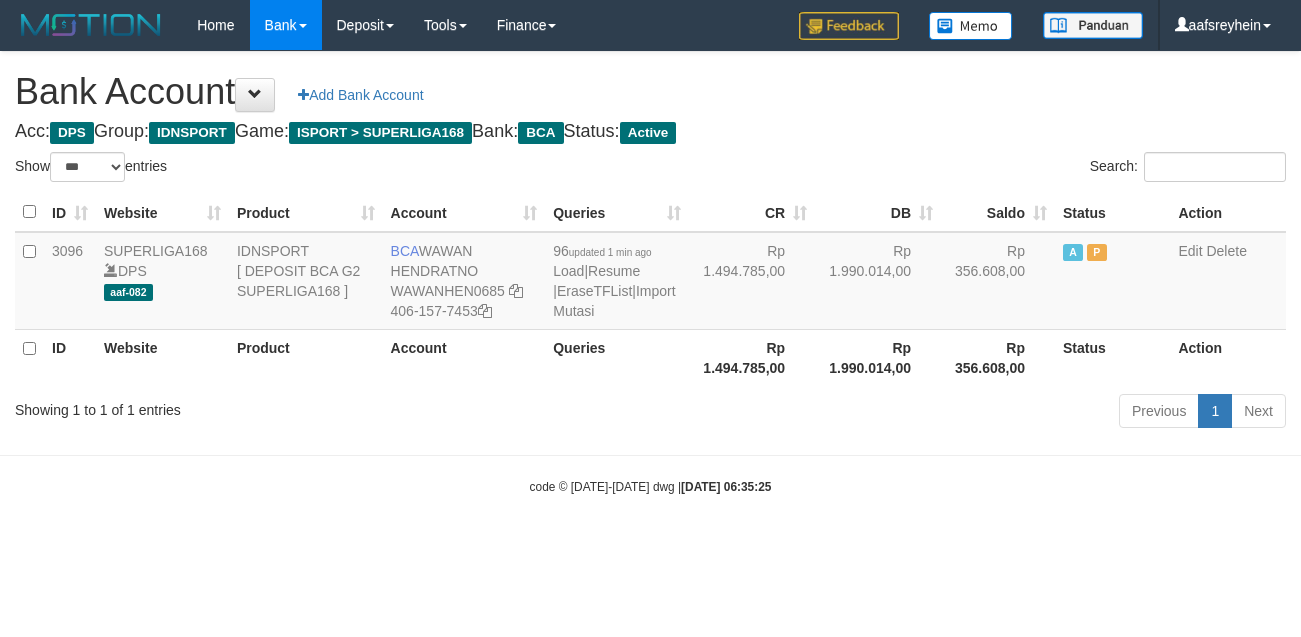 select on "***" 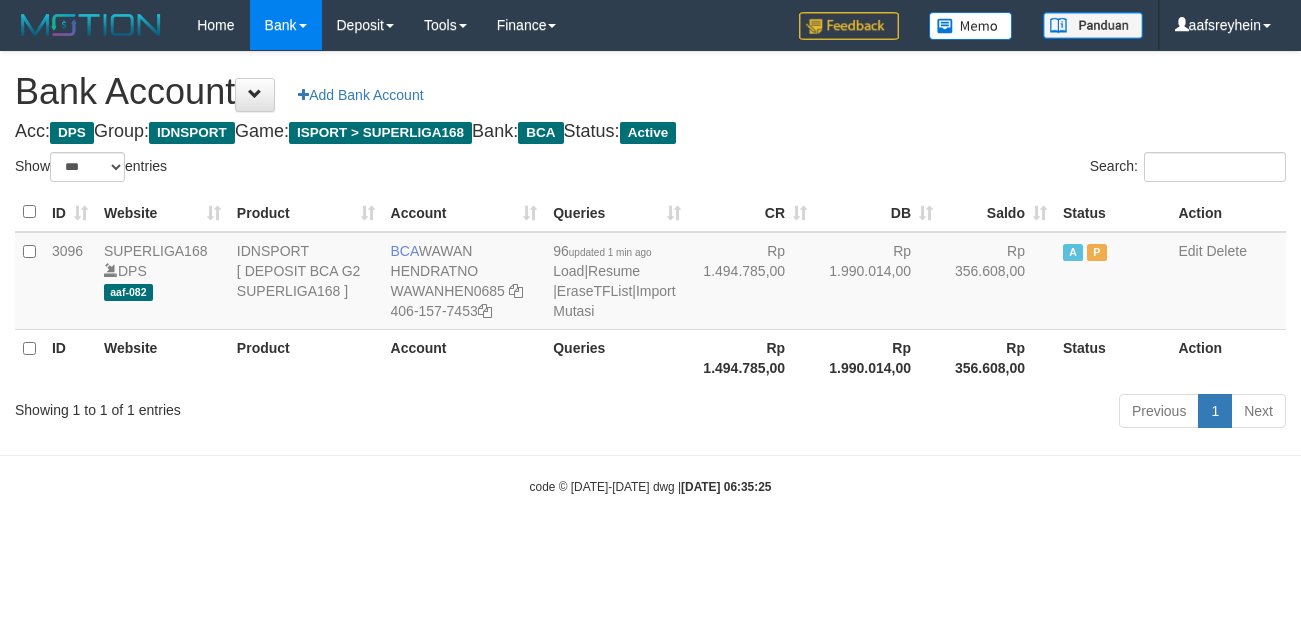 scroll, scrollTop: 0, scrollLeft: 0, axis: both 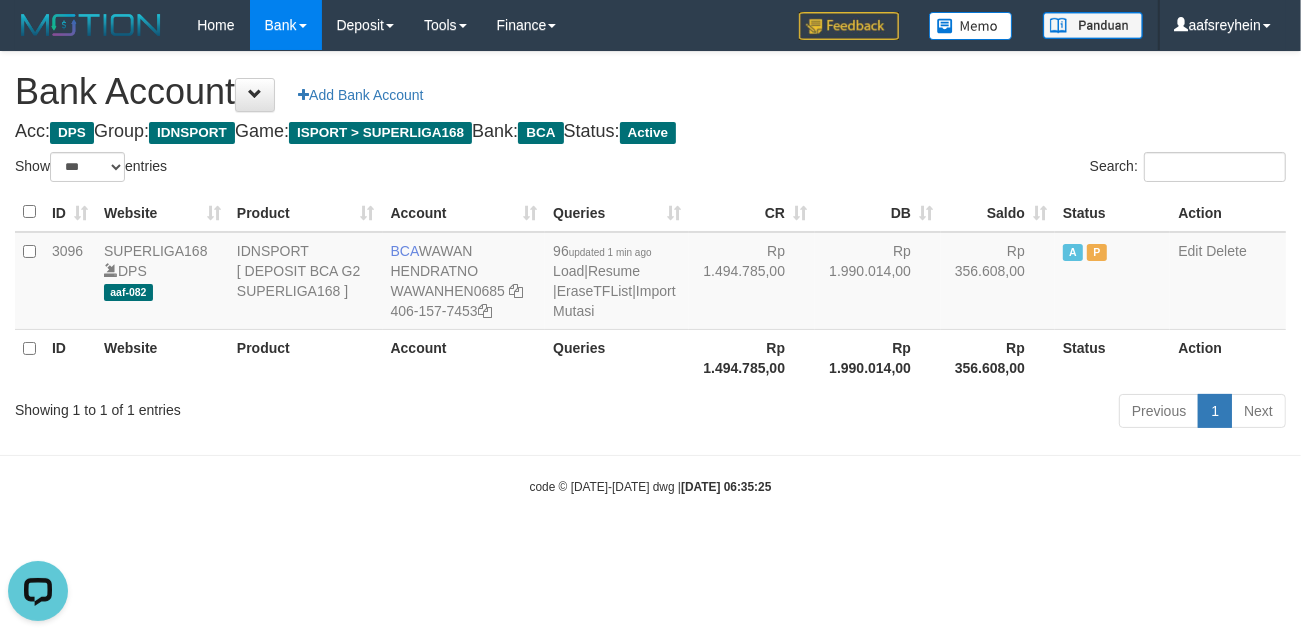 click on "Toggle navigation
Home
Bank
Account List
Load
By Website
Group
[ISPORT]													SUPERLIGA168
By Load Group (DPS)
-" at bounding box center [650, 273] 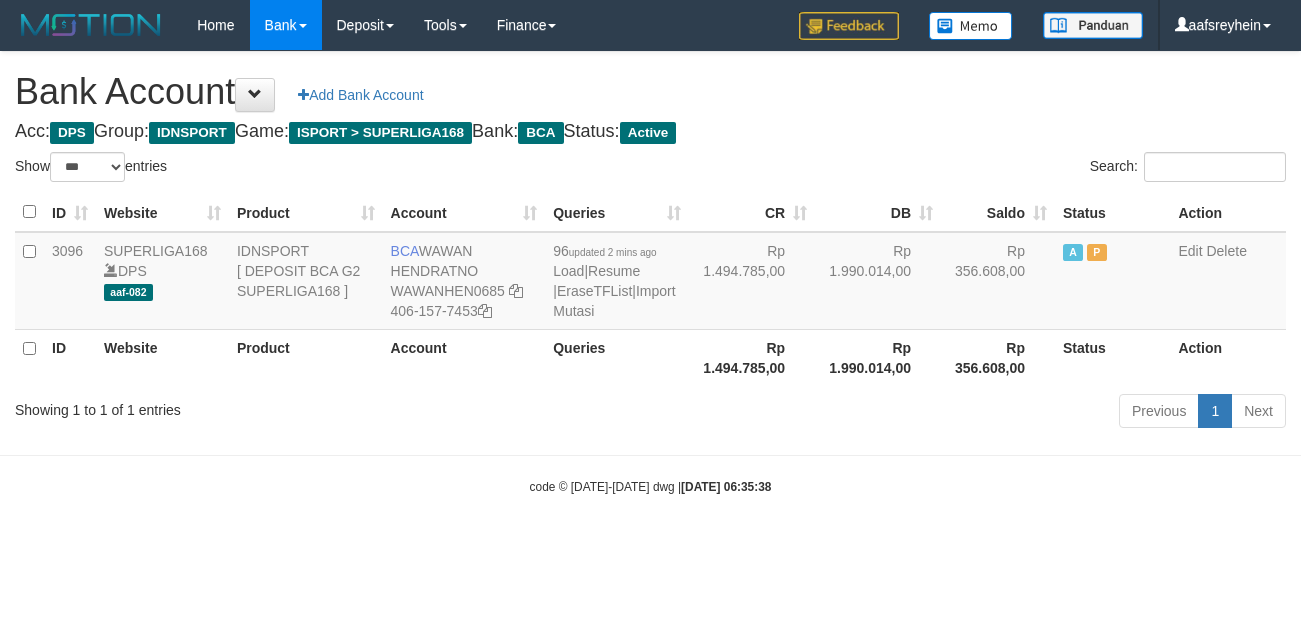 select on "***" 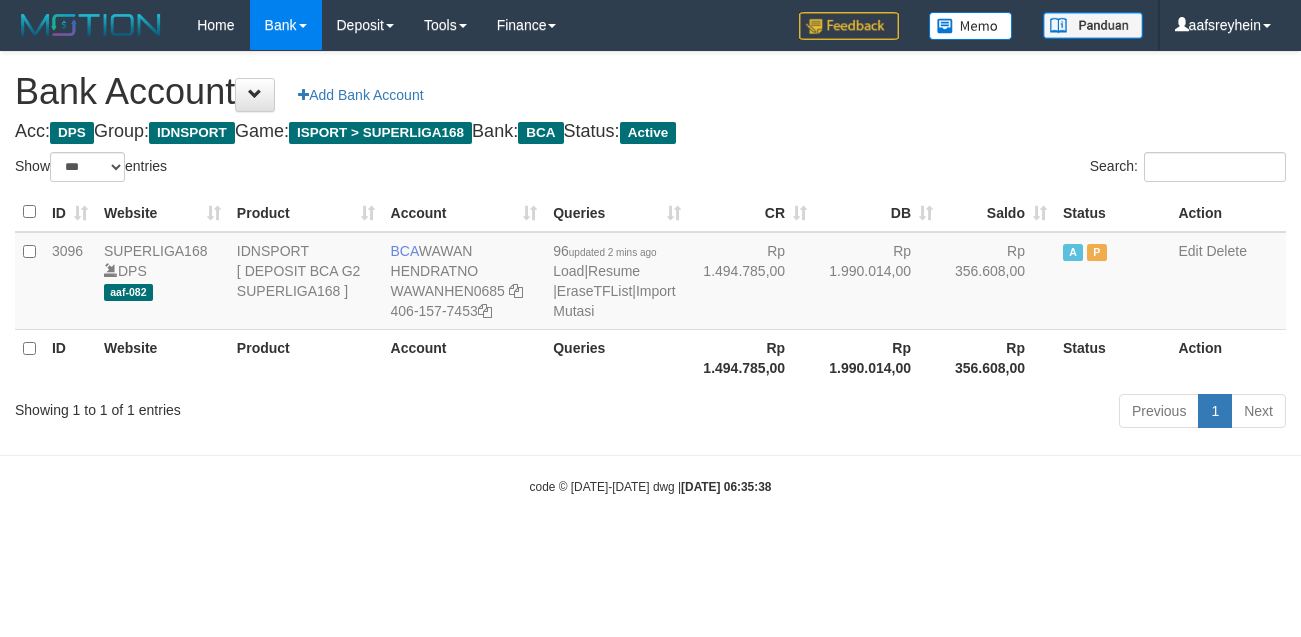 scroll, scrollTop: 0, scrollLeft: 0, axis: both 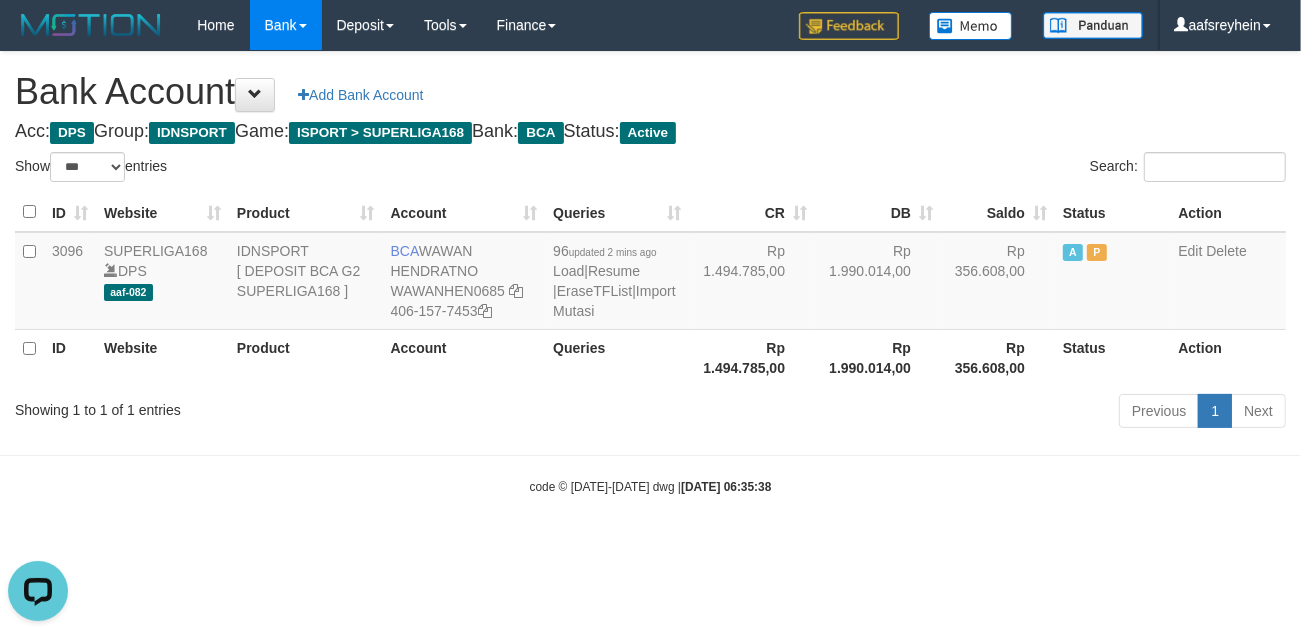 click on "Toggle navigation
Home
Bank
Account List
Load
By Website
Group
[ISPORT]													SUPERLIGA168
By Load Group (DPS)
-" at bounding box center (650, 273) 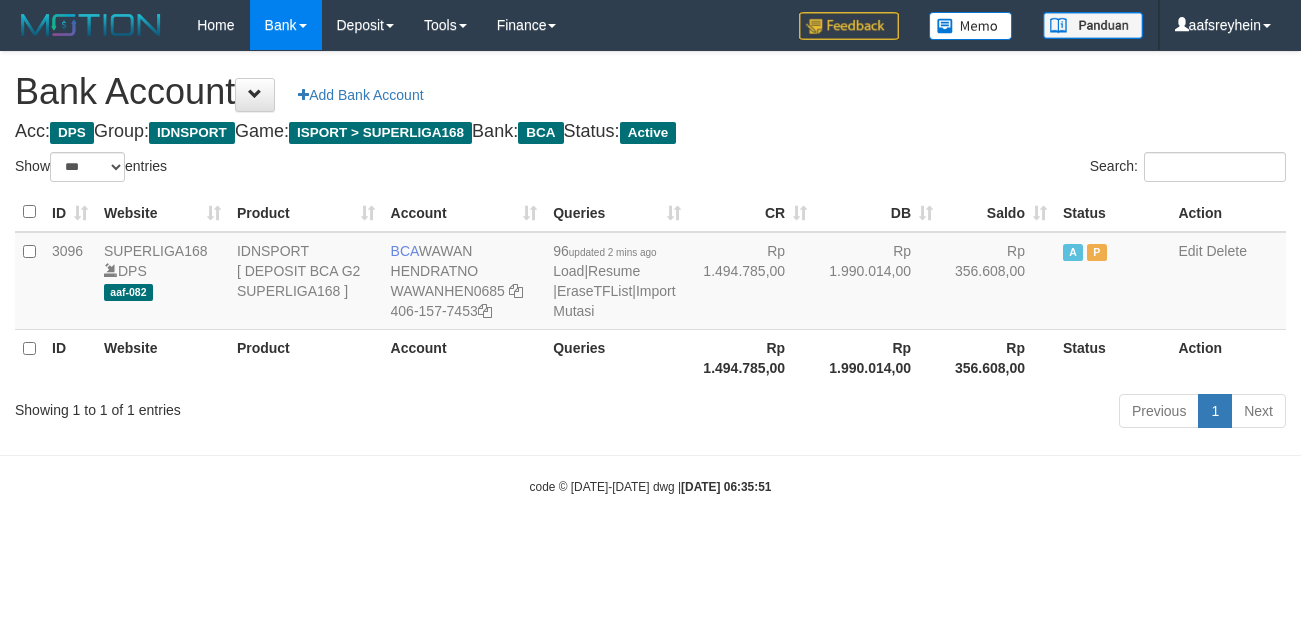 select on "***" 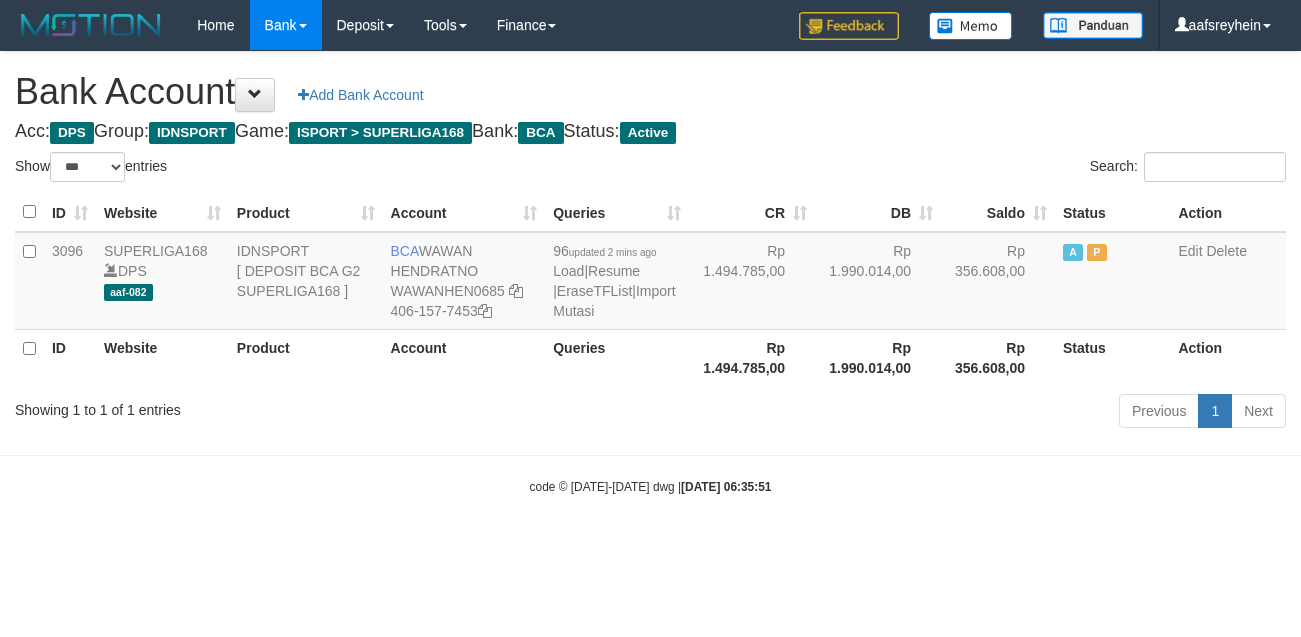 scroll, scrollTop: 0, scrollLeft: 0, axis: both 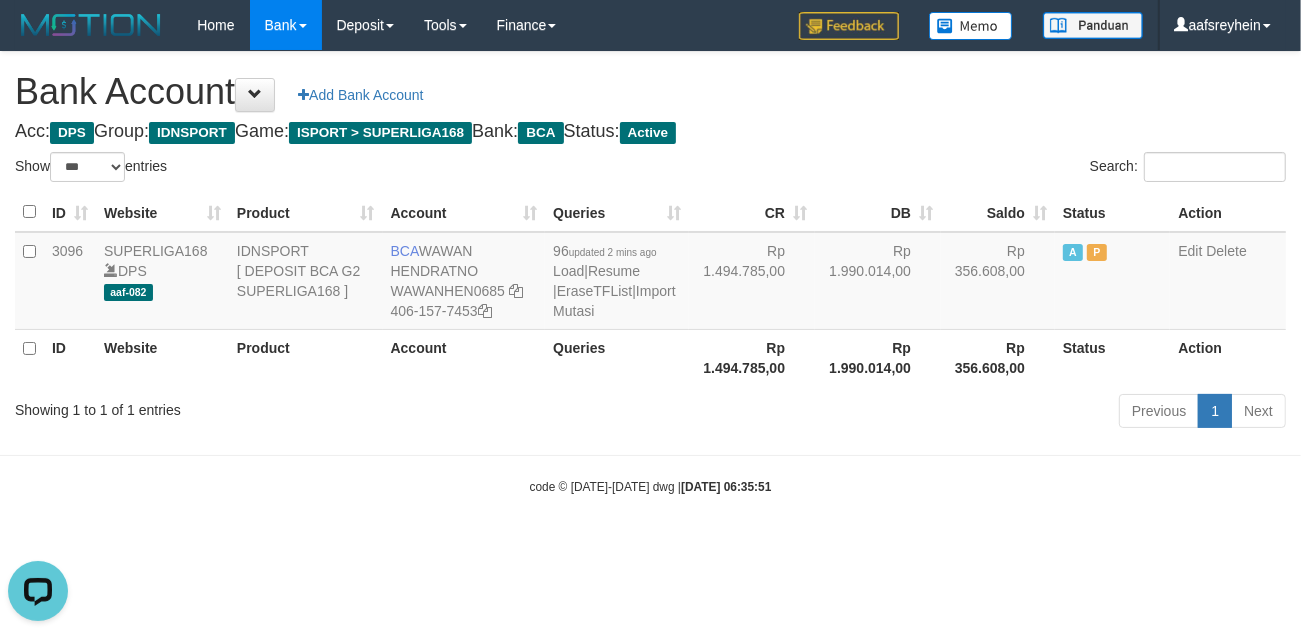 click on "Toggle navigation
Home
Bank
Account List
Load
By Website
Group
[ISPORT]													SUPERLIGA168
By Load Group (DPS)
-" at bounding box center [650, 273] 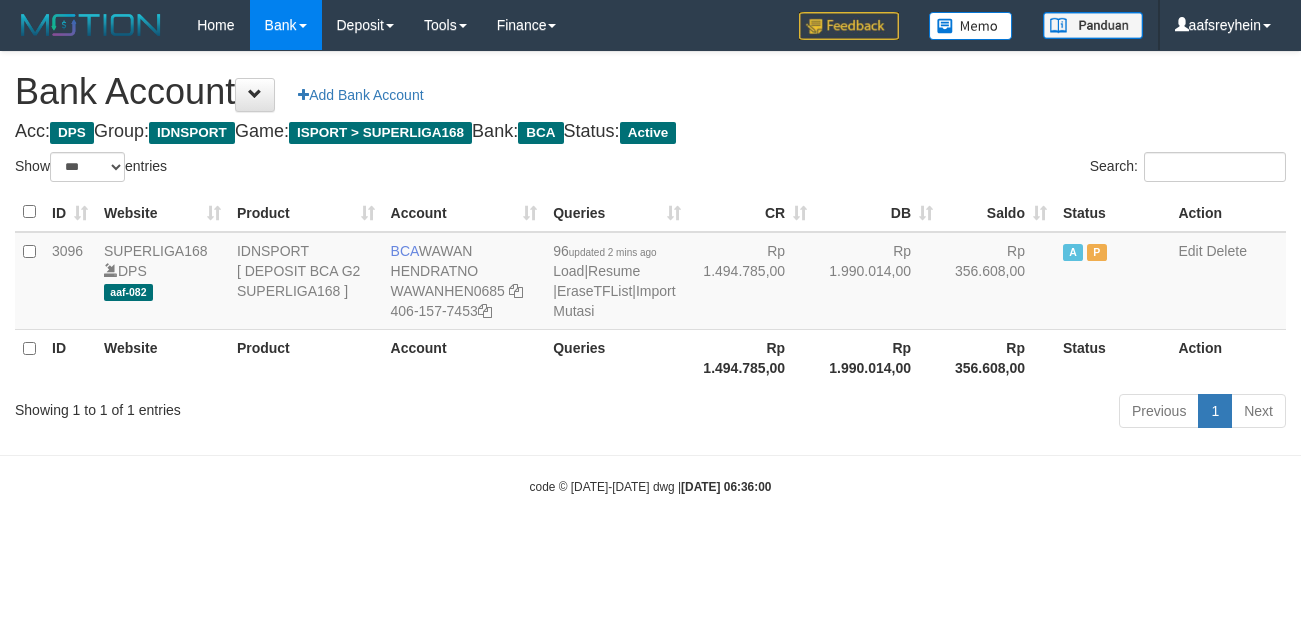 select on "***" 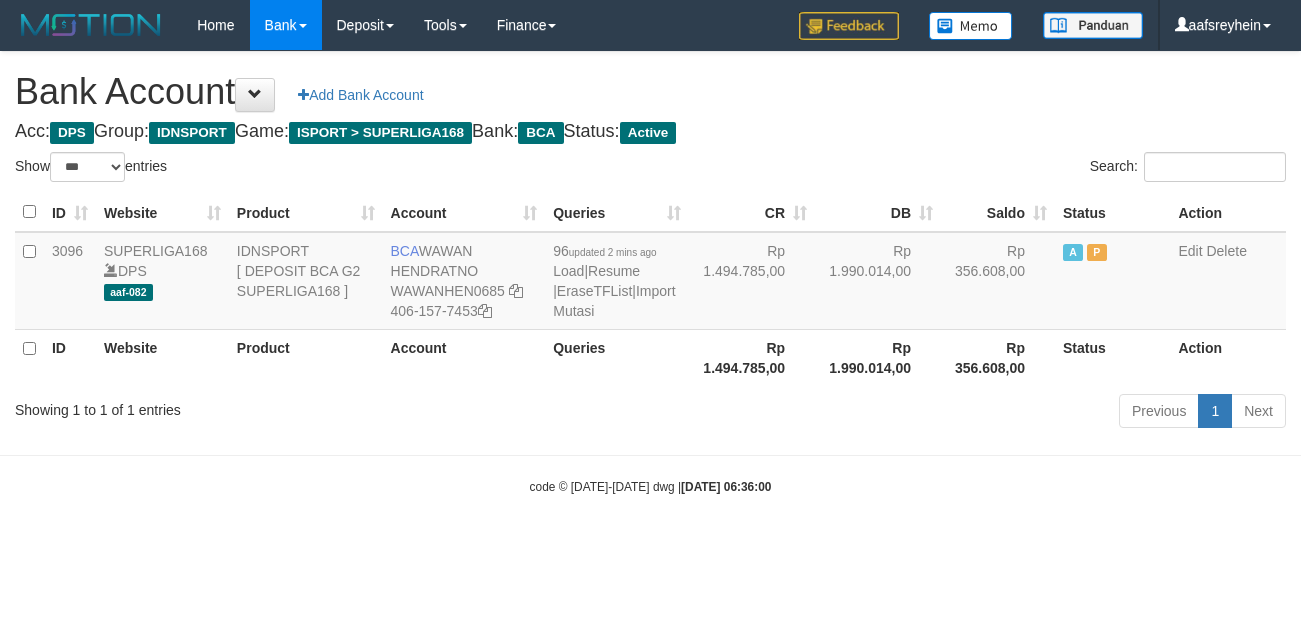 scroll, scrollTop: 0, scrollLeft: 0, axis: both 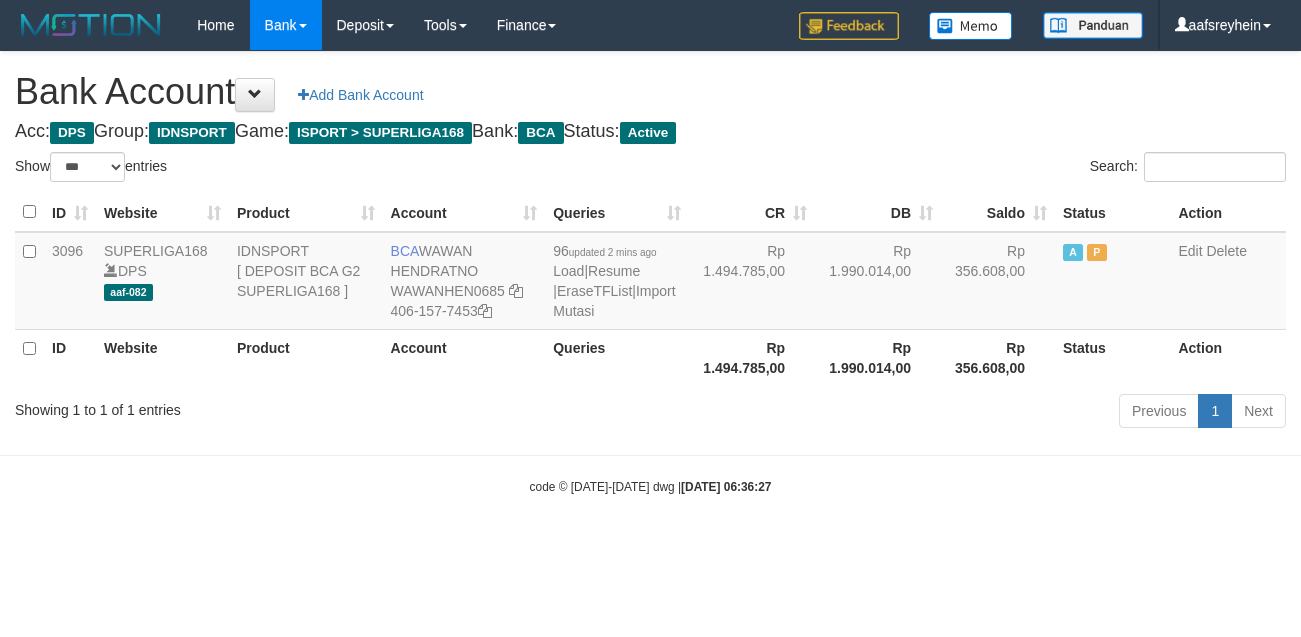 select on "***" 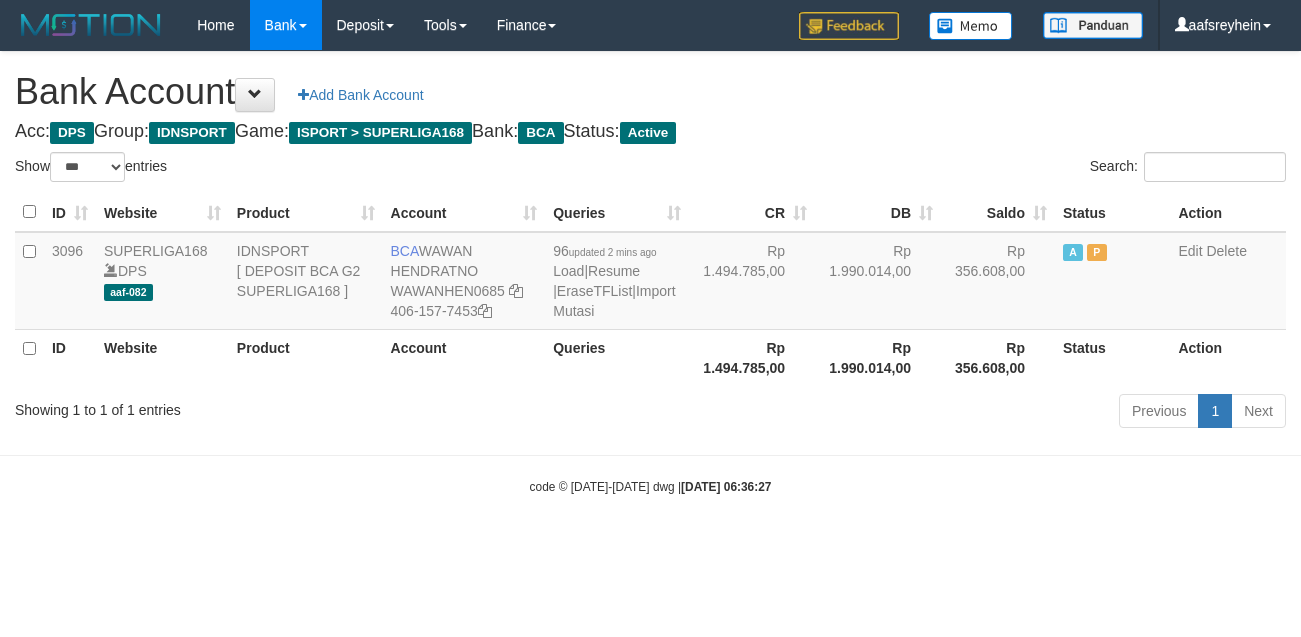 scroll, scrollTop: 0, scrollLeft: 0, axis: both 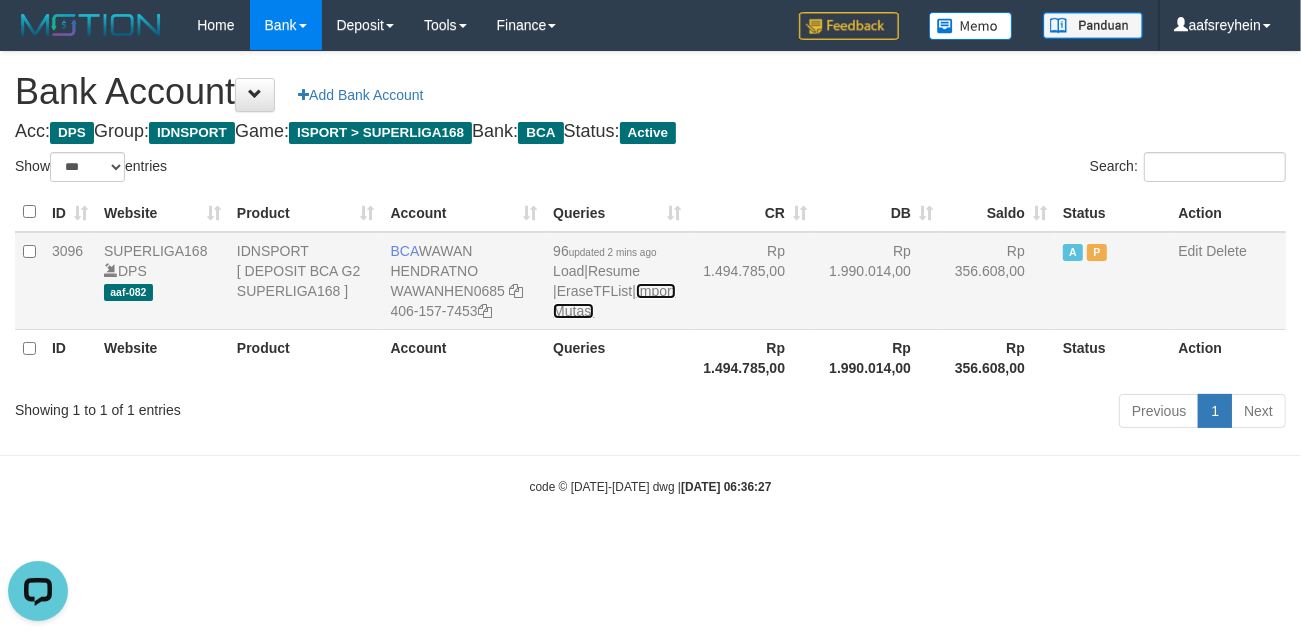 click on "Import Mutasi" at bounding box center [614, 301] 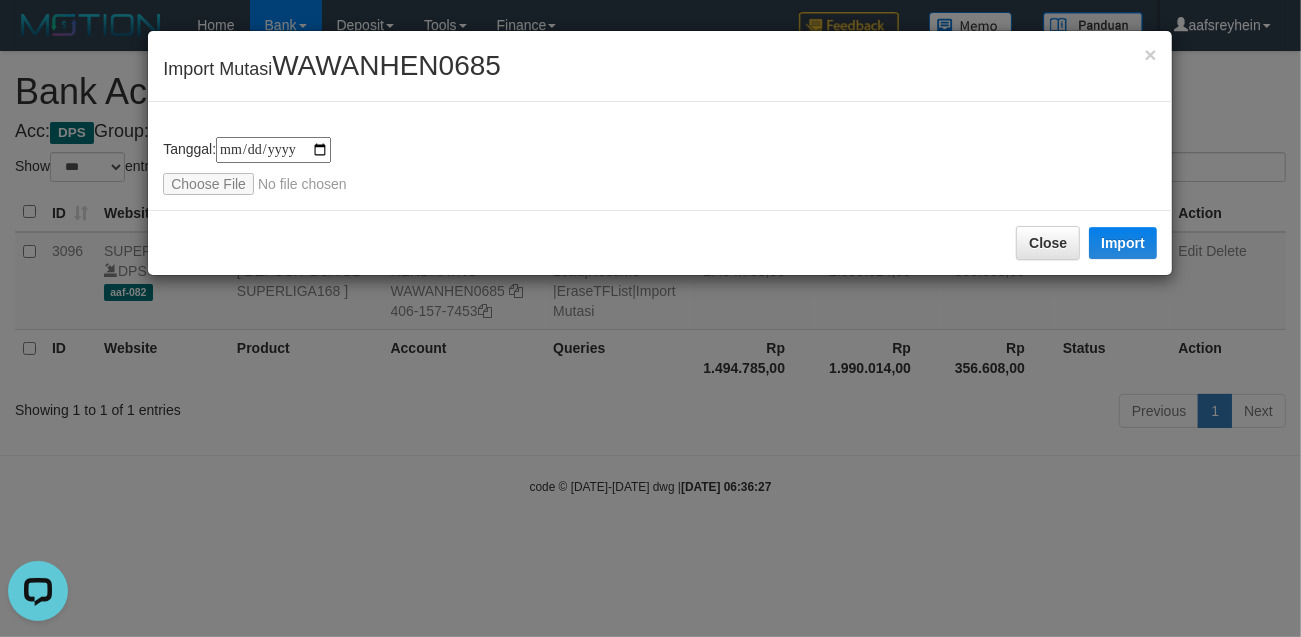 type on "**********" 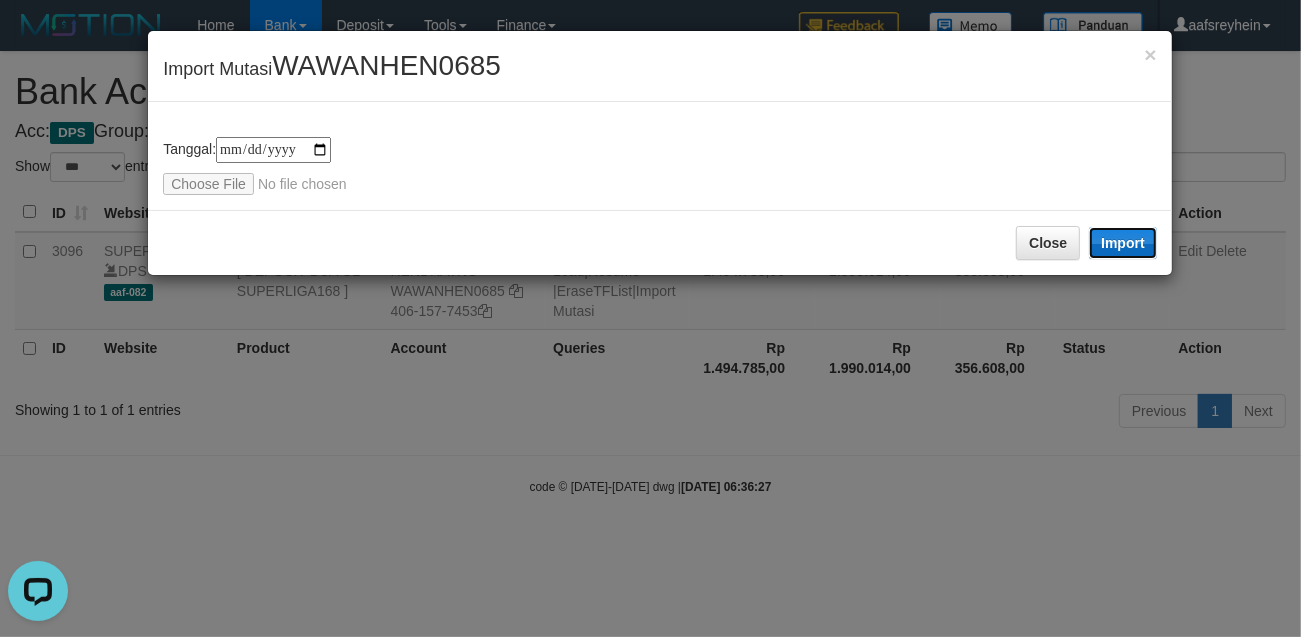 click on "Import" at bounding box center [1123, 243] 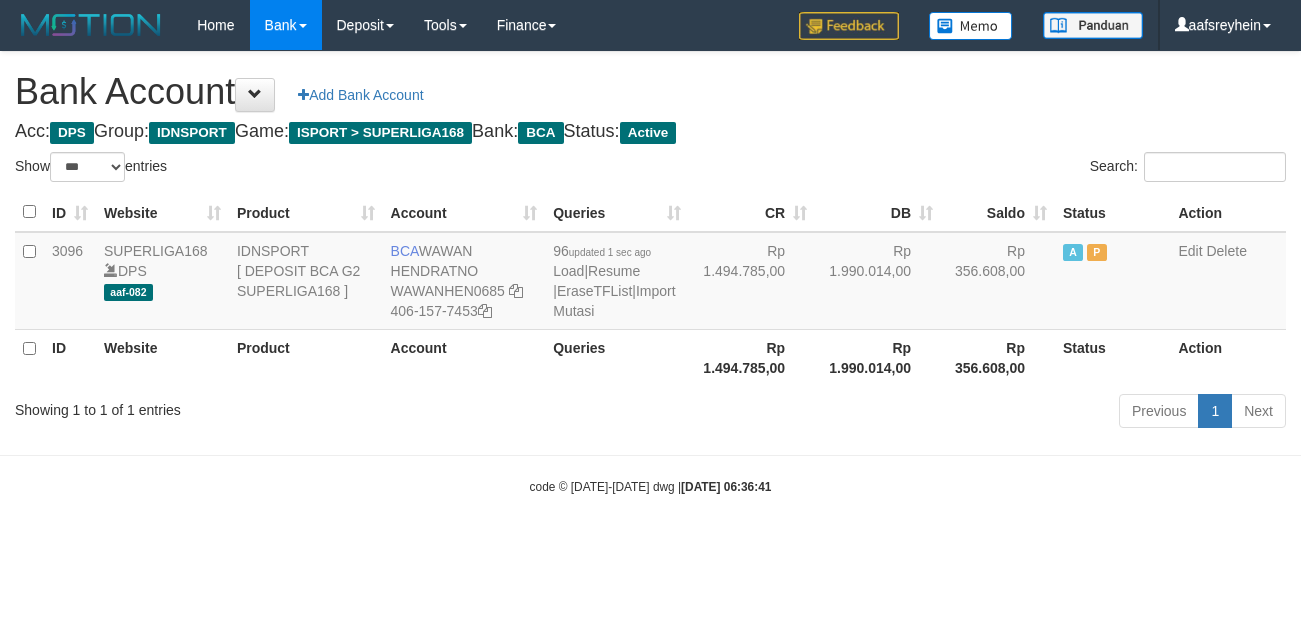 select on "***" 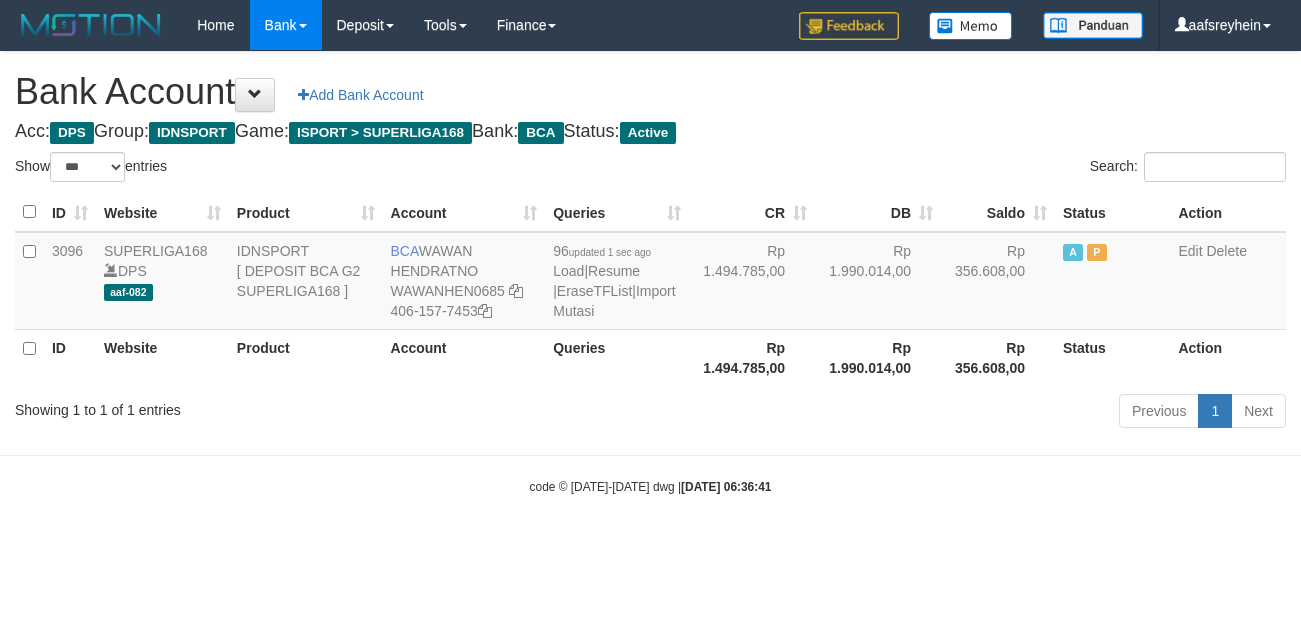 scroll, scrollTop: 0, scrollLeft: 0, axis: both 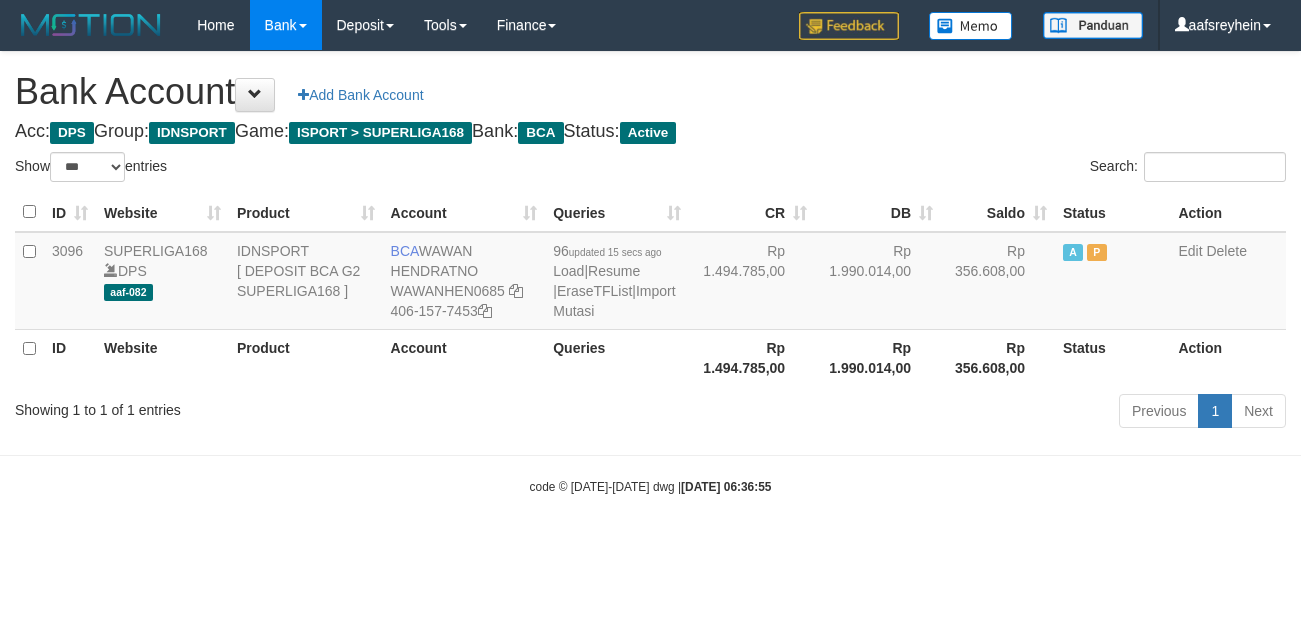 select on "***" 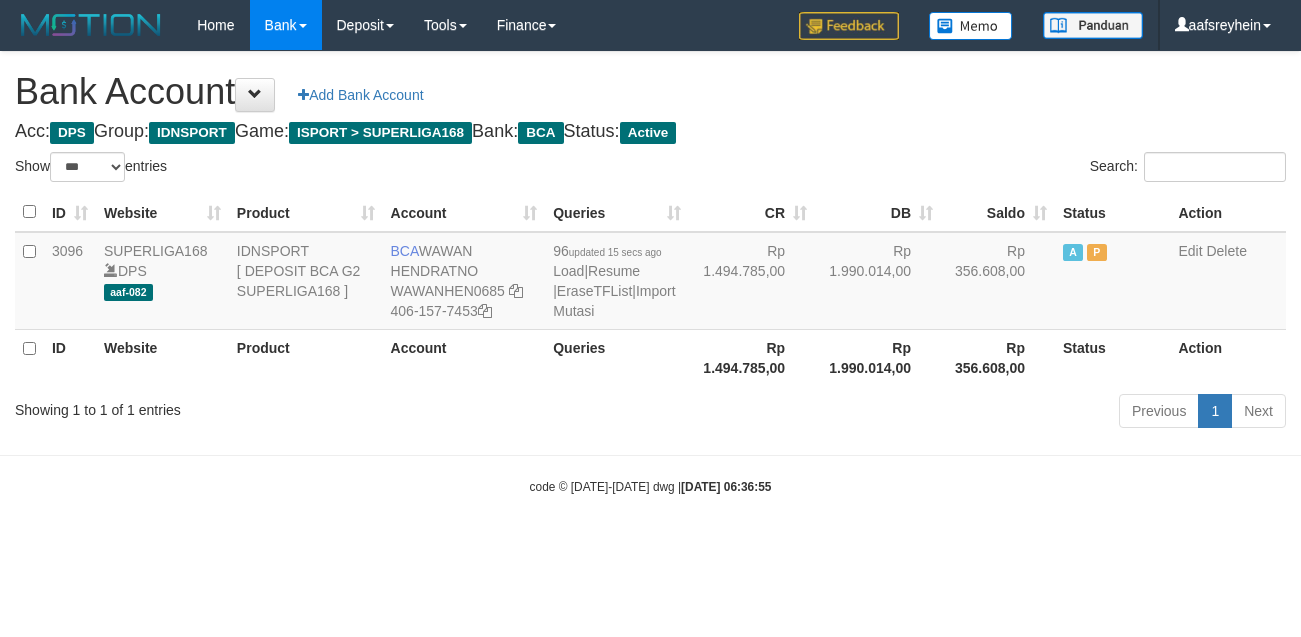 scroll, scrollTop: 0, scrollLeft: 0, axis: both 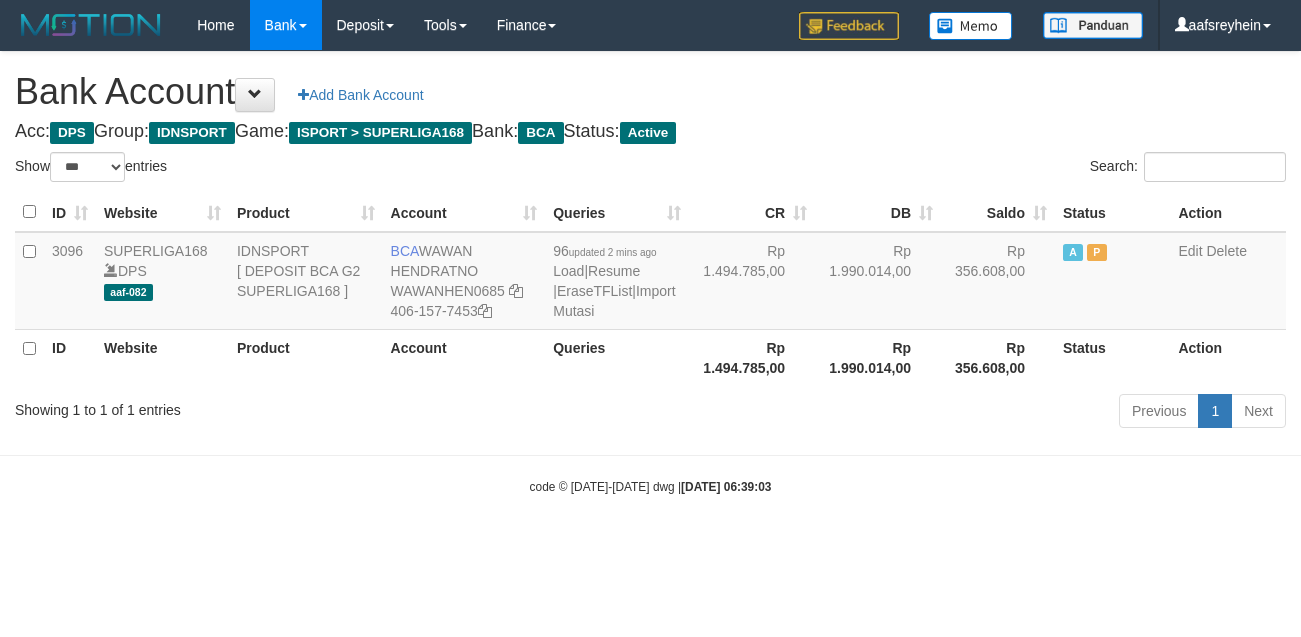 select on "***" 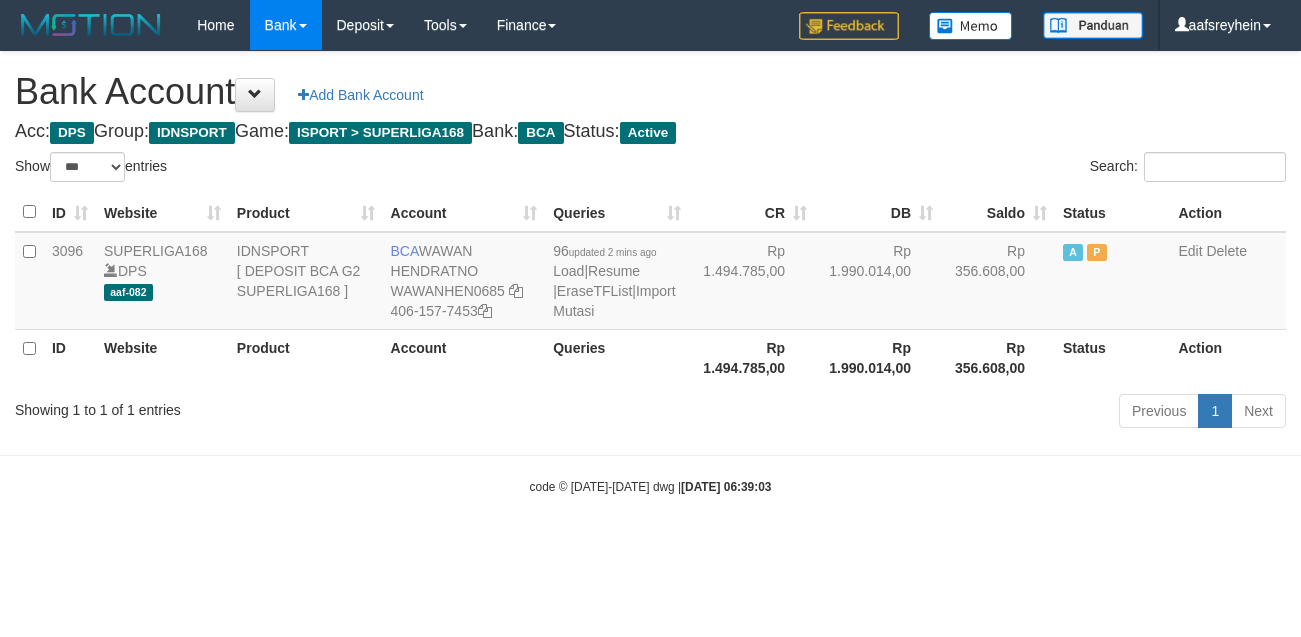 scroll, scrollTop: 0, scrollLeft: 0, axis: both 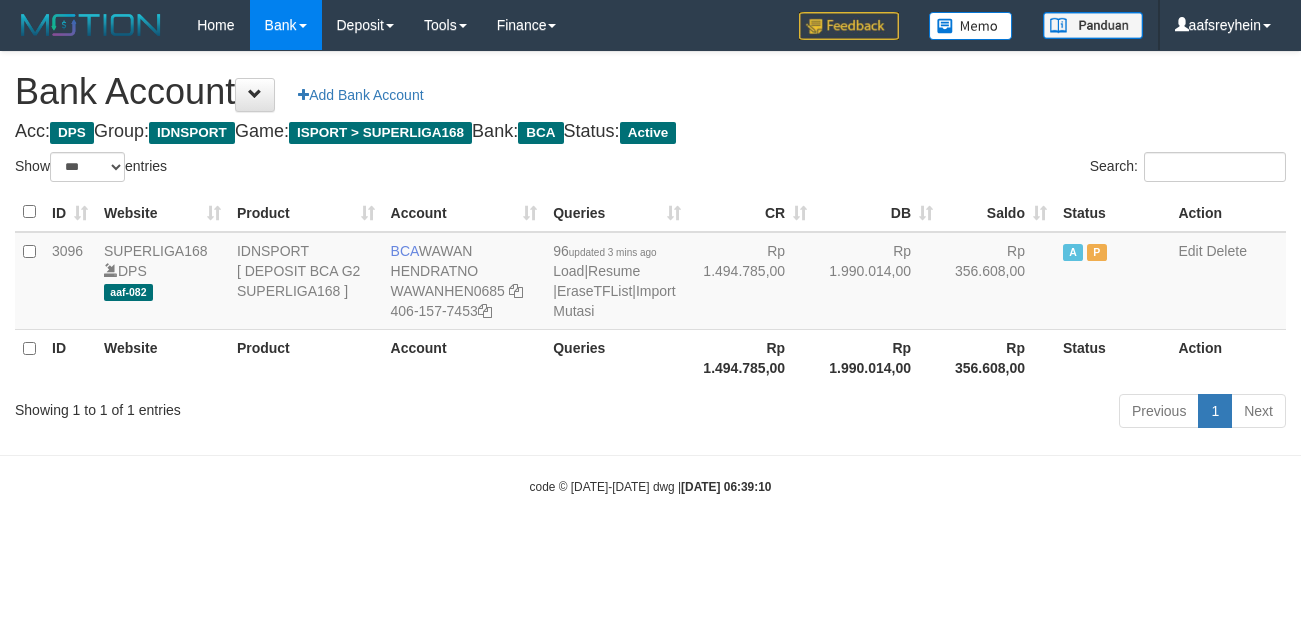 select on "***" 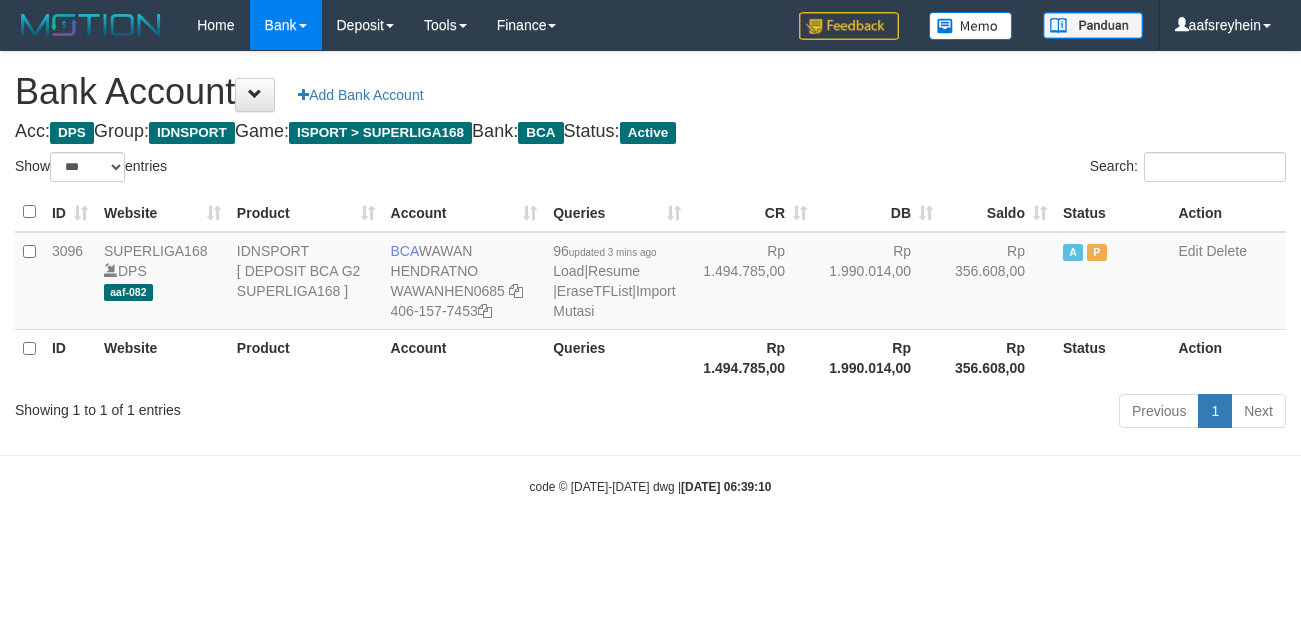 scroll, scrollTop: 0, scrollLeft: 0, axis: both 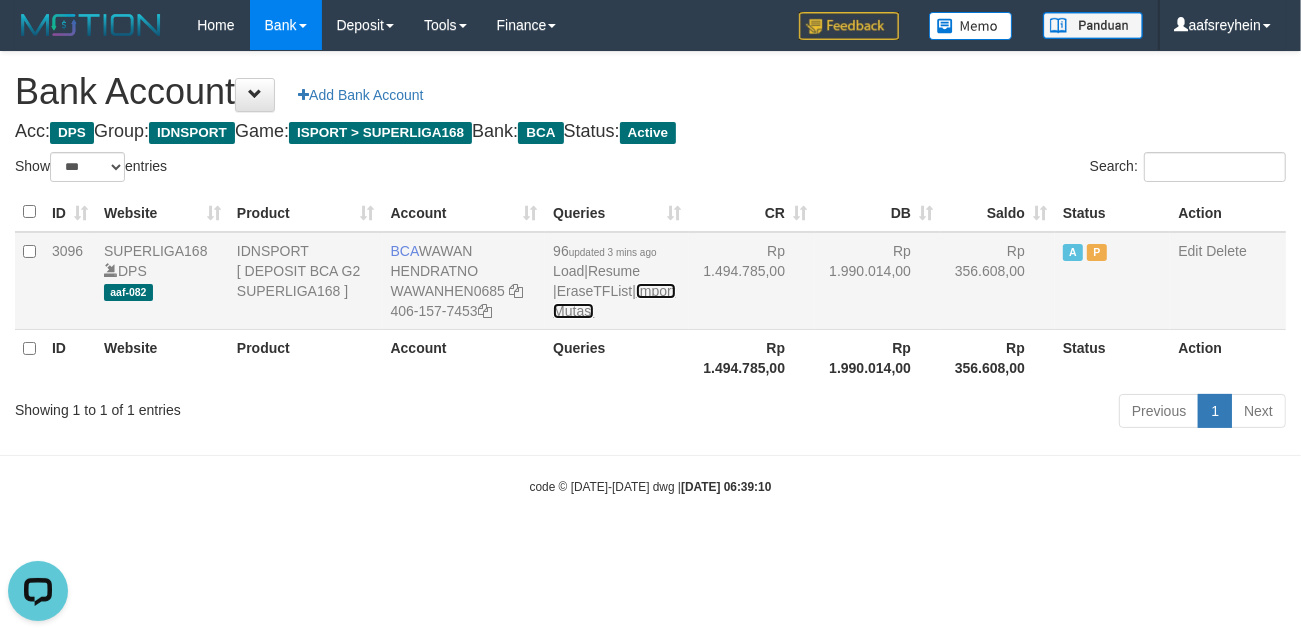 click on "Import Mutasi" at bounding box center [614, 301] 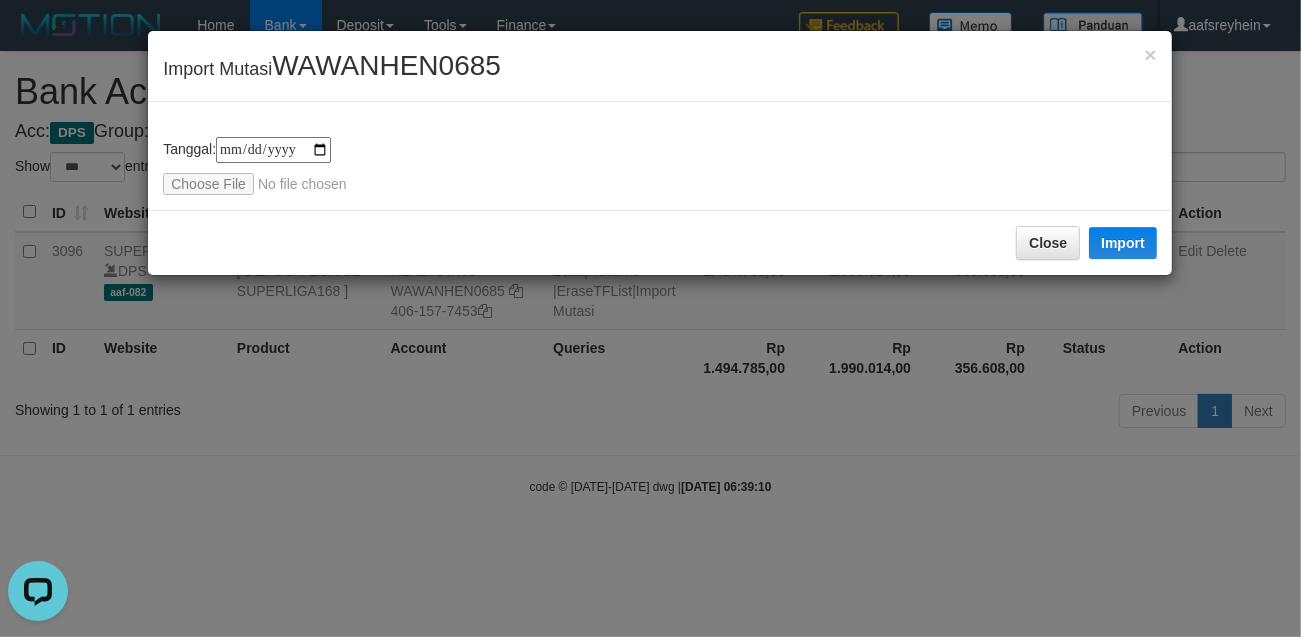 type on "**********" 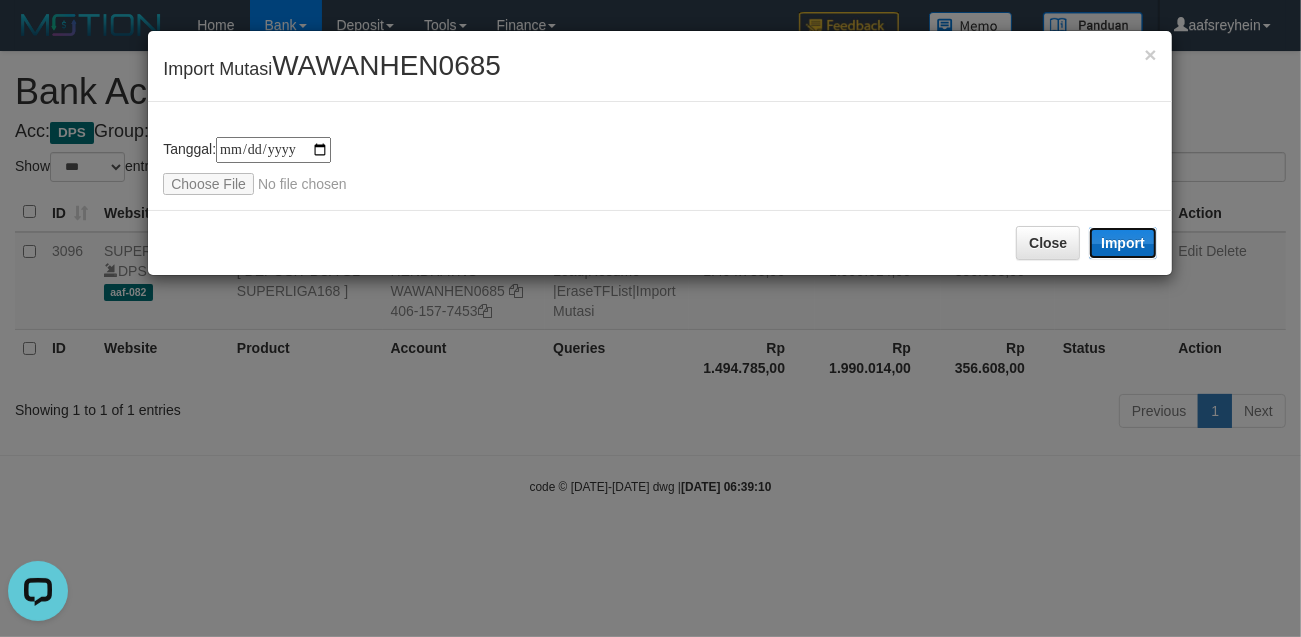 click on "Import" at bounding box center [1123, 243] 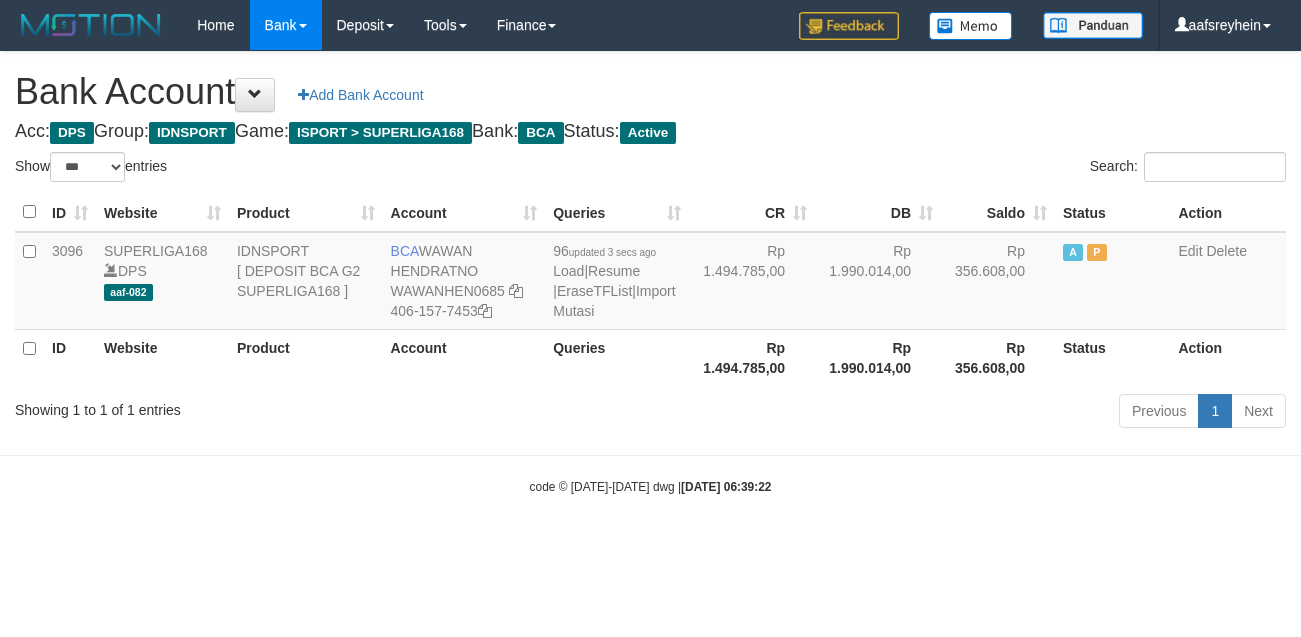 select on "***" 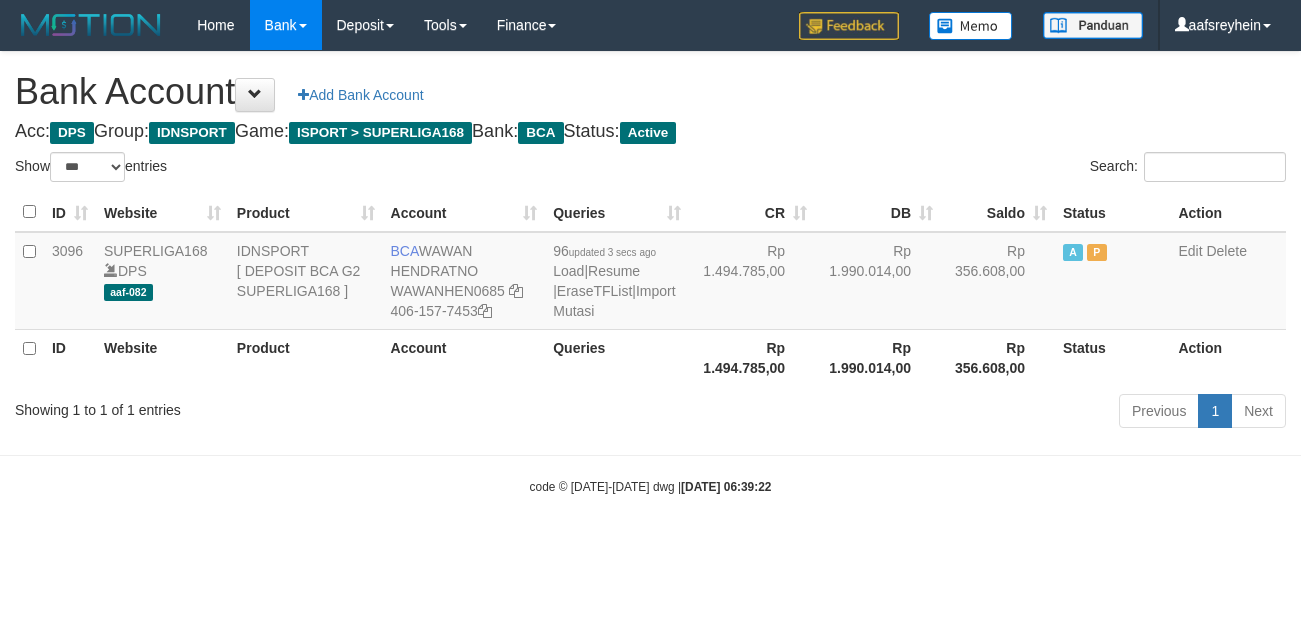 scroll, scrollTop: 0, scrollLeft: 0, axis: both 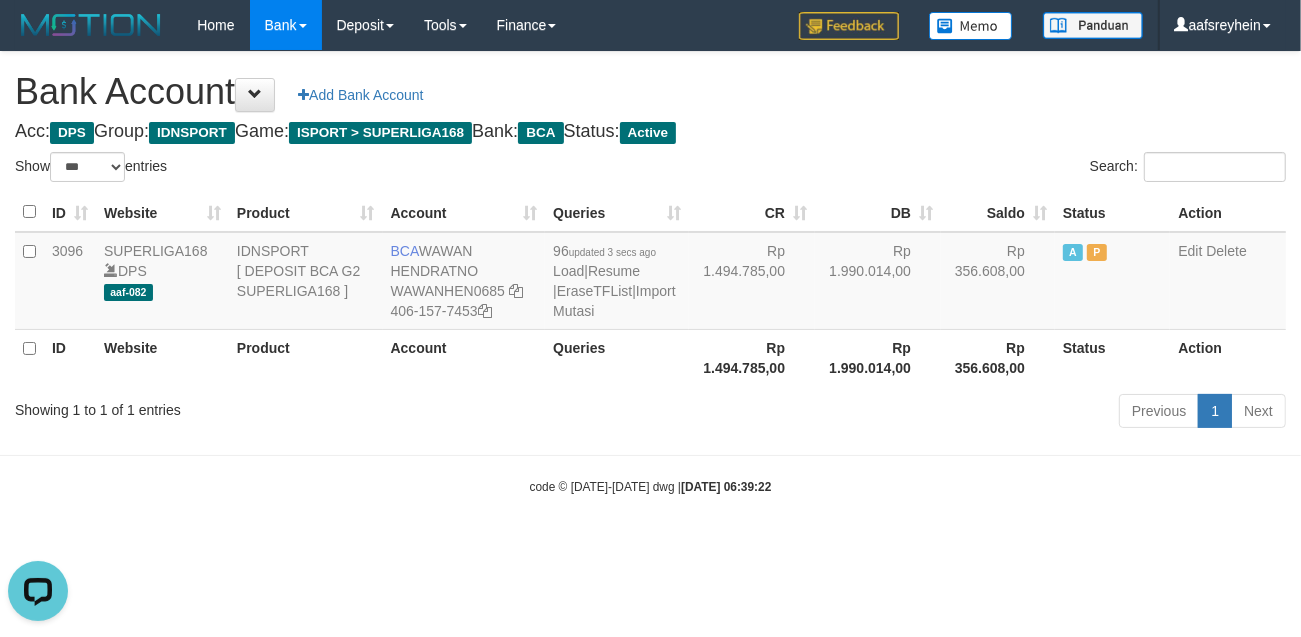 click on "Toggle navigation
Home
Bank
Account List
Load
By Website
Group
[ISPORT]													SUPERLIGA168
By Load Group (DPS)
-" at bounding box center (650, 273) 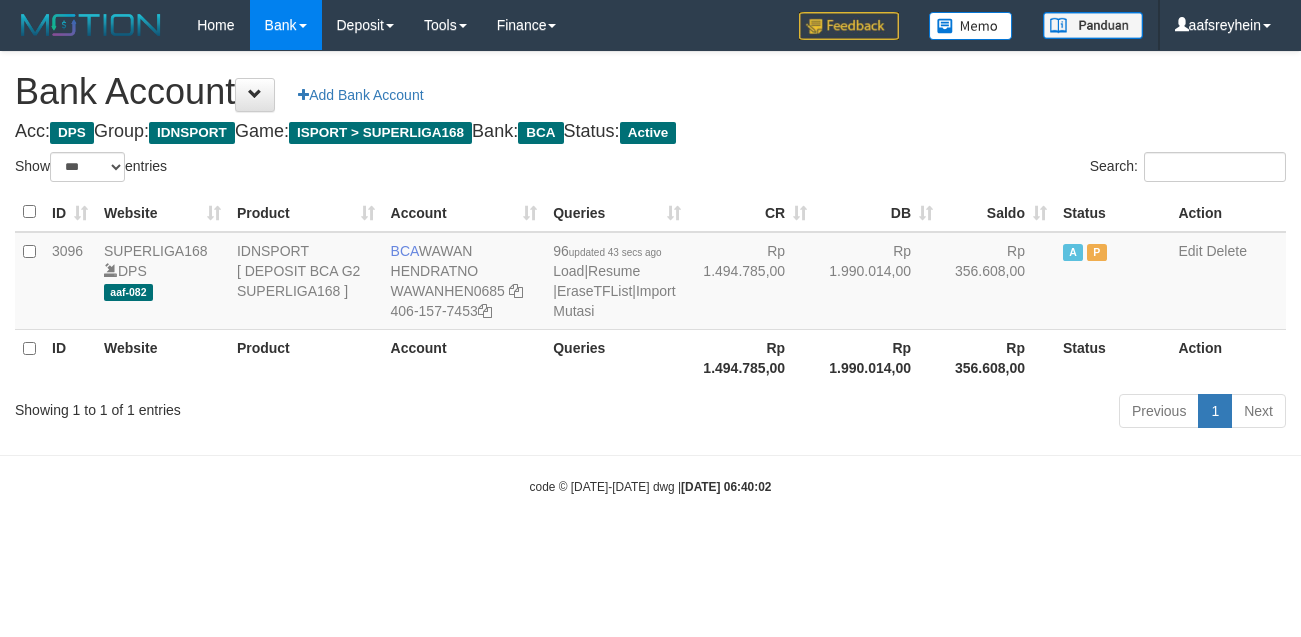 select on "***" 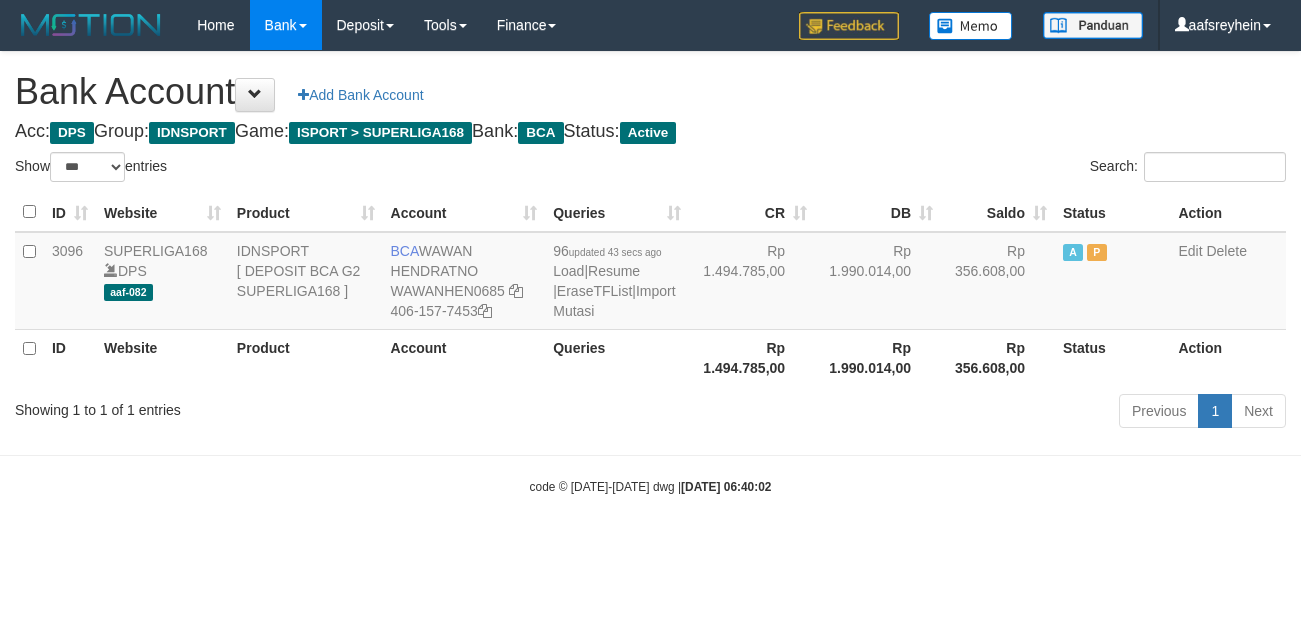 scroll, scrollTop: 0, scrollLeft: 0, axis: both 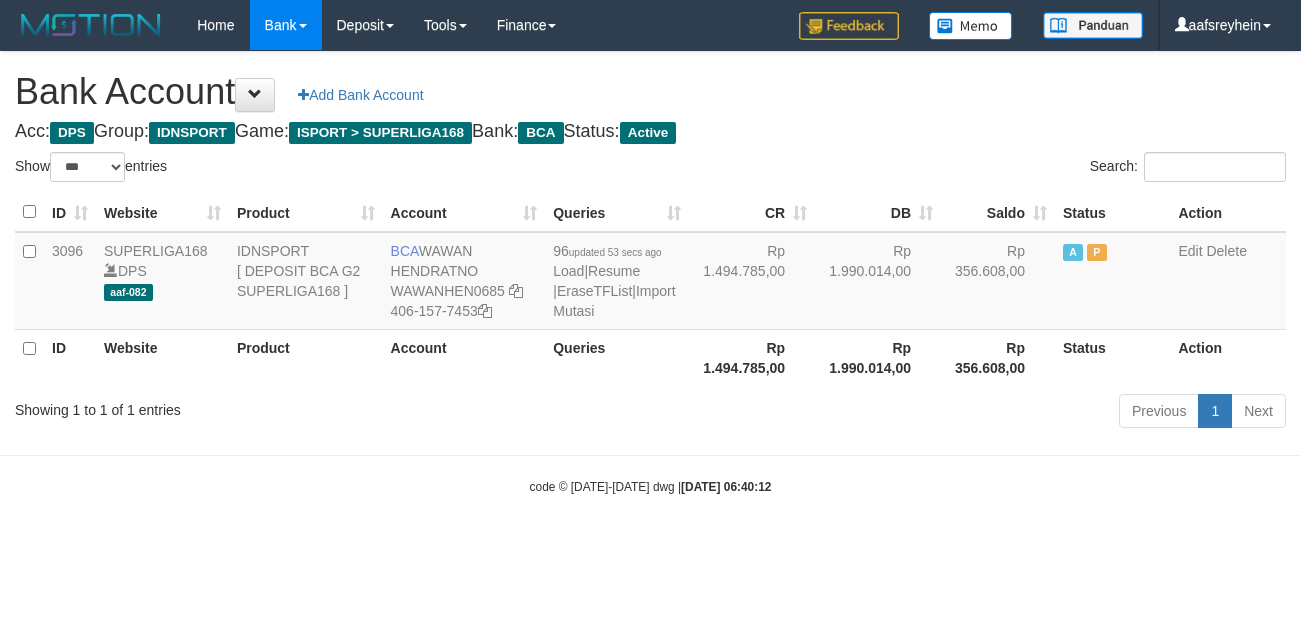 select on "***" 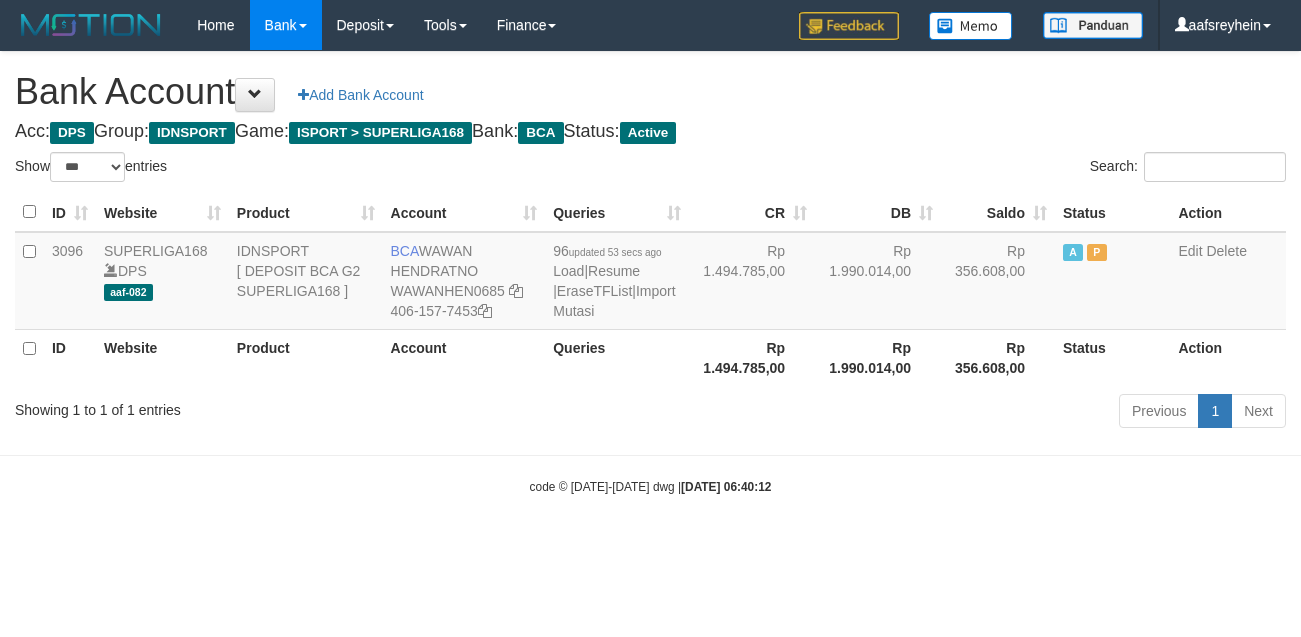 scroll, scrollTop: 0, scrollLeft: 0, axis: both 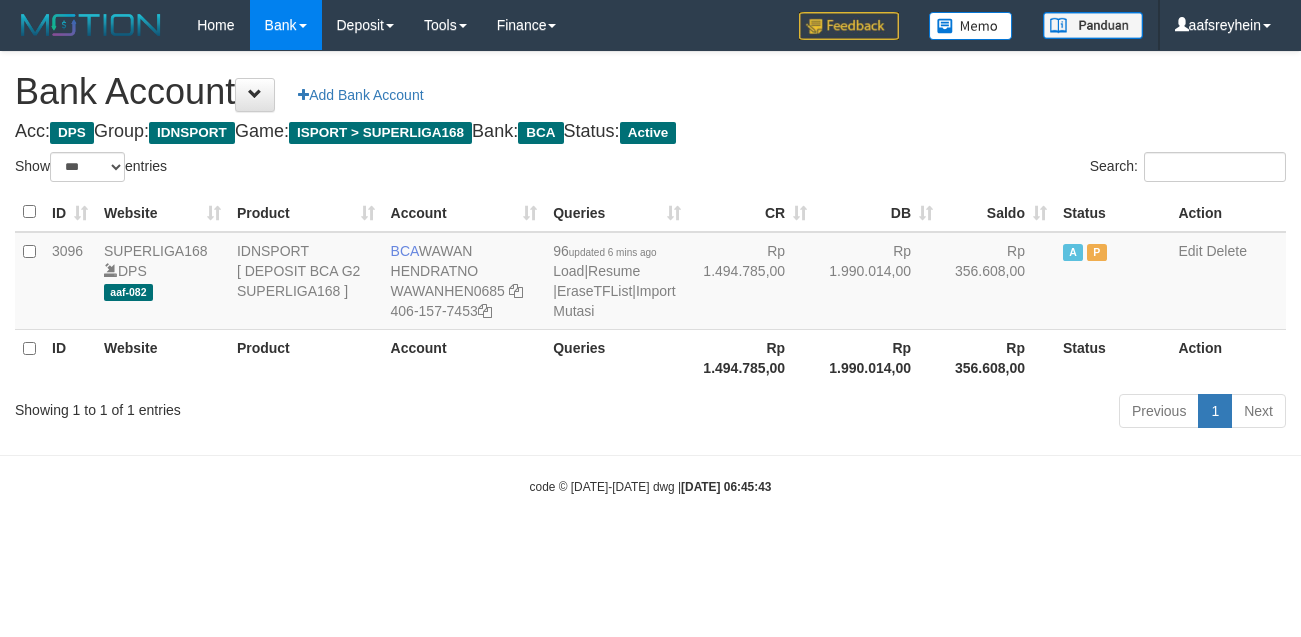 select on "***" 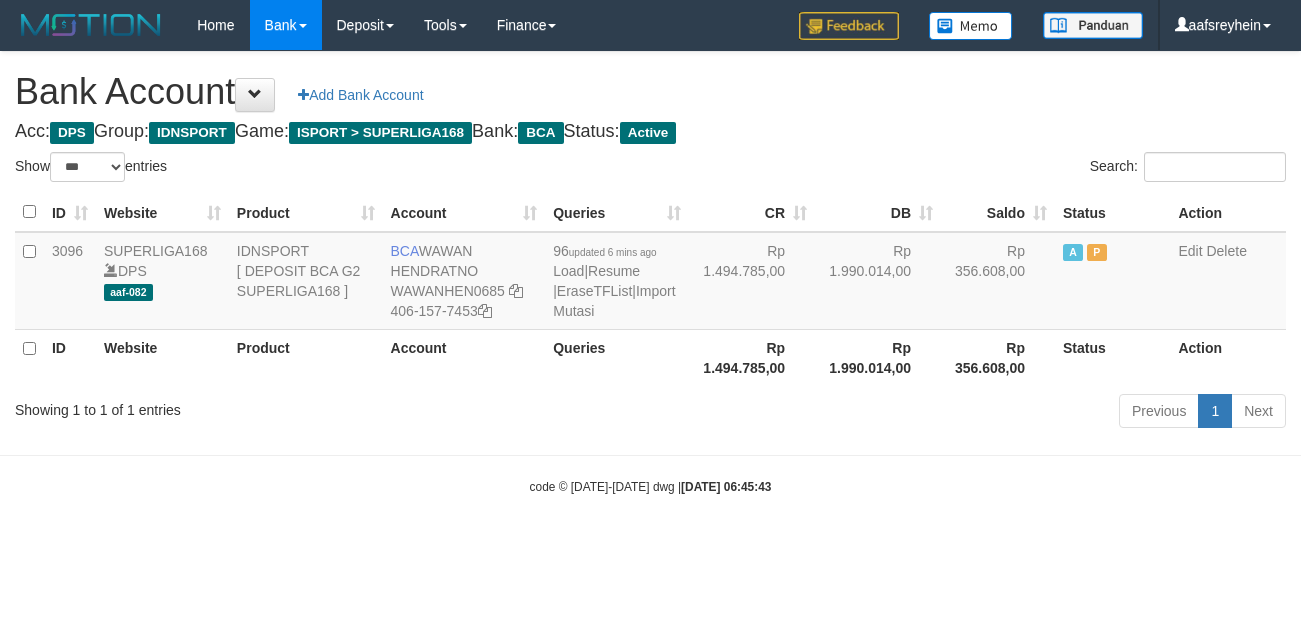 scroll, scrollTop: 0, scrollLeft: 0, axis: both 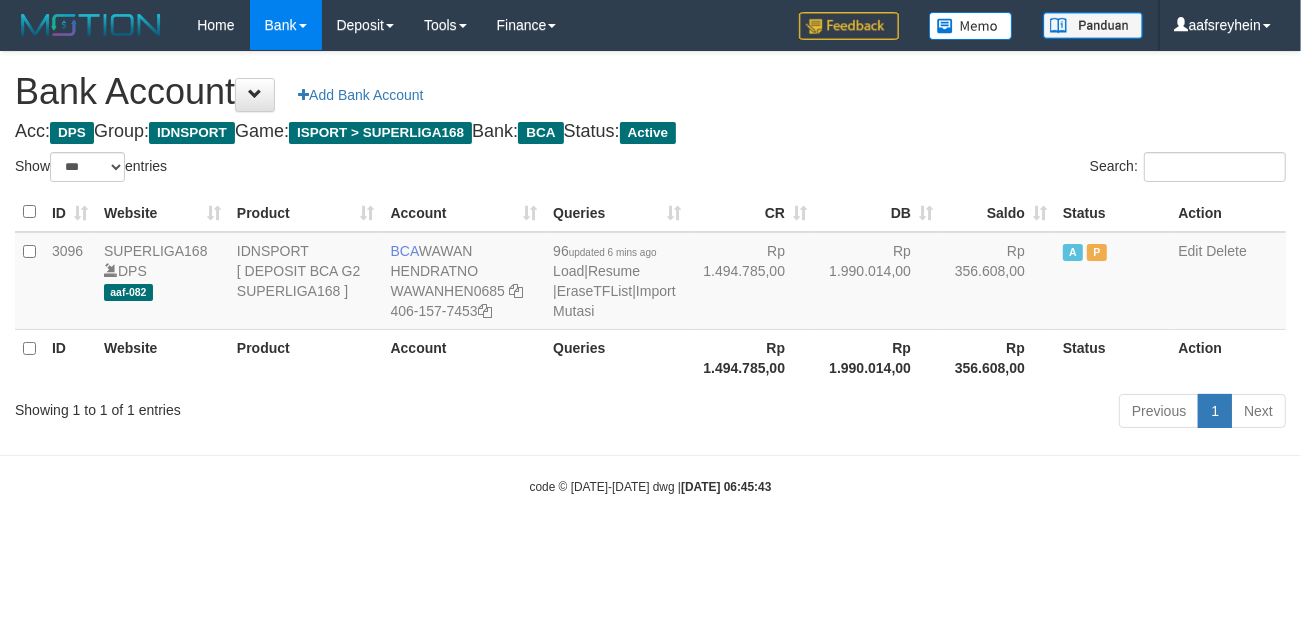 click on "Toggle navigation
Home
Bank
Account List
Load
By Website
Group
[ISPORT]													SUPERLIGA168
By Load Group (DPS)" at bounding box center [650, 273] 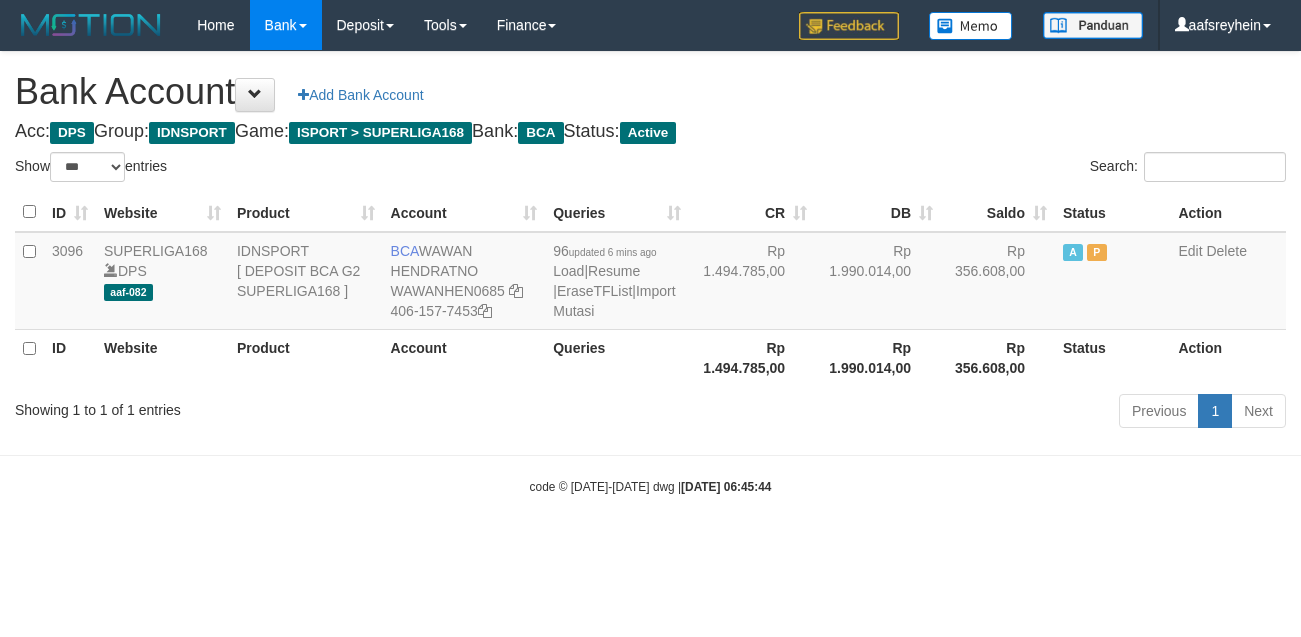 select on "***" 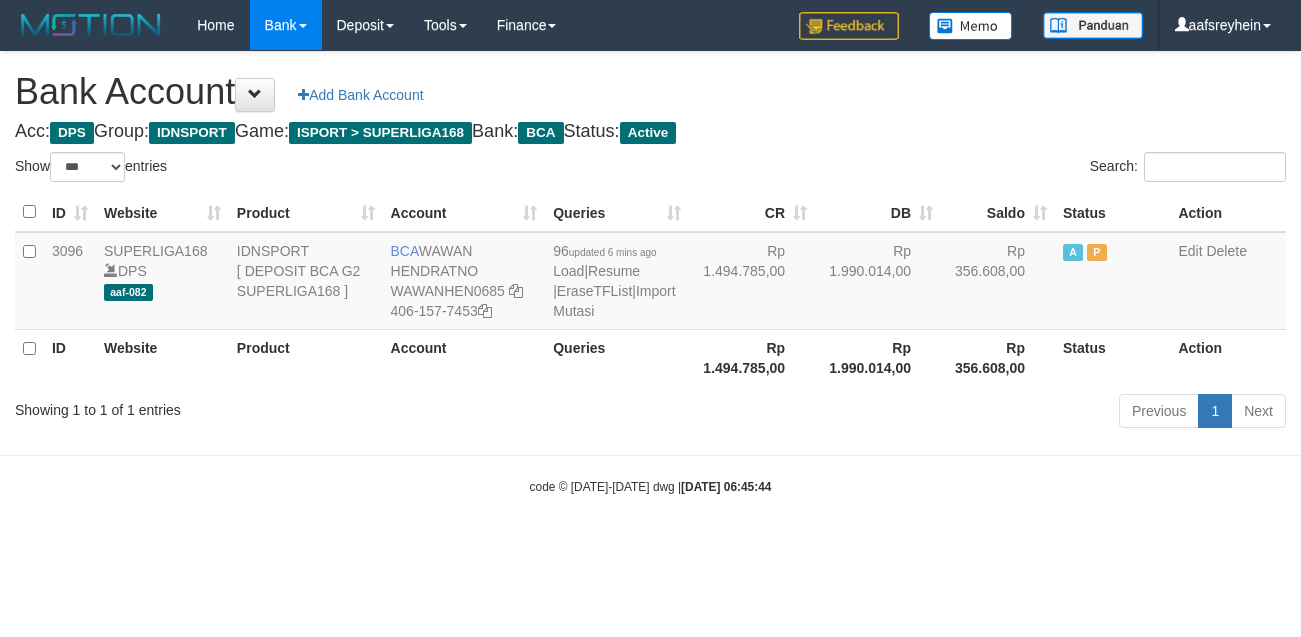 scroll, scrollTop: 0, scrollLeft: 0, axis: both 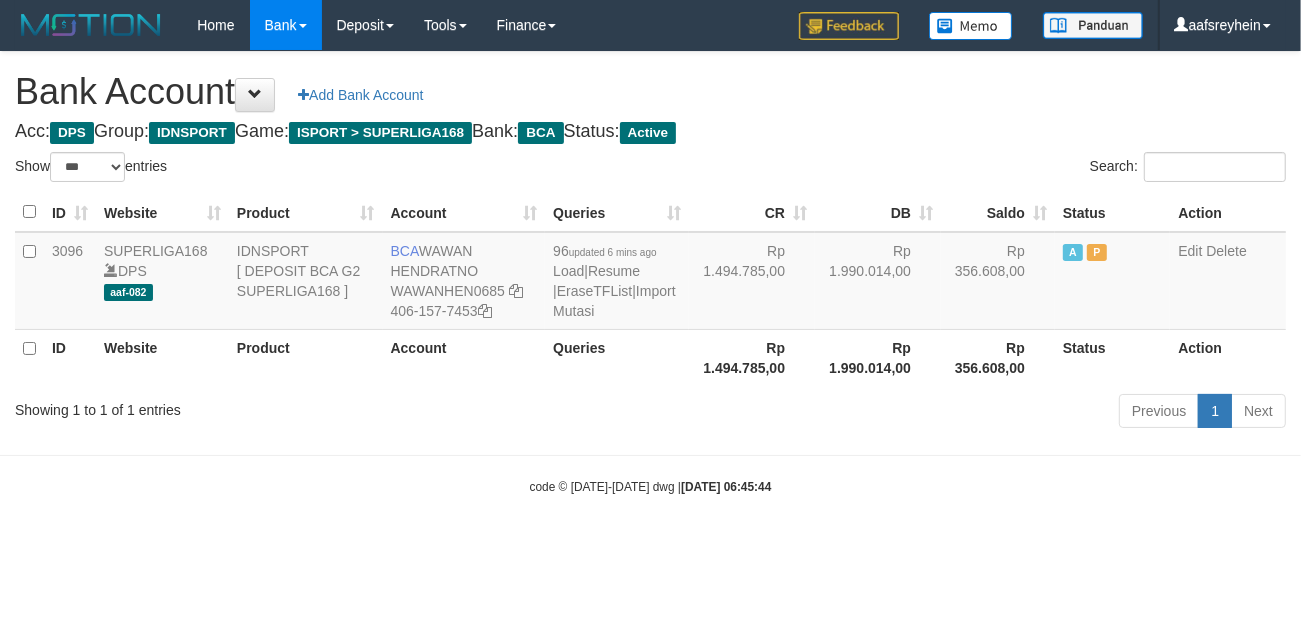 click on "Toggle navigation
Home
Bank
Account List
Load
By Website
Group
[ISPORT]													SUPERLIGA168
By Load Group (DPS)
-" at bounding box center (650, 273) 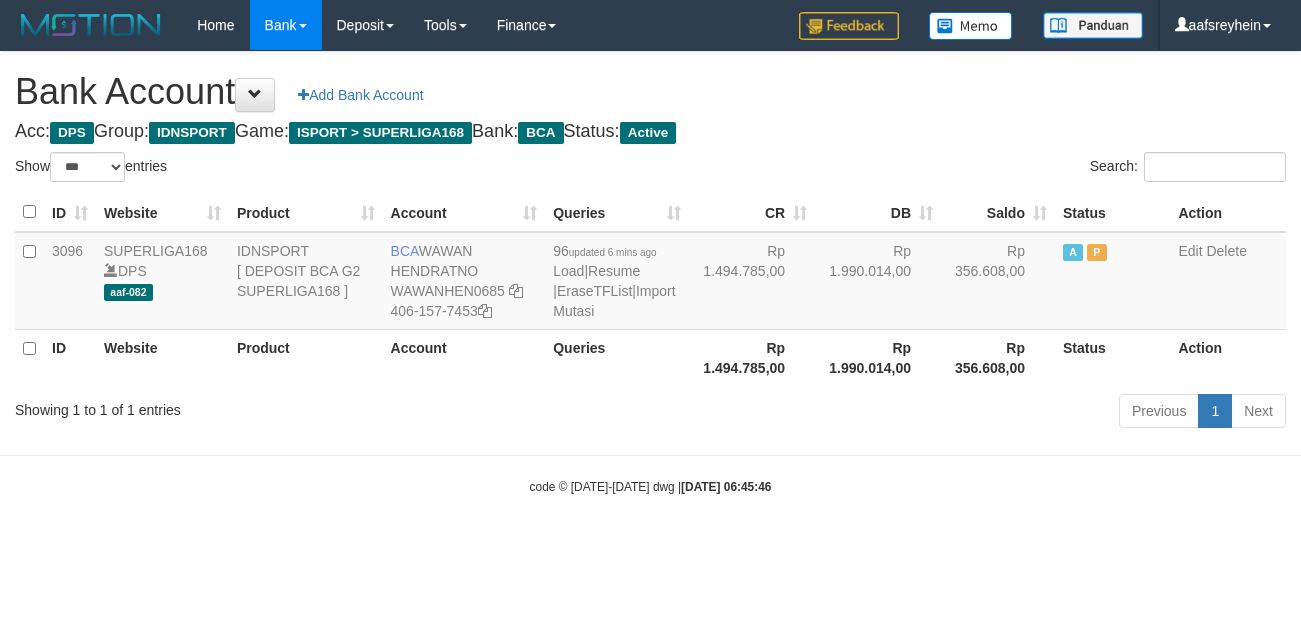 select on "***" 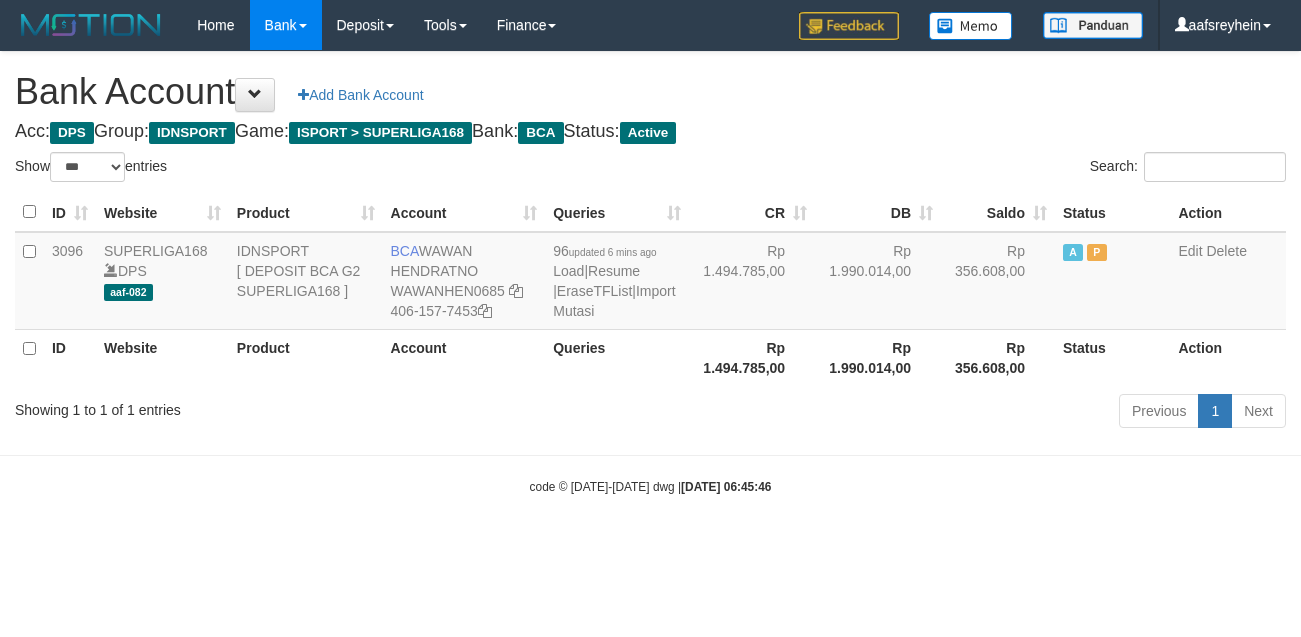 scroll, scrollTop: 0, scrollLeft: 0, axis: both 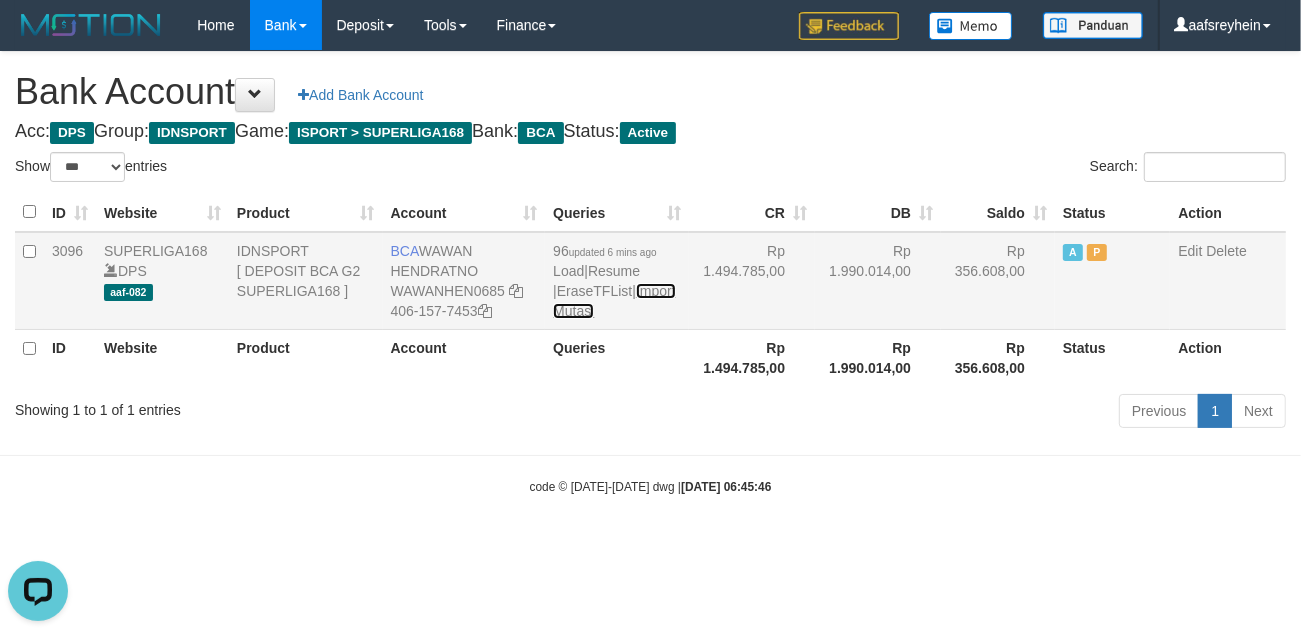 click on "Import Mutasi" at bounding box center [614, 301] 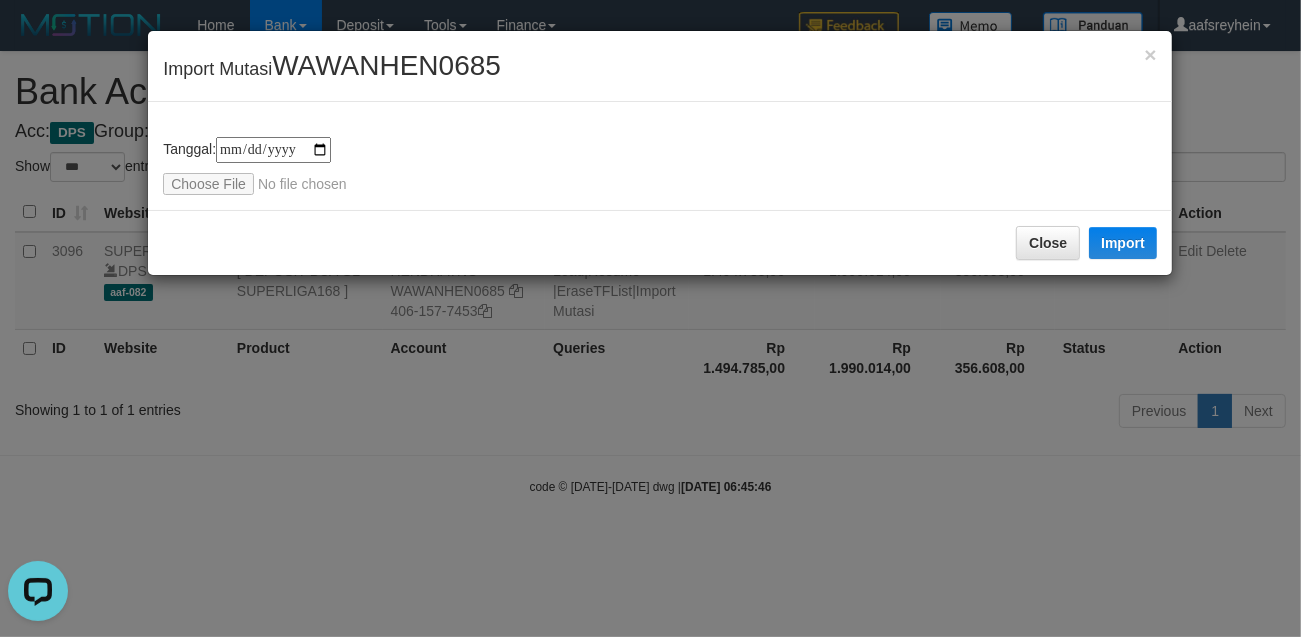 type on "**********" 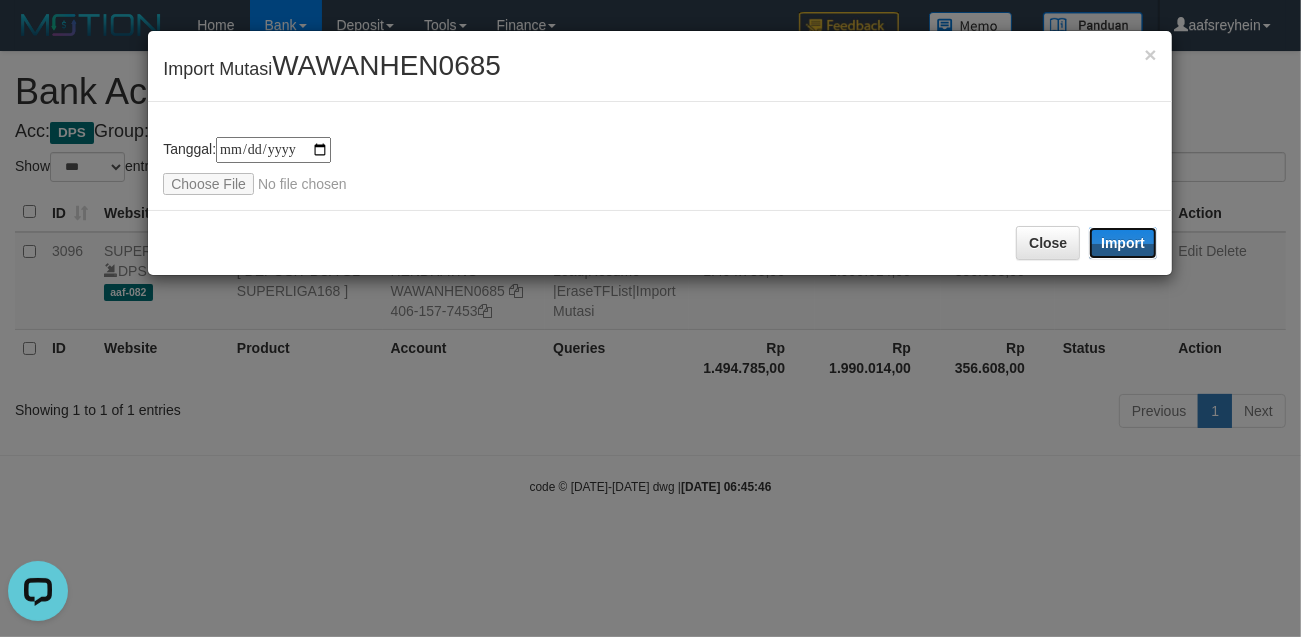 drag, startPoint x: 1145, startPoint y: 245, endPoint x: 1010, endPoint y: 371, distance: 184.66457 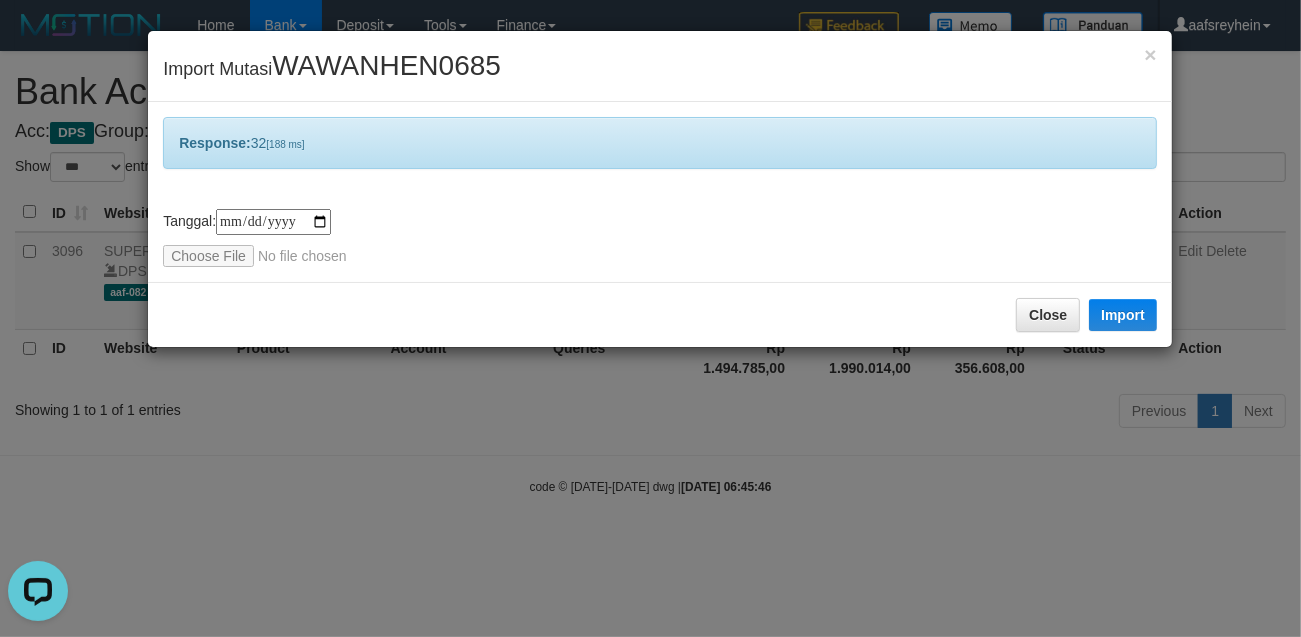 drag, startPoint x: 1003, startPoint y: 407, endPoint x: 1000, endPoint y: 417, distance: 10.440307 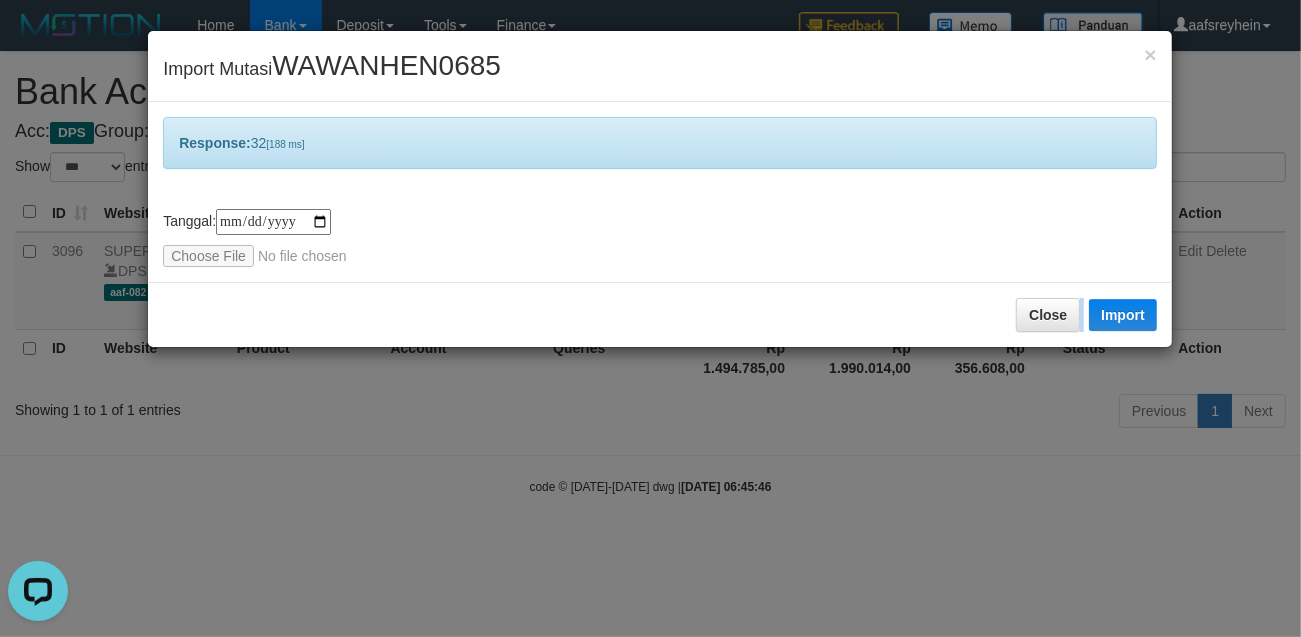 click on "**********" at bounding box center [650, 318] 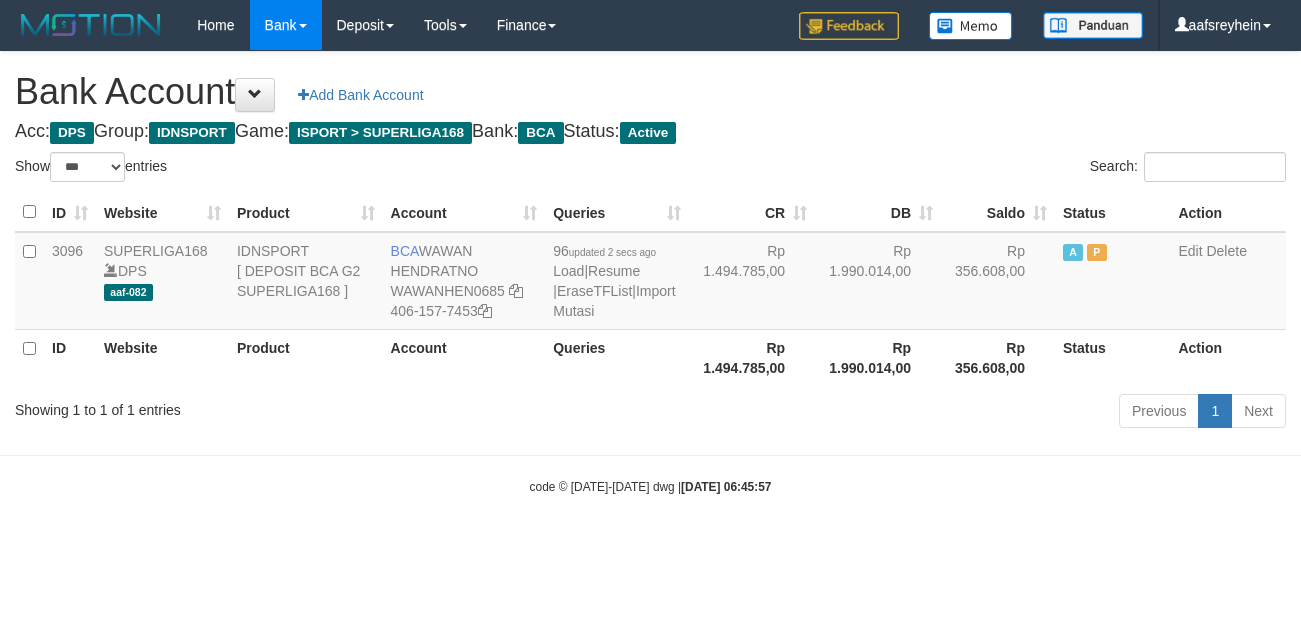 select on "***" 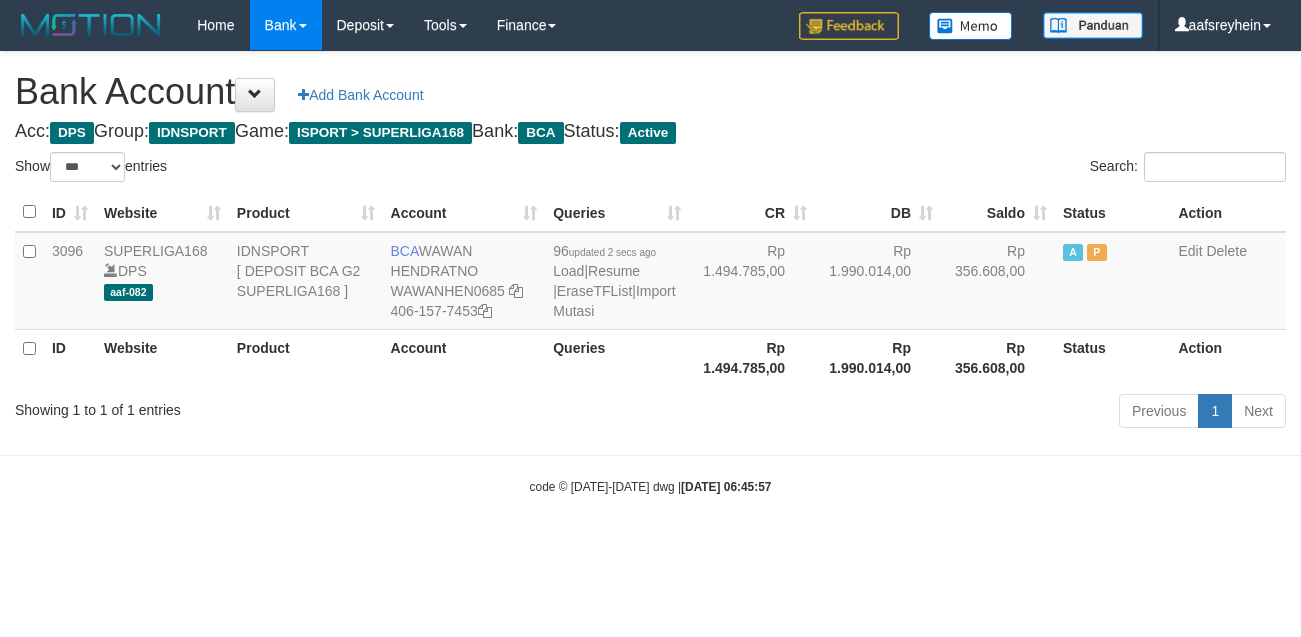scroll, scrollTop: 0, scrollLeft: 0, axis: both 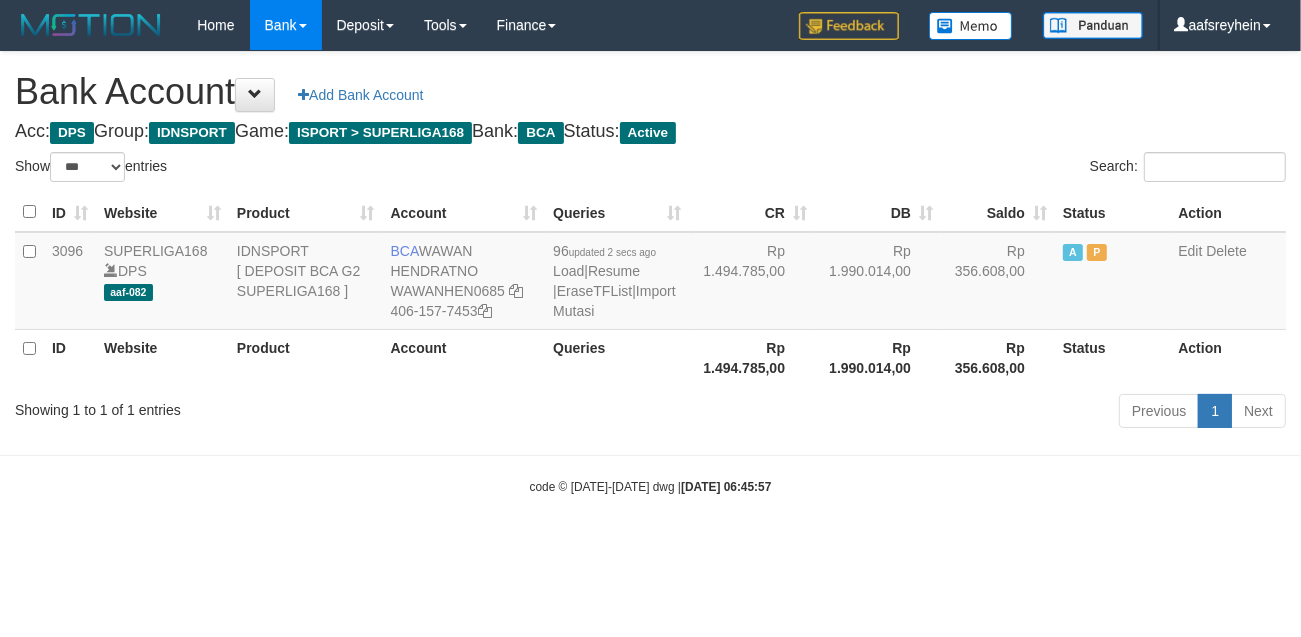 click on "Account" at bounding box center (464, 357) 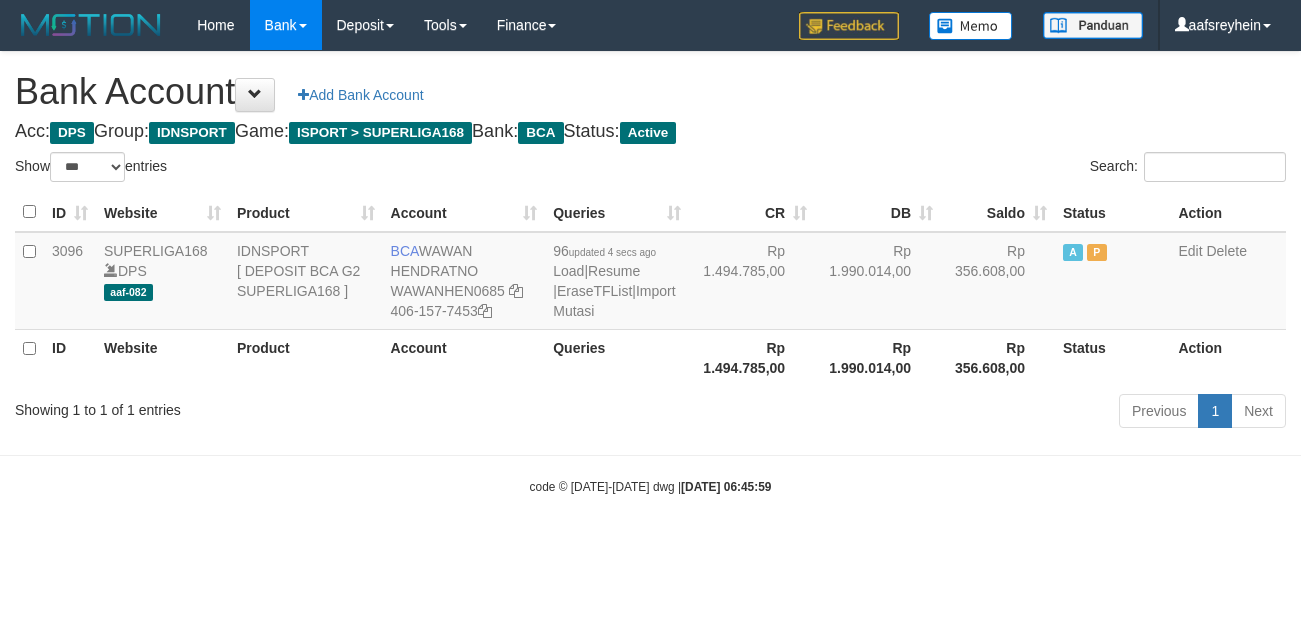 select on "***" 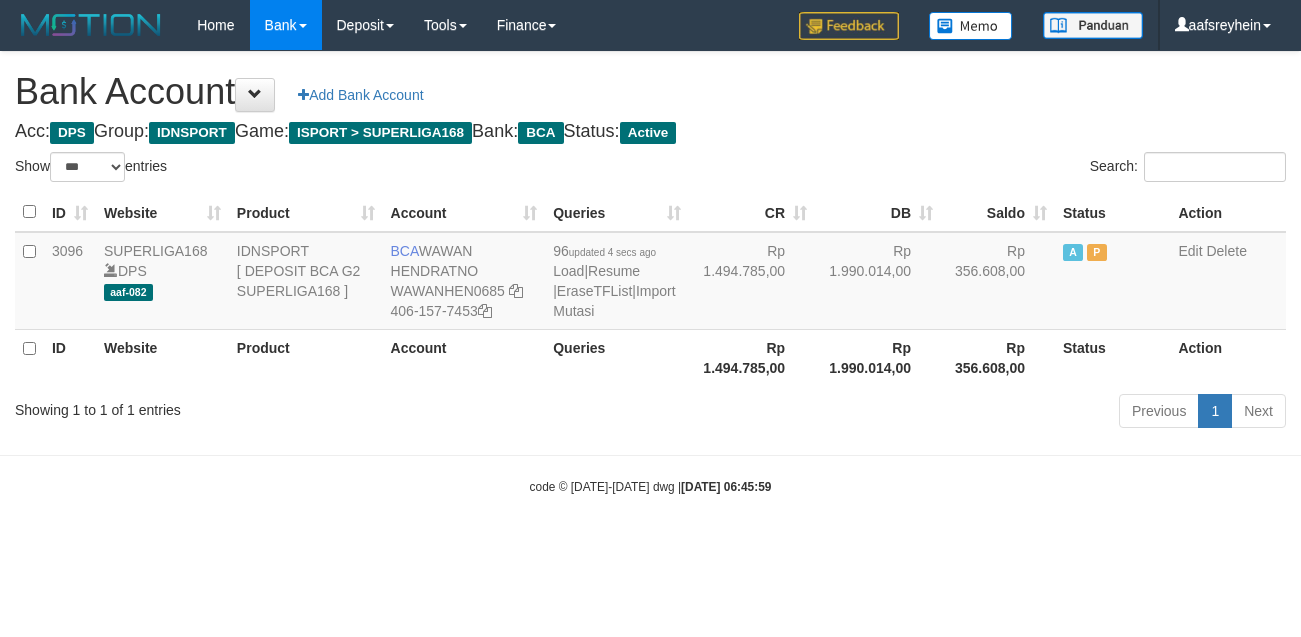scroll, scrollTop: 0, scrollLeft: 0, axis: both 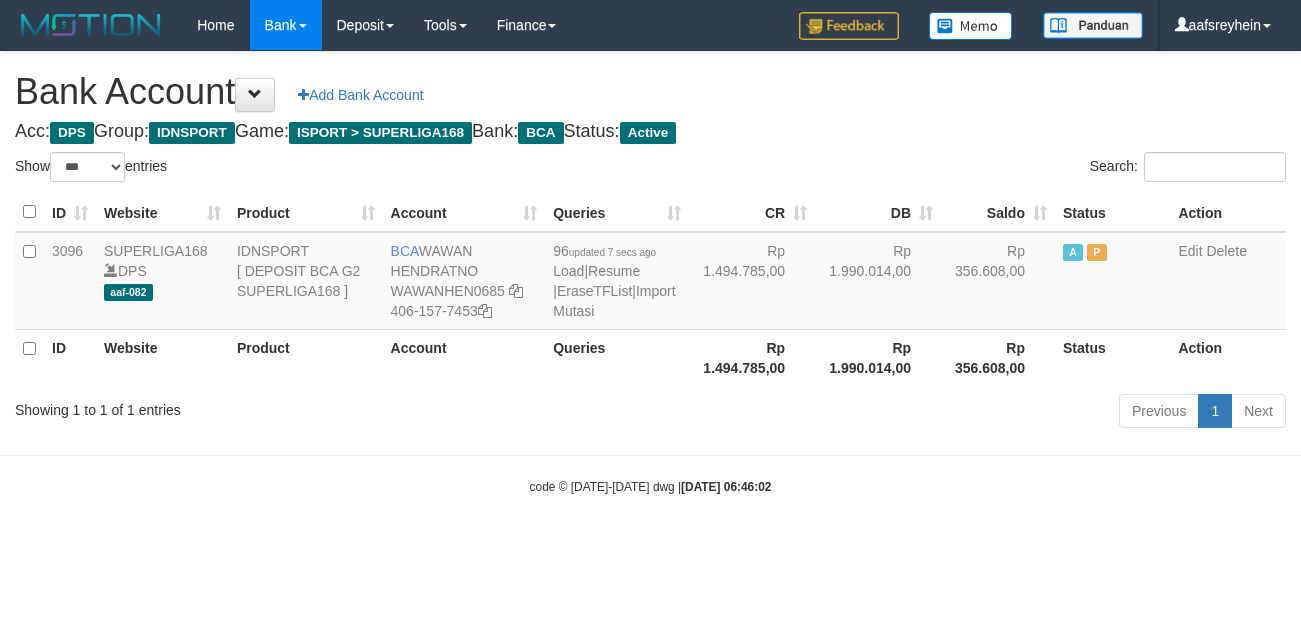 select on "***" 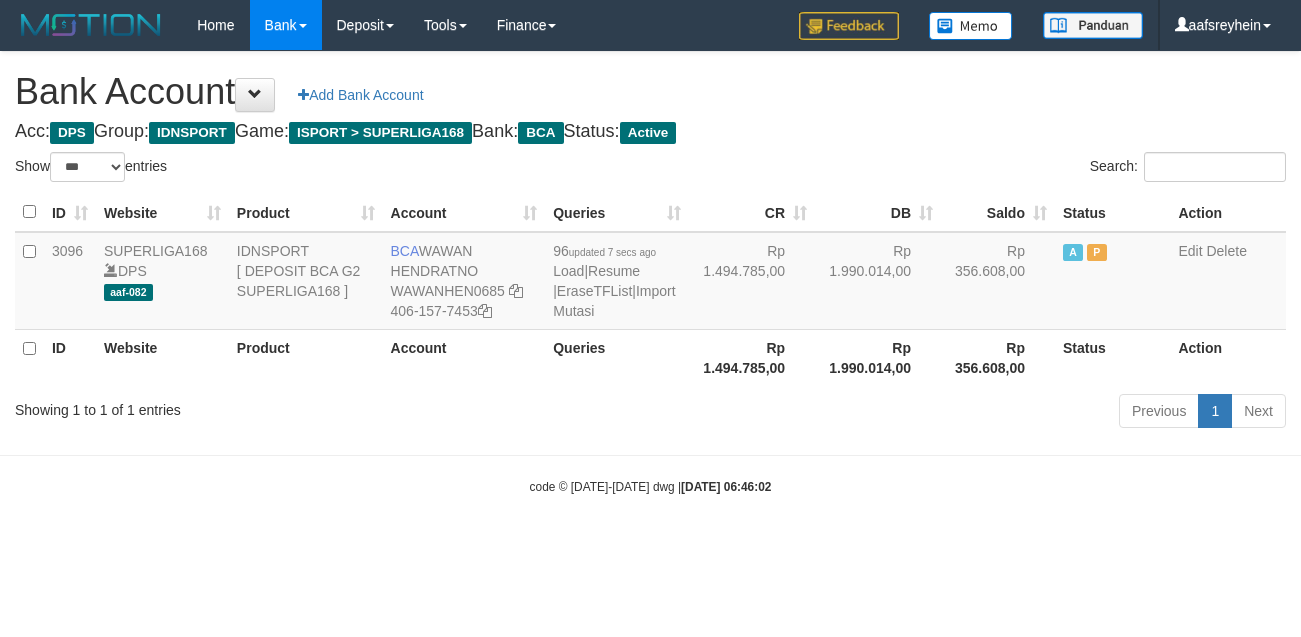 scroll, scrollTop: 0, scrollLeft: 0, axis: both 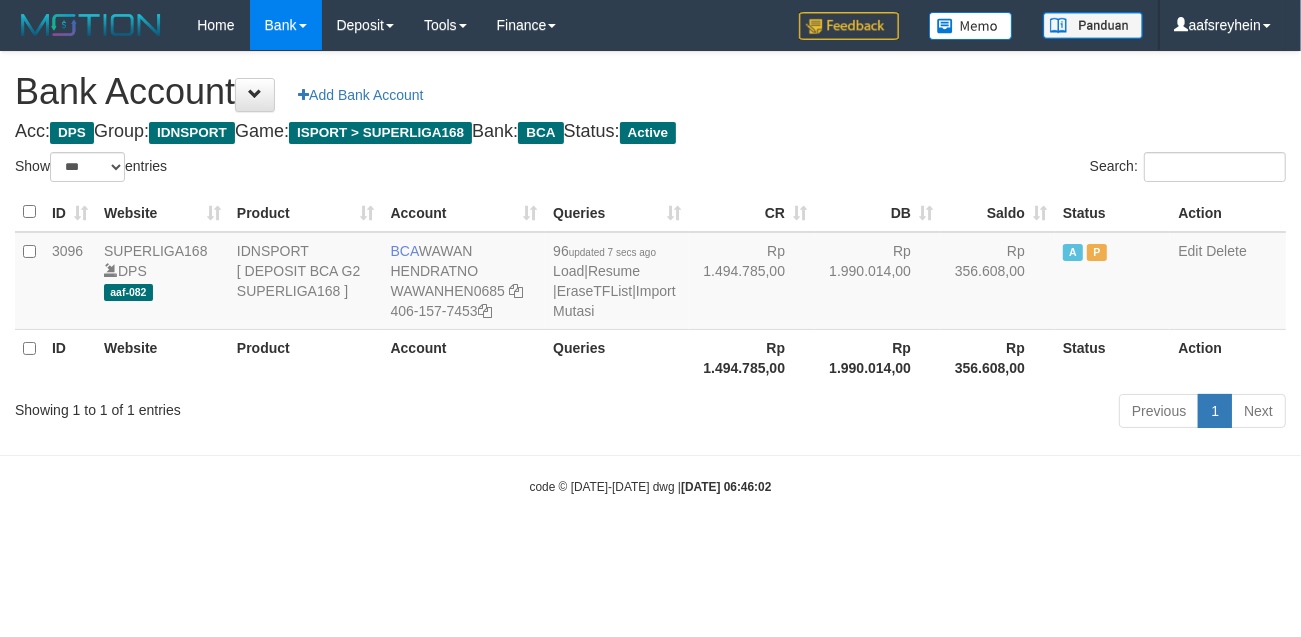 click on "Toggle navigation
Home
Bank
Account List
Load
By Website
Group
[ISPORT]													SUPERLIGA168
By Load Group (DPS)" at bounding box center (650, 273) 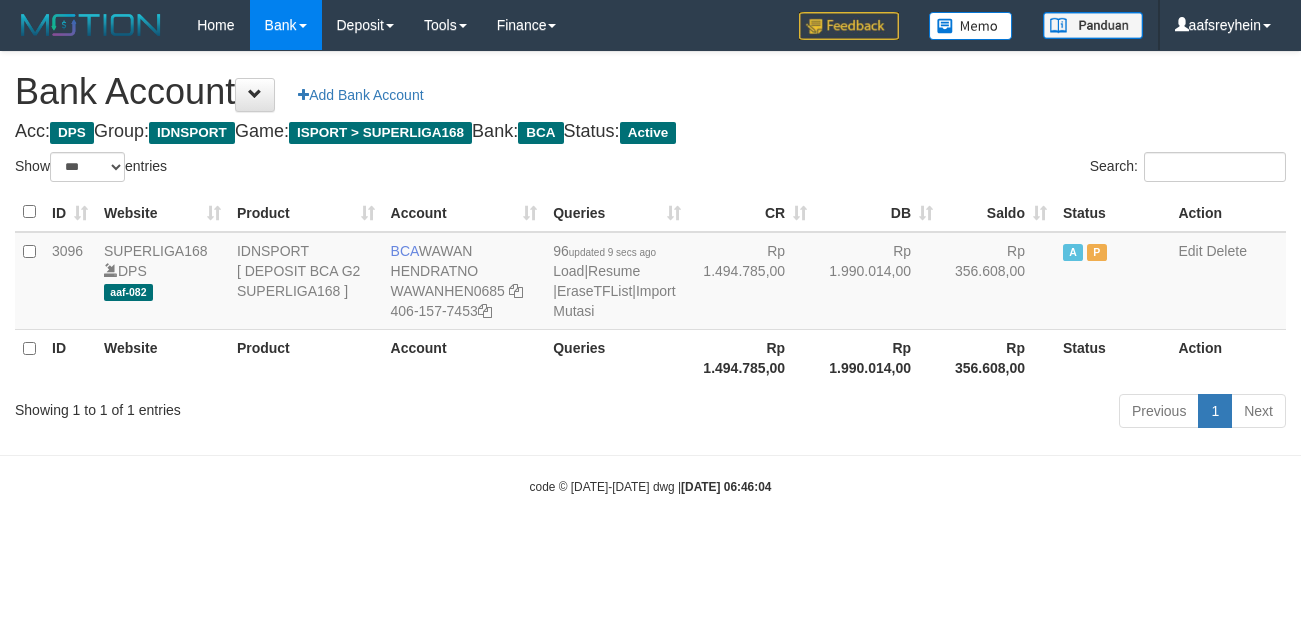 select on "***" 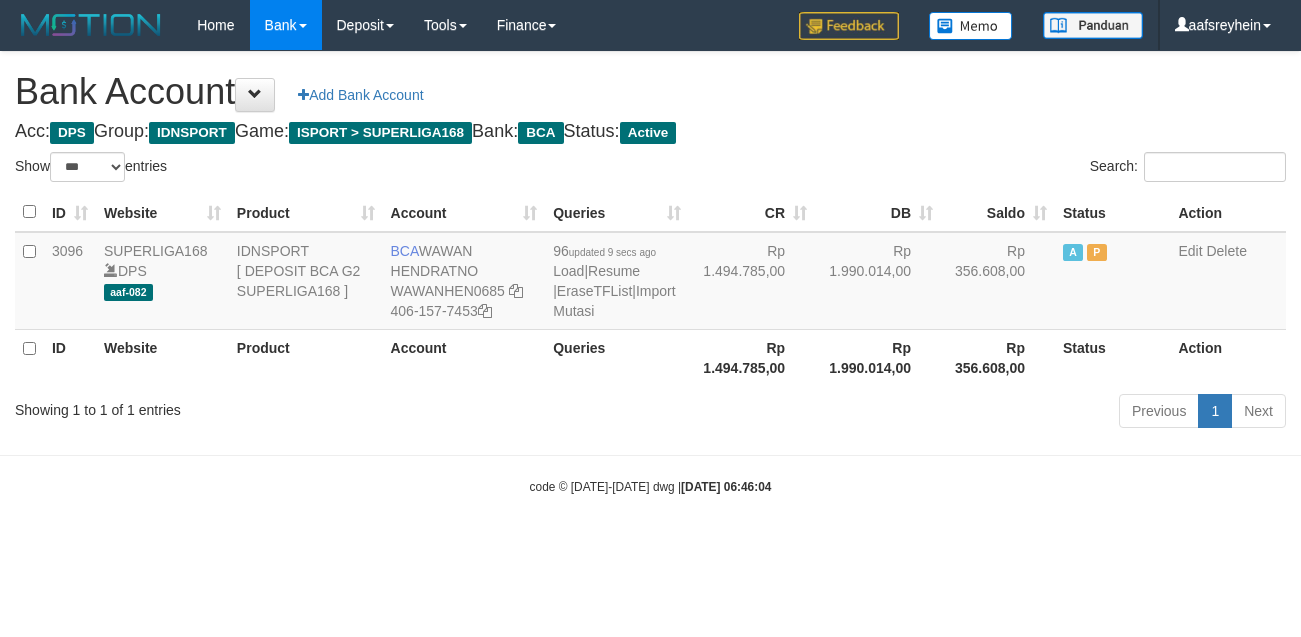 scroll, scrollTop: 0, scrollLeft: 0, axis: both 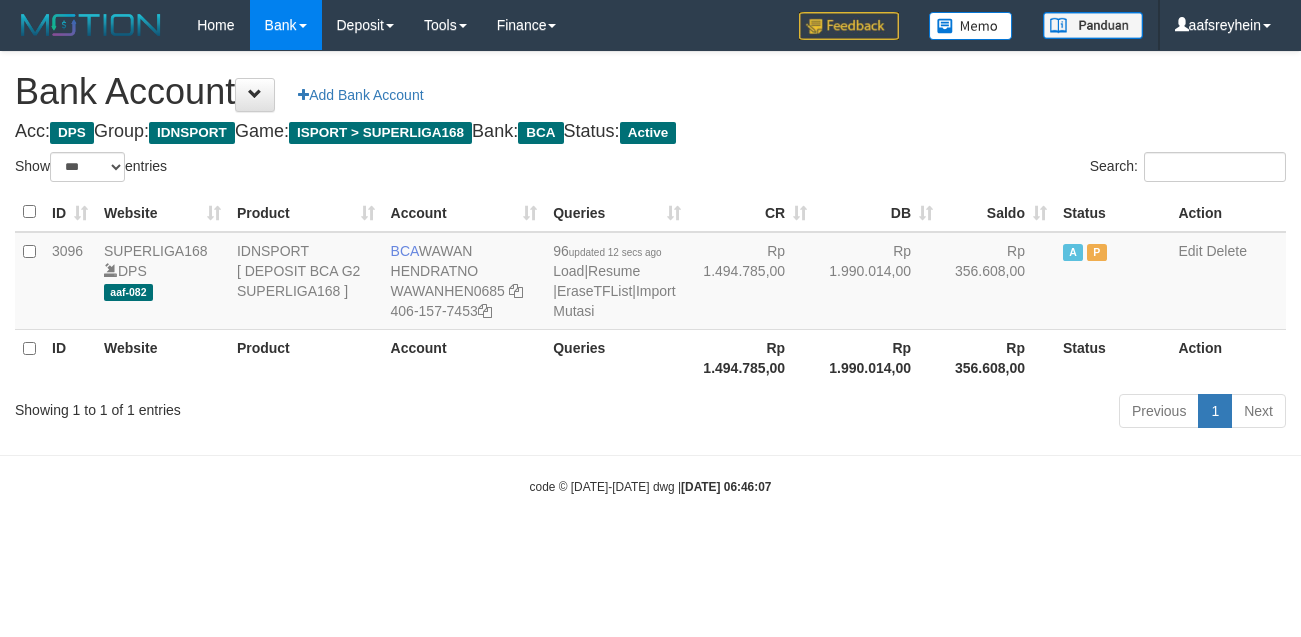 select on "***" 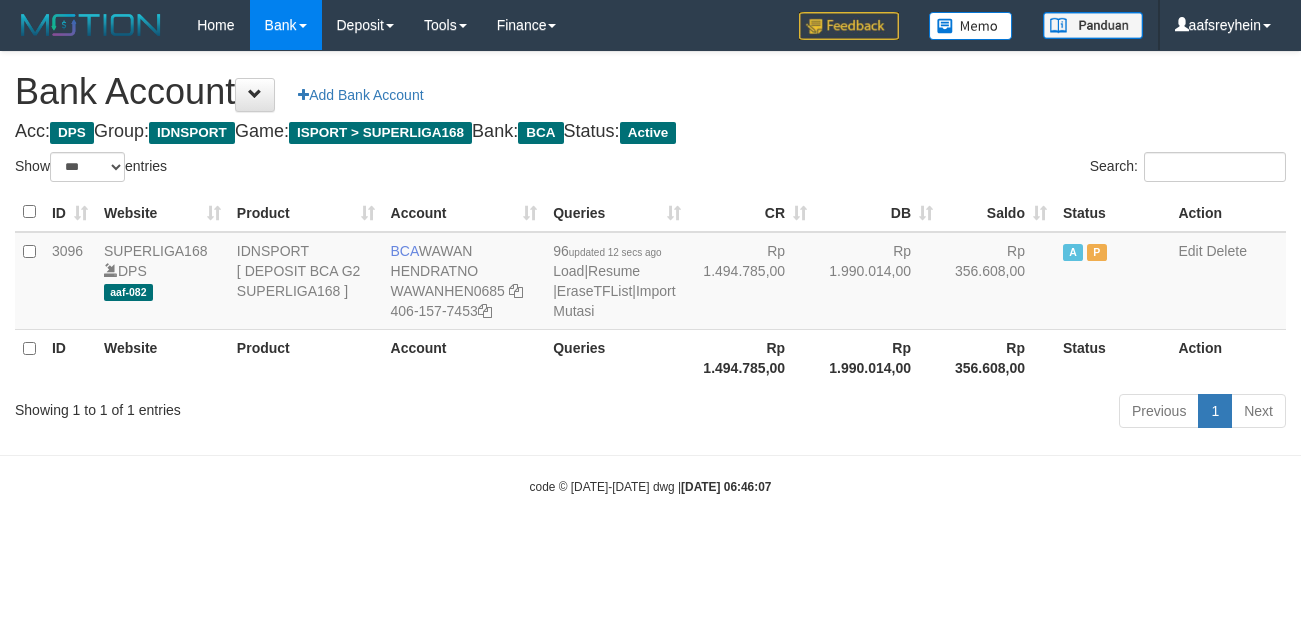 scroll, scrollTop: 0, scrollLeft: 0, axis: both 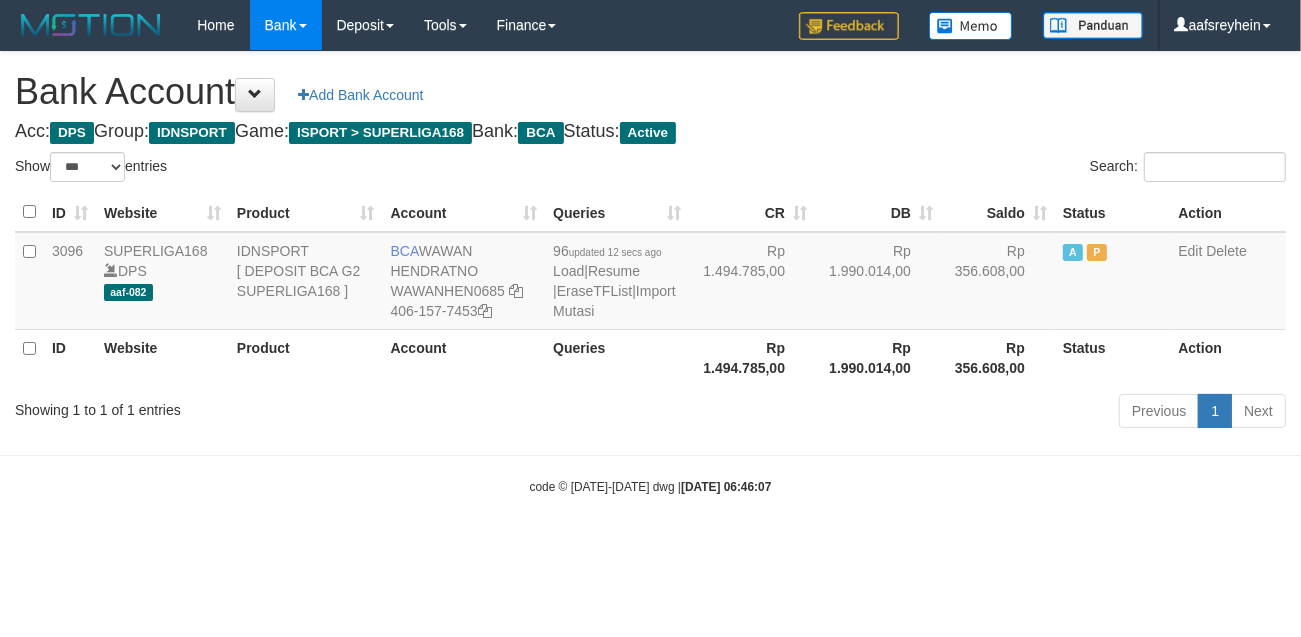 click on "Toggle navigation
Home
Bank
Account List
Load
By Website
Group
[ISPORT]													SUPERLIGA168
By Load Group (DPS)
-" at bounding box center [650, 273] 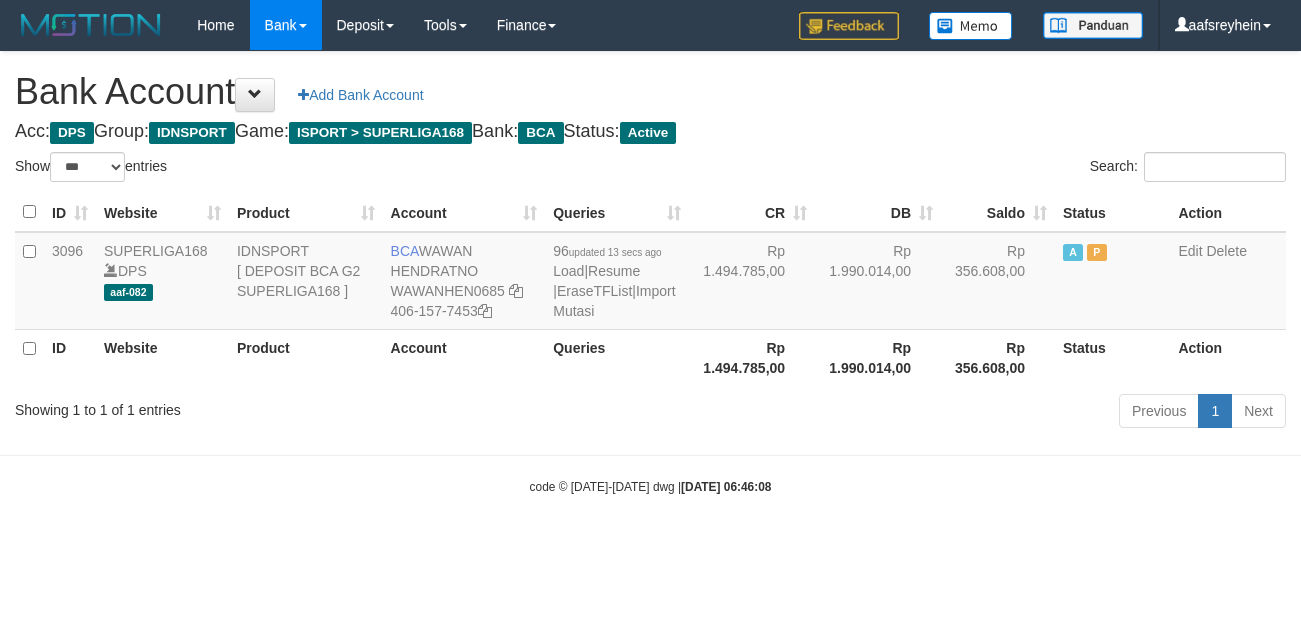select on "***" 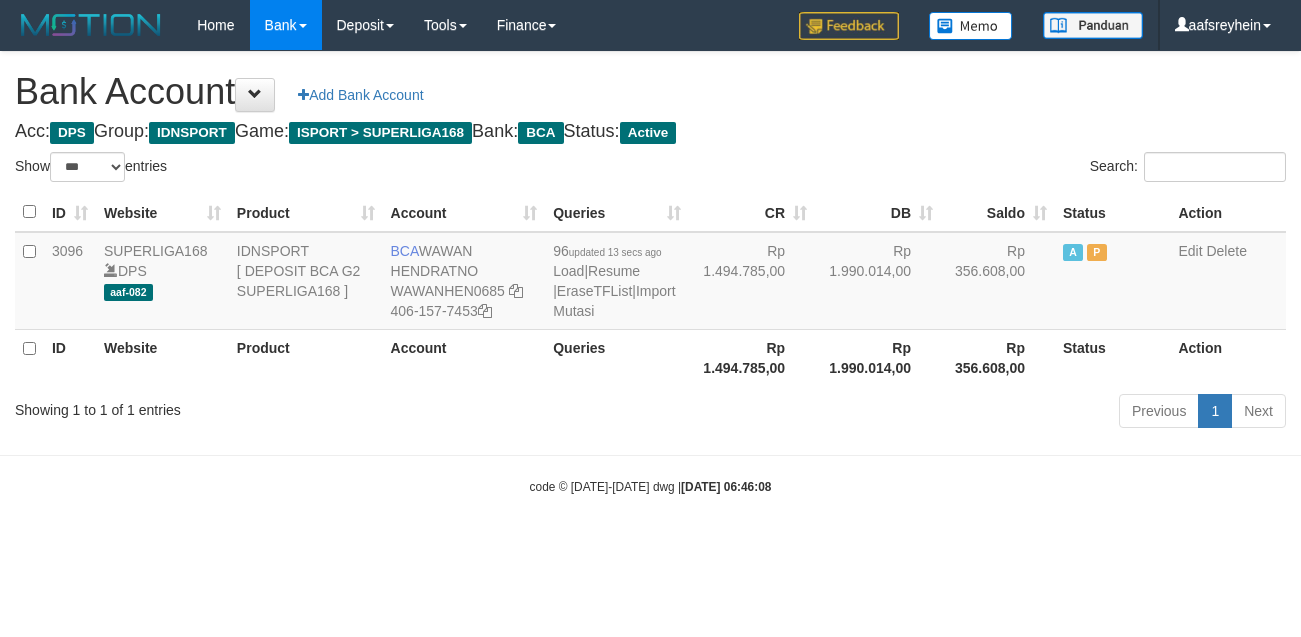 scroll, scrollTop: 0, scrollLeft: 0, axis: both 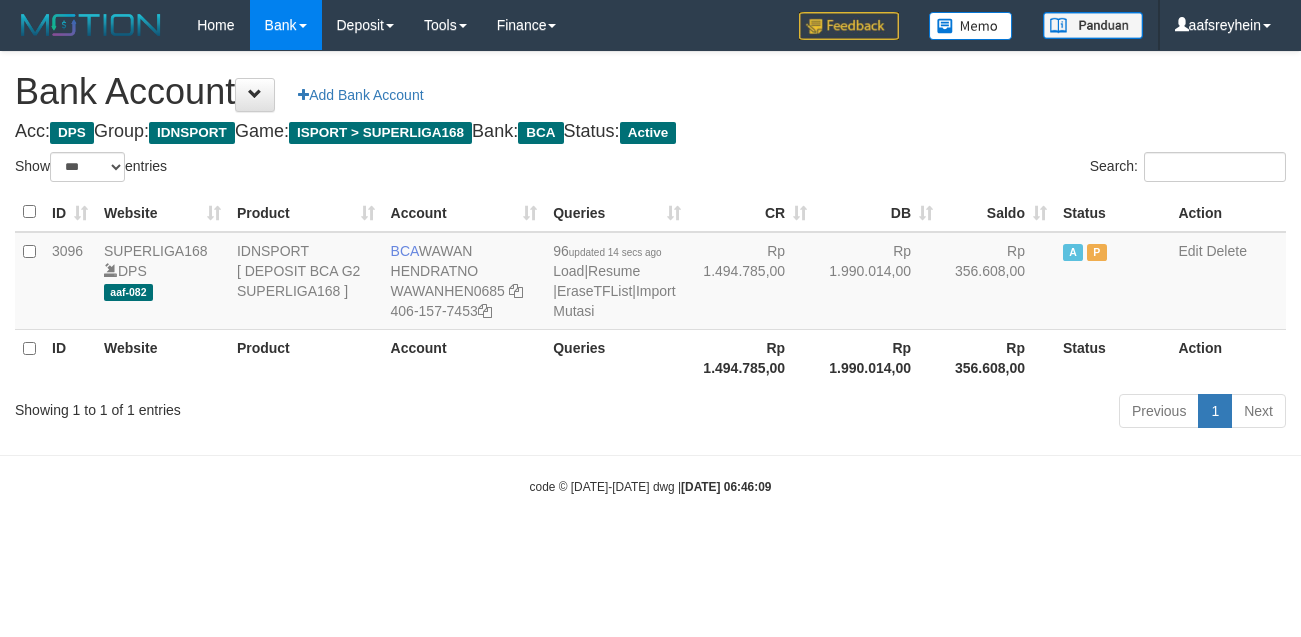 select on "***" 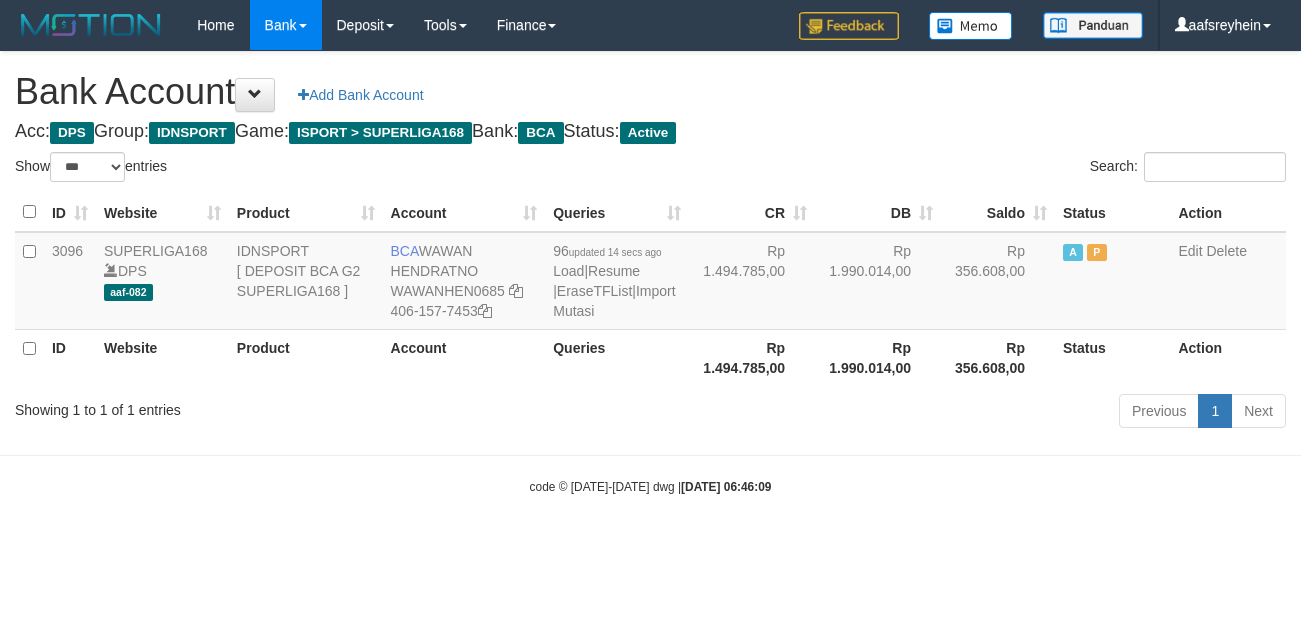 scroll, scrollTop: 0, scrollLeft: 0, axis: both 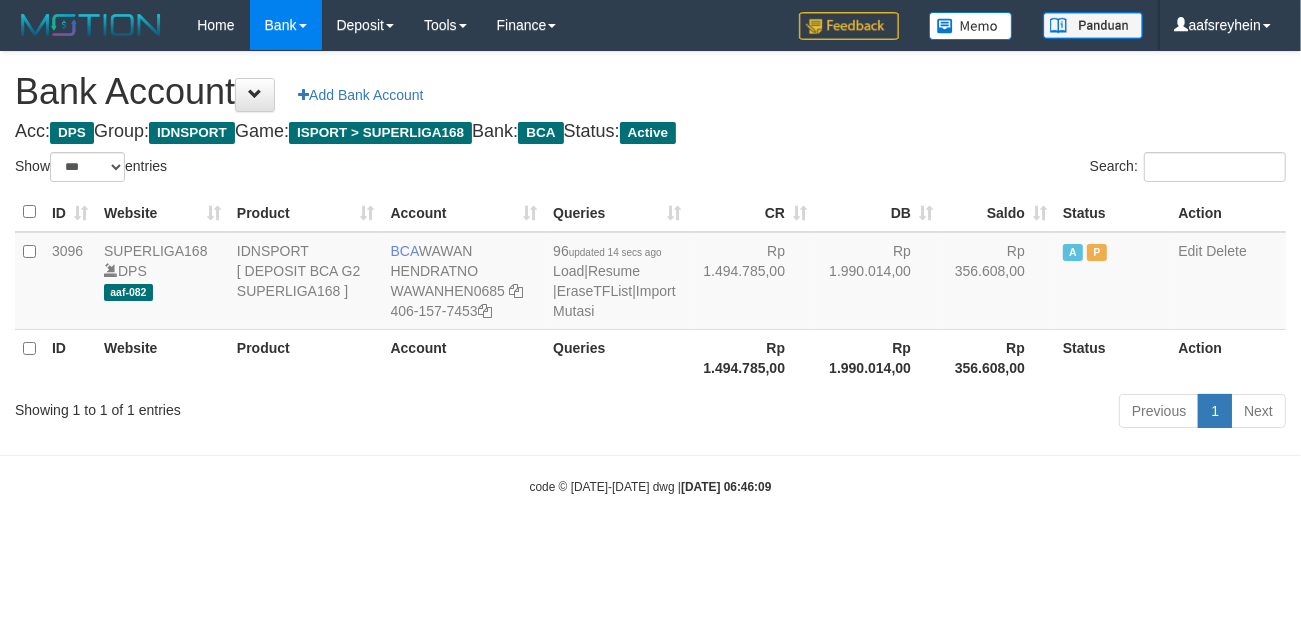 click on "Toggle navigation
Home
Bank
Account List
Load
By Website
Group
[ISPORT]													SUPERLIGA168
By Load Group (DPS)
-" at bounding box center [650, 273] 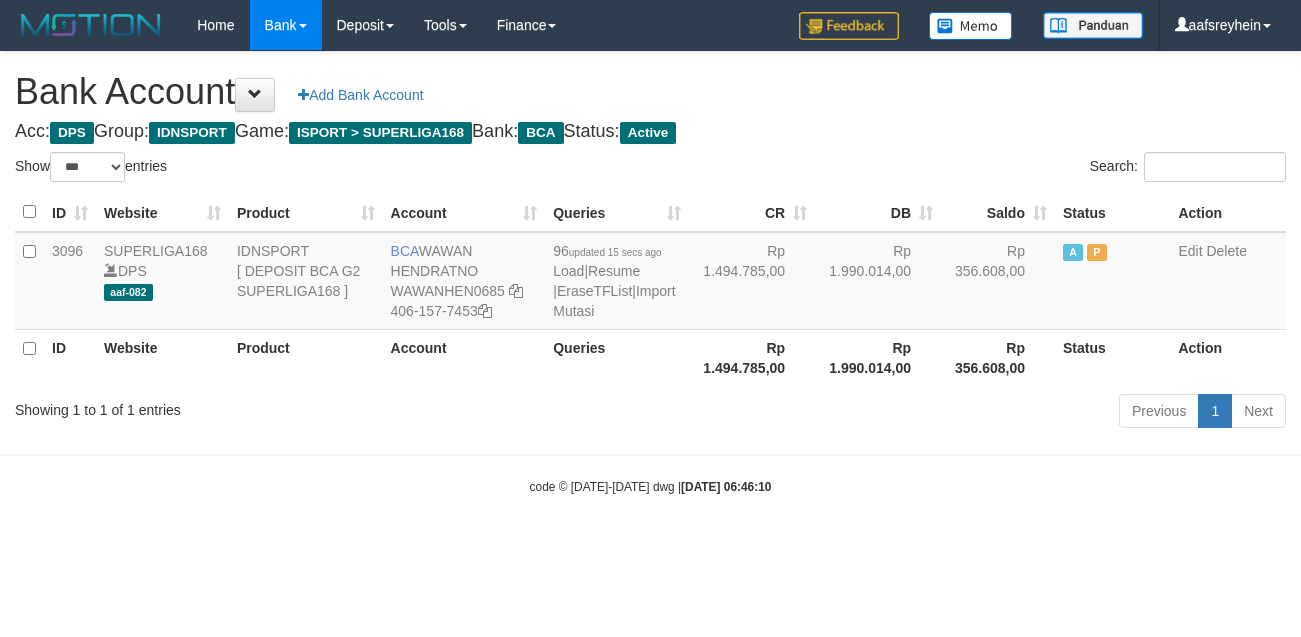 select on "***" 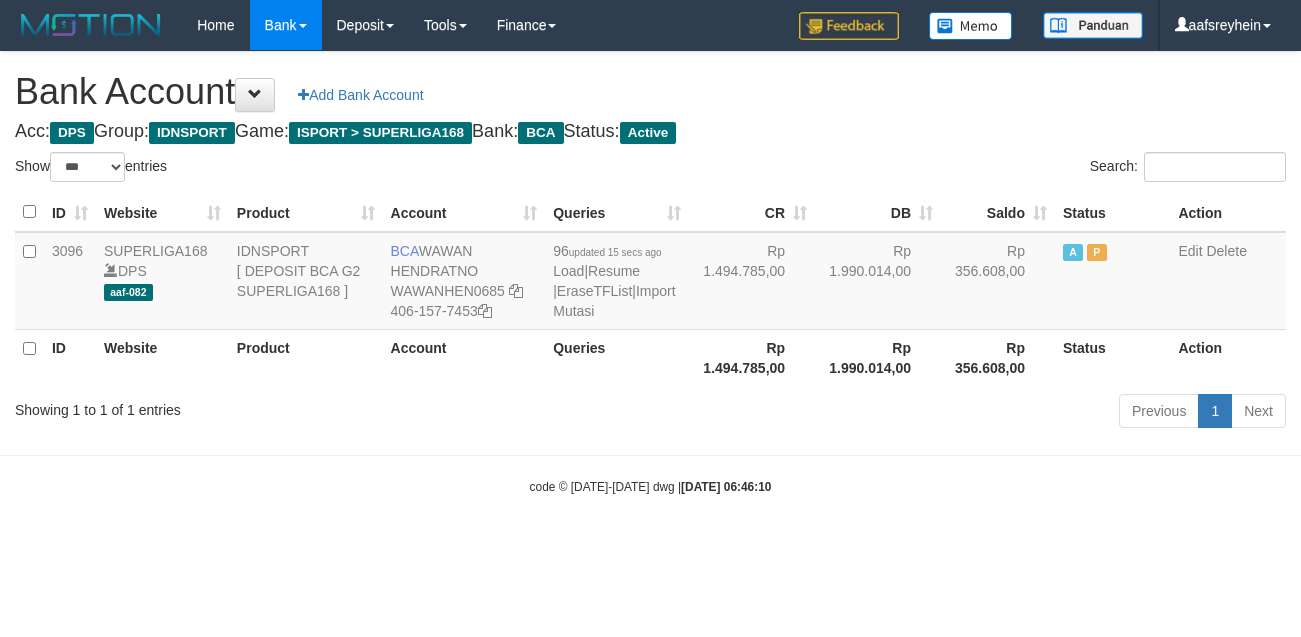 scroll, scrollTop: 0, scrollLeft: 0, axis: both 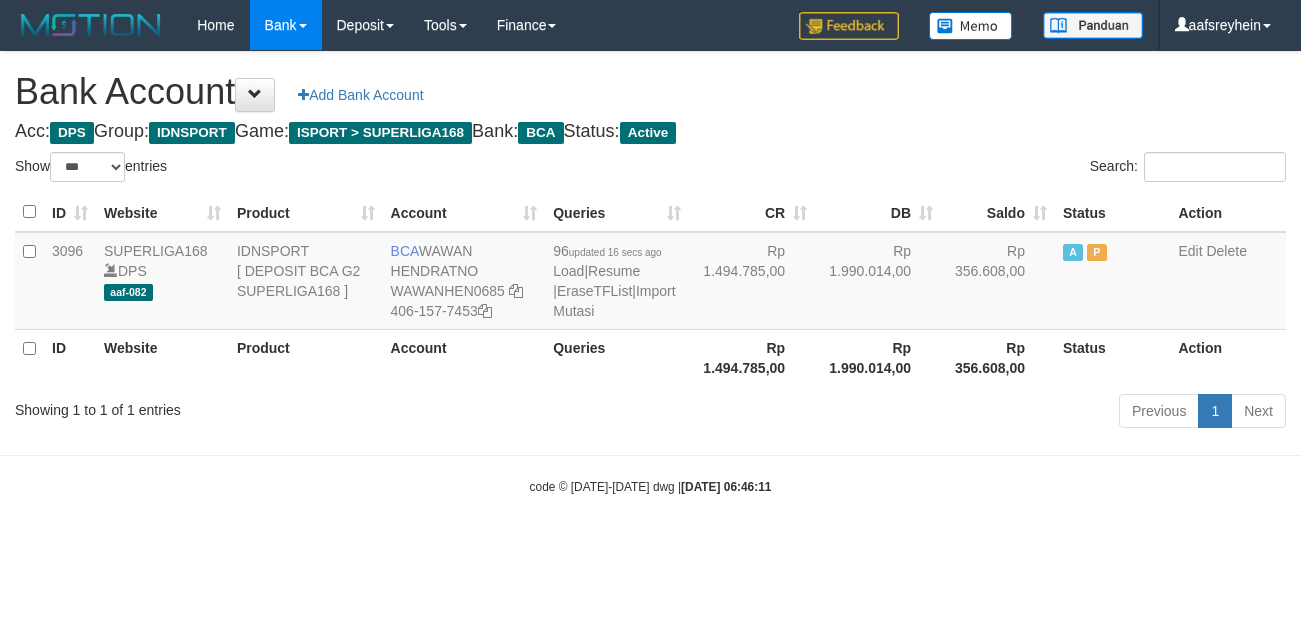 select on "***" 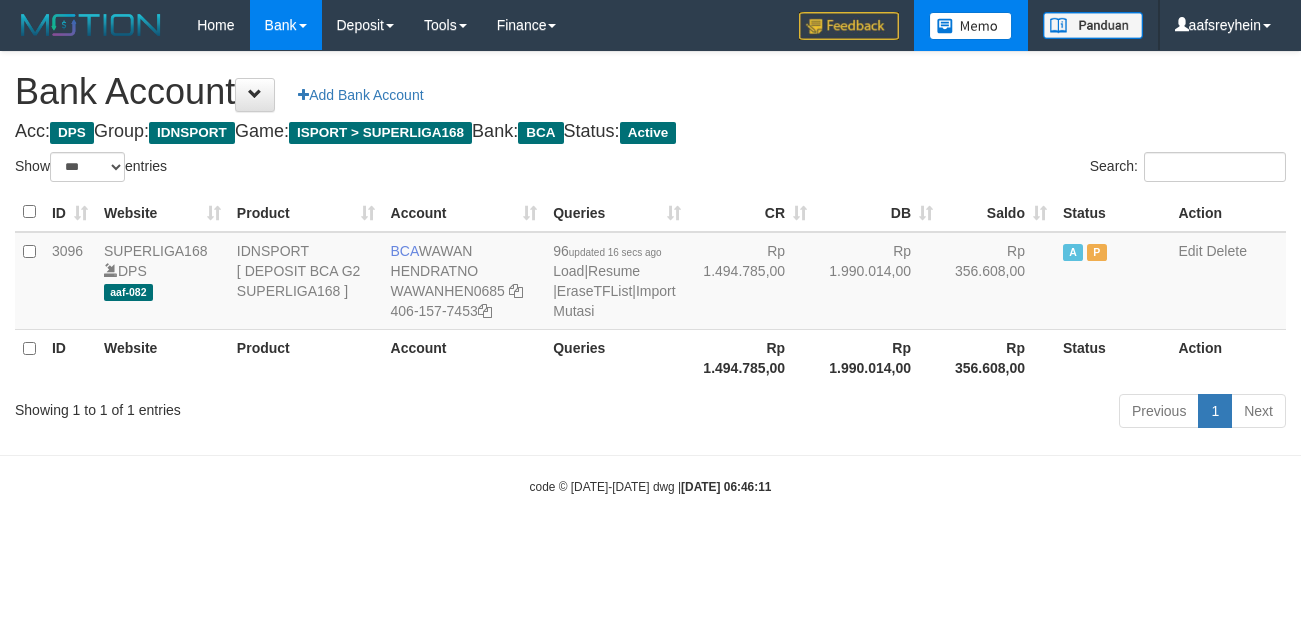 scroll, scrollTop: 0, scrollLeft: 0, axis: both 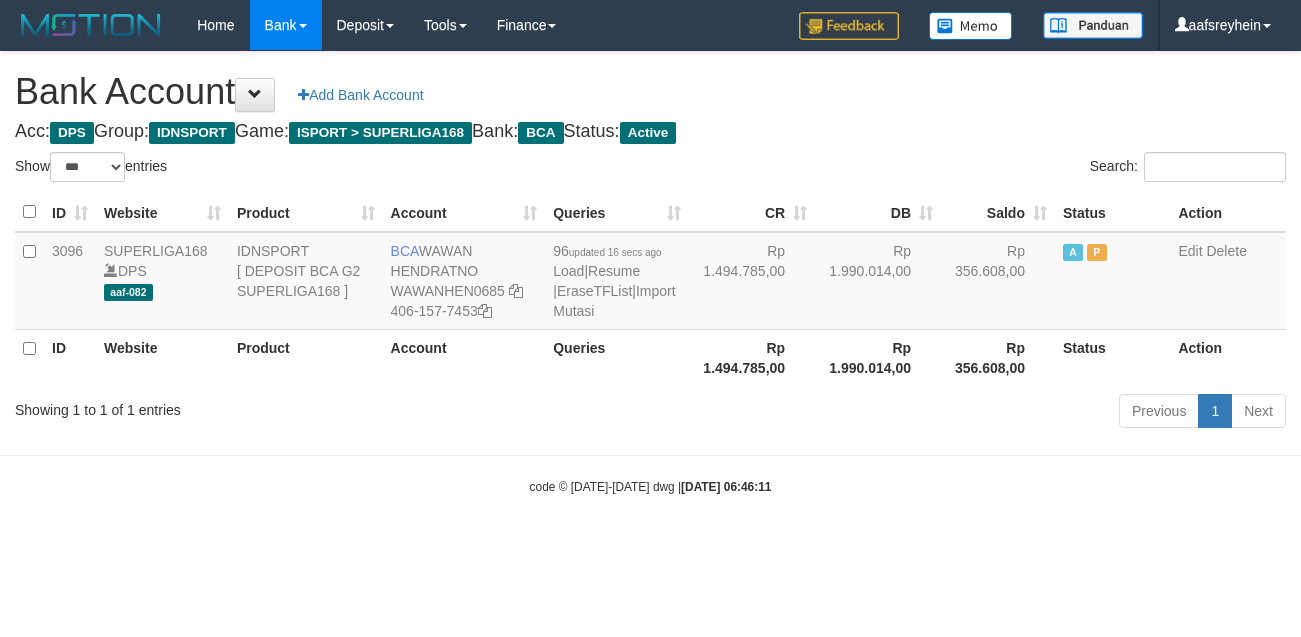 select on "***" 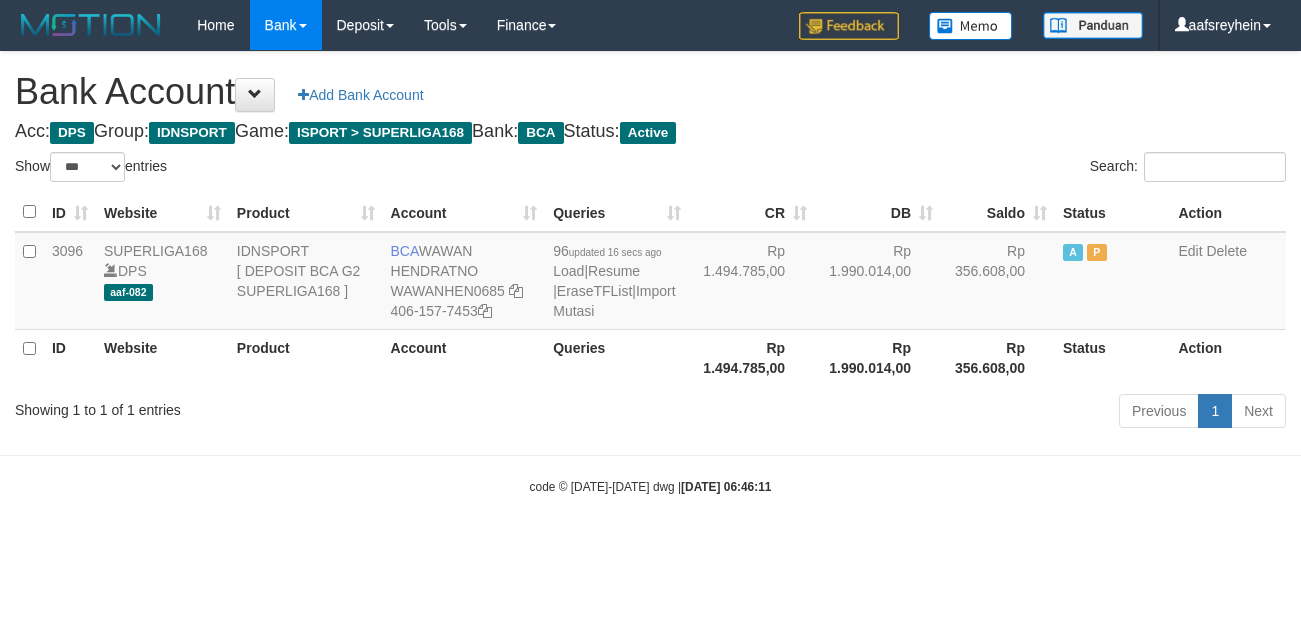scroll, scrollTop: 0, scrollLeft: 0, axis: both 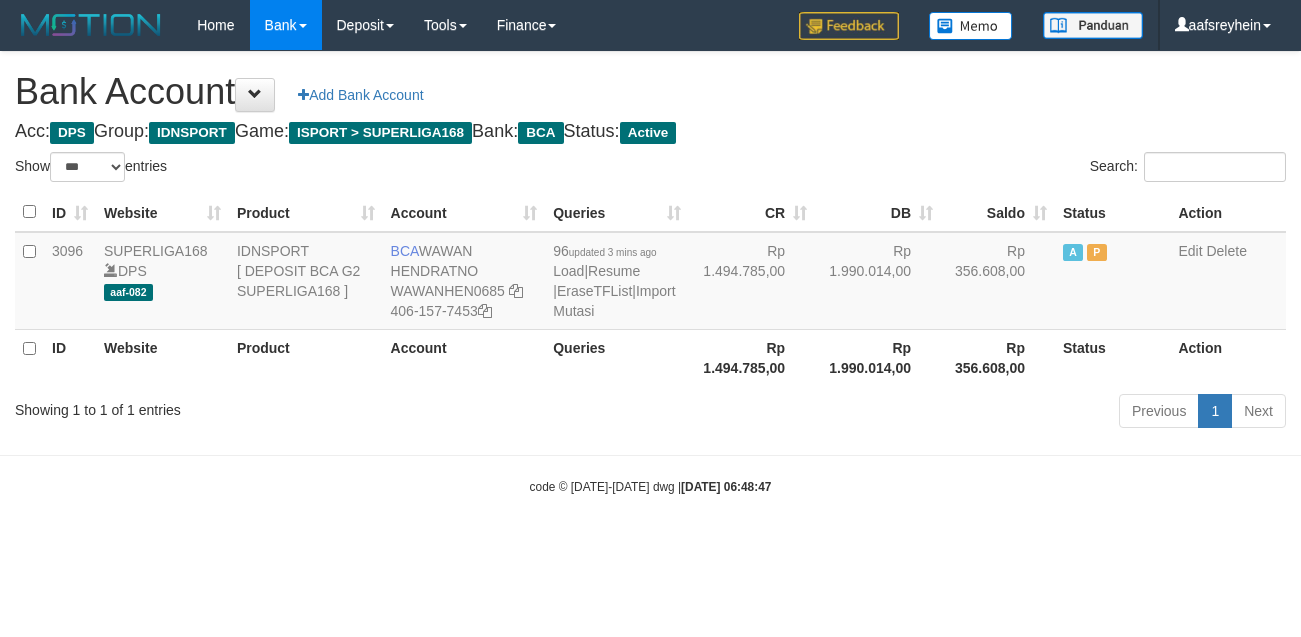 select on "***" 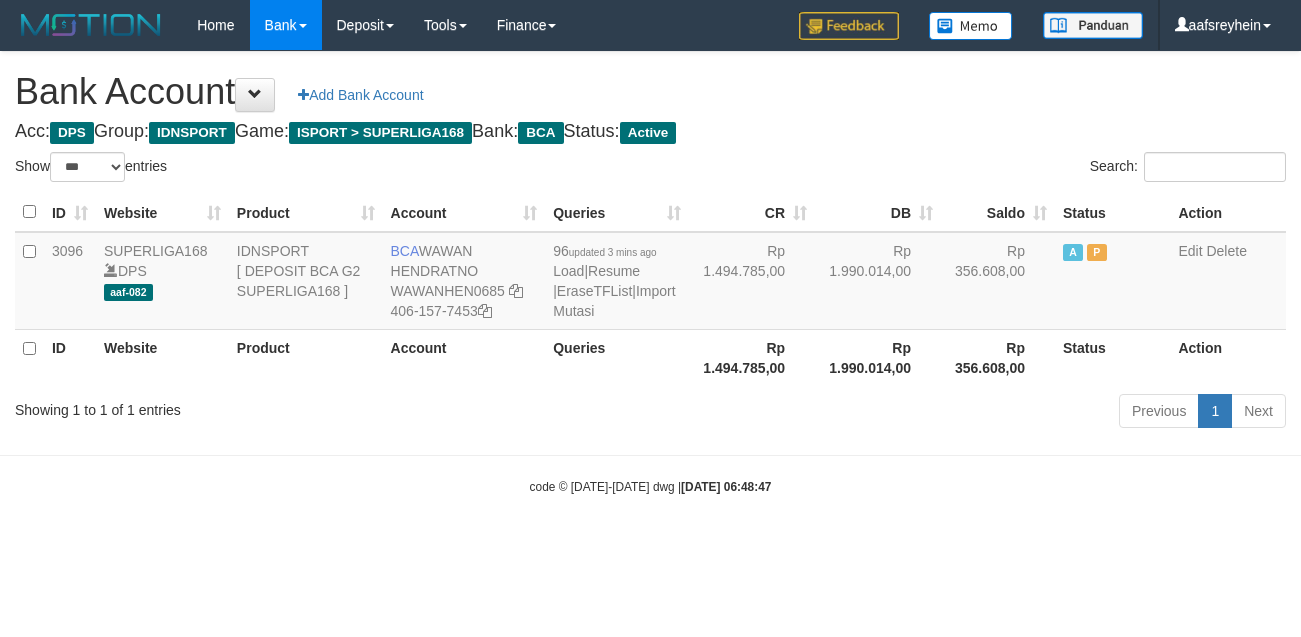 scroll, scrollTop: 0, scrollLeft: 0, axis: both 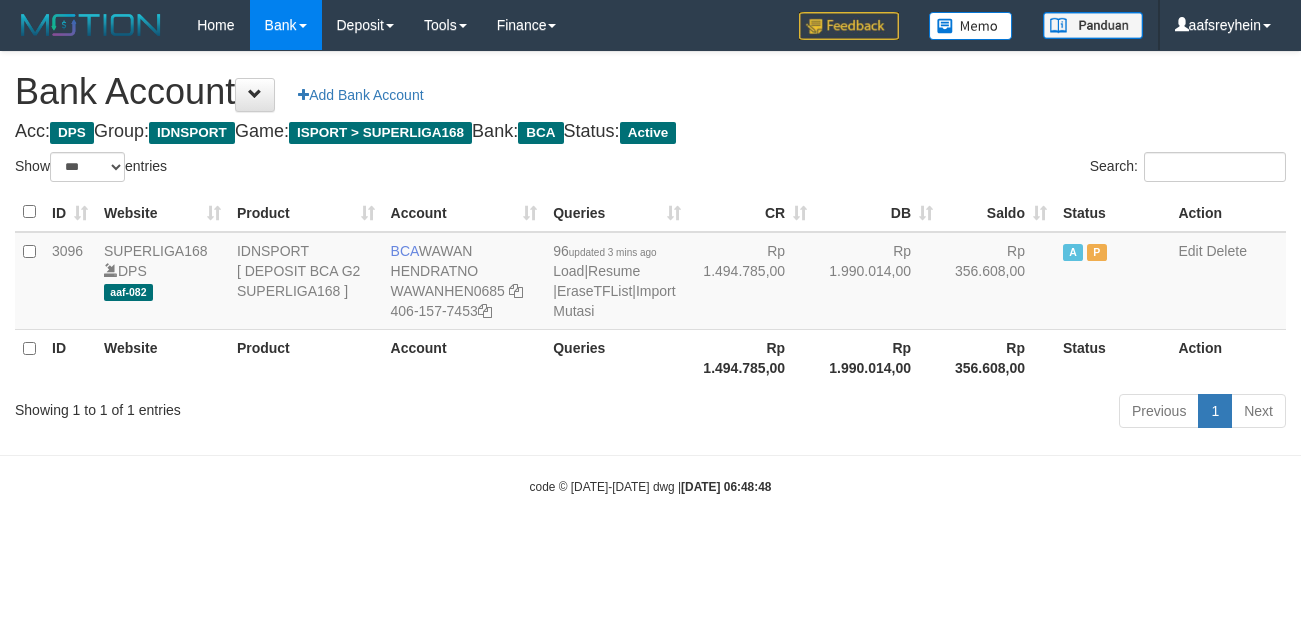 select on "***" 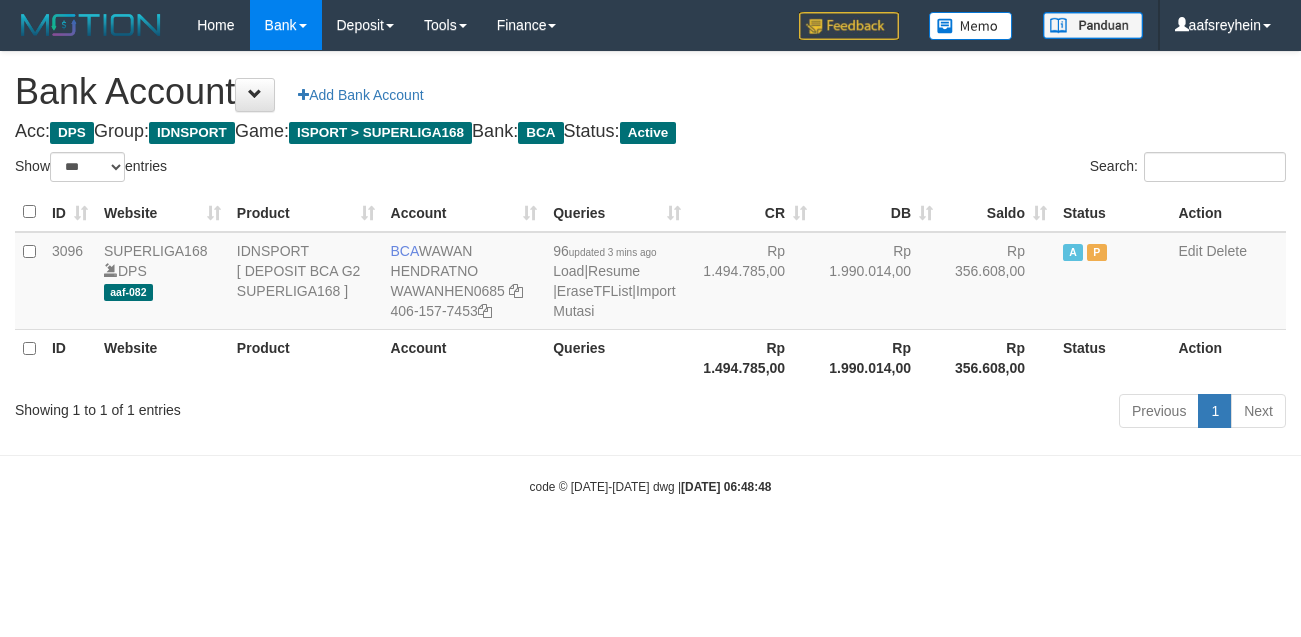 scroll, scrollTop: 0, scrollLeft: 0, axis: both 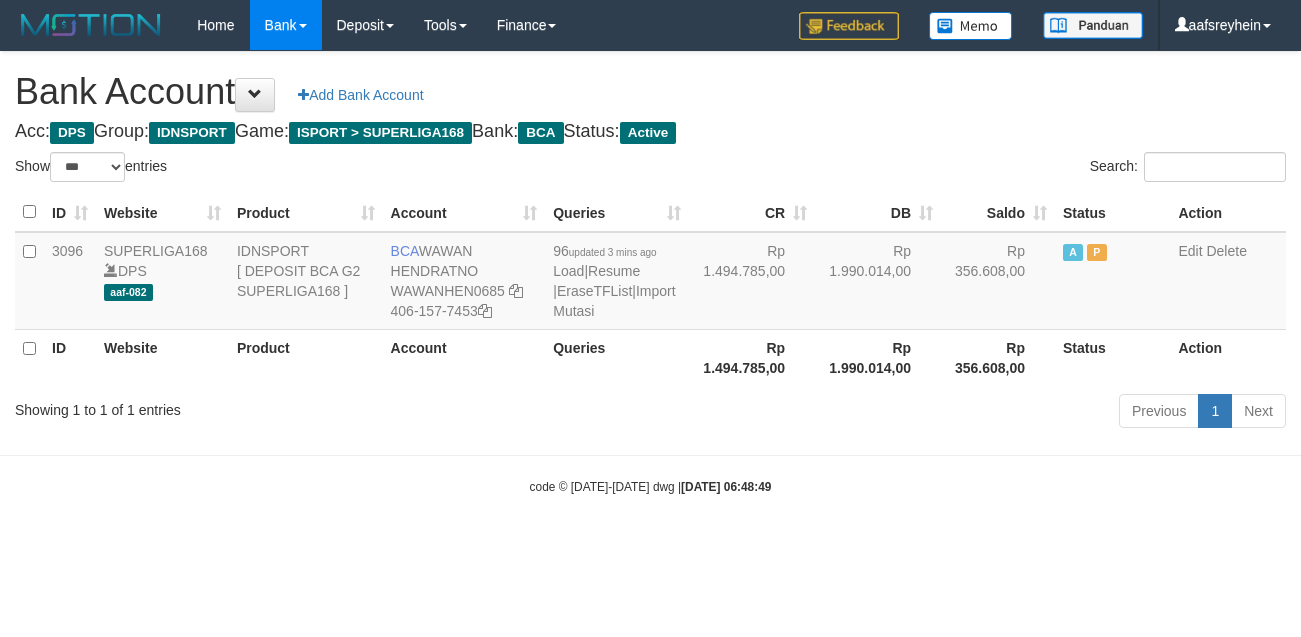 select on "***" 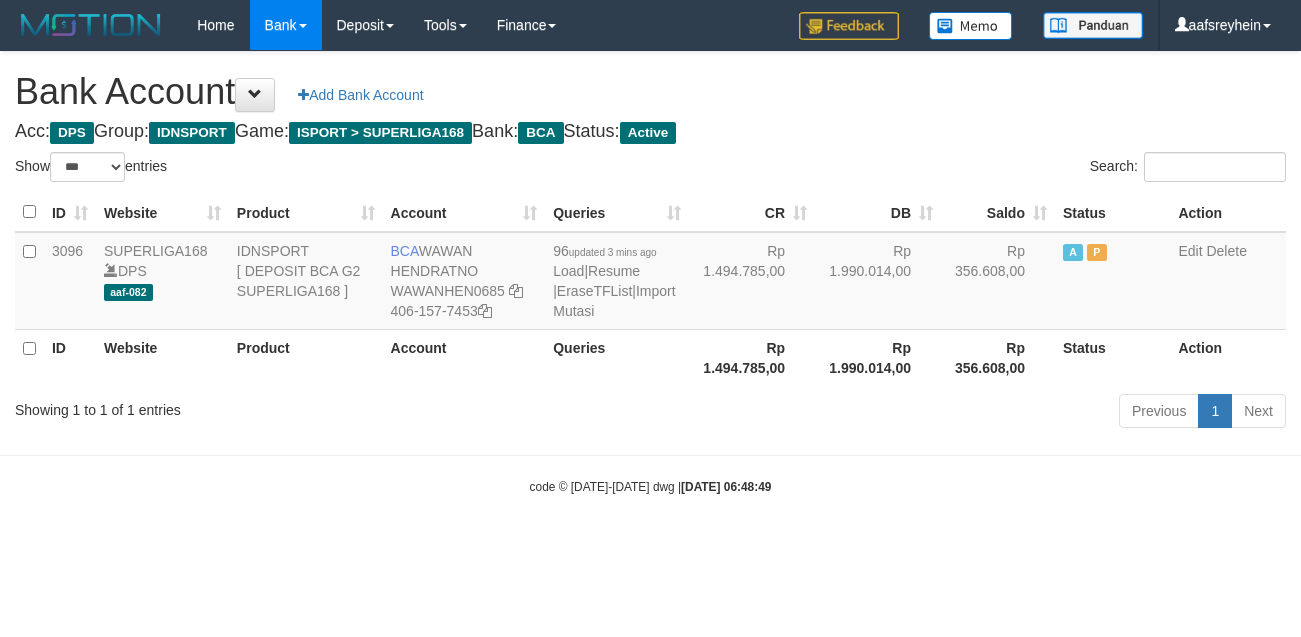 scroll, scrollTop: 0, scrollLeft: 0, axis: both 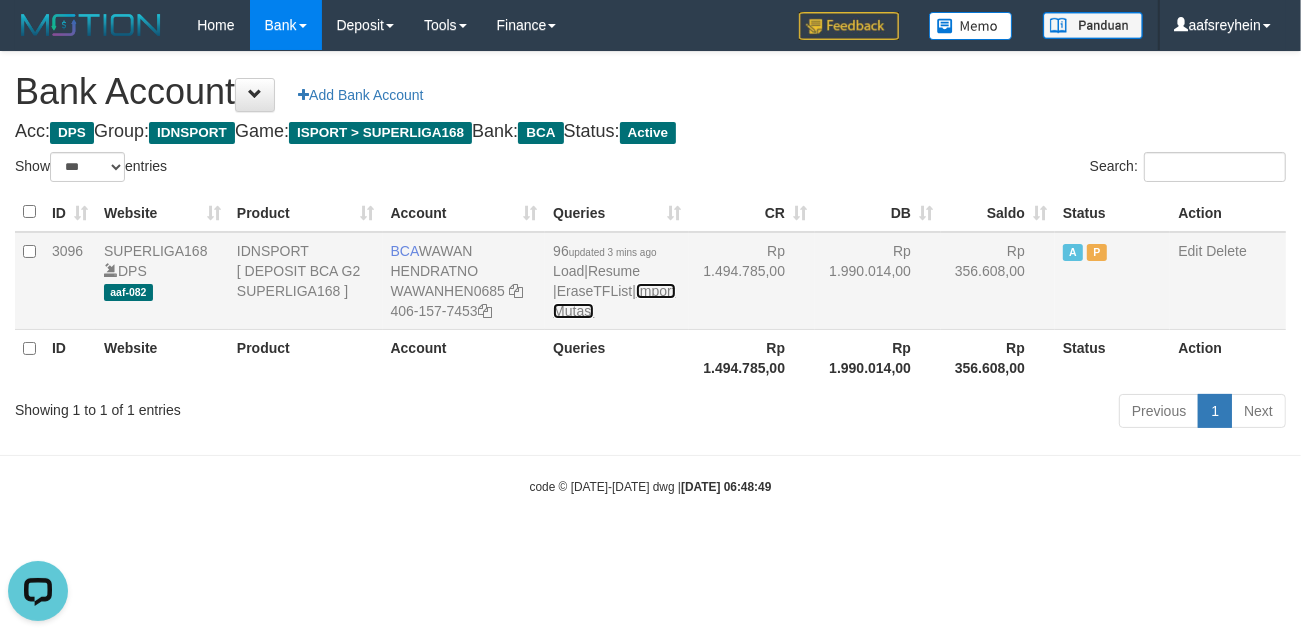 click on "Import Mutasi" at bounding box center (614, 301) 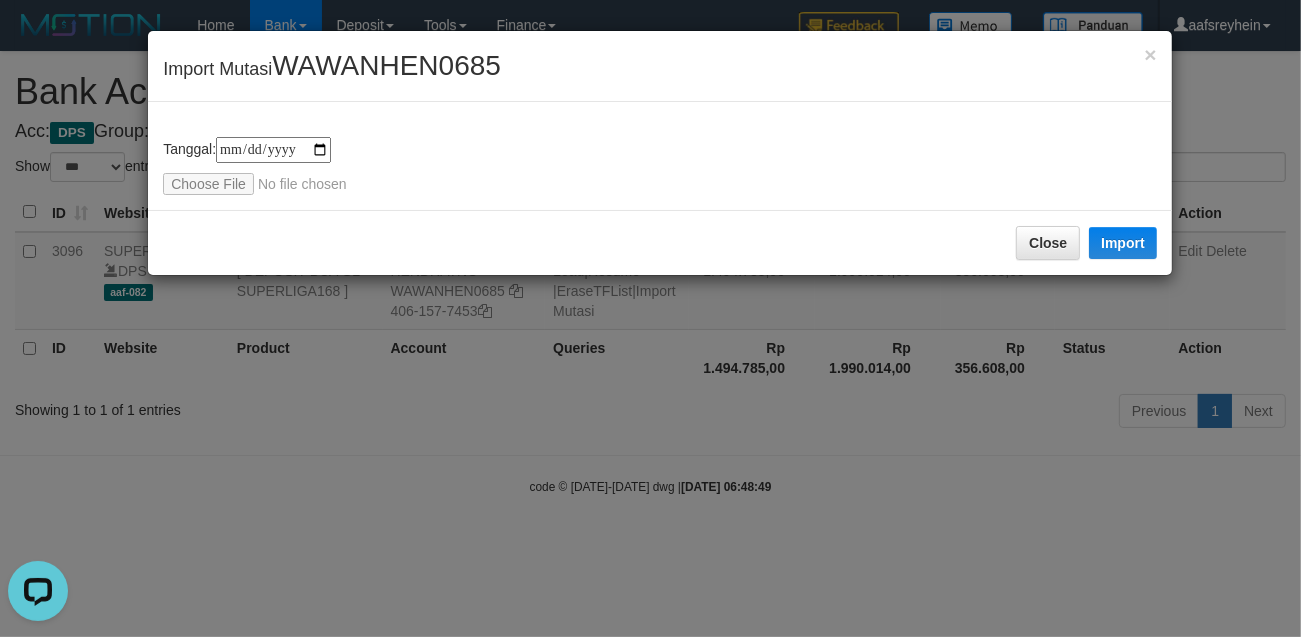 type on "**********" 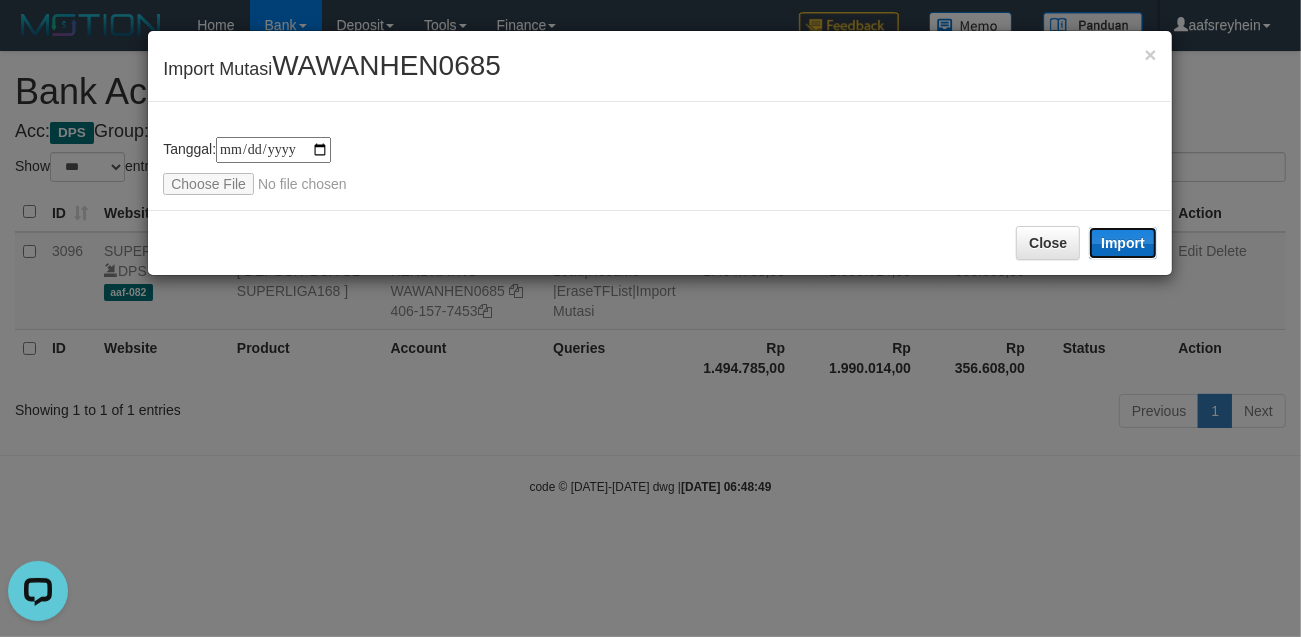 click on "Import" at bounding box center (1123, 243) 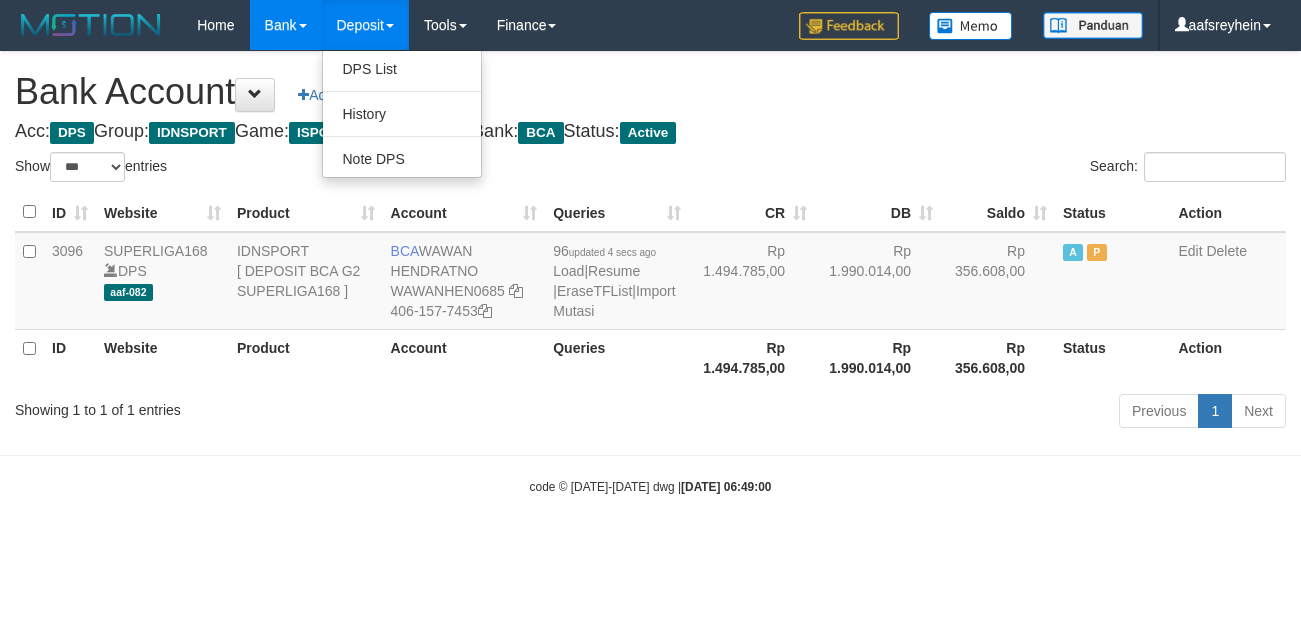 select on "***" 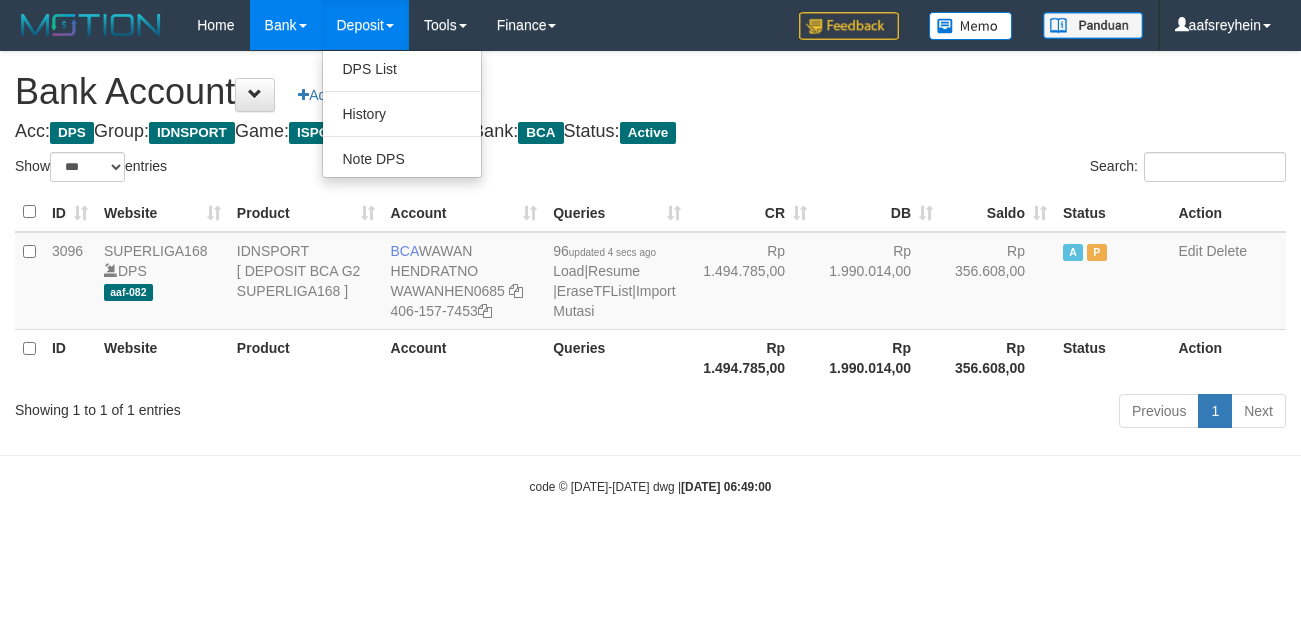 scroll, scrollTop: 0, scrollLeft: 0, axis: both 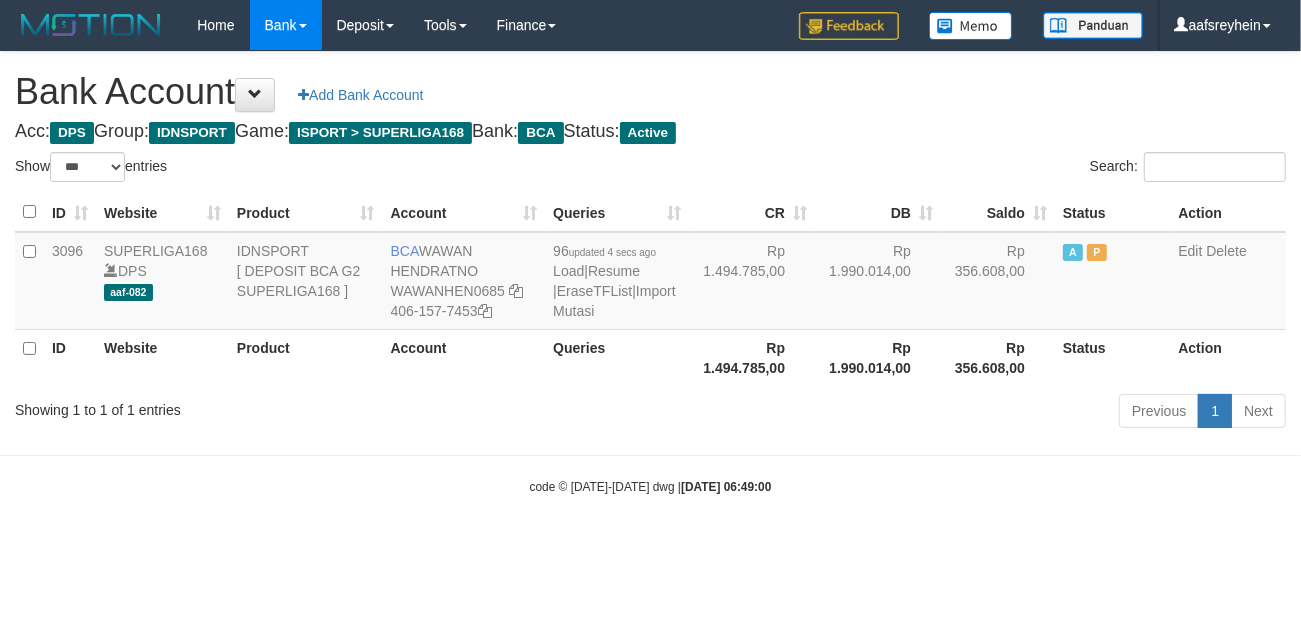 click on "Search:" at bounding box center (976, 169) 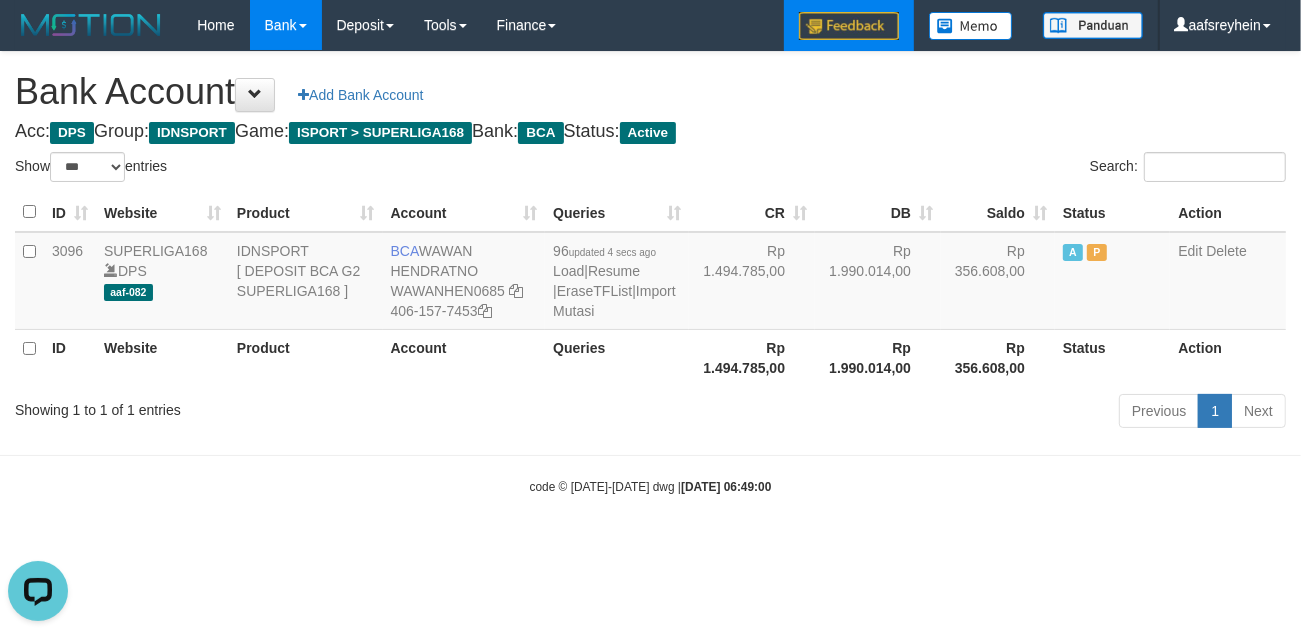 scroll, scrollTop: 0, scrollLeft: 0, axis: both 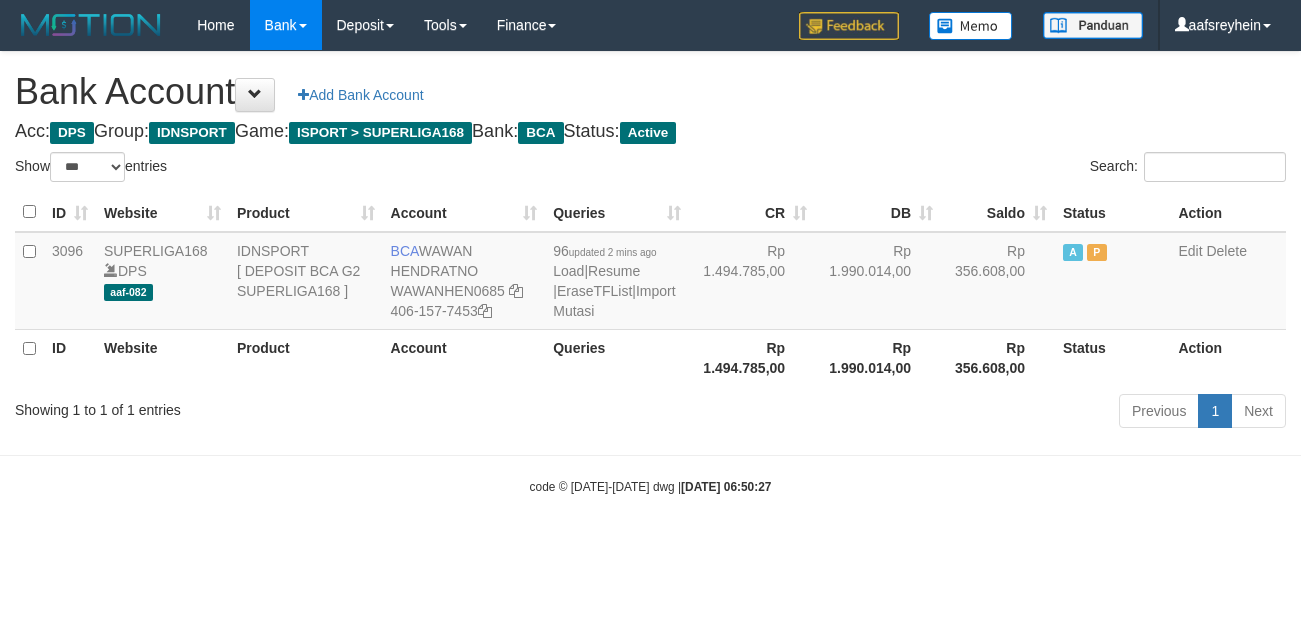 select on "***" 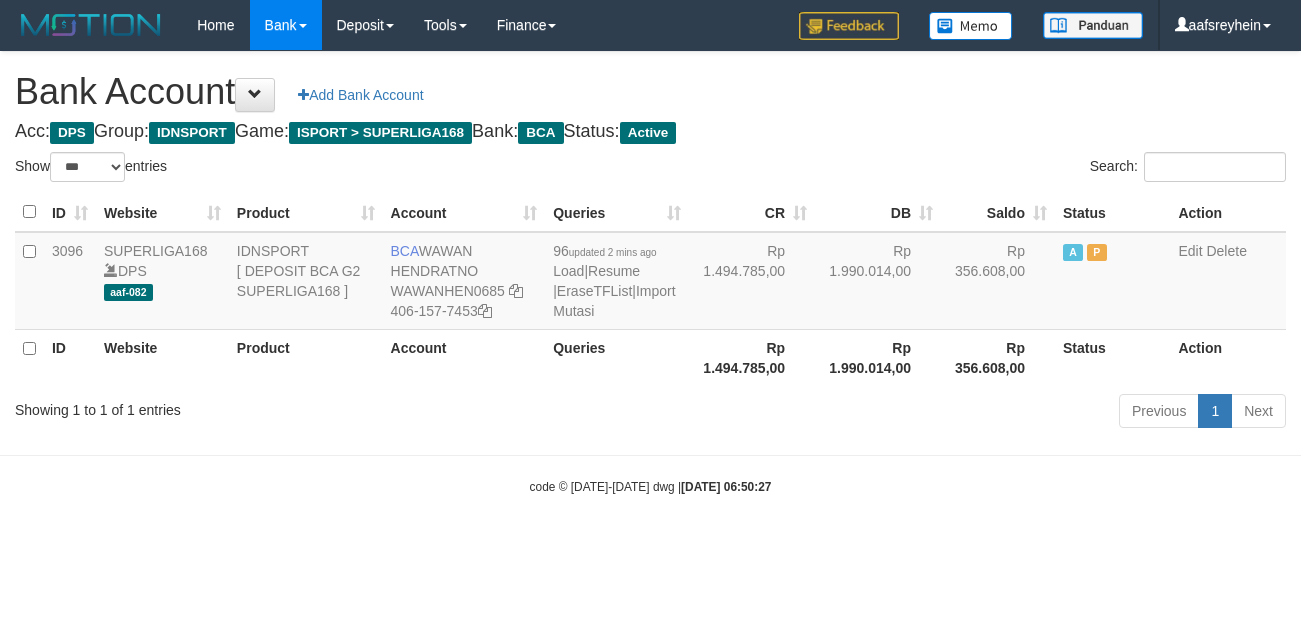 scroll, scrollTop: 0, scrollLeft: 0, axis: both 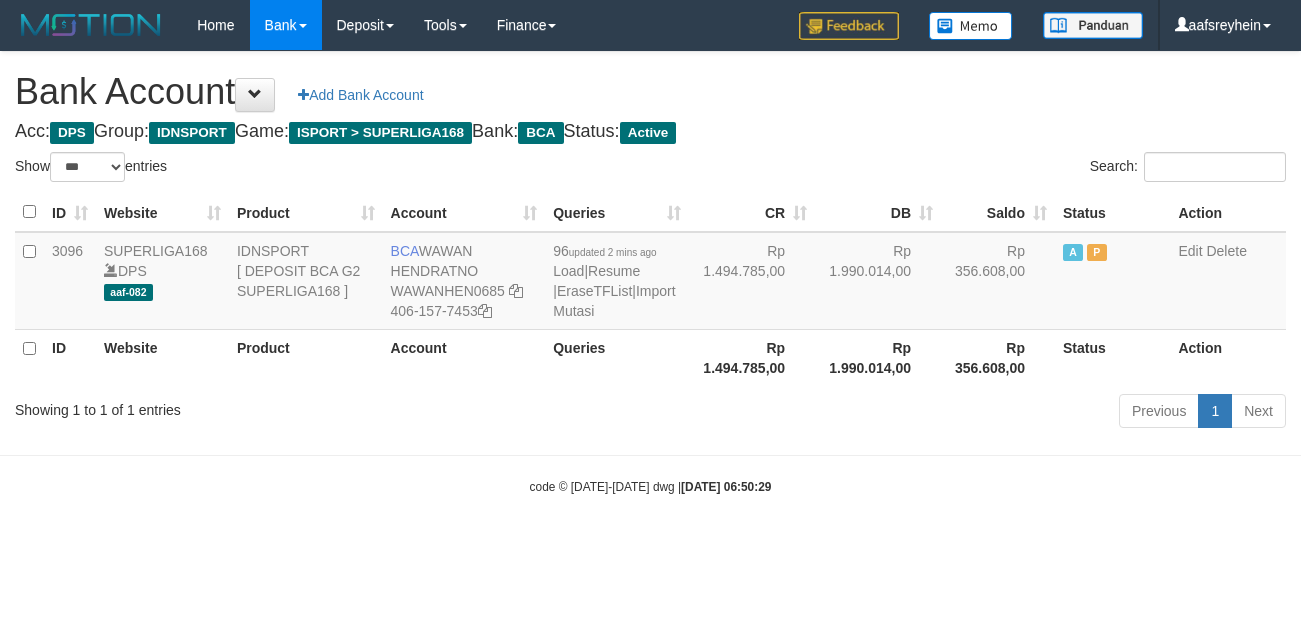 select on "***" 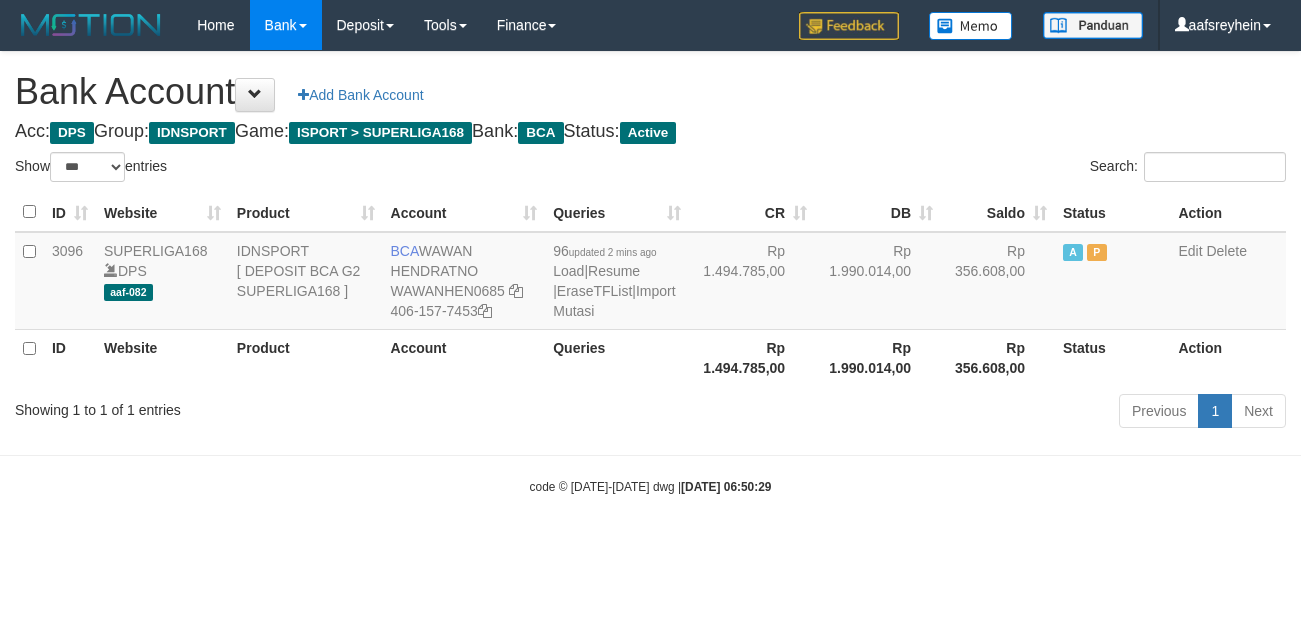 scroll, scrollTop: 0, scrollLeft: 0, axis: both 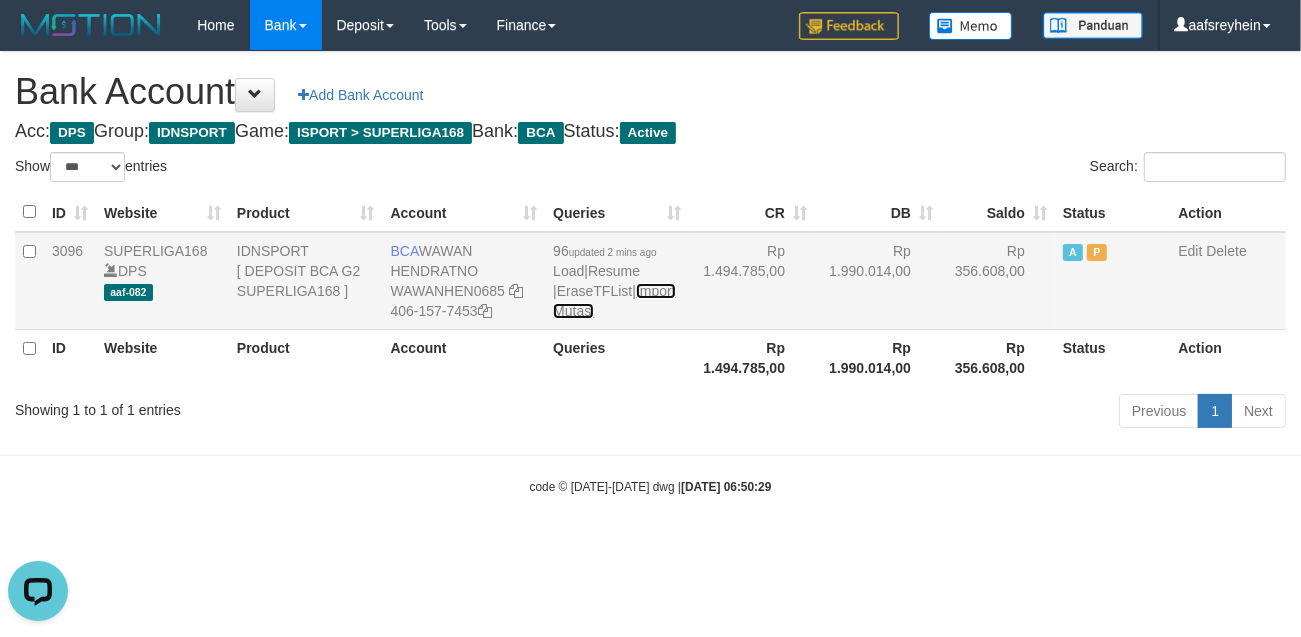 click on "Import Mutasi" at bounding box center (614, 301) 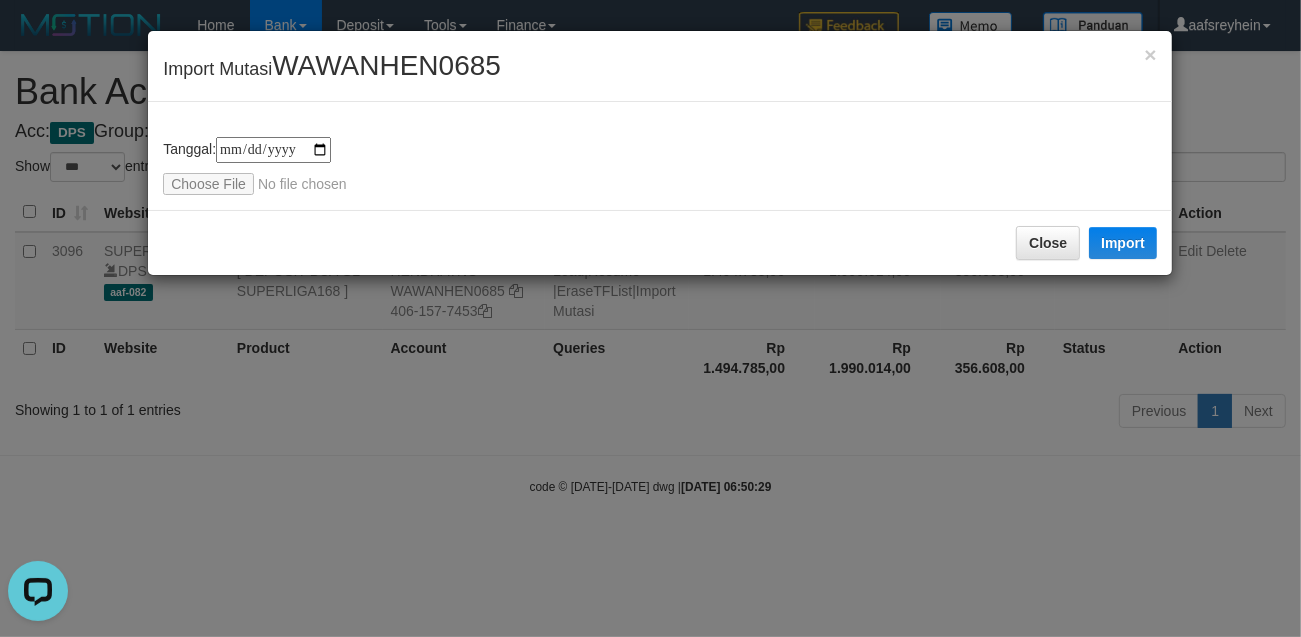 type on "**********" 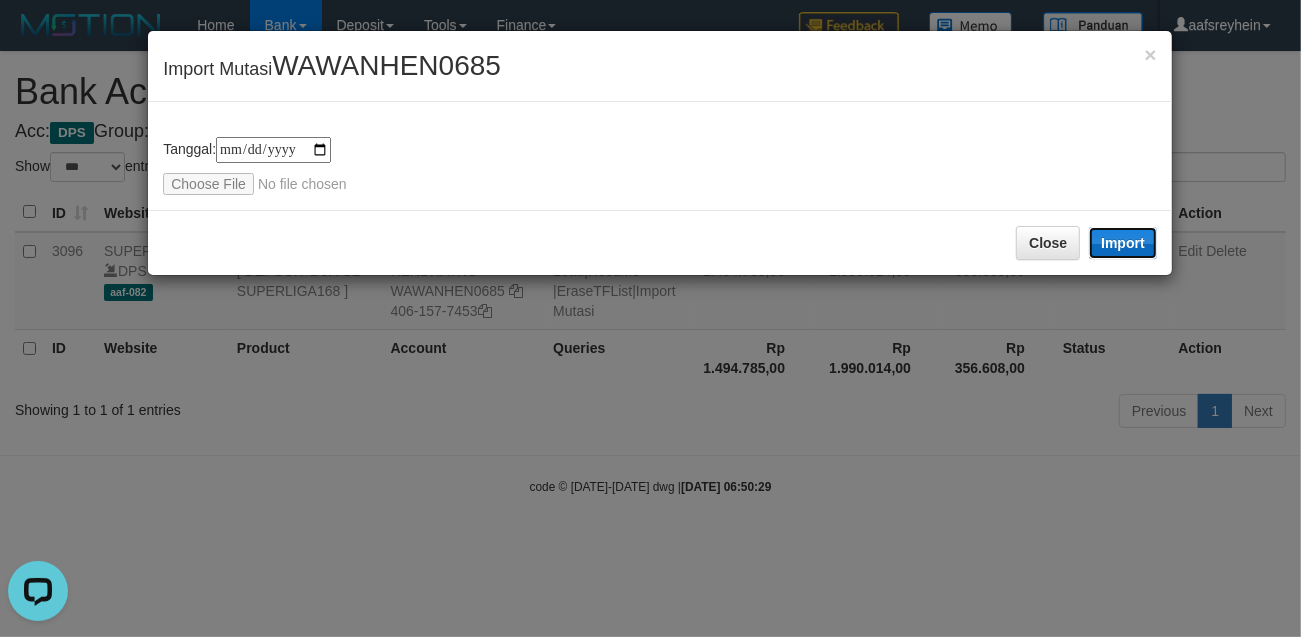 click on "Import" at bounding box center [1123, 243] 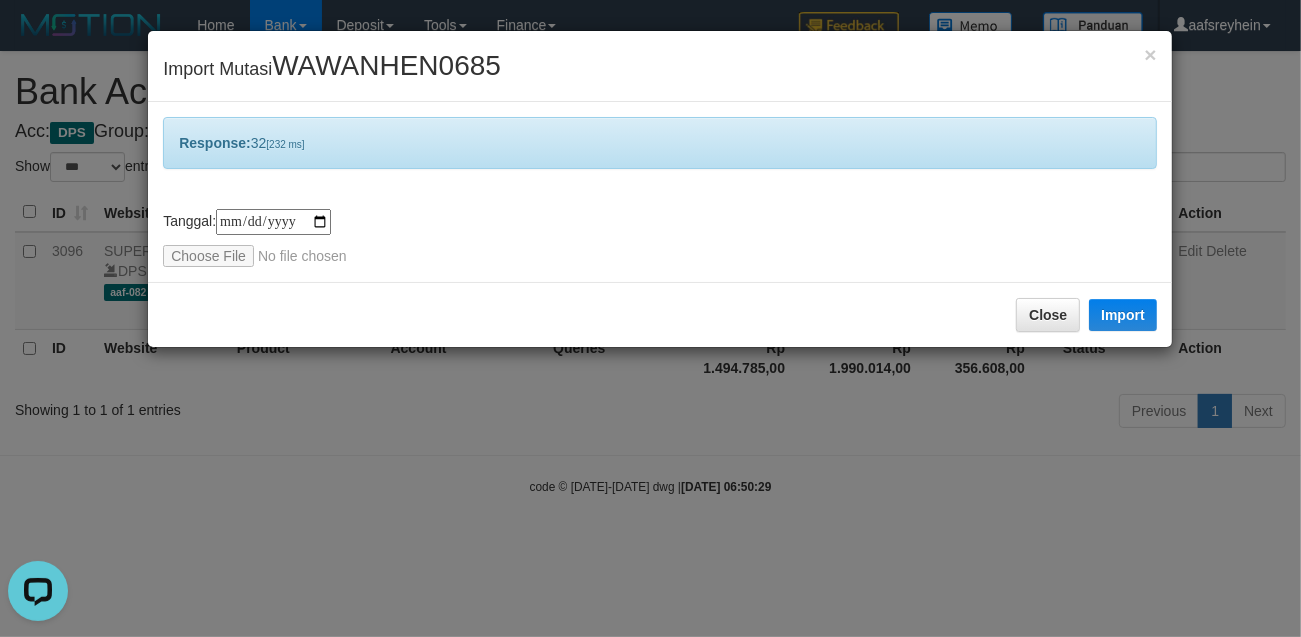 click on "**********" at bounding box center [650, 318] 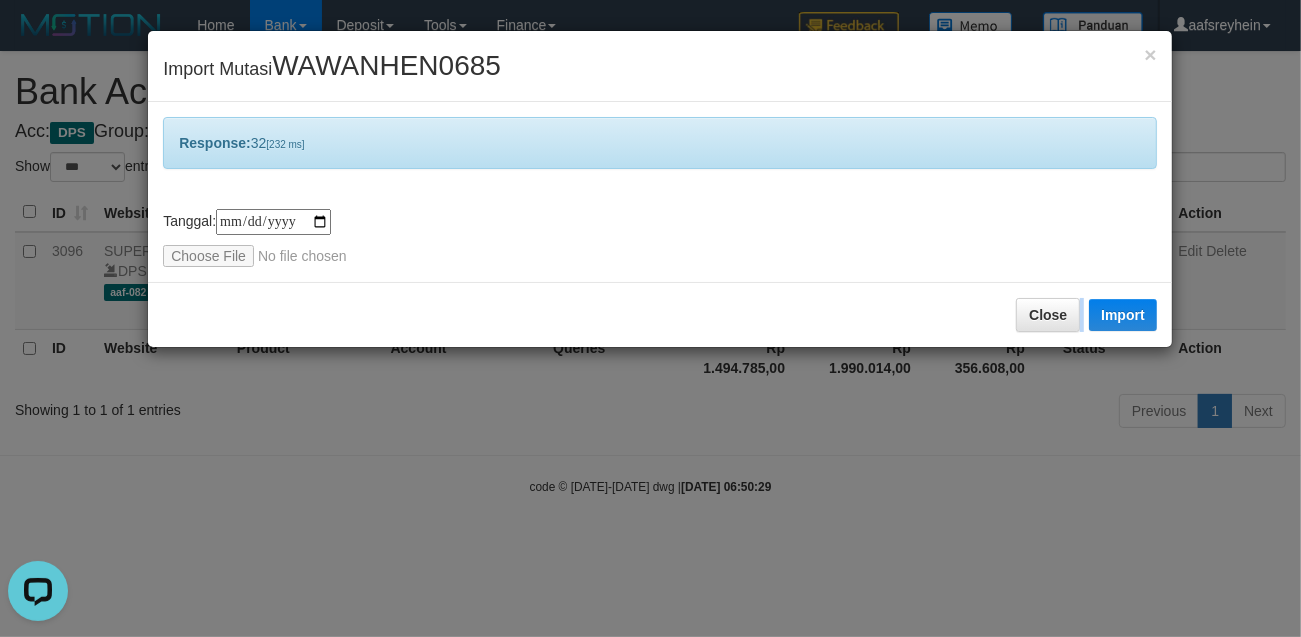 click on "**********" at bounding box center [650, 318] 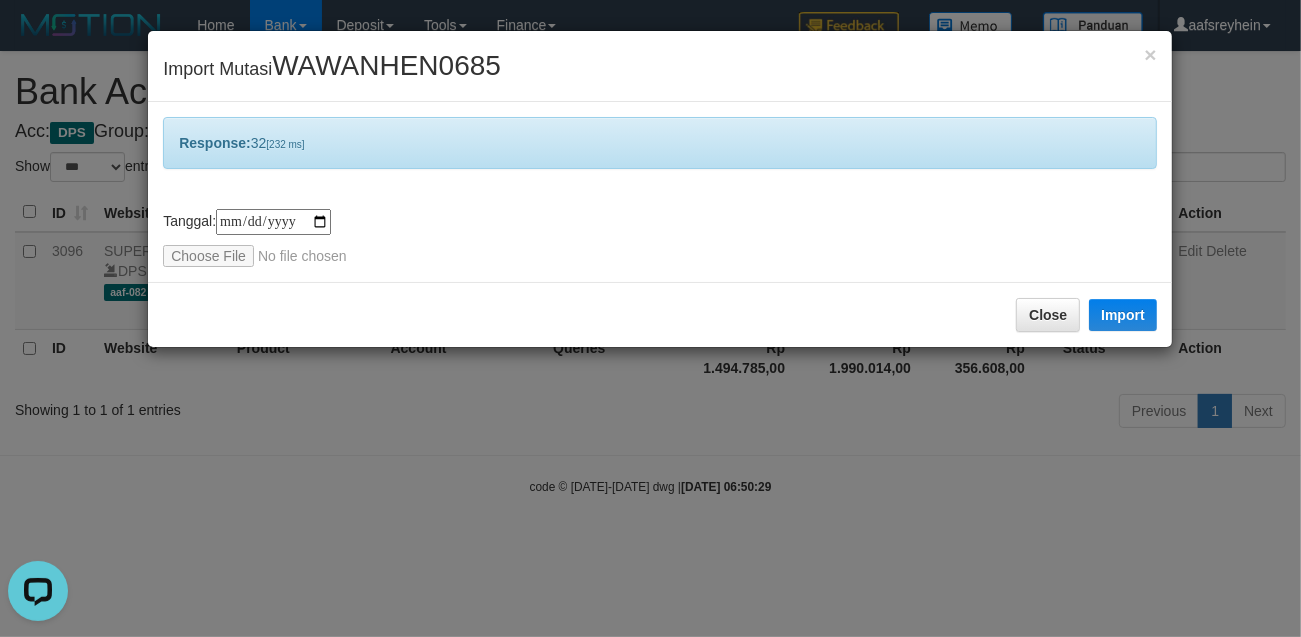 click on "**********" at bounding box center (650, 318) 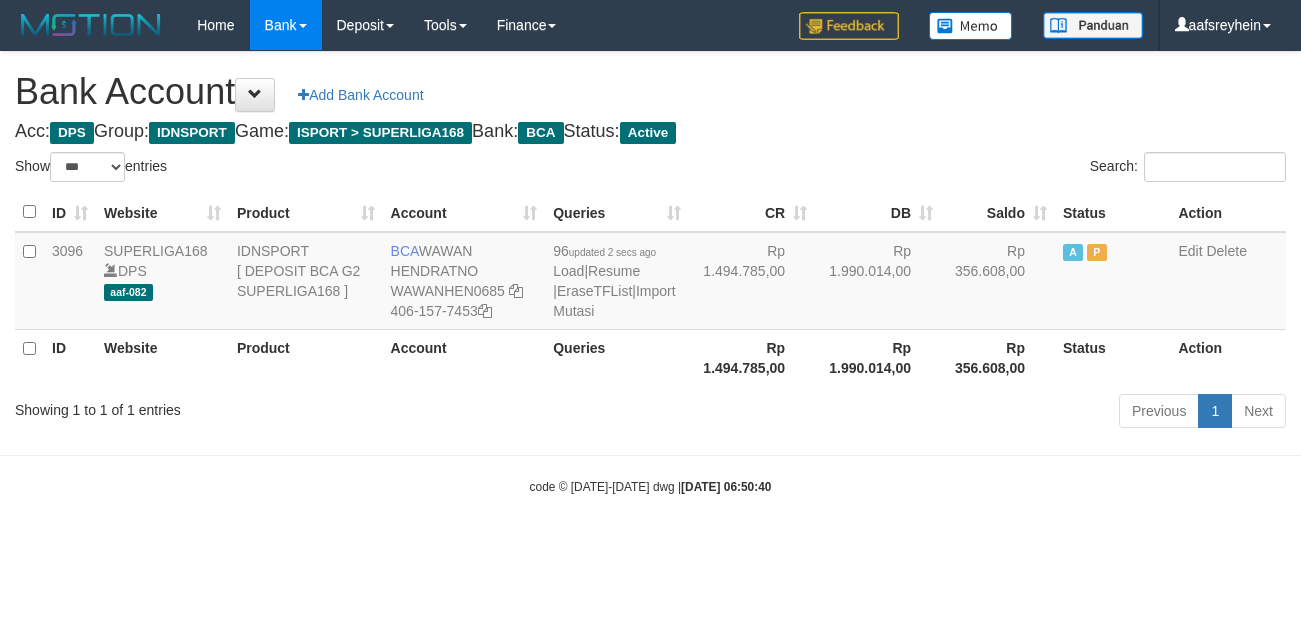 select on "***" 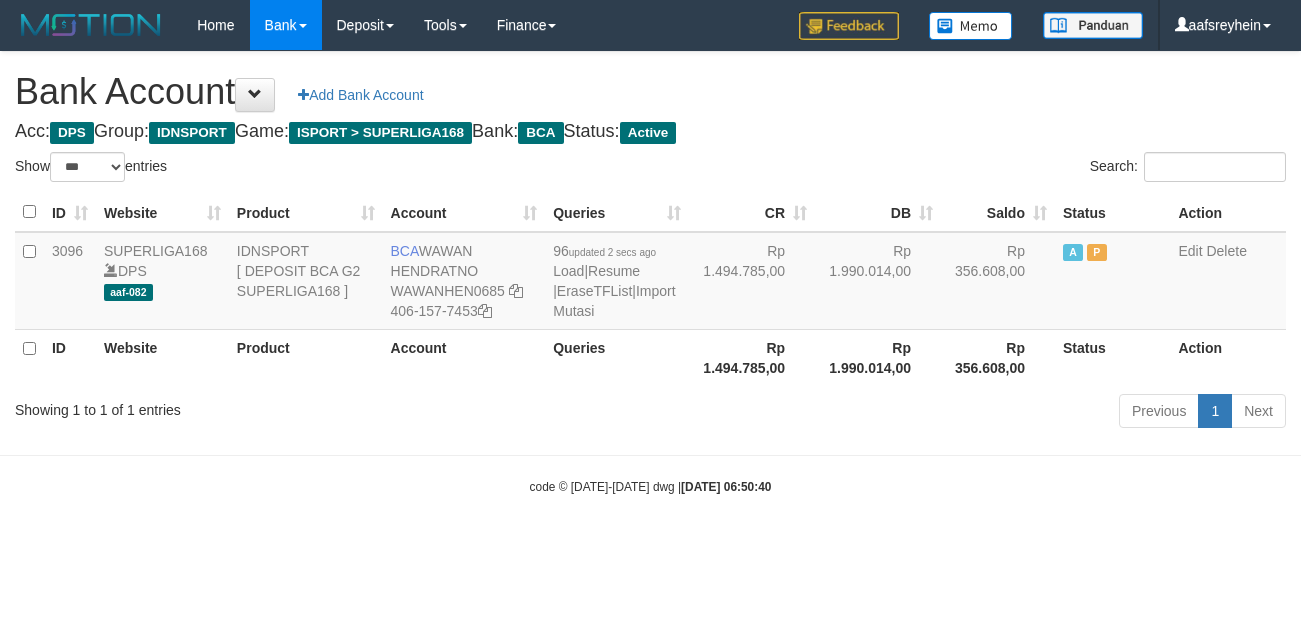 scroll, scrollTop: 0, scrollLeft: 0, axis: both 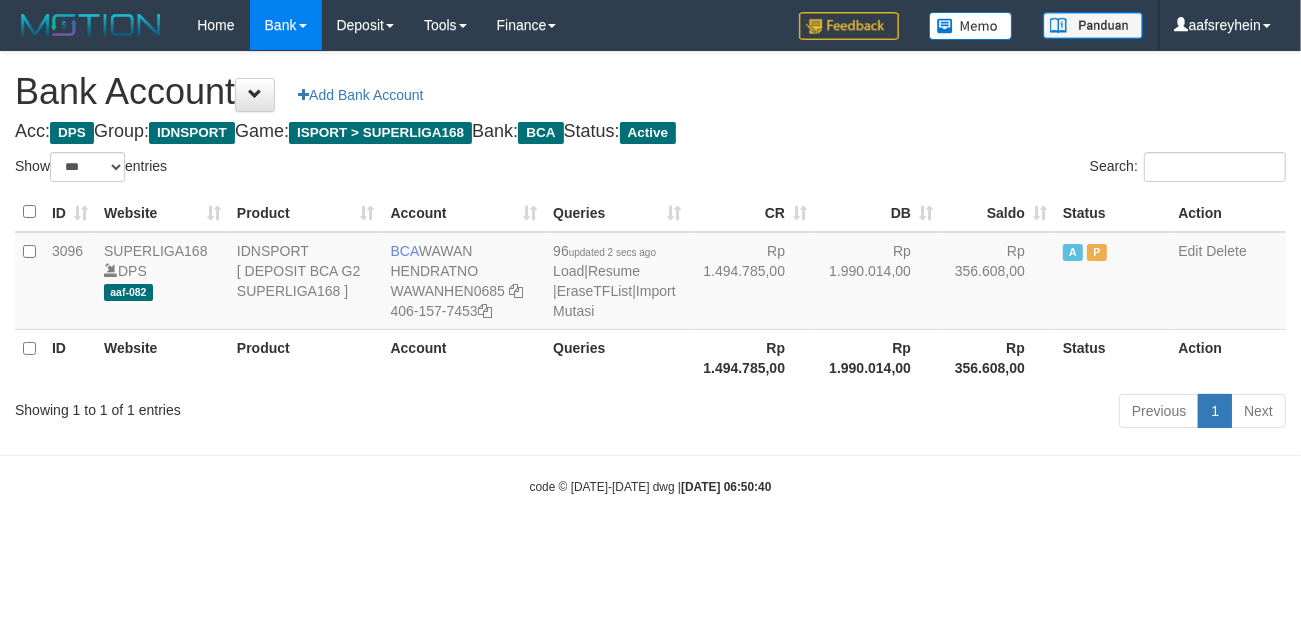 click on "Toggle navigation
Home
Bank
Account List
Load
By Website
Group
[ISPORT]													SUPERLIGA168
By Load Group (DPS)
-" at bounding box center (650, 273) 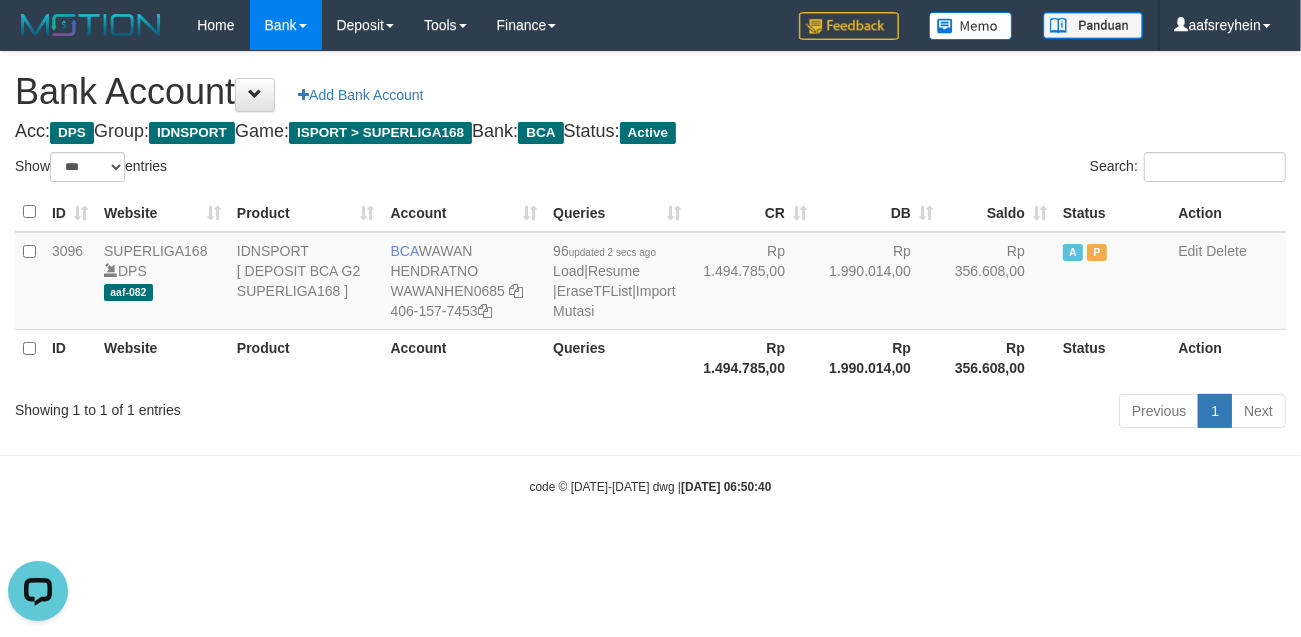 scroll, scrollTop: 0, scrollLeft: 0, axis: both 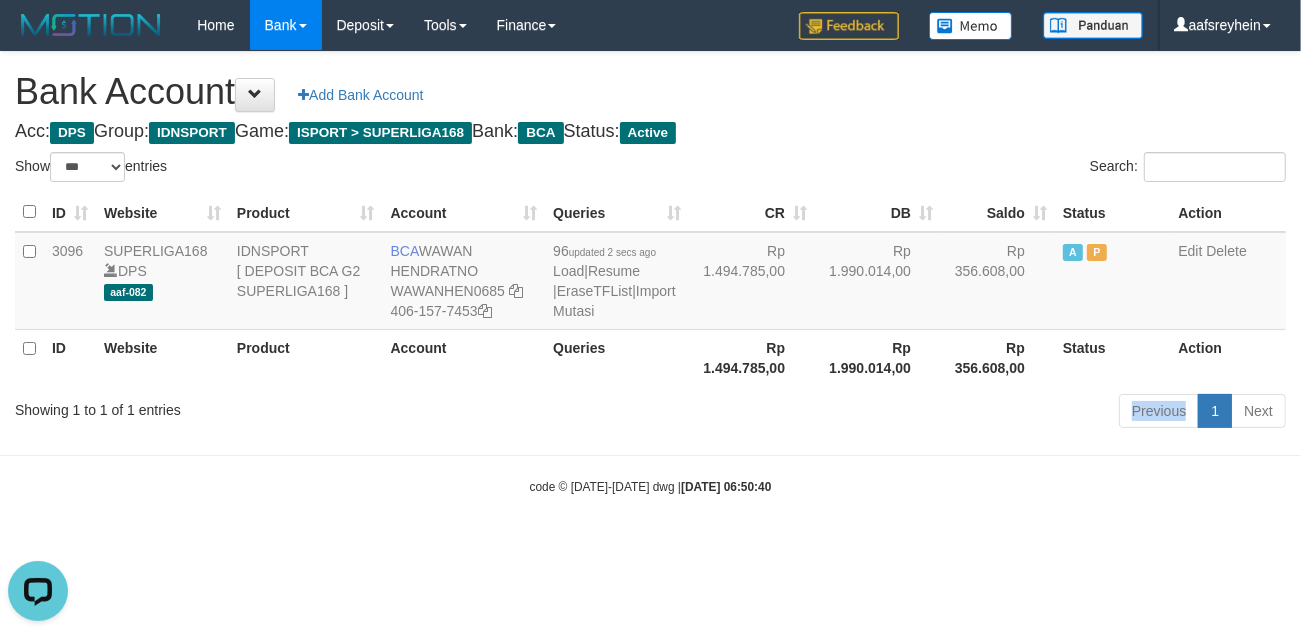 click on "Previous 1 Next" at bounding box center [921, 413] 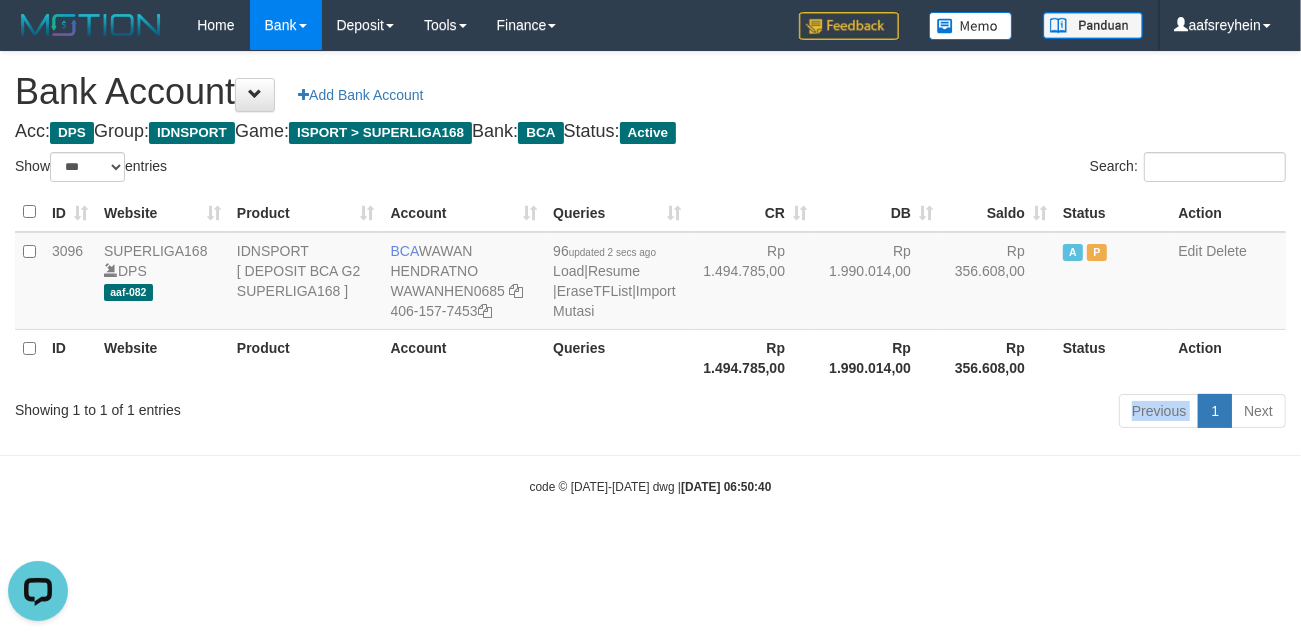 click on "Previous 1 Next" at bounding box center (921, 413) 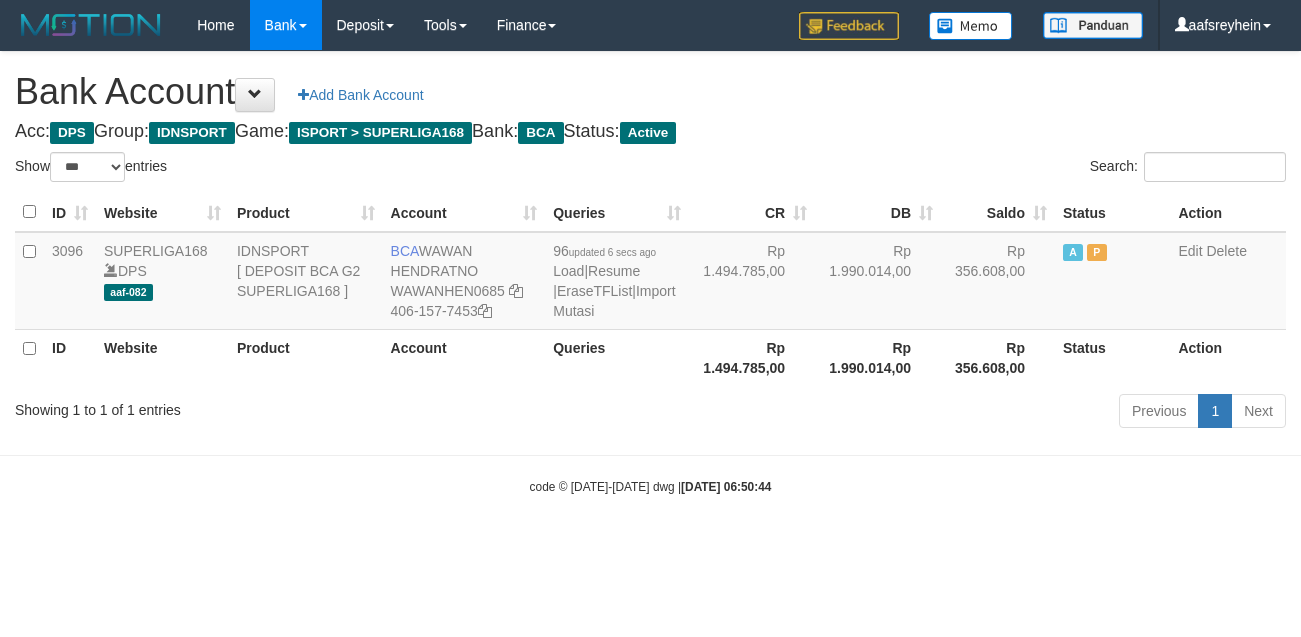 select on "***" 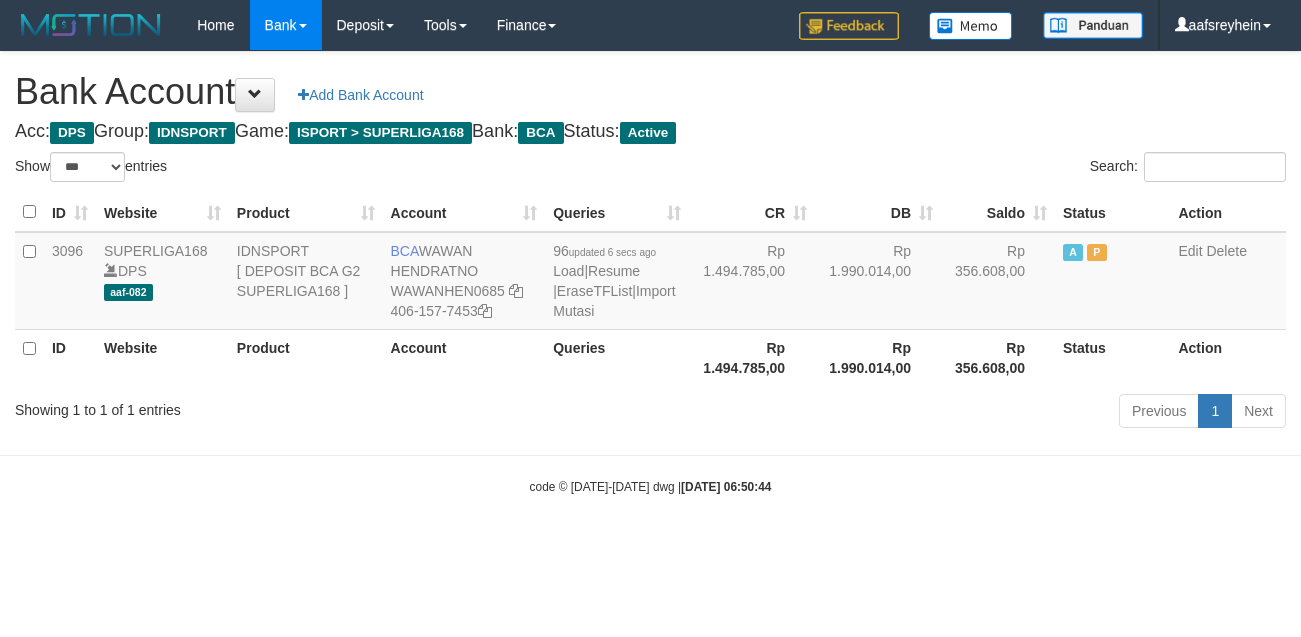 scroll, scrollTop: 0, scrollLeft: 0, axis: both 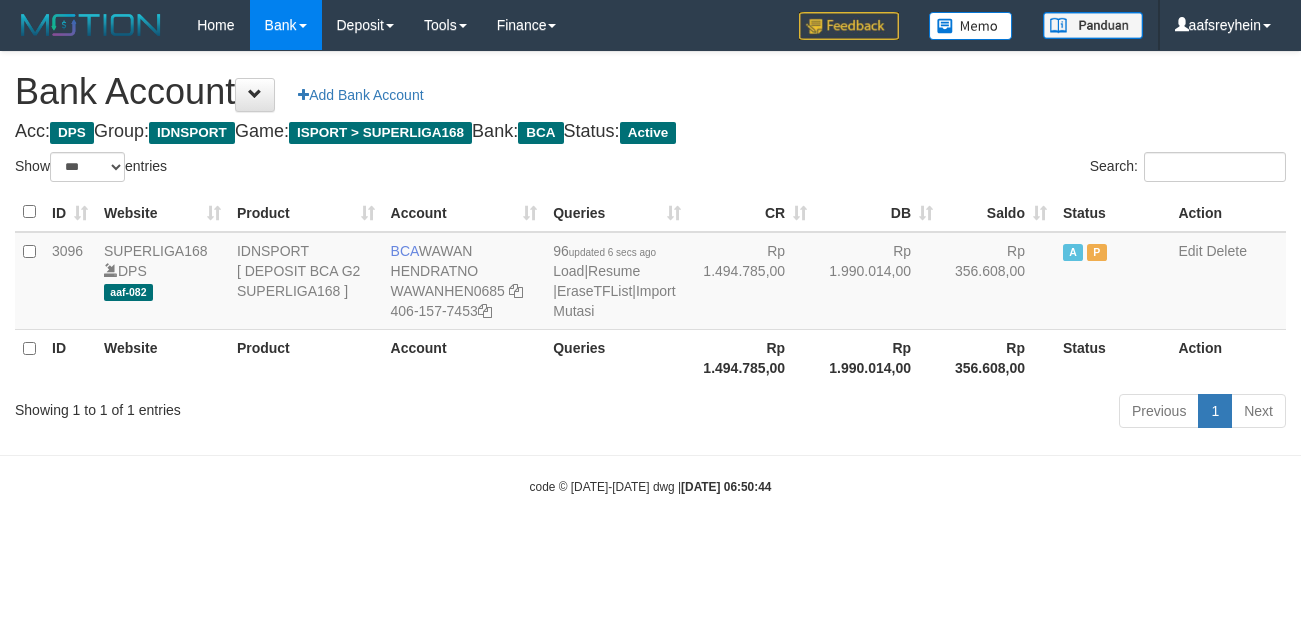 select on "***" 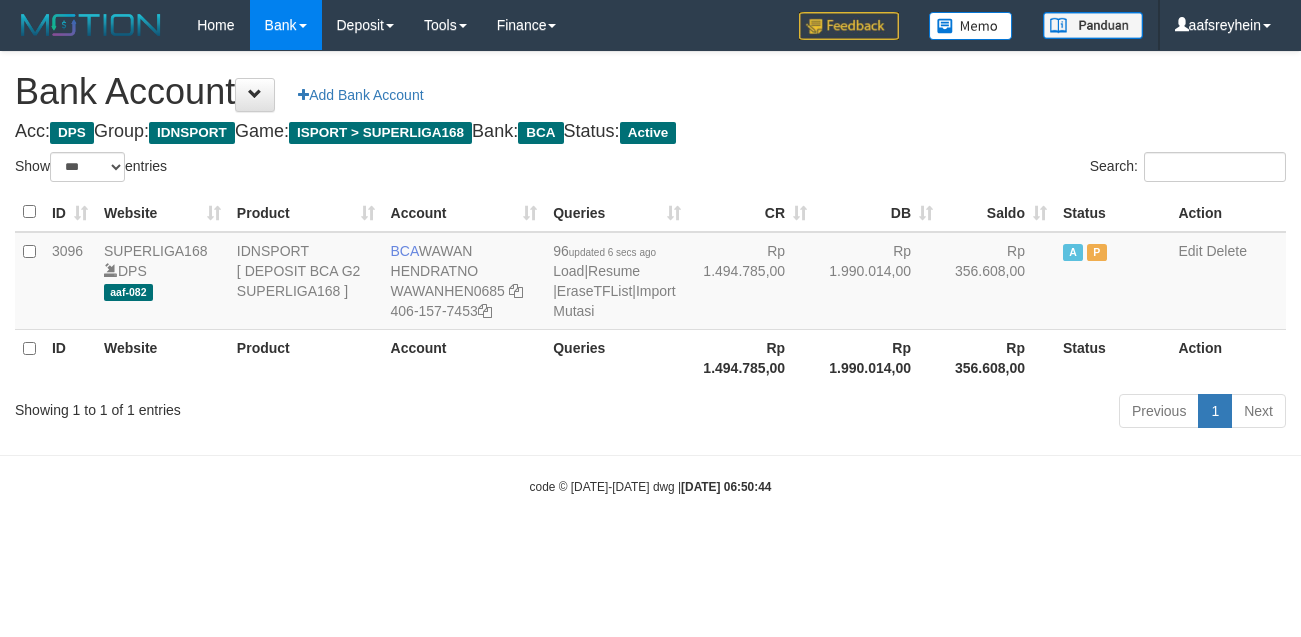 scroll, scrollTop: 0, scrollLeft: 0, axis: both 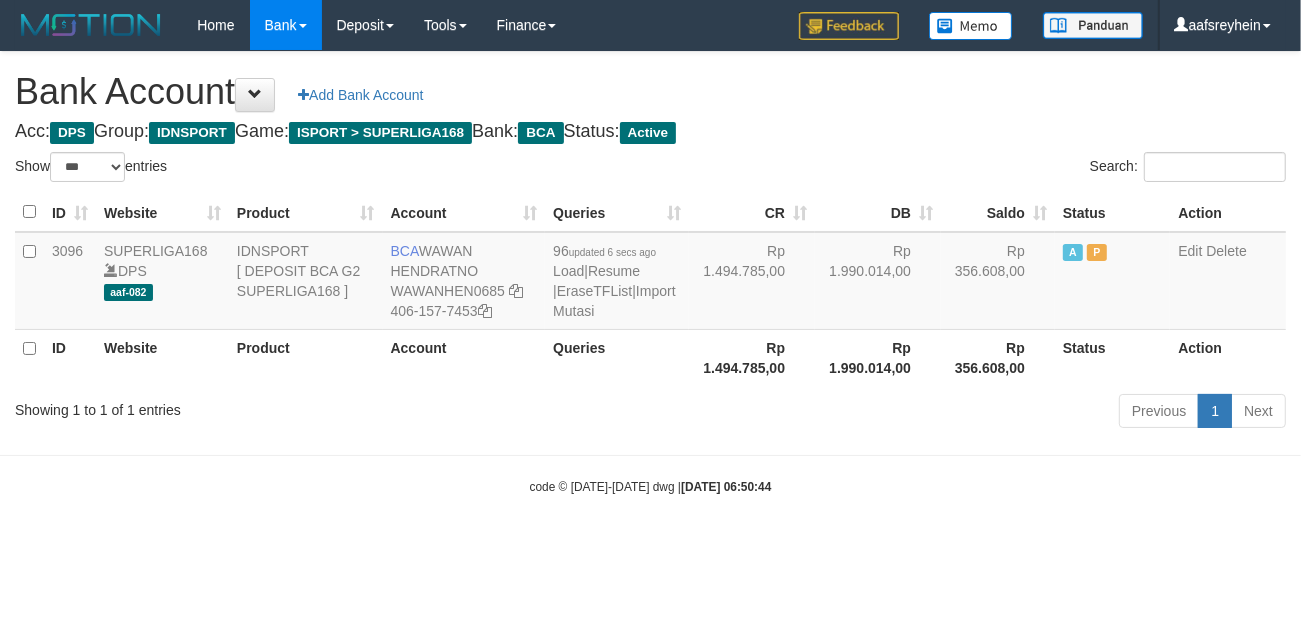 click on "Rp 1.990.014,00" at bounding box center [878, 357] 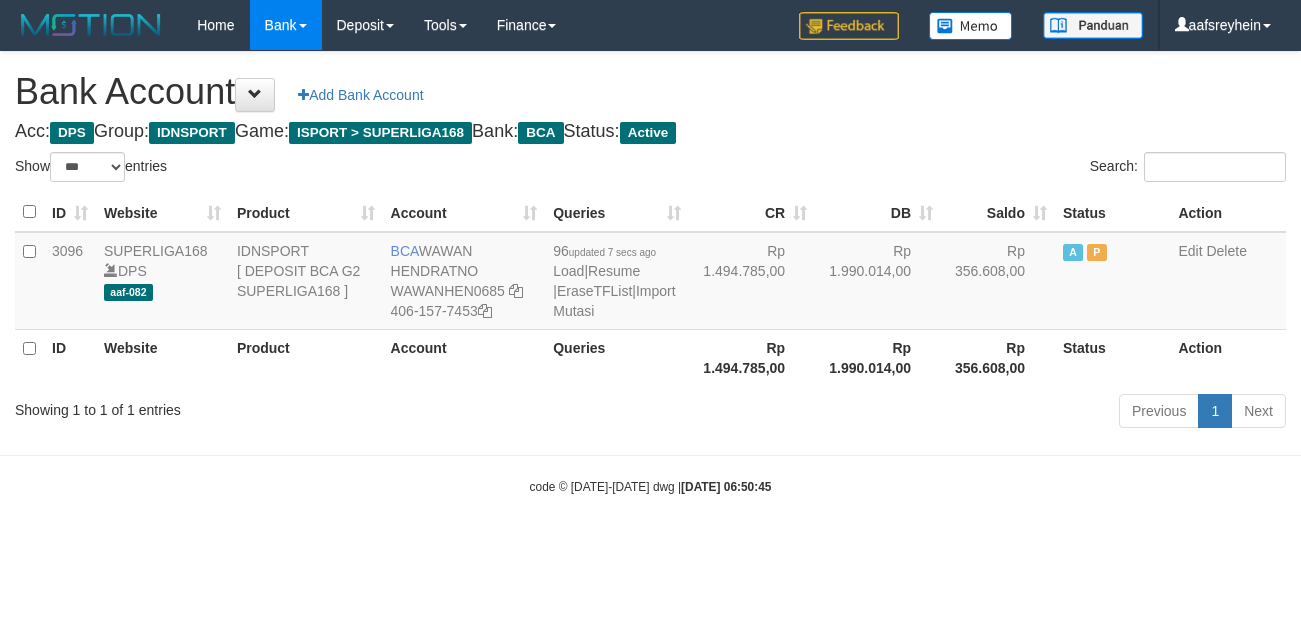 select on "***" 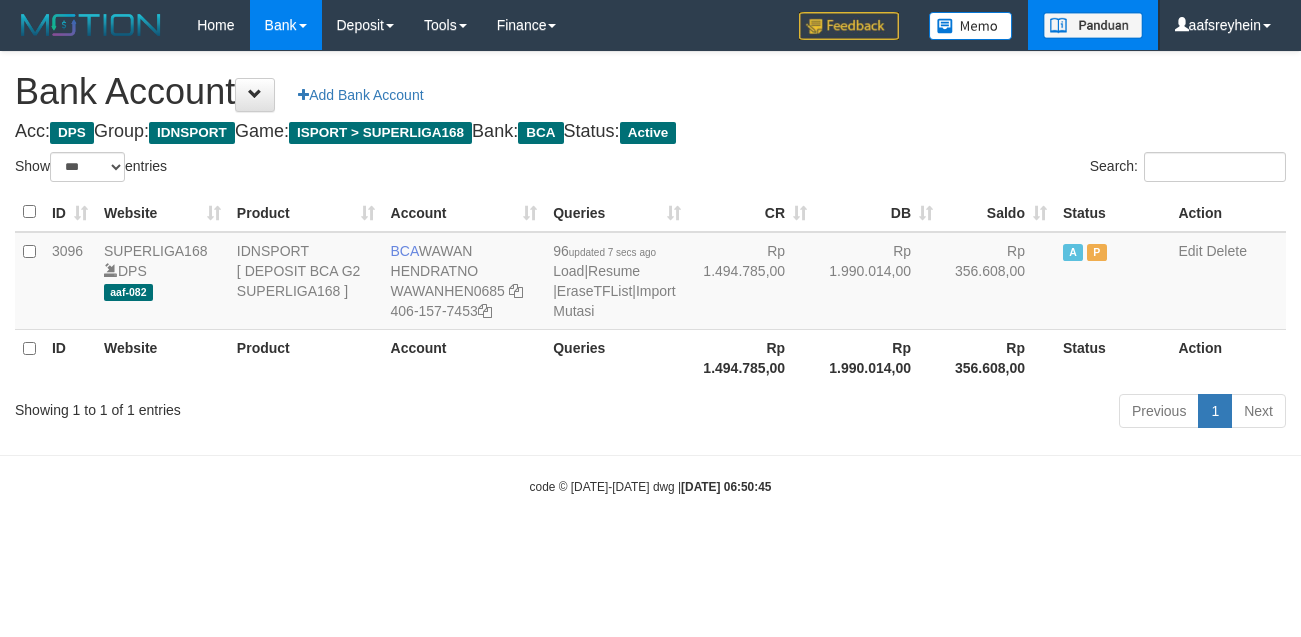 scroll, scrollTop: 0, scrollLeft: 0, axis: both 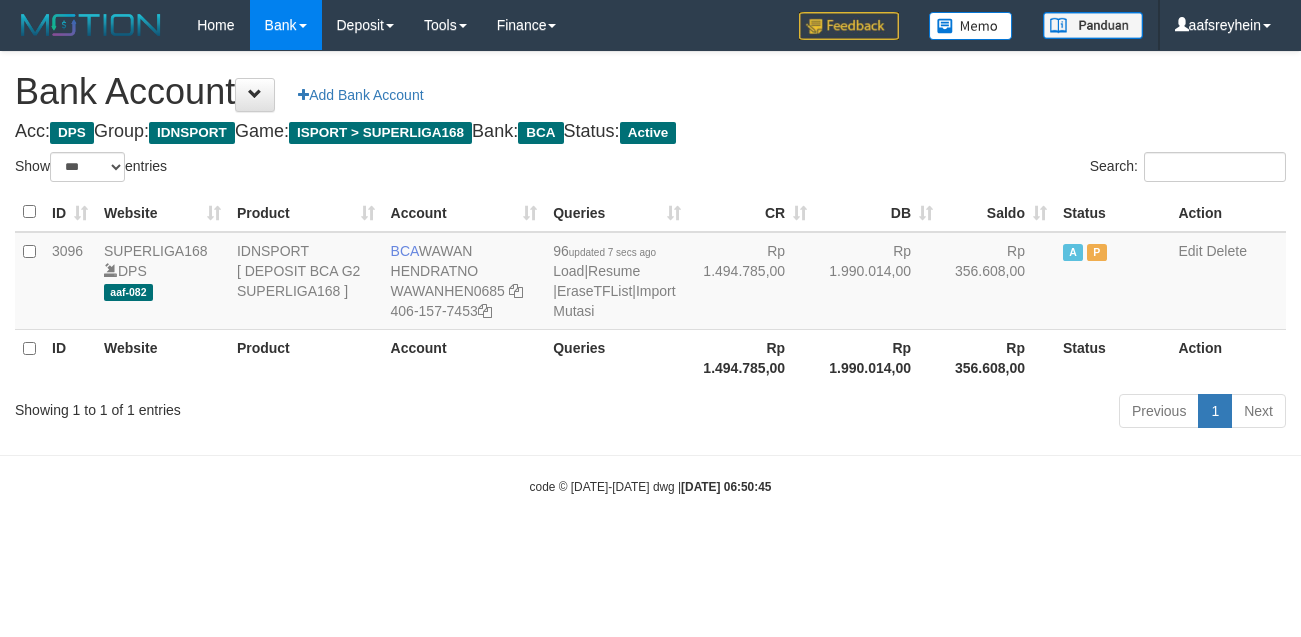 select on "***" 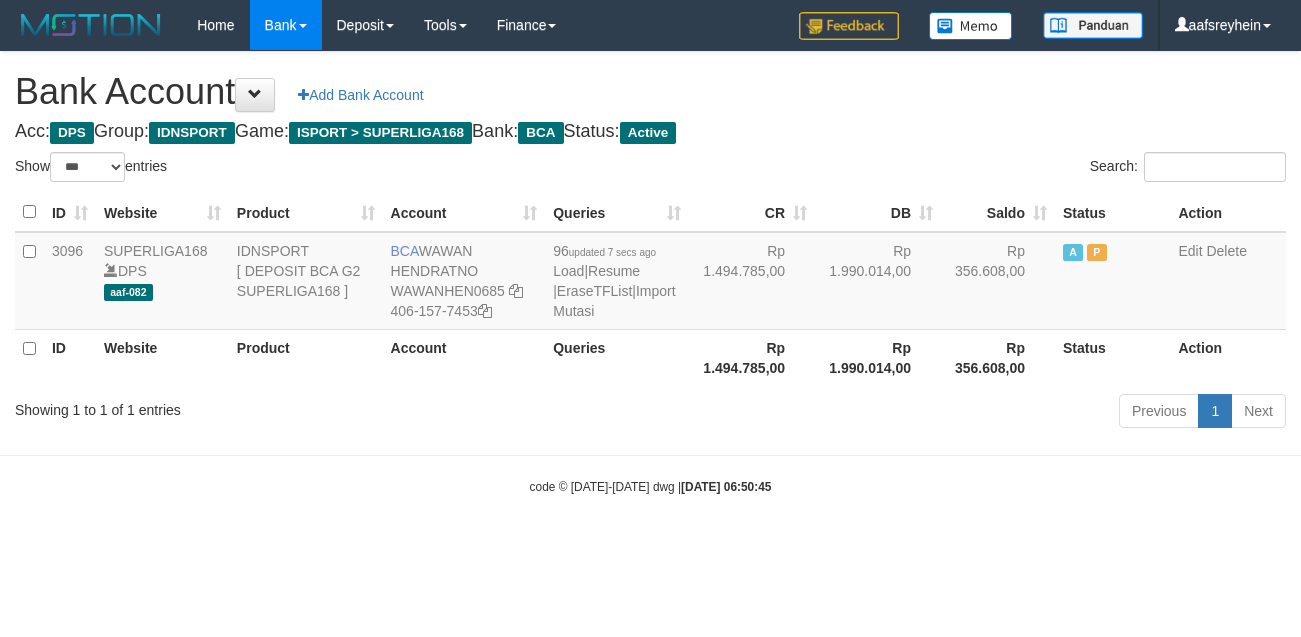 scroll, scrollTop: 0, scrollLeft: 0, axis: both 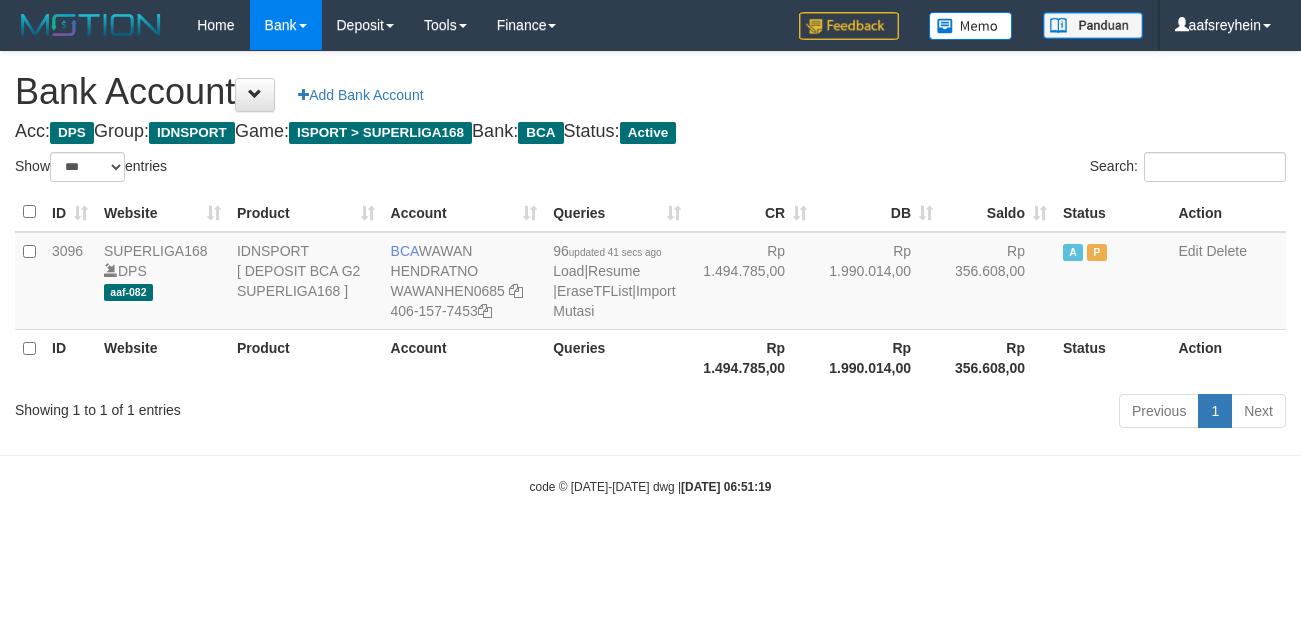 select on "***" 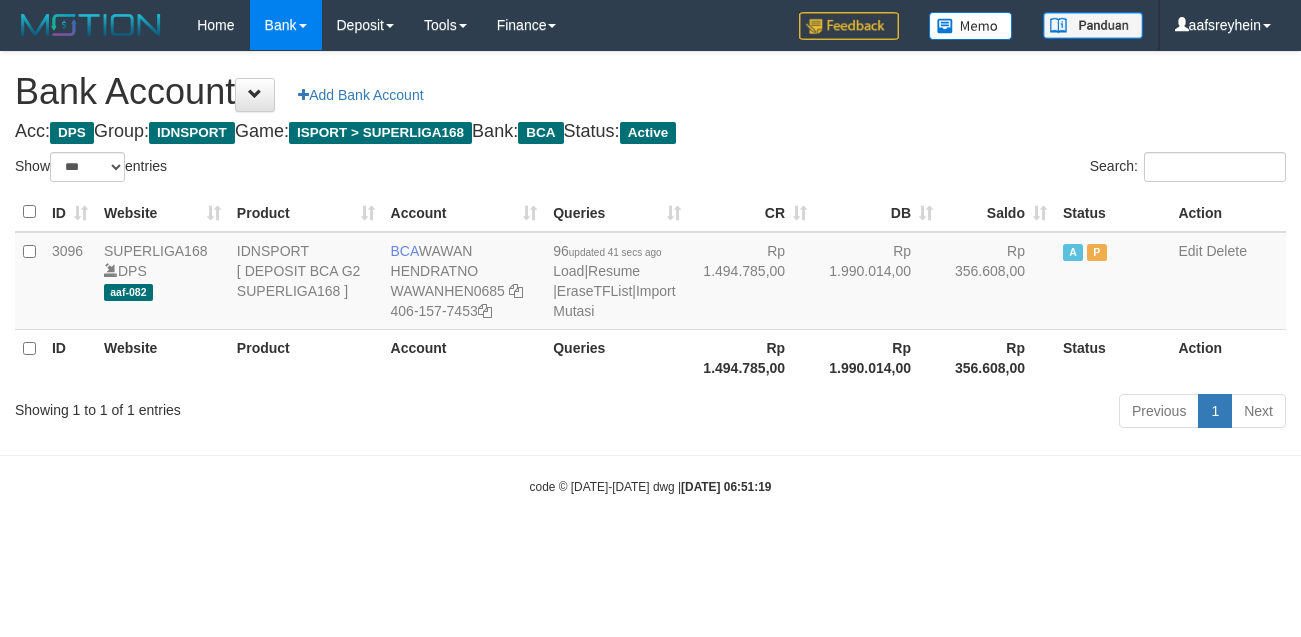 scroll, scrollTop: 0, scrollLeft: 0, axis: both 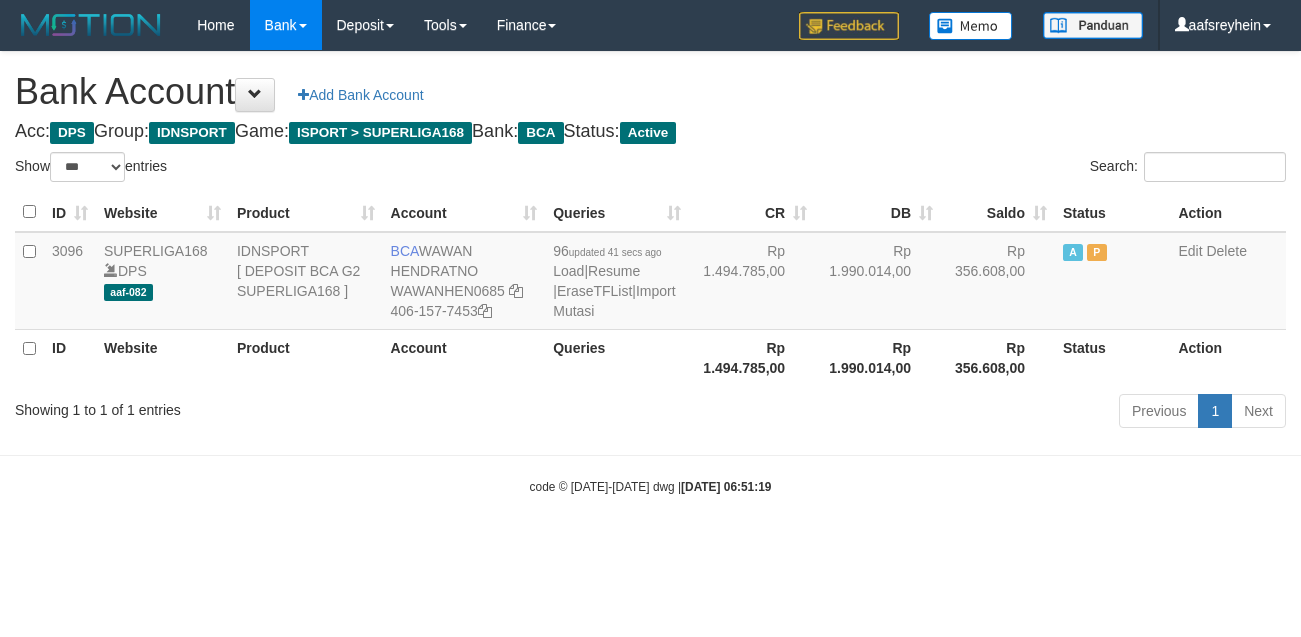 select on "***" 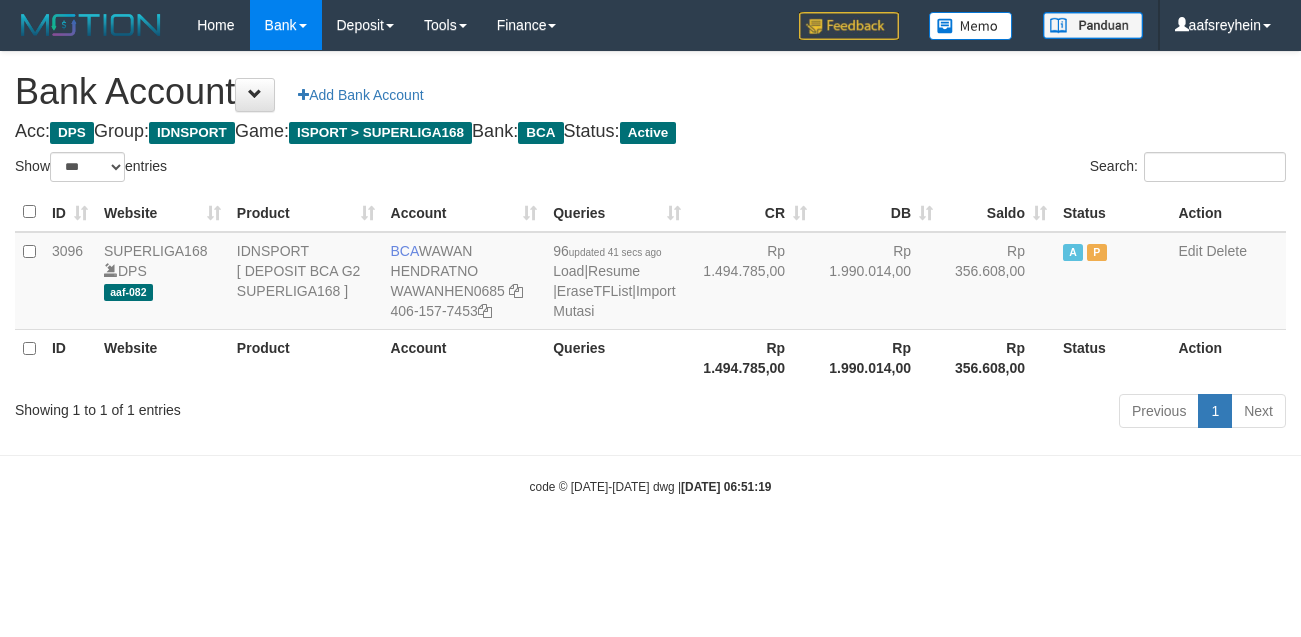 scroll, scrollTop: 0, scrollLeft: 0, axis: both 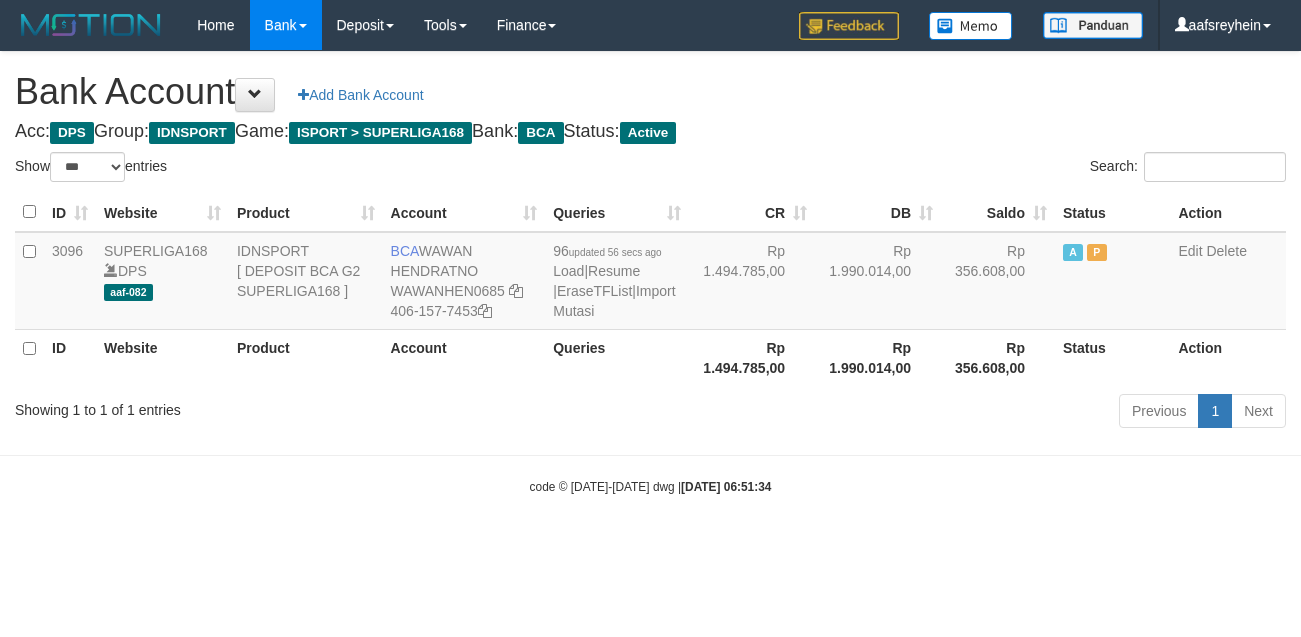 select on "***" 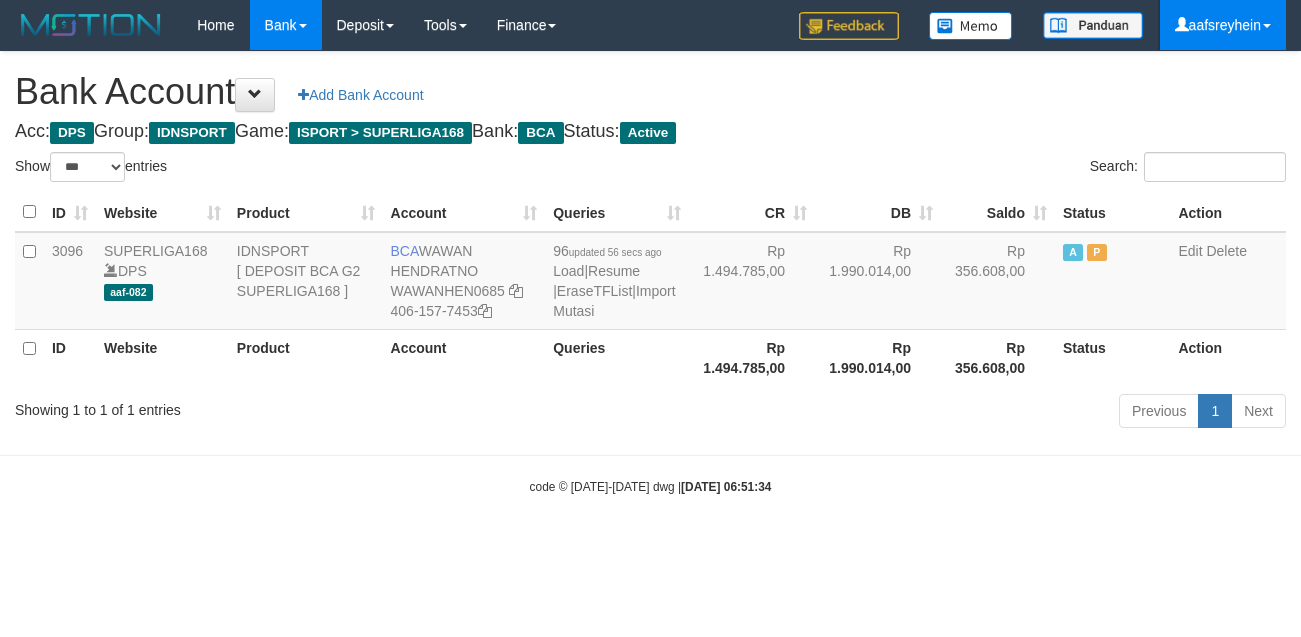 scroll, scrollTop: 0, scrollLeft: 0, axis: both 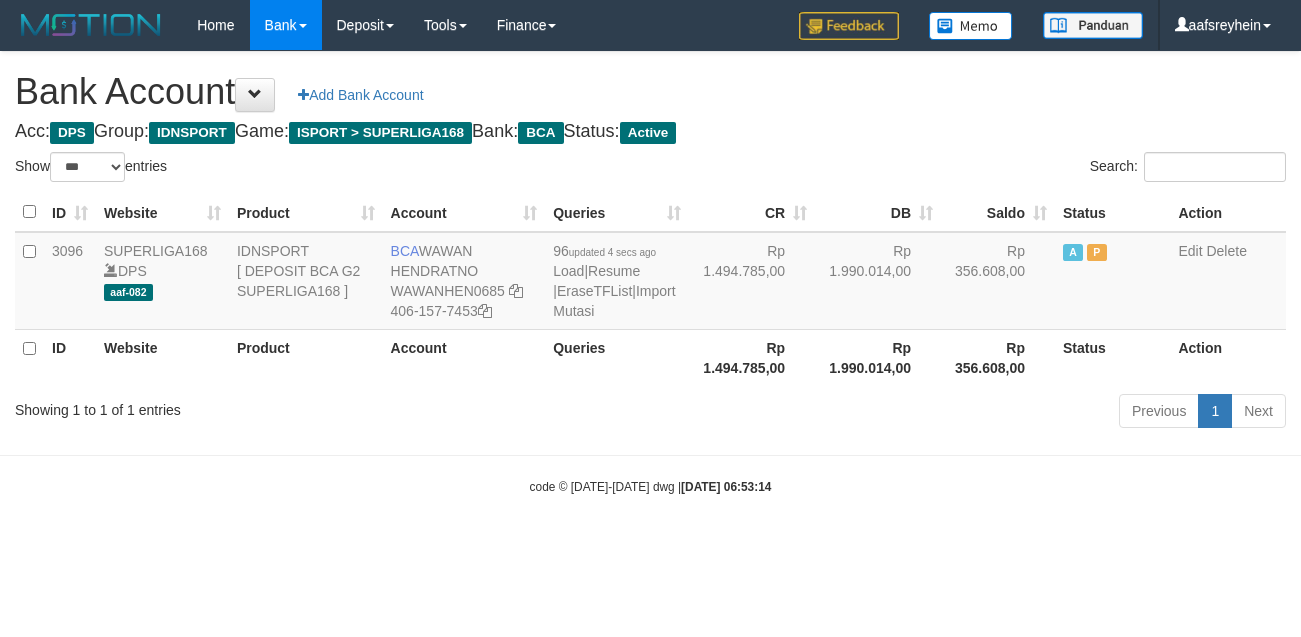 select on "***" 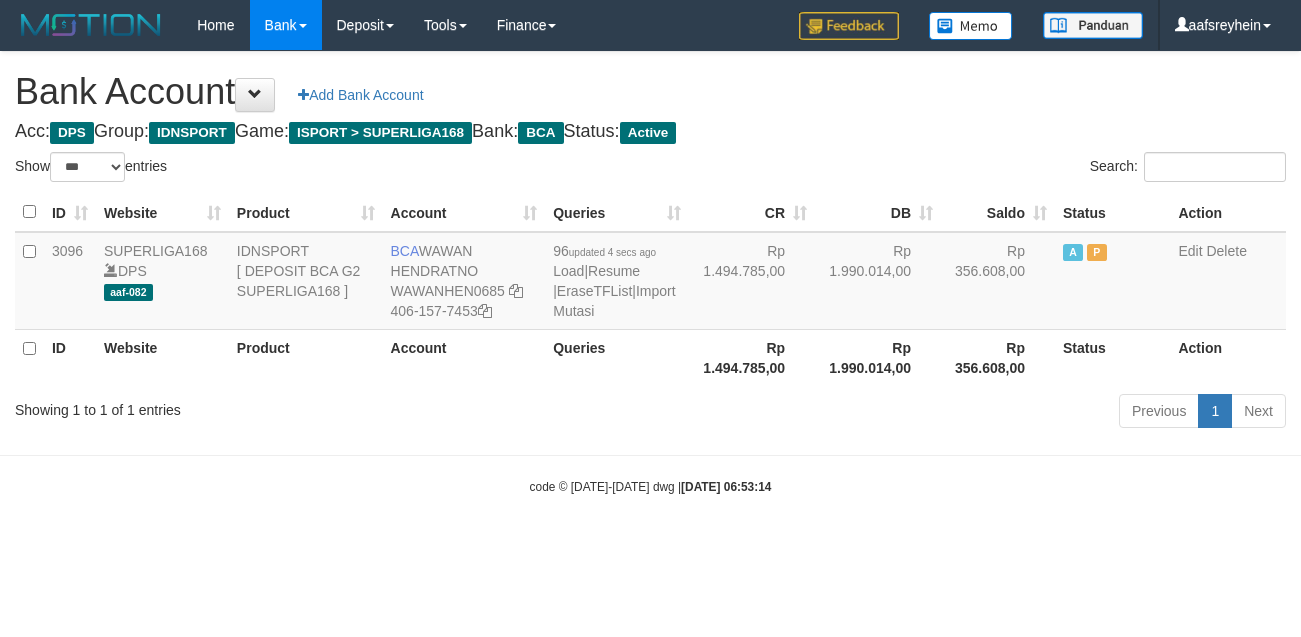 scroll, scrollTop: 0, scrollLeft: 0, axis: both 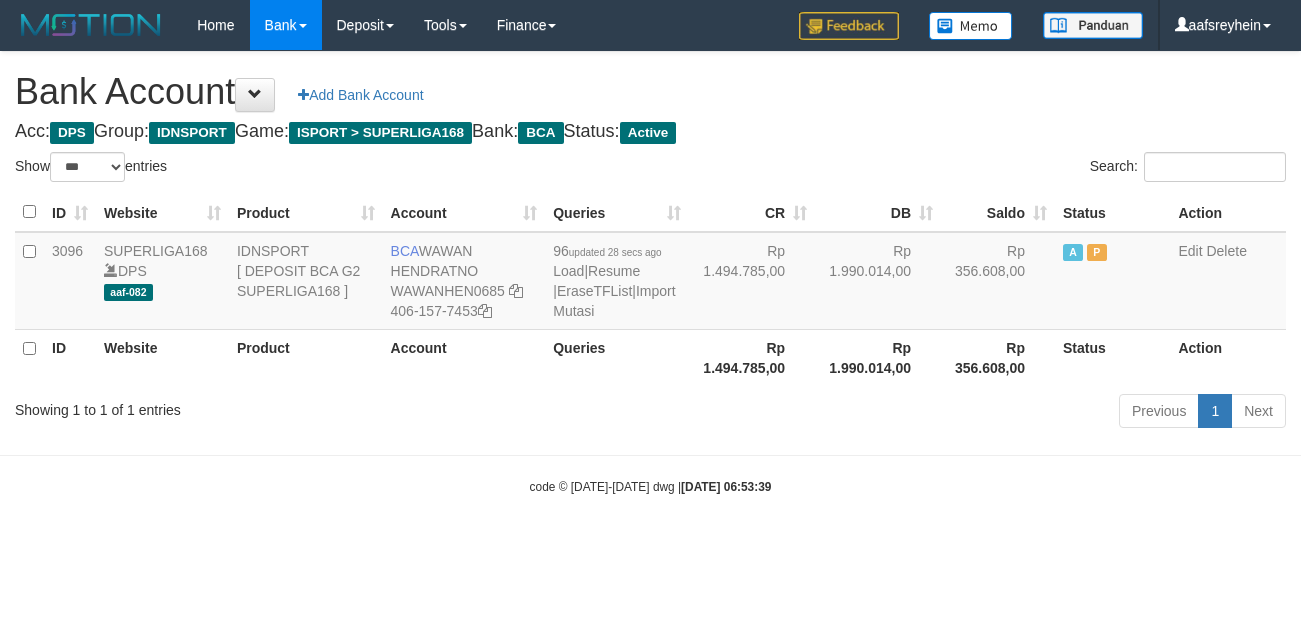 select on "***" 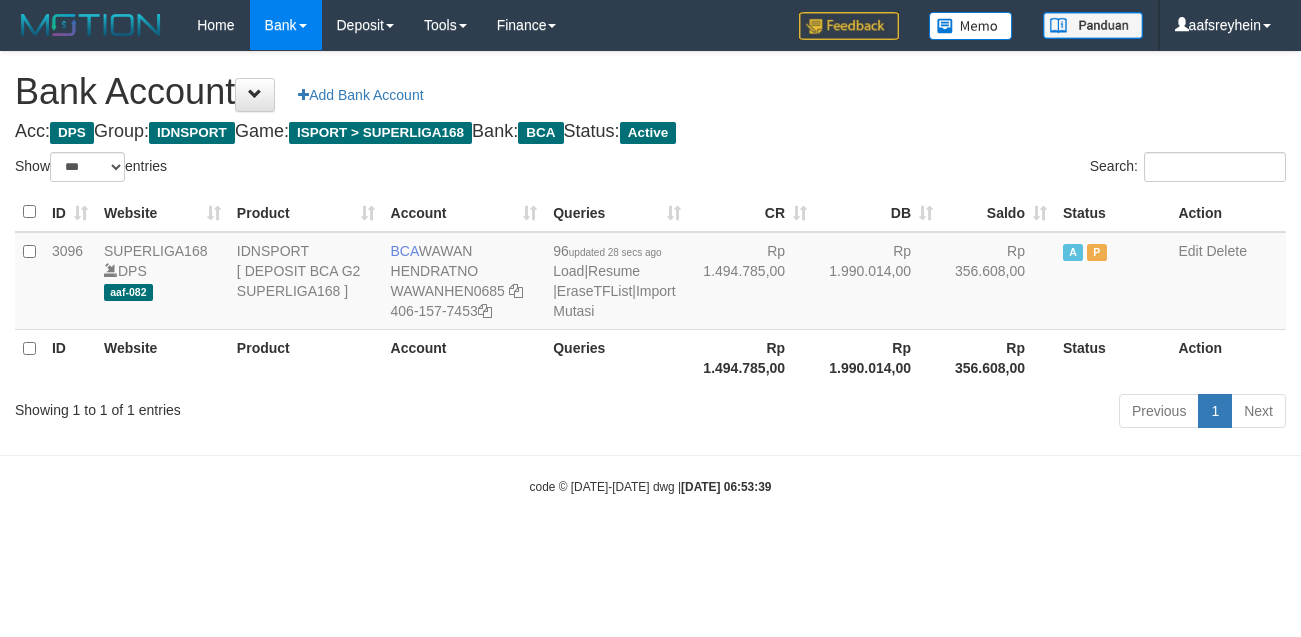 scroll, scrollTop: 0, scrollLeft: 0, axis: both 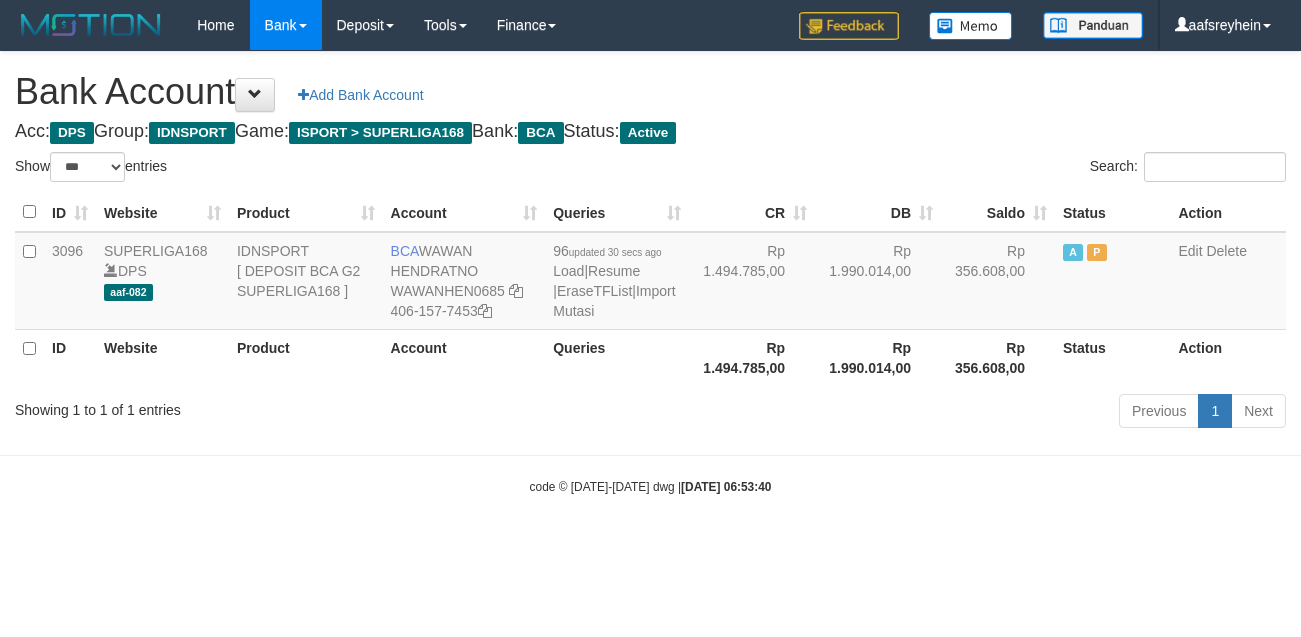 select on "***" 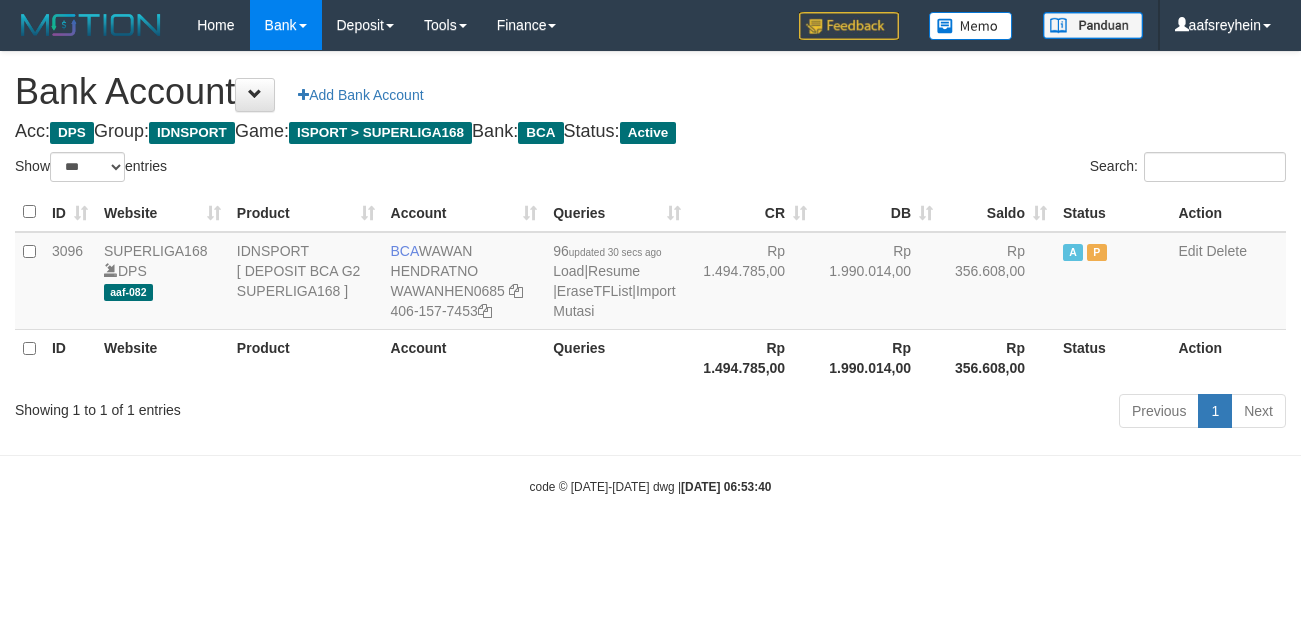 scroll, scrollTop: 0, scrollLeft: 0, axis: both 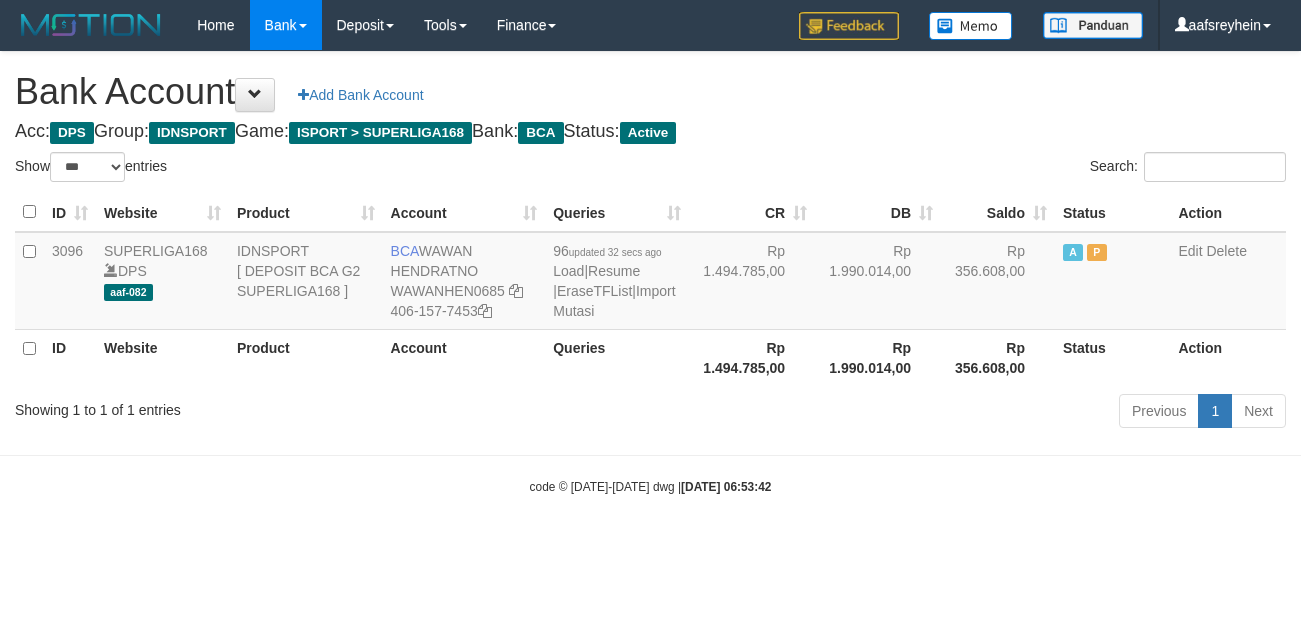 select on "***" 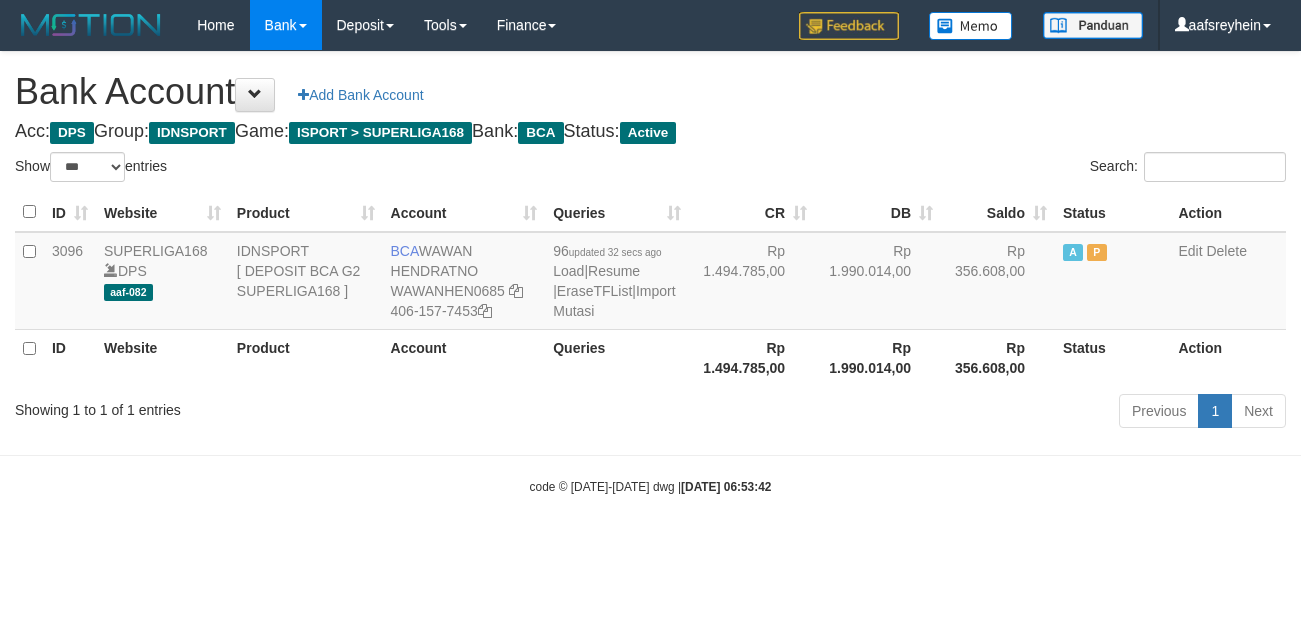 scroll, scrollTop: 0, scrollLeft: 0, axis: both 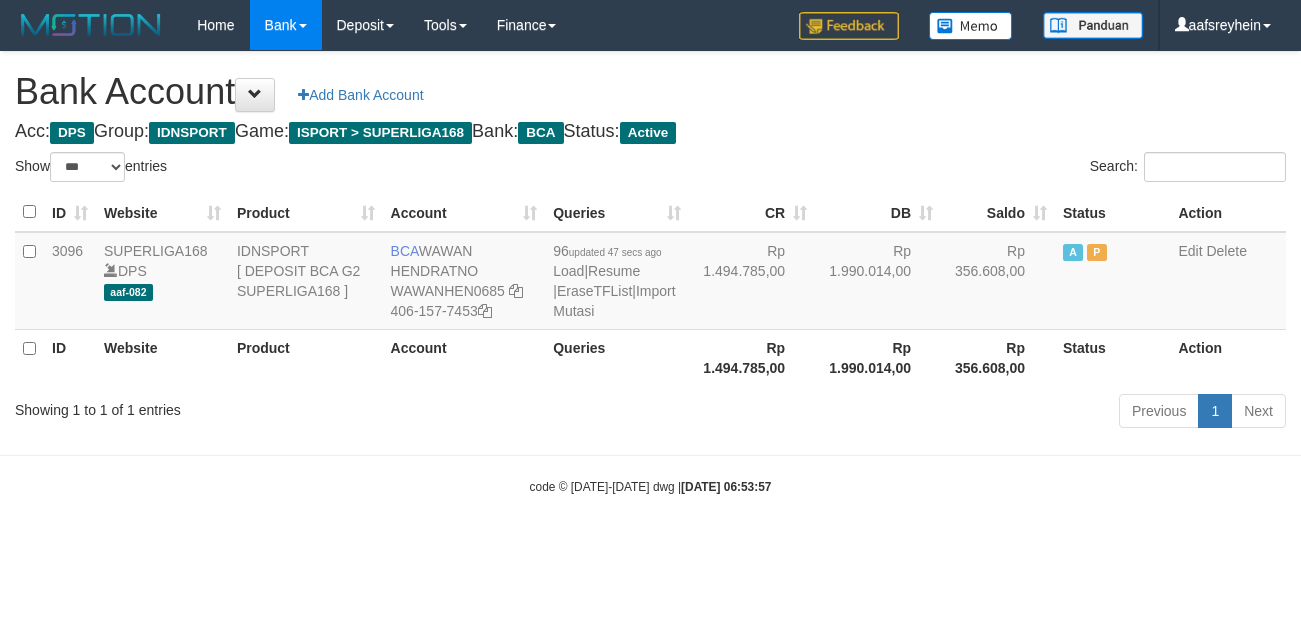 select on "***" 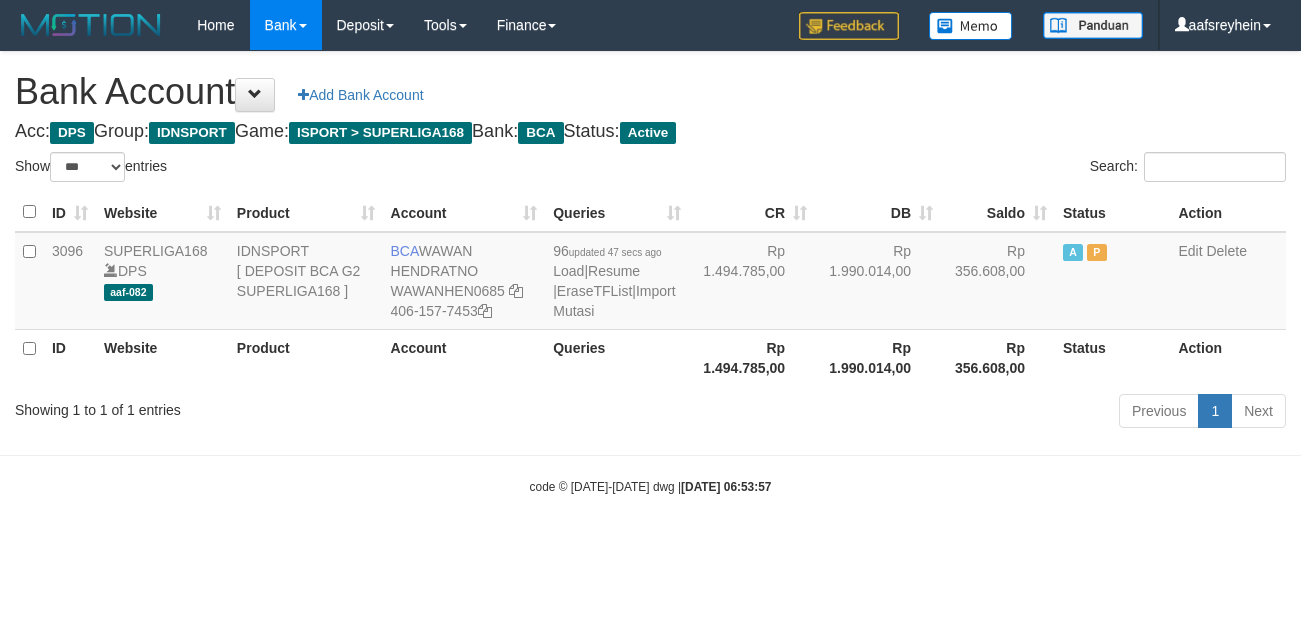 scroll, scrollTop: 0, scrollLeft: 0, axis: both 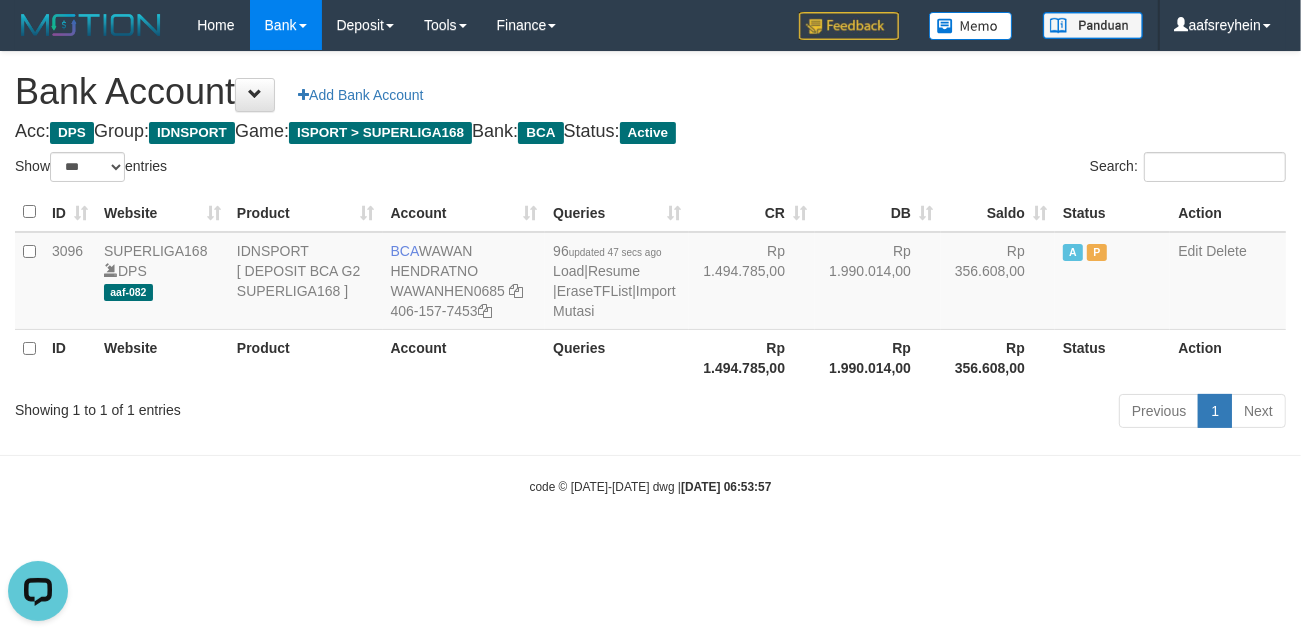 click on "Toggle navigation
Home
Bank
Account List
Load
By Website
Group
[ISPORT]													SUPERLIGA168
By Load Group (DPS)
-" at bounding box center (650, 273) 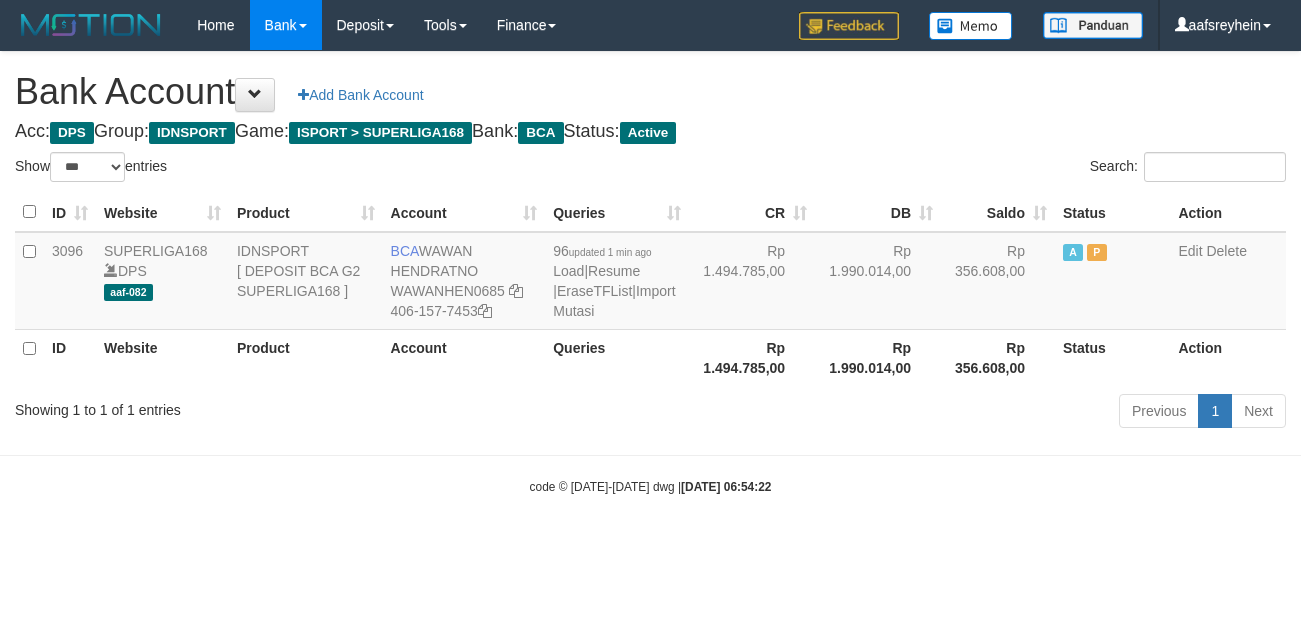 select on "***" 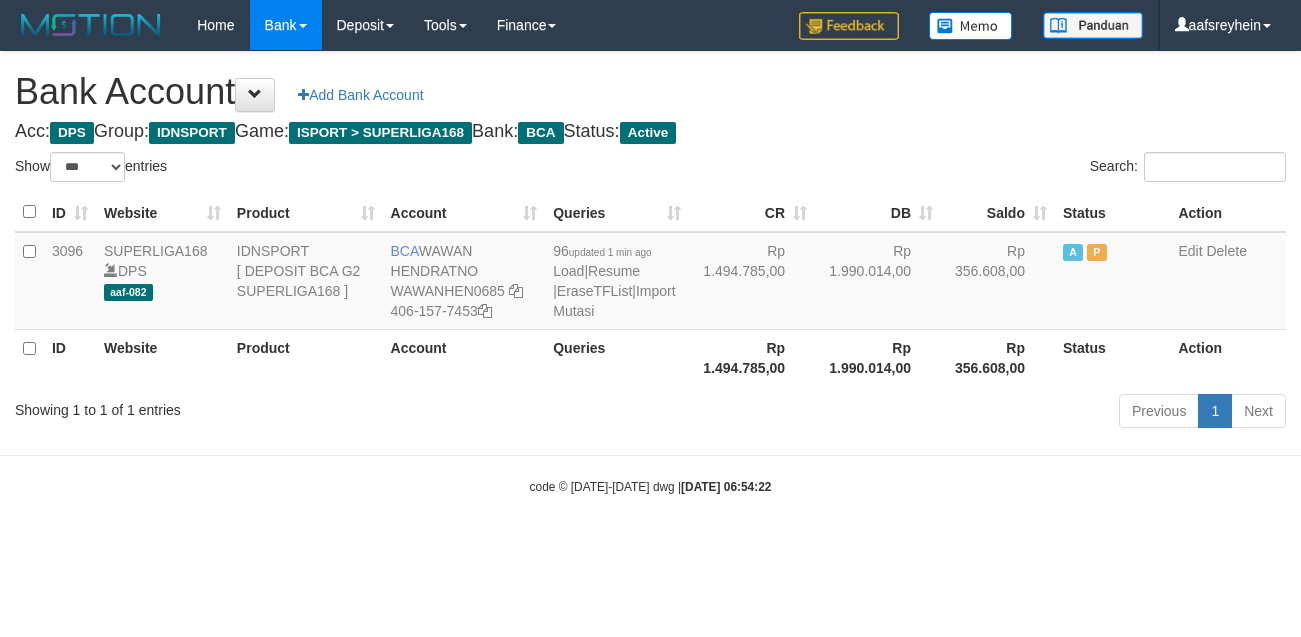 scroll, scrollTop: 0, scrollLeft: 0, axis: both 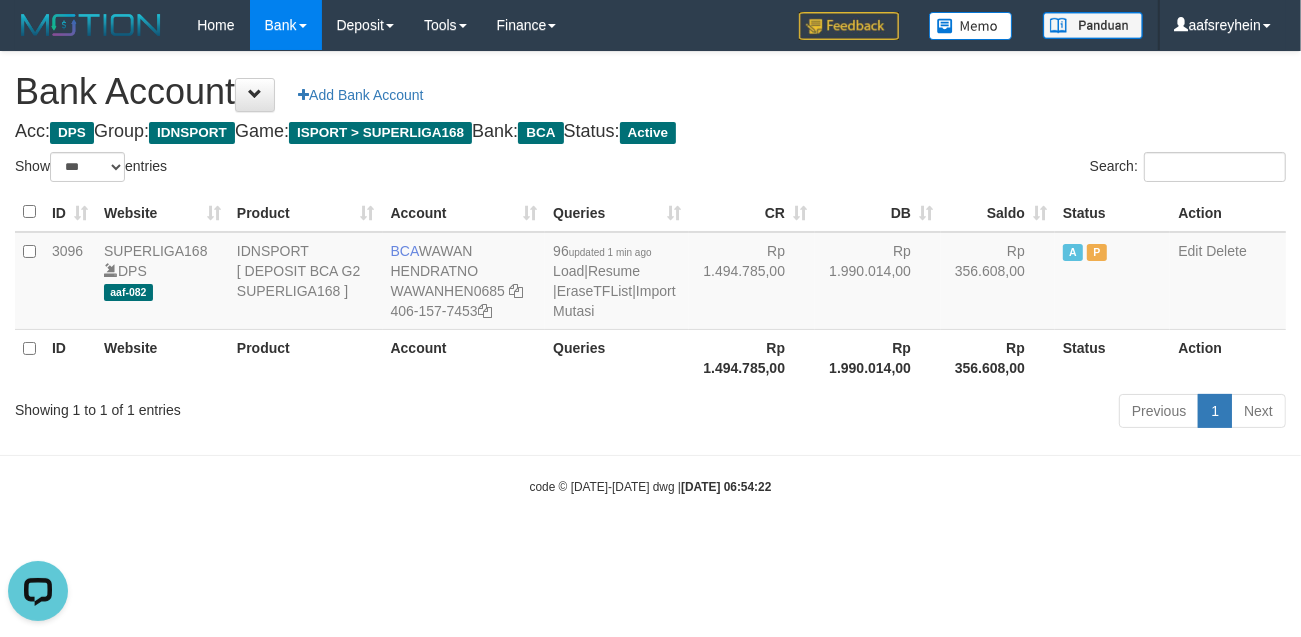 click on "code © 2012-2018 dwg |  2025/07/11 06:54:22" at bounding box center (650, 486) 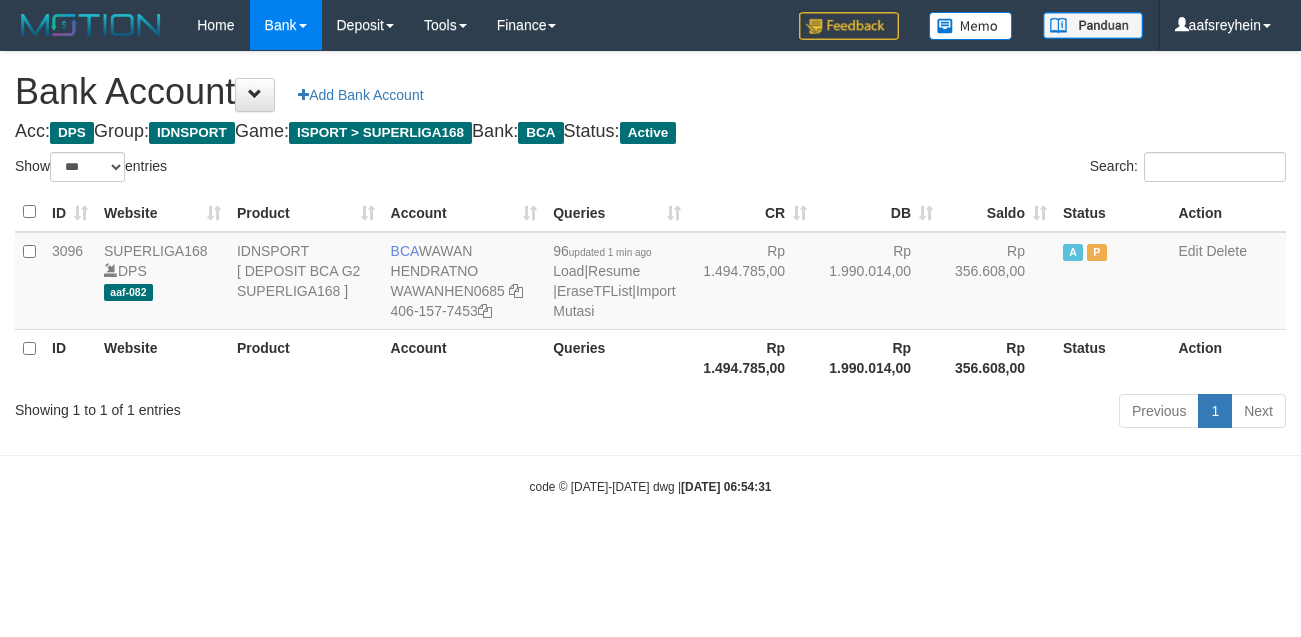 select on "***" 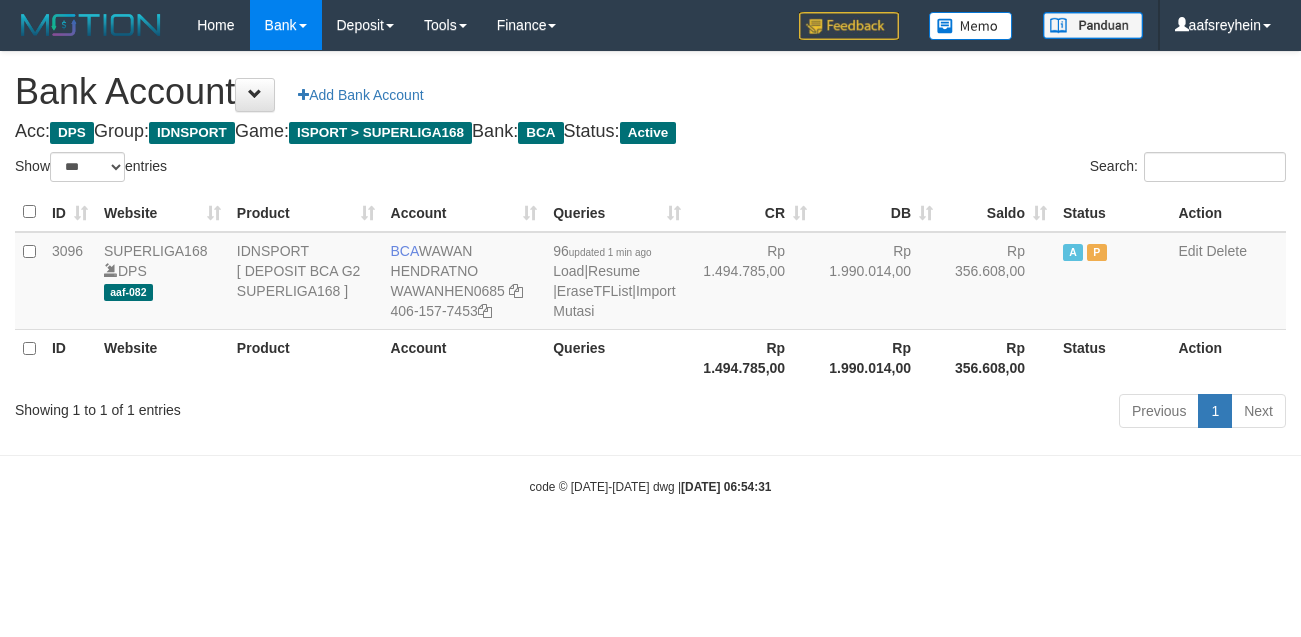 scroll, scrollTop: 0, scrollLeft: 0, axis: both 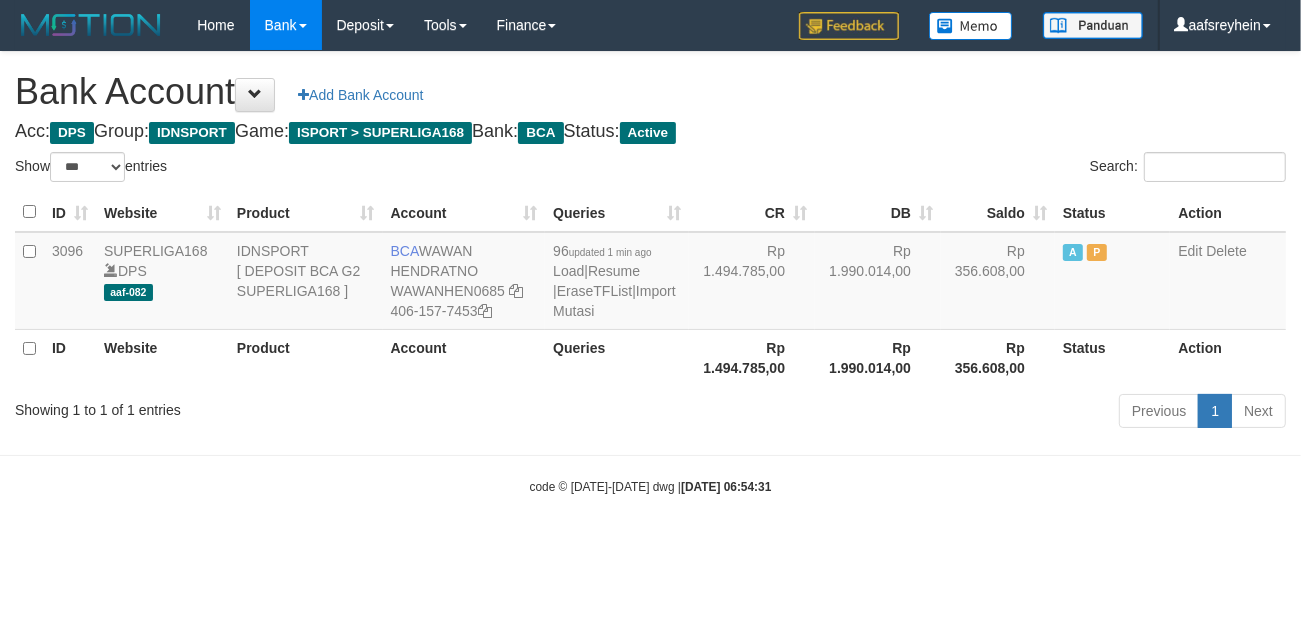 click on "Toggle navigation
Home
Bank
Account List
Load
By Website
Group
[ISPORT]													SUPERLIGA168
By Load Group (DPS)
-" at bounding box center [650, 273] 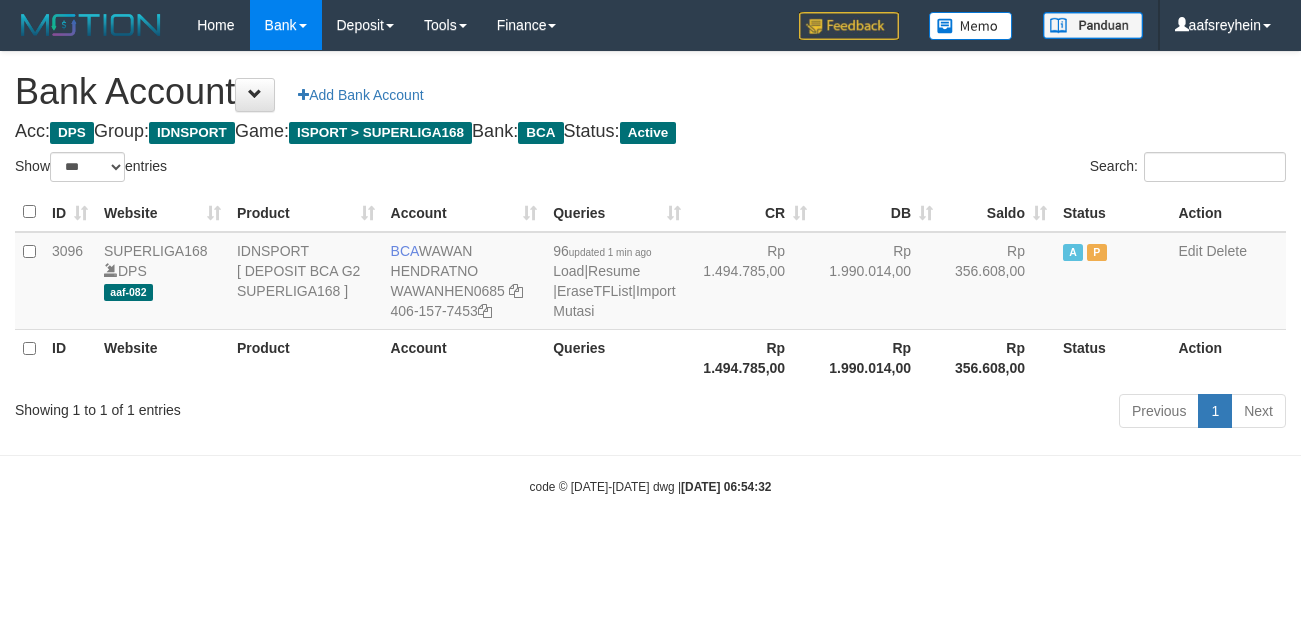 select on "***" 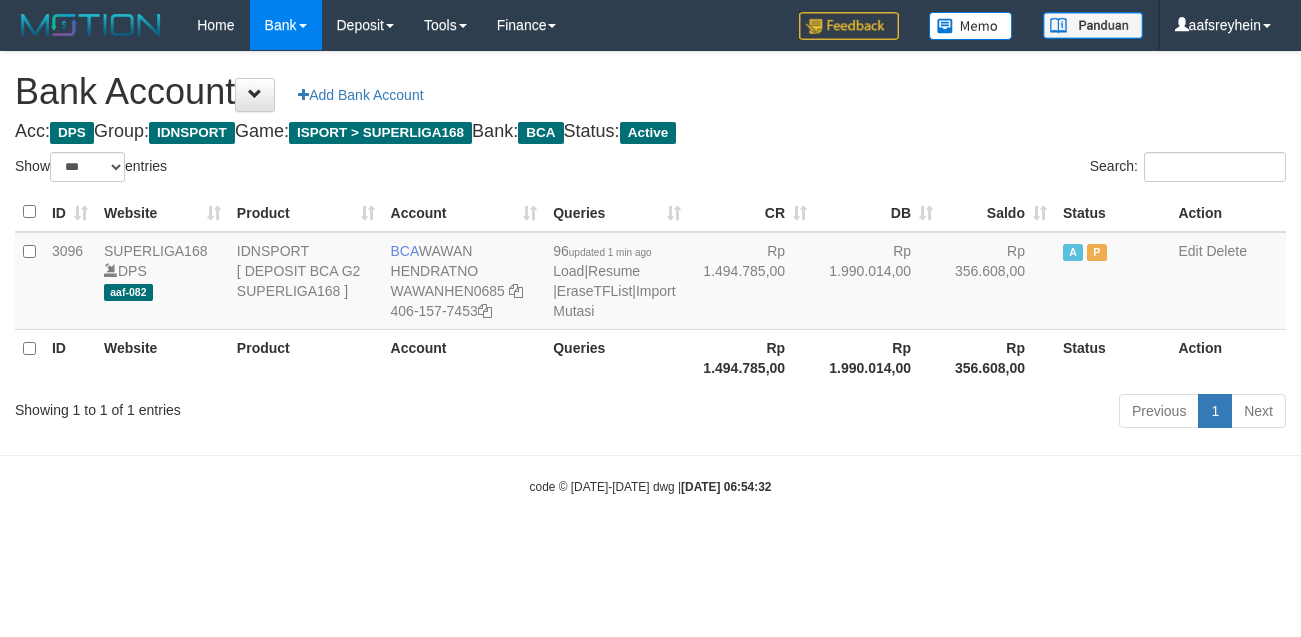 scroll, scrollTop: 0, scrollLeft: 0, axis: both 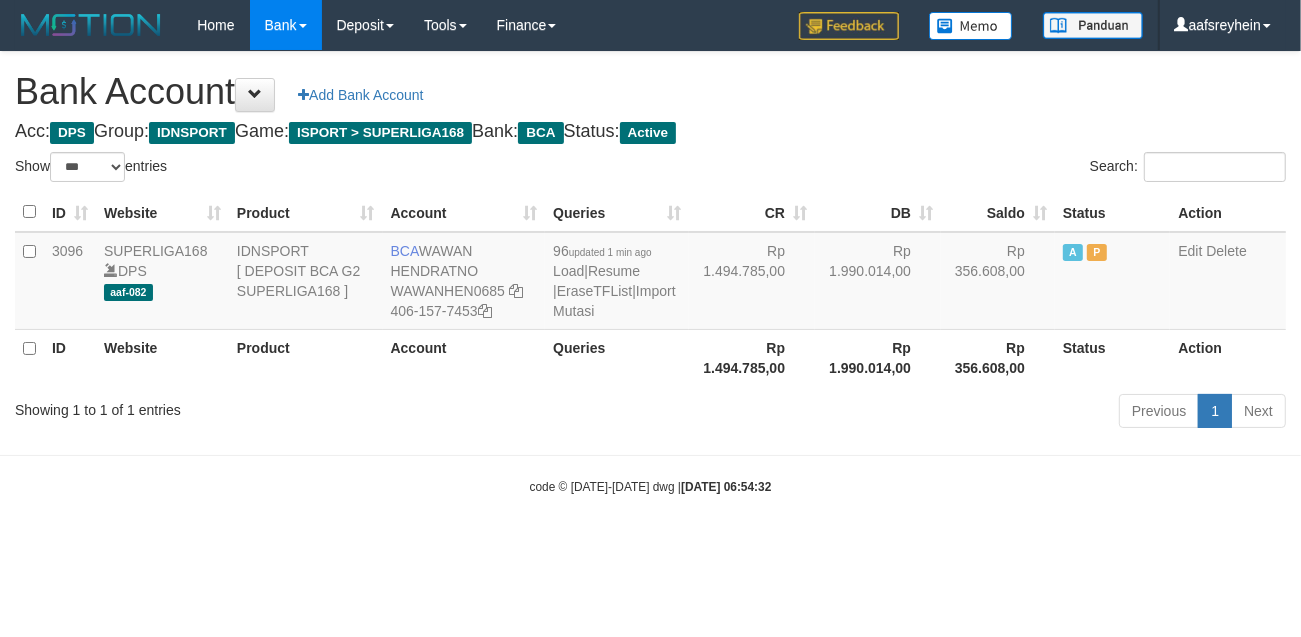 click on "Toggle navigation
Home
Bank
Account List
Load
By Website
Group
[ISPORT]													SUPERLIGA168
By Load Group (DPS)
-" at bounding box center (650, 273) 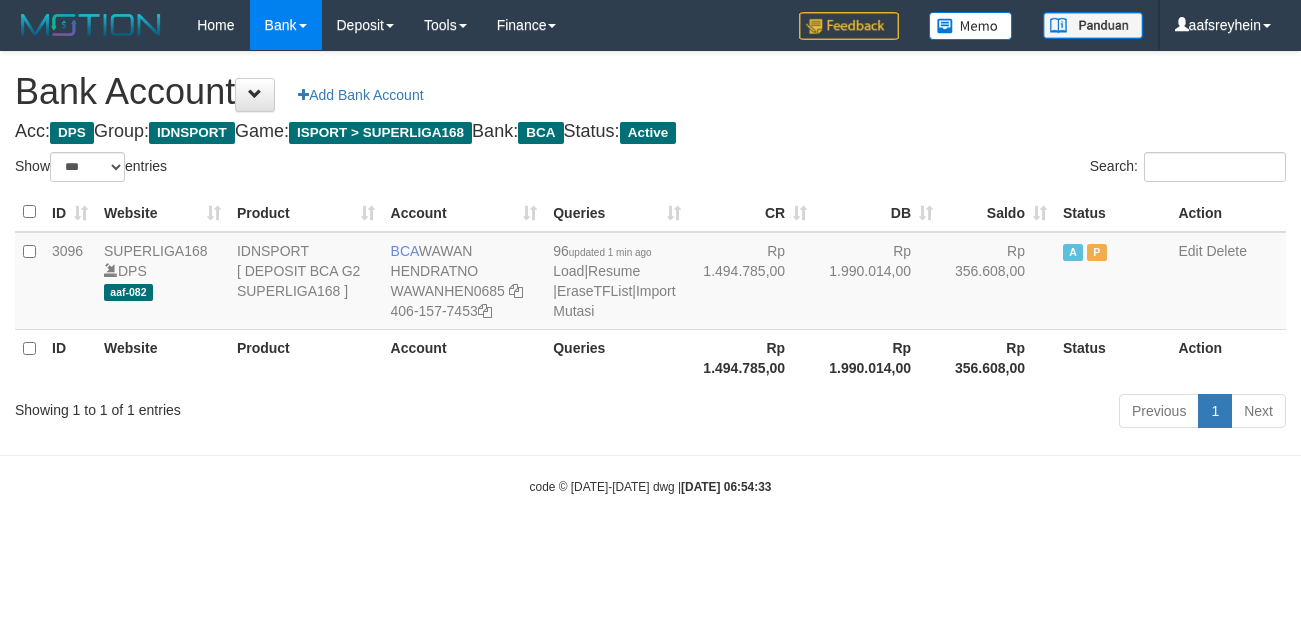 select on "***" 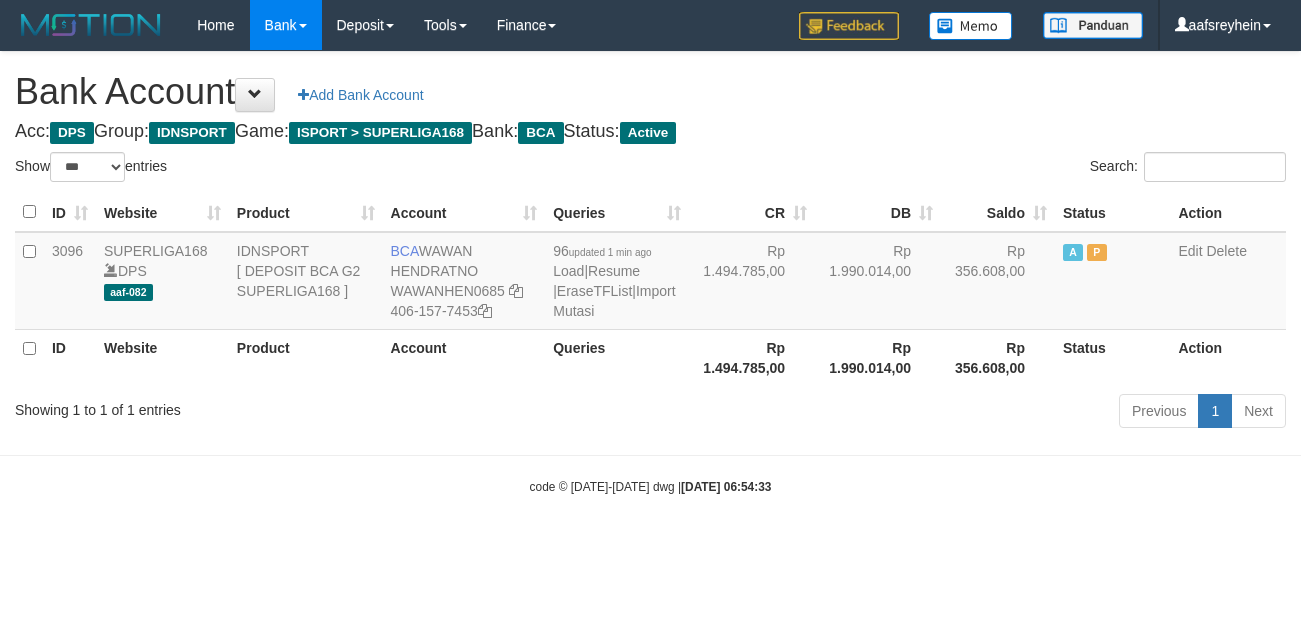scroll, scrollTop: 0, scrollLeft: 0, axis: both 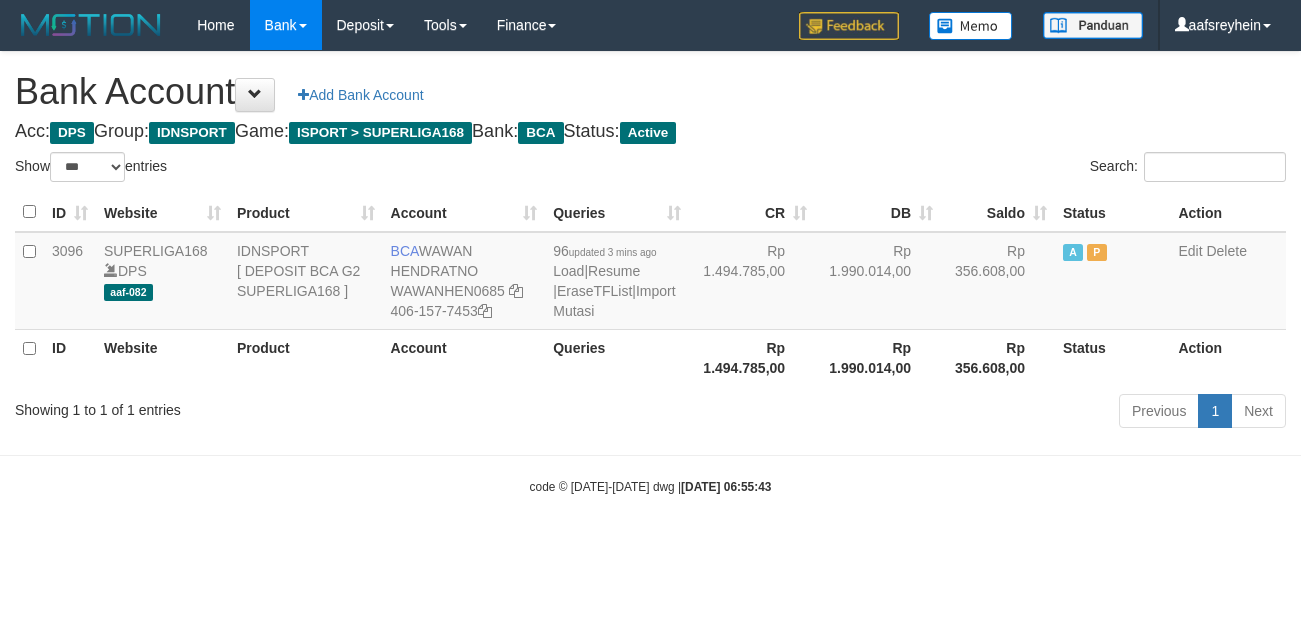 select on "***" 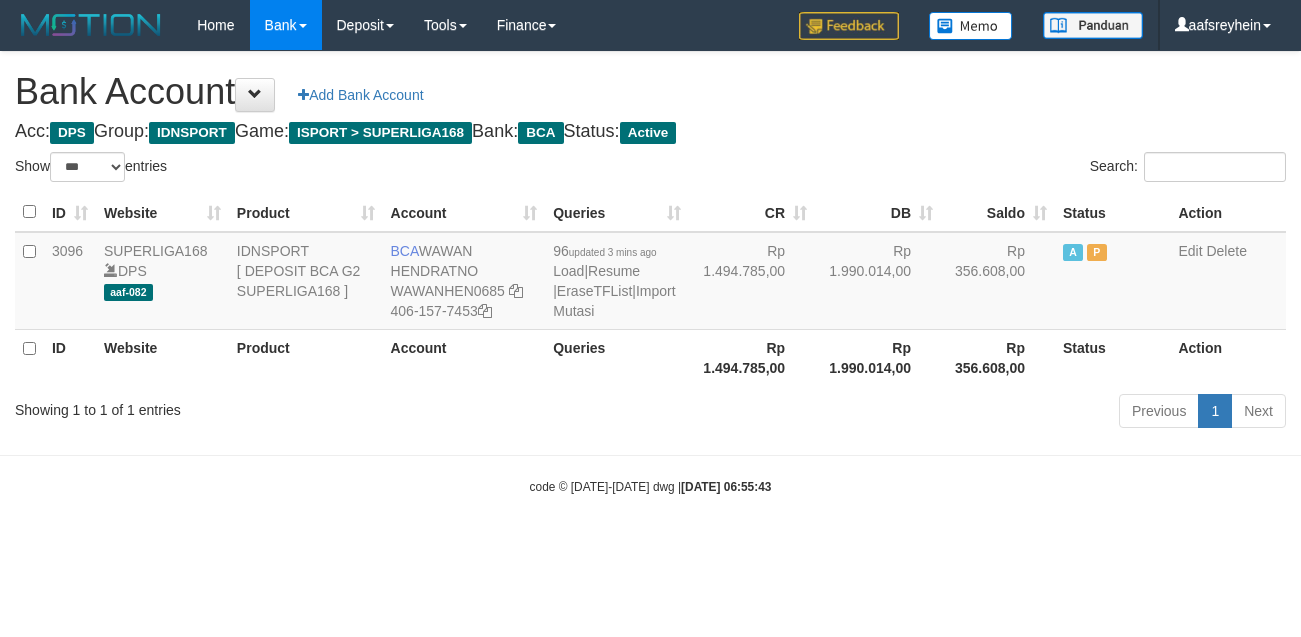 scroll, scrollTop: 0, scrollLeft: 0, axis: both 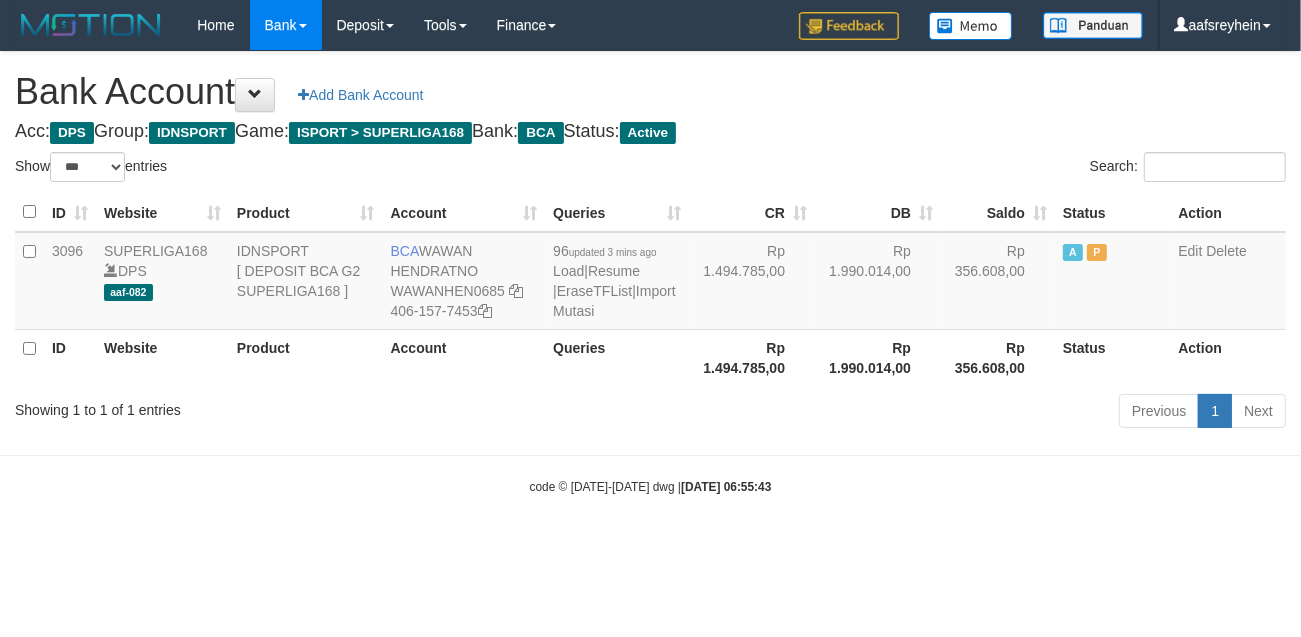 click on "Toggle navigation
Home
Bank
Account List
Load
By Website
Group
[ISPORT]													SUPERLIGA168
By Load Group (DPS)
-" at bounding box center [650, 273] 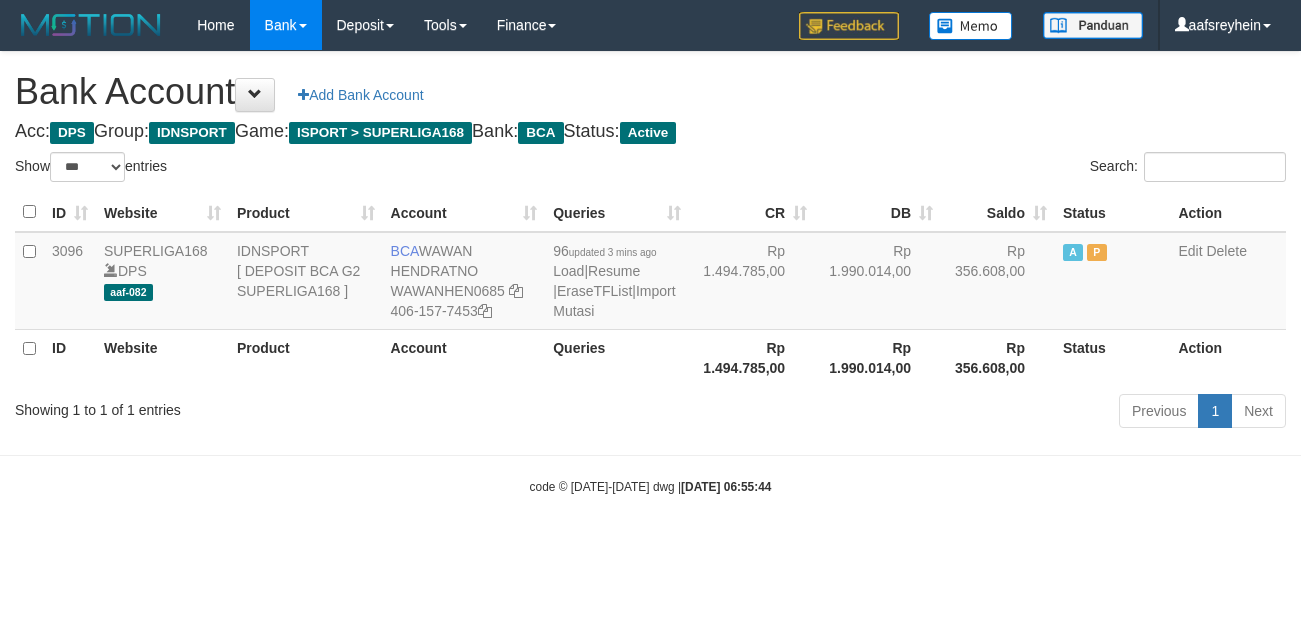 select on "***" 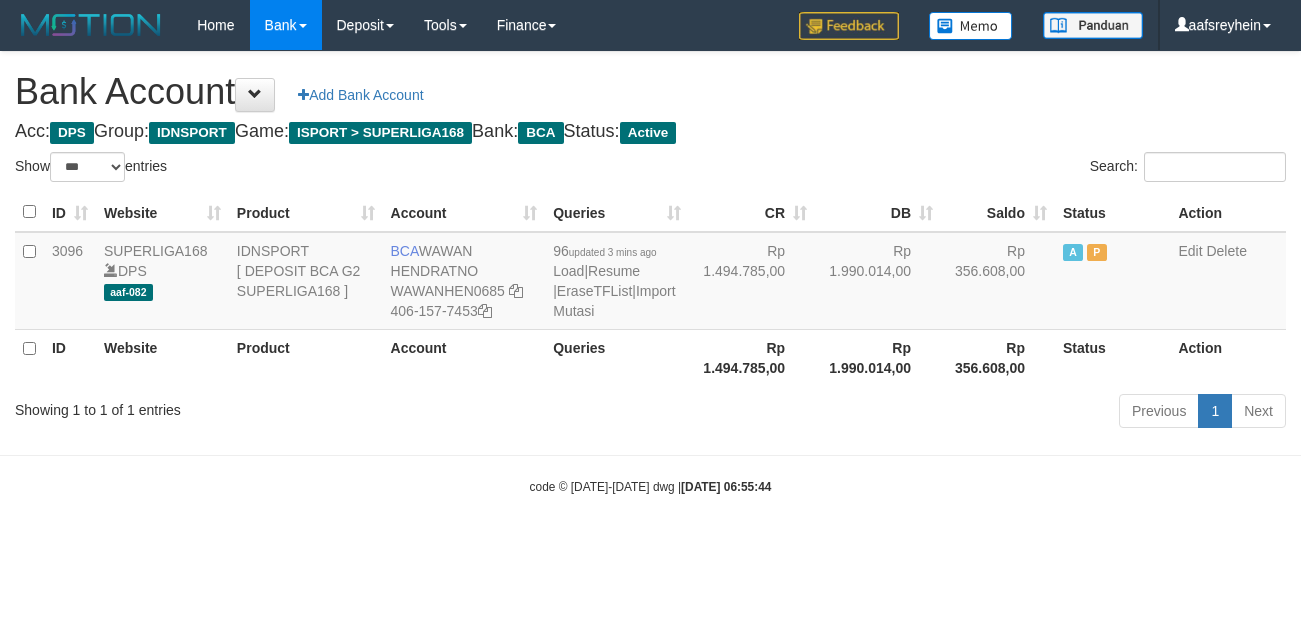 scroll, scrollTop: 0, scrollLeft: 0, axis: both 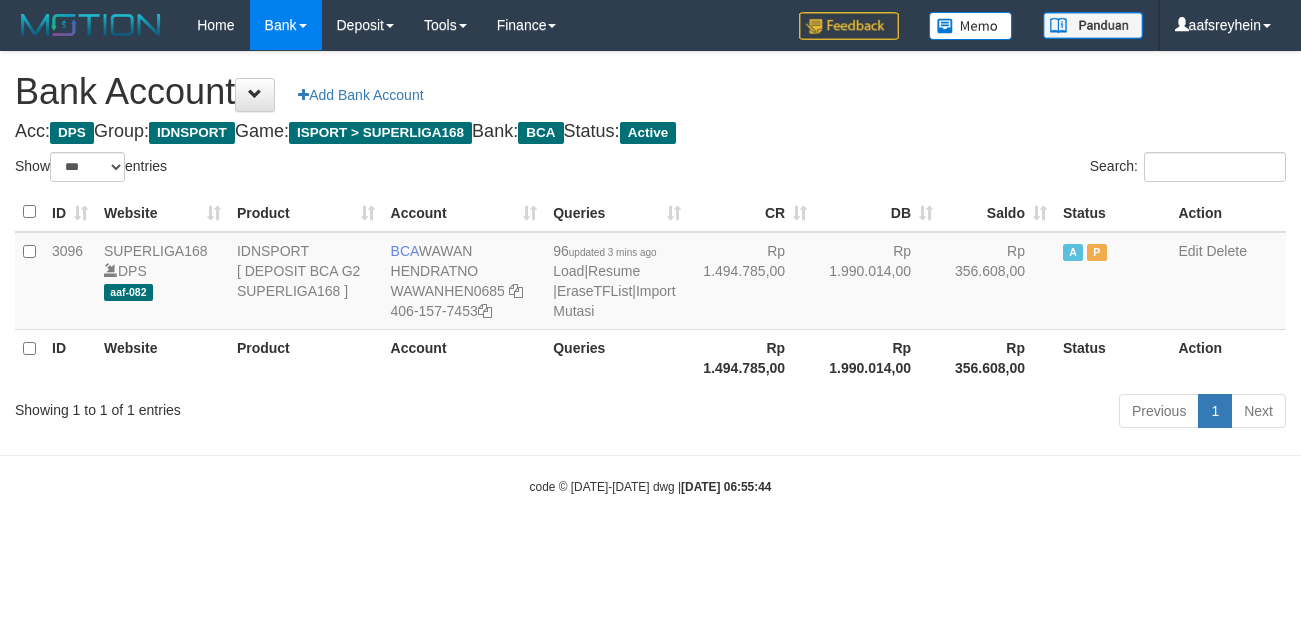 select on "***" 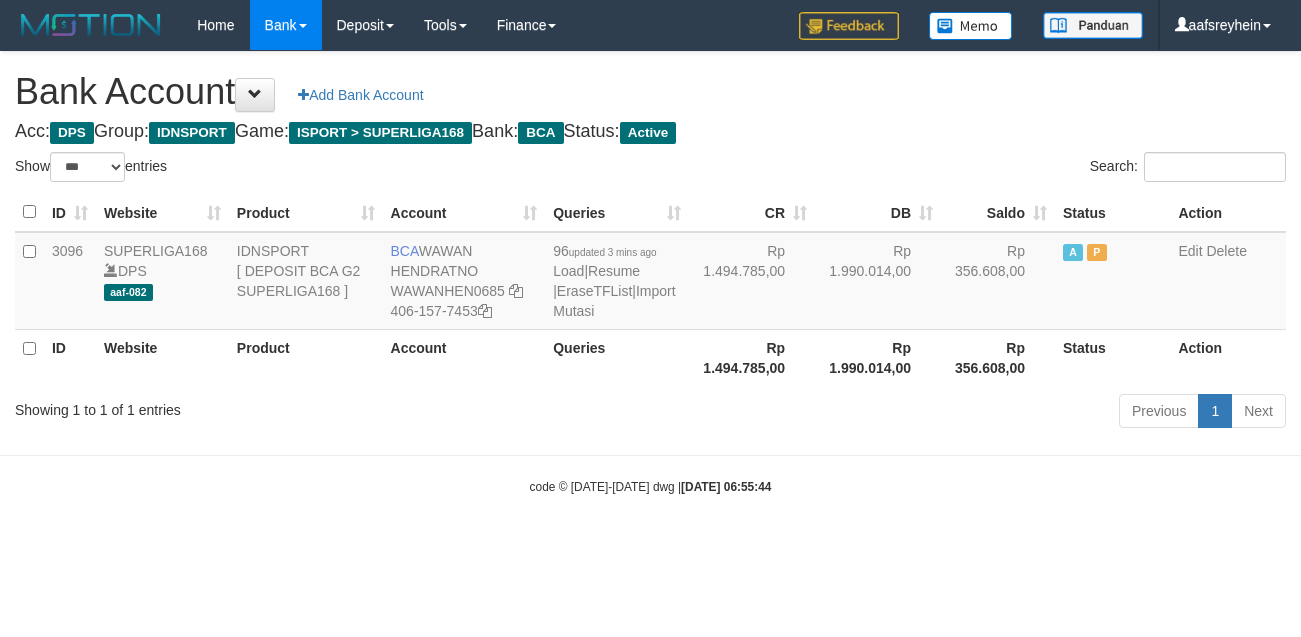 scroll, scrollTop: 0, scrollLeft: 0, axis: both 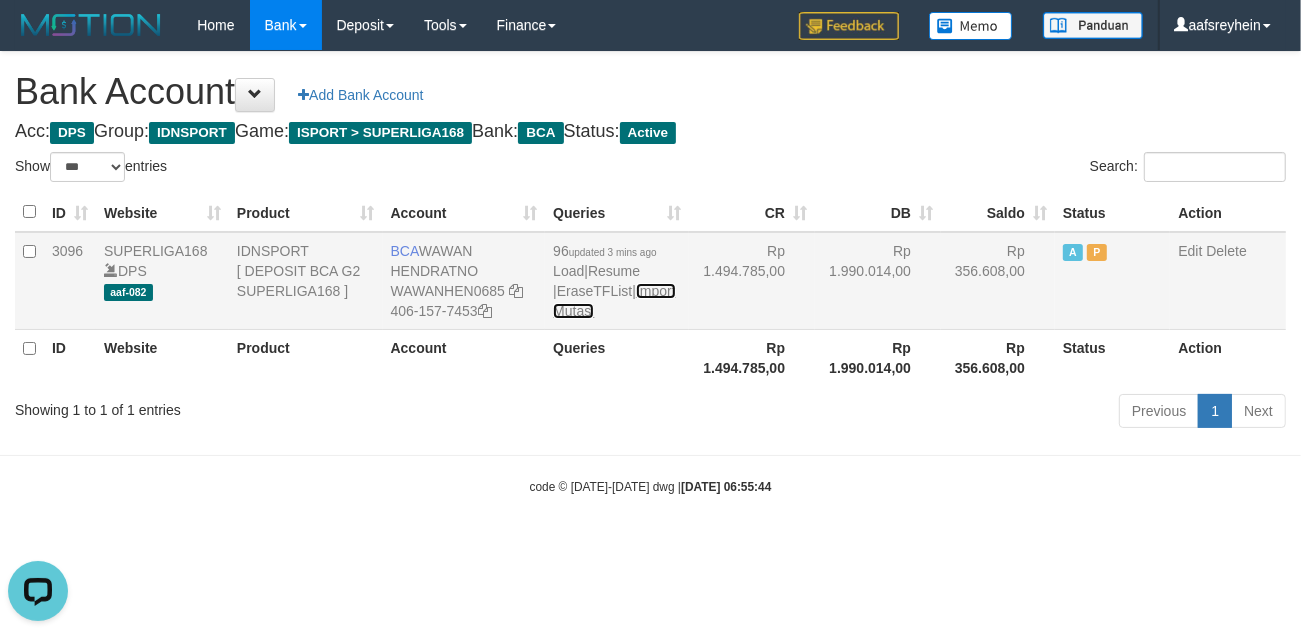 click on "Import Mutasi" at bounding box center [614, 301] 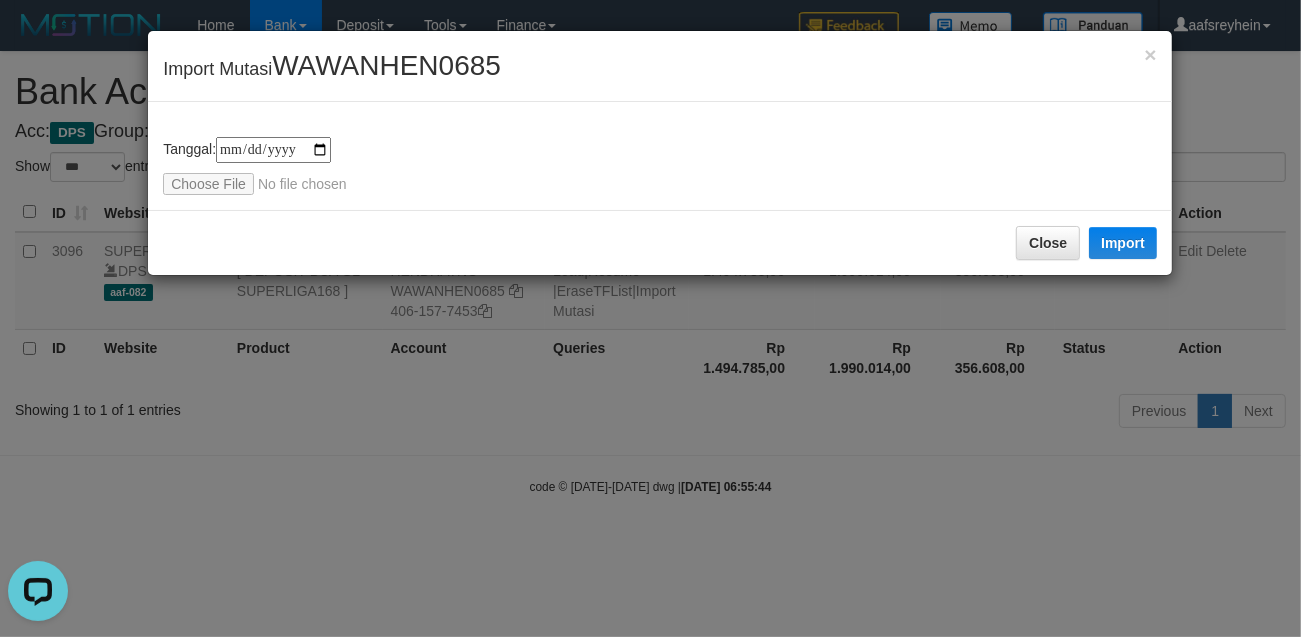 type on "**********" 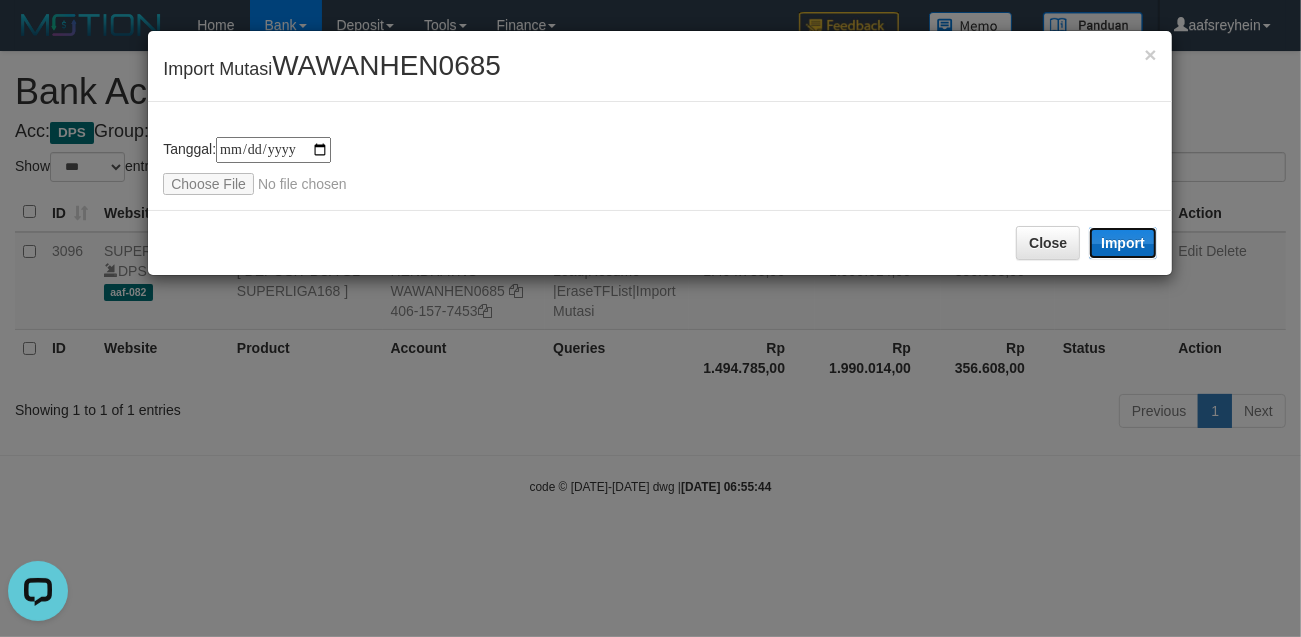 click on "Import" at bounding box center (1123, 243) 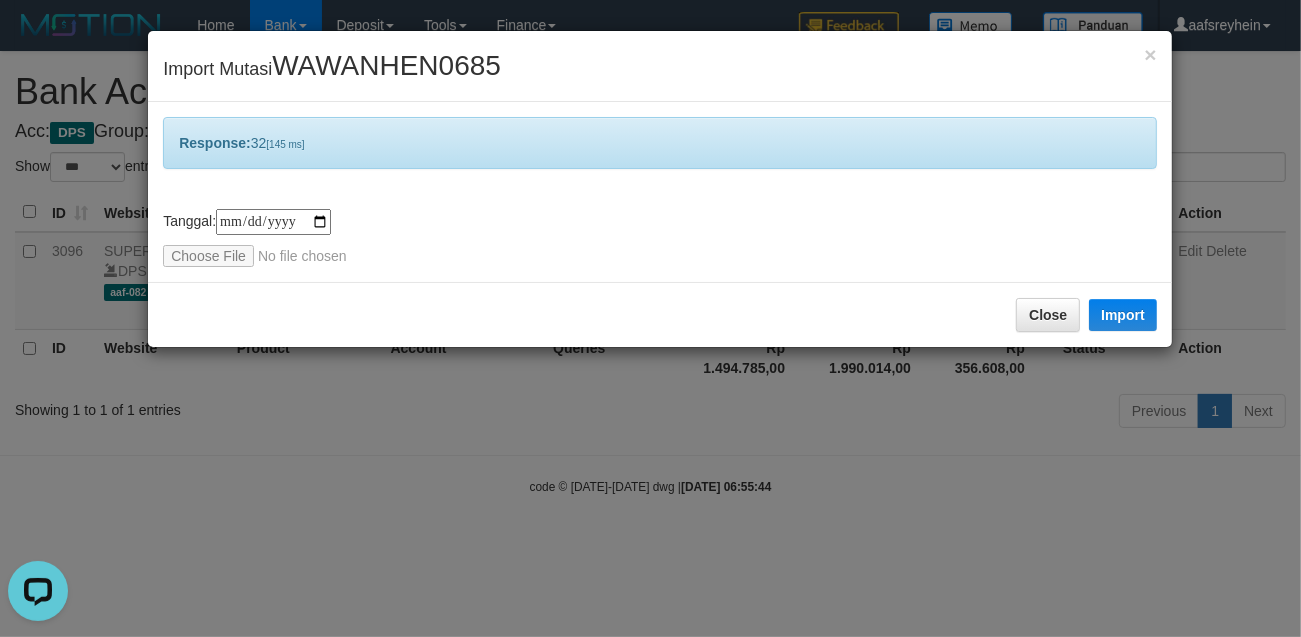 click on "**********" at bounding box center [650, 318] 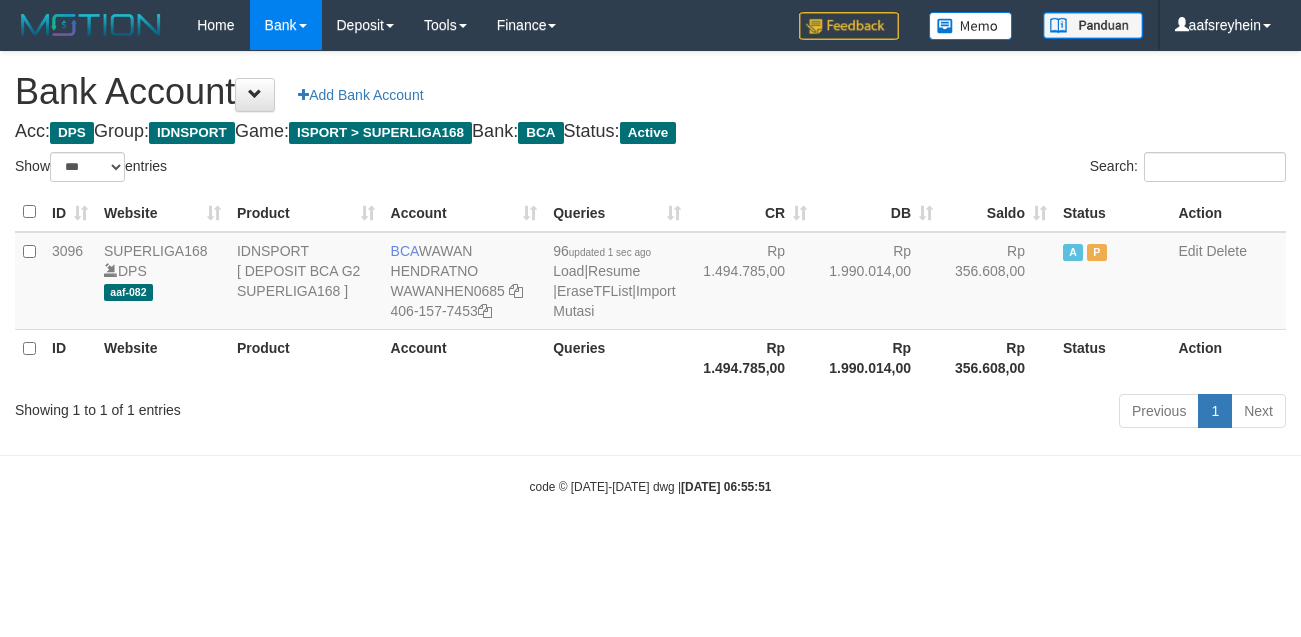 select on "***" 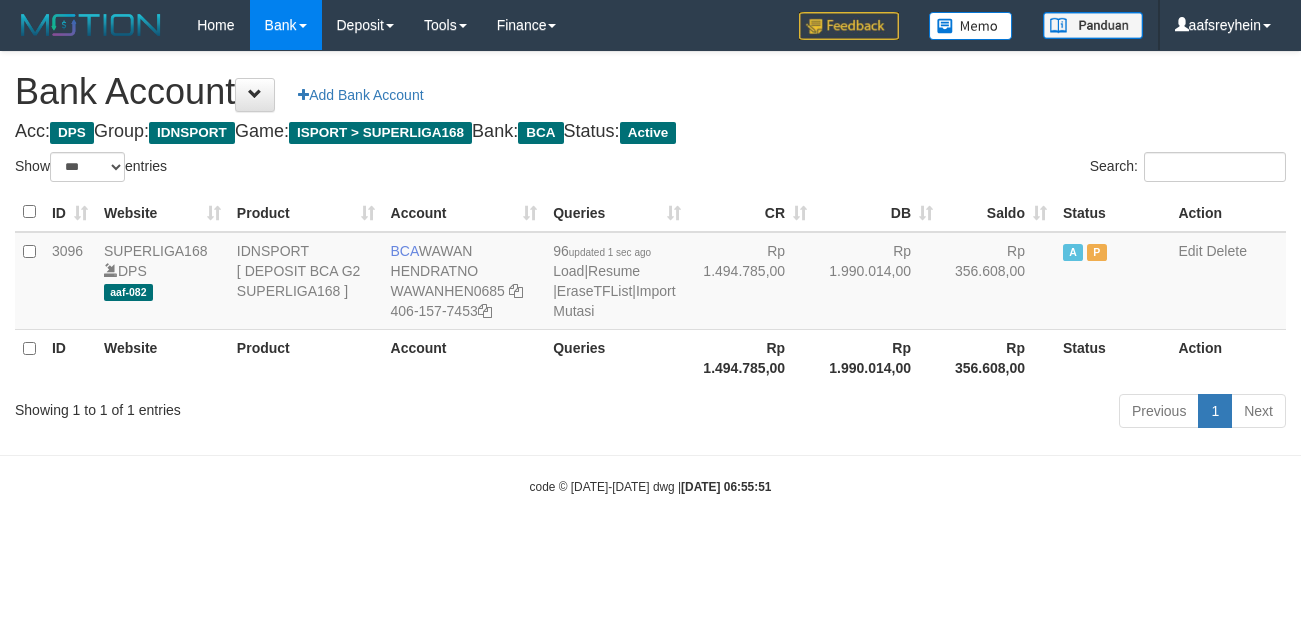 scroll, scrollTop: 0, scrollLeft: 0, axis: both 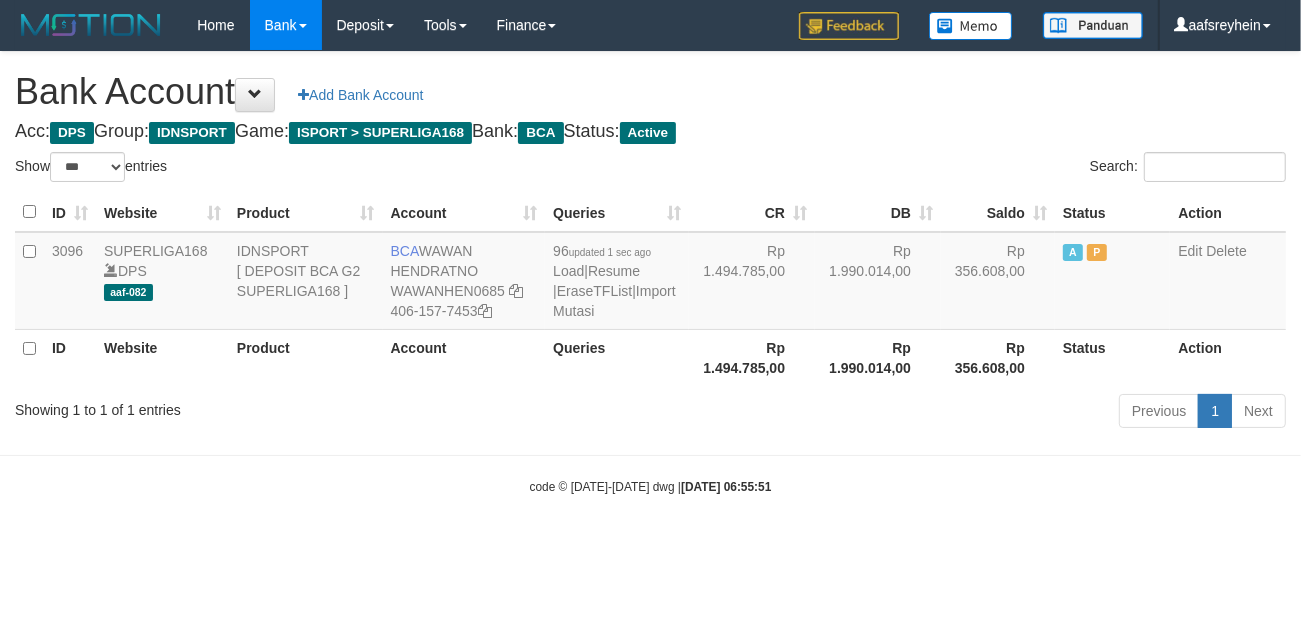 click on "Toggle navigation
Home
Bank
Account List
Load
By Website
Group
[ISPORT]													SUPERLIGA168
By Load Group (DPS)
-" at bounding box center [650, 273] 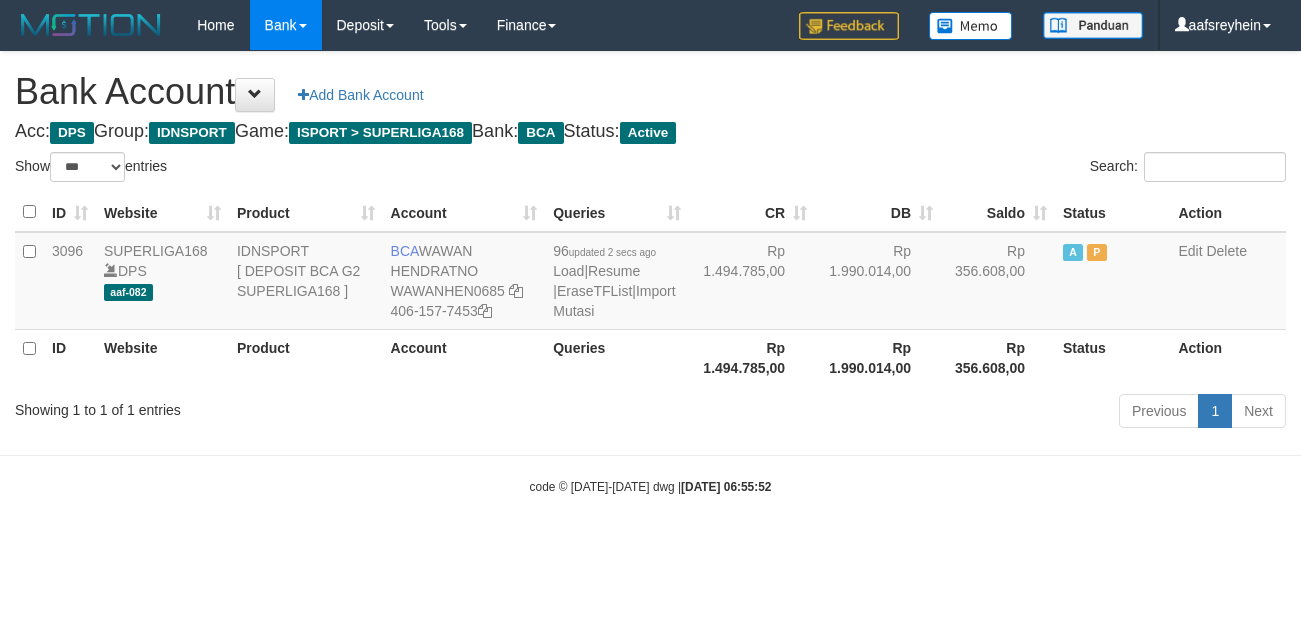 select on "***" 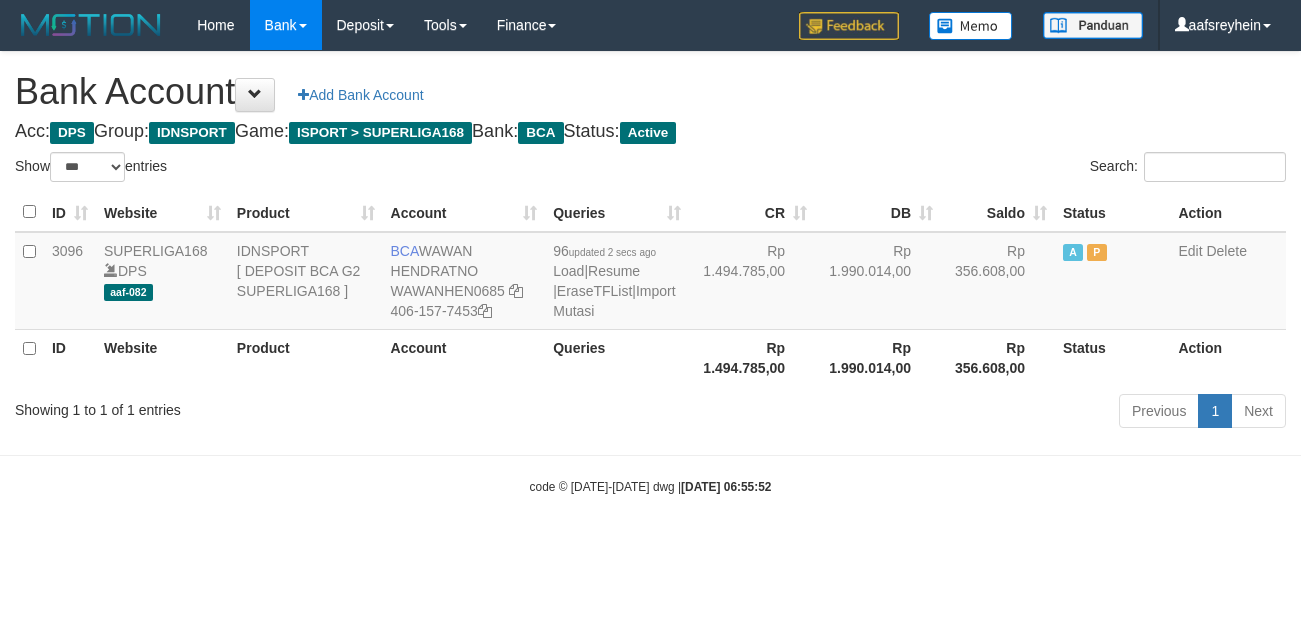 scroll, scrollTop: 0, scrollLeft: 0, axis: both 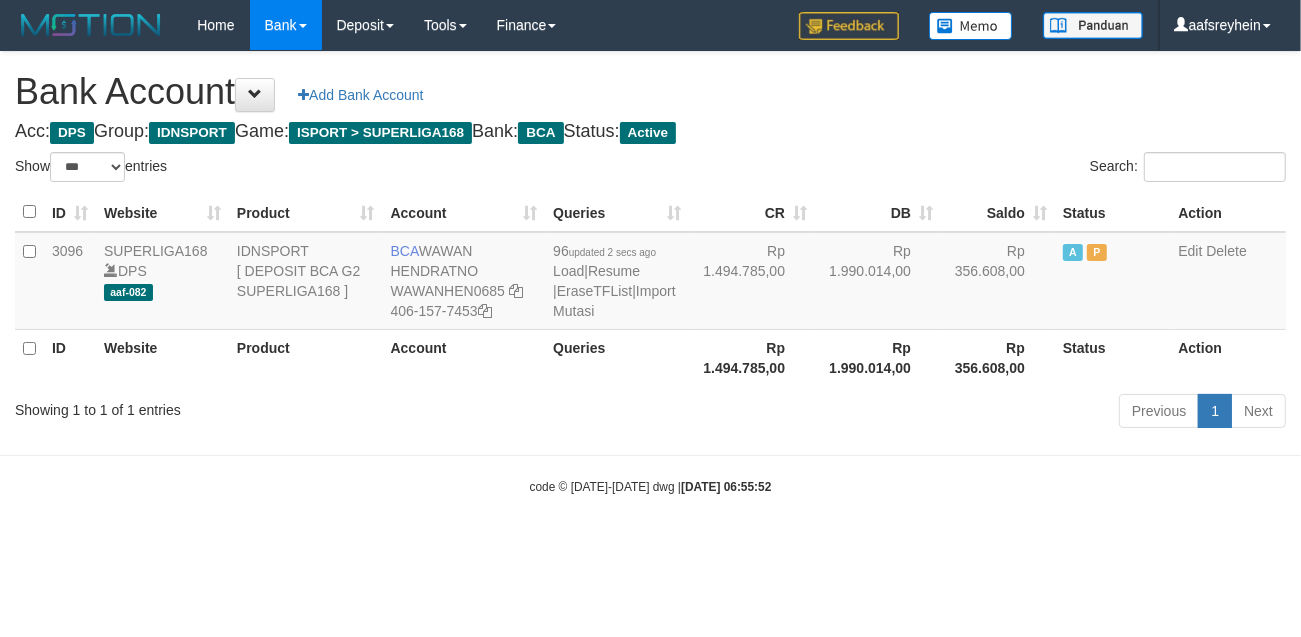 click on "Toggle navigation
Home
Bank
Account List
Load
By Website
Group
[ISPORT]													SUPERLIGA168
By Load Group (DPS)
-" at bounding box center [650, 273] 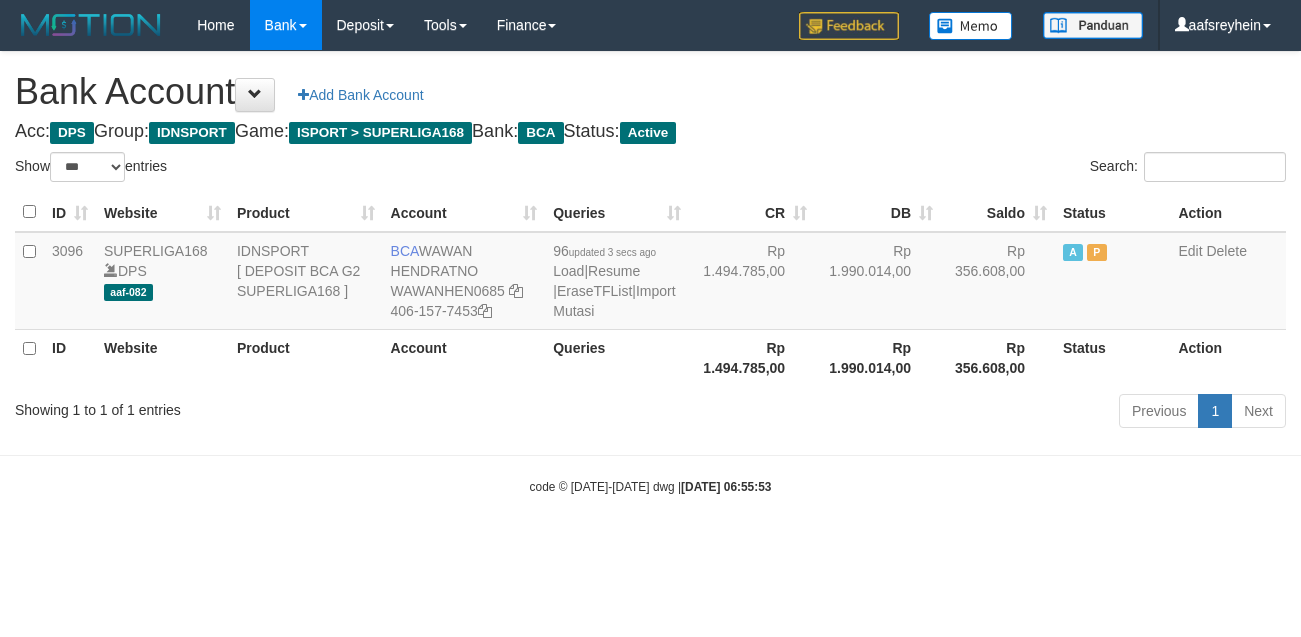 select on "***" 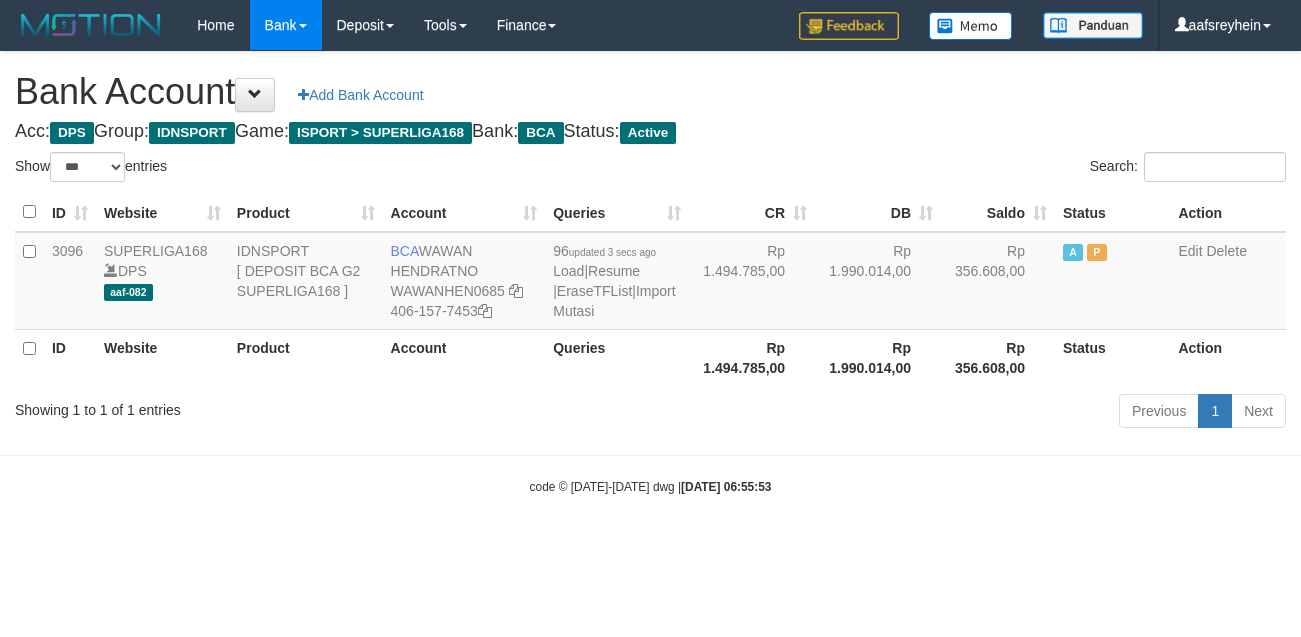 scroll, scrollTop: 0, scrollLeft: 0, axis: both 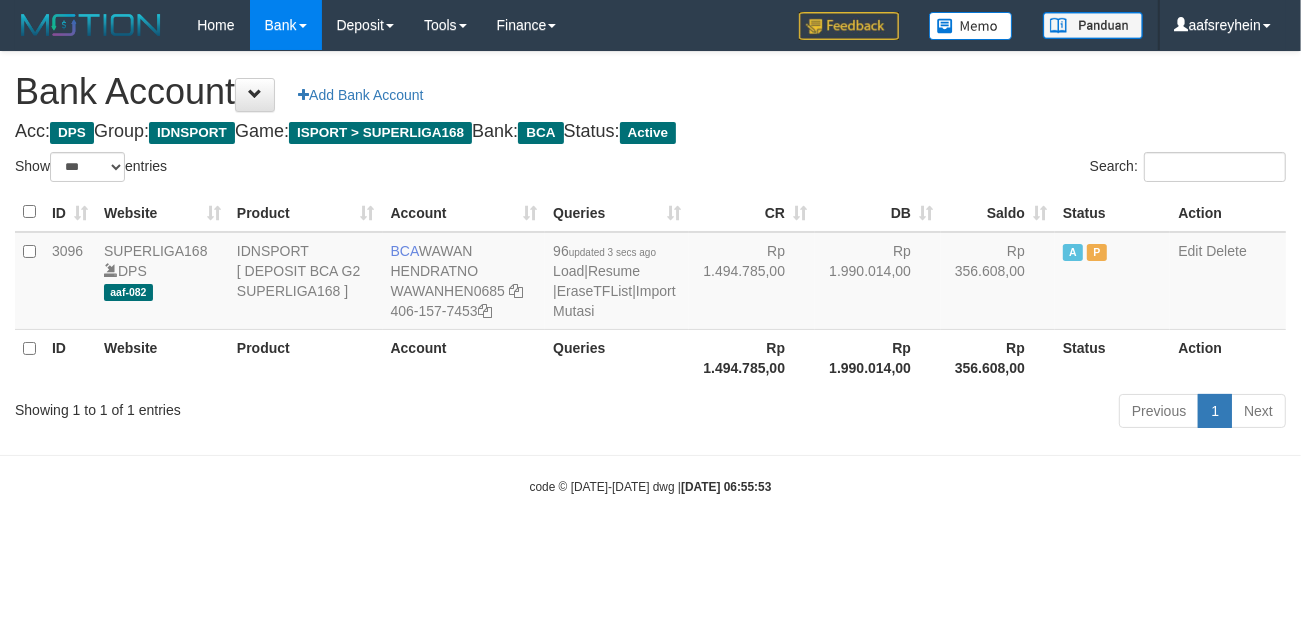 click on "Acc: 										 DPS
Group:   IDNSPORT    		Game:   ISPORT > SUPERLIGA168    		Bank:   BCA    		Status:  Active" at bounding box center (650, 132) 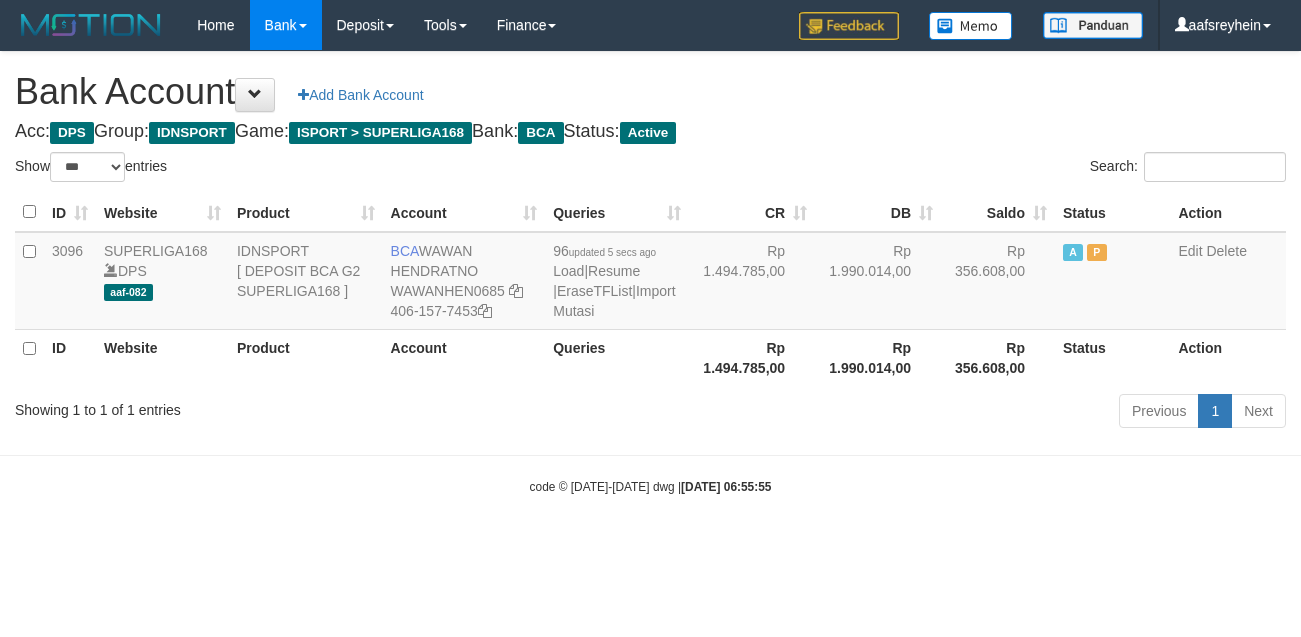 select on "***" 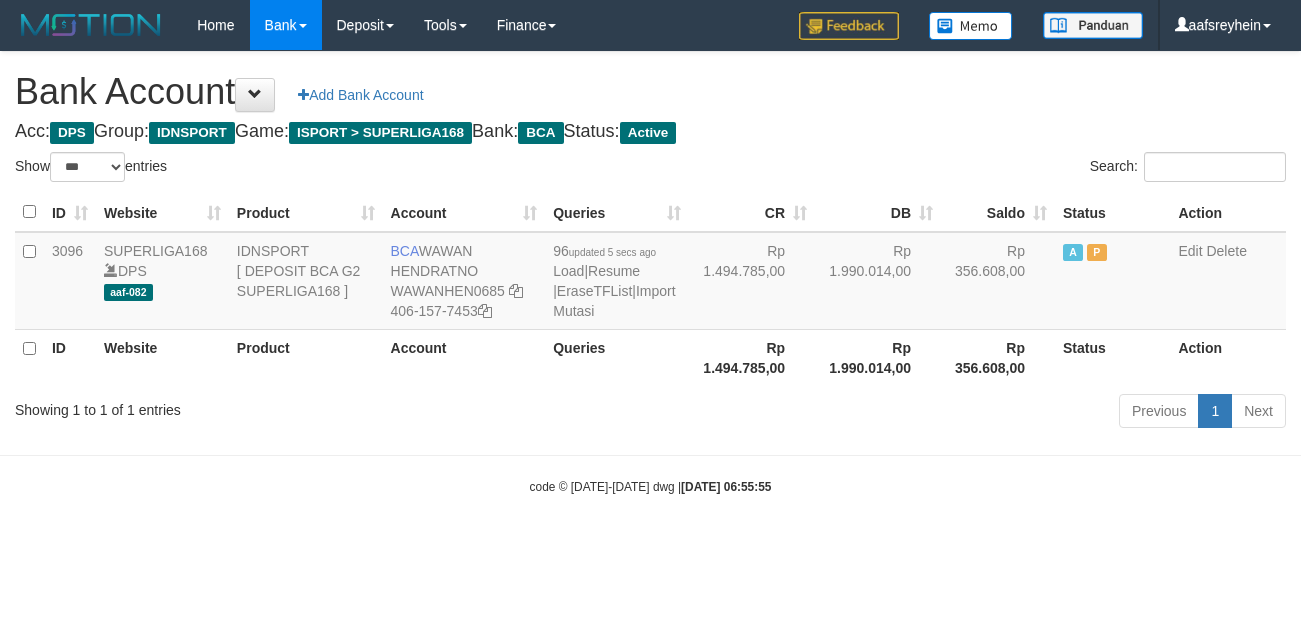 scroll, scrollTop: 0, scrollLeft: 0, axis: both 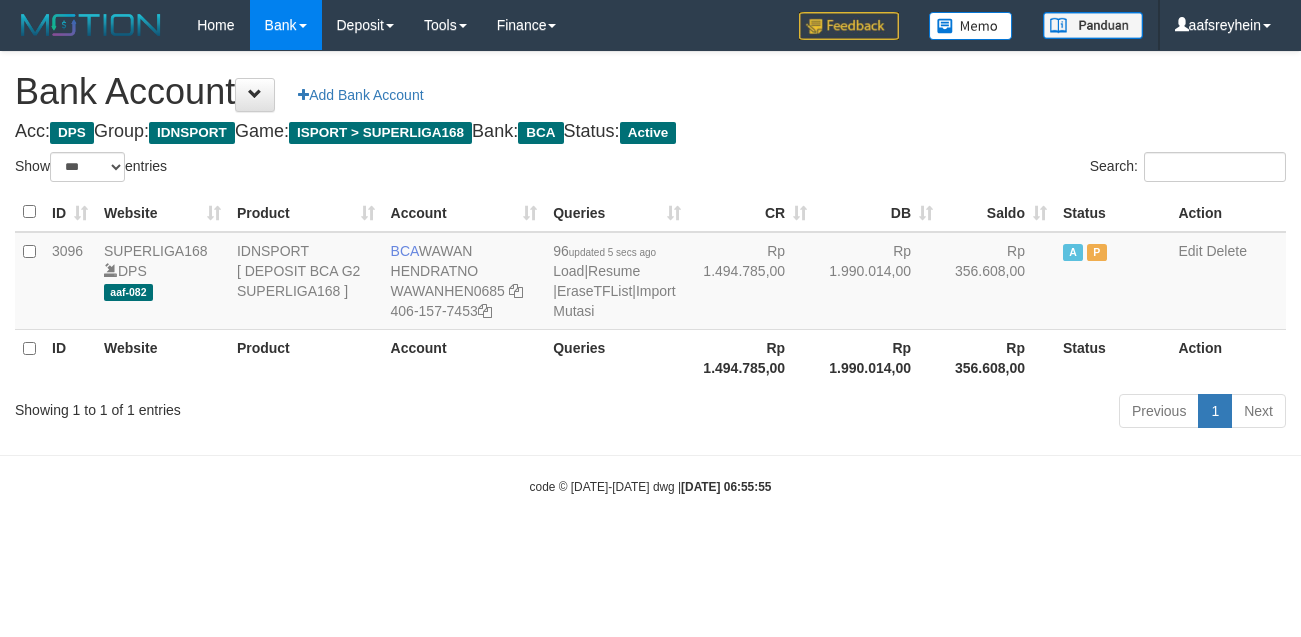 select on "***" 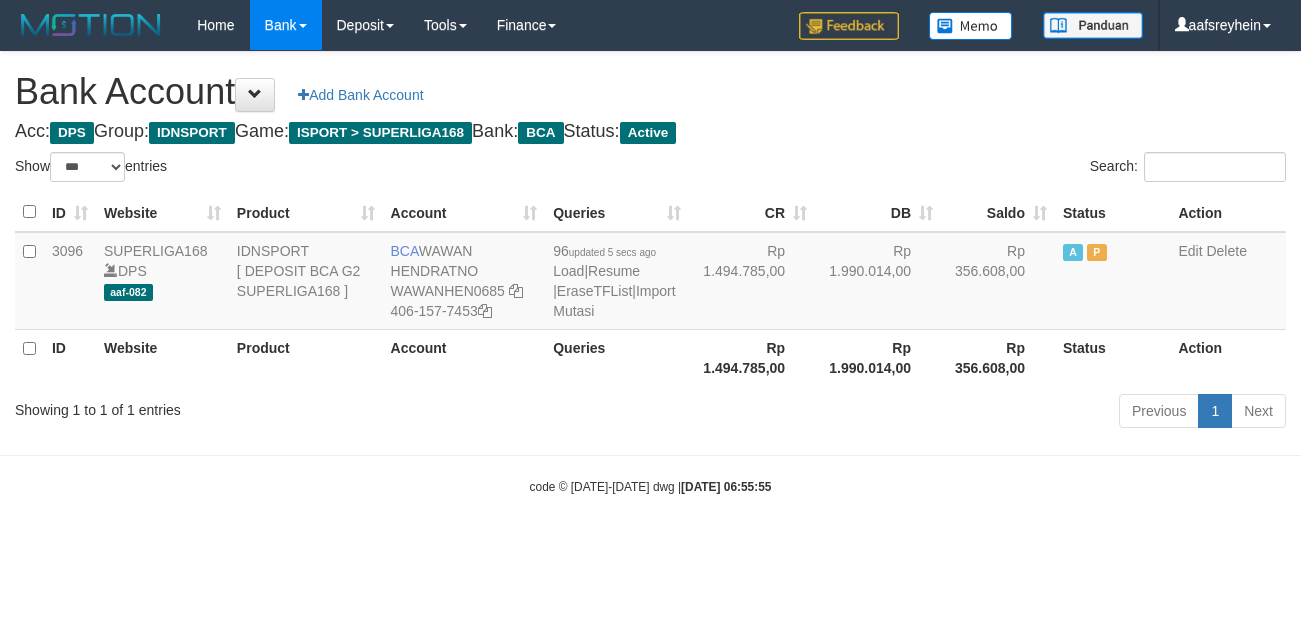 scroll, scrollTop: 0, scrollLeft: 0, axis: both 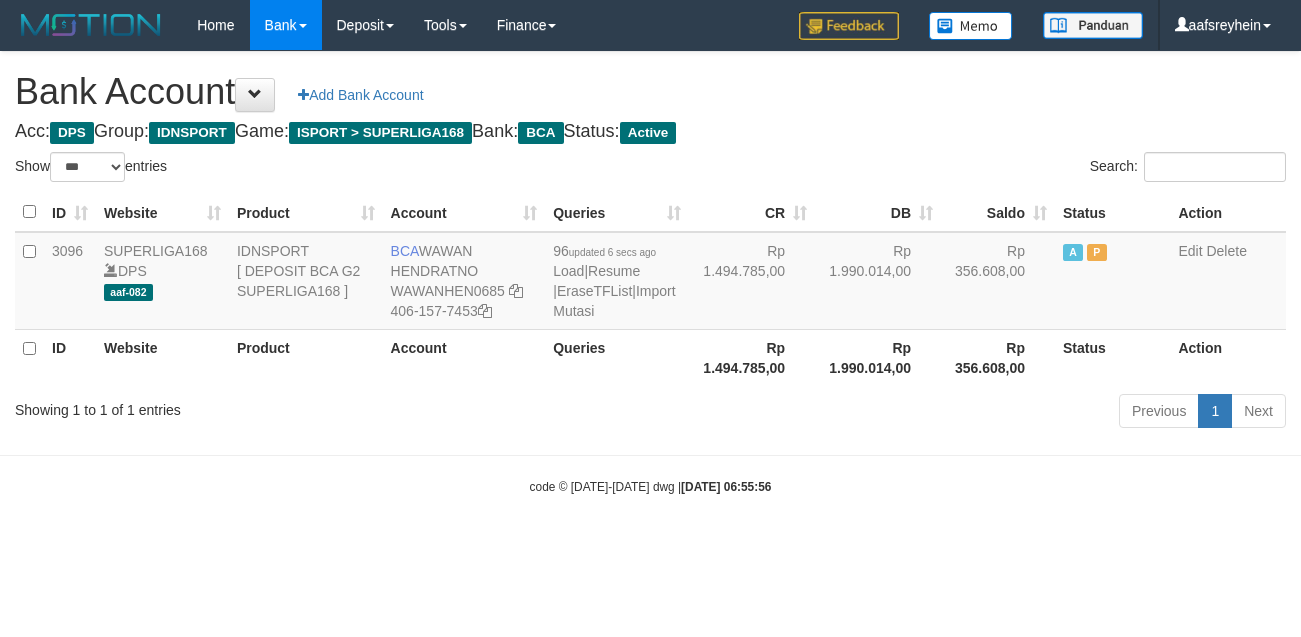 select on "***" 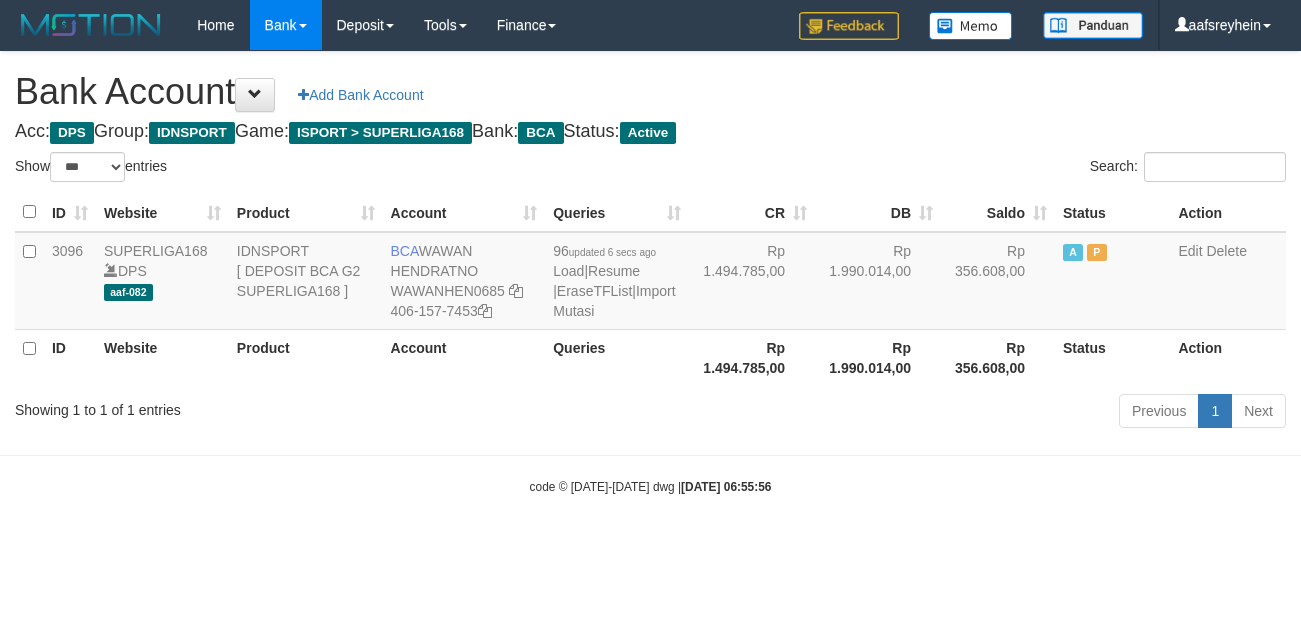 scroll, scrollTop: 0, scrollLeft: 0, axis: both 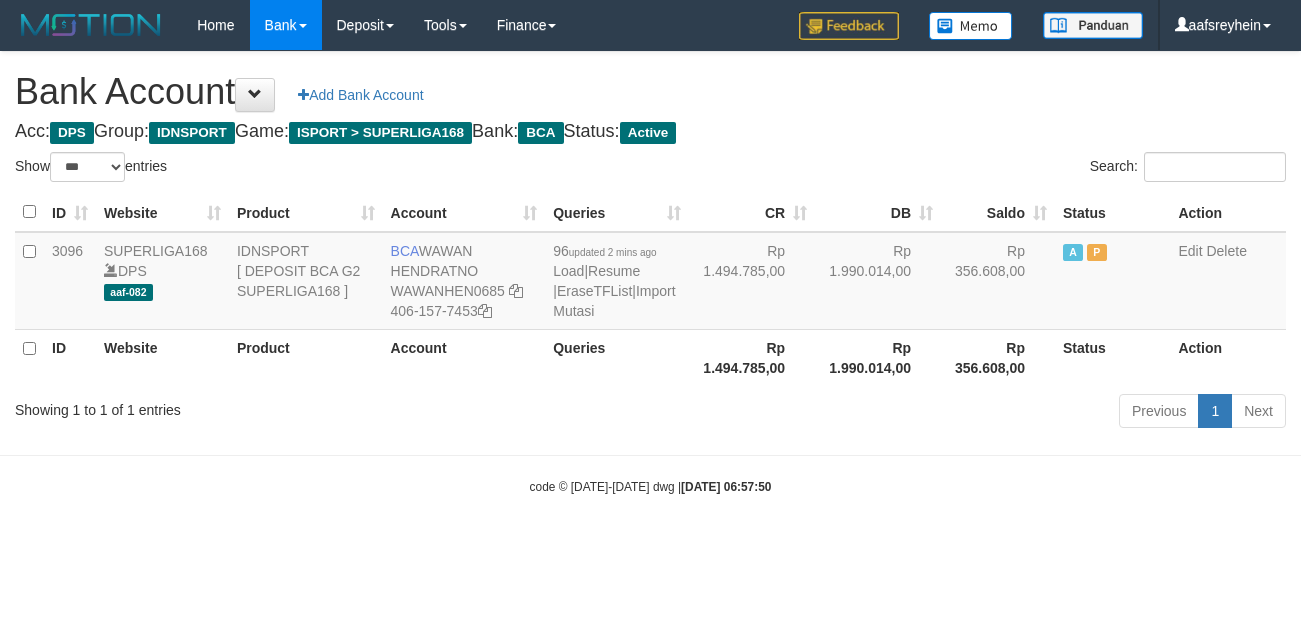select on "***" 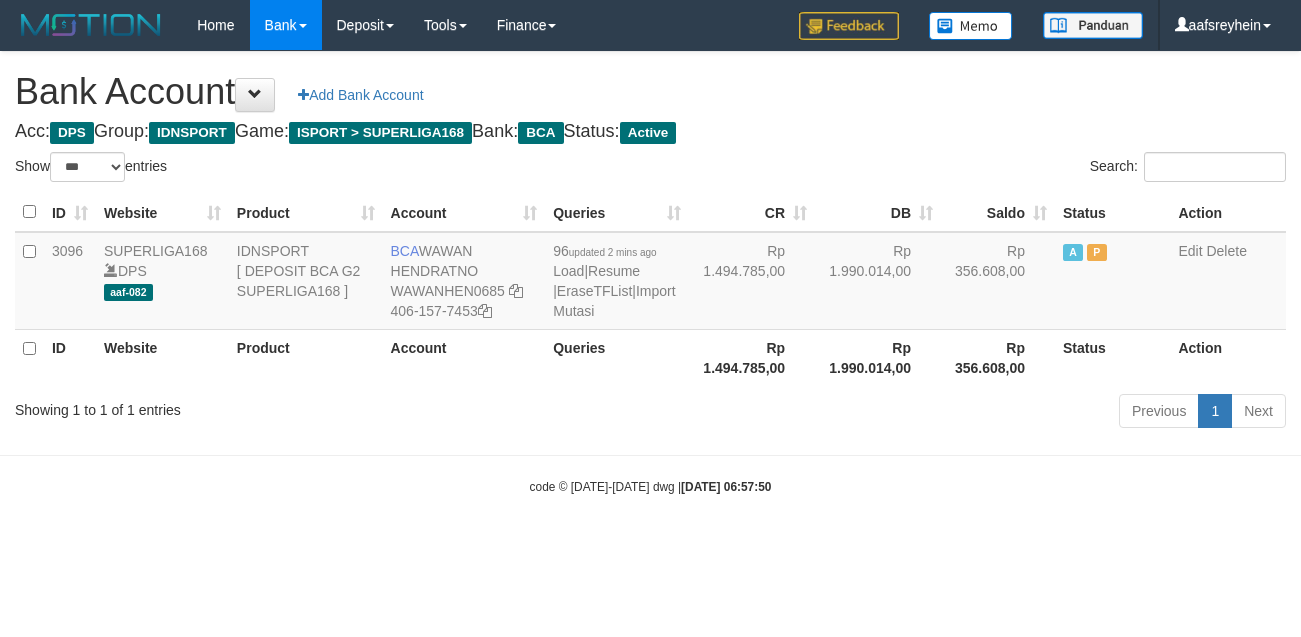 scroll, scrollTop: 0, scrollLeft: 0, axis: both 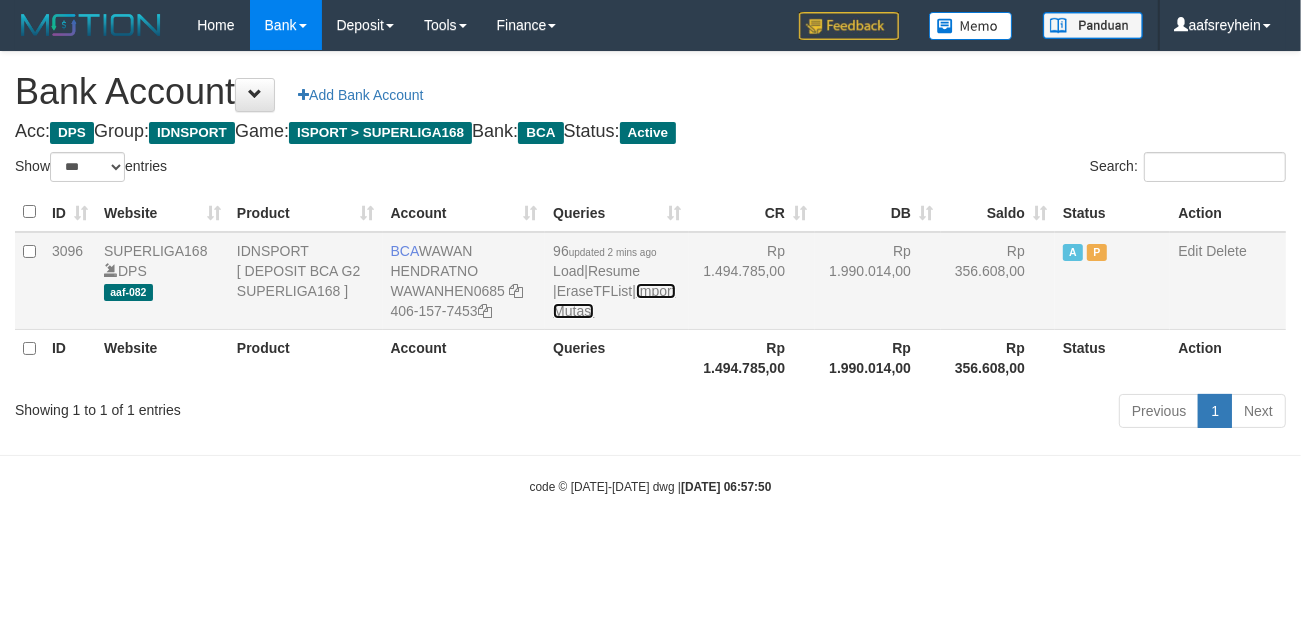 click on "Import Mutasi" at bounding box center [614, 301] 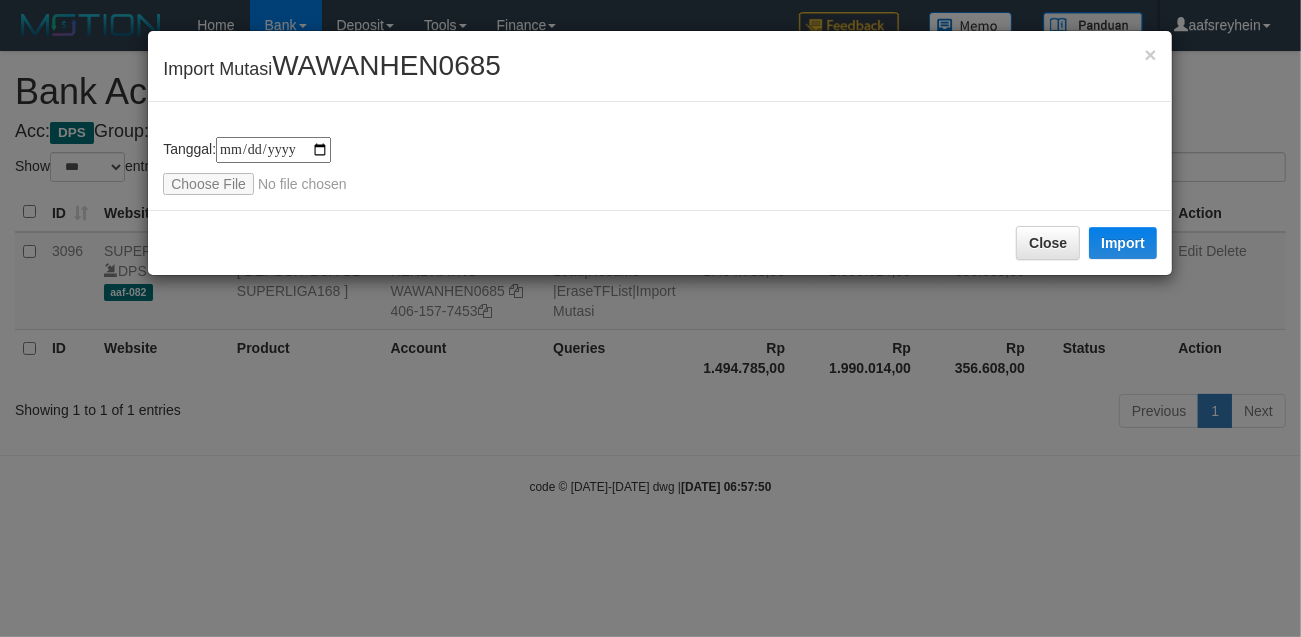 type on "**********" 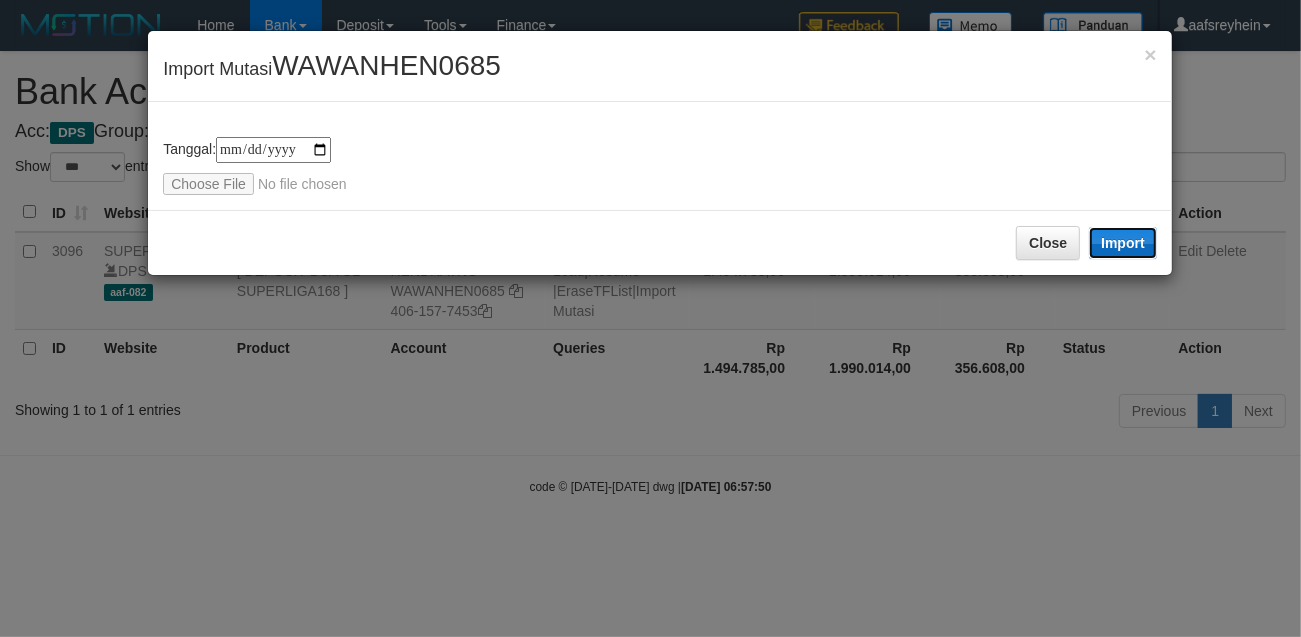 click on "Import" at bounding box center (1123, 243) 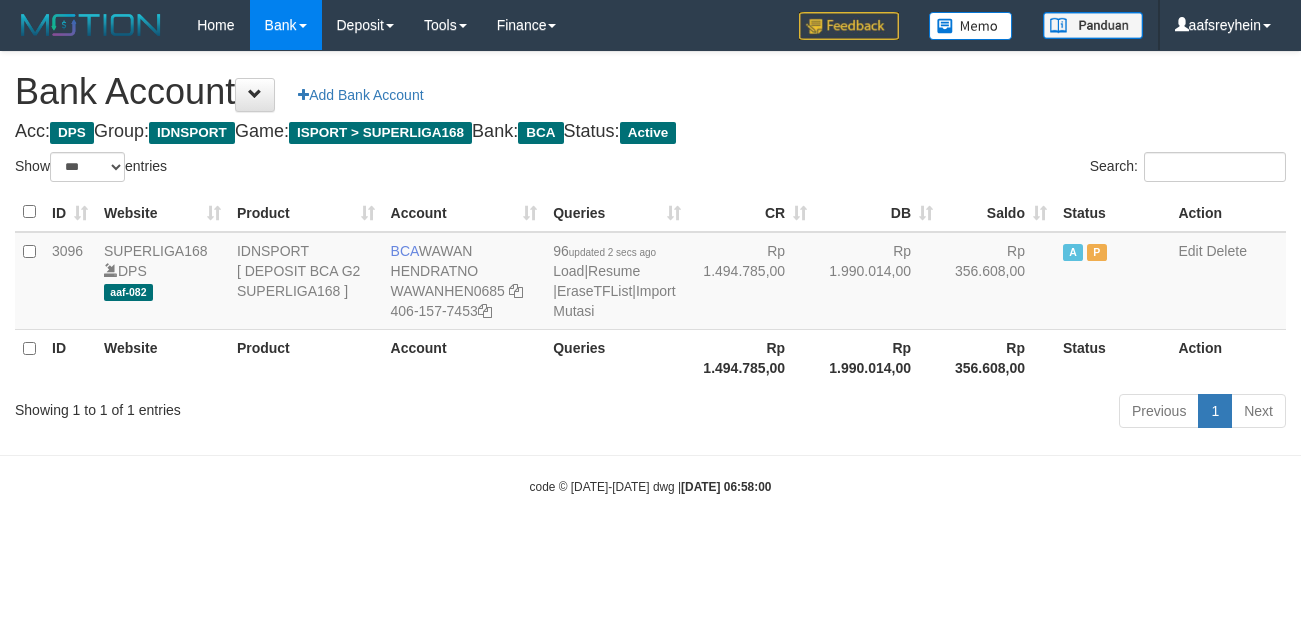 select on "***" 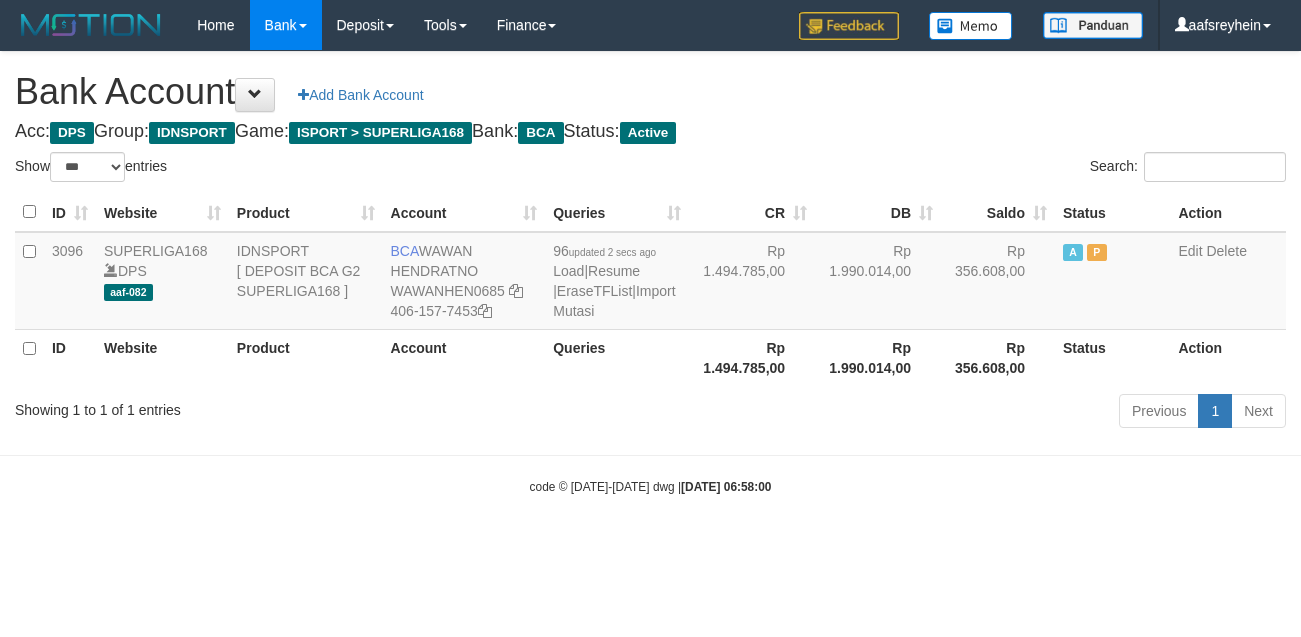 scroll, scrollTop: 0, scrollLeft: 0, axis: both 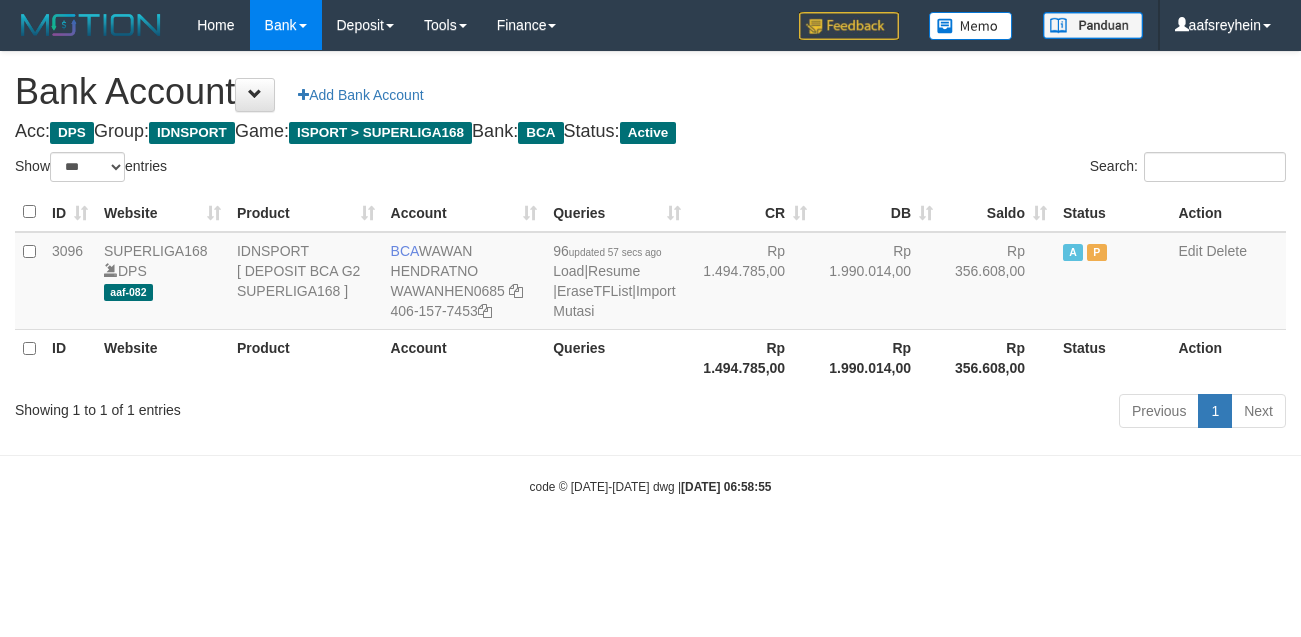 select on "***" 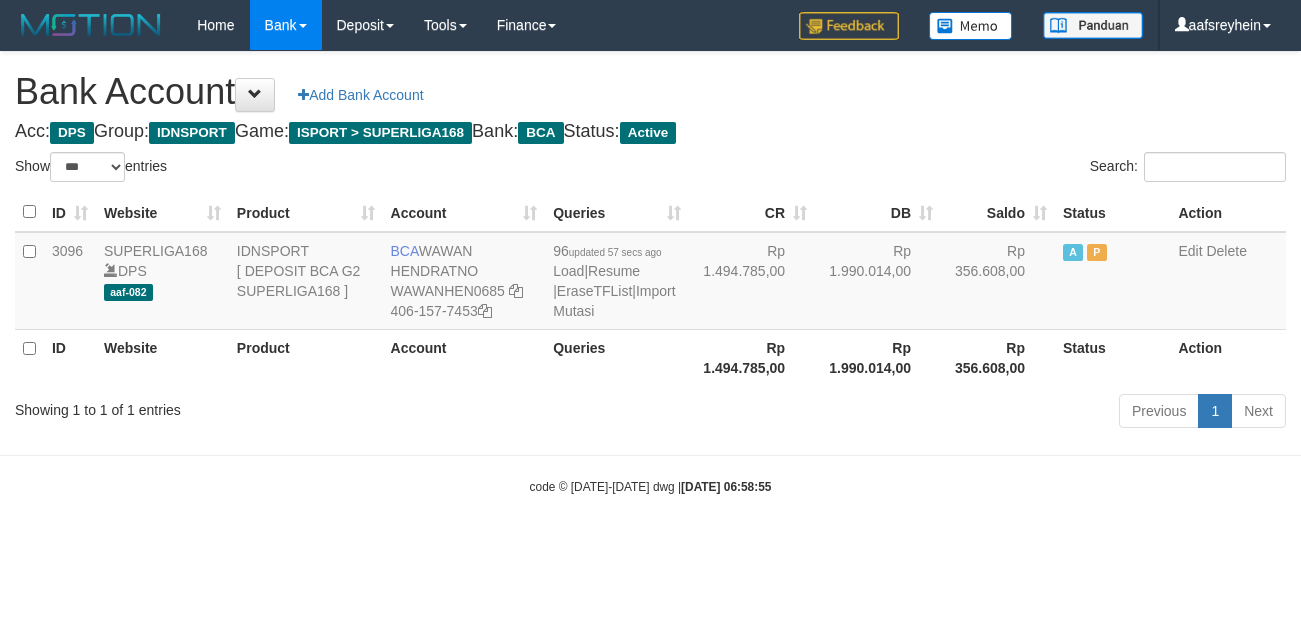 scroll, scrollTop: 0, scrollLeft: 0, axis: both 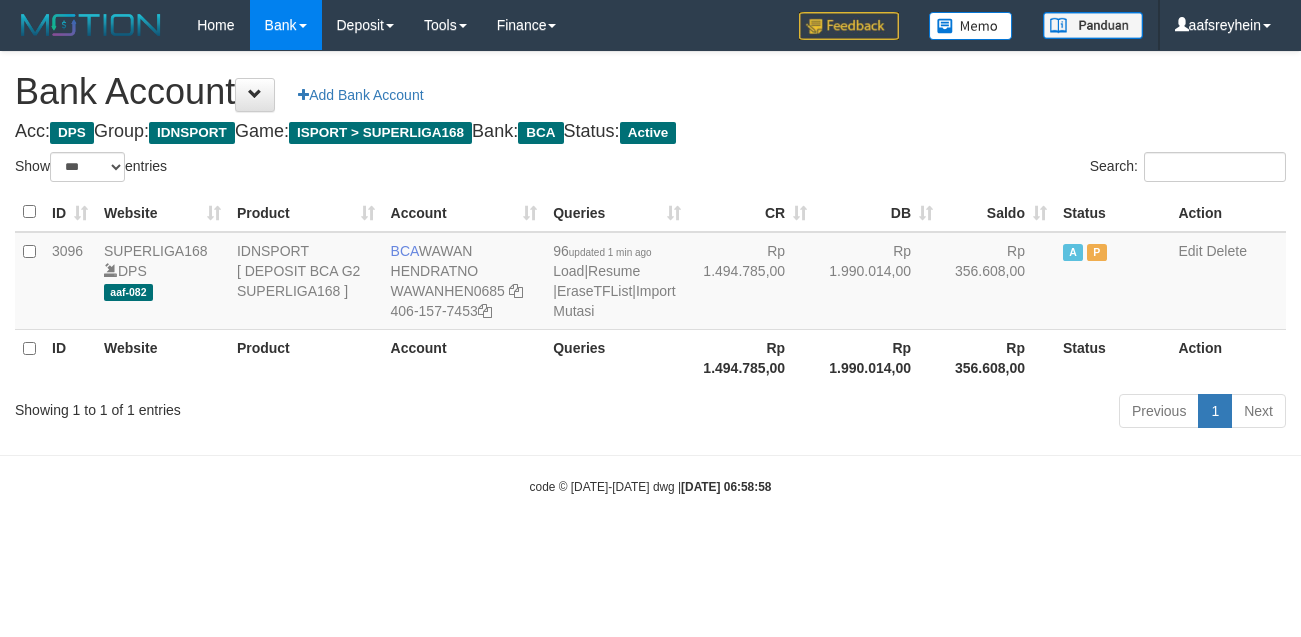 select on "***" 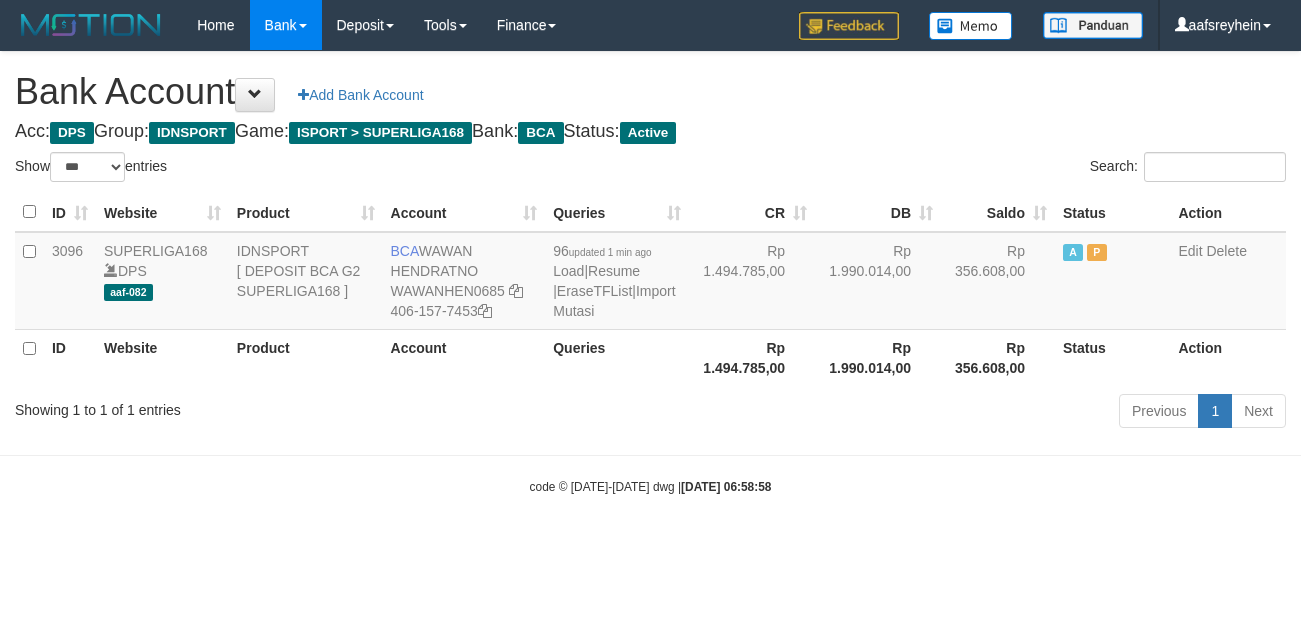 scroll, scrollTop: 0, scrollLeft: 0, axis: both 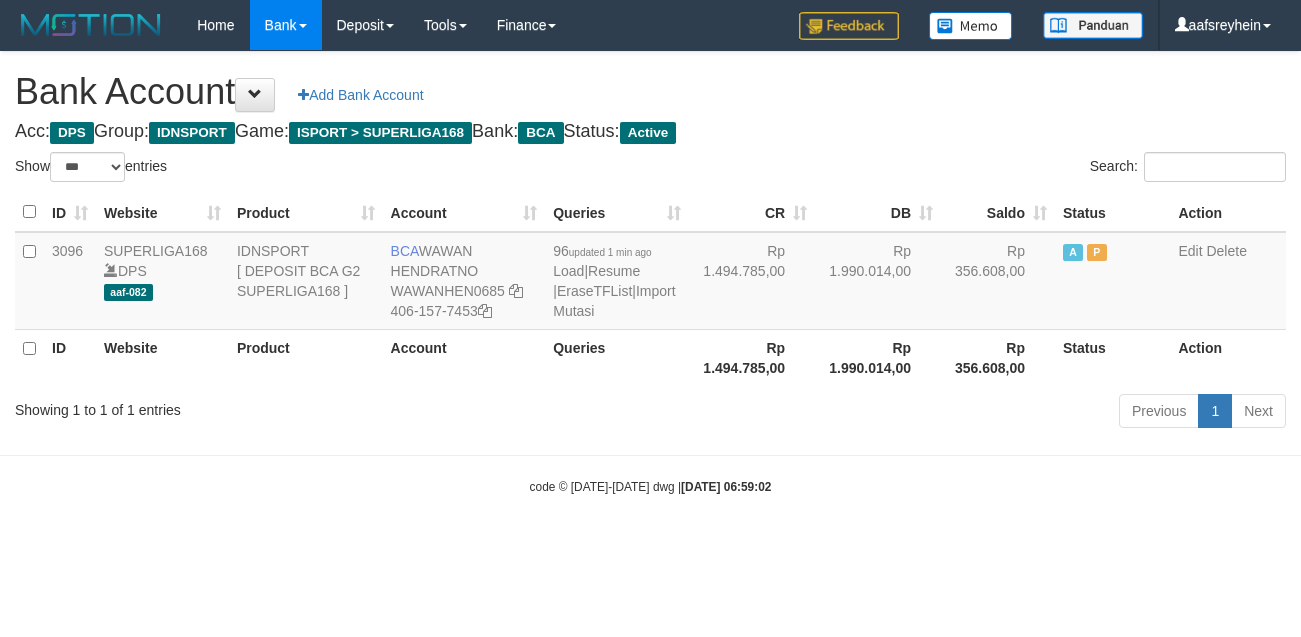 select on "***" 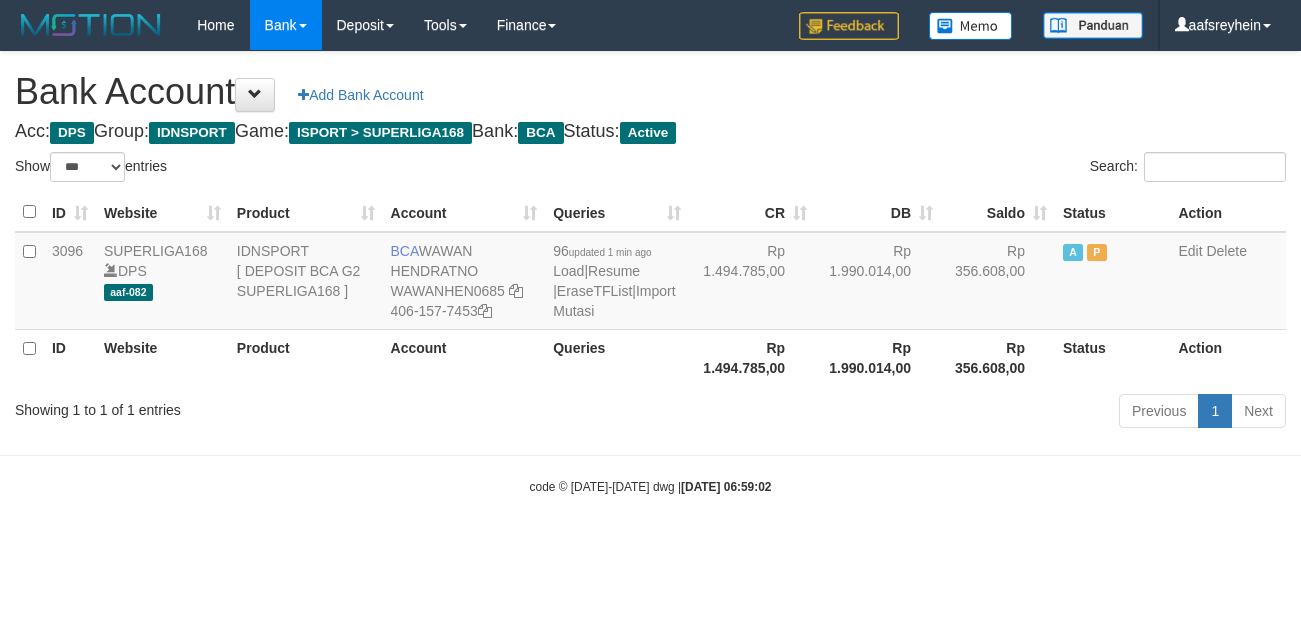 scroll, scrollTop: 0, scrollLeft: 0, axis: both 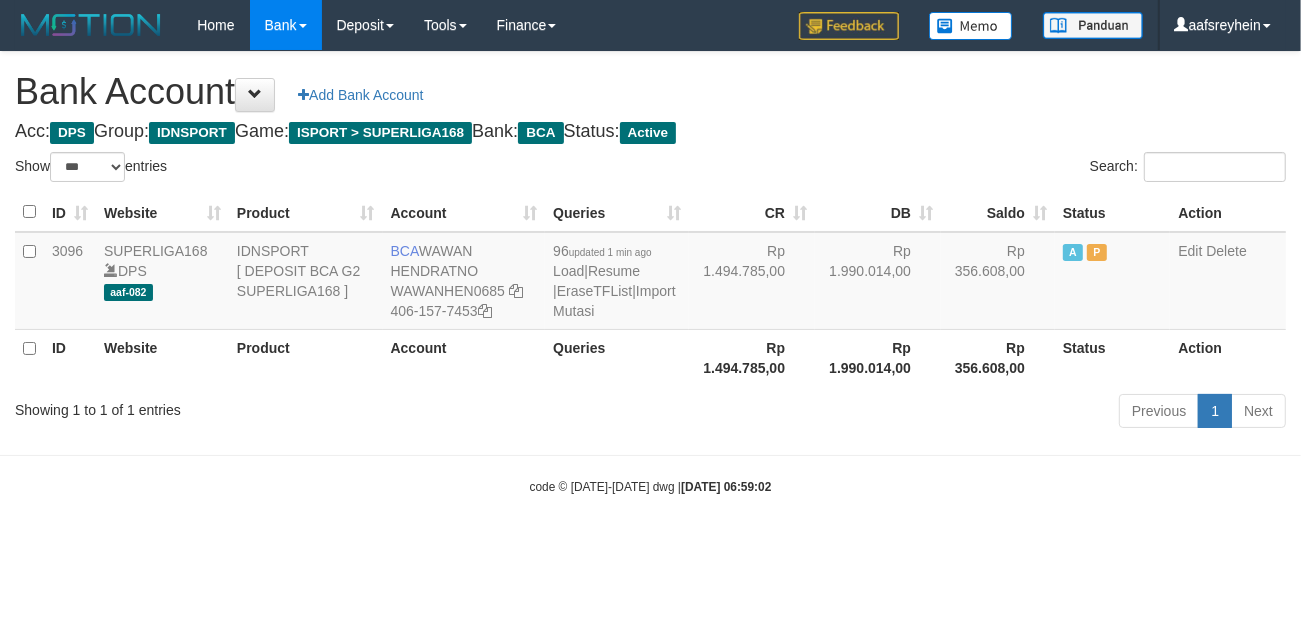 click on "code © 2012-2018 dwg |  2025/07/11 06:59:02" at bounding box center (650, 486) 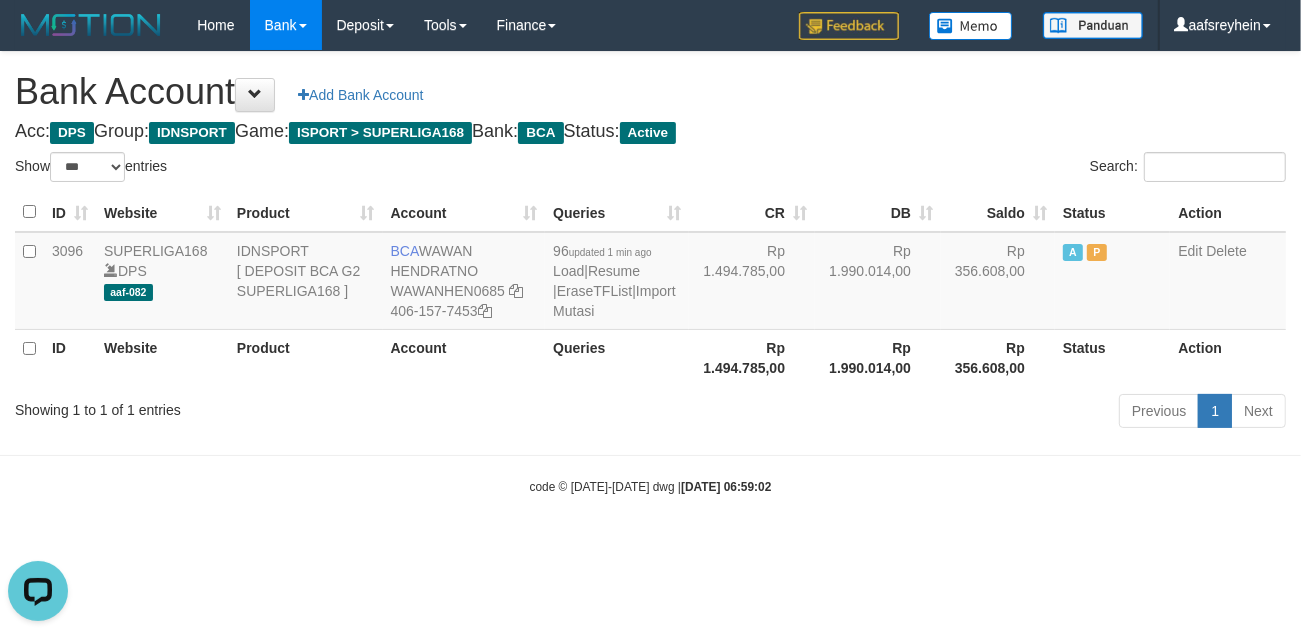 scroll, scrollTop: 0, scrollLeft: 0, axis: both 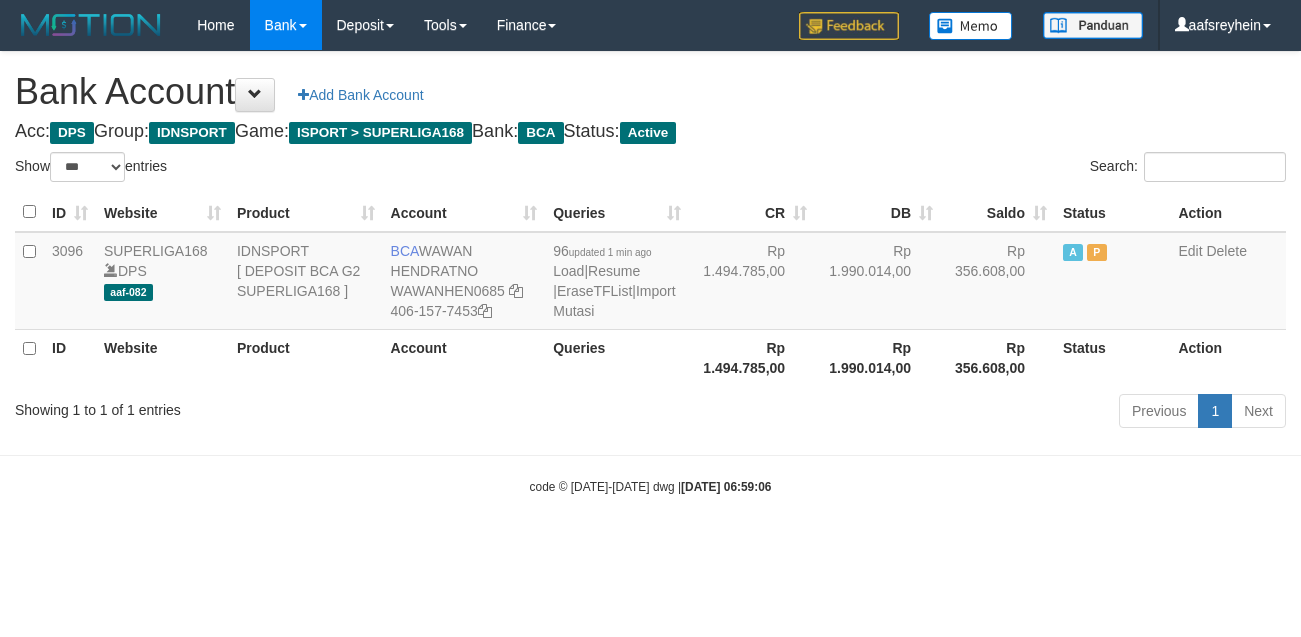 select on "***" 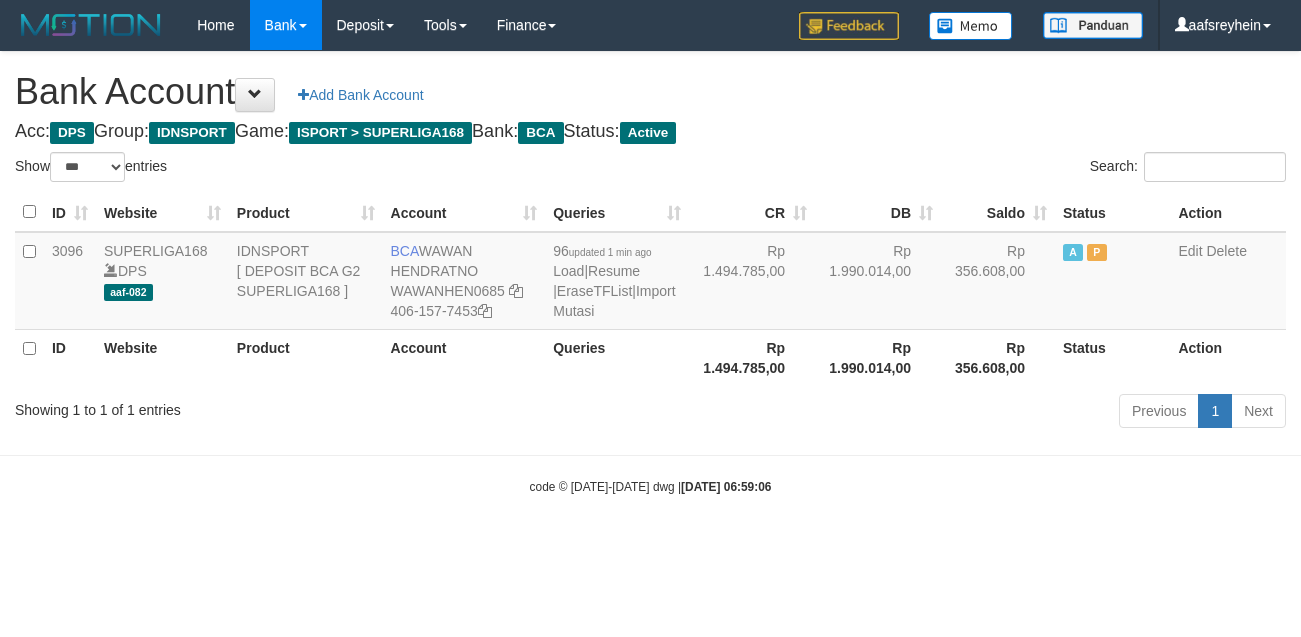 scroll, scrollTop: 0, scrollLeft: 0, axis: both 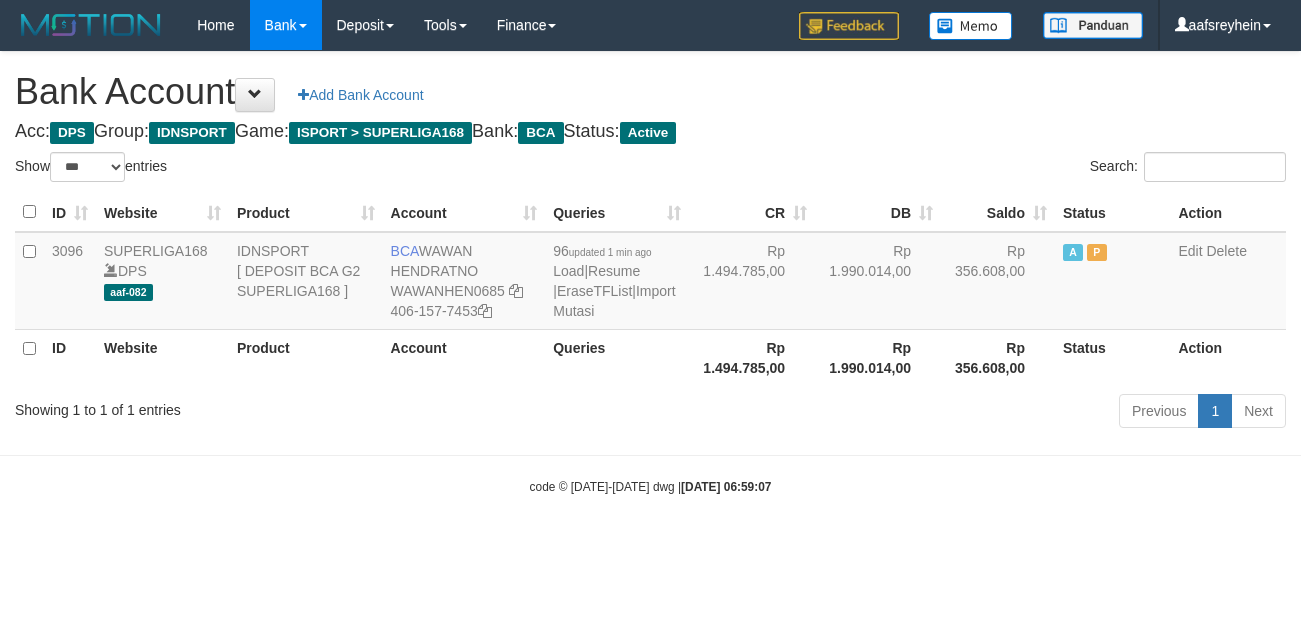 select on "***" 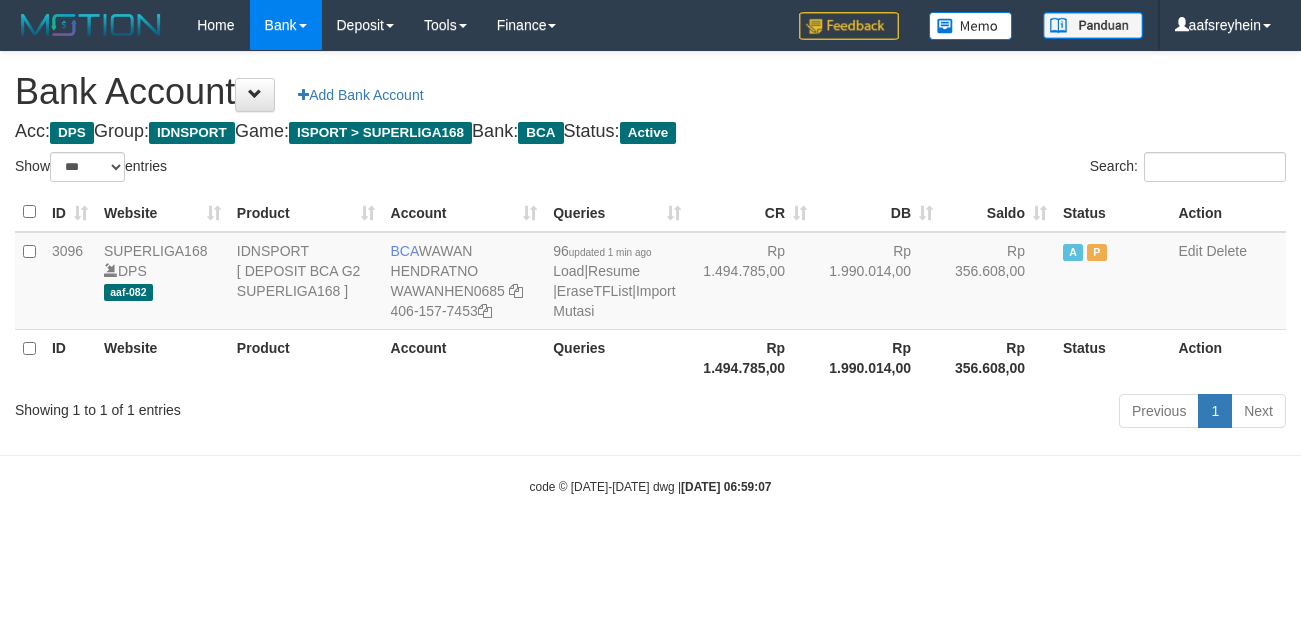 scroll, scrollTop: 0, scrollLeft: 0, axis: both 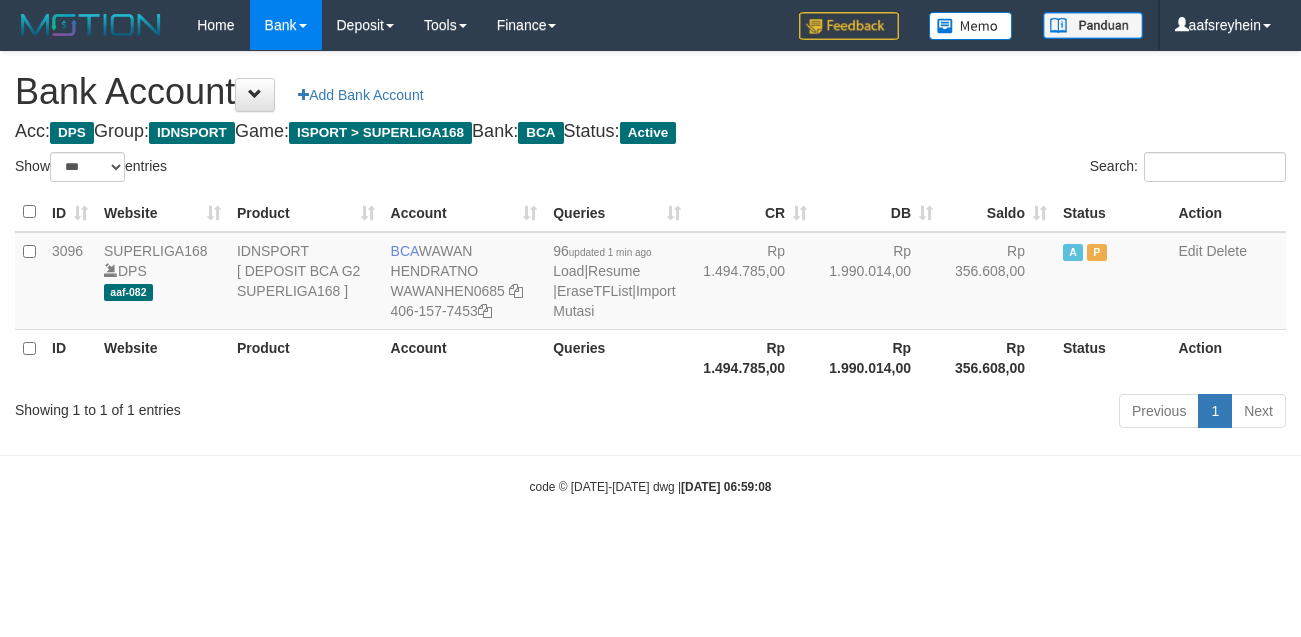 select on "***" 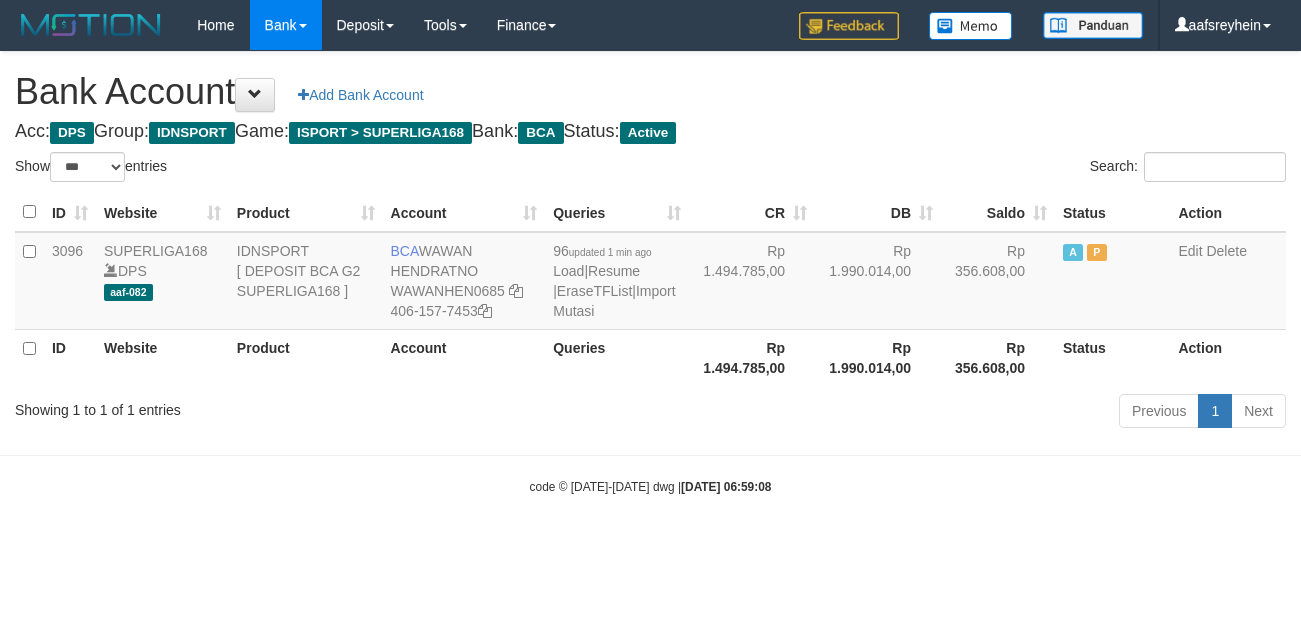 scroll, scrollTop: 0, scrollLeft: 0, axis: both 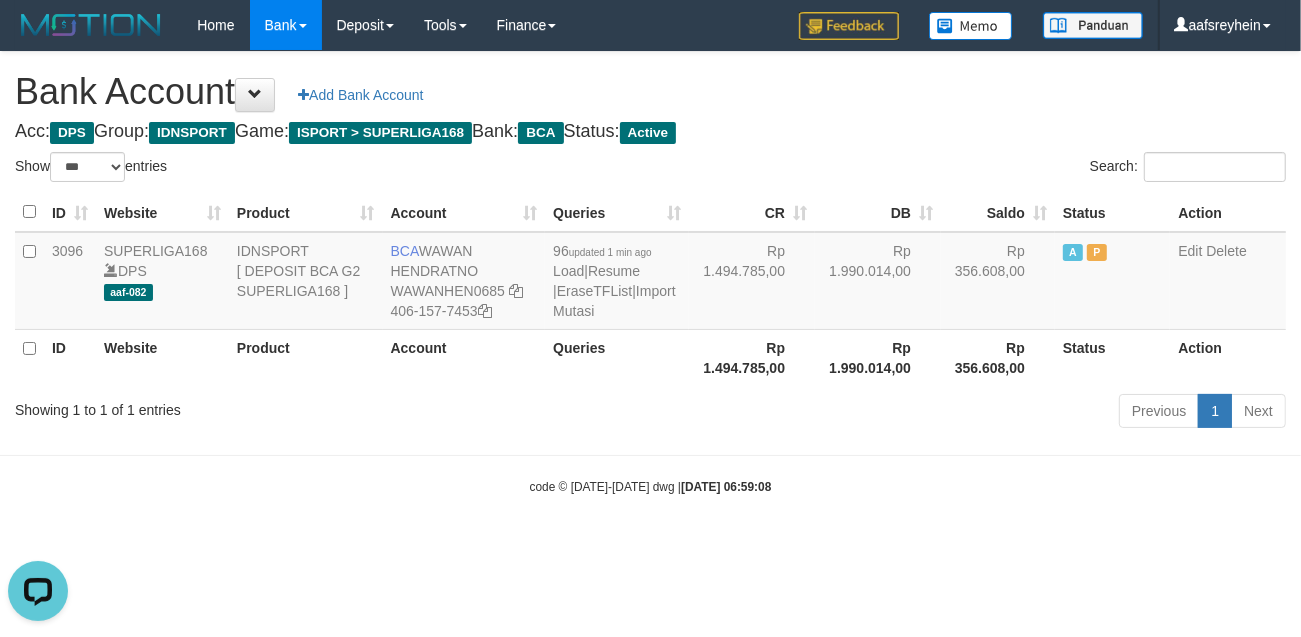 click on "Toggle navigation
Home
Bank
Account List
Load
By Website
Group
[ISPORT]													SUPERLIGA168
By Load Group (DPS)
-" at bounding box center (650, 273) 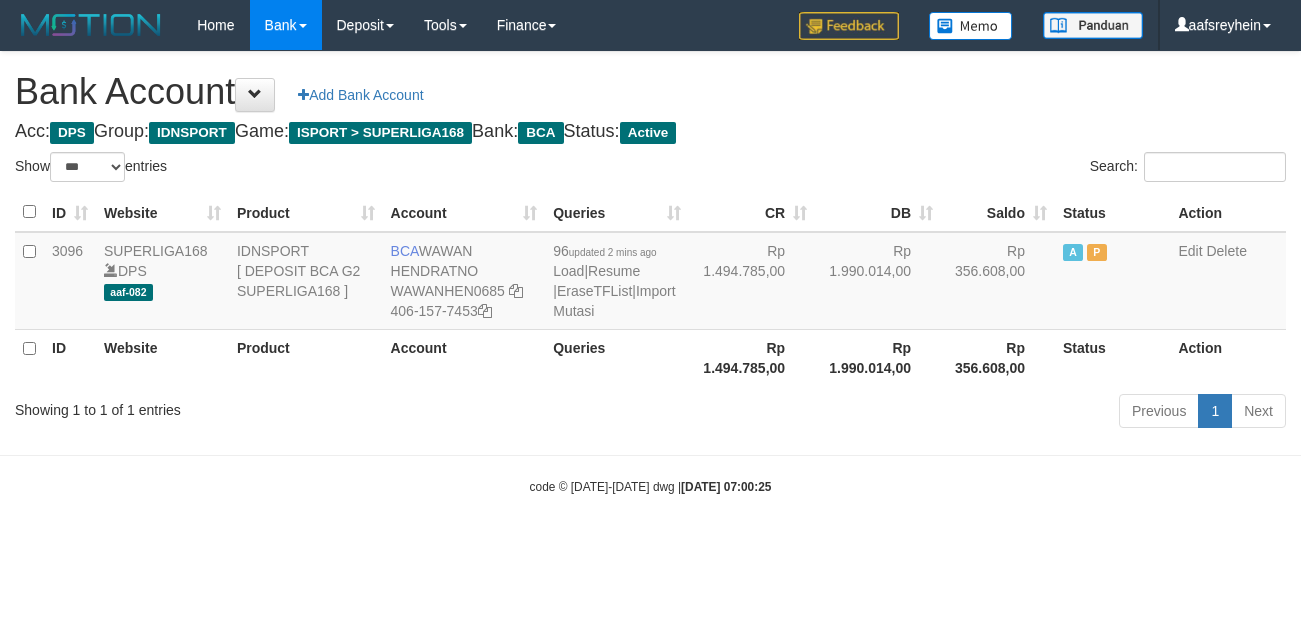 select on "***" 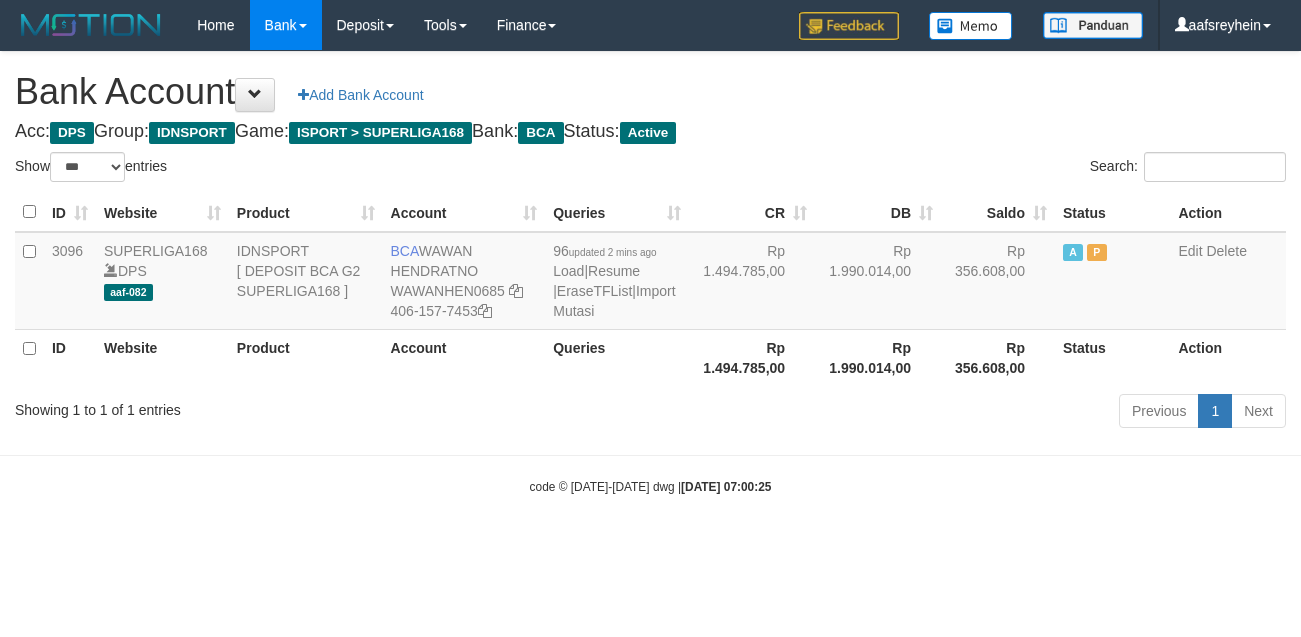 scroll, scrollTop: 0, scrollLeft: 0, axis: both 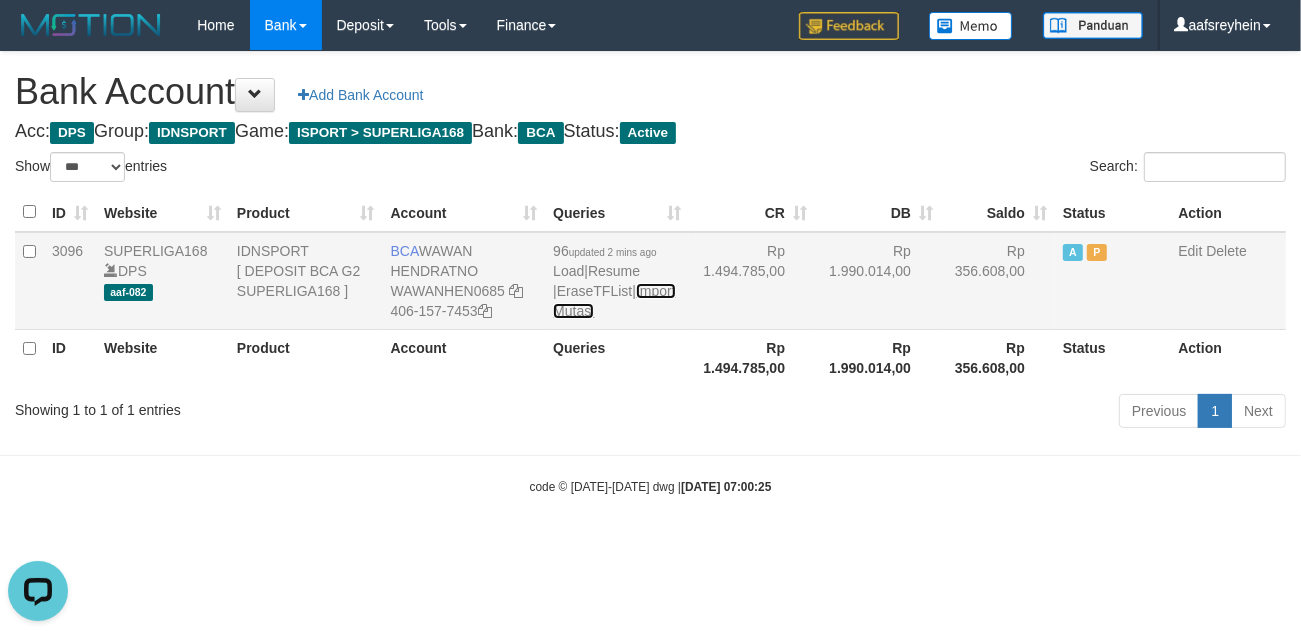 click on "Import Mutasi" at bounding box center (614, 301) 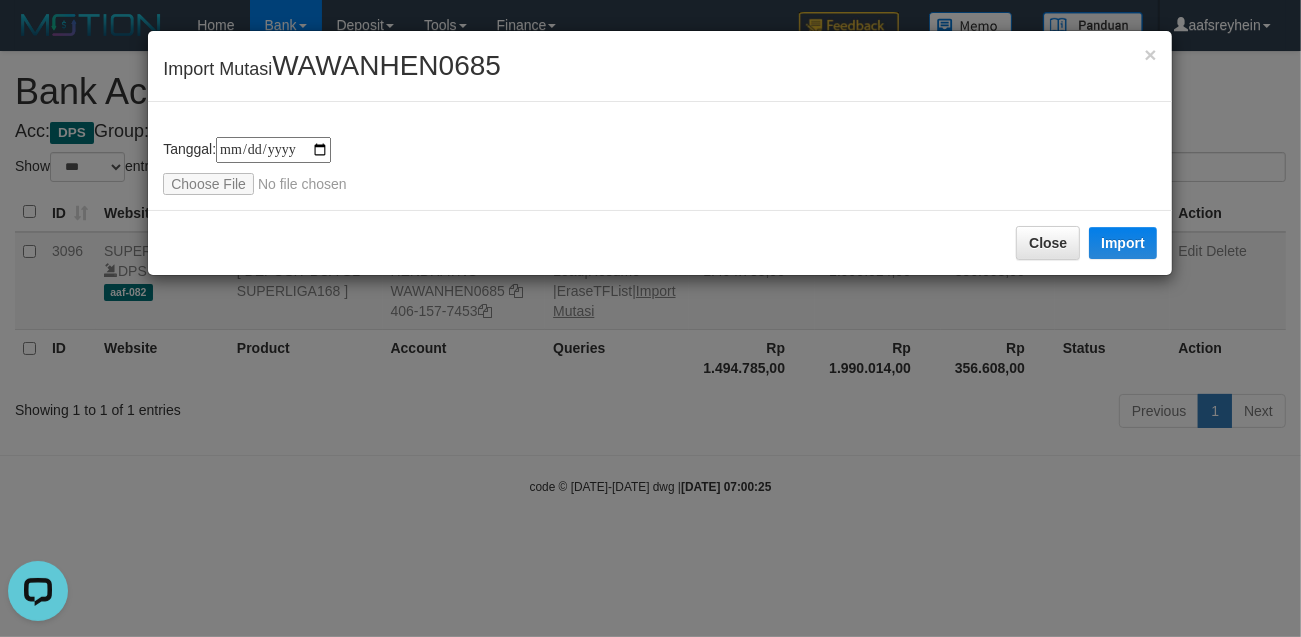 type on "**********" 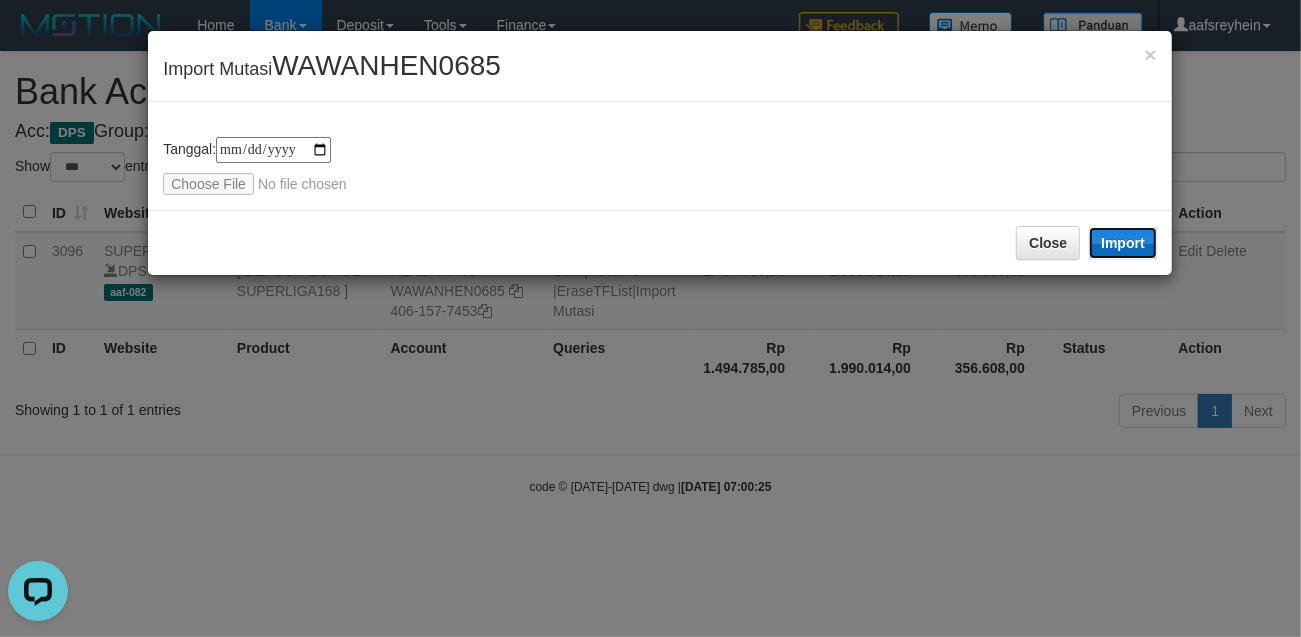 click on "Import" at bounding box center [1123, 243] 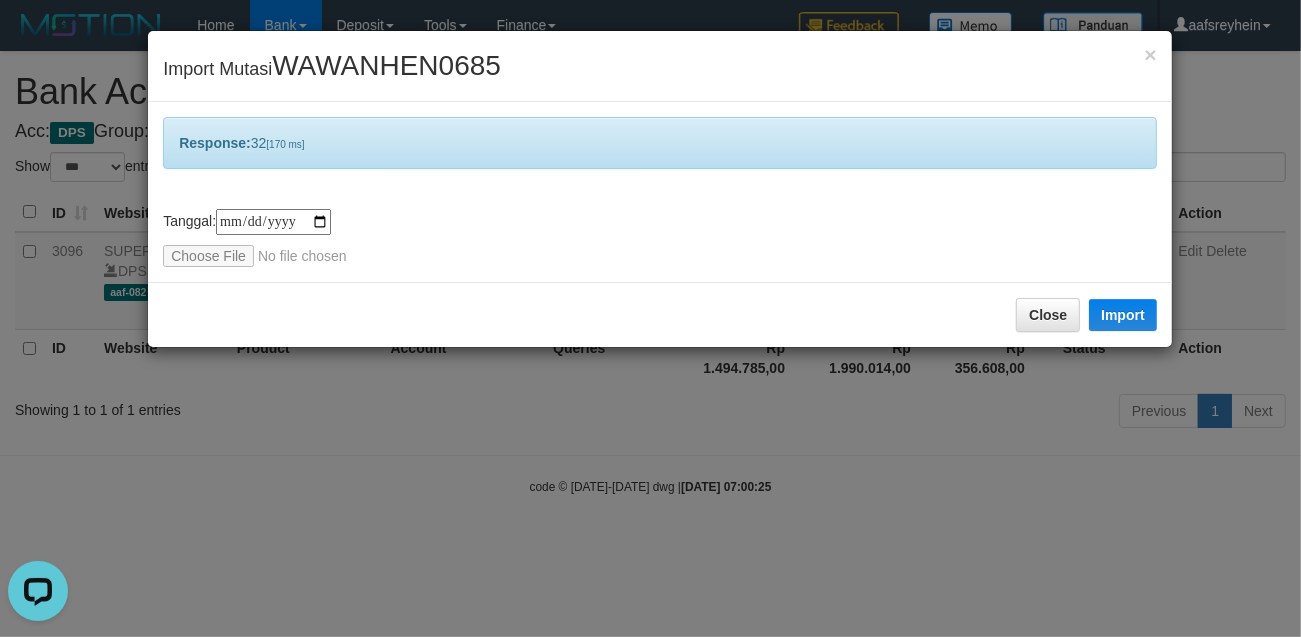 click on "**********" at bounding box center (650, 318) 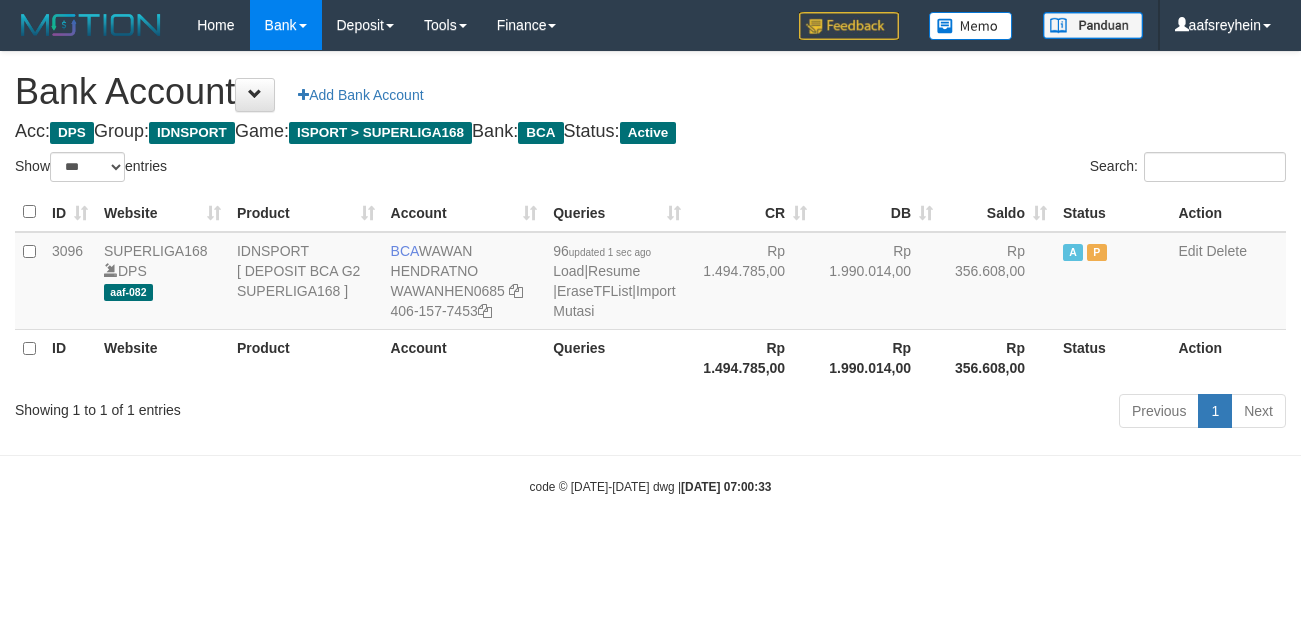select on "***" 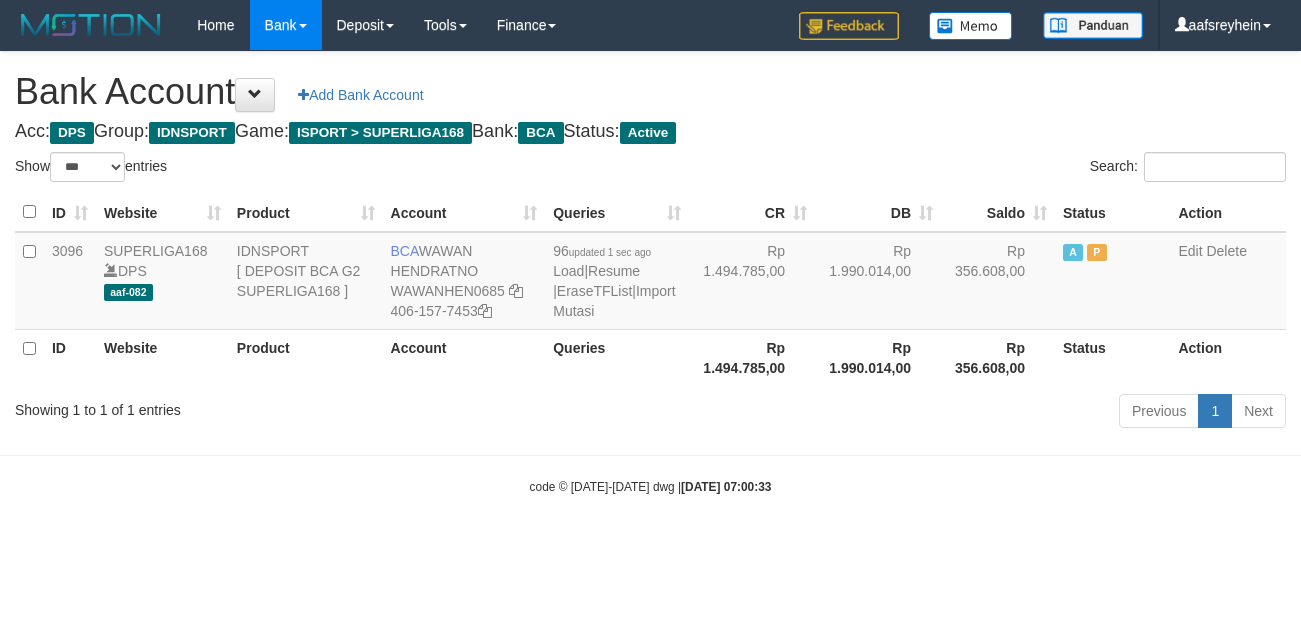 scroll, scrollTop: 0, scrollLeft: 0, axis: both 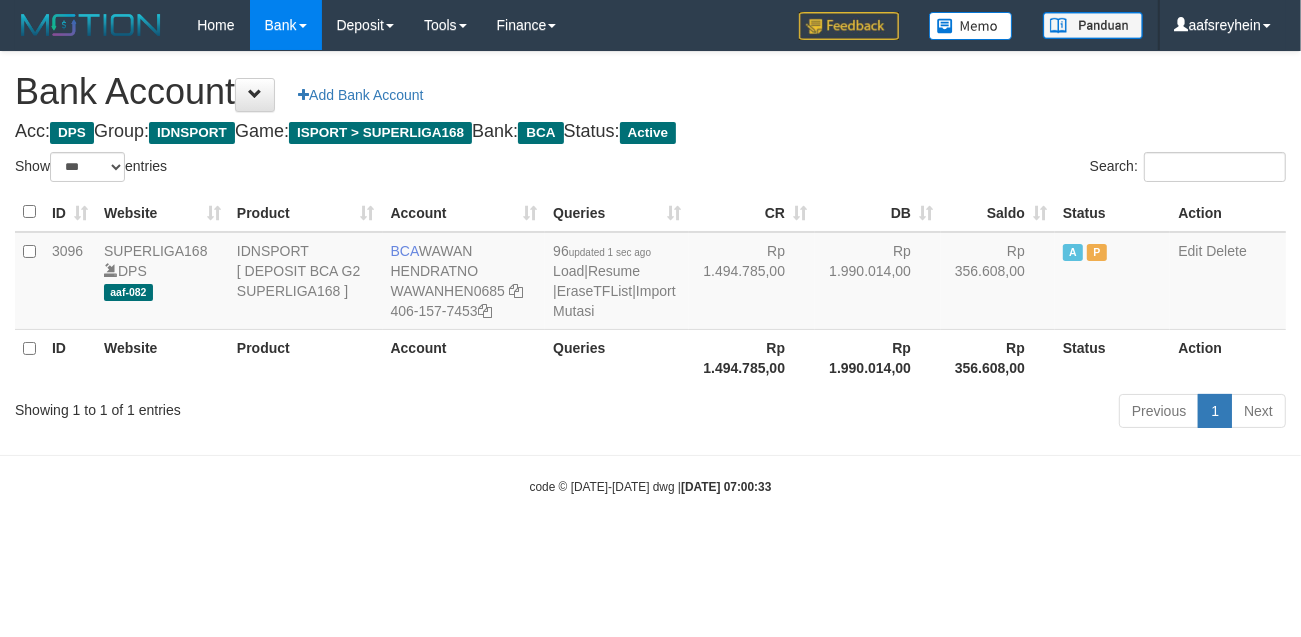 click on "code © [DATE]-[DATE] dwg |  [DATE] 07:00:33" at bounding box center (650, 486) 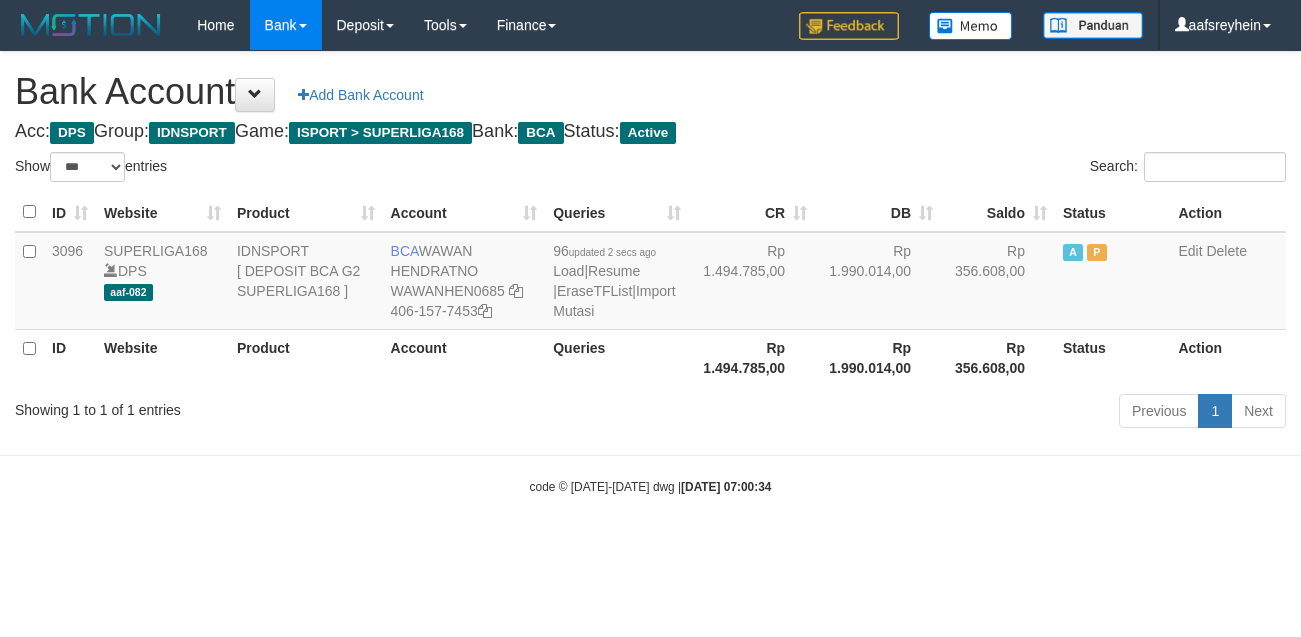 select on "***" 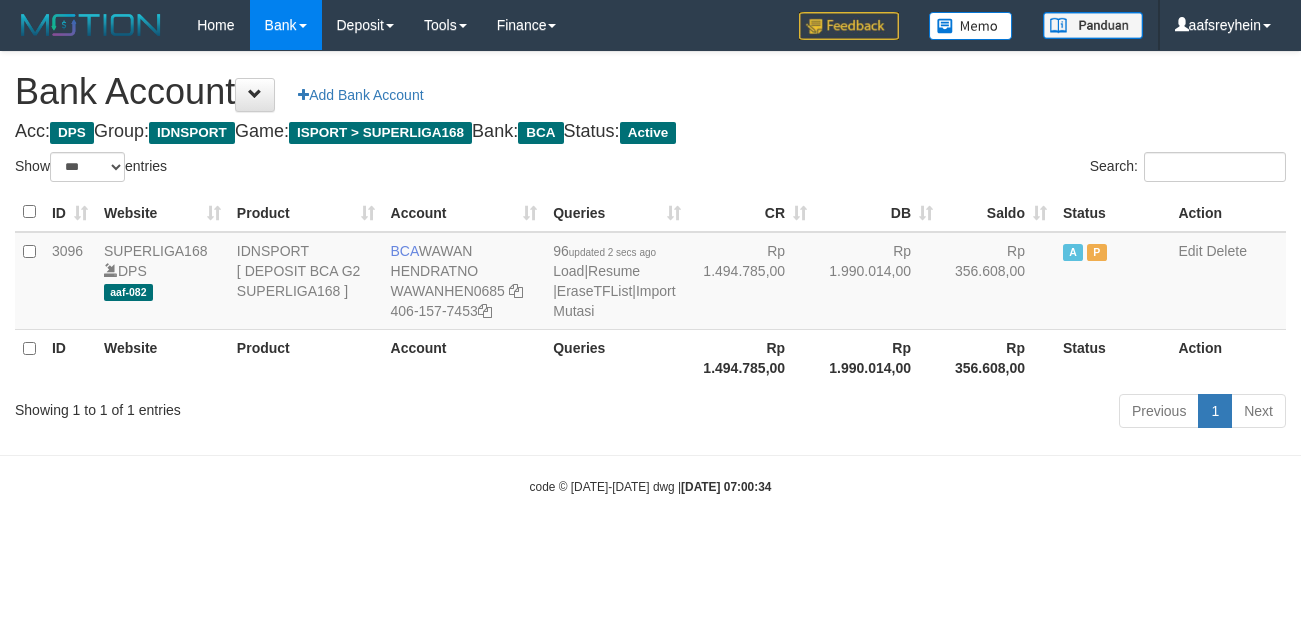 scroll, scrollTop: 0, scrollLeft: 0, axis: both 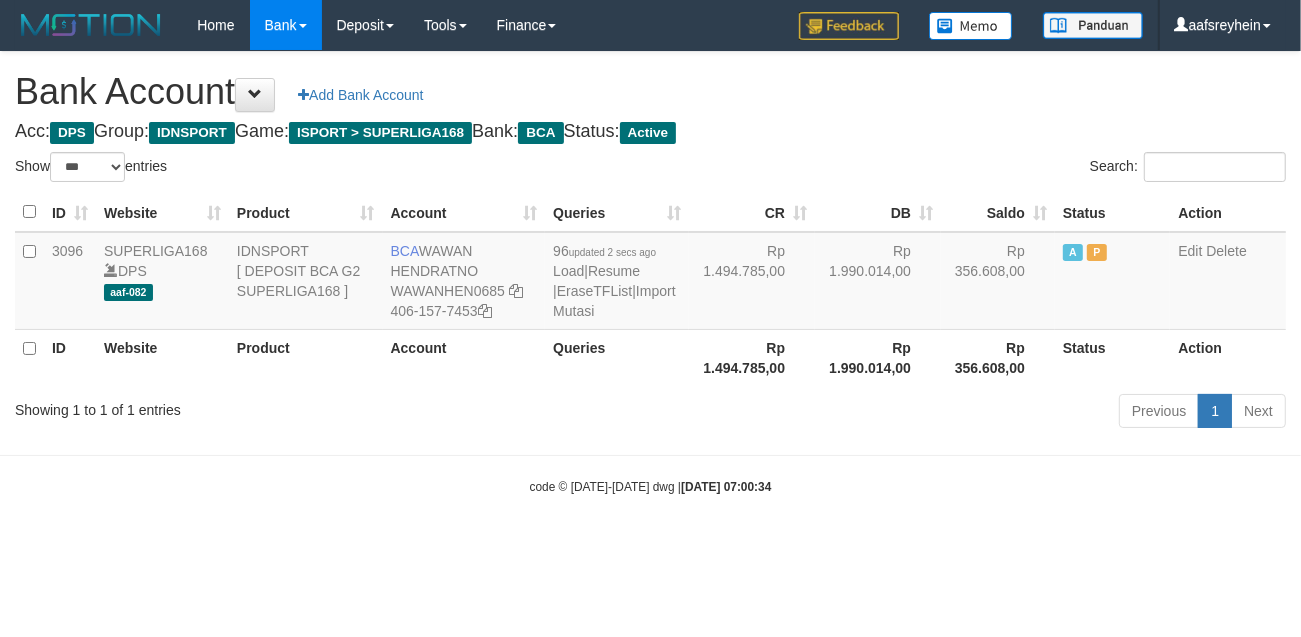 click on "Previous 1 Next" at bounding box center [921, 413] 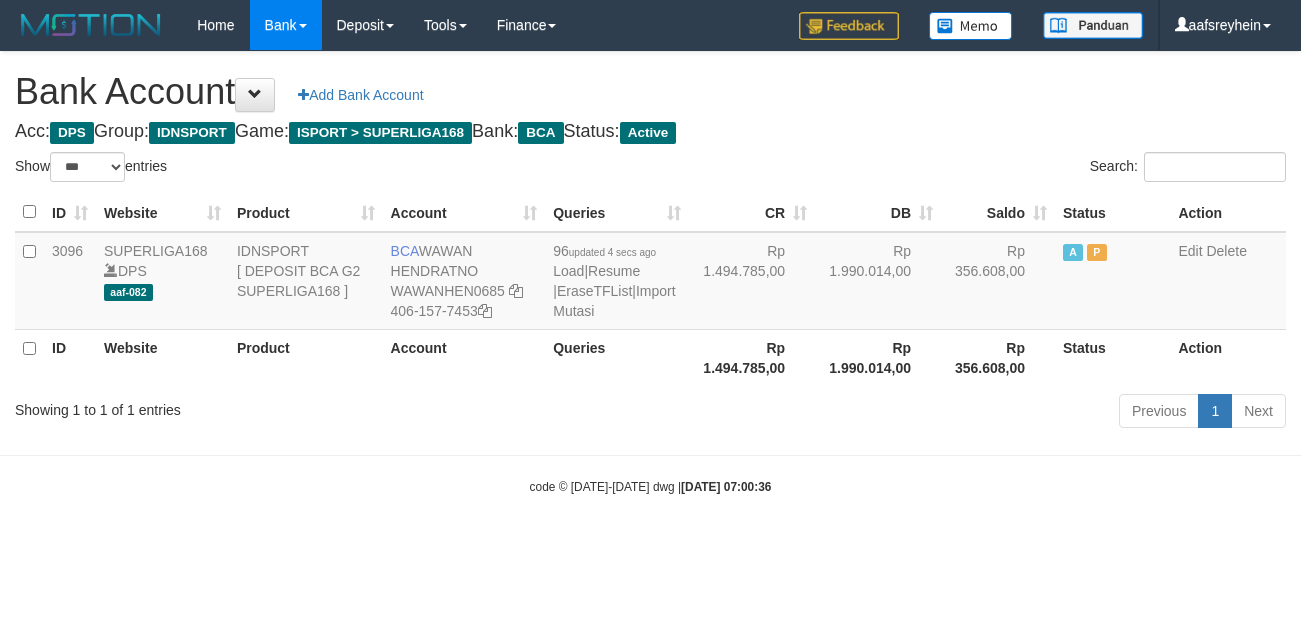 select on "***" 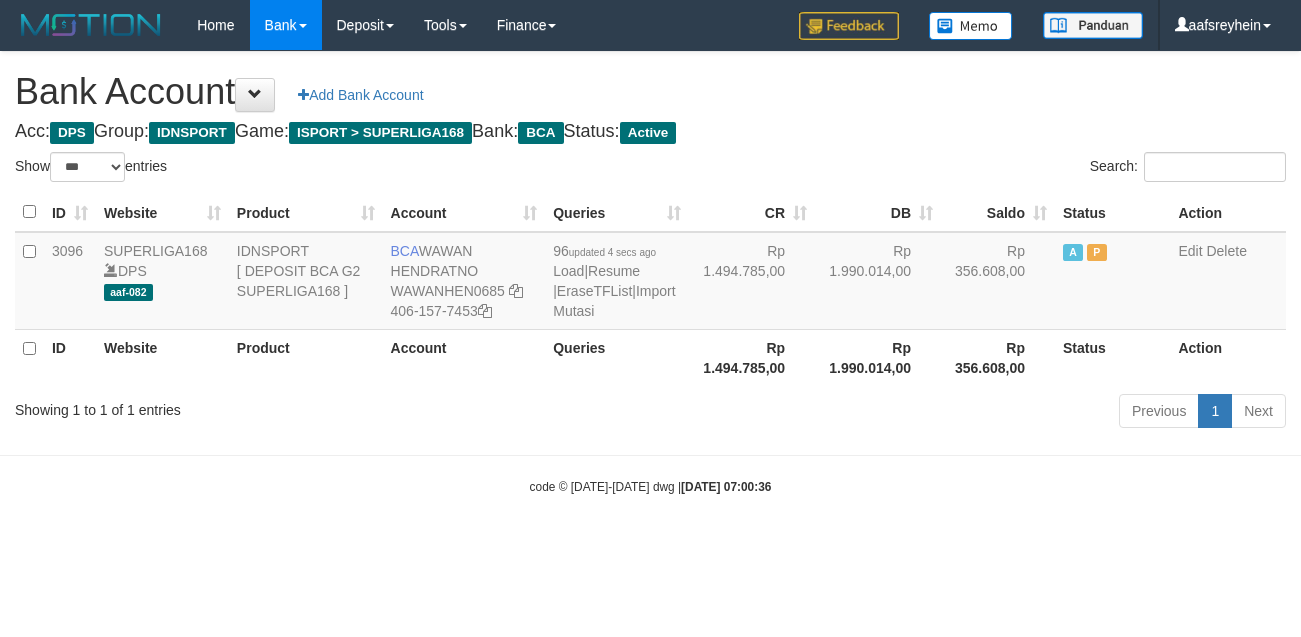 scroll, scrollTop: 0, scrollLeft: 0, axis: both 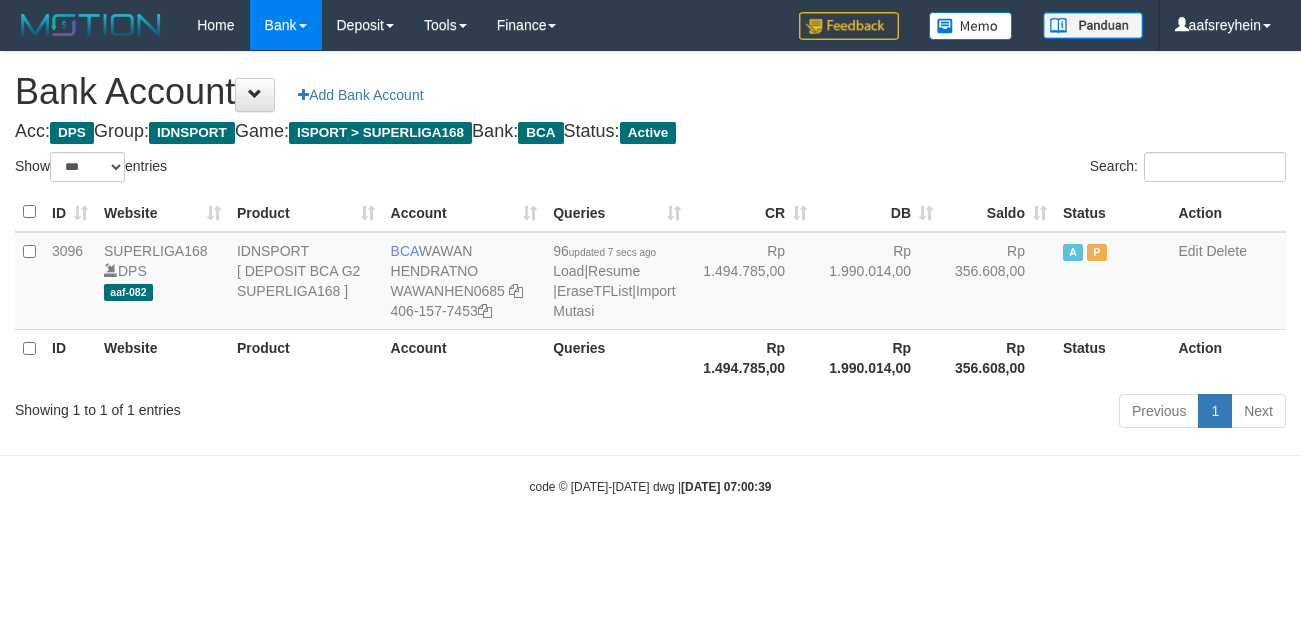 select on "***" 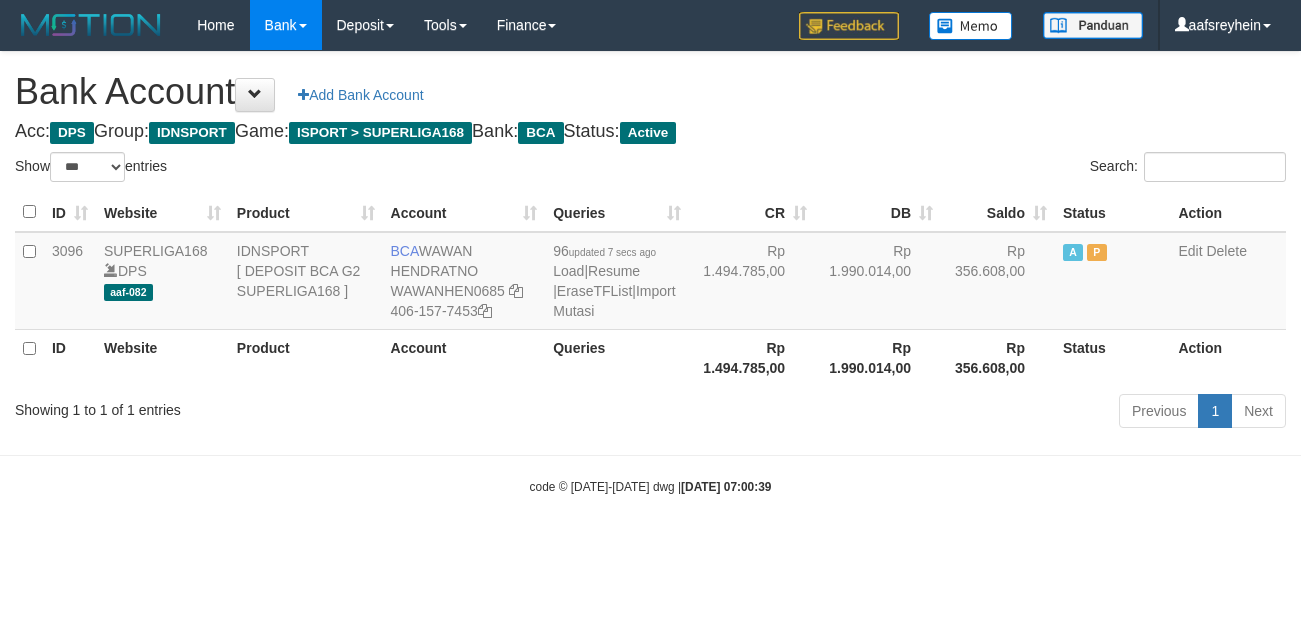 scroll, scrollTop: 0, scrollLeft: 0, axis: both 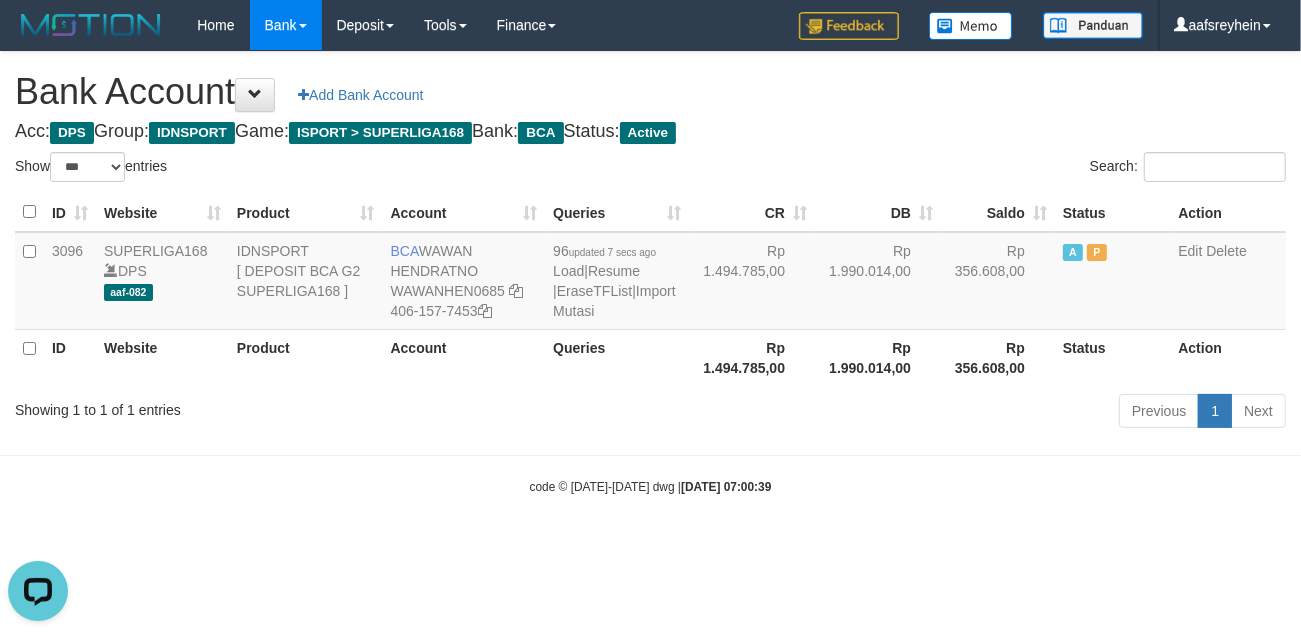 click on "Toggle navigation
Home
Bank
Account List
Load
By Website
Group
[ISPORT]													SUPERLIGA168
By Load Group (DPS)
-" at bounding box center (650, 273) 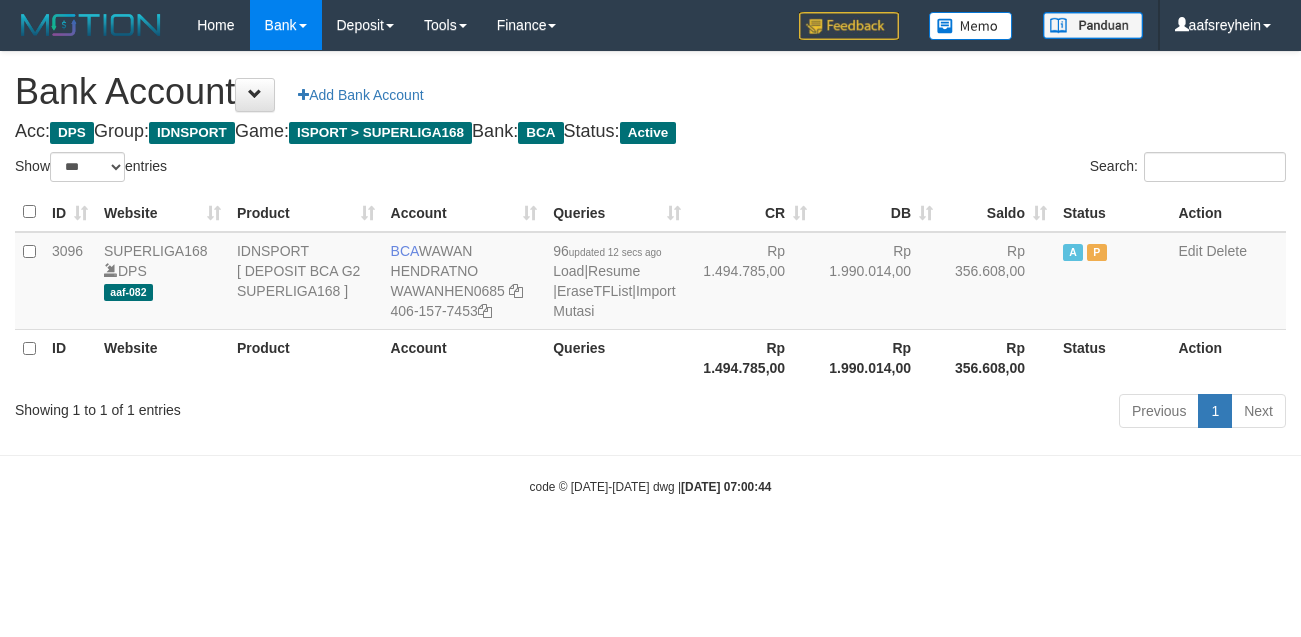 select on "***" 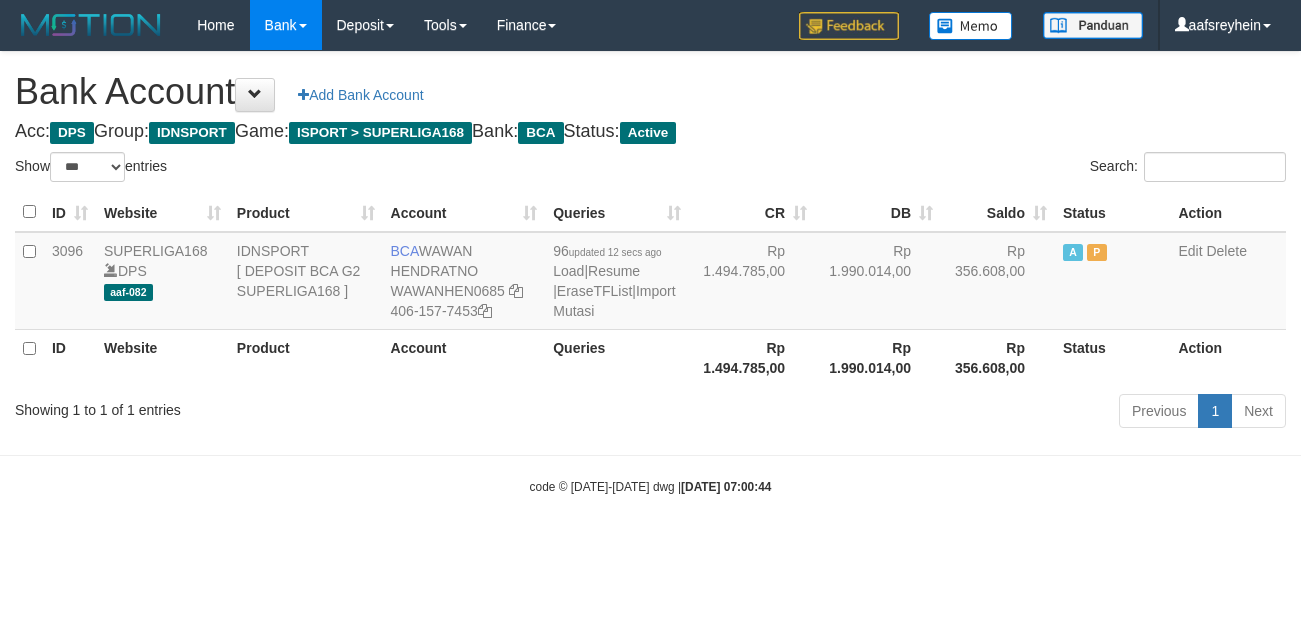 scroll, scrollTop: 0, scrollLeft: 0, axis: both 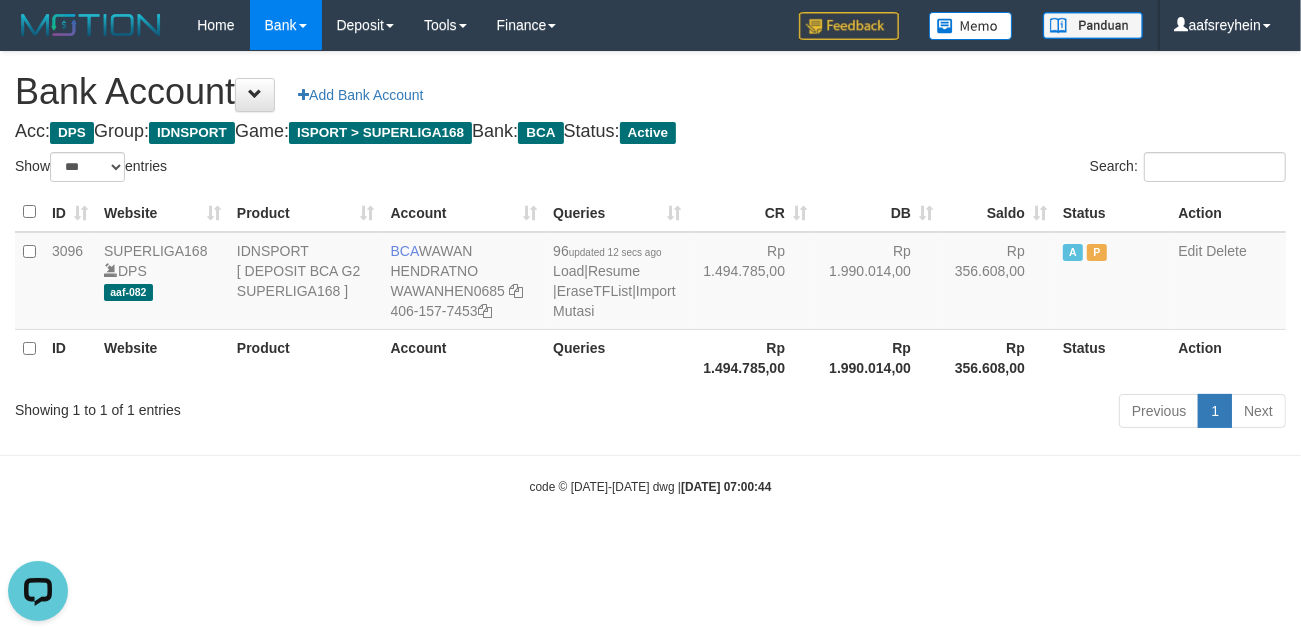 click on "Toggle navigation
Home
Bank
Account List
Load
By Website
Group
[ISPORT]													SUPERLIGA168
By Load Group (DPS)
-" at bounding box center (650, 273) 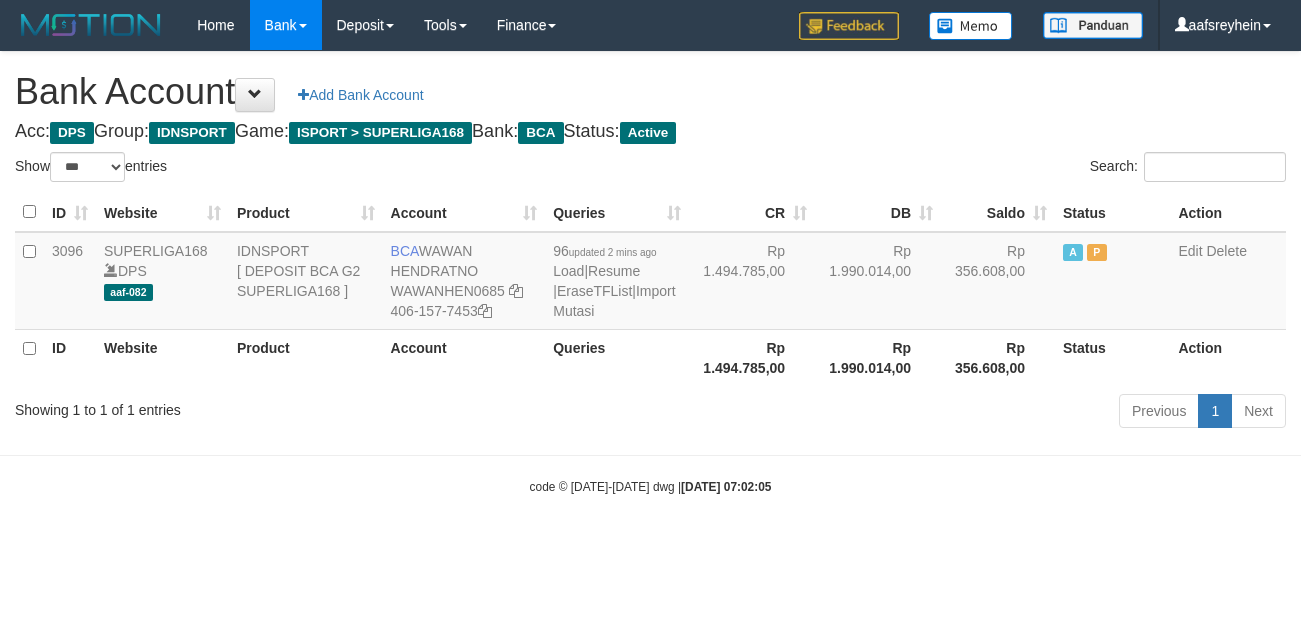select on "***" 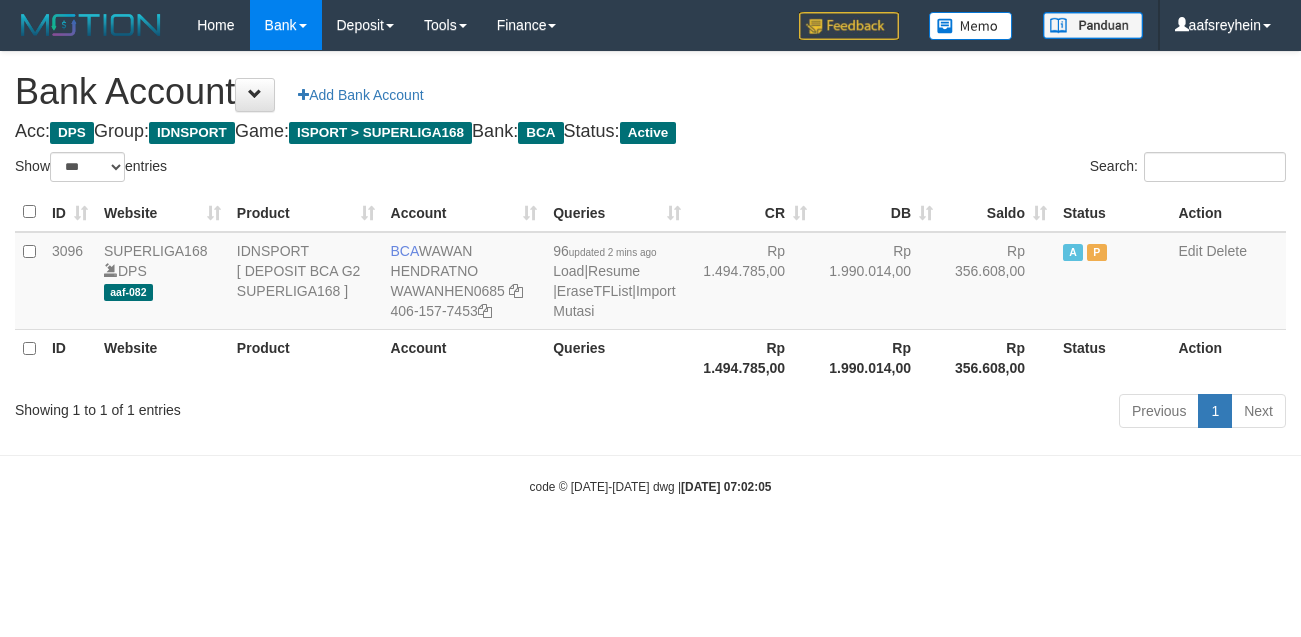 scroll, scrollTop: 0, scrollLeft: 0, axis: both 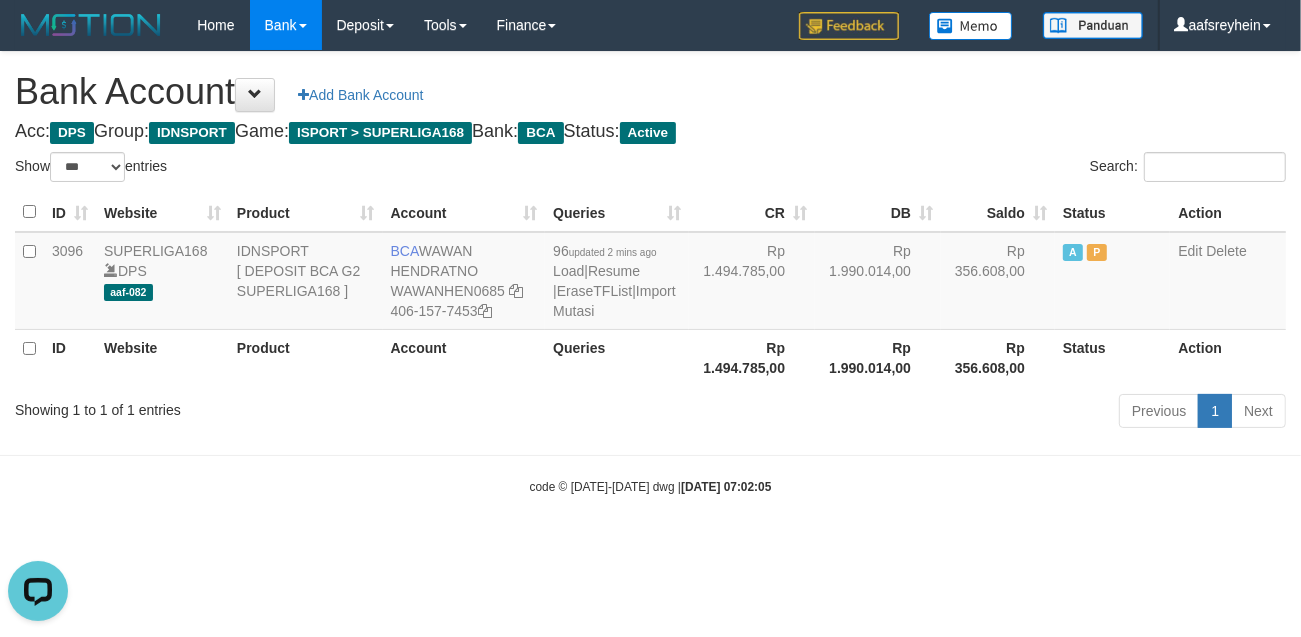 drag, startPoint x: 746, startPoint y: 133, endPoint x: 877, endPoint y: 155, distance: 132.83449 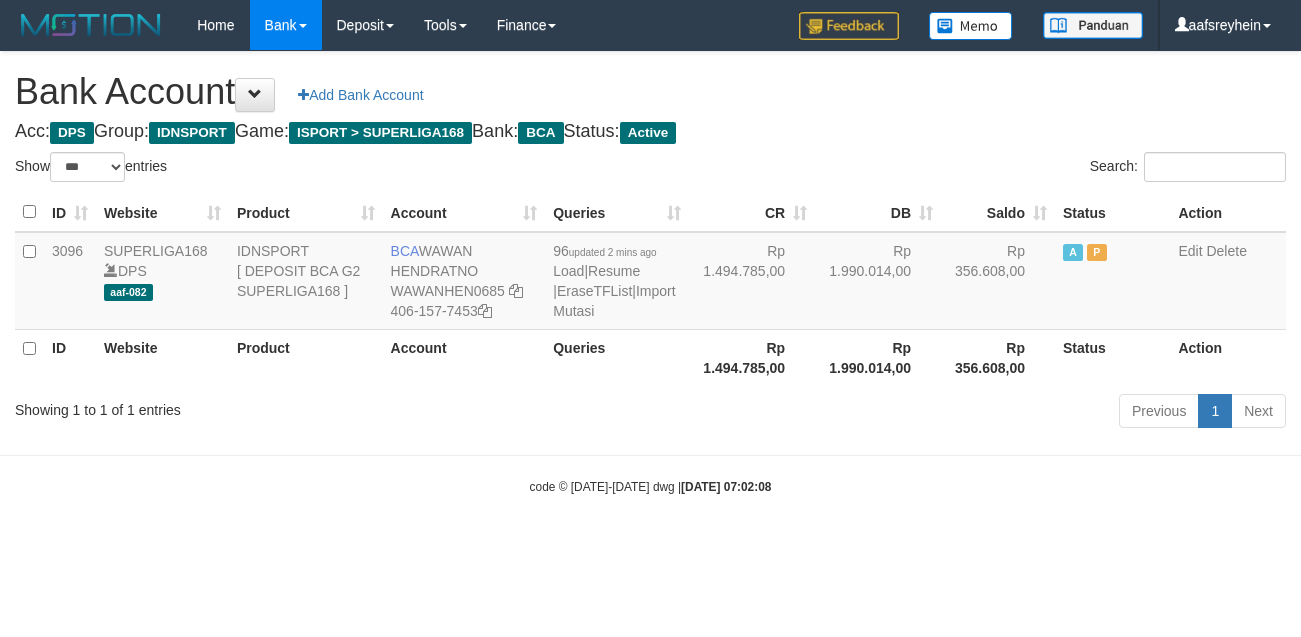 select on "***" 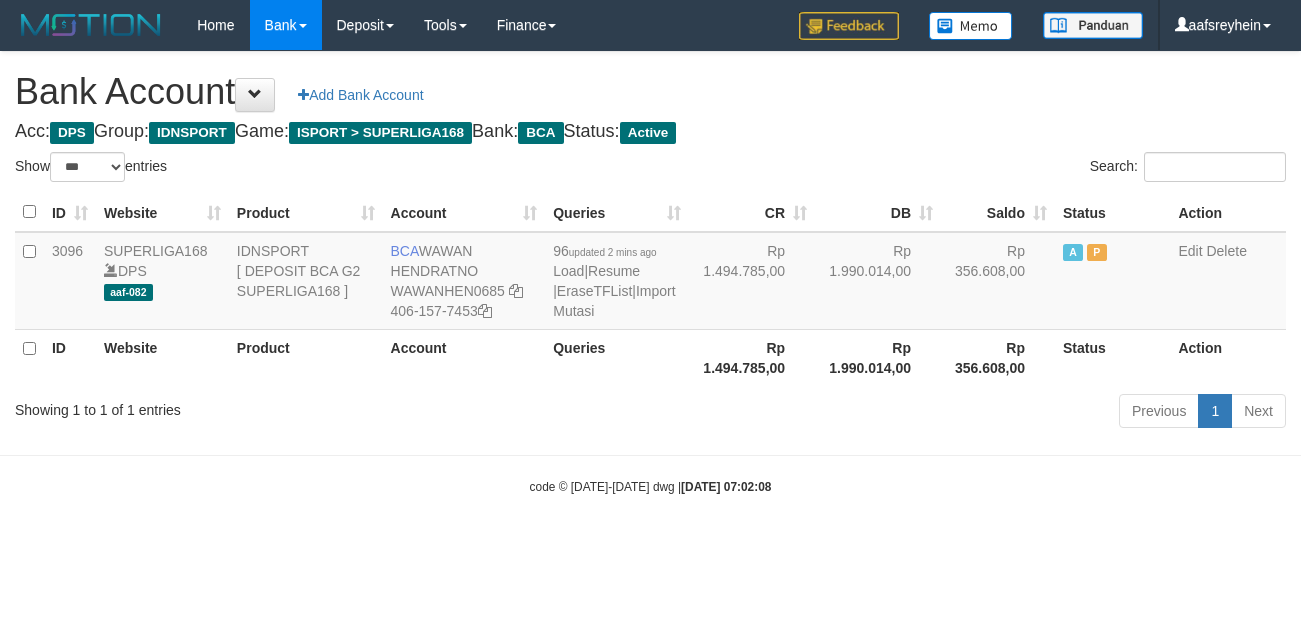 scroll, scrollTop: 0, scrollLeft: 0, axis: both 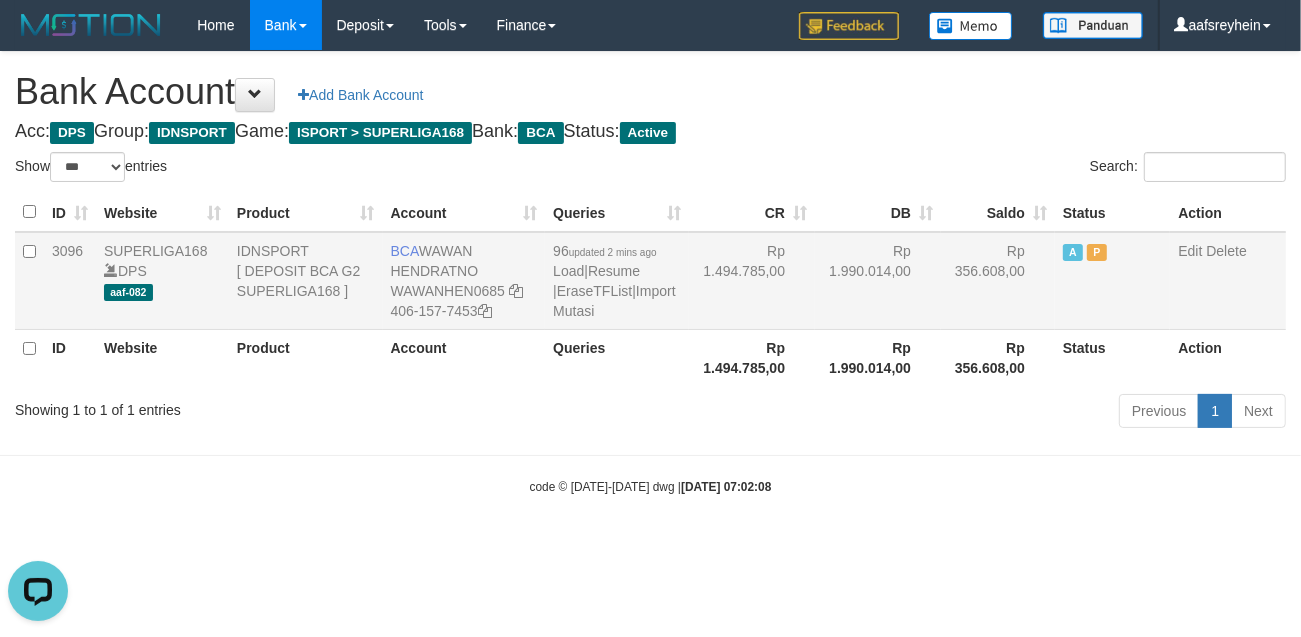 click on "96  updated 2 mins ago
Load
|
Resume
|
EraseTFList
|
Import Mutasi" at bounding box center (617, 281) 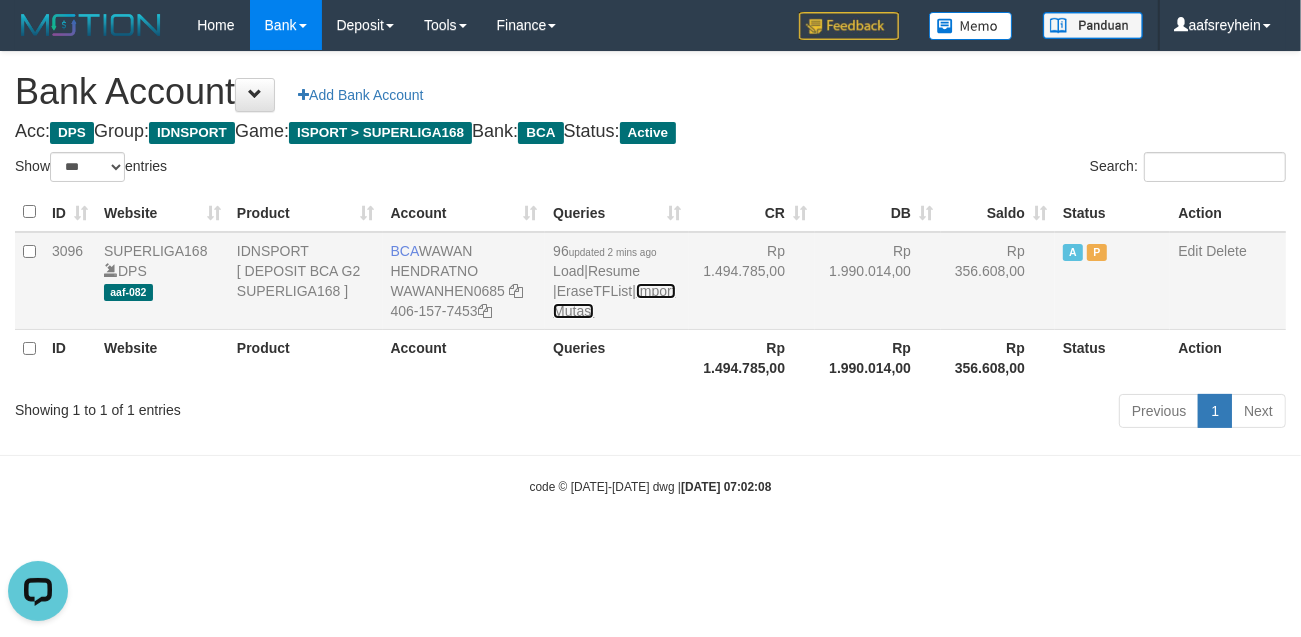 click on "Import Mutasi" at bounding box center [614, 301] 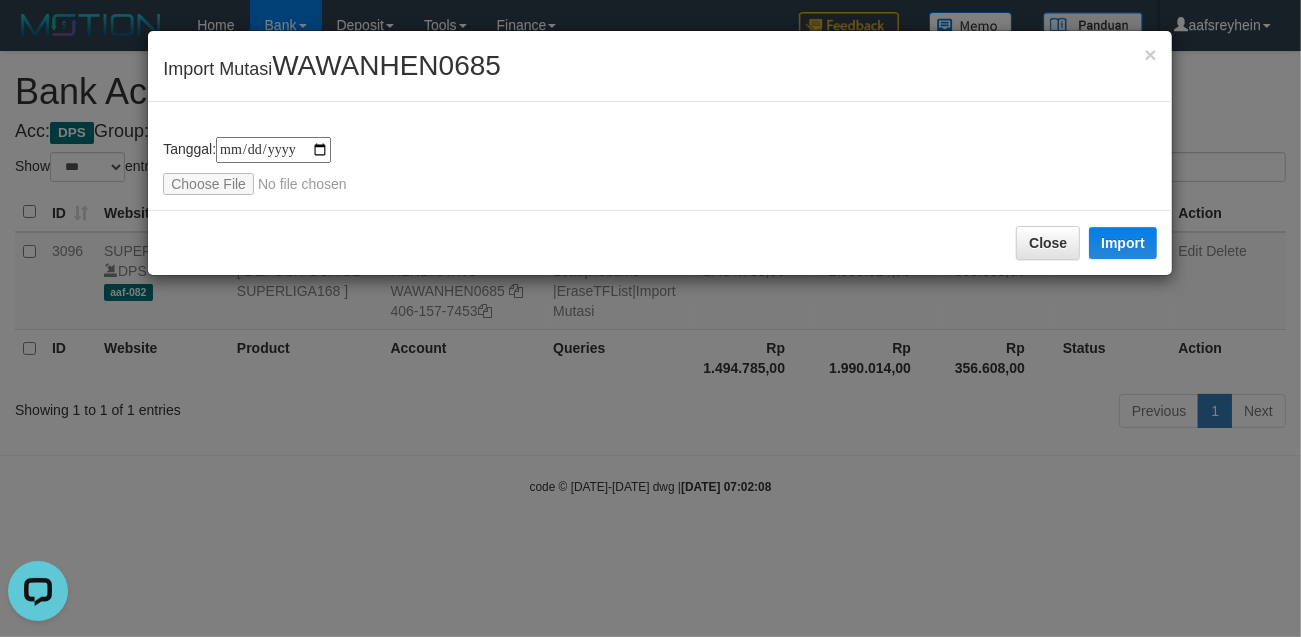 type on "**********" 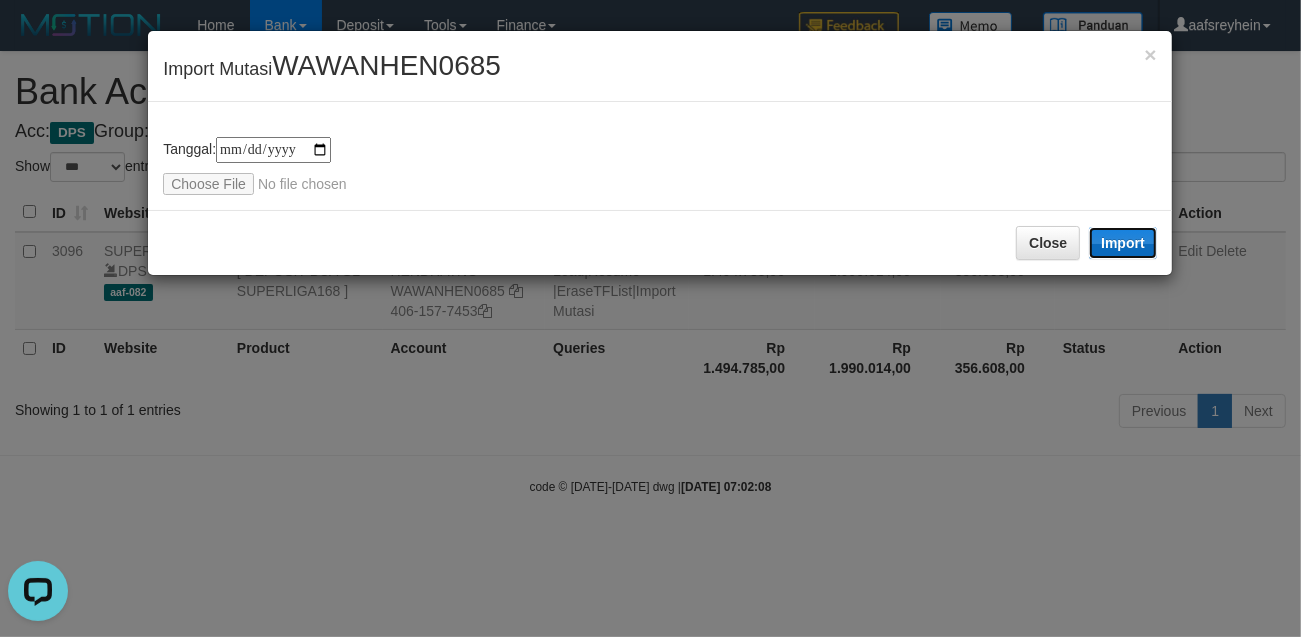 click on "Import" at bounding box center [1123, 243] 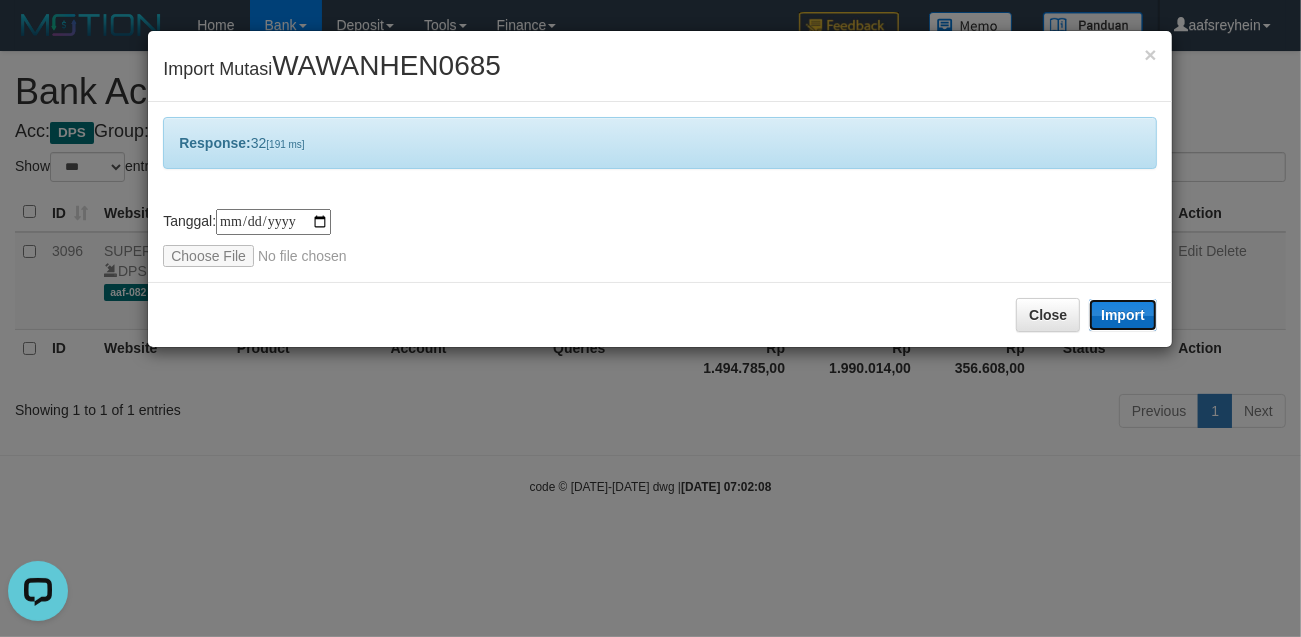 click on "Import" at bounding box center [1123, 315] 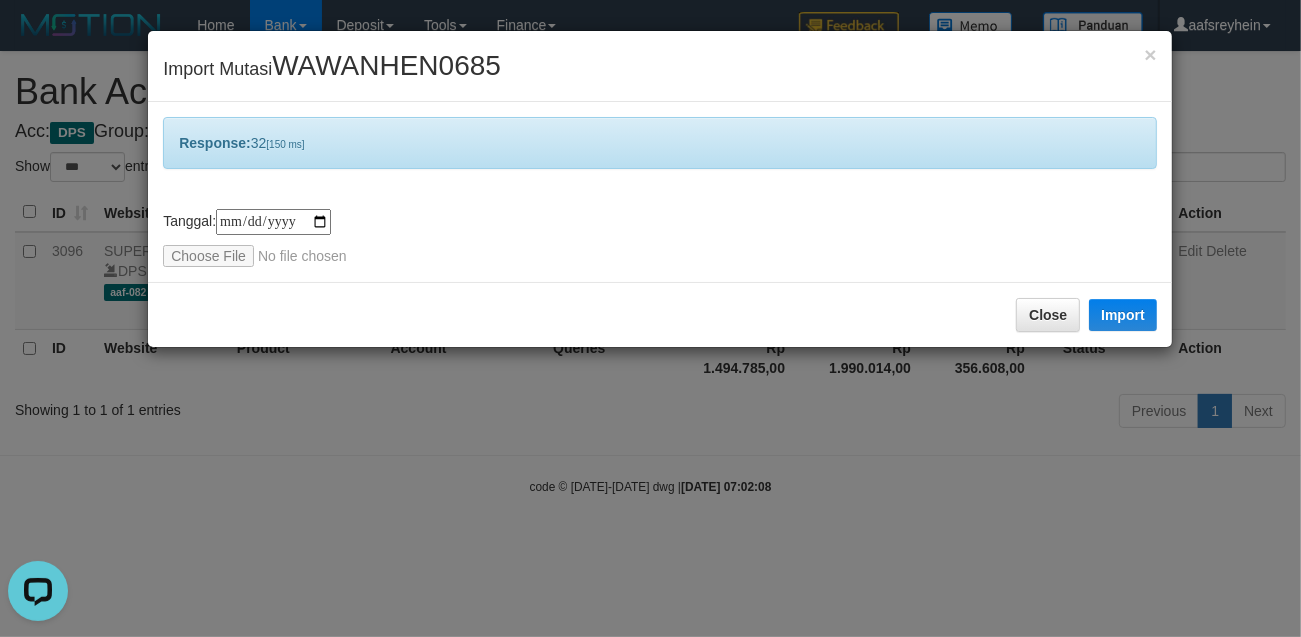 drag, startPoint x: 986, startPoint y: 510, endPoint x: 968, endPoint y: 465, distance: 48.466484 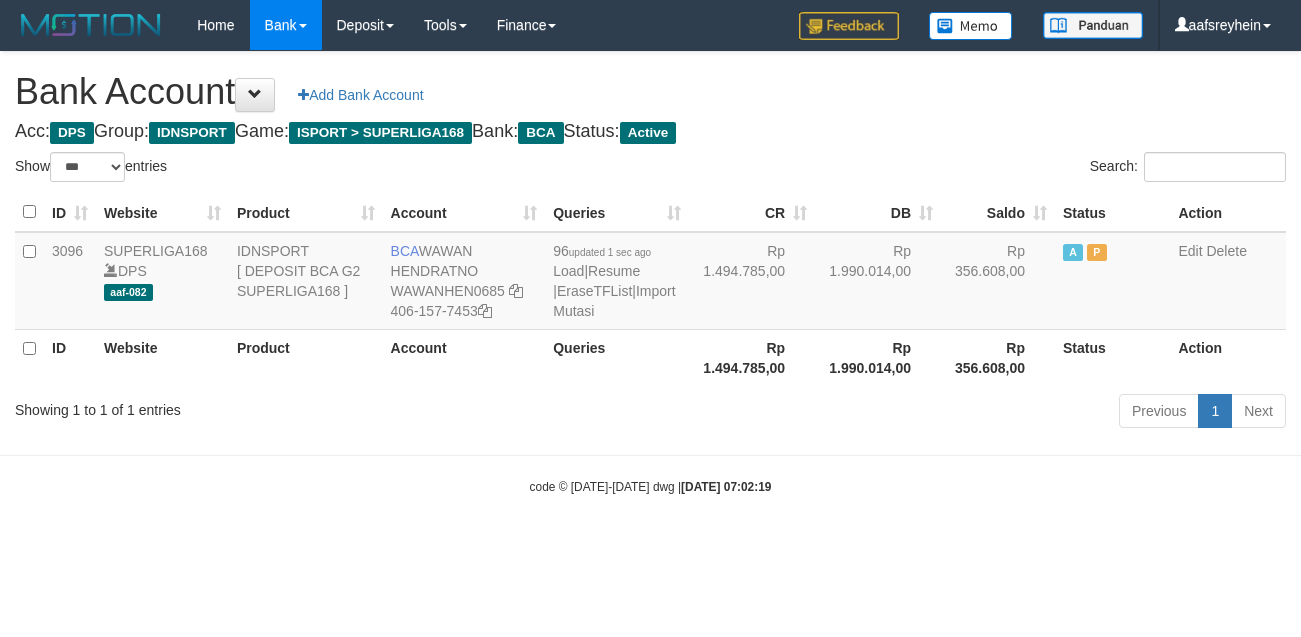 select on "***" 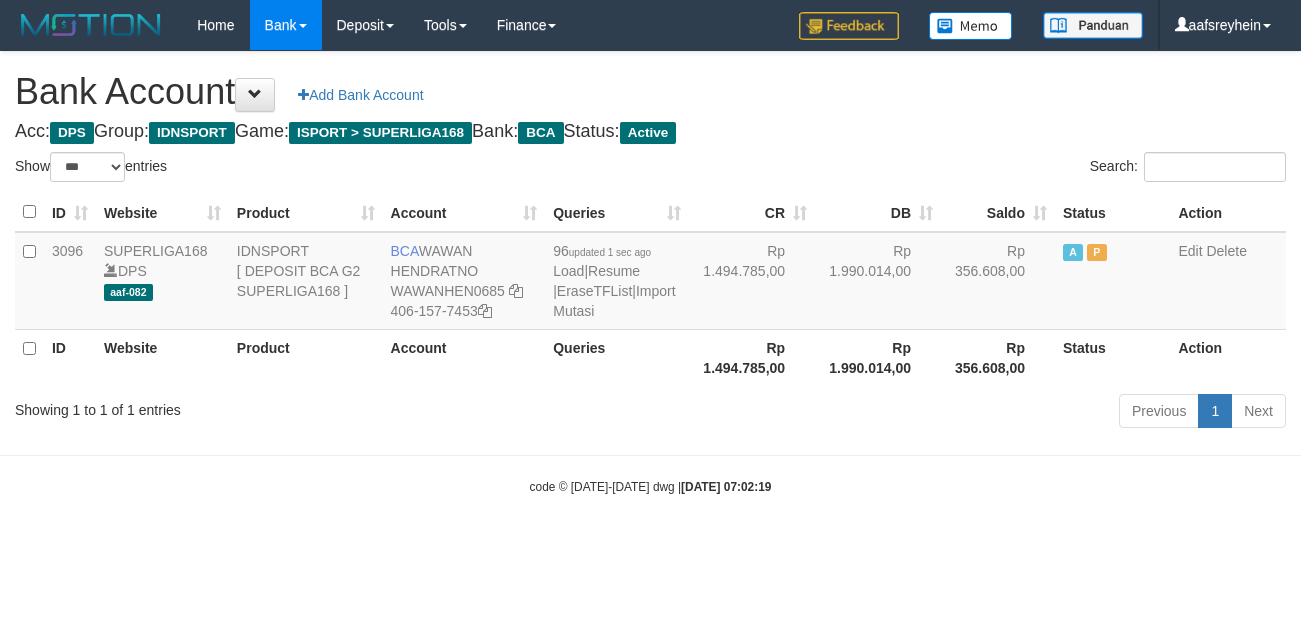 scroll, scrollTop: 0, scrollLeft: 0, axis: both 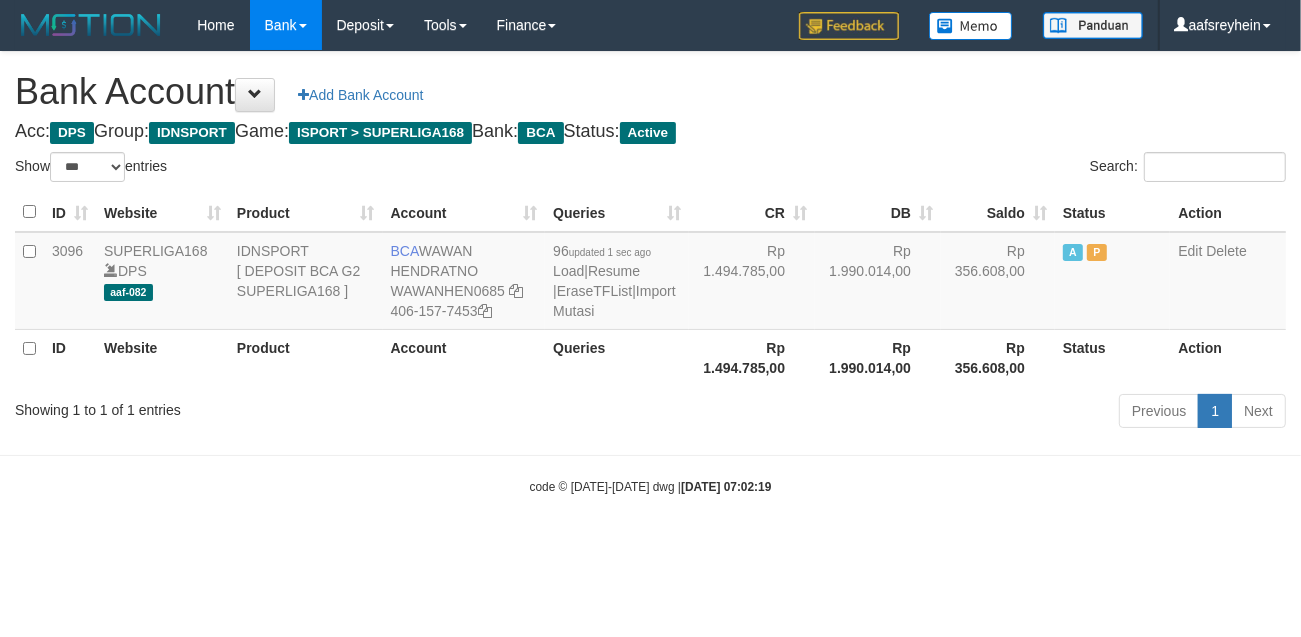 click on "Toggle navigation
Home
Bank
Account List
Load
By Website
Group
[ISPORT]													SUPERLIGA168
By Load Group (DPS)
-" at bounding box center [650, 273] 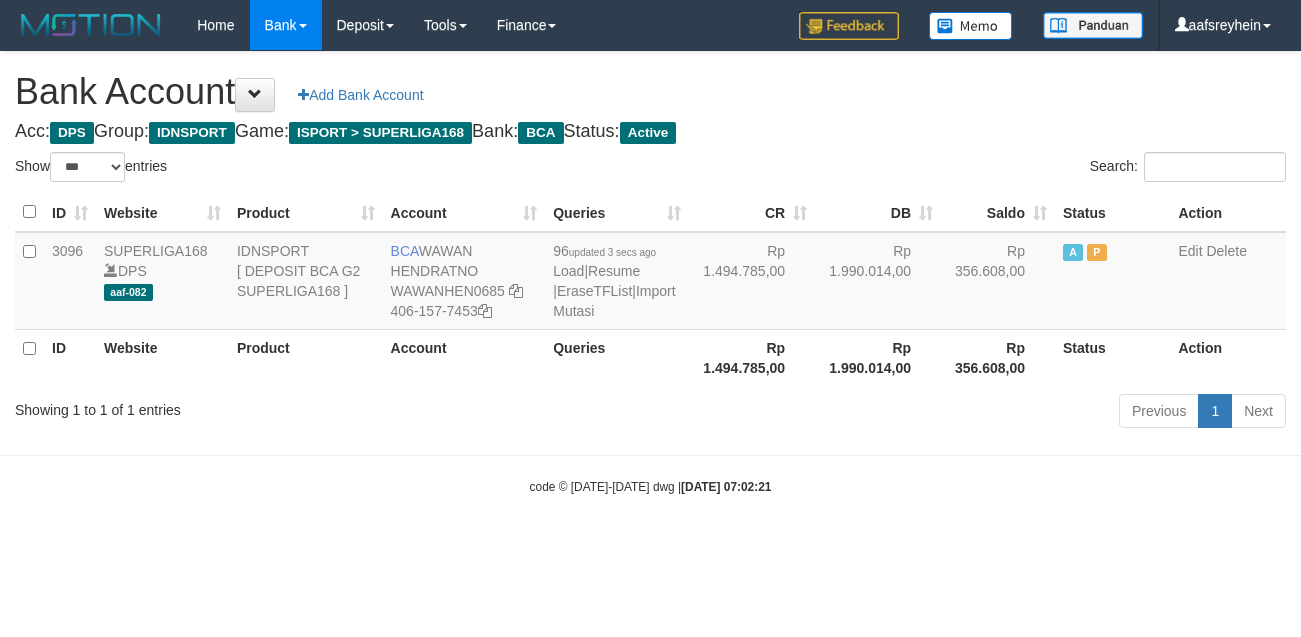 select on "***" 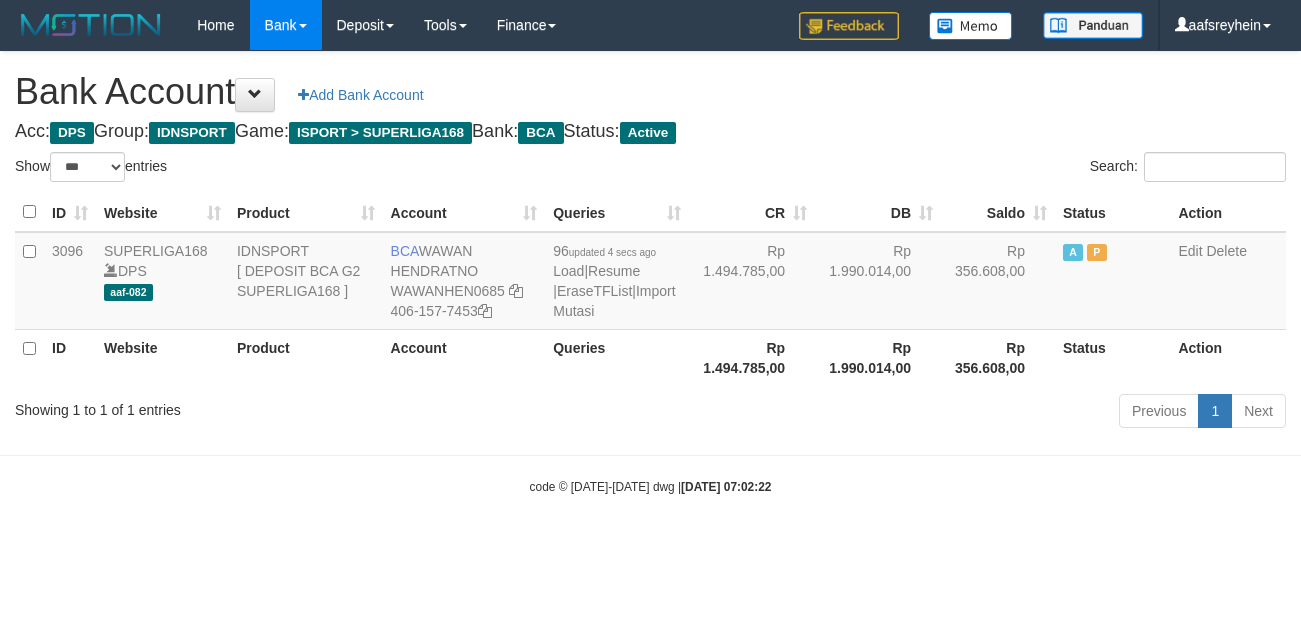 select on "***" 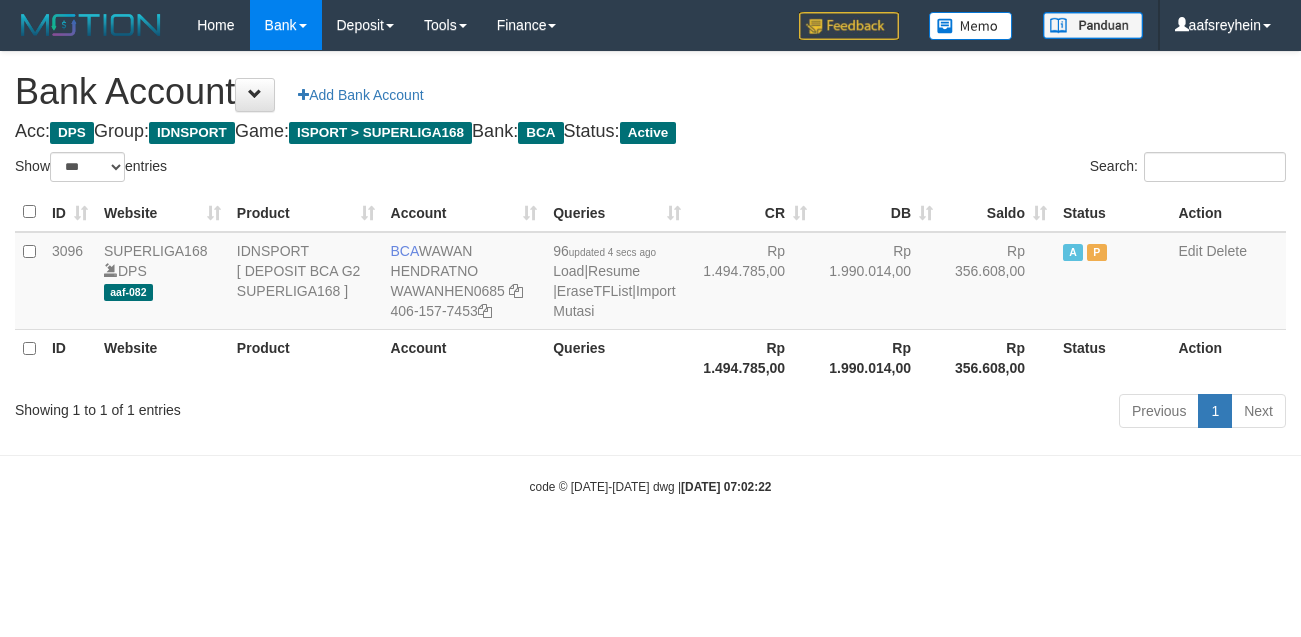 scroll, scrollTop: 0, scrollLeft: 0, axis: both 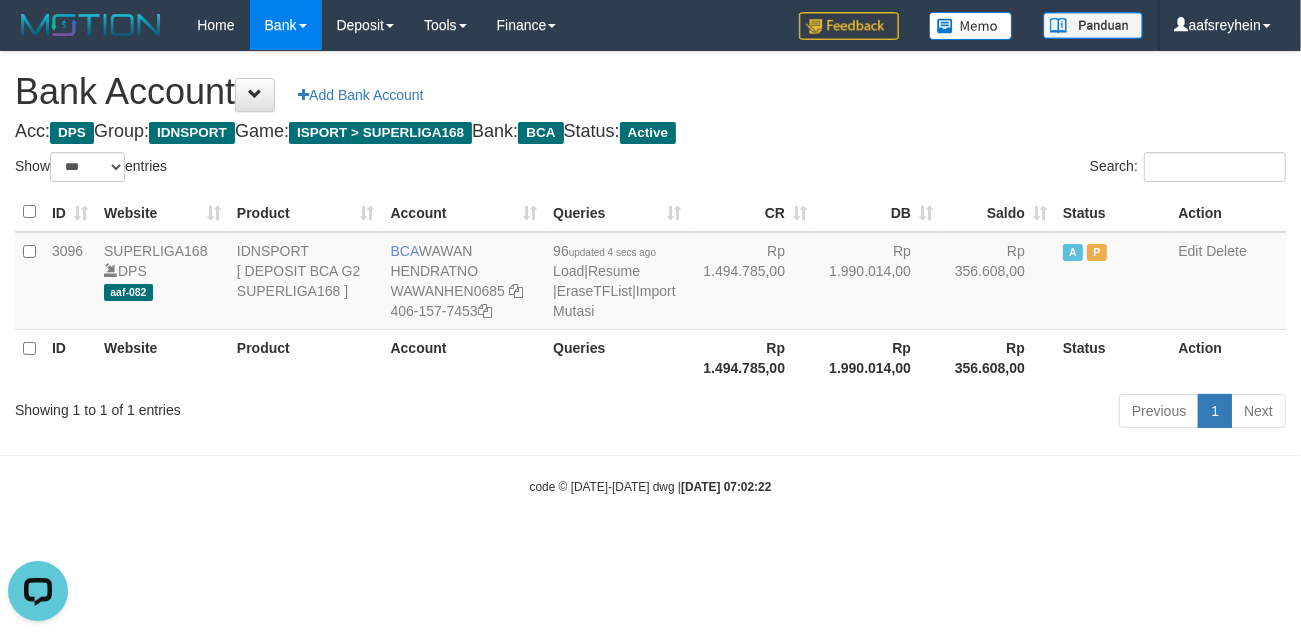click on "Previous 1 Next" at bounding box center [921, 413] 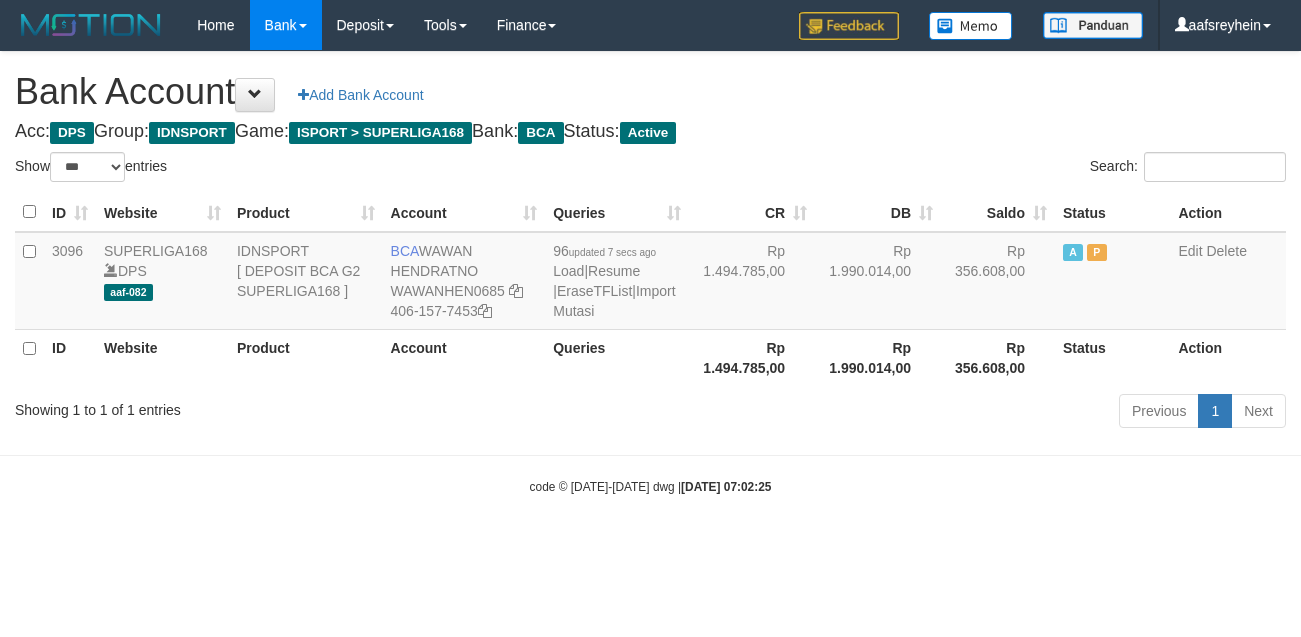 select on "***" 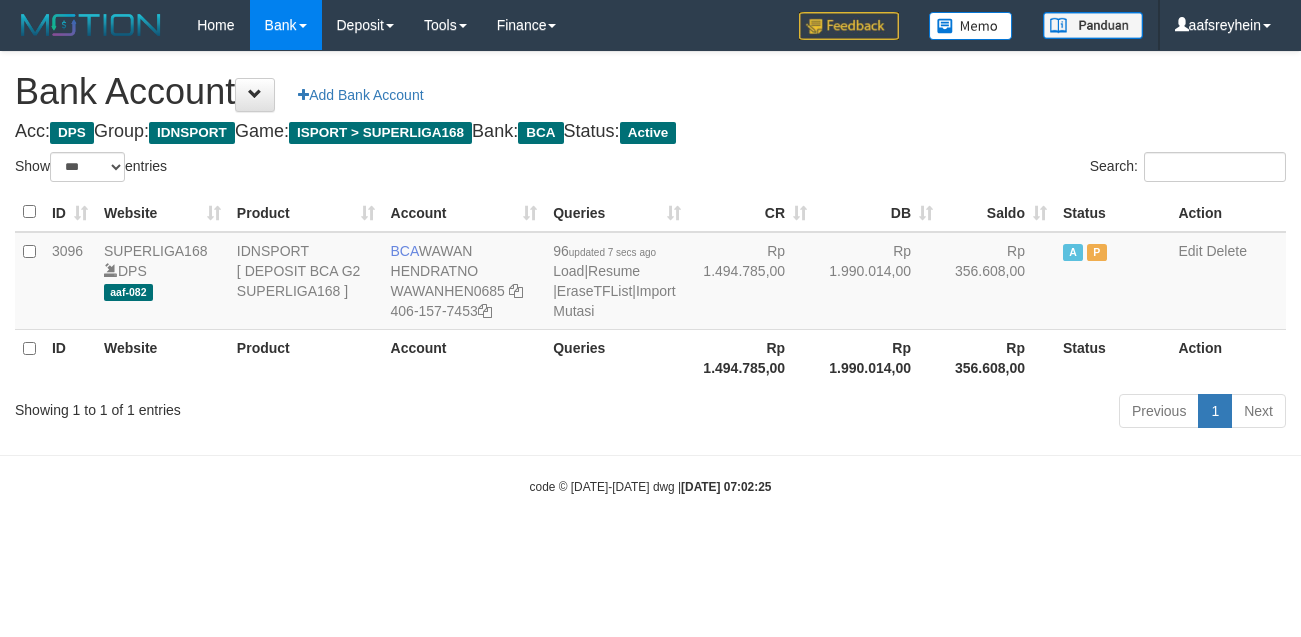 scroll, scrollTop: 0, scrollLeft: 0, axis: both 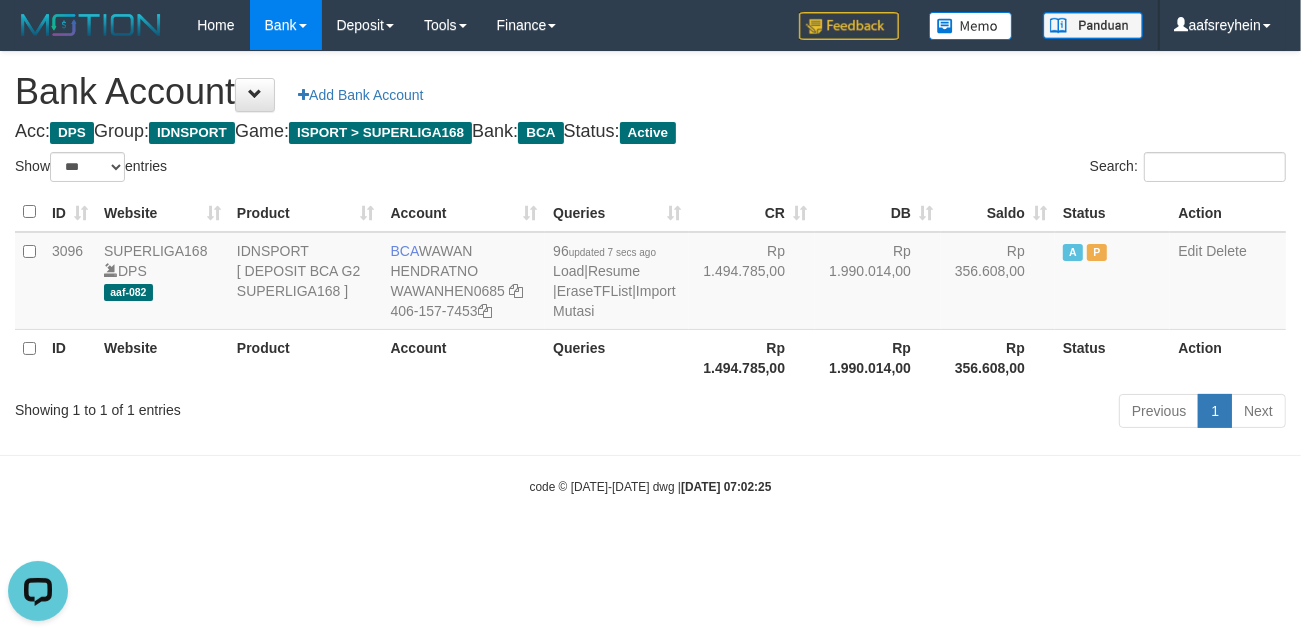 click on "Toggle navigation
Home
Bank
Account List
Load
By Website
Group
[ISPORT]													SUPERLIGA168
By Load Group (DPS)" at bounding box center (650, 273) 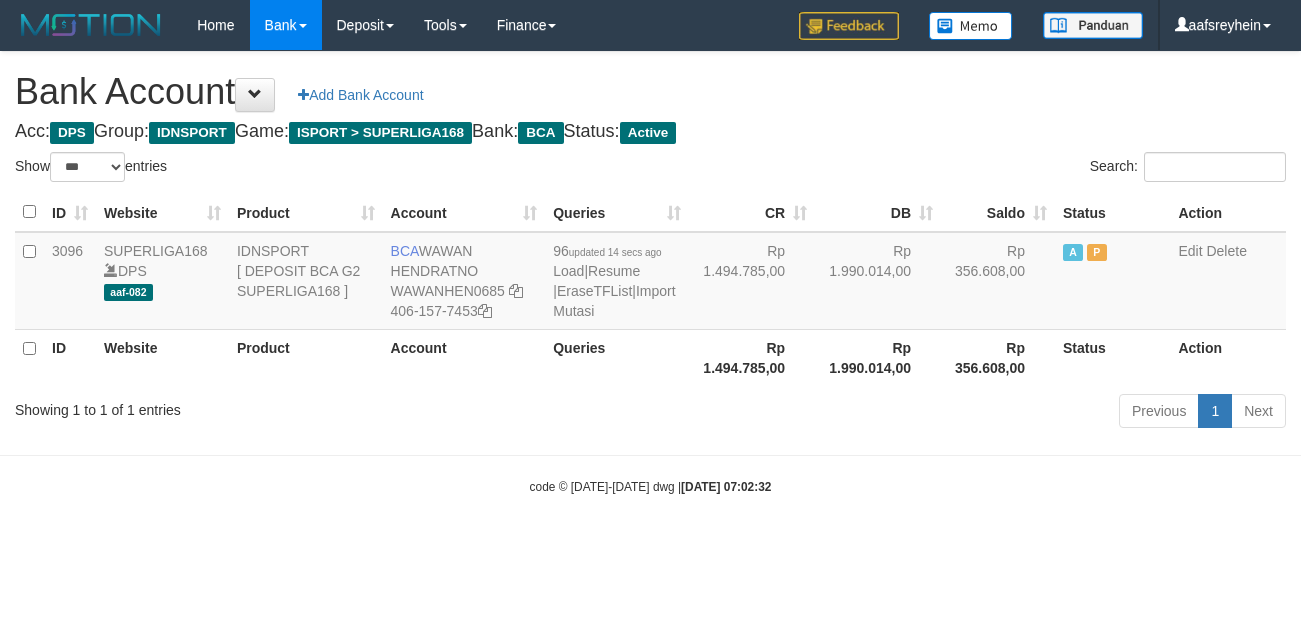 select on "***" 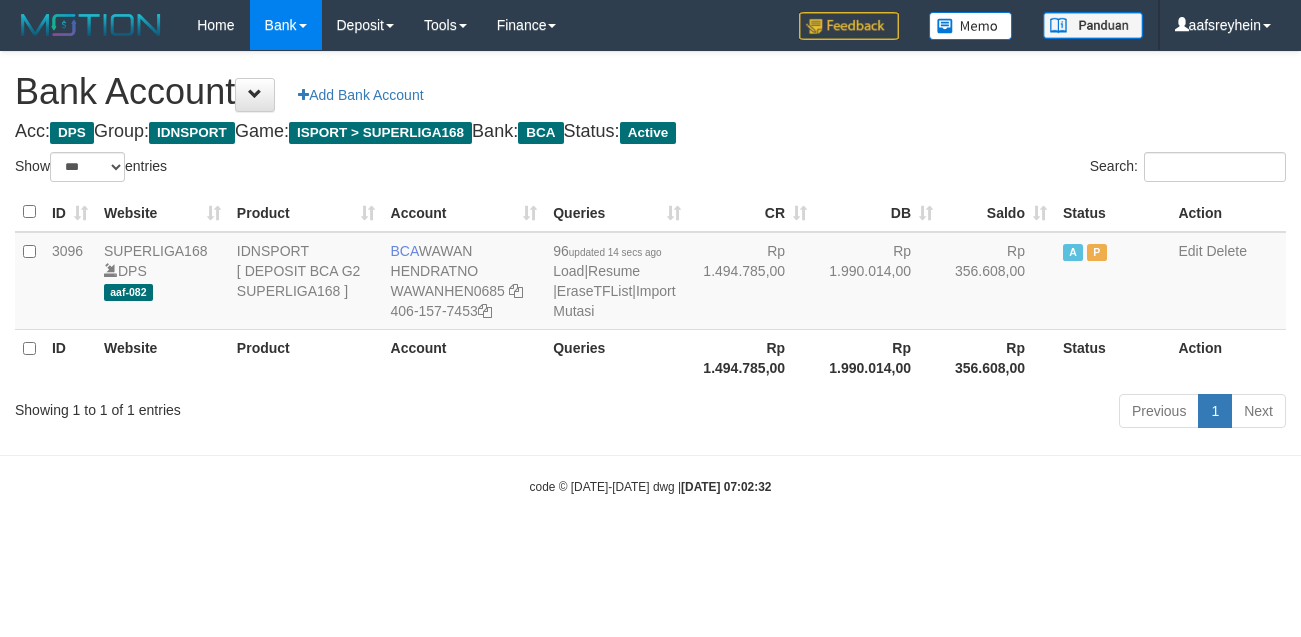 scroll, scrollTop: 0, scrollLeft: 0, axis: both 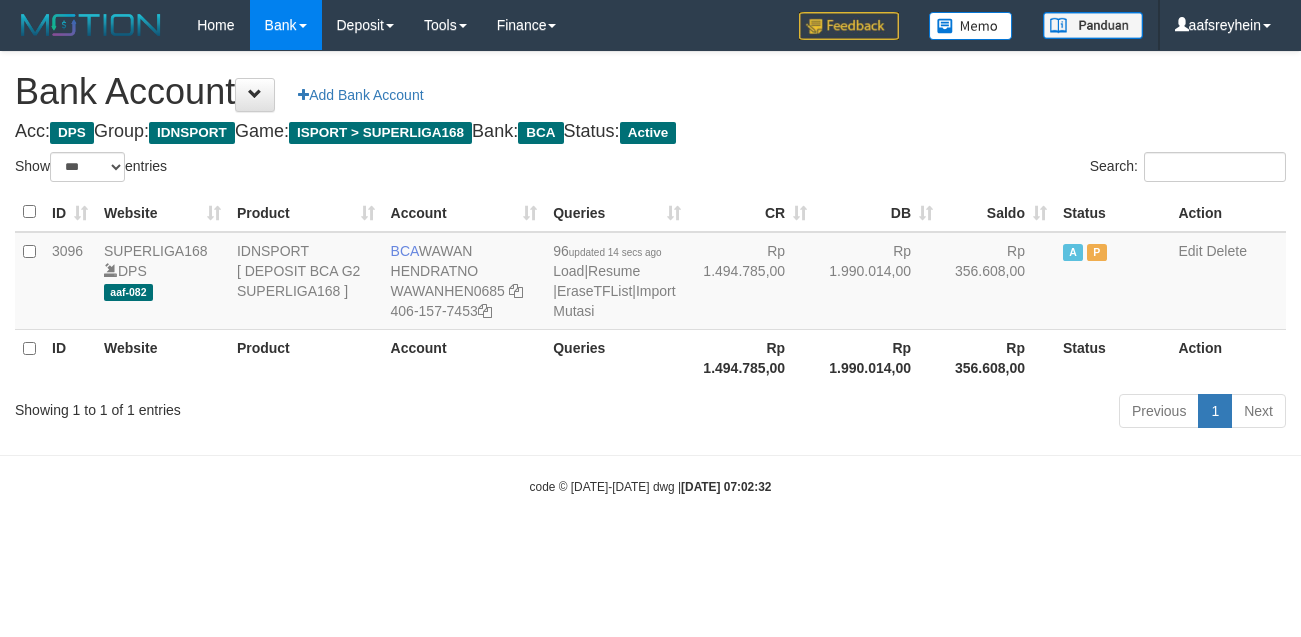 select on "***" 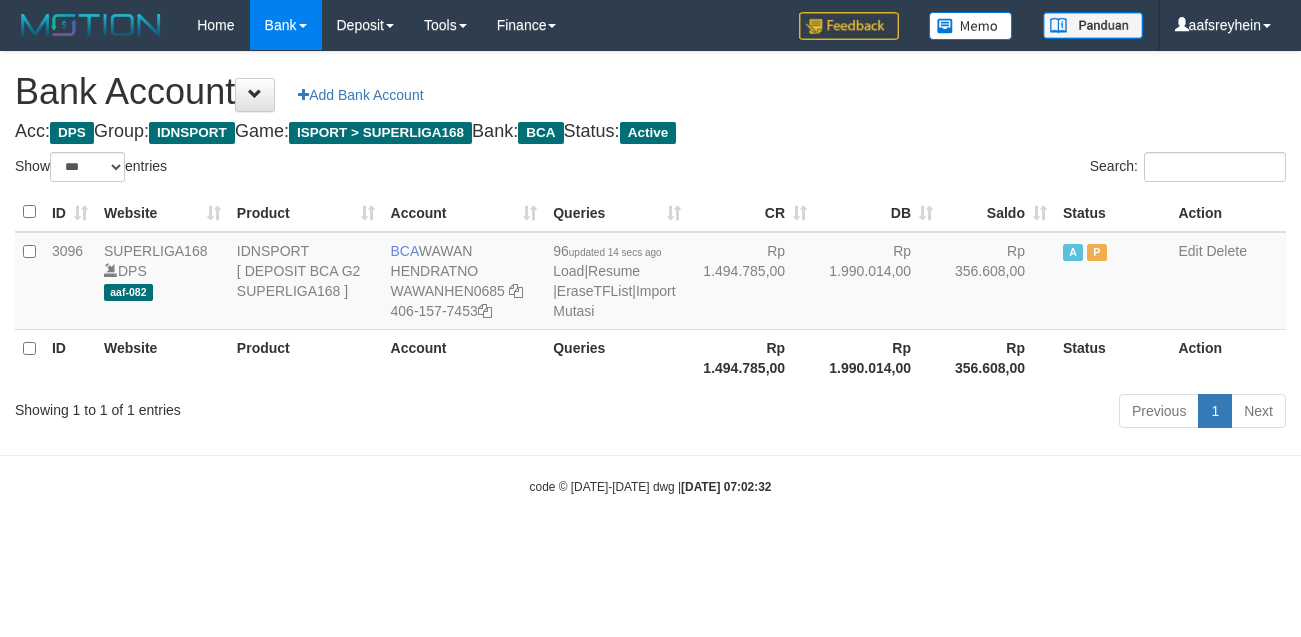 scroll, scrollTop: 0, scrollLeft: 0, axis: both 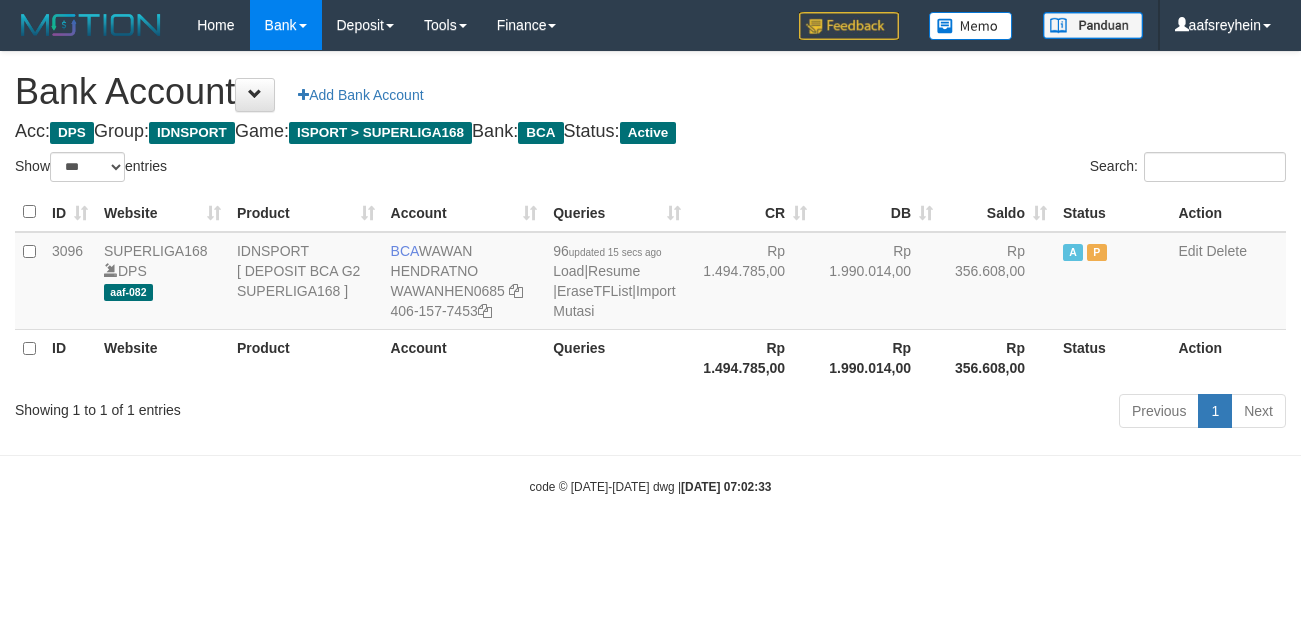 select on "***" 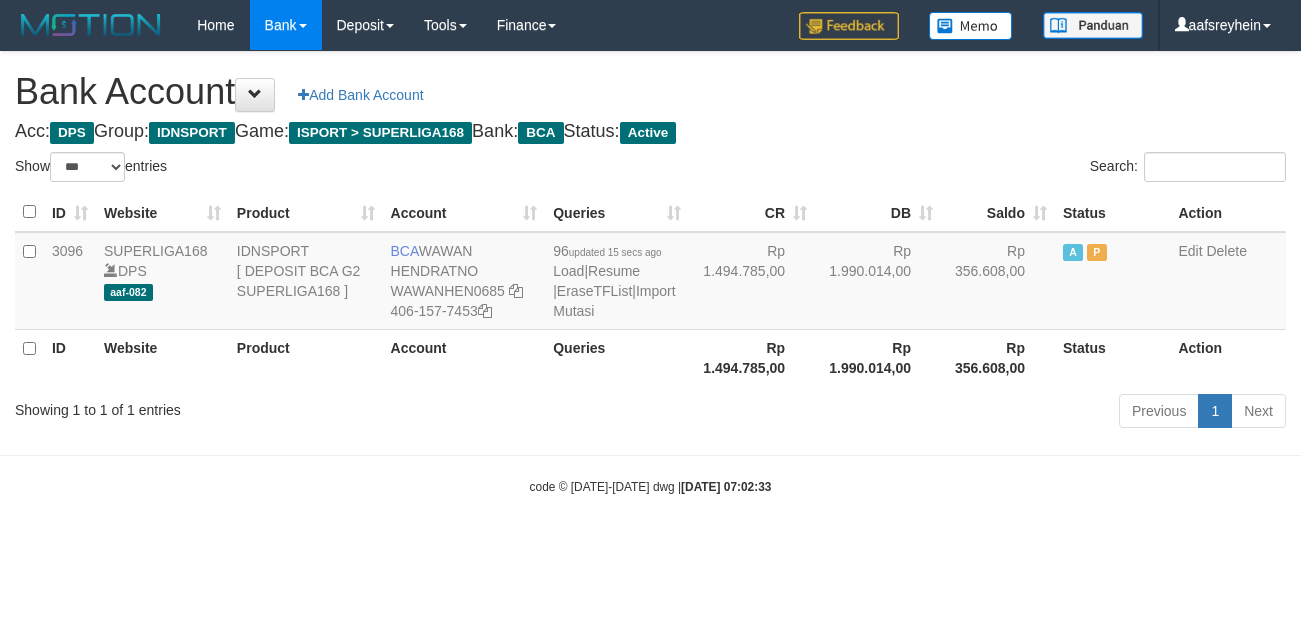 scroll, scrollTop: 0, scrollLeft: 0, axis: both 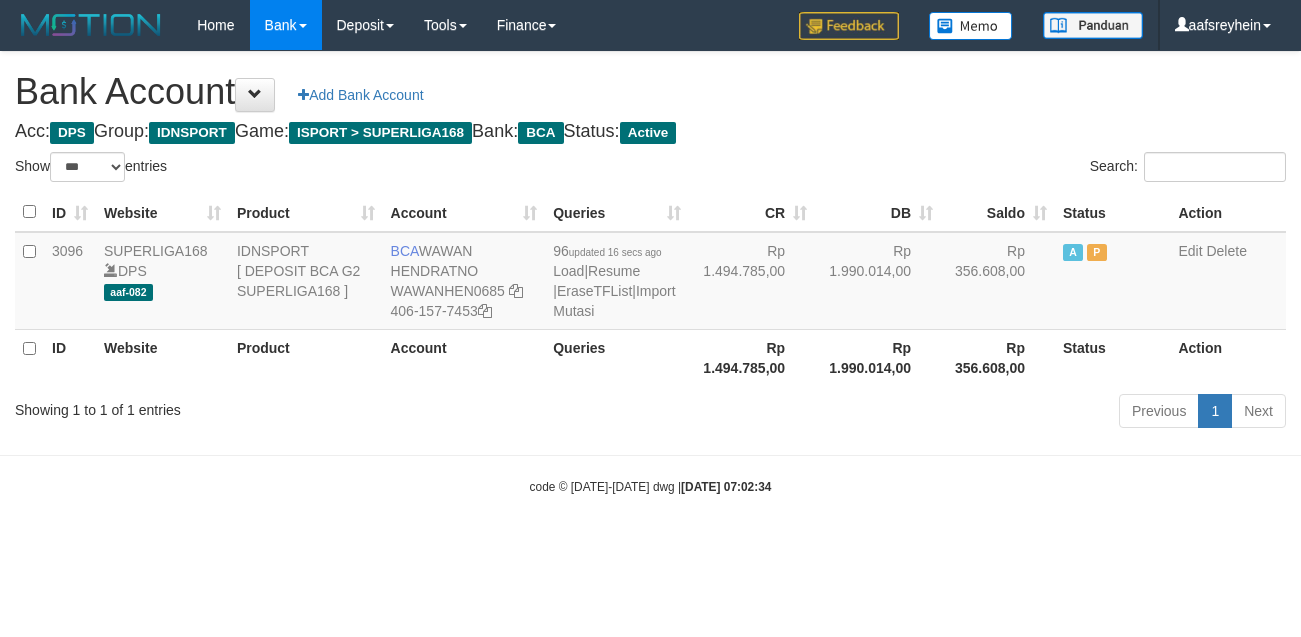 select on "***" 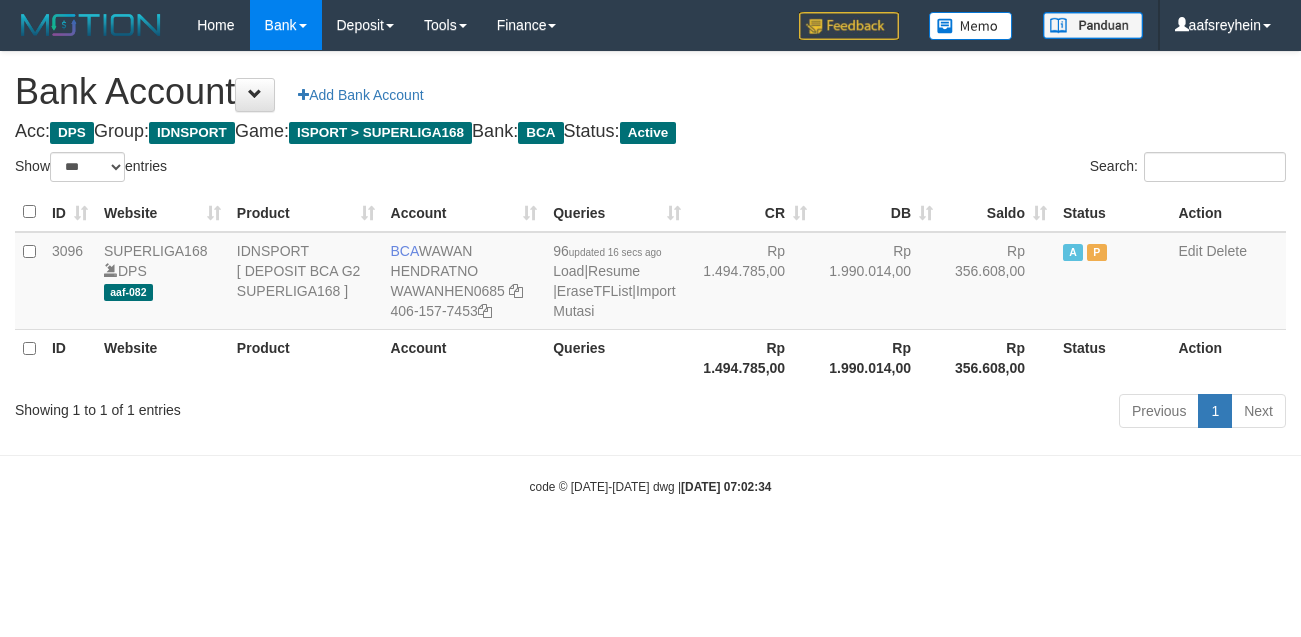 scroll, scrollTop: 0, scrollLeft: 0, axis: both 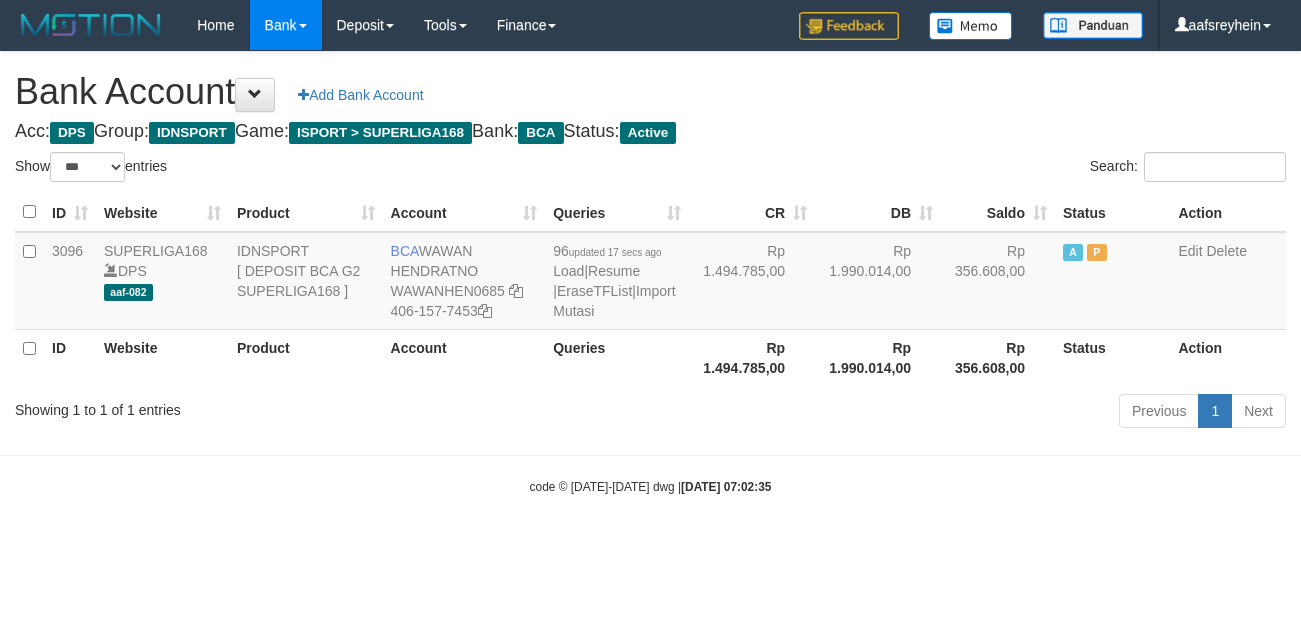 select on "***" 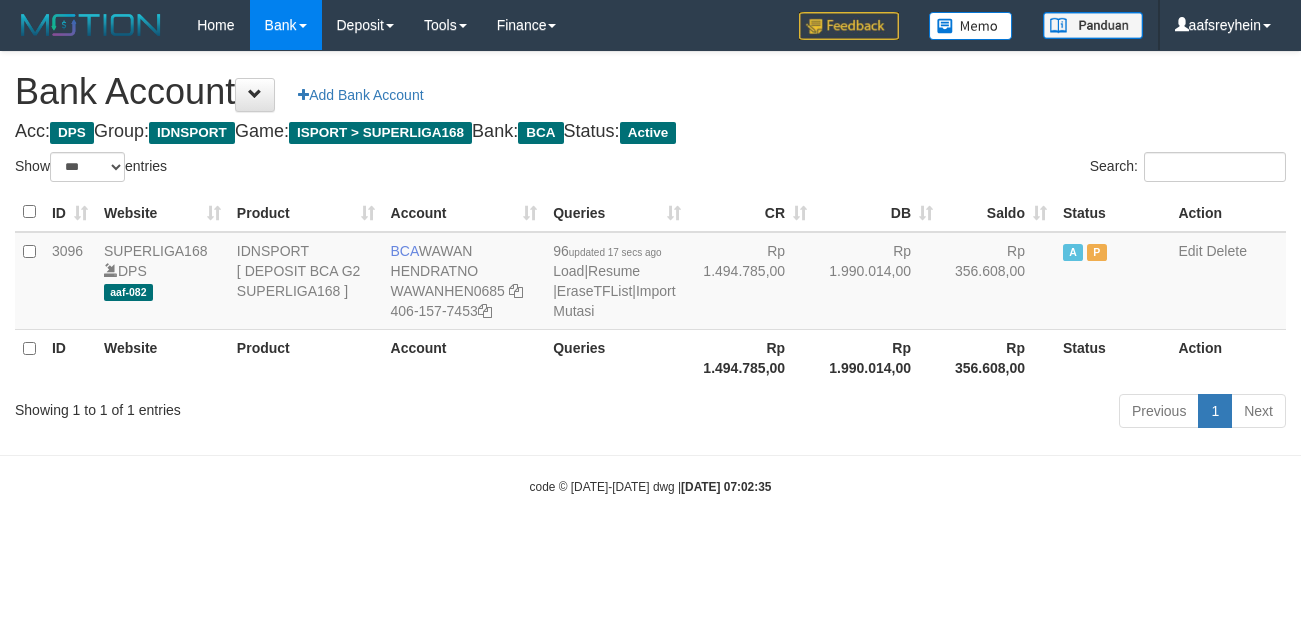 scroll, scrollTop: 0, scrollLeft: 0, axis: both 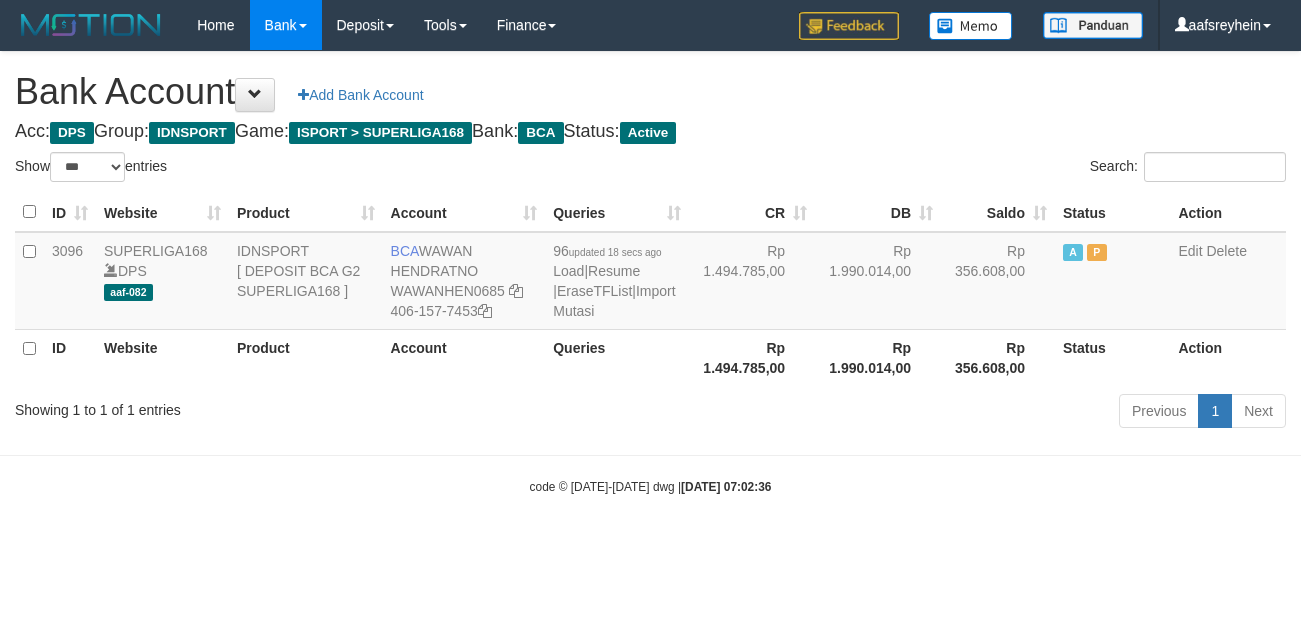 select on "***" 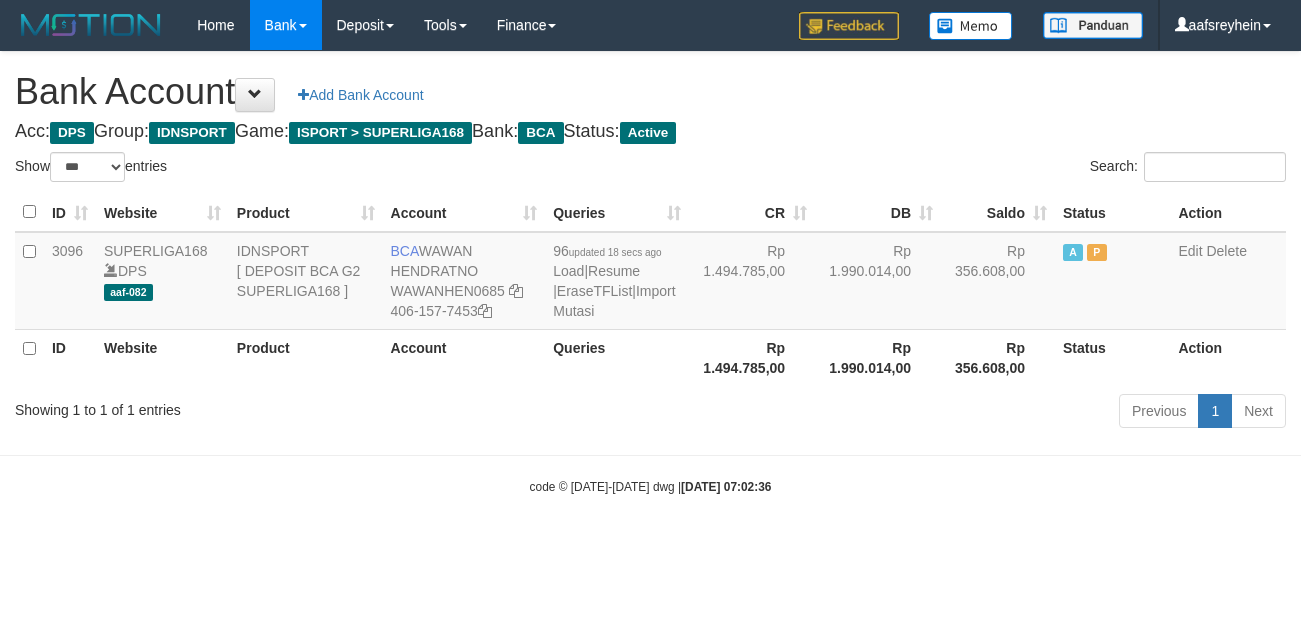 scroll, scrollTop: 0, scrollLeft: 0, axis: both 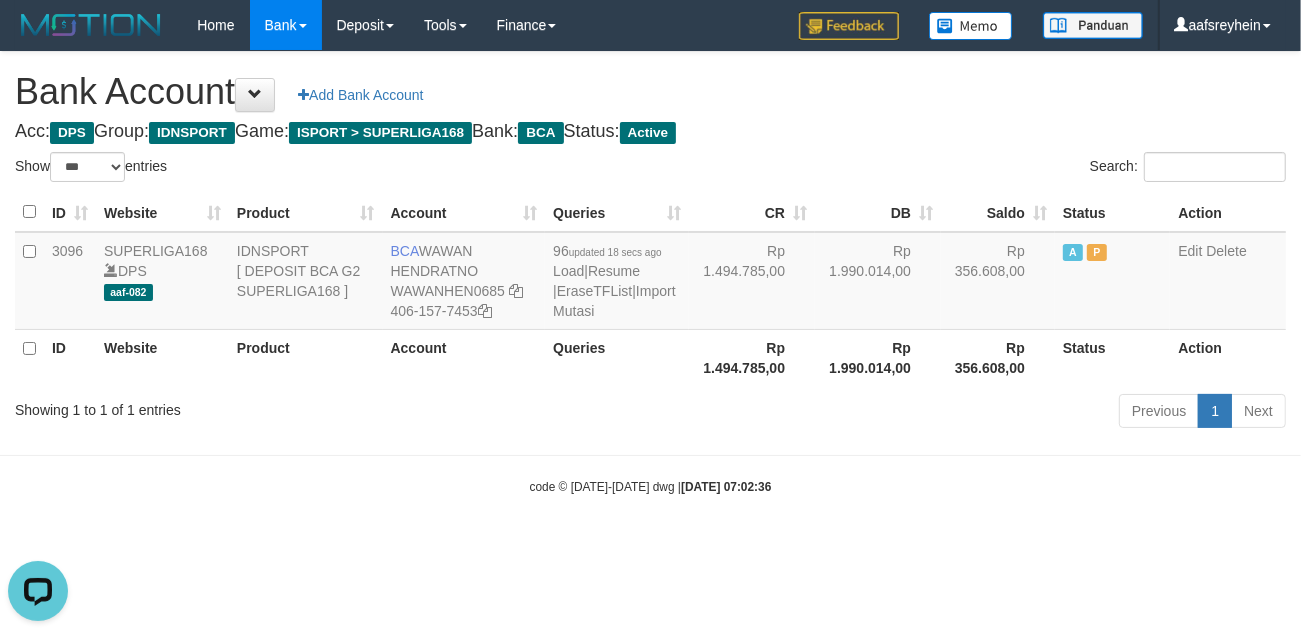 click on "code © 2012-2018 dwg |  2025/07/11 07:02:36" at bounding box center (650, 486) 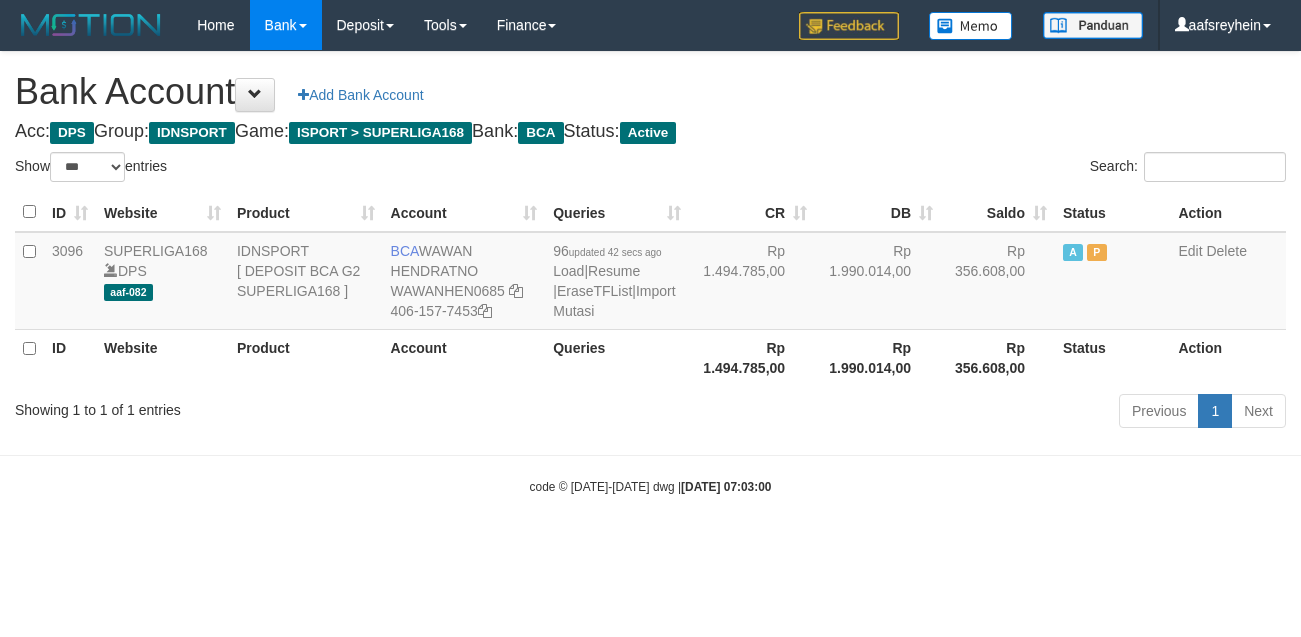 select on "***" 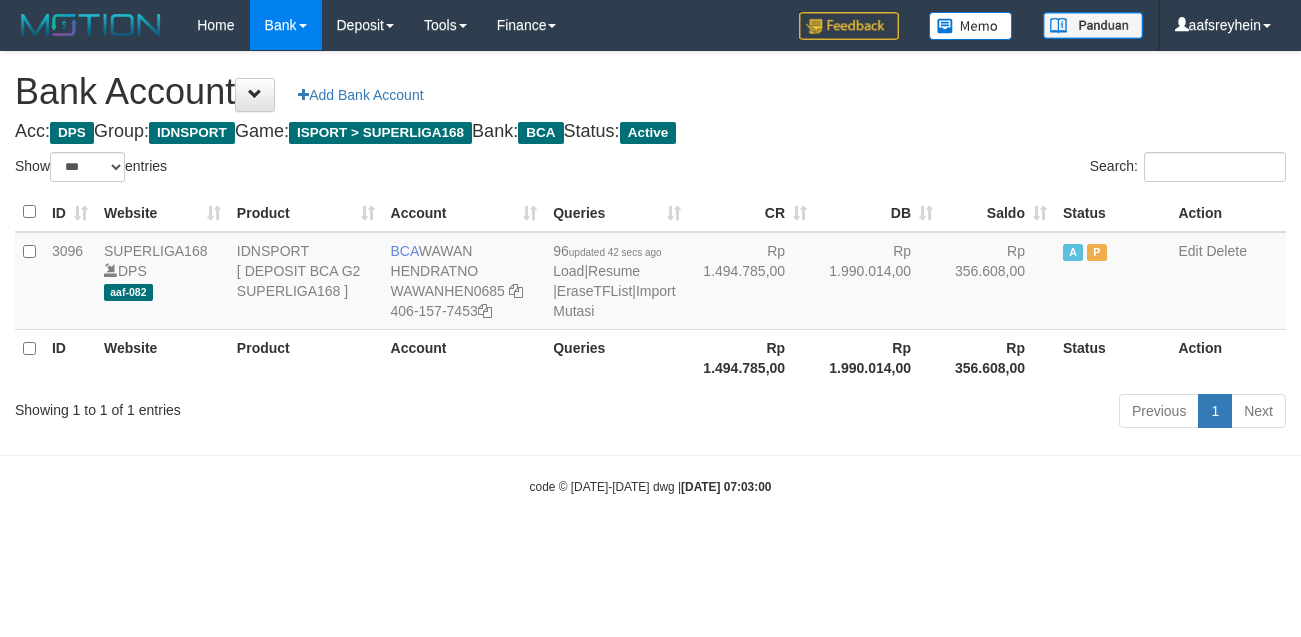 scroll, scrollTop: 0, scrollLeft: 0, axis: both 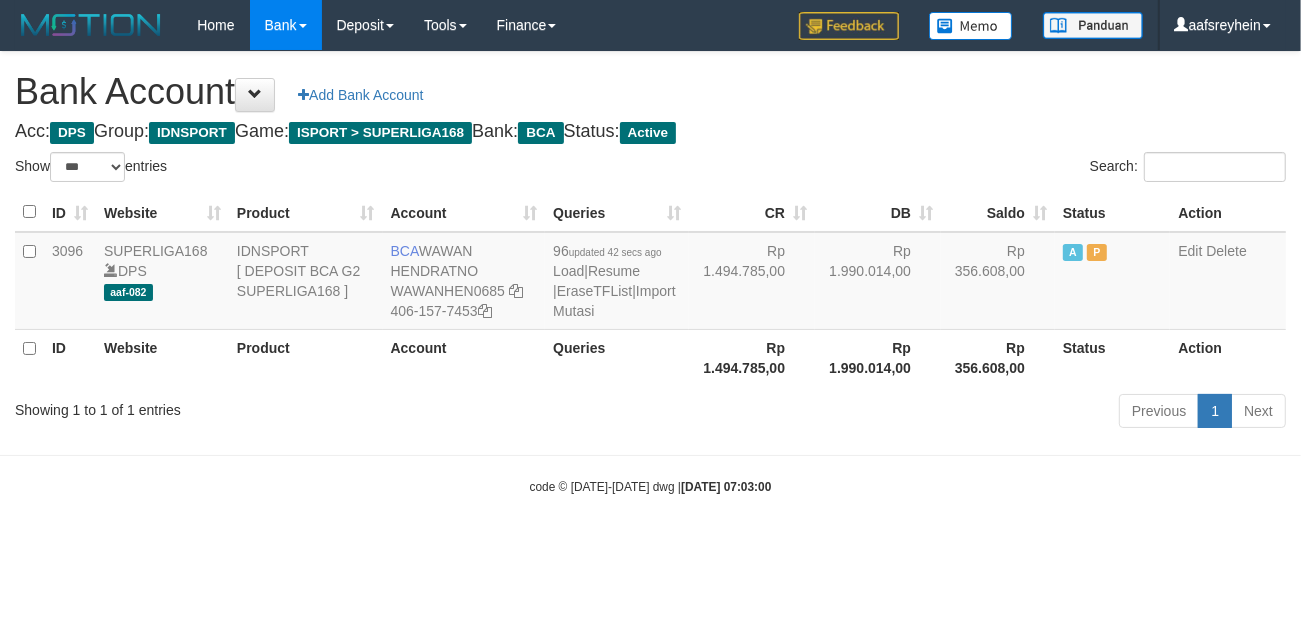 click on "Previous 1 Next" at bounding box center (921, 413) 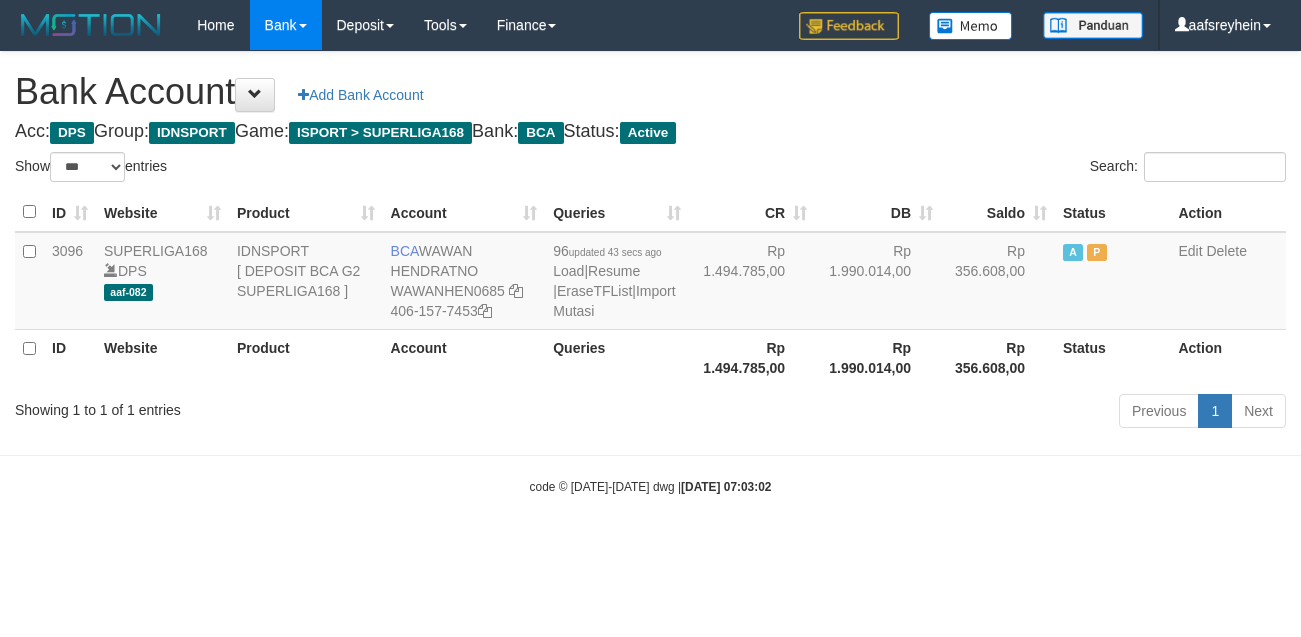 select on "***" 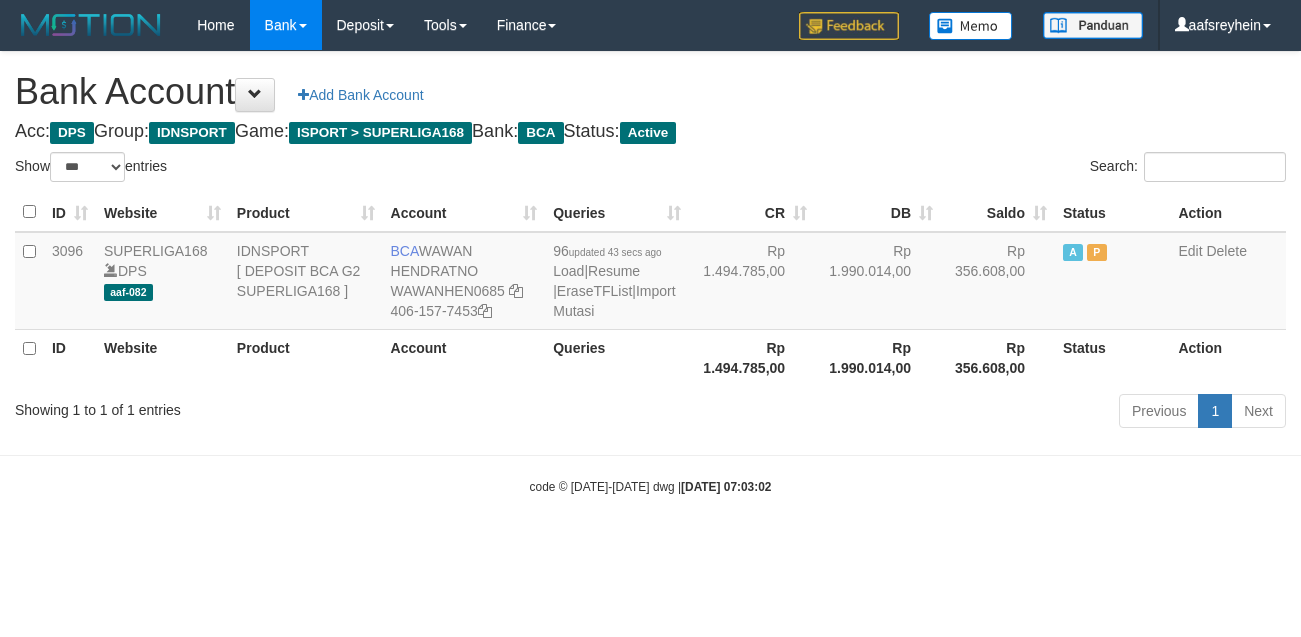 scroll, scrollTop: 0, scrollLeft: 0, axis: both 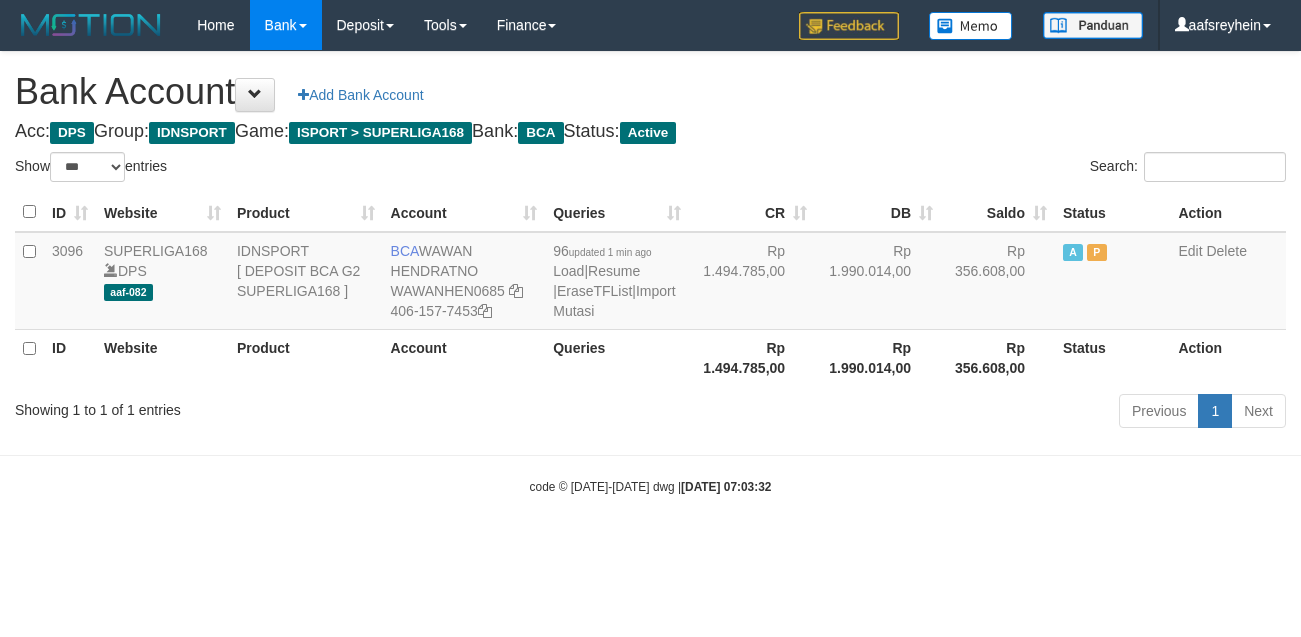 select on "***" 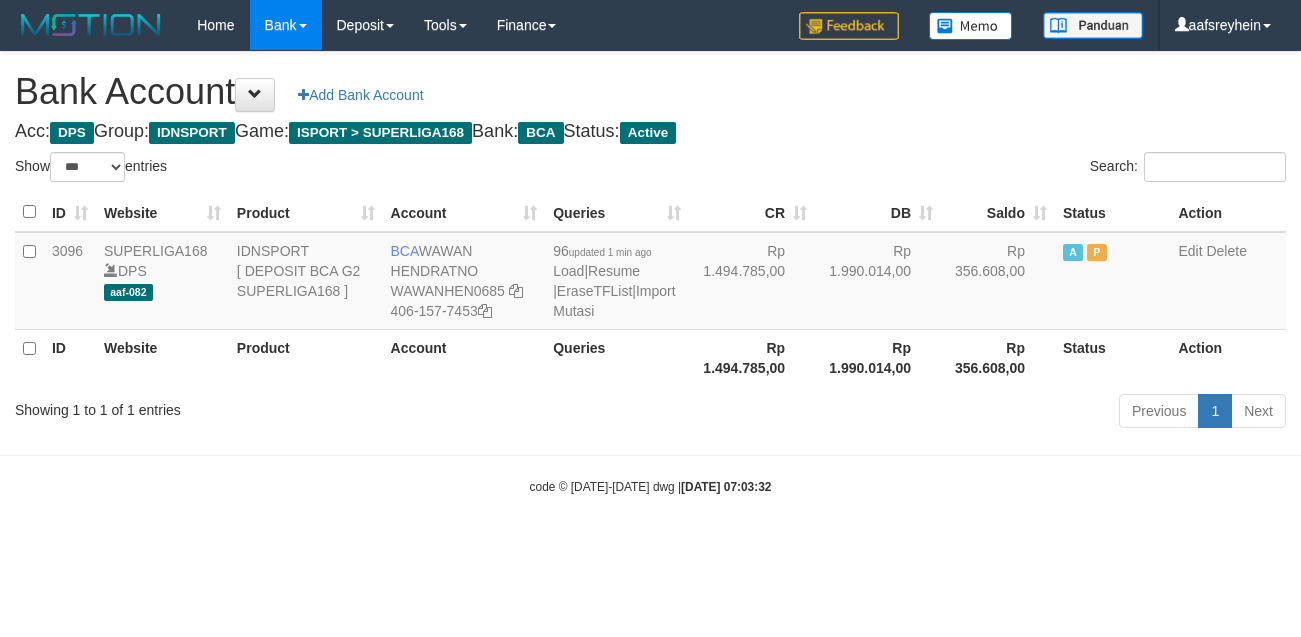 scroll, scrollTop: 0, scrollLeft: 0, axis: both 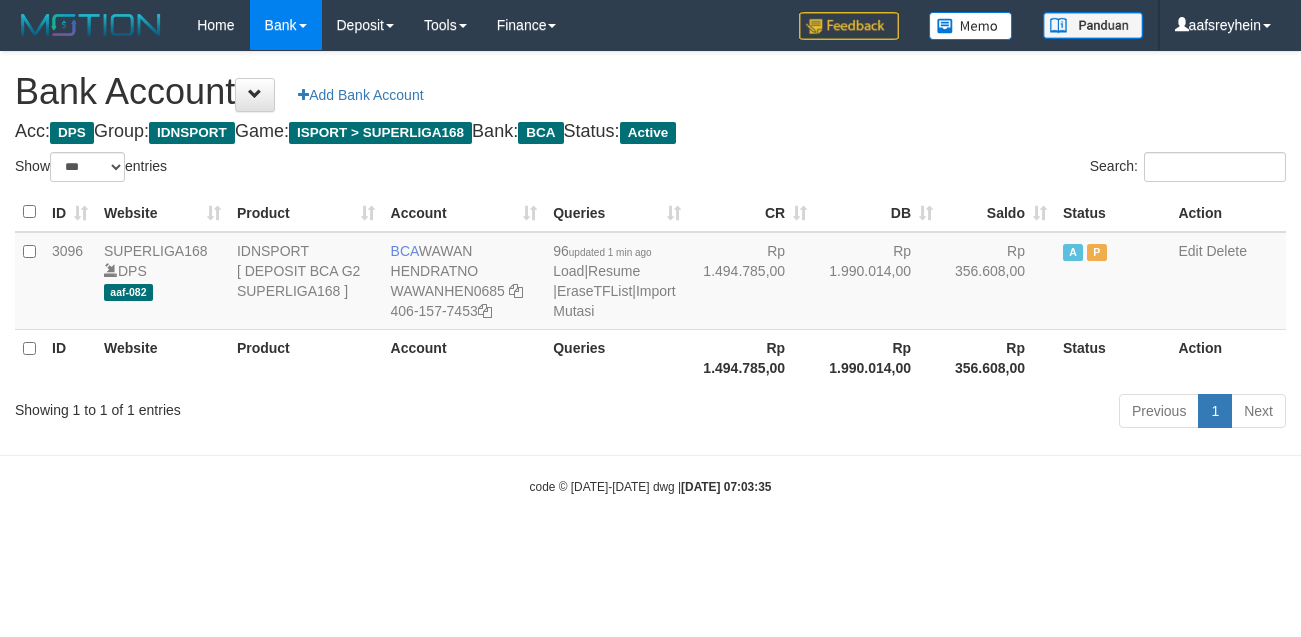select on "***" 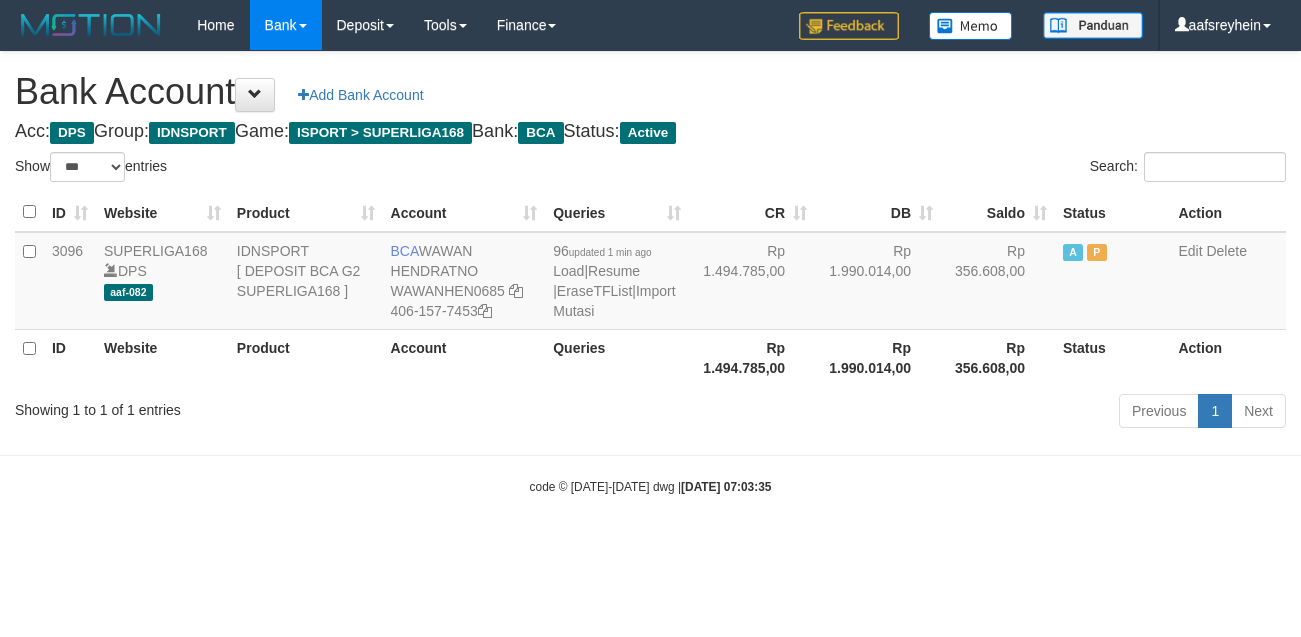 scroll, scrollTop: 0, scrollLeft: 0, axis: both 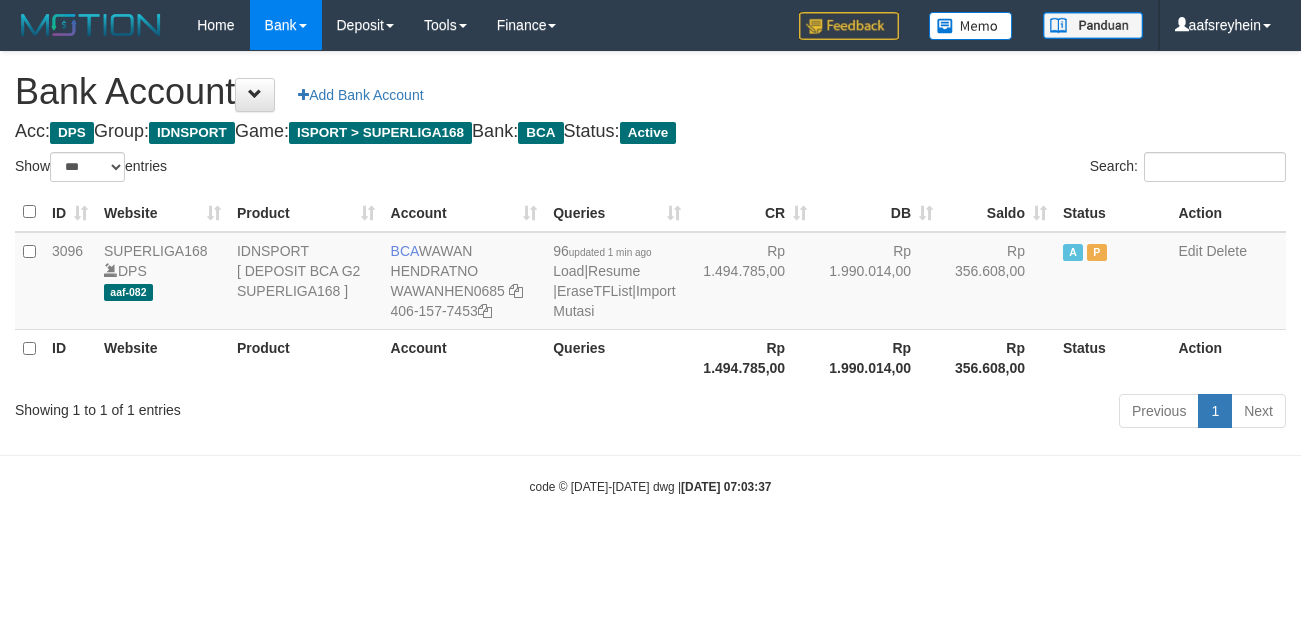 select on "***" 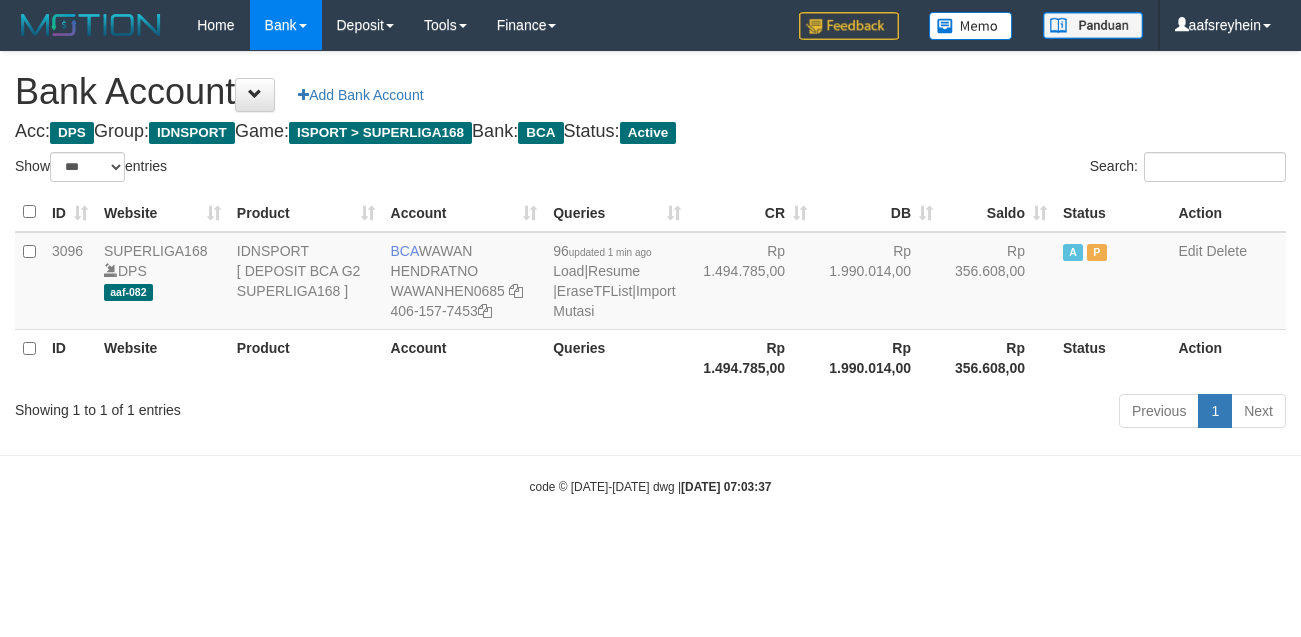scroll, scrollTop: 0, scrollLeft: 0, axis: both 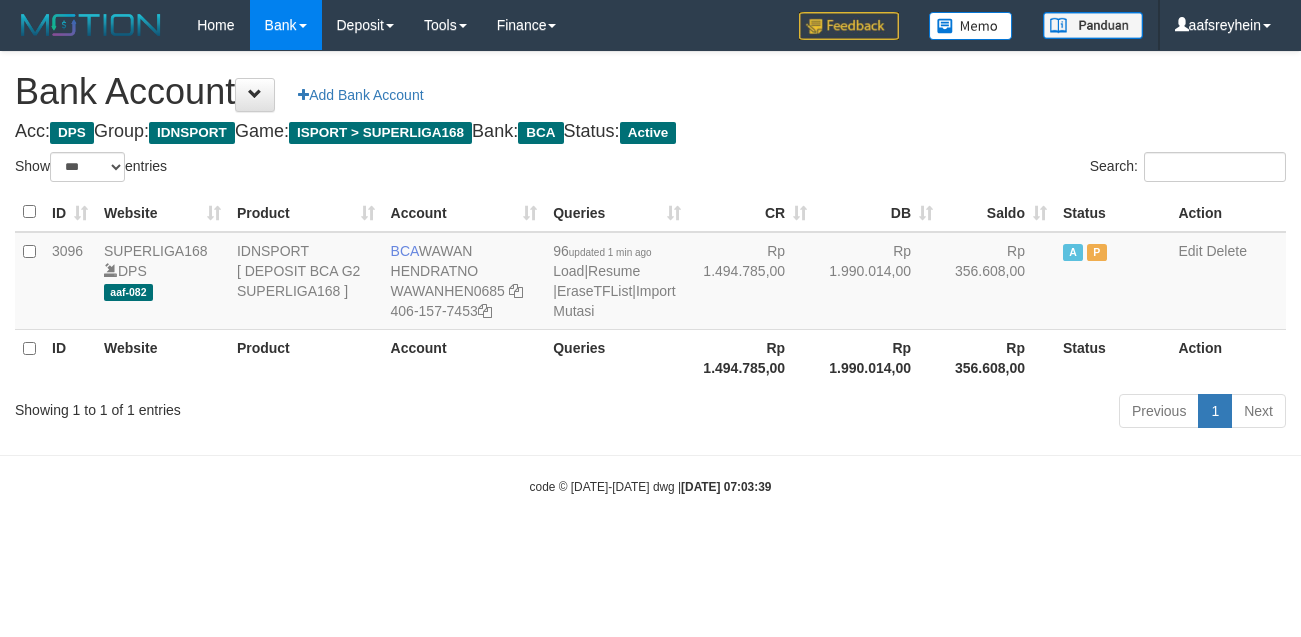 select on "***" 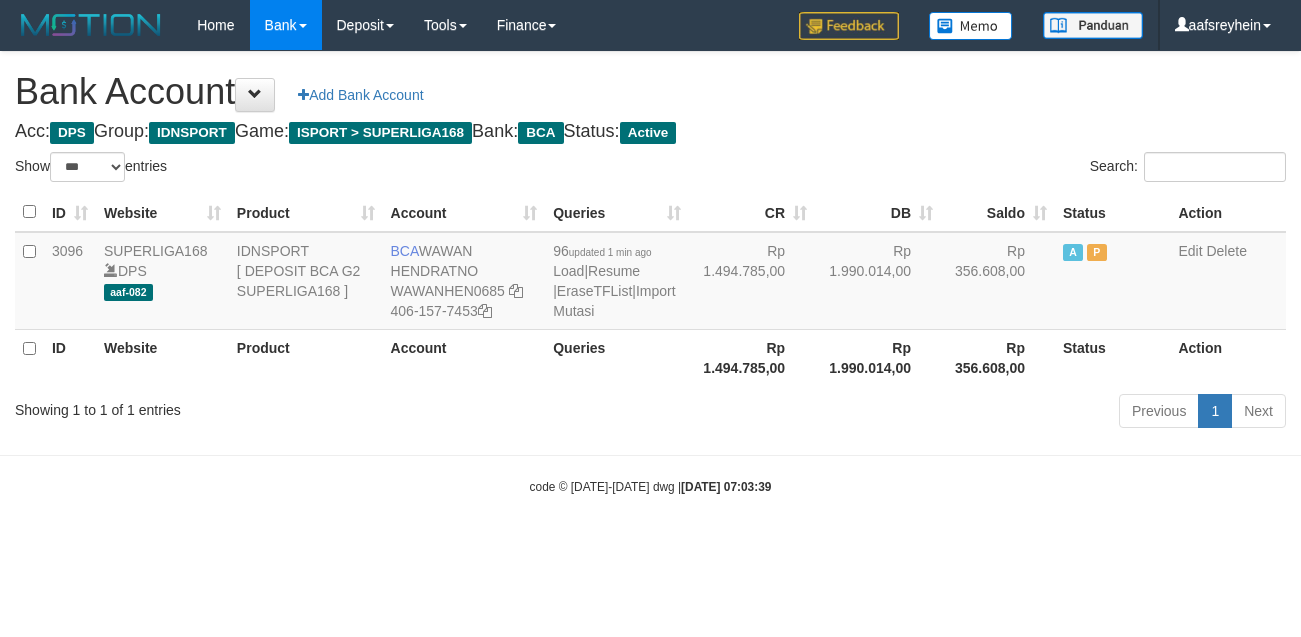 scroll, scrollTop: 0, scrollLeft: 0, axis: both 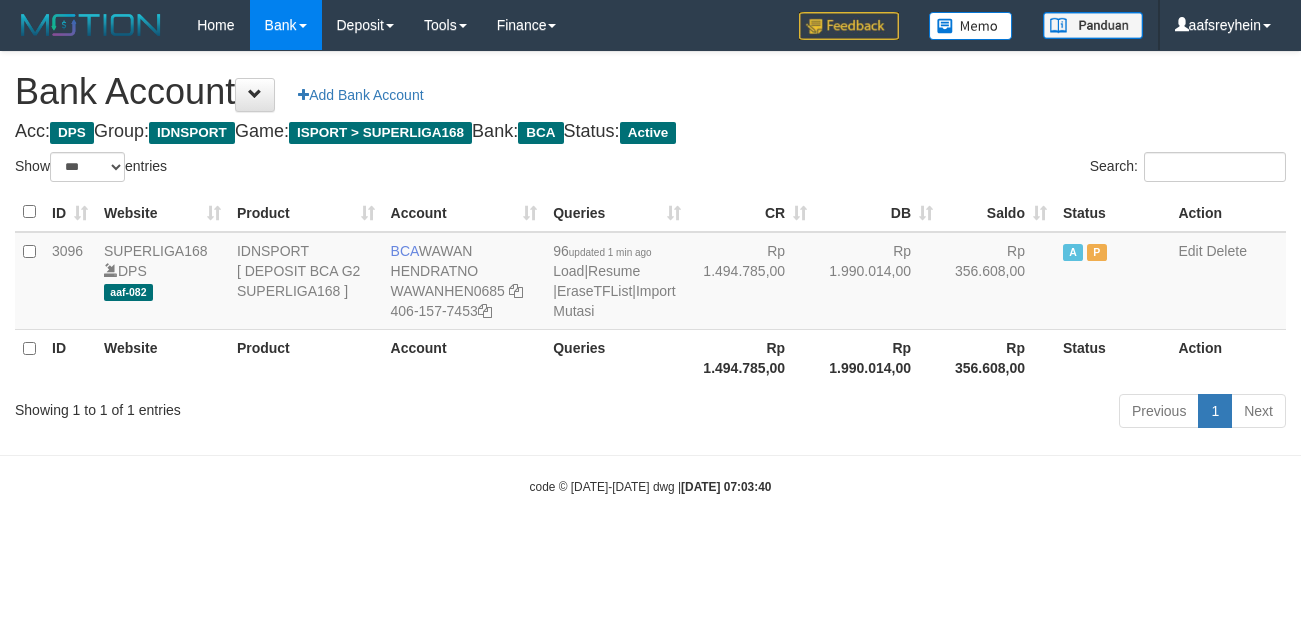 select on "***" 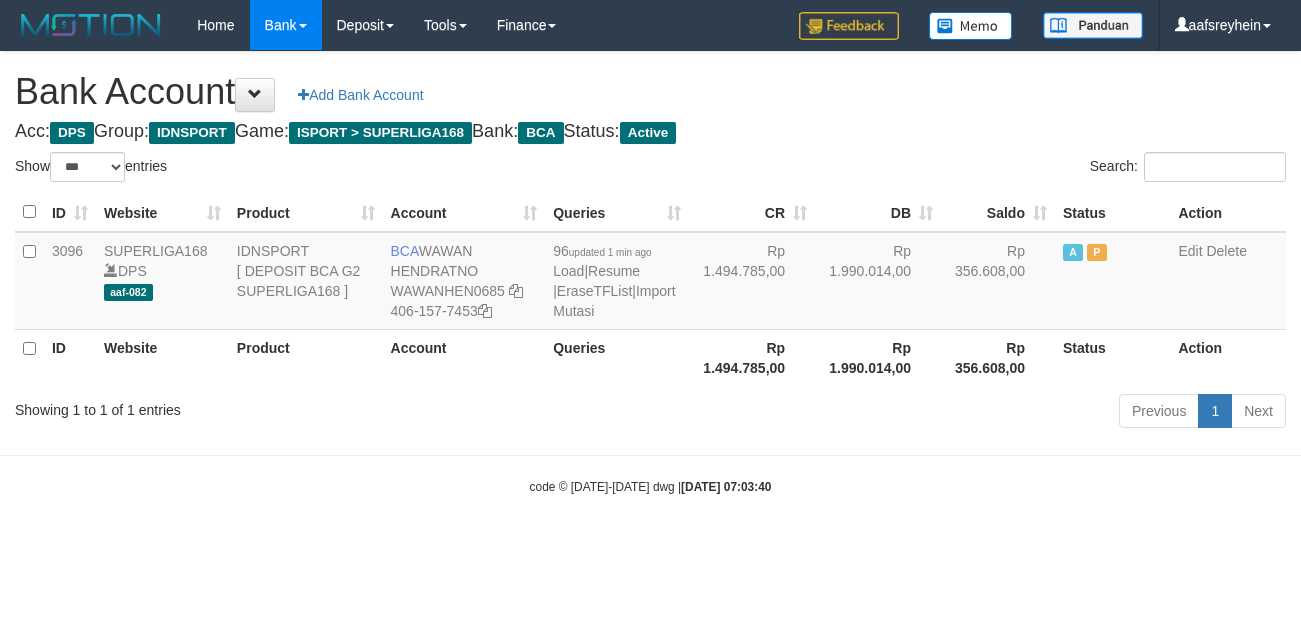 scroll, scrollTop: 0, scrollLeft: 0, axis: both 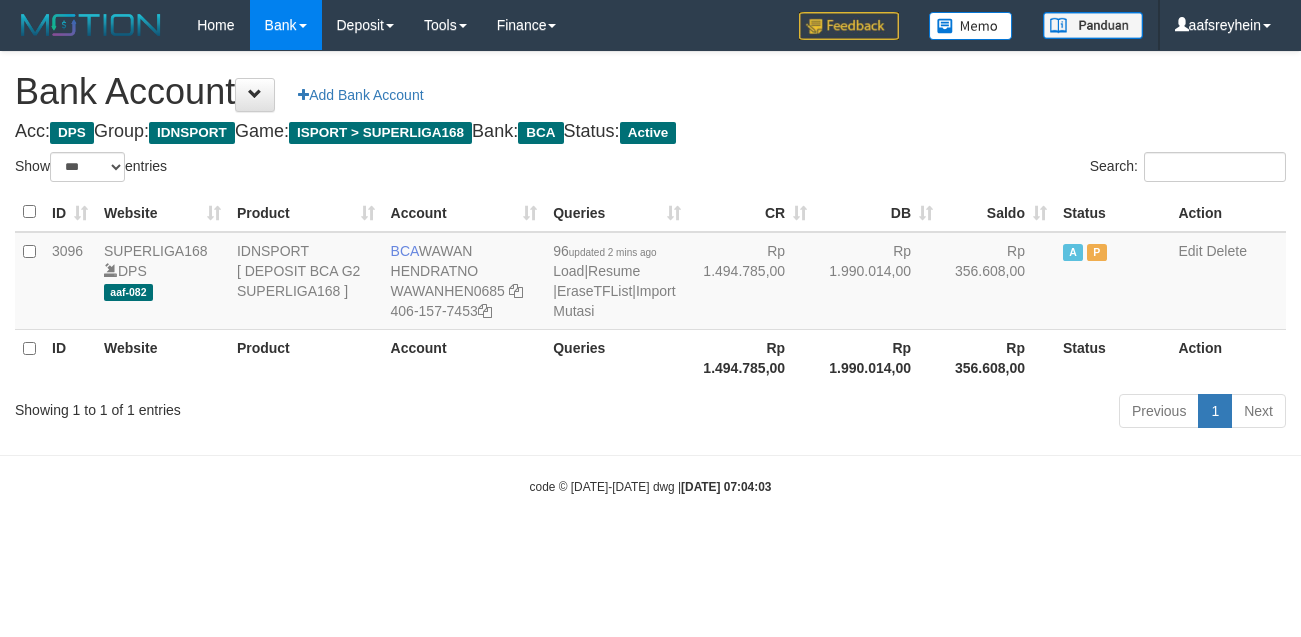 select on "***" 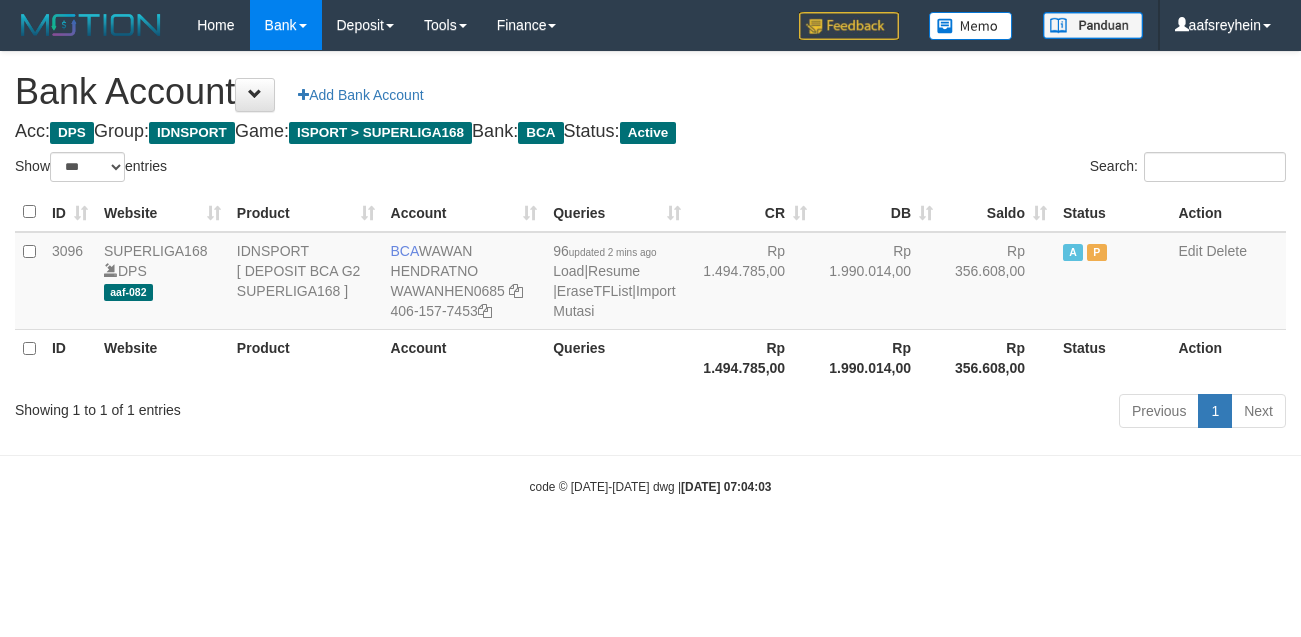 scroll, scrollTop: 0, scrollLeft: 0, axis: both 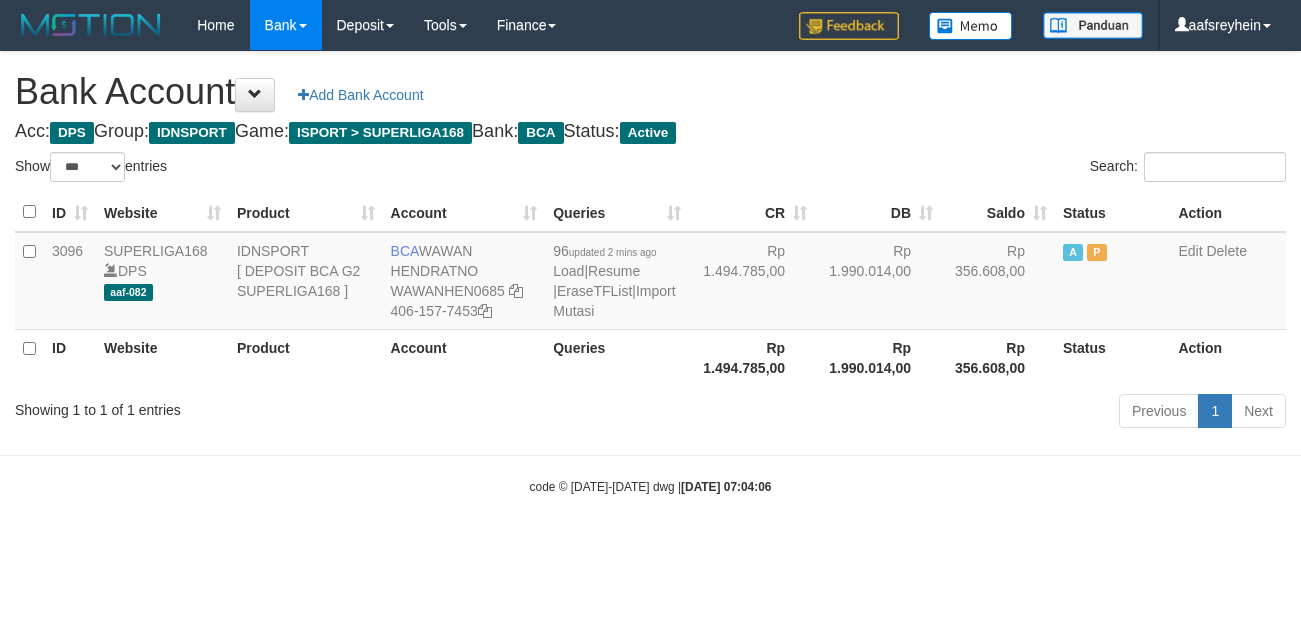 select on "***" 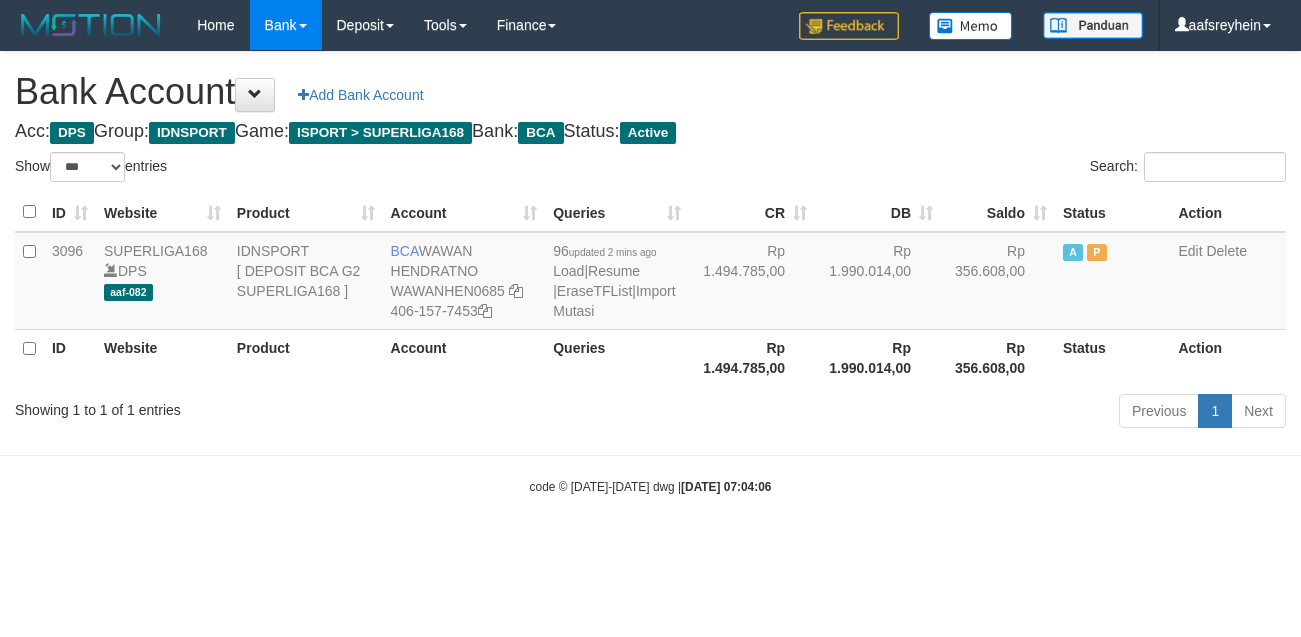 scroll, scrollTop: 0, scrollLeft: 0, axis: both 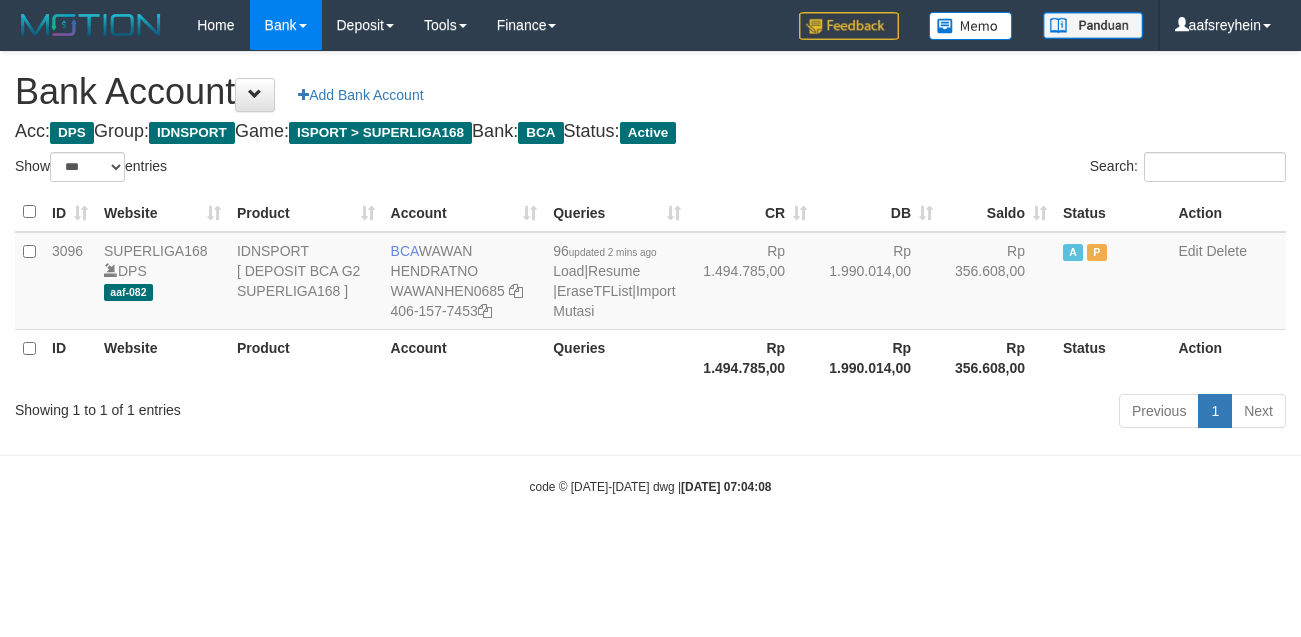 select on "***" 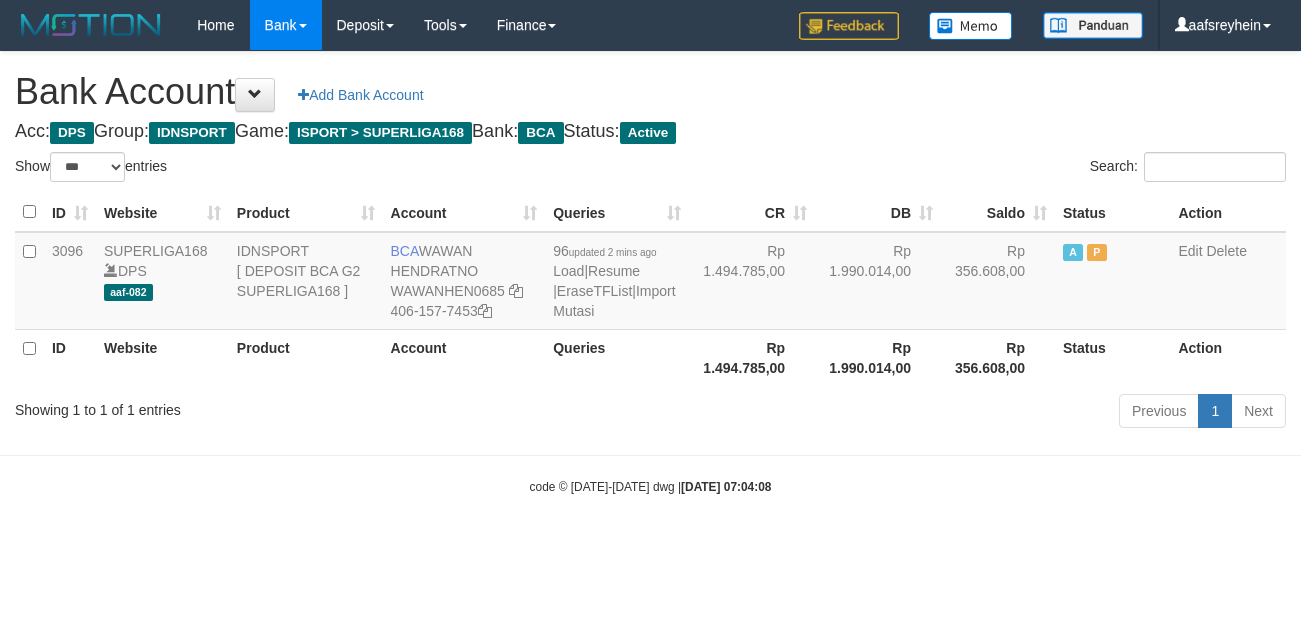 scroll, scrollTop: 0, scrollLeft: 0, axis: both 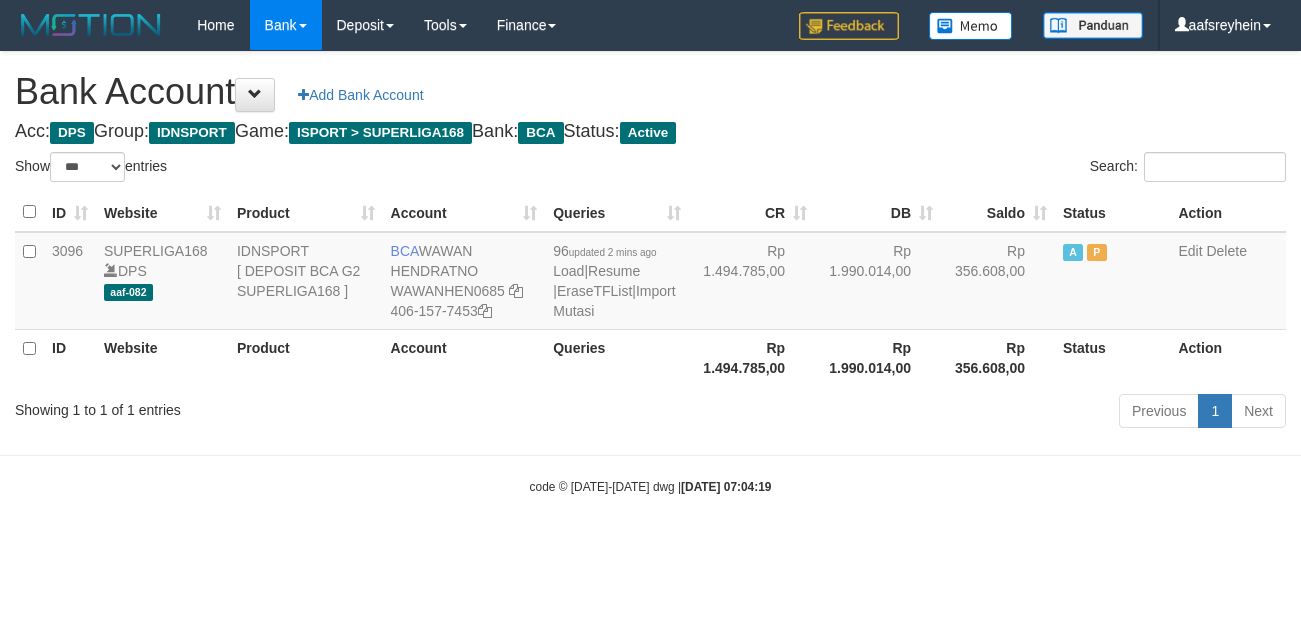 select on "***" 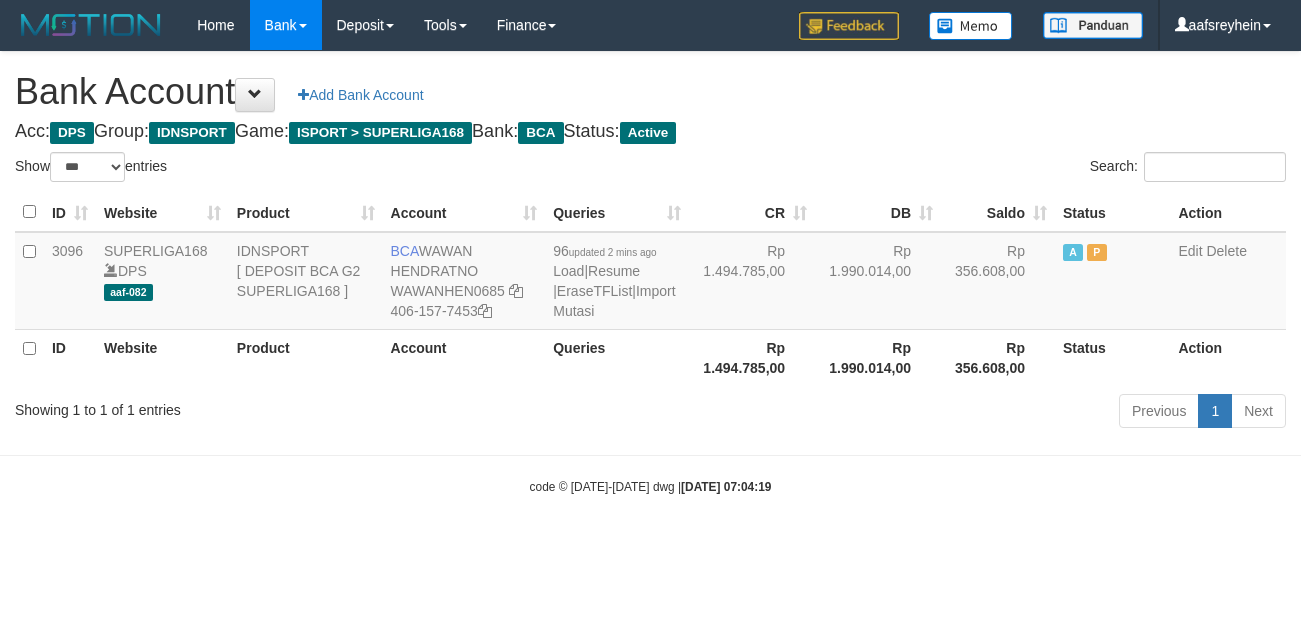scroll, scrollTop: 0, scrollLeft: 0, axis: both 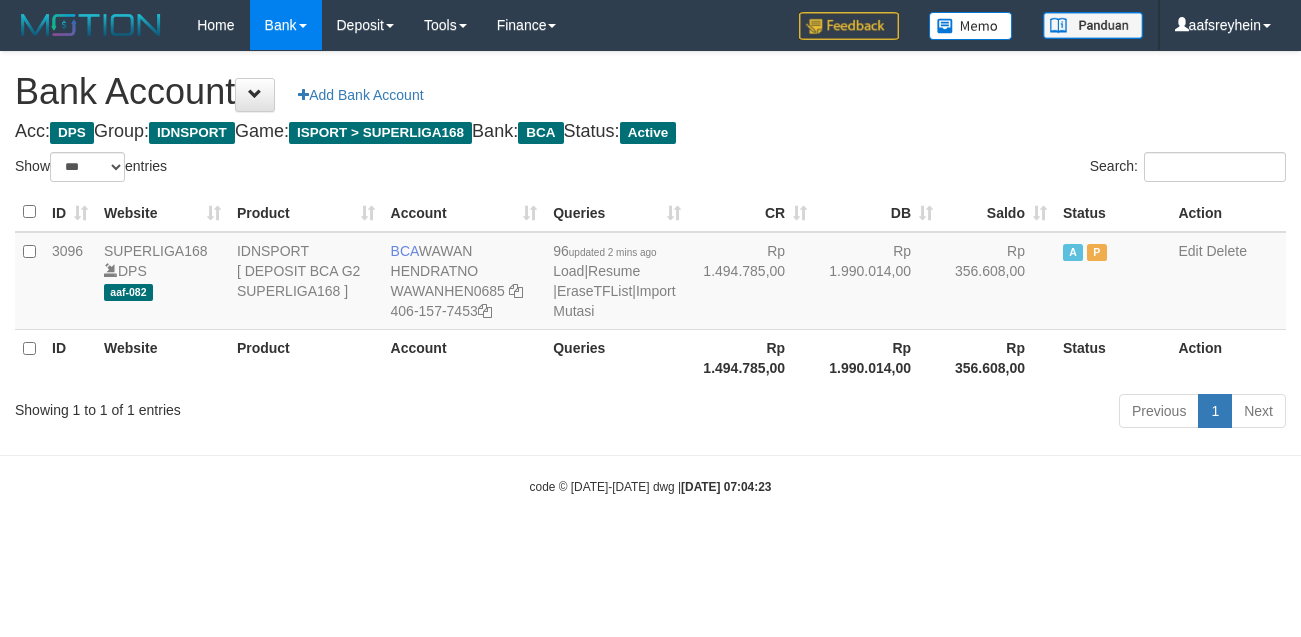 select on "***" 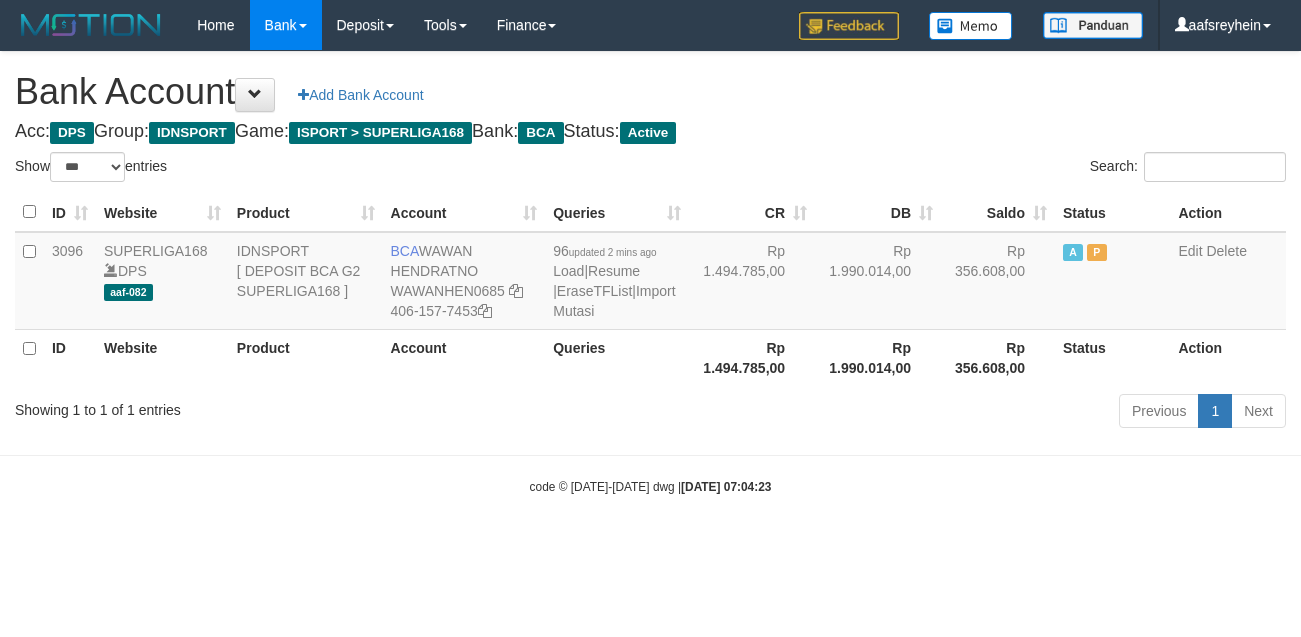 scroll, scrollTop: 0, scrollLeft: 0, axis: both 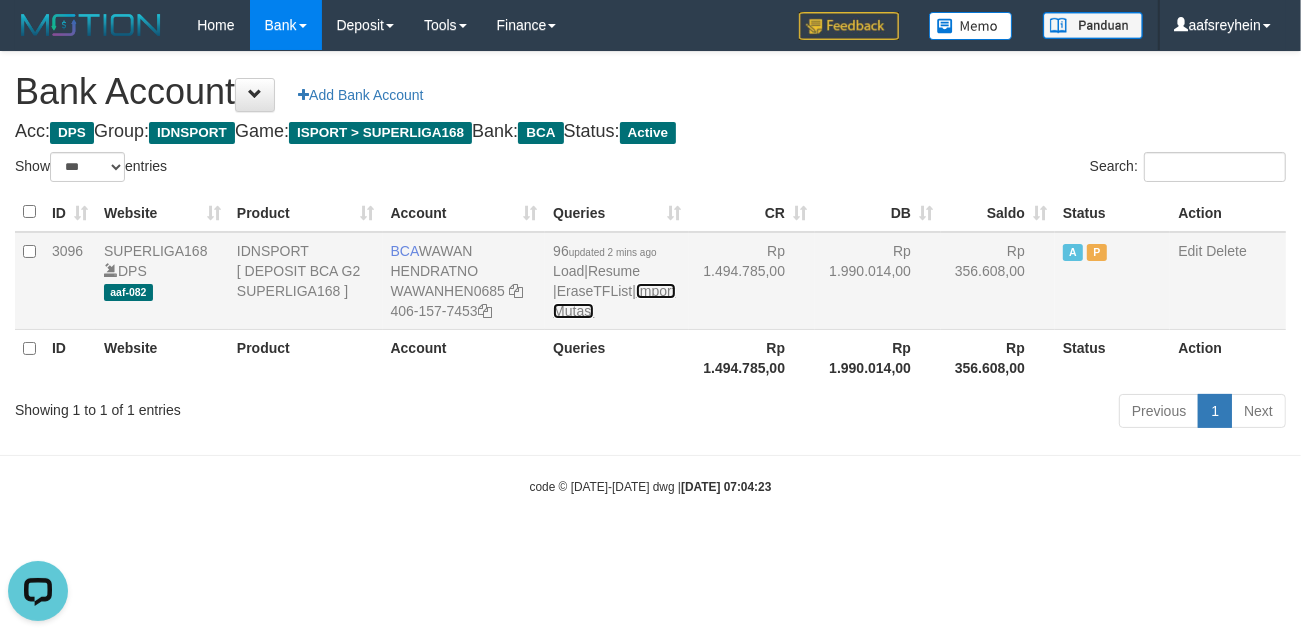 click on "Import Mutasi" at bounding box center (614, 301) 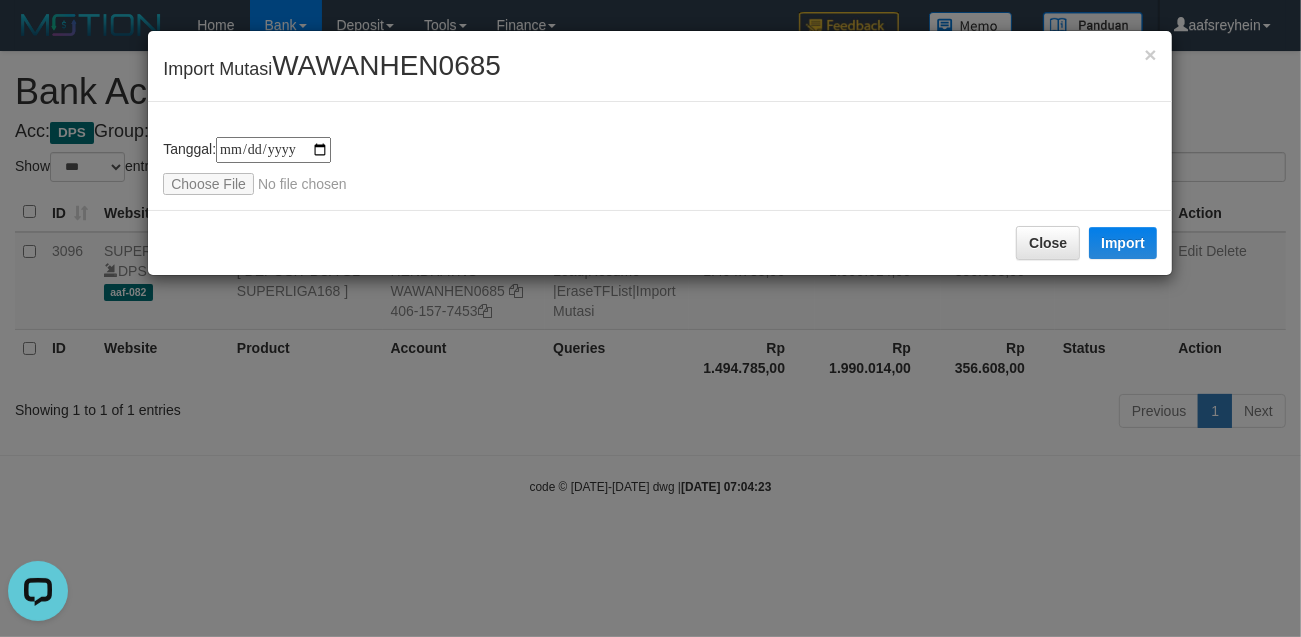 type on "**********" 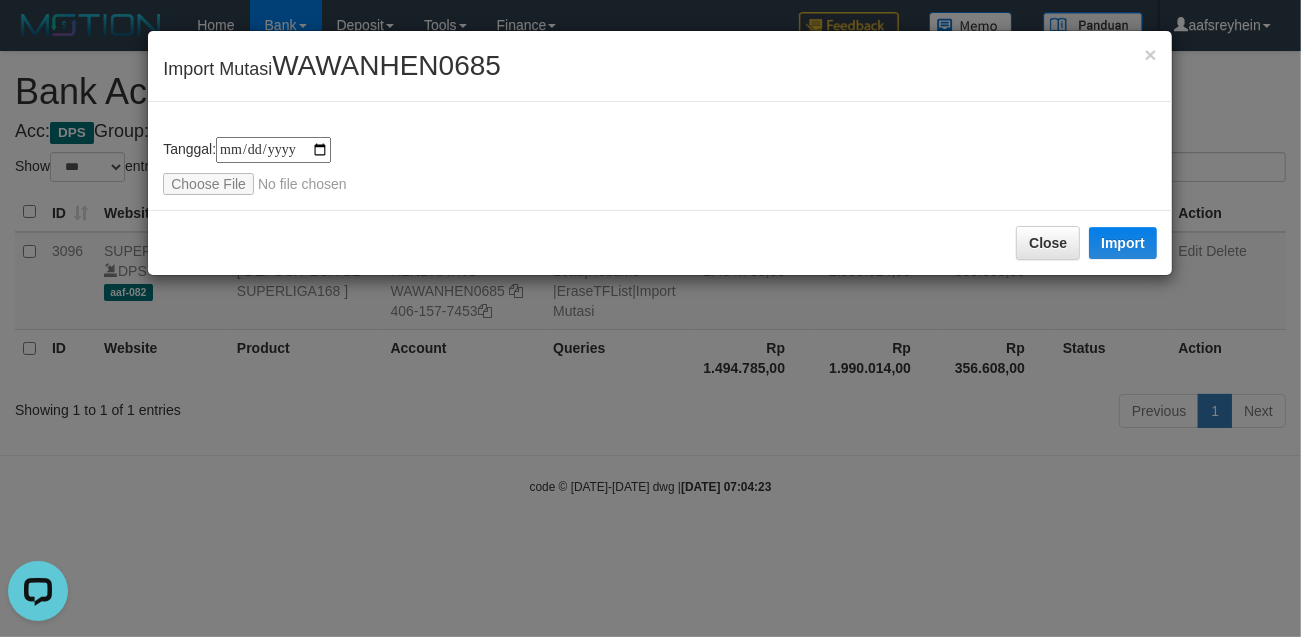 click on "Close
Import" at bounding box center (660, 242) 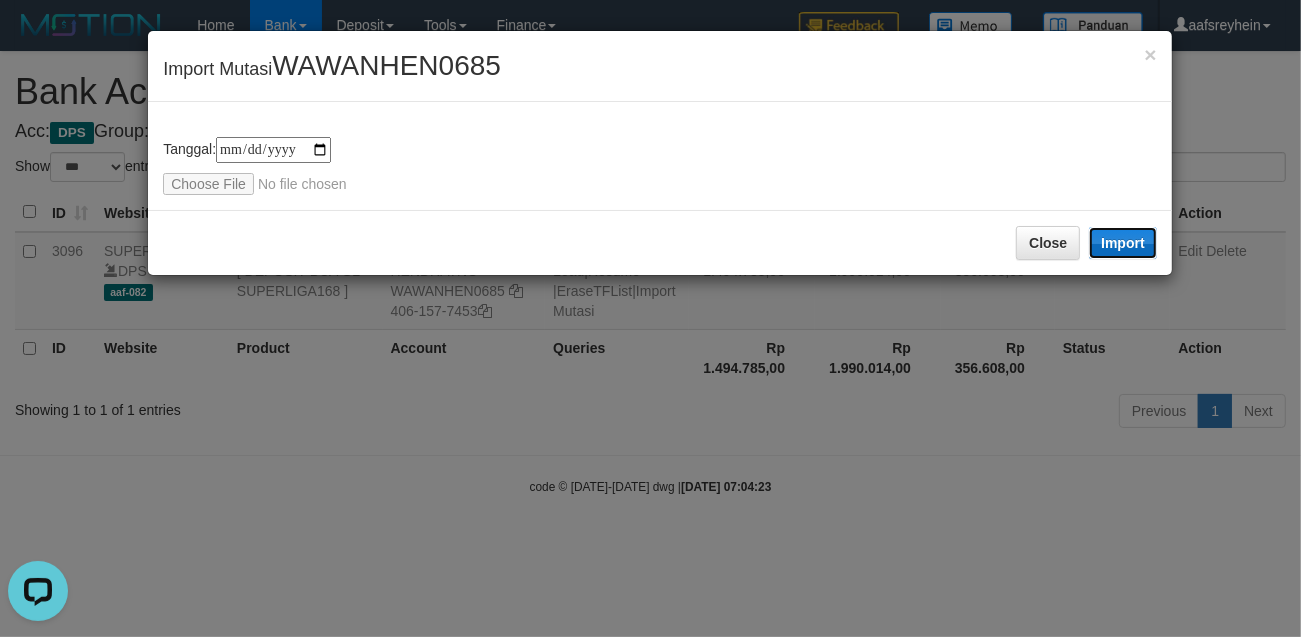 click on "Import" at bounding box center (1123, 243) 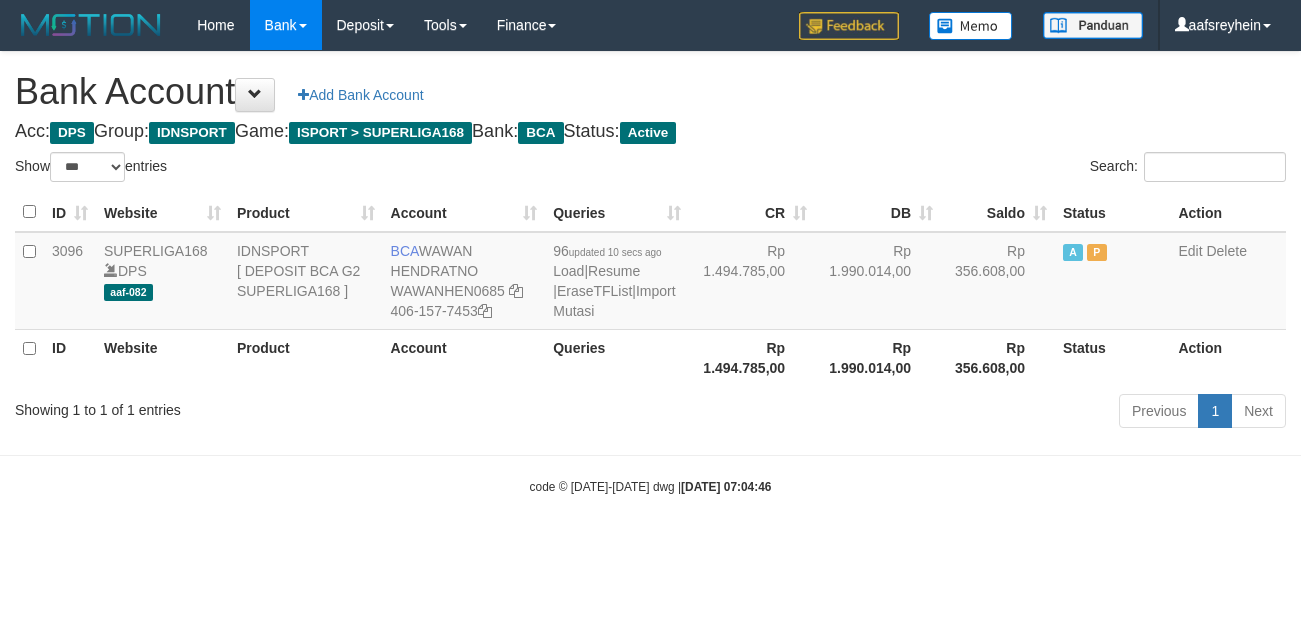 select on "***" 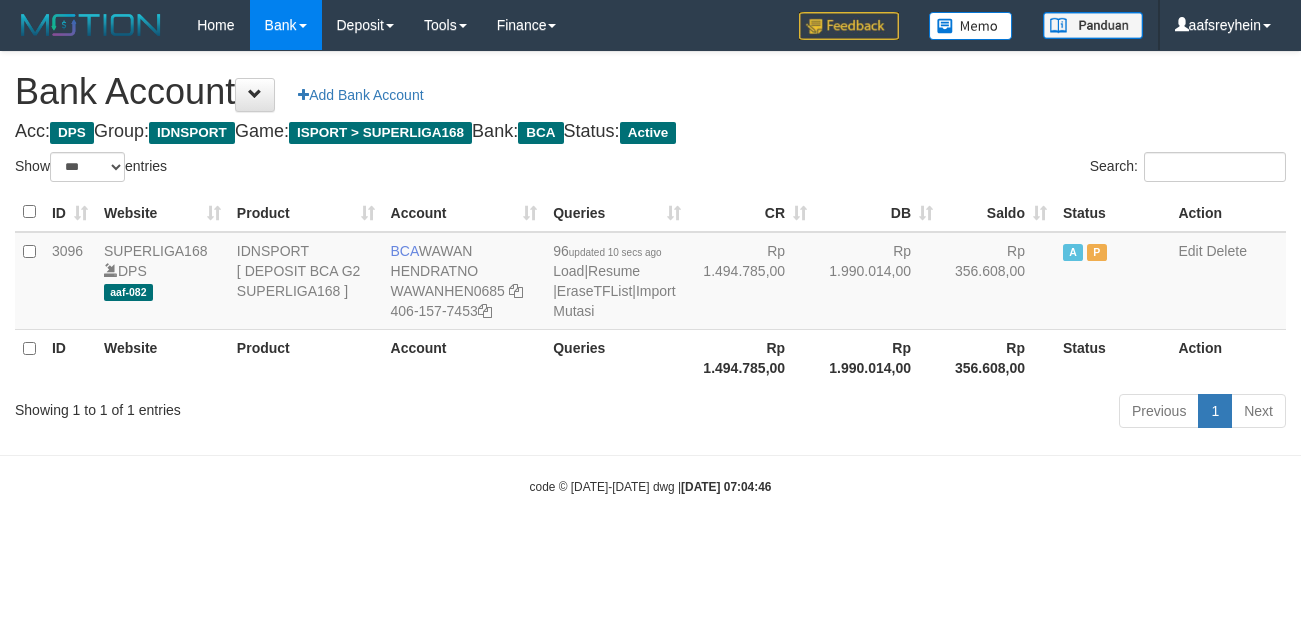 scroll, scrollTop: 0, scrollLeft: 0, axis: both 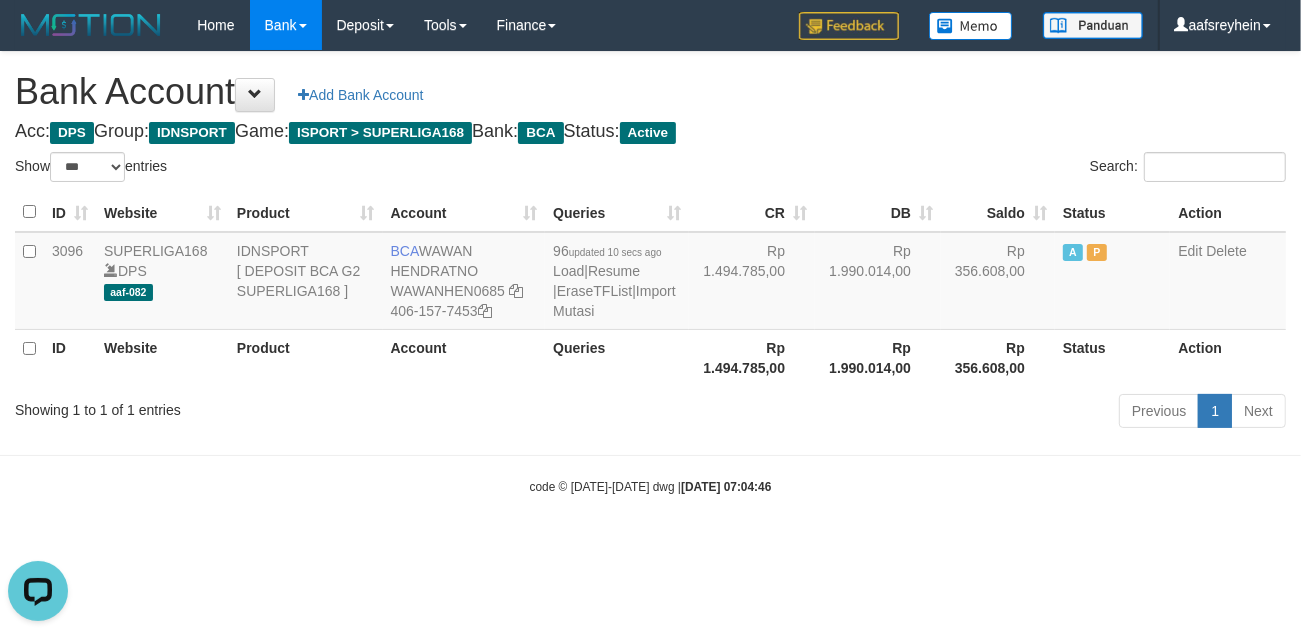 click on "code © 2012-2018 dwg |  2025/07/11 07:04:46" at bounding box center [650, 486] 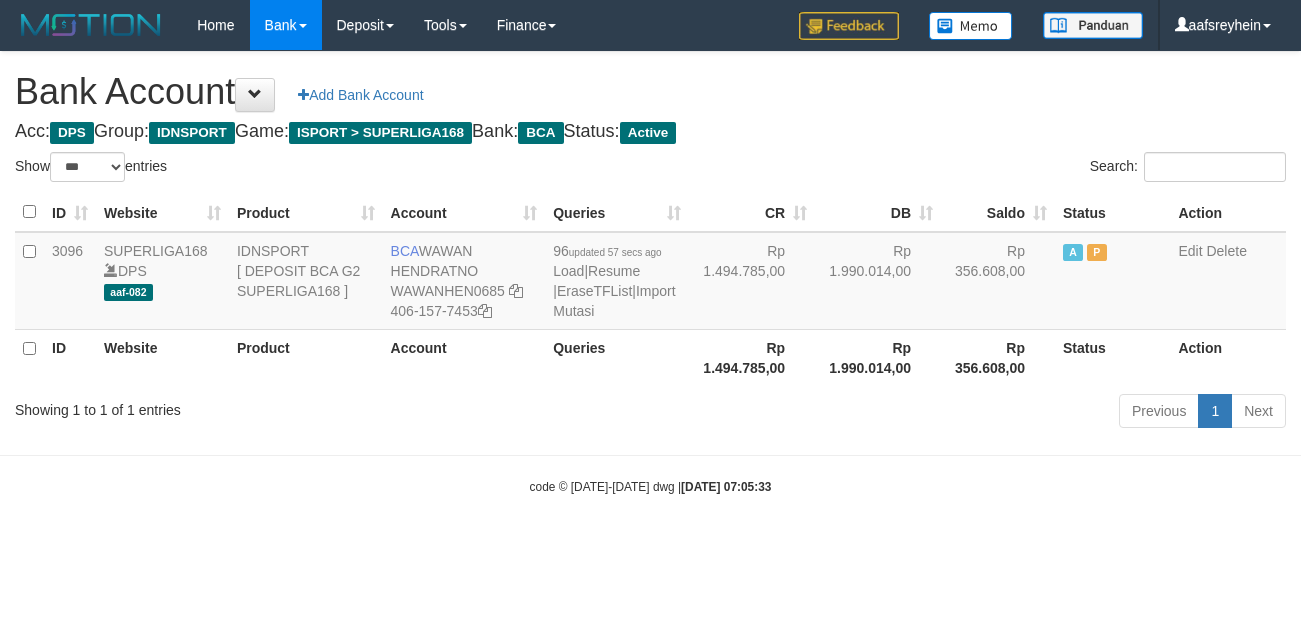 select on "***" 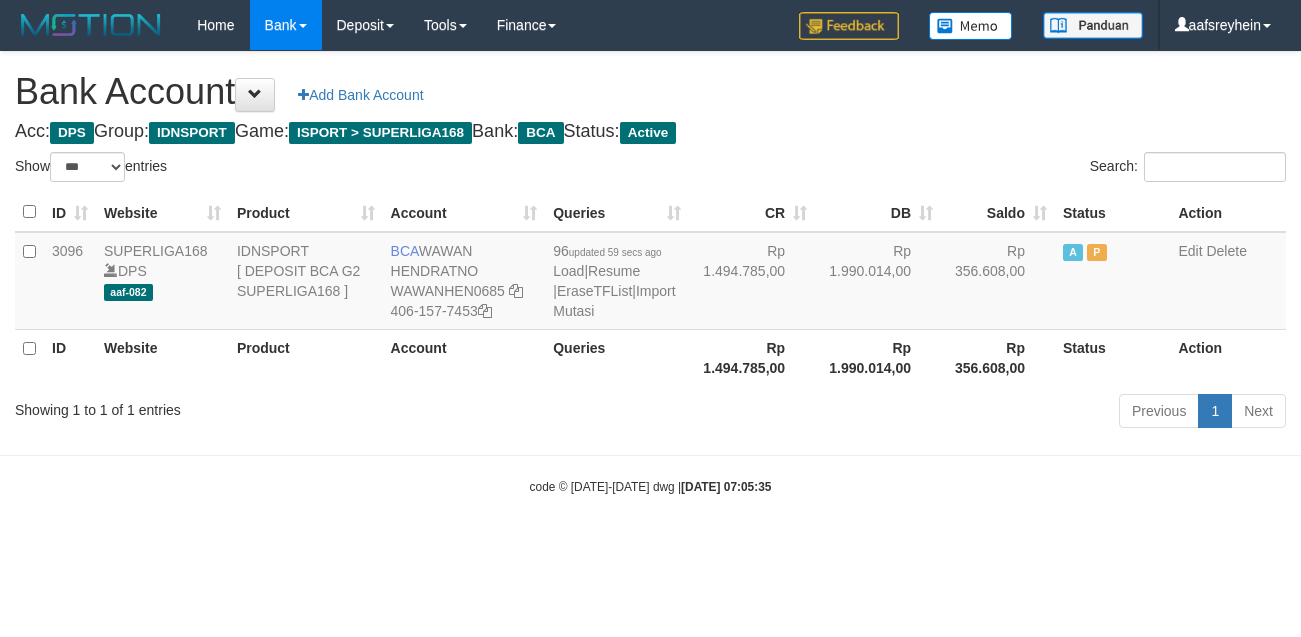 select on "***" 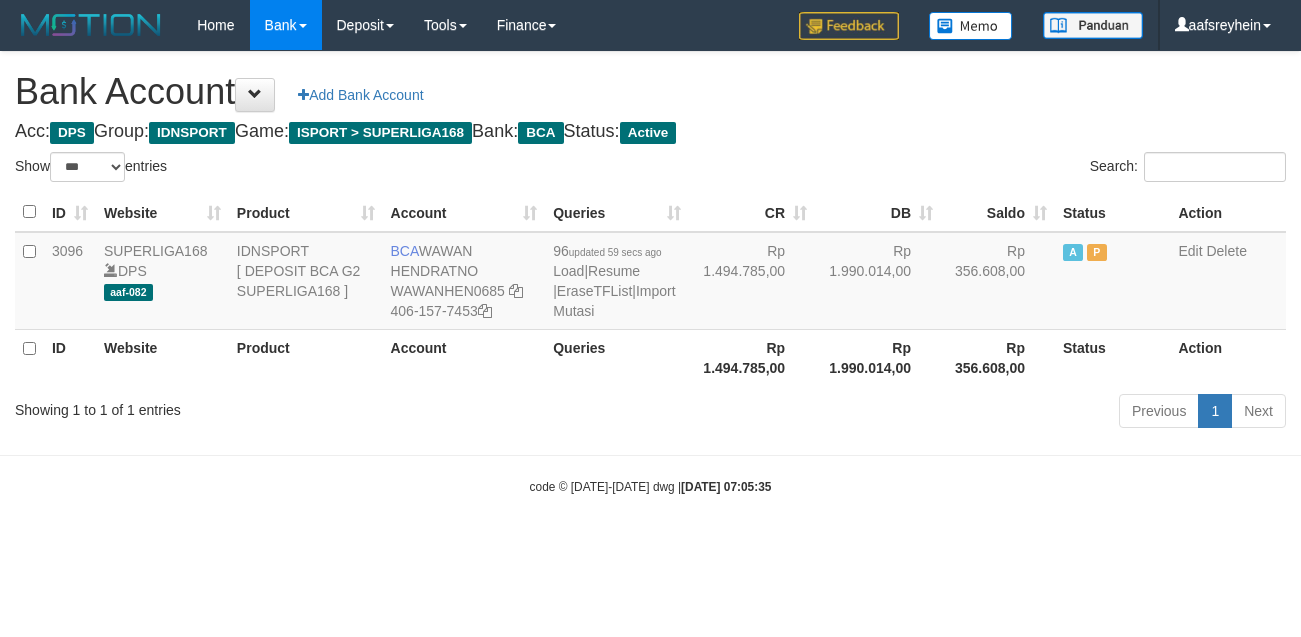 scroll, scrollTop: 0, scrollLeft: 0, axis: both 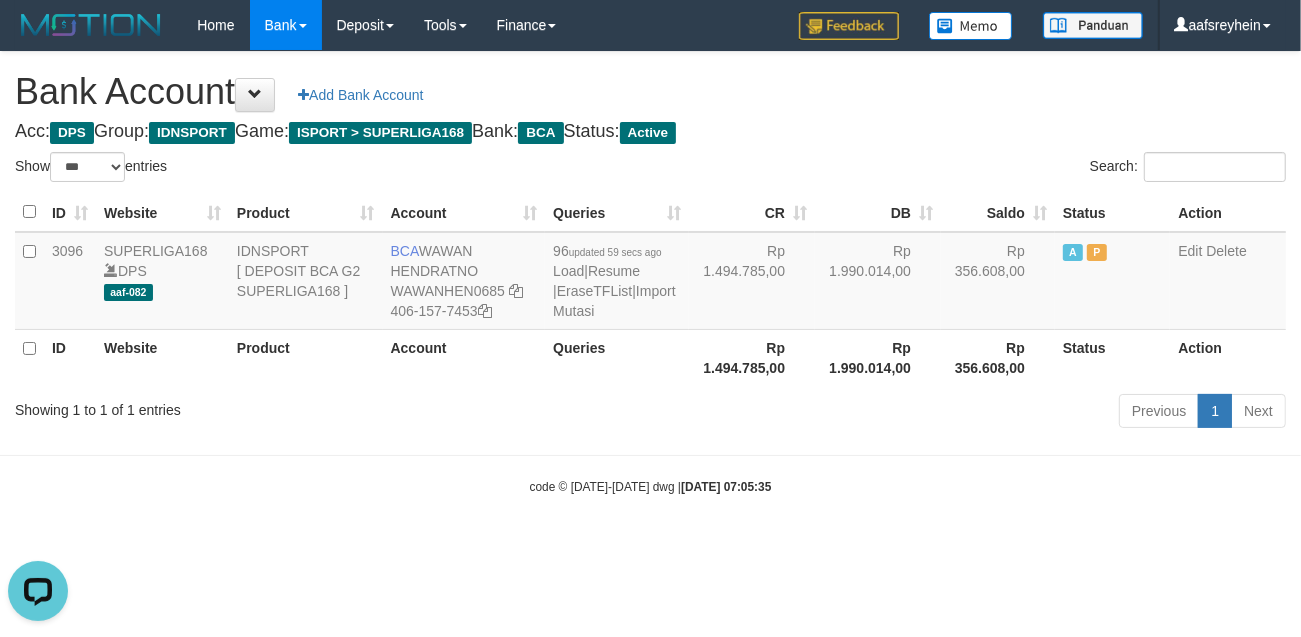 drag, startPoint x: 1065, startPoint y: 533, endPoint x: 1077, endPoint y: 491, distance: 43.68066 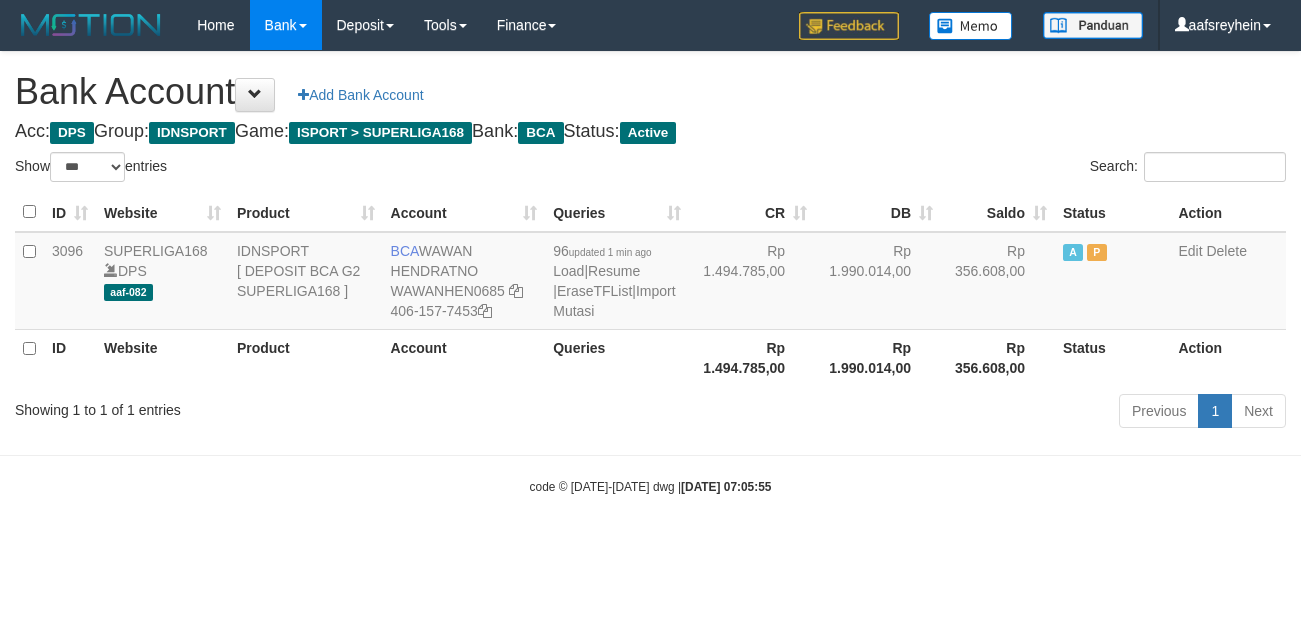 select on "***" 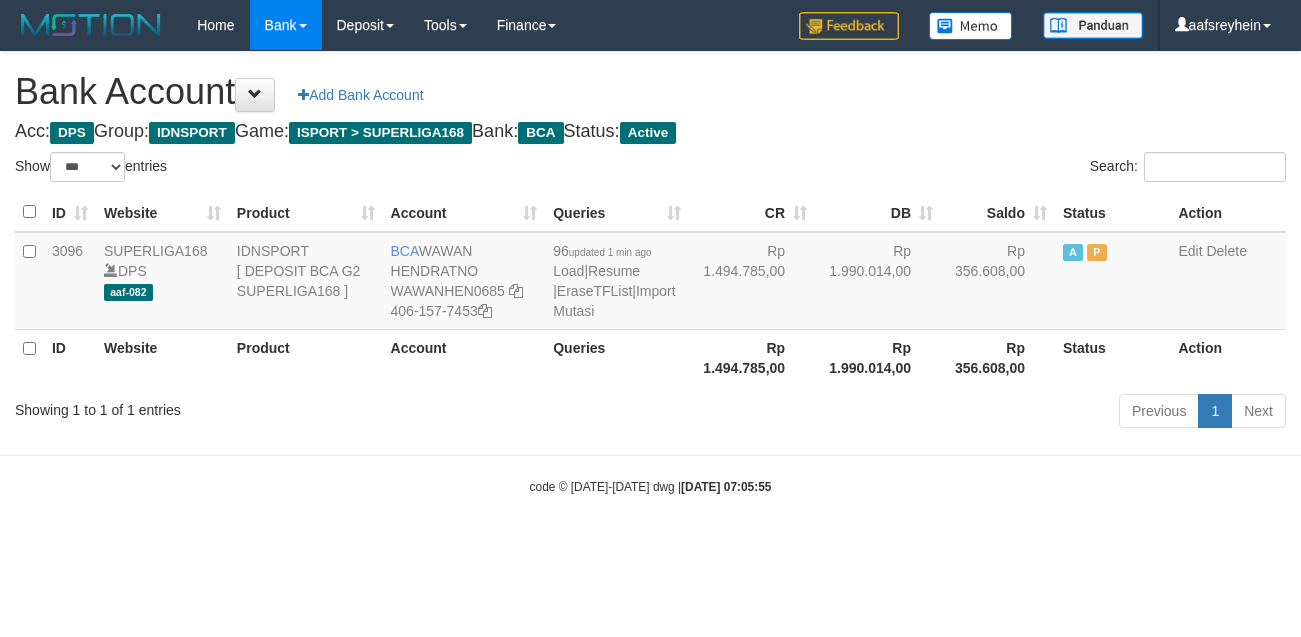 scroll, scrollTop: 0, scrollLeft: 0, axis: both 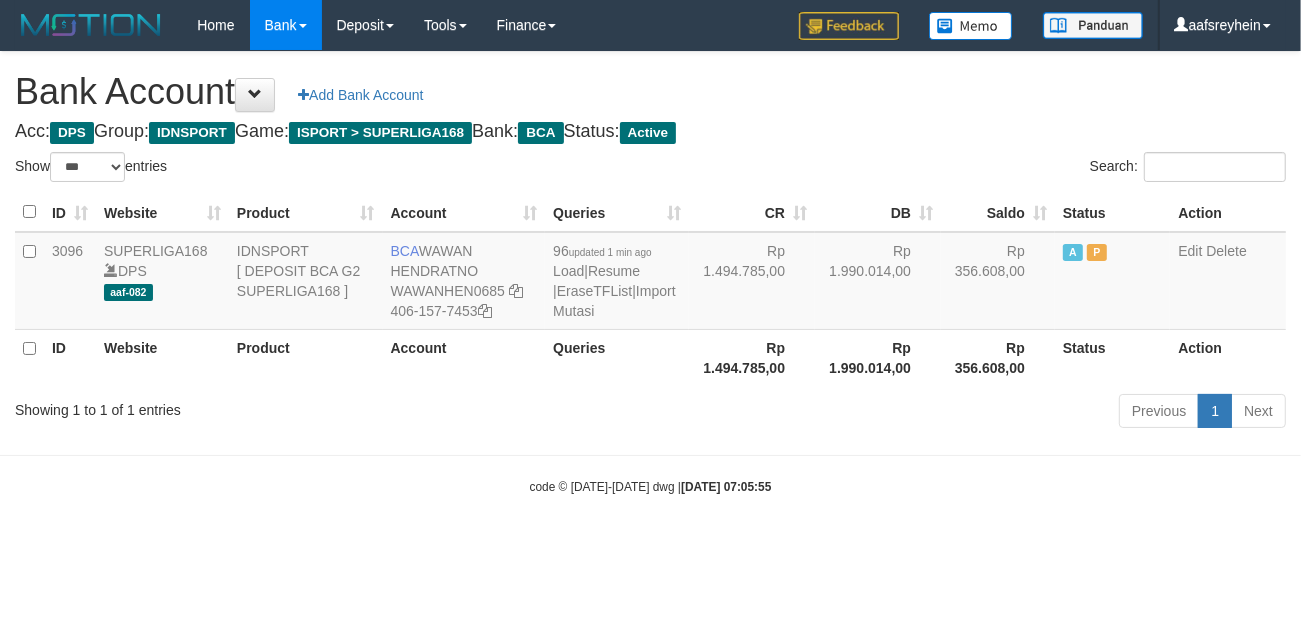 drag, startPoint x: 0, startPoint y: 0, endPoint x: 910, endPoint y: 530, distance: 1053.0907 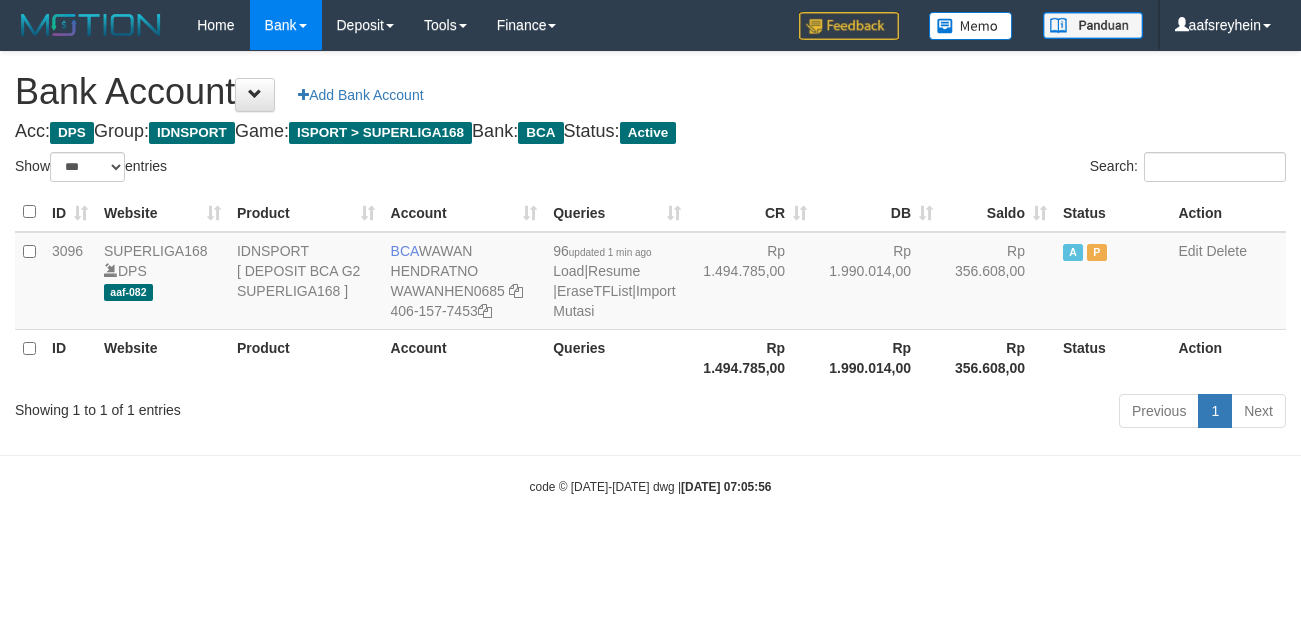 select on "***" 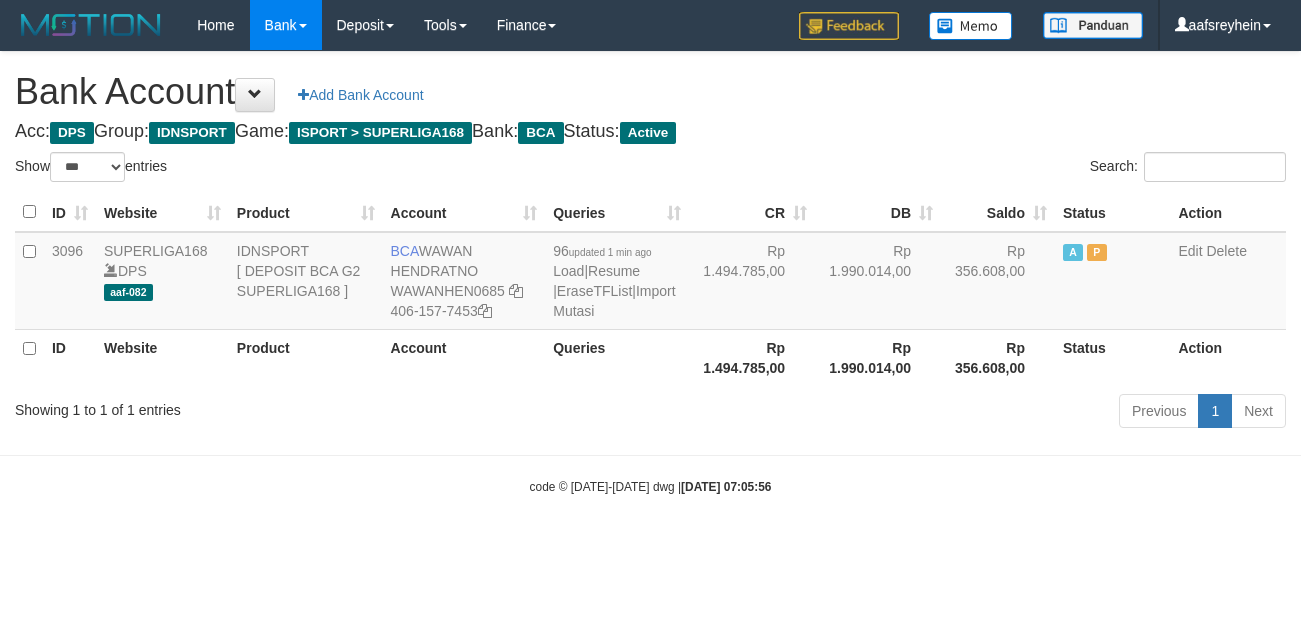 scroll, scrollTop: 0, scrollLeft: 0, axis: both 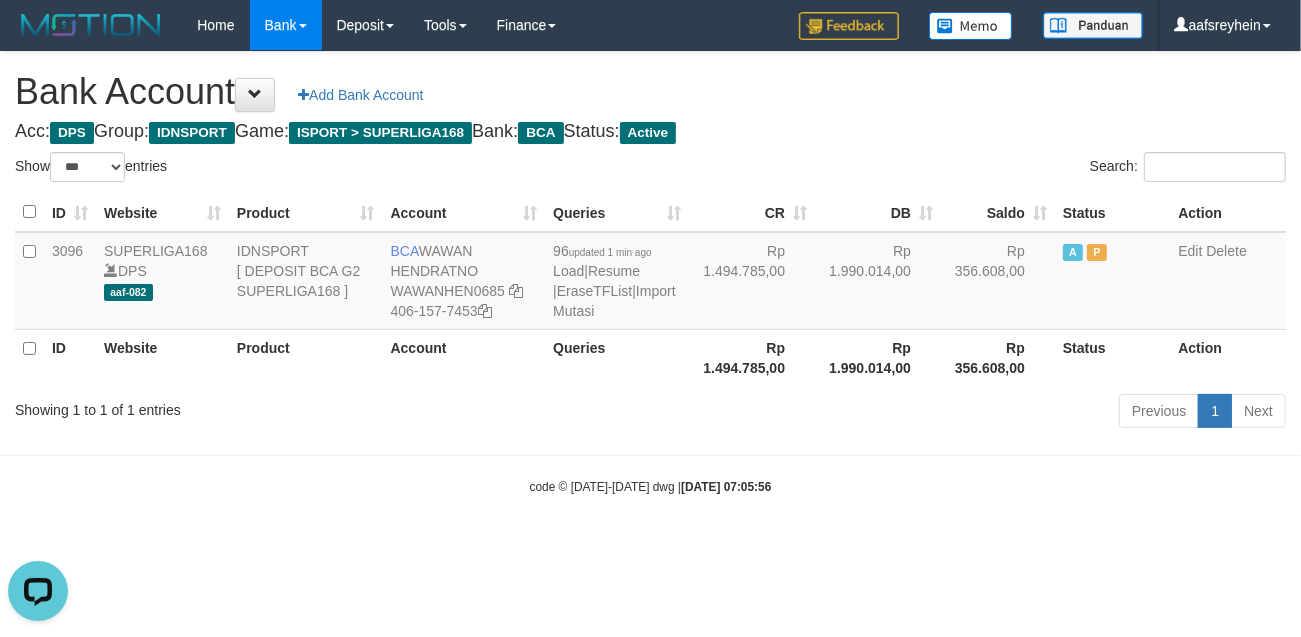 click on "Previous 1 Next" at bounding box center [921, 413] 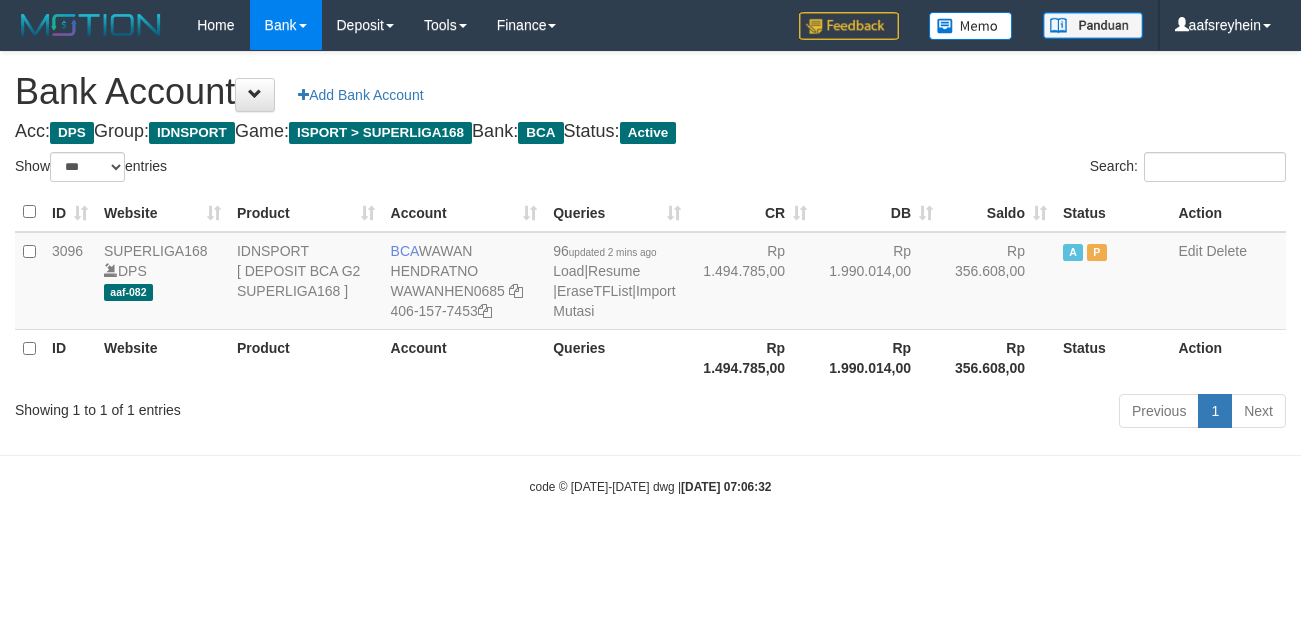 select on "***" 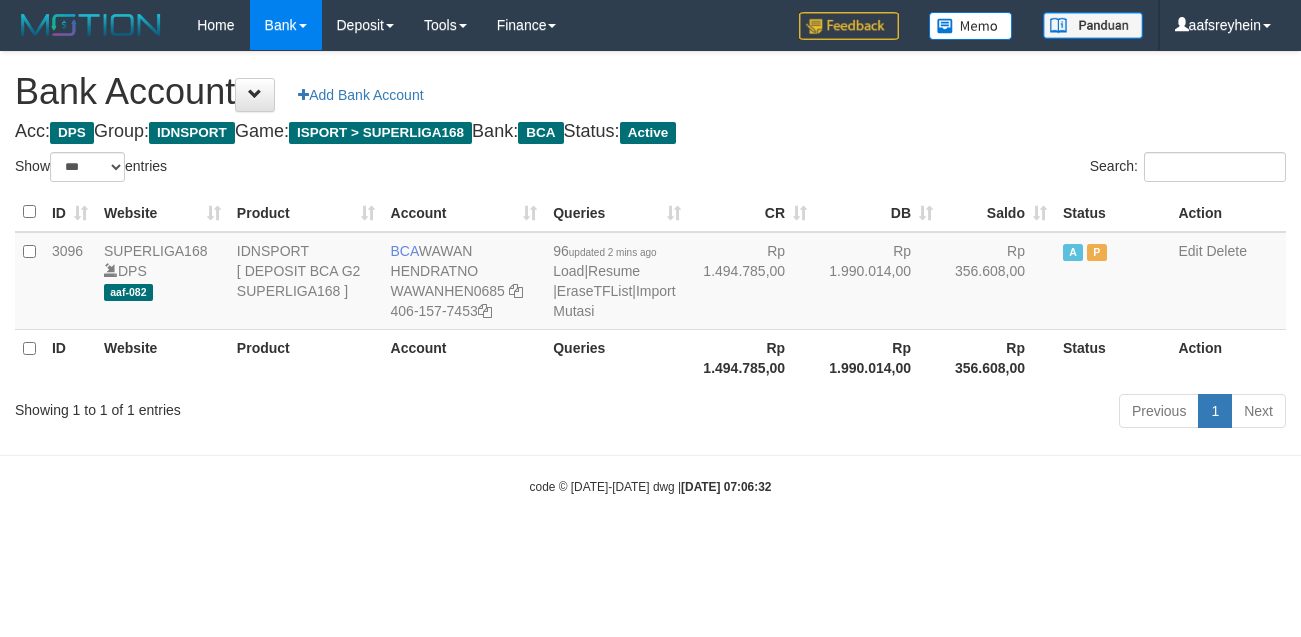 scroll, scrollTop: 0, scrollLeft: 0, axis: both 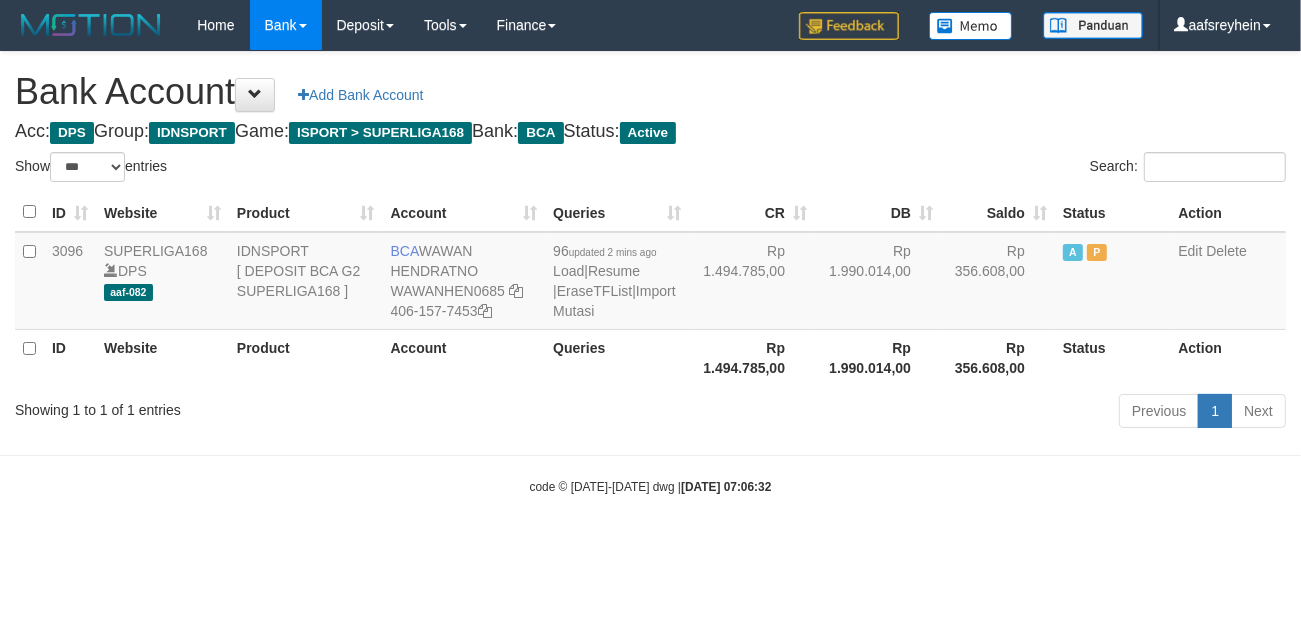 click on "Previous 1 Next" at bounding box center [921, 413] 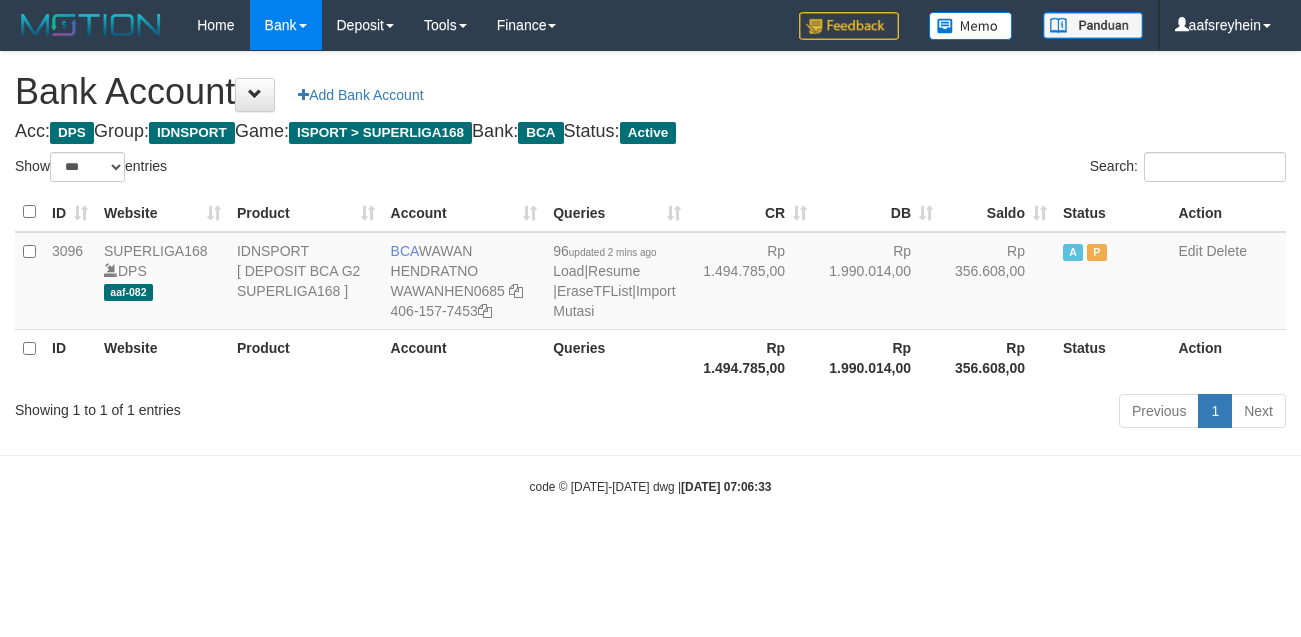 select on "***" 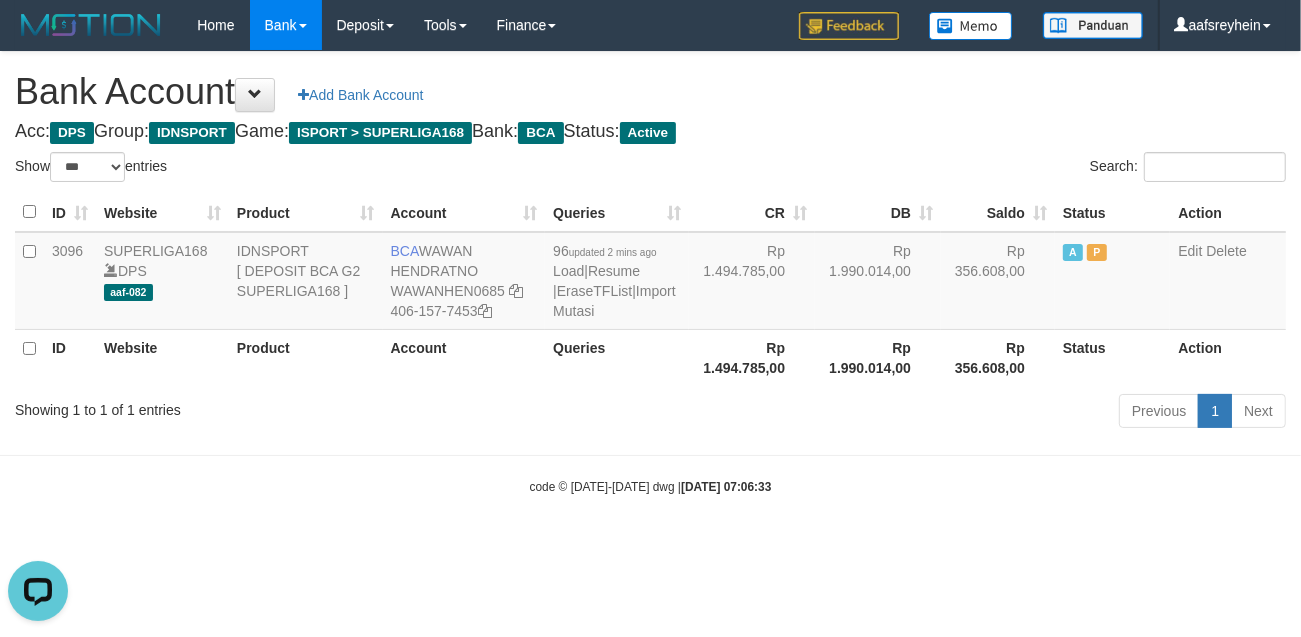scroll, scrollTop: 0, scrollLeft: 0, axis: both 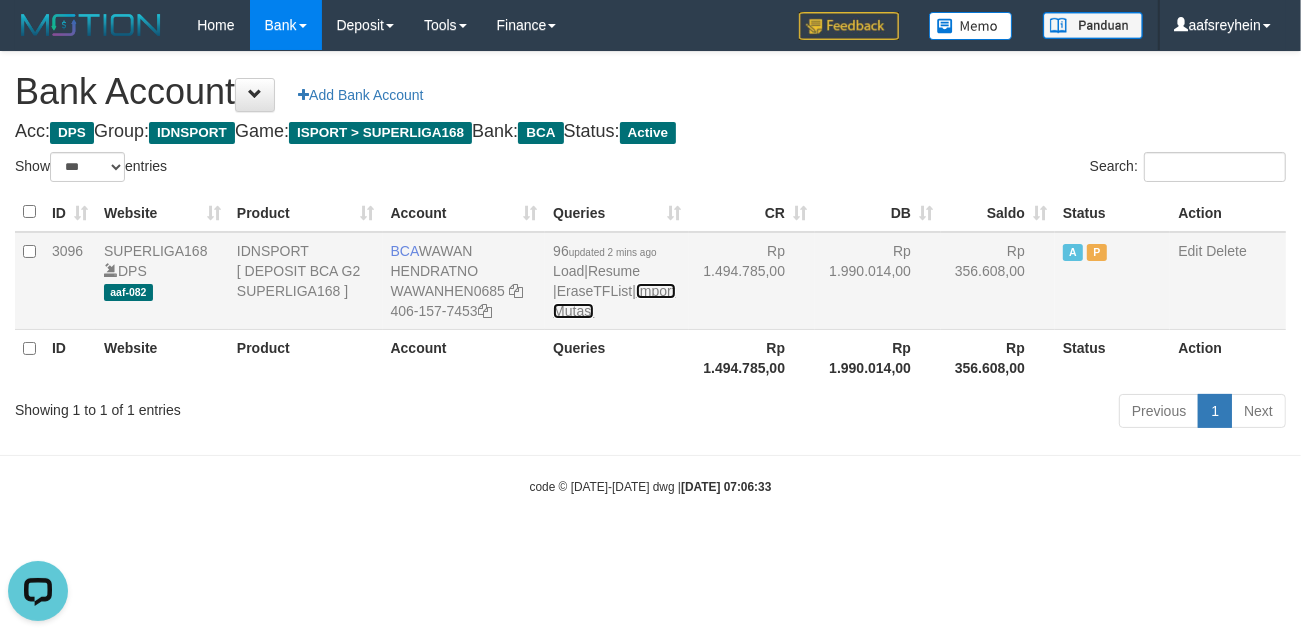 click on "Import Mutasi" at bounding box center (614, 301) 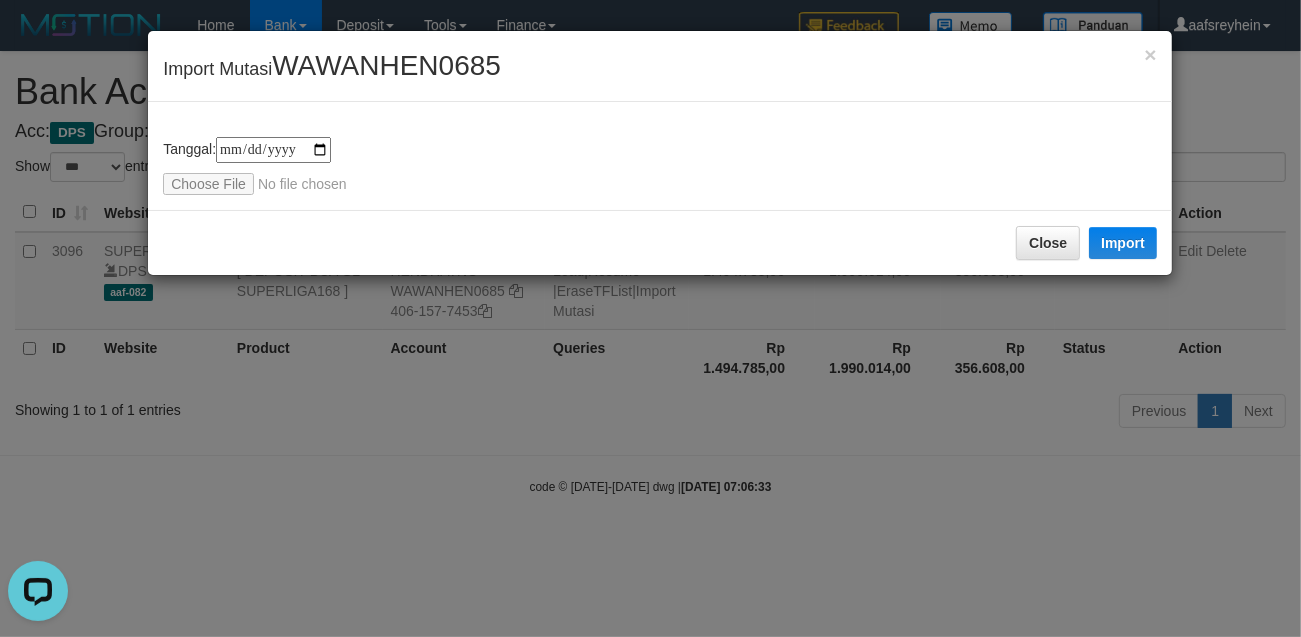 type on "**********" 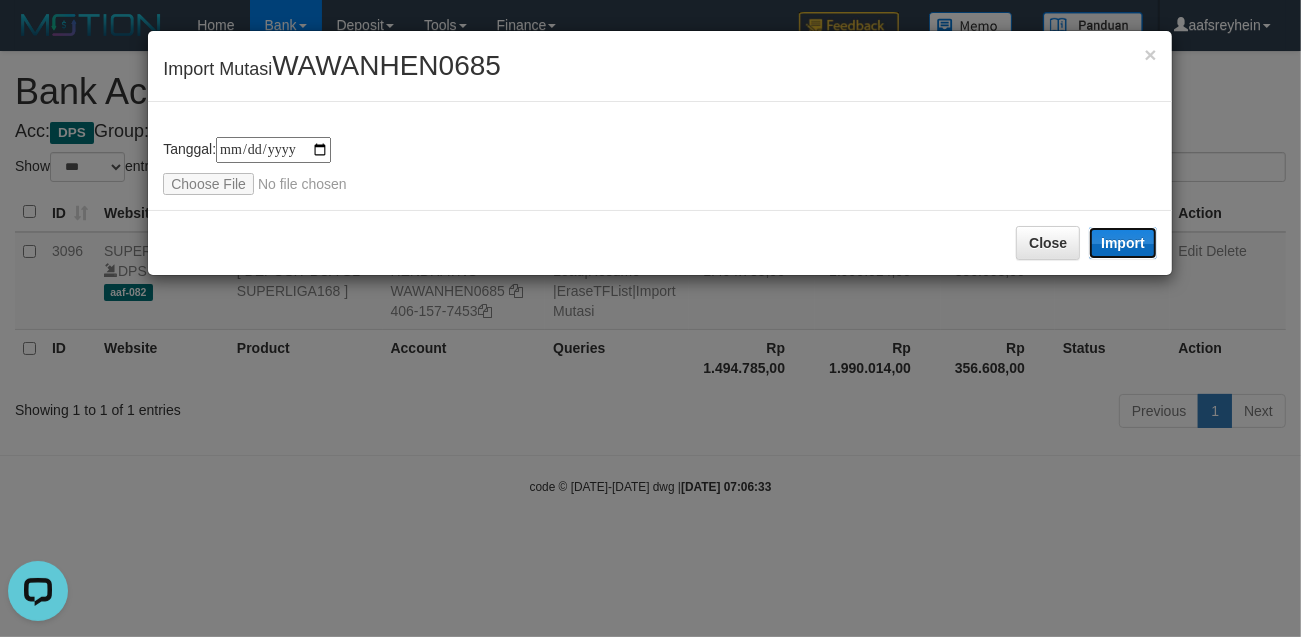 click on "Import" at bounding box center [1123, 243] 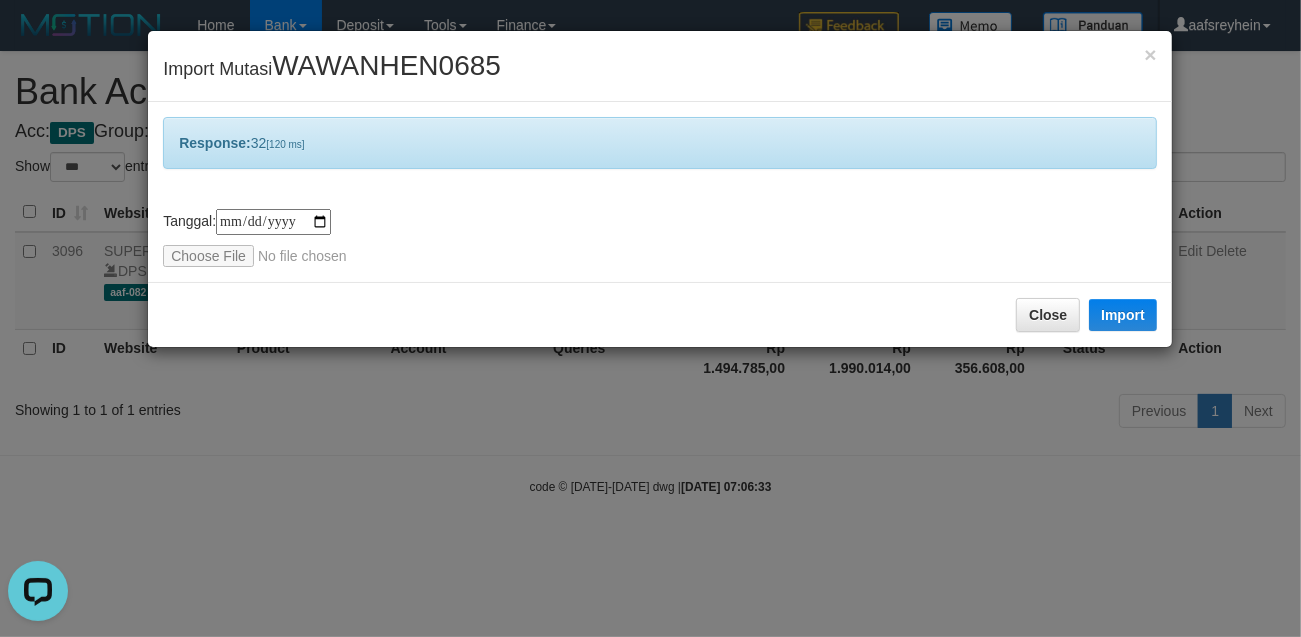 click on "**********" at bounding box center (650, 318) 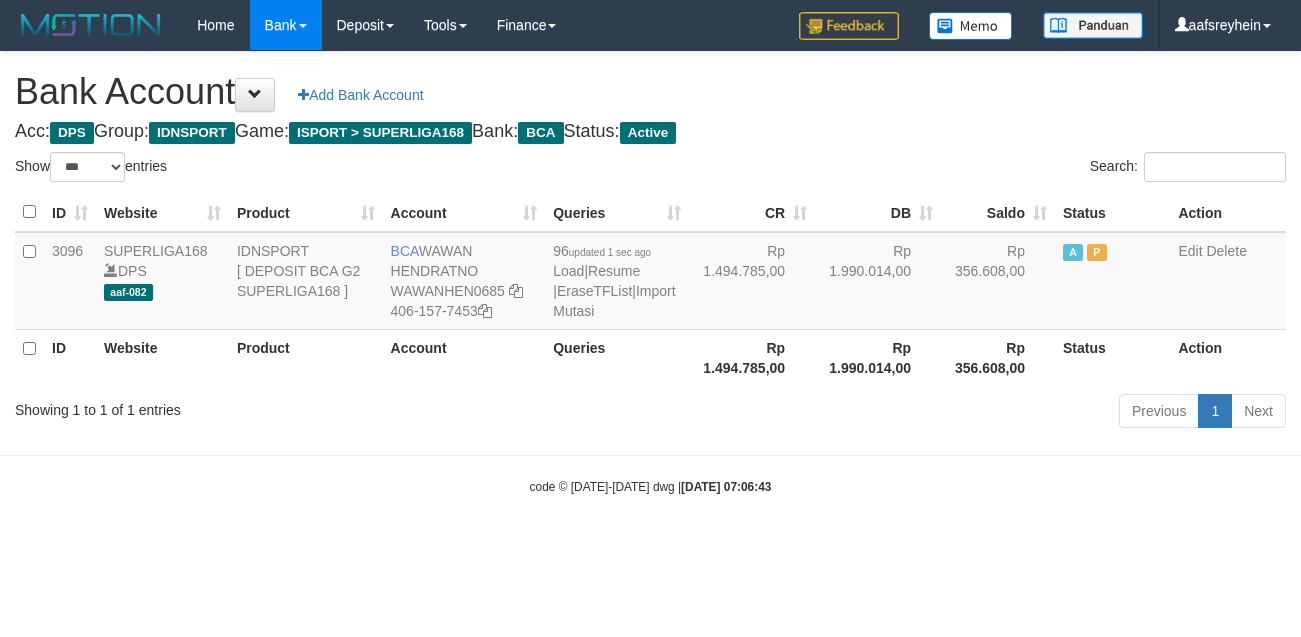 select on "***" 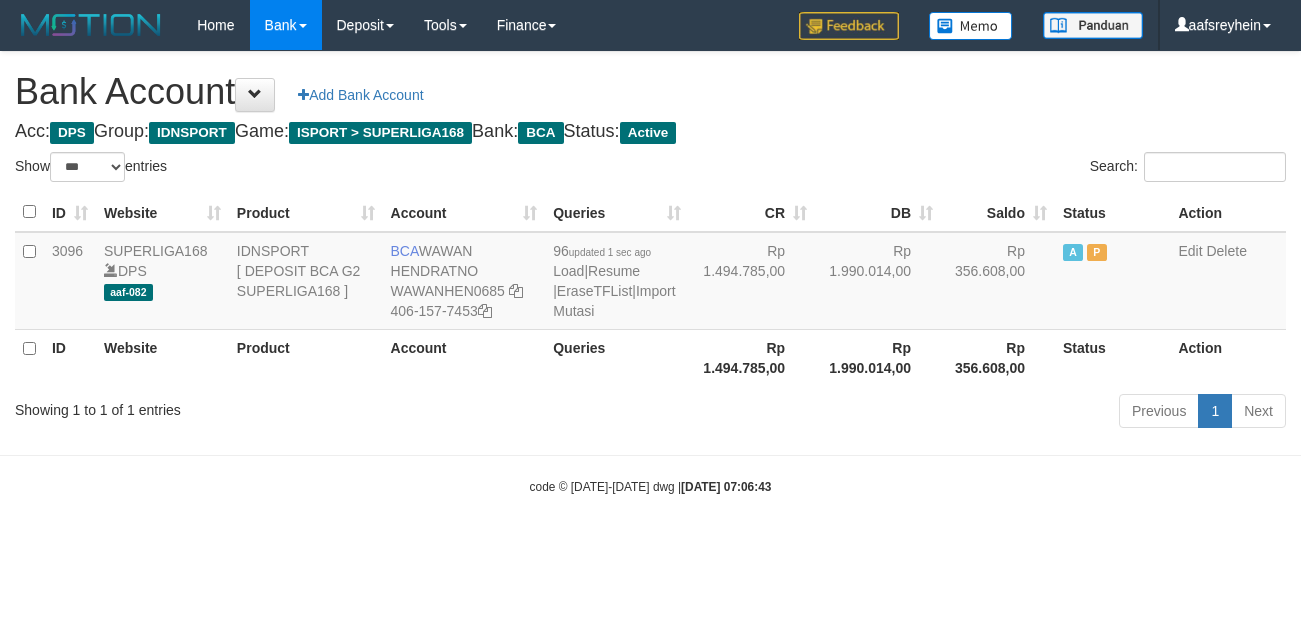 scroll, scrollTop: 0, scrollLeft: 0, axis: both 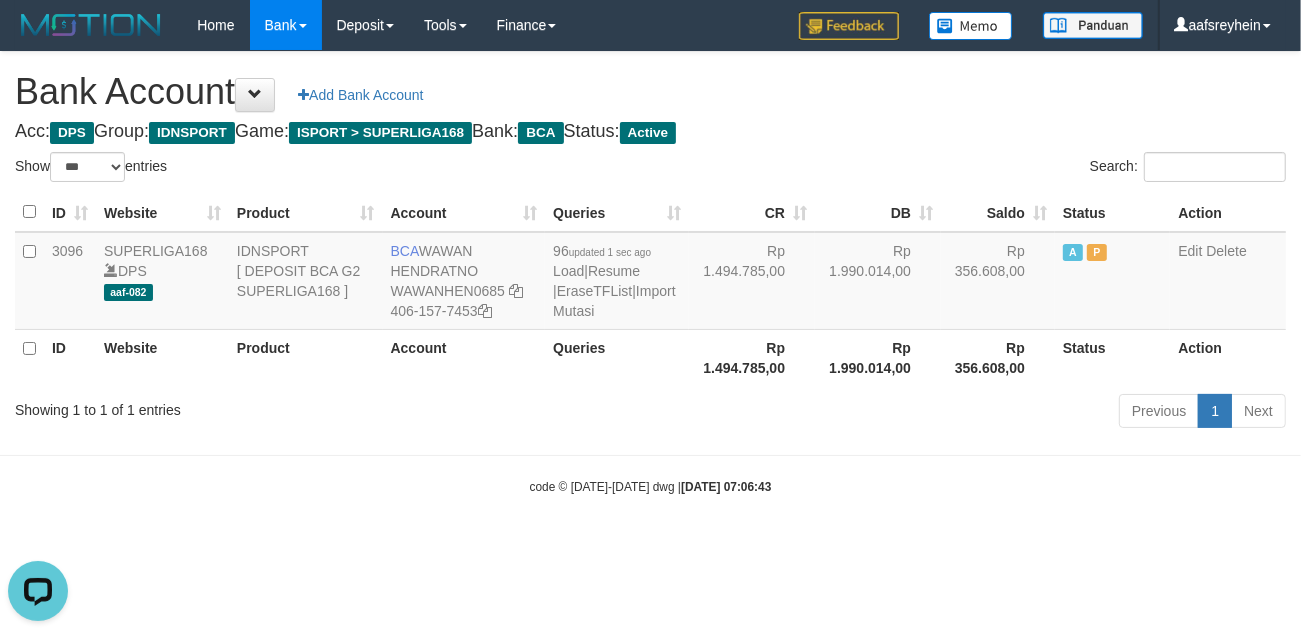 drag, startPoint x: 641, startPoint y: 425, endPoint x: 1295, endPoint y: 407, distance: 654.2477 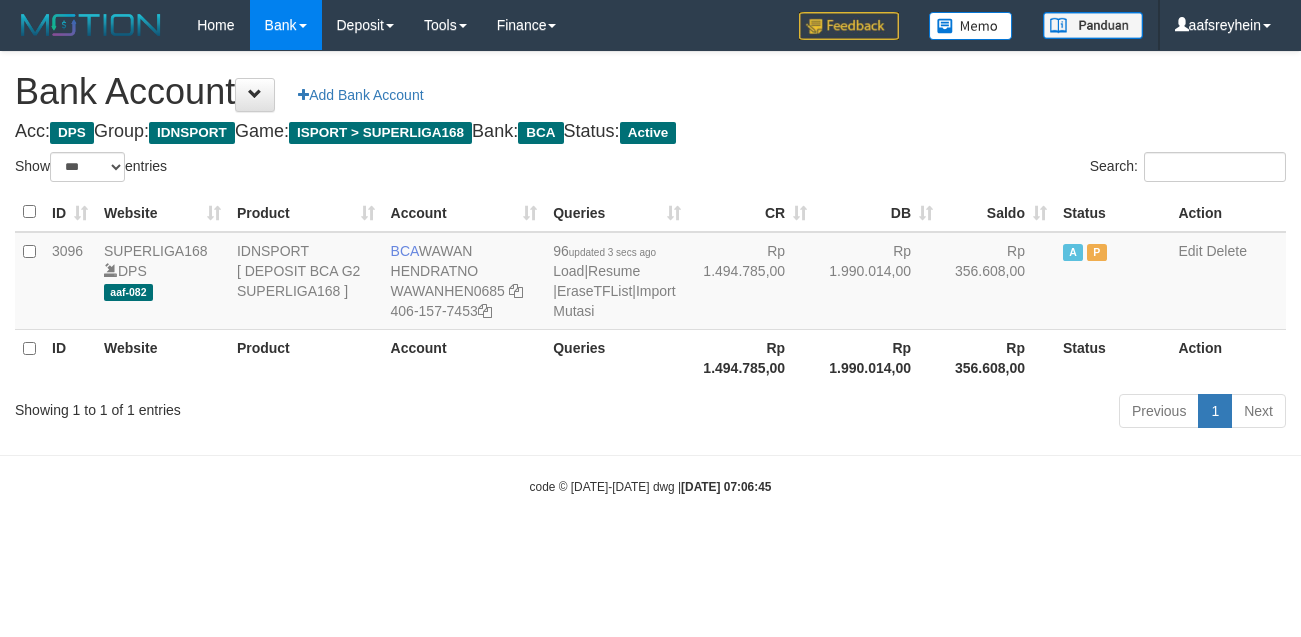 select on "***" 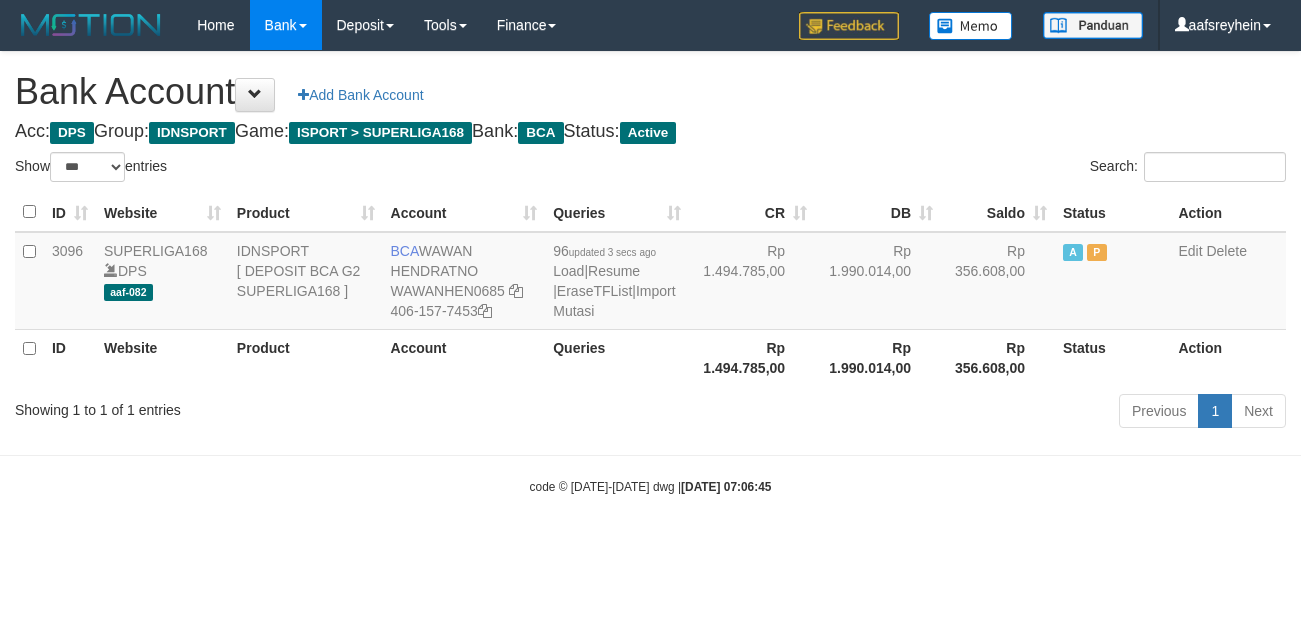scroll, scrollTop: 0, scrollLeft: 0, axis: both 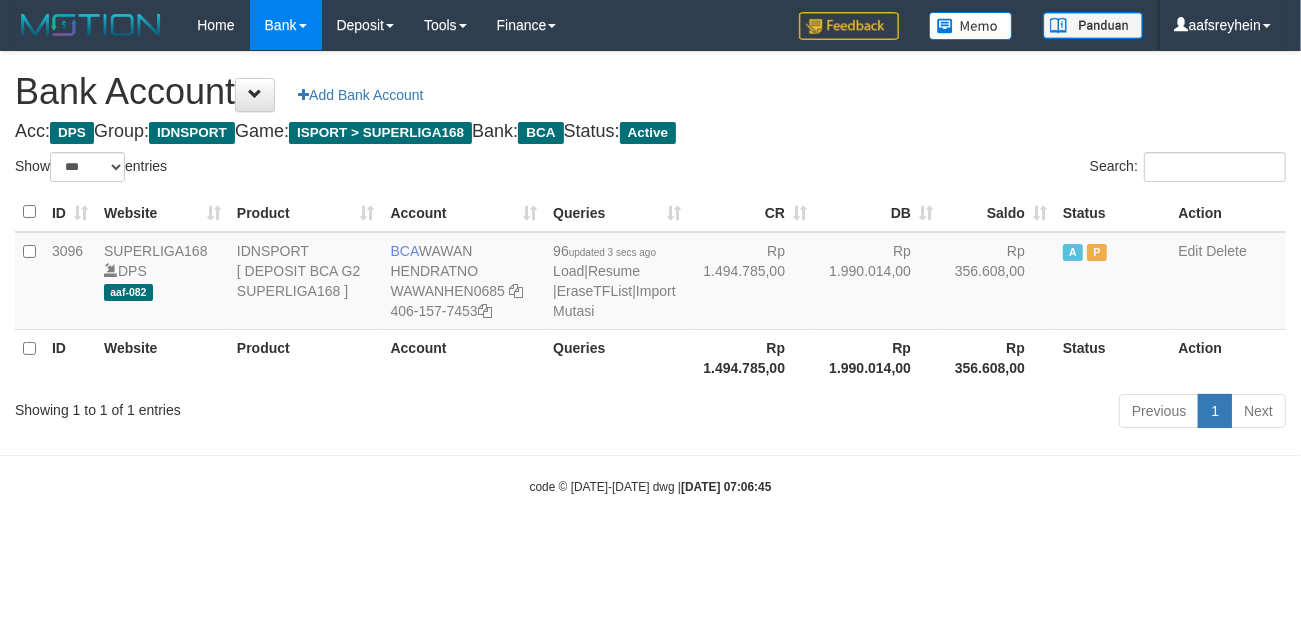 click on "Search:" at bounding box center (976, 169) 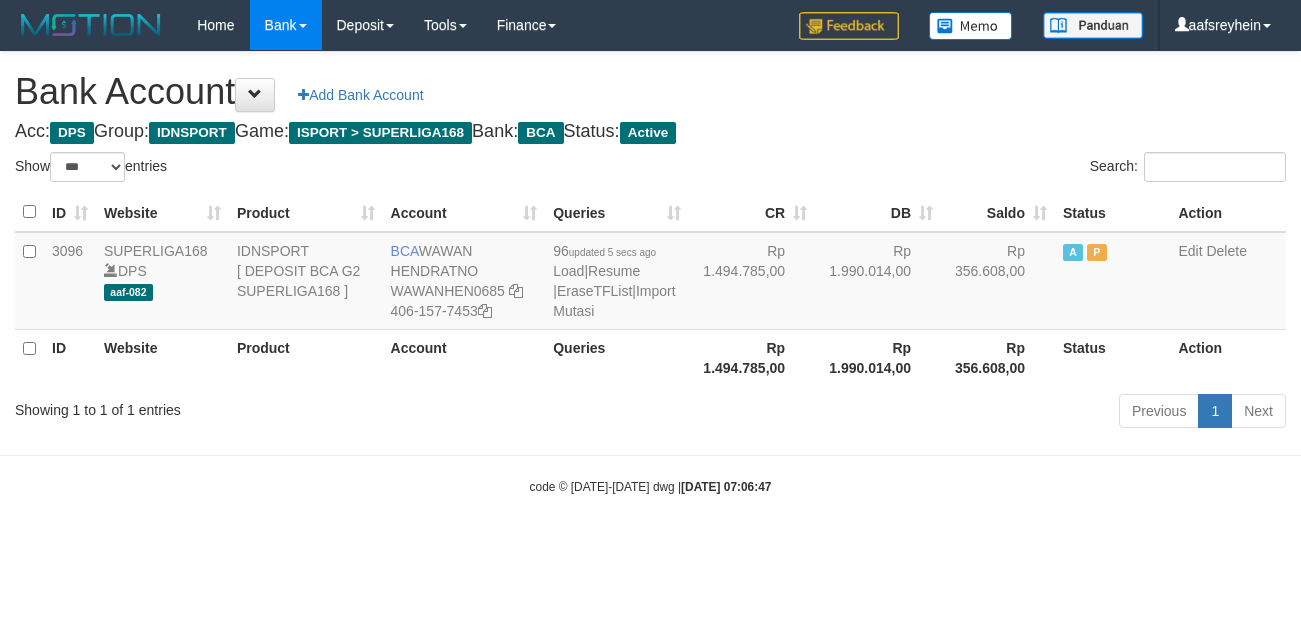 select on "***" 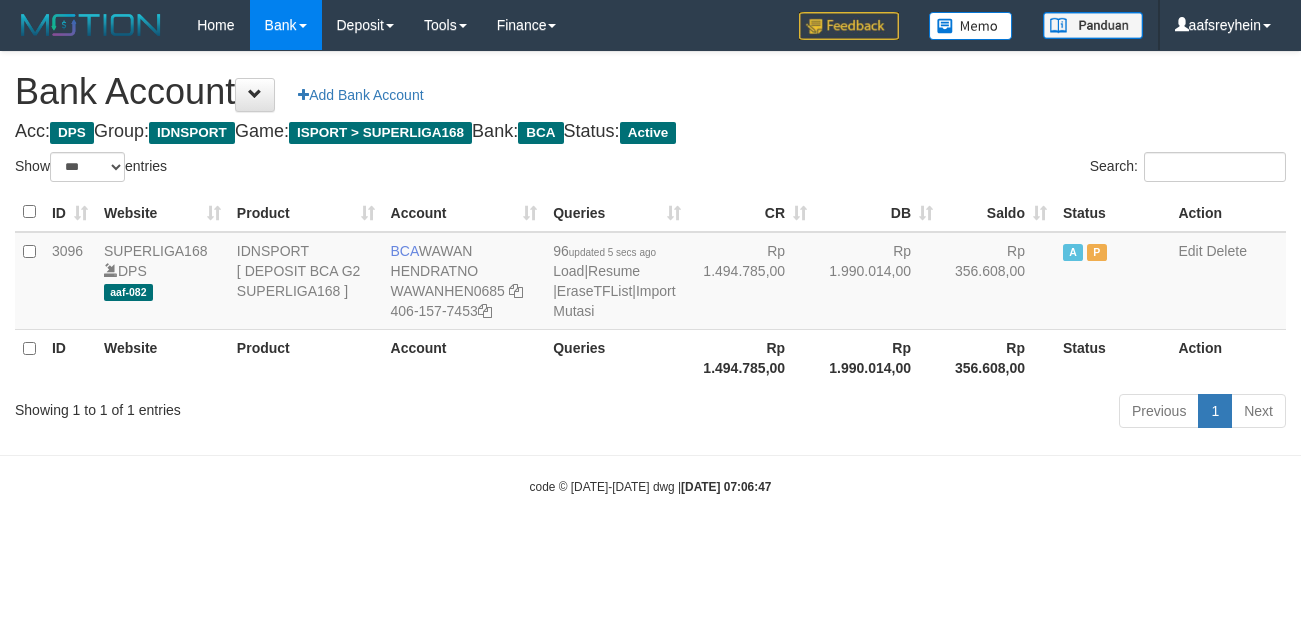 scroll, scrollTop: 0, scrollLeft: 0, axis: both 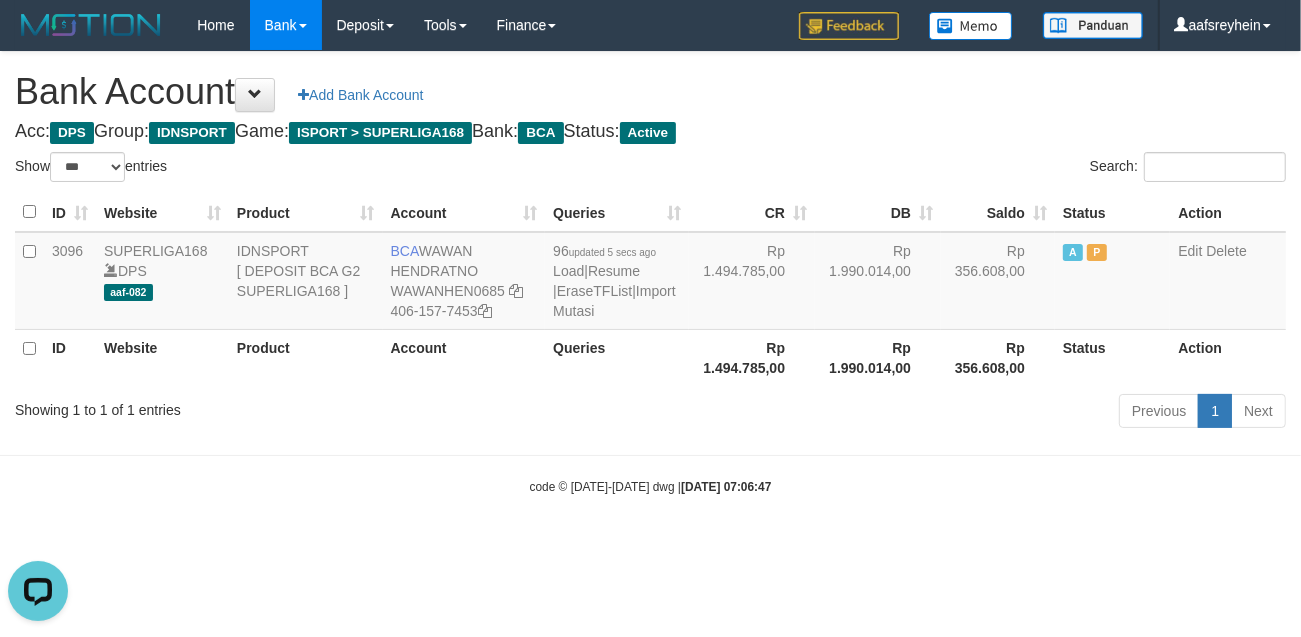 click on "Toggle navigation
Home
Bank
Account List
Load
By Website
Group
[ISPORT]													SUPERLIGA168
By Load Group (DPS)
-" at bounding box center [650, 273] 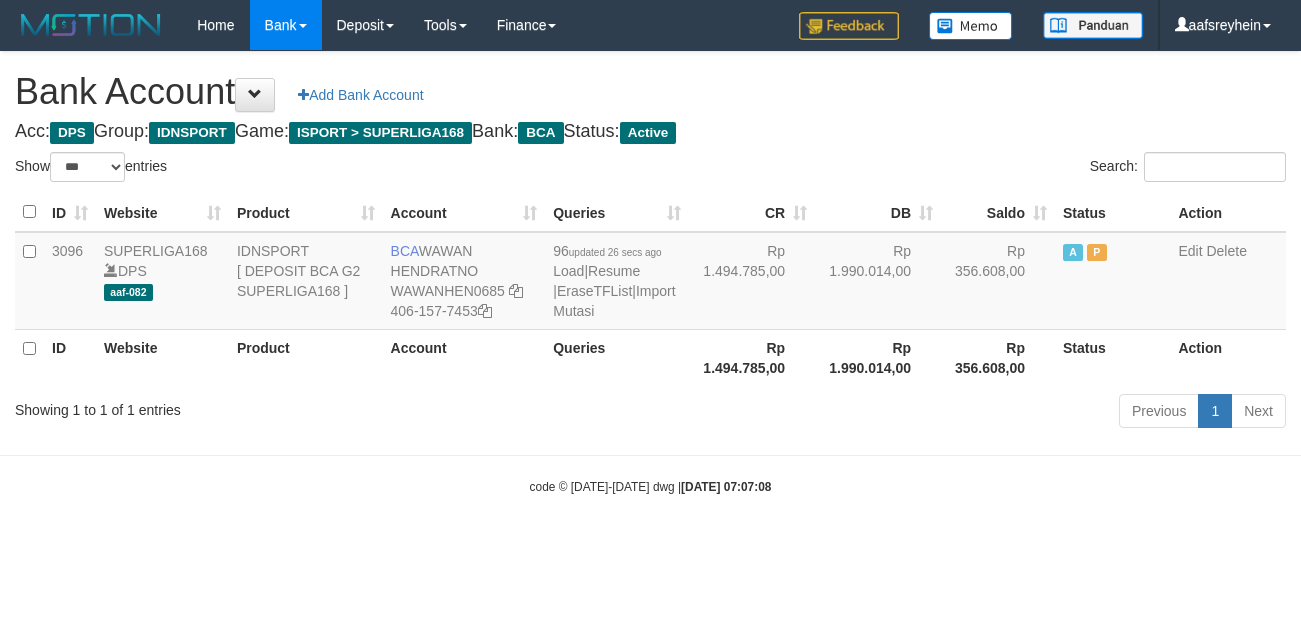 select on "***" 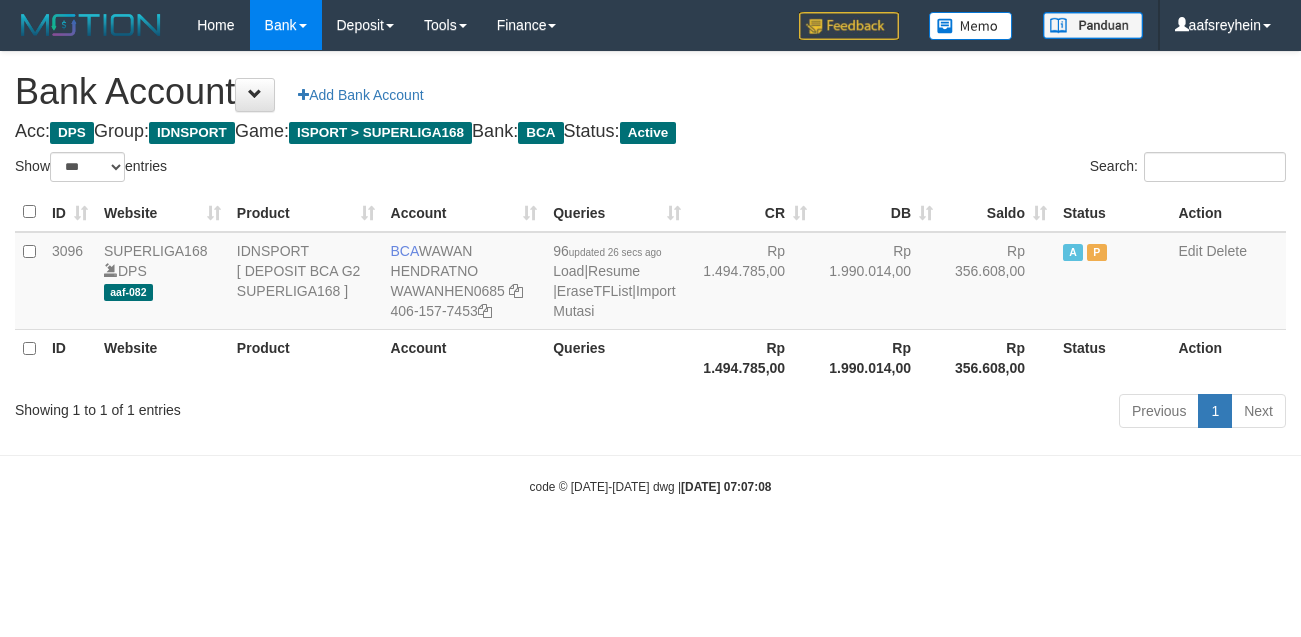 scroll, scrollTop: 0, scrollLeft: 0, axis: both 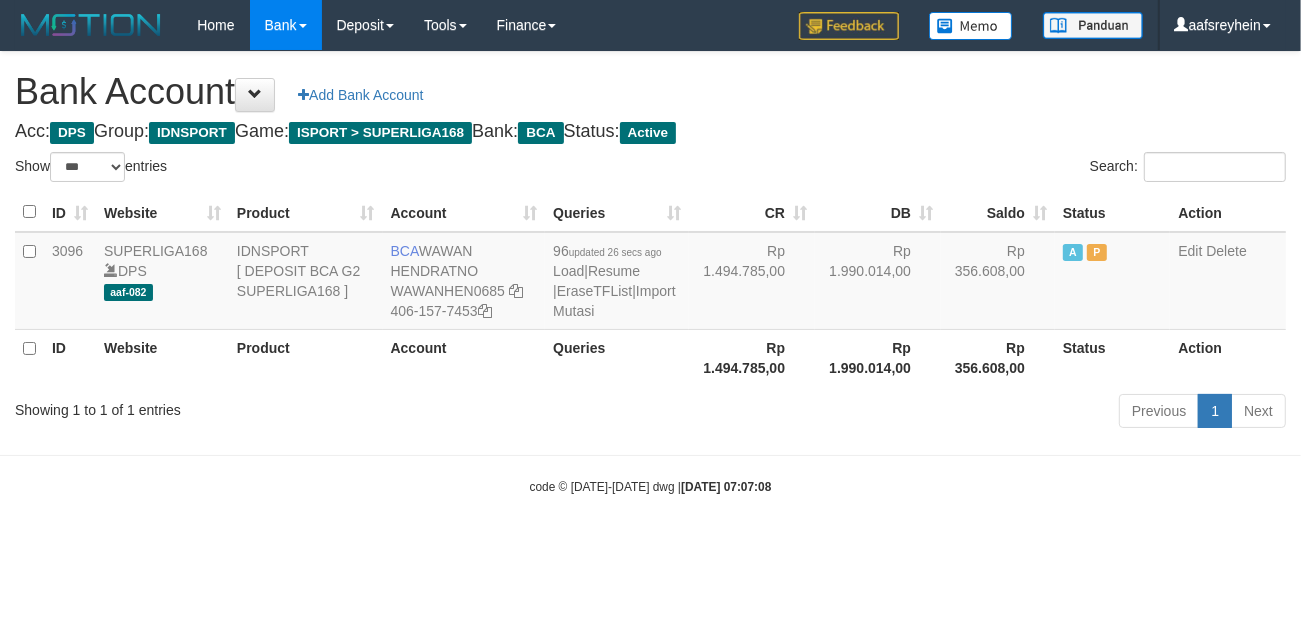 click on "Previous 1 Next" at bounding box center (921, 413) 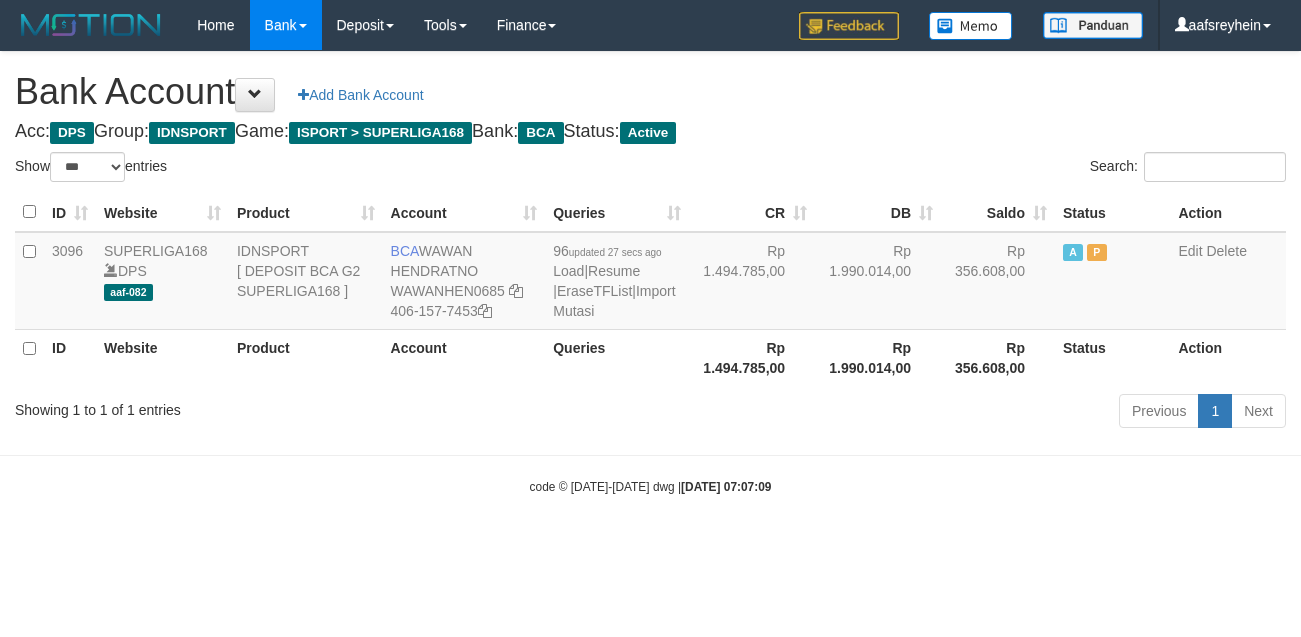 select on "***" 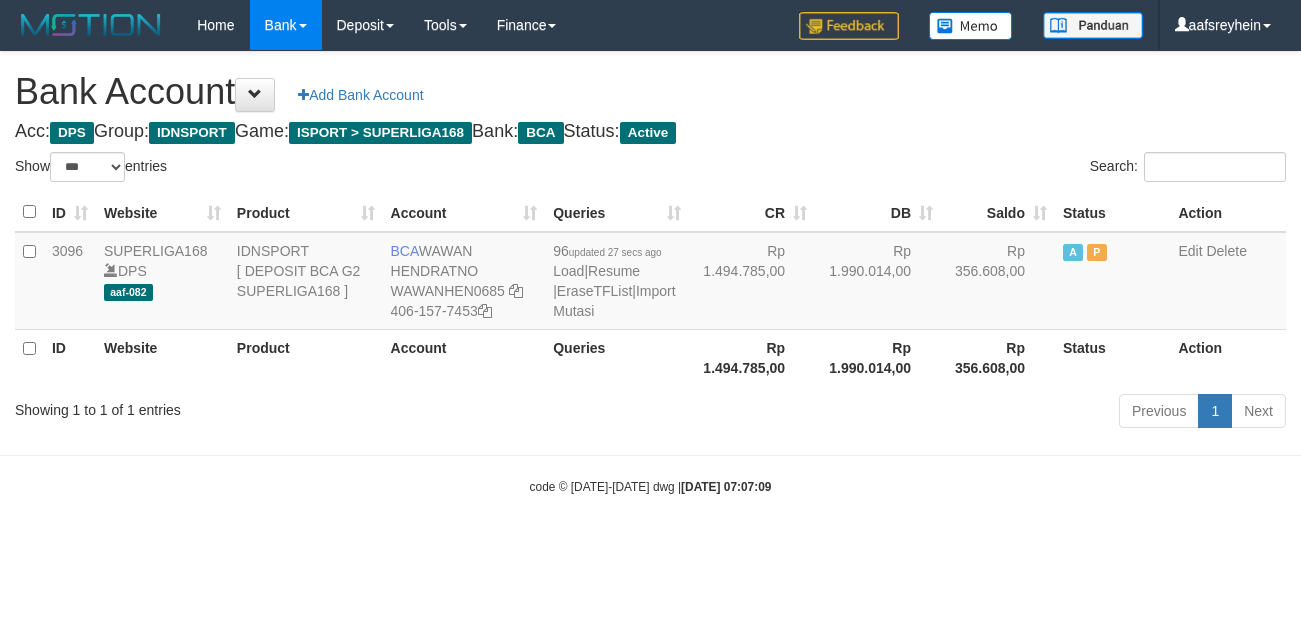 scroll, scrollTop: 0, scrollLeft: 0, axis: both 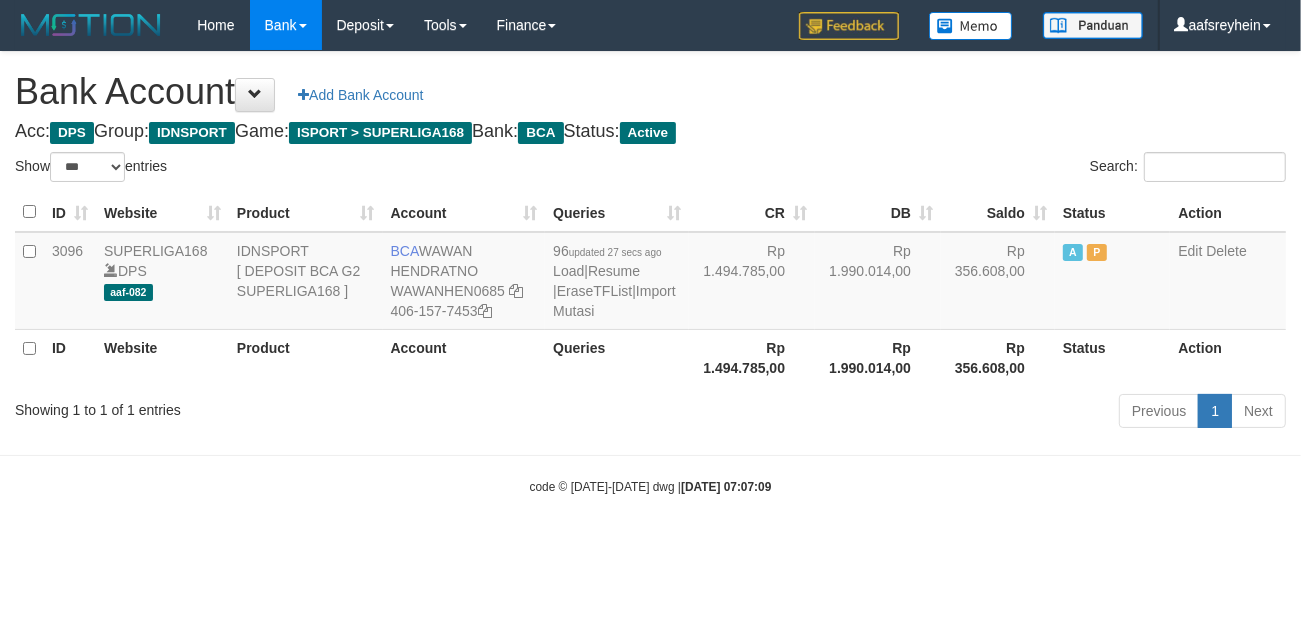 click on "Previous 1 Next" at bounding box center [921, 413] 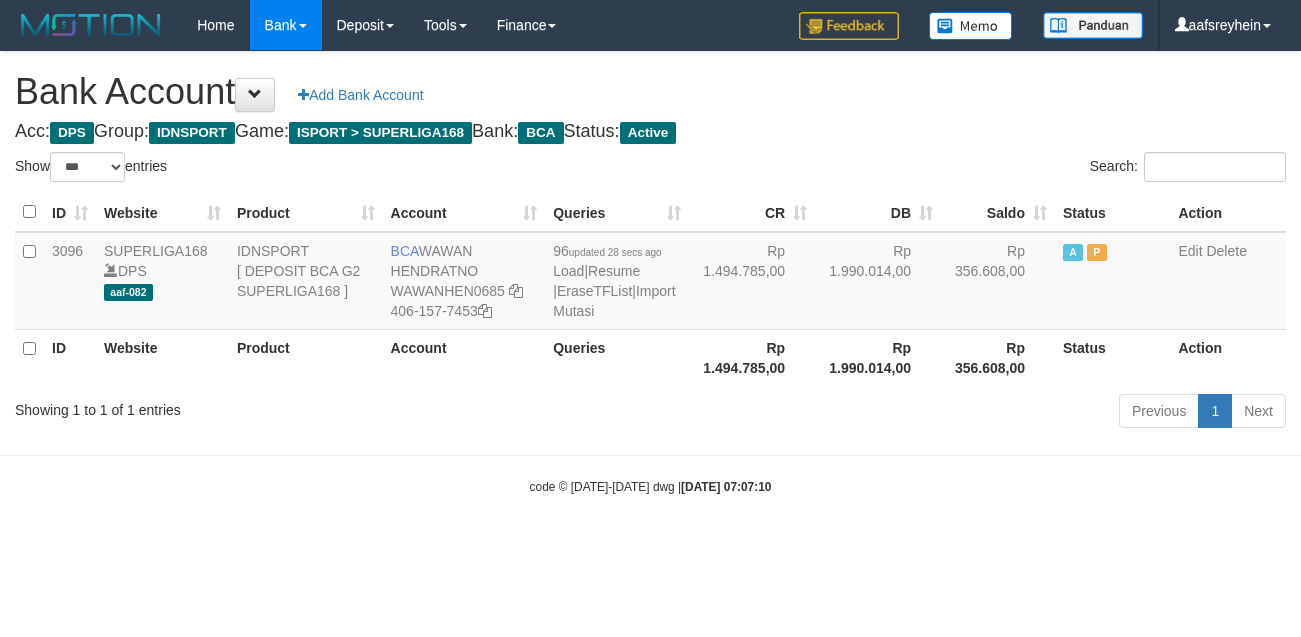 select on "***" 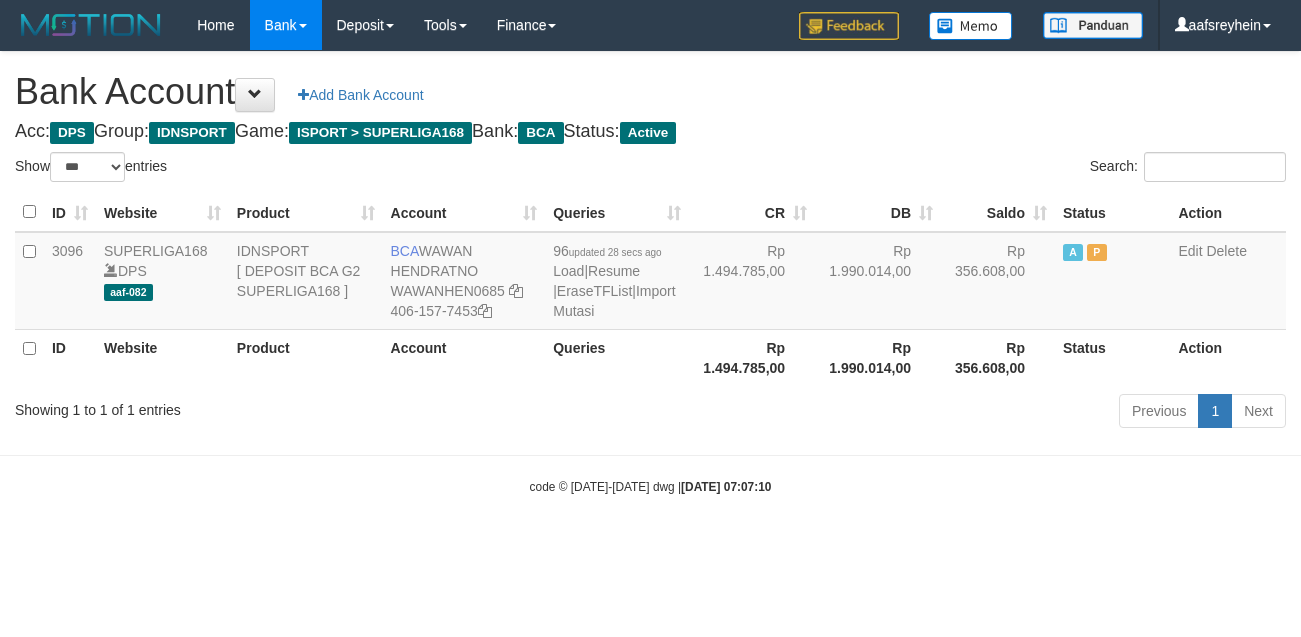 scroll, scrollTop: 0, scrollLeft: 0, axis: both 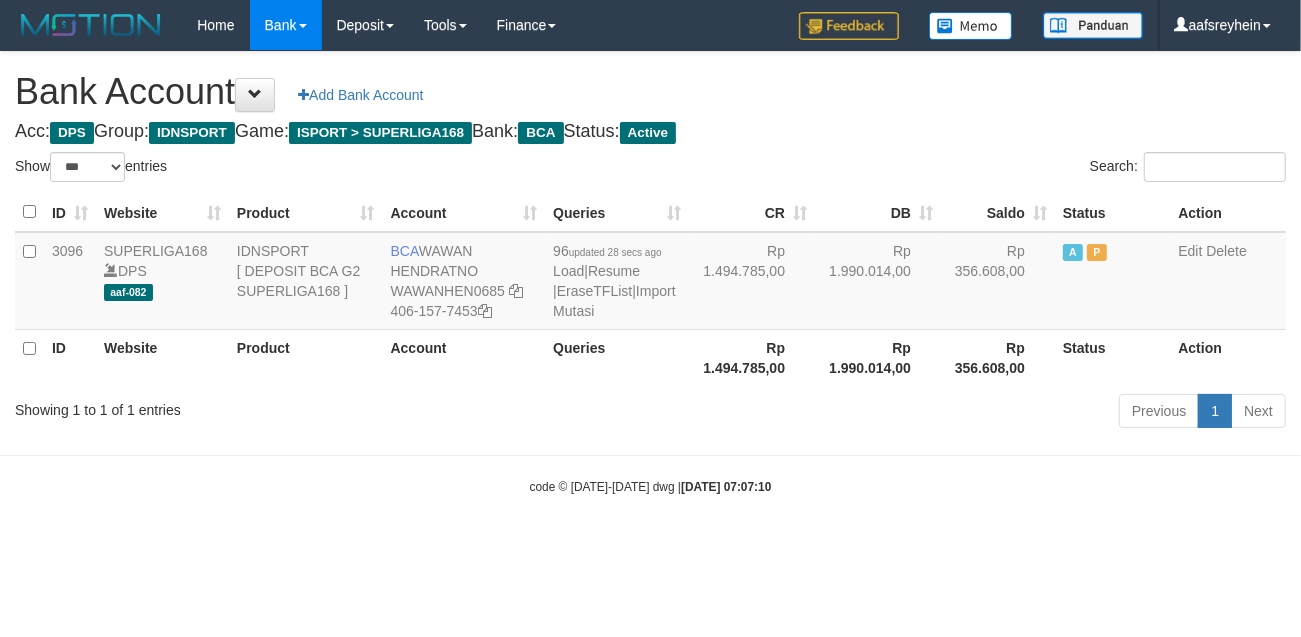 click on "Previous 1 Next" at bounding box center (921, 413) 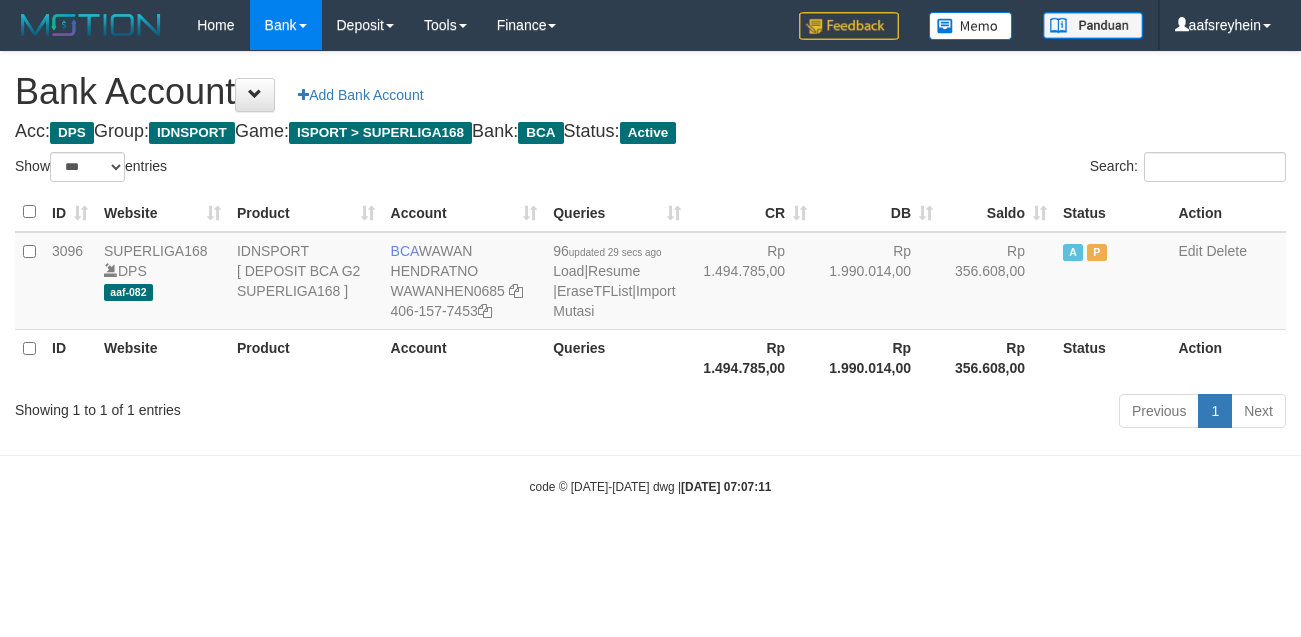 select on "***" 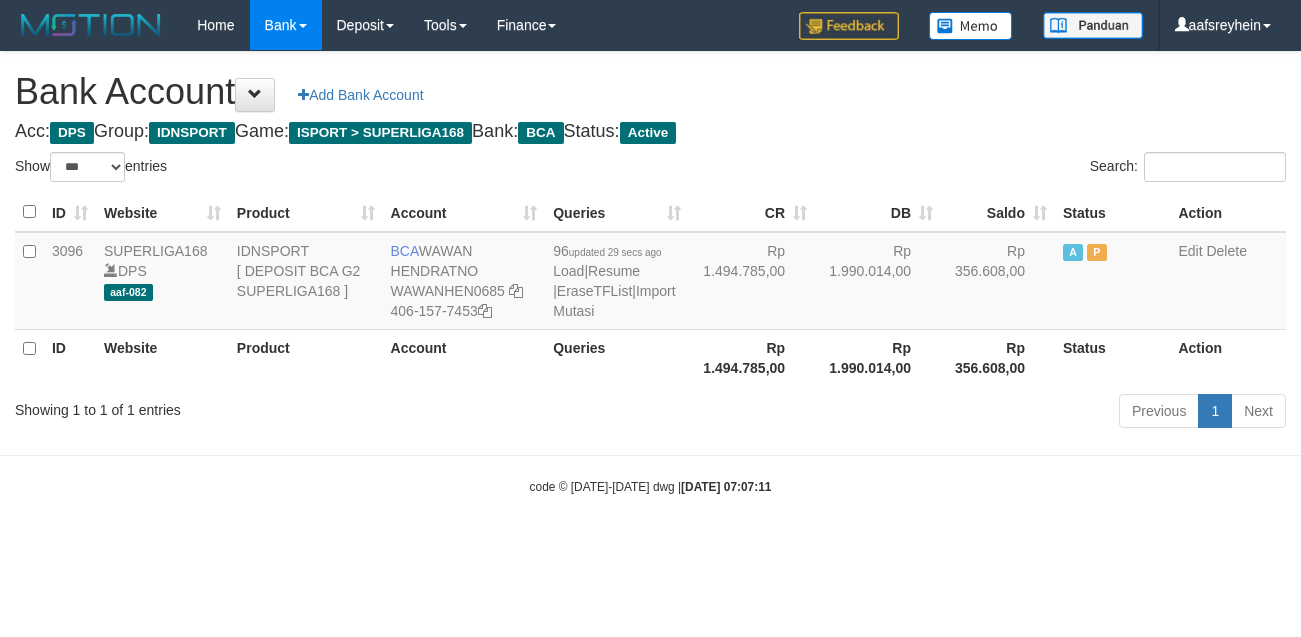 scroll, scrollTop: 0, scrollLeft: 0, axis: both 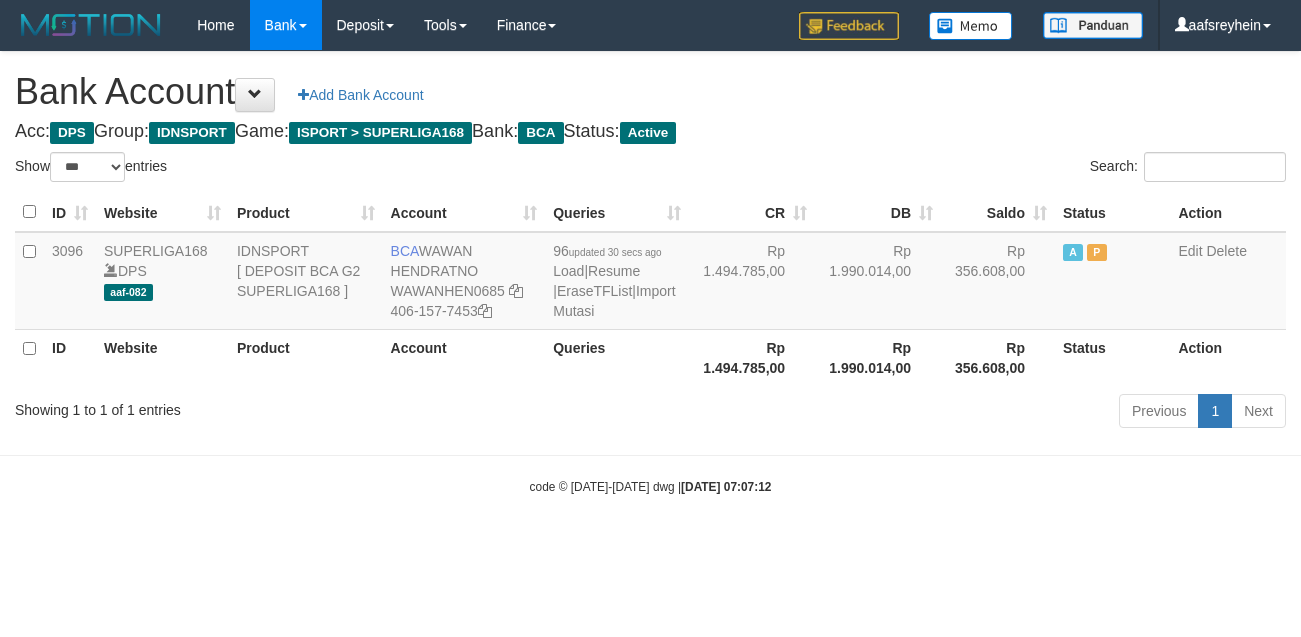 select on "***" 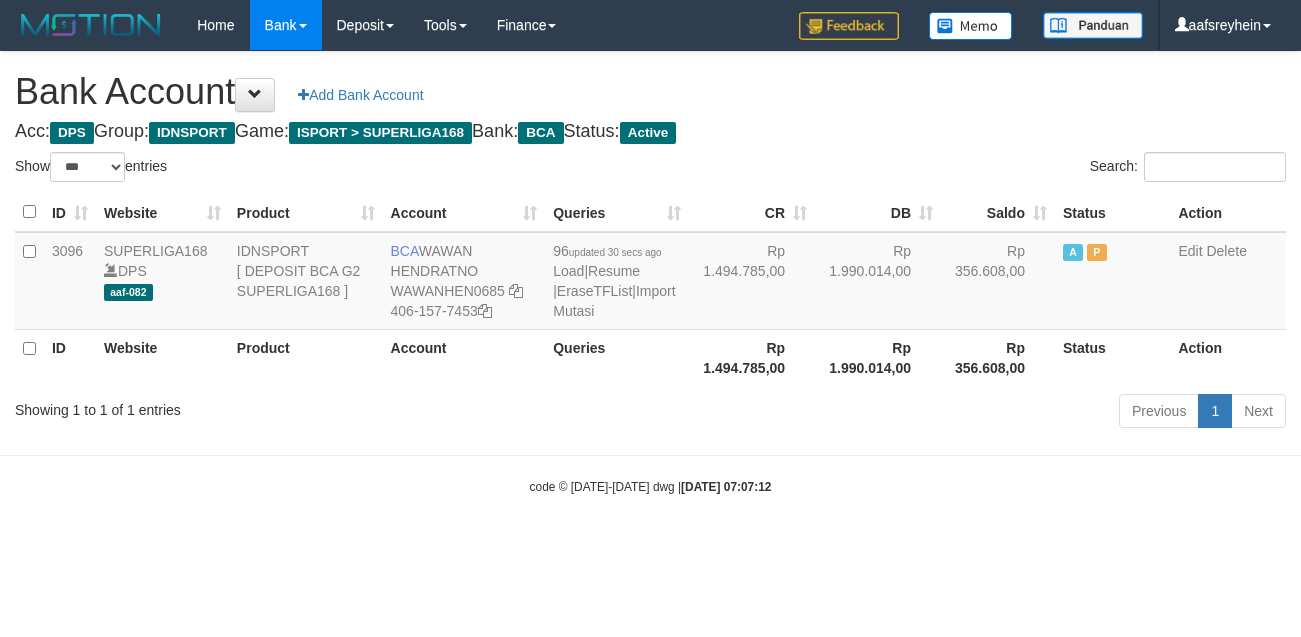 scroll, scrollTop: 0, scrollLeft: 0, axis: both 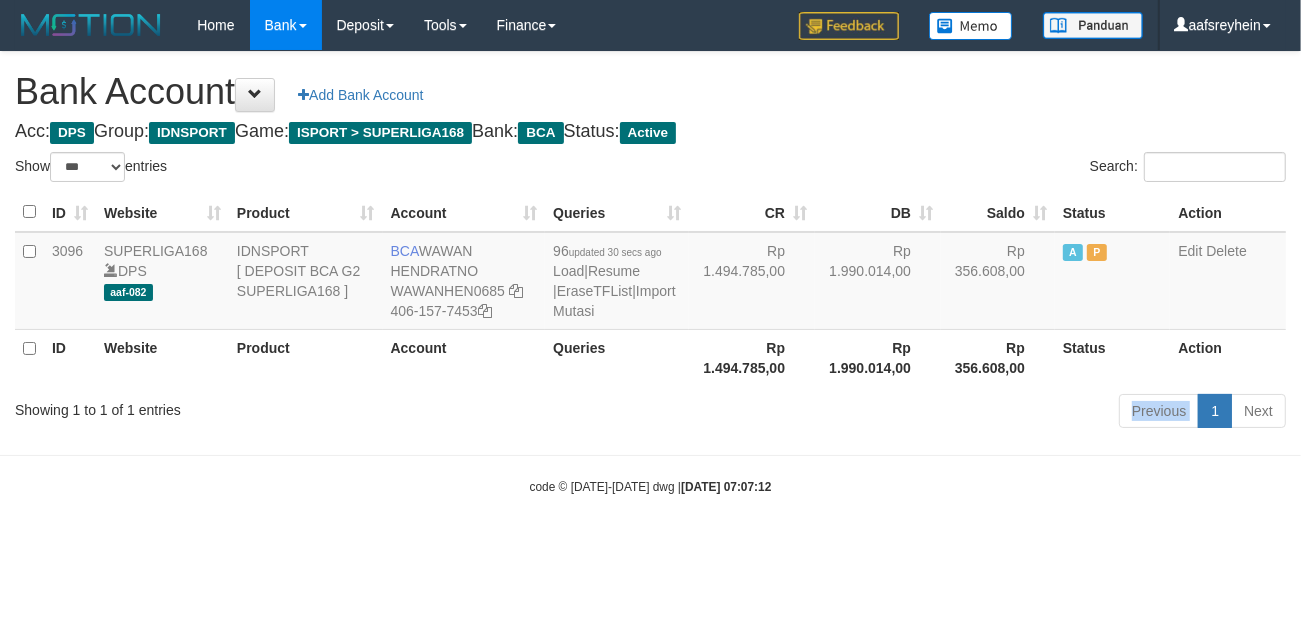 click on "Previous 1 Next" at bounding box center [921, 413] 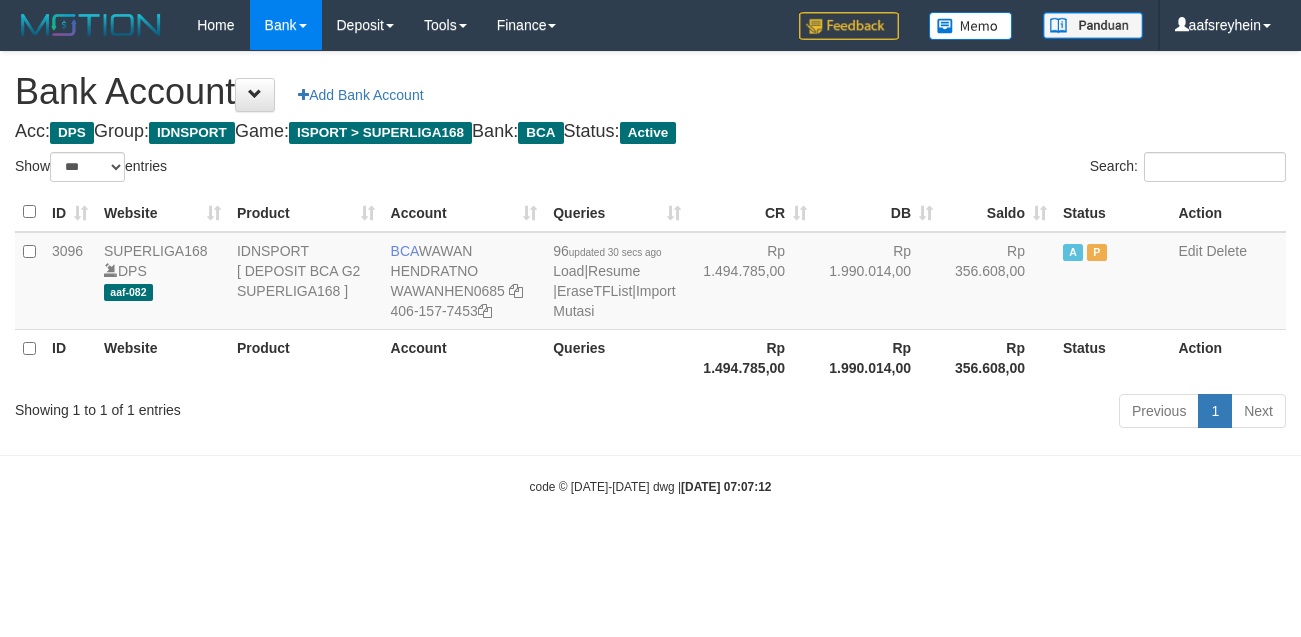 select on "***" 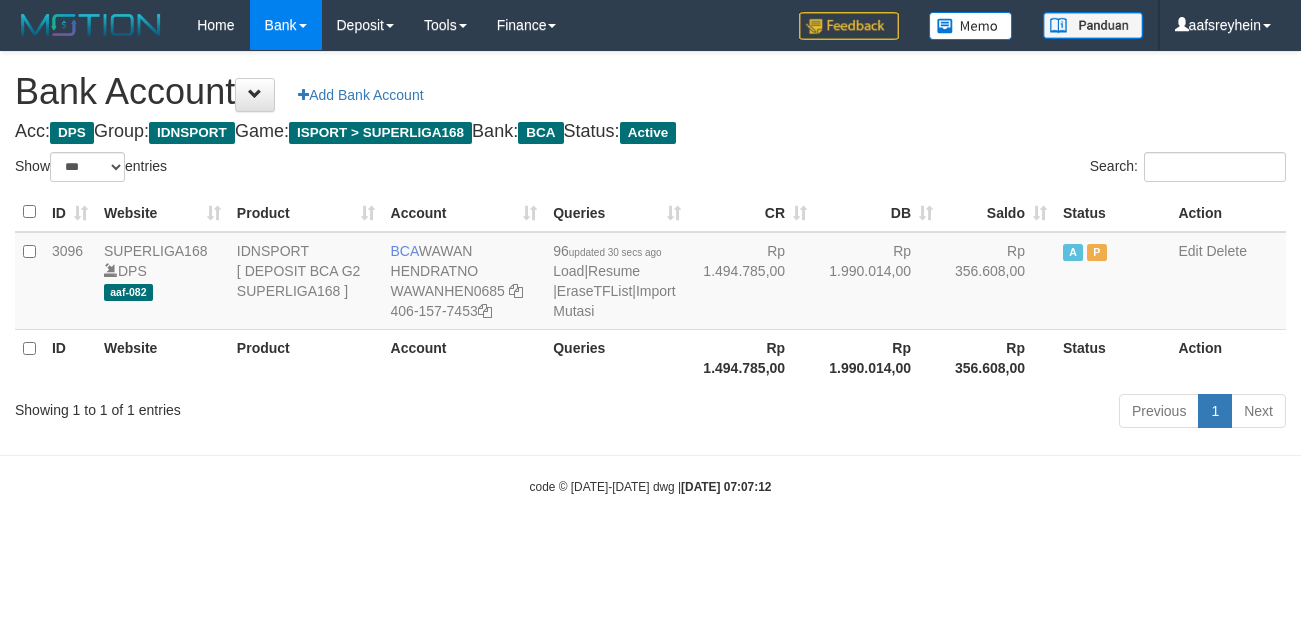 scroll, scrollTop: 0, scrollLeft: 0, axis: both 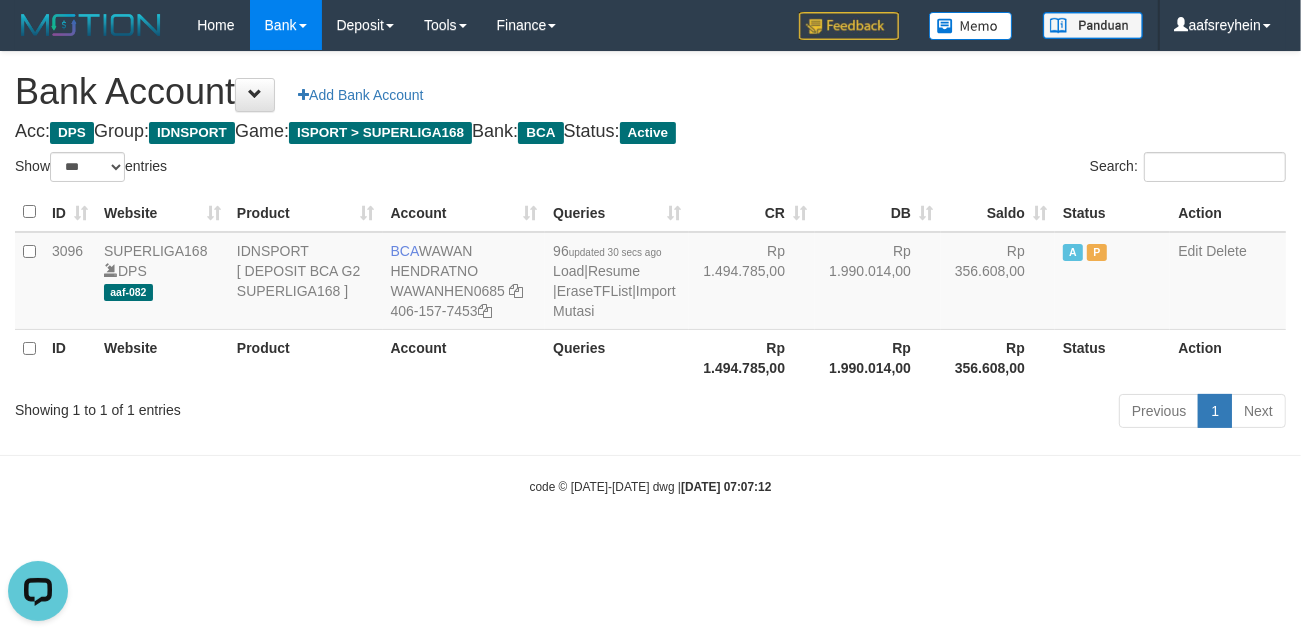 click on "Toggle navigation
Home
Bank
Account List
Load
By Website
Group
[ISPORT]													SUPERLIGA168
By Load Group (DPS)
-" at bounding box center (650, 273) 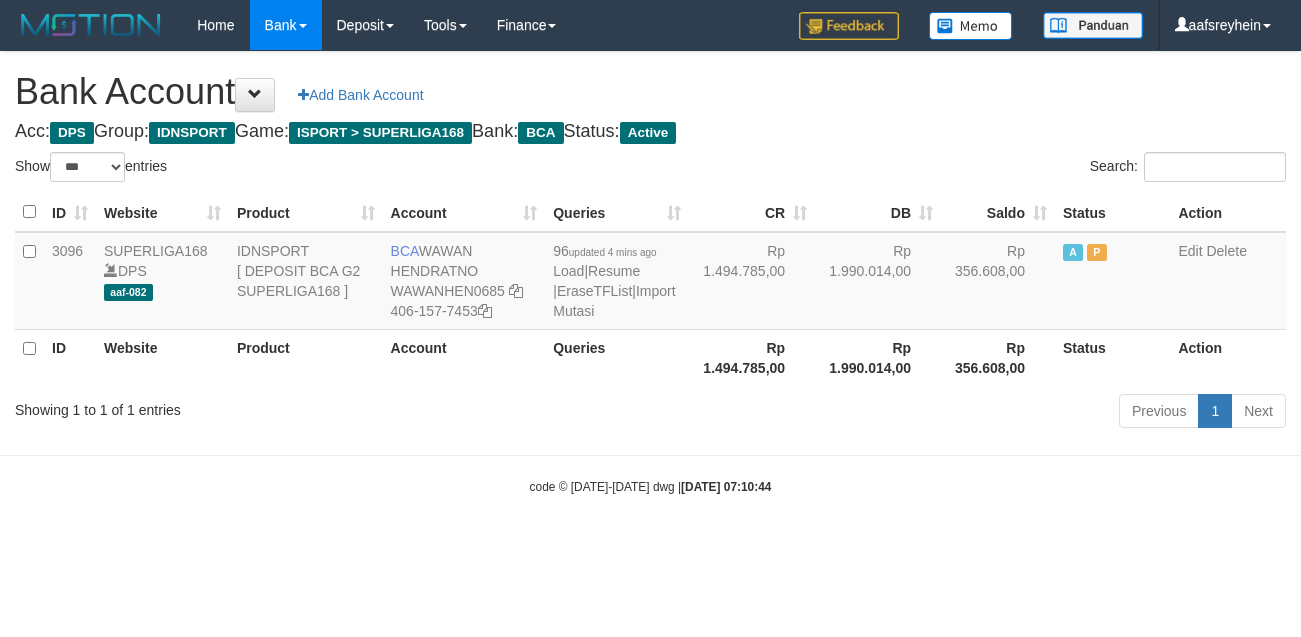 select on "***" 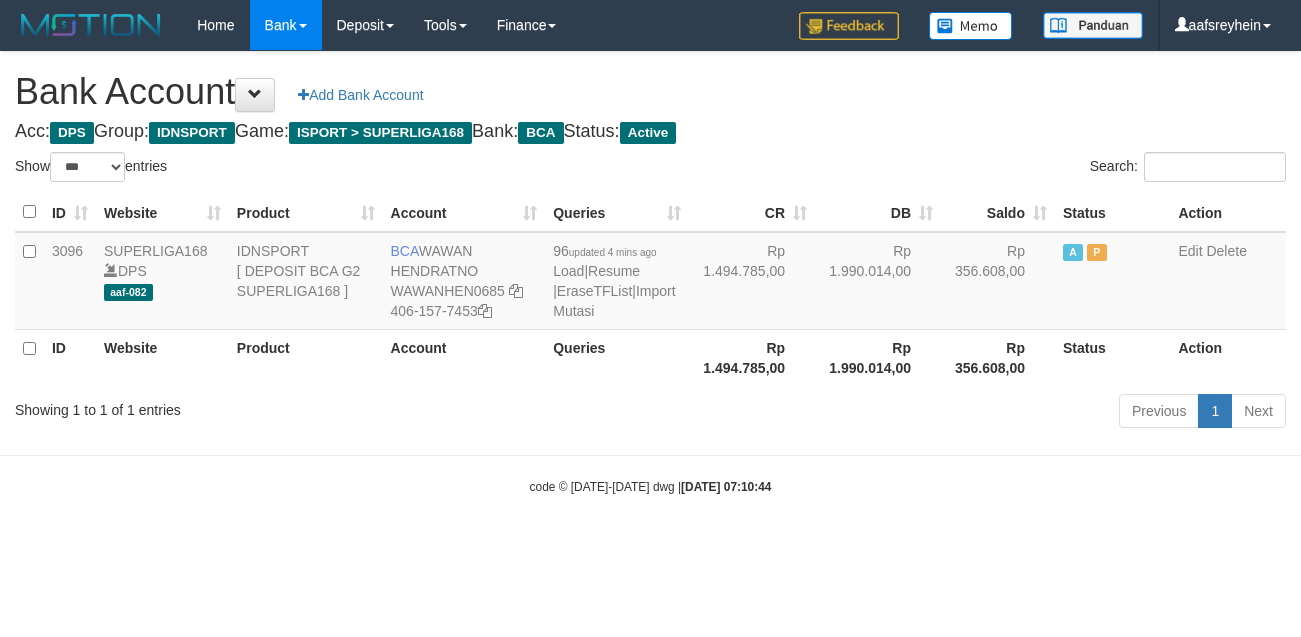 scroll, scrollTop: 0, scrollLeft: 0, axis: both 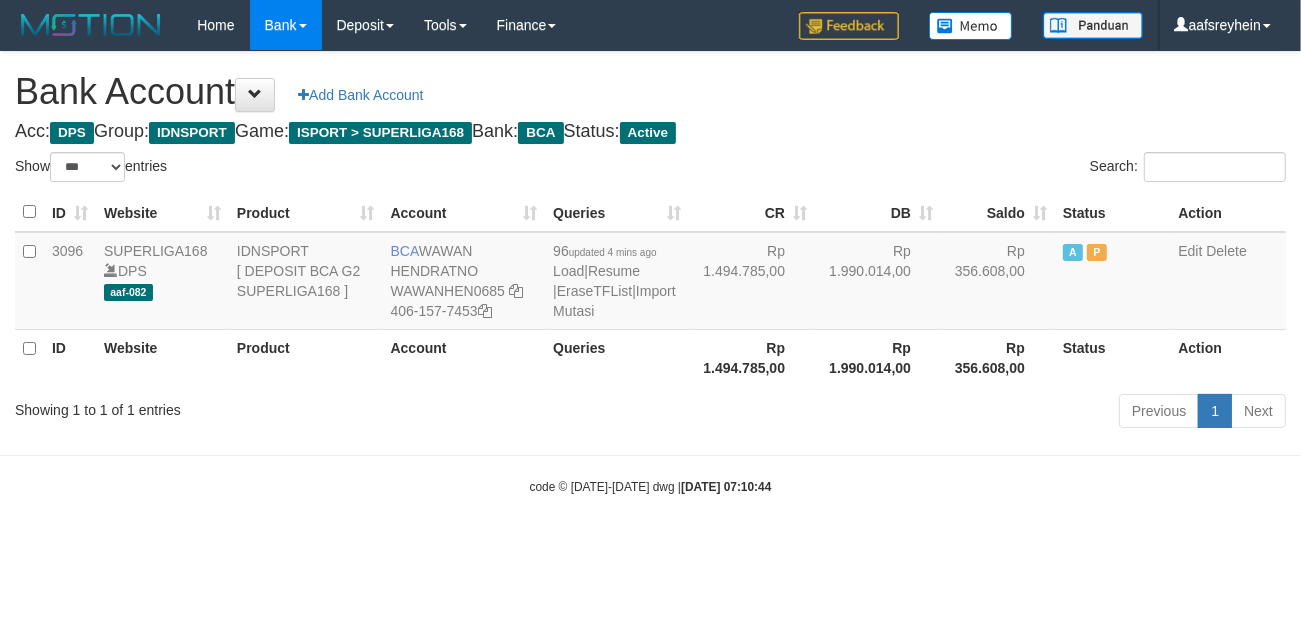 drag, startPoint x: 0, startPoint y: 0, endPoint x: 962, endPoint y: 480, distance: 1075.1018 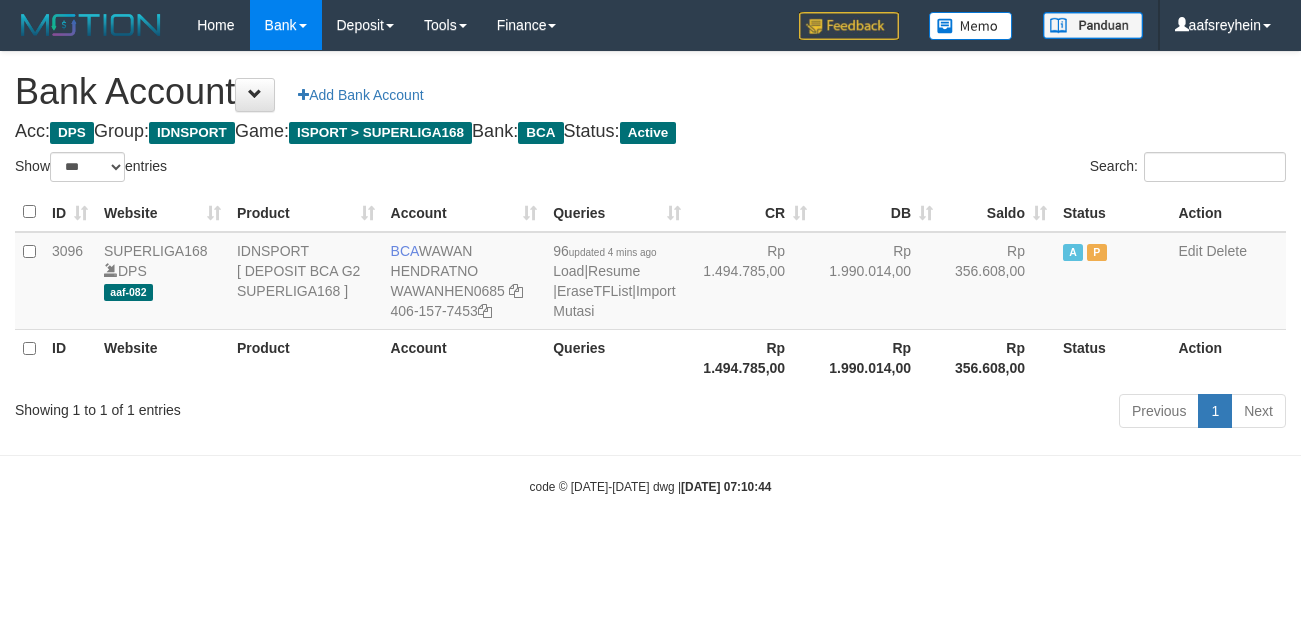 select on "***" 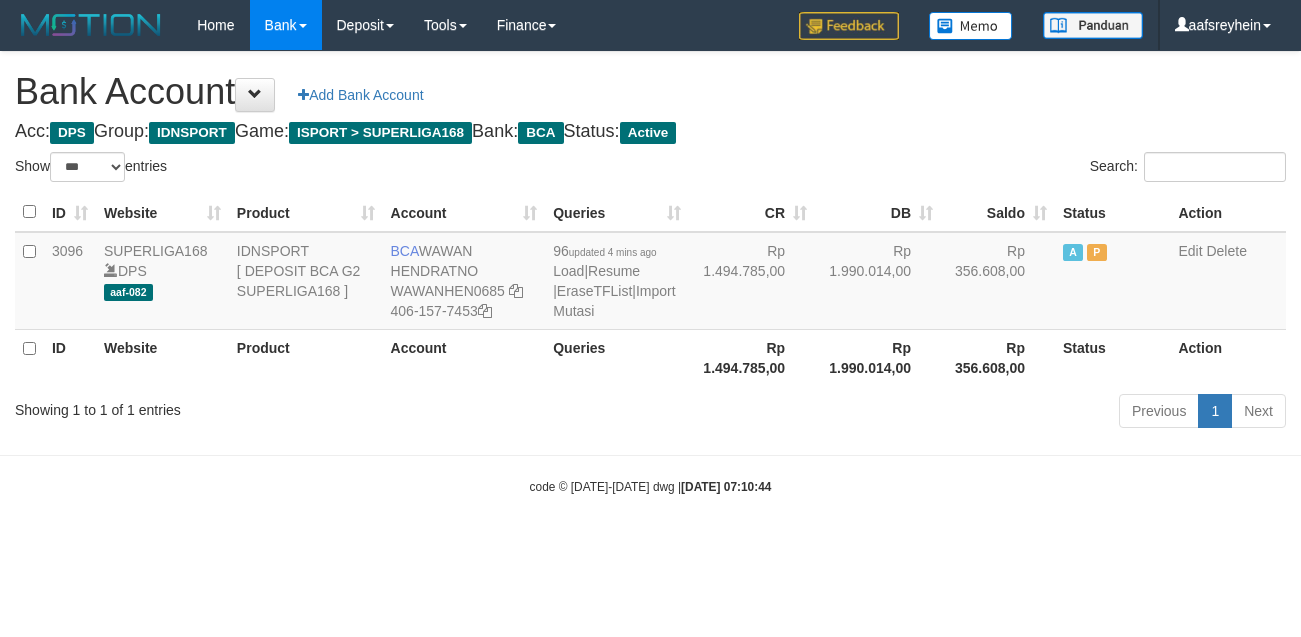scroll, scrollTop: 0, scrollLeft: 0, axis: both 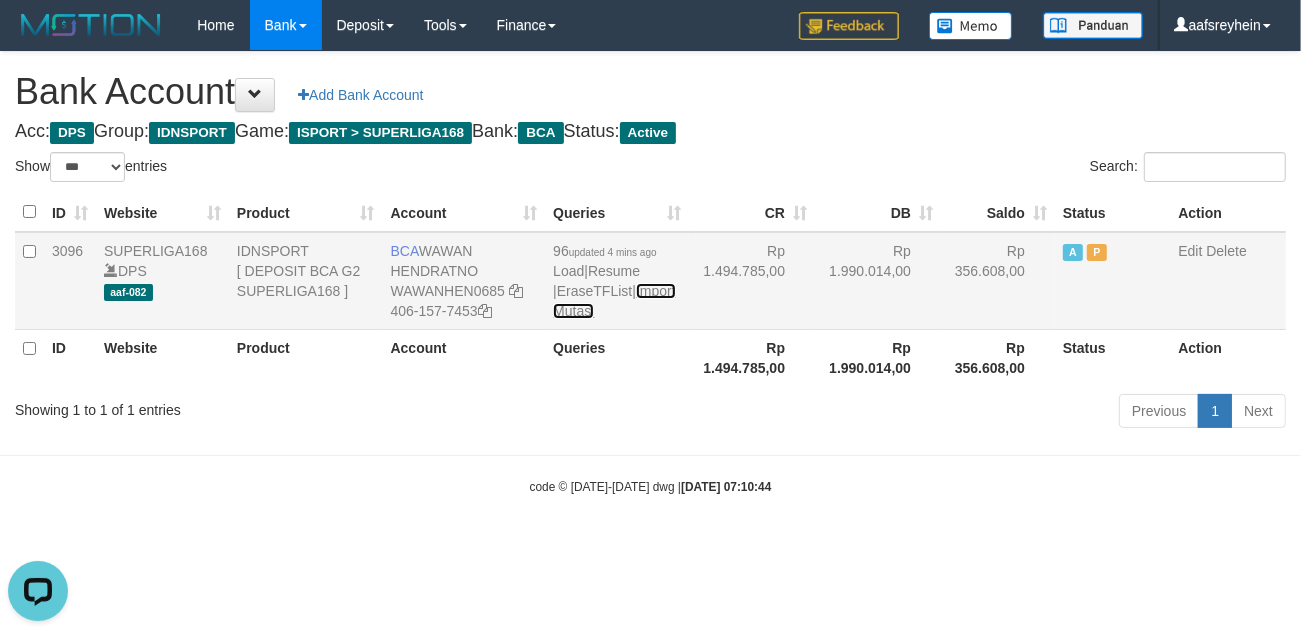 click on "Import Mutasi" at bounding box center [614, 301] 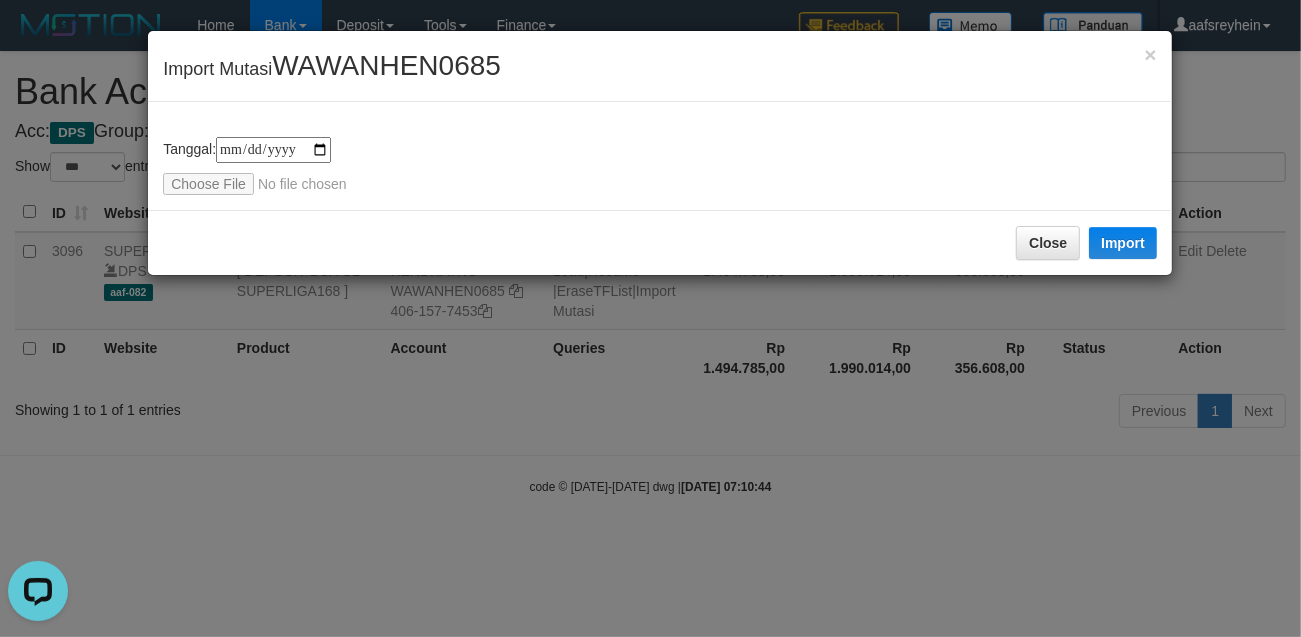 type on "**********" 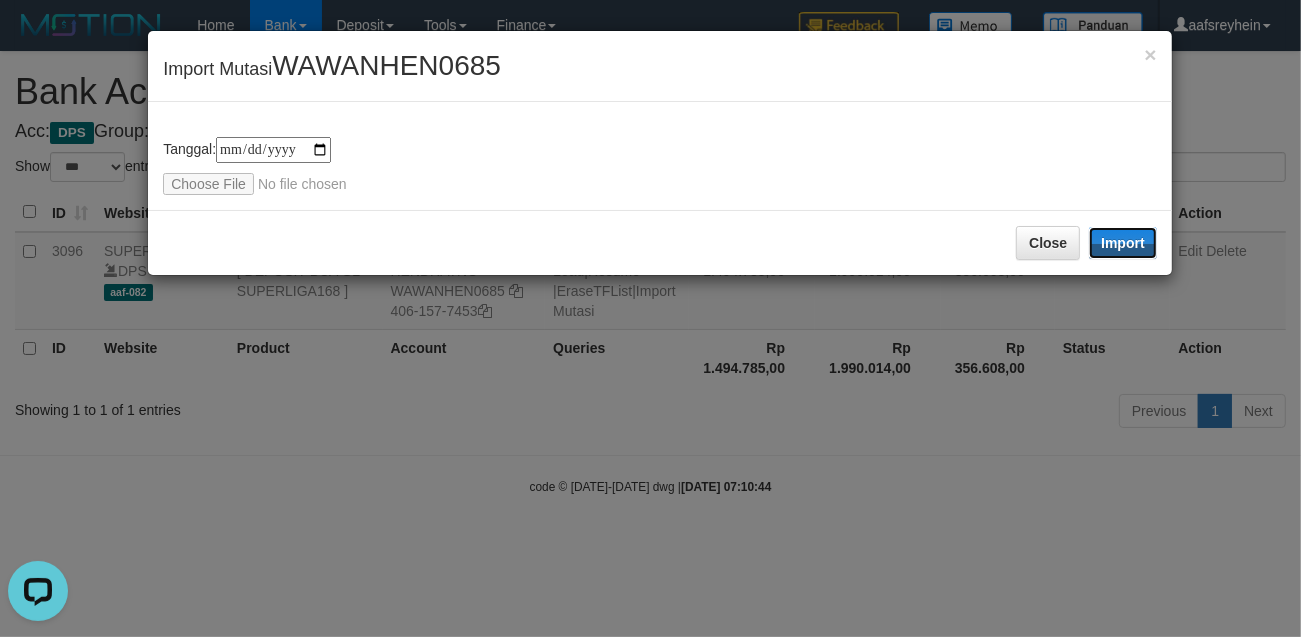 drag, startPoint x: 1128, startPoint y: 226, endPoint x: 1008, endPoint y: 396, distance: 208.08652 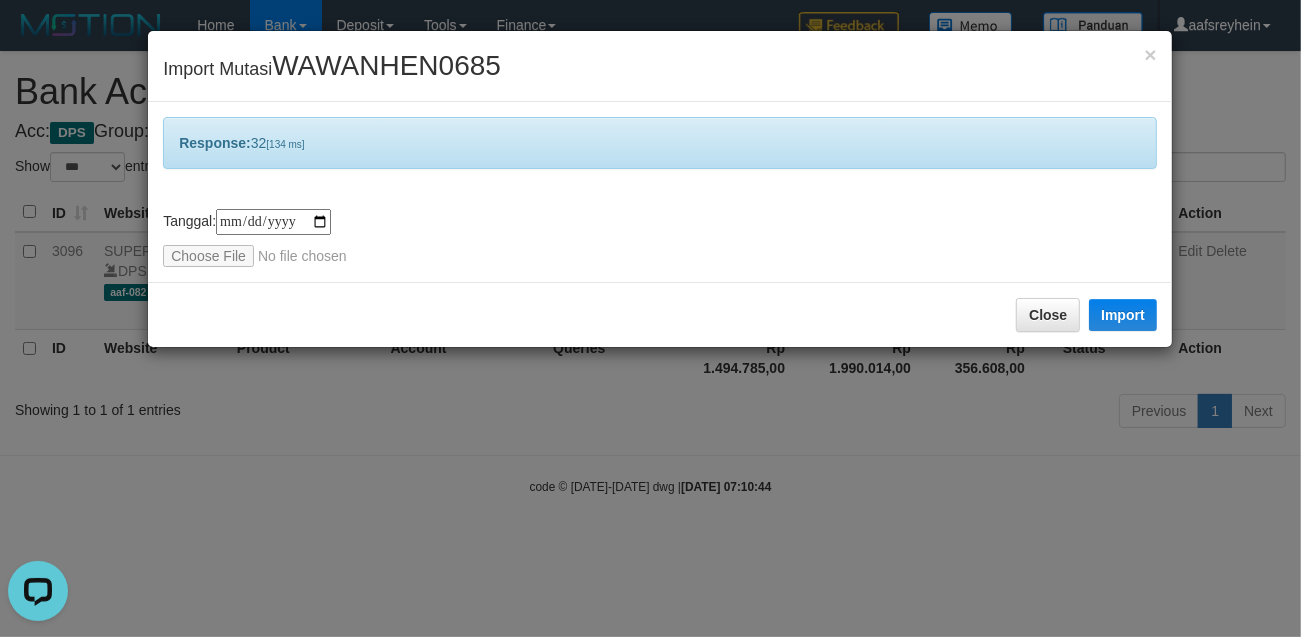 drag, startPoint x: 981, startPoint y: 453, endPoint x: 1300, endPoint y: 441, distance: 319.22562 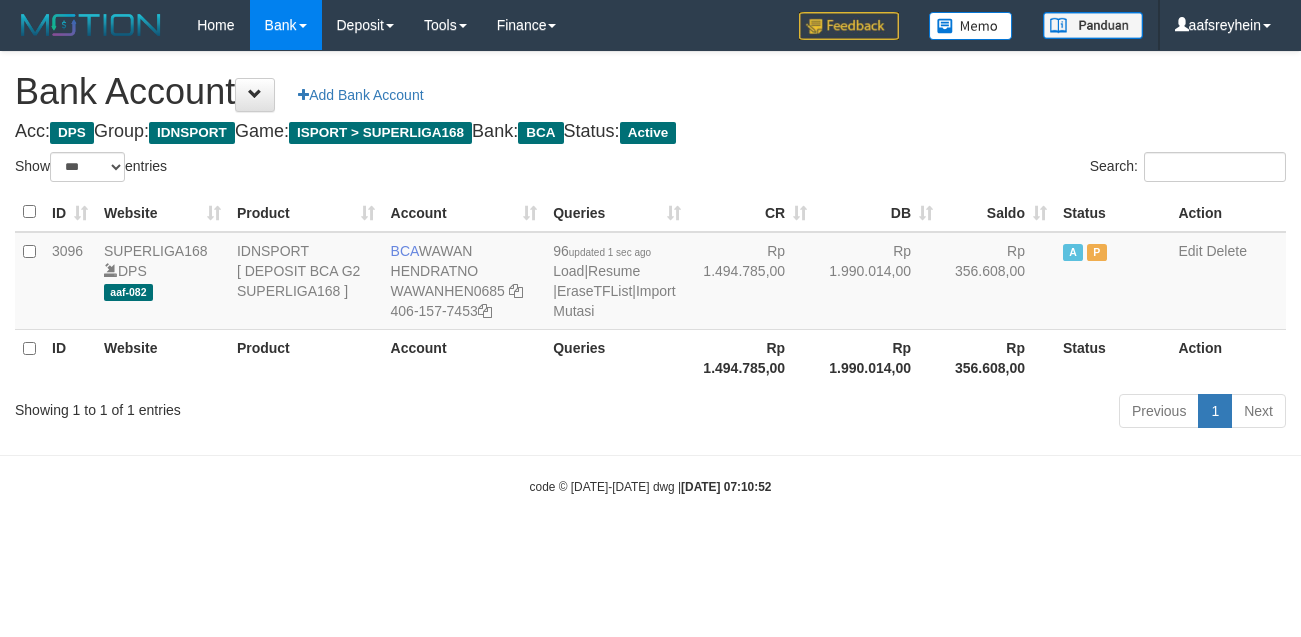 select on "***" 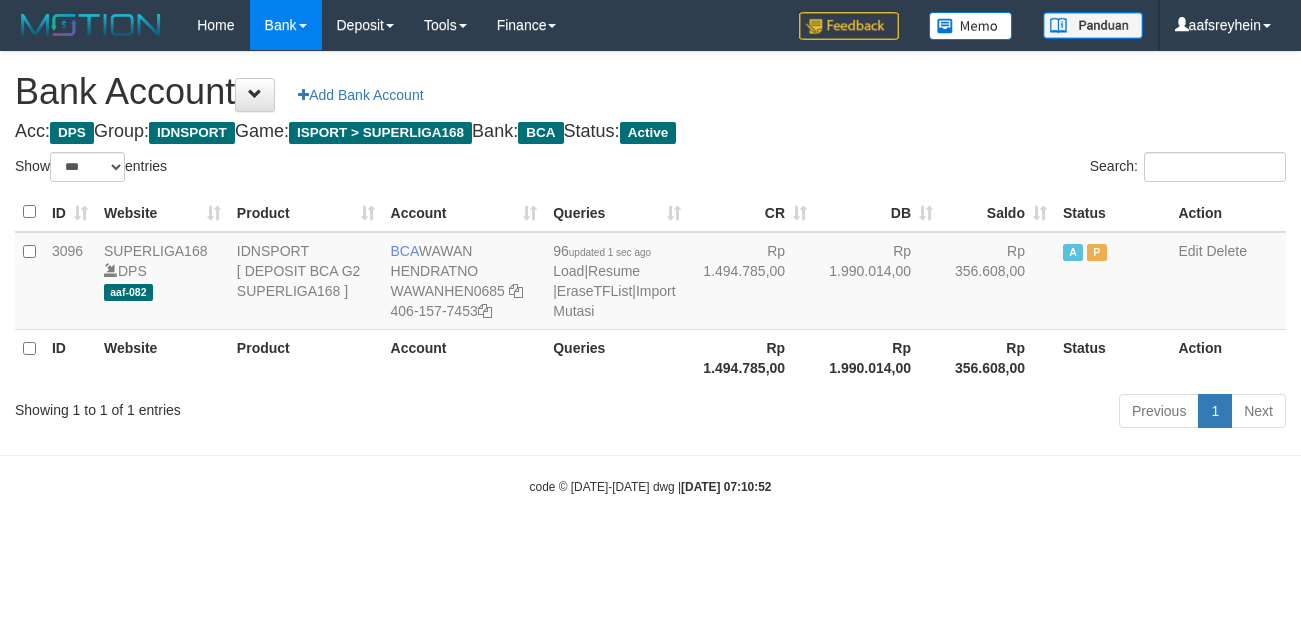 scroll, scrollTop: 0, scrollLeft: 0, axis: both 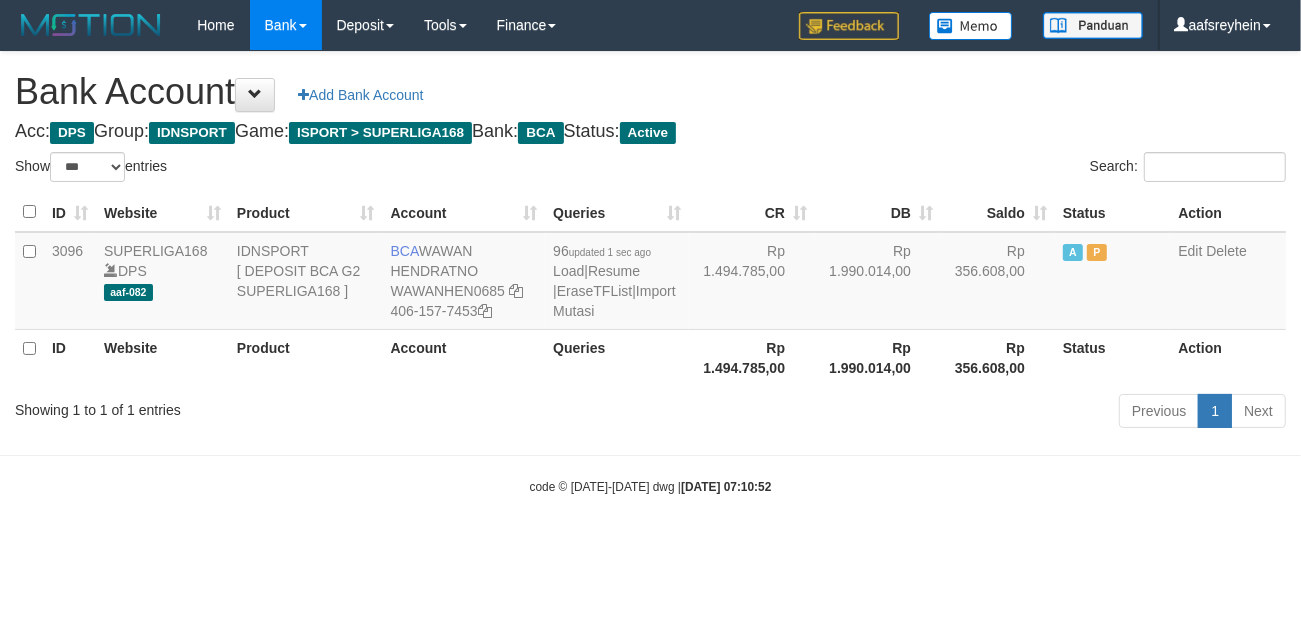 click on "Previous 1 Next" at bounding box center (921, 413) 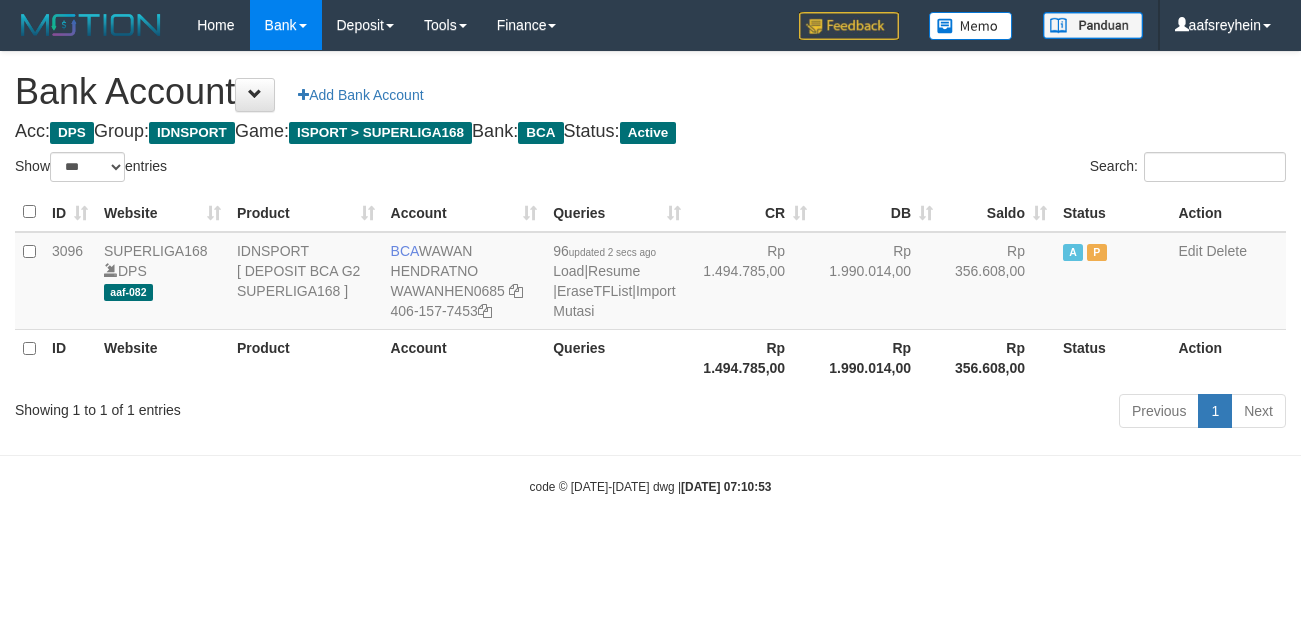 select on "***" 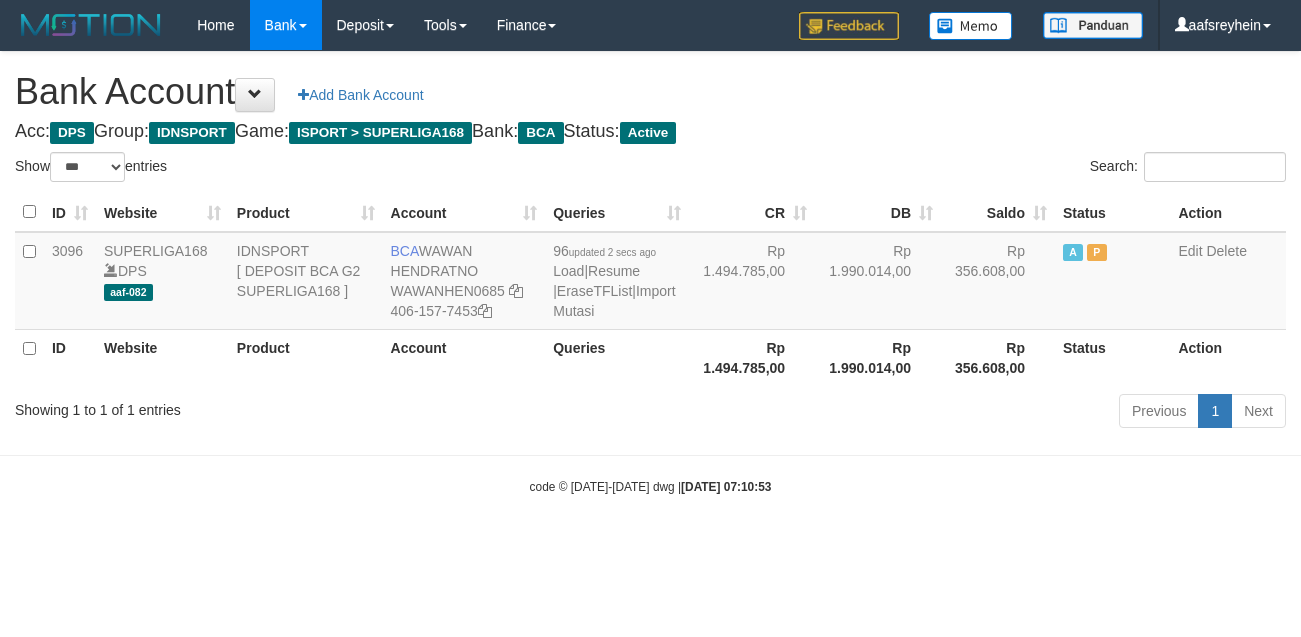 scroll, scrollTop: 0, scrollLeft: 0, axis: both 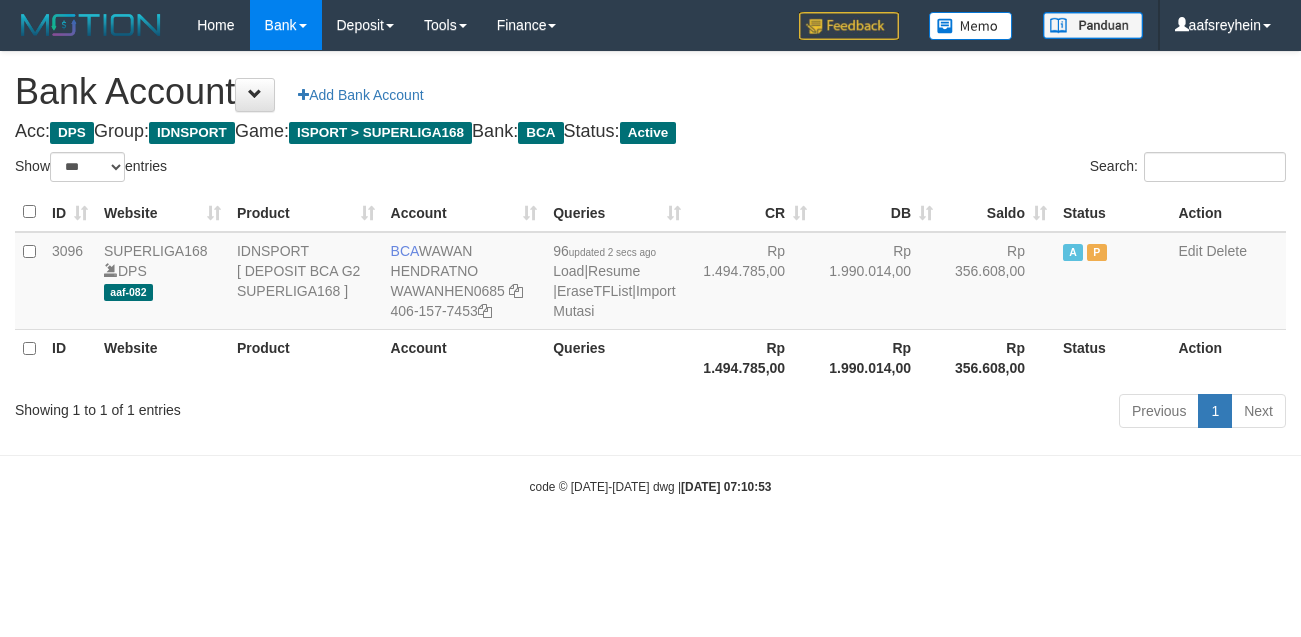 select on "***" 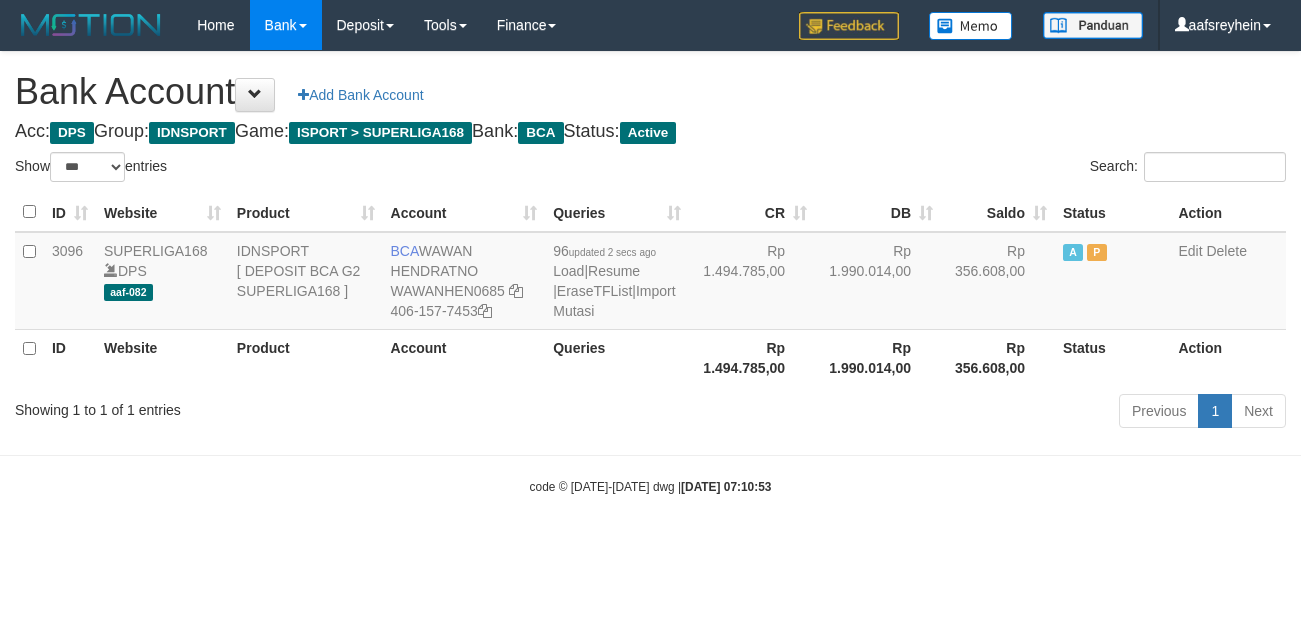 scroll, scrollTop: 0, scrollLeft: 0, axis: both 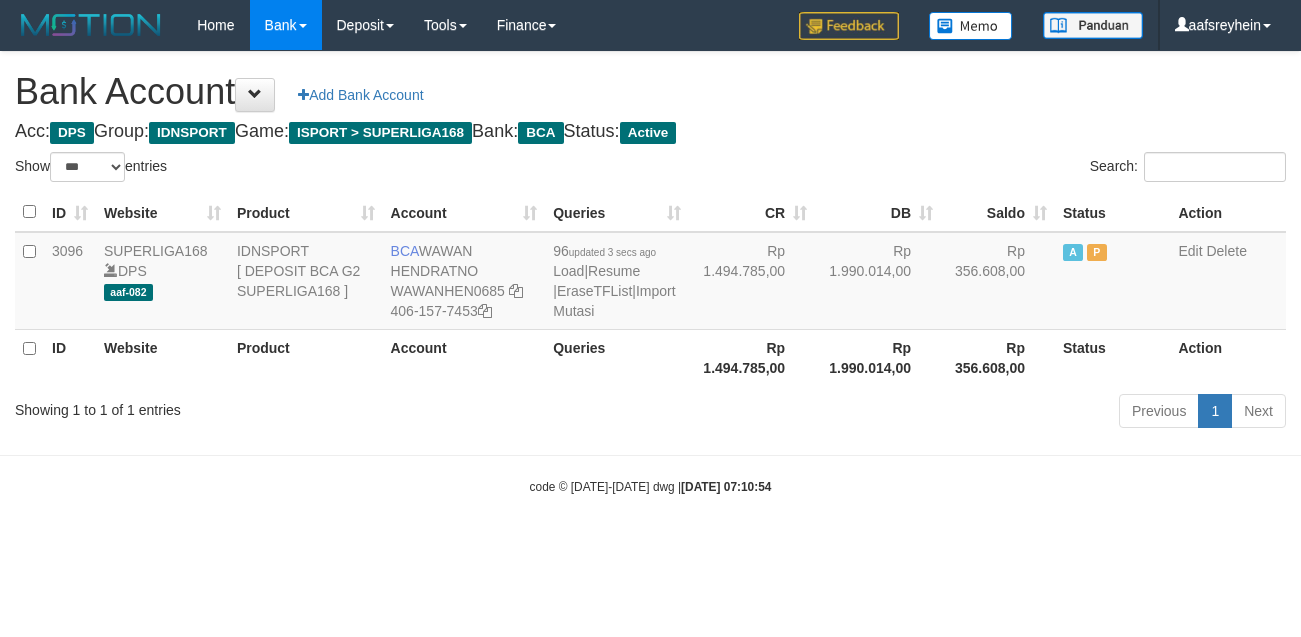 select on "***" 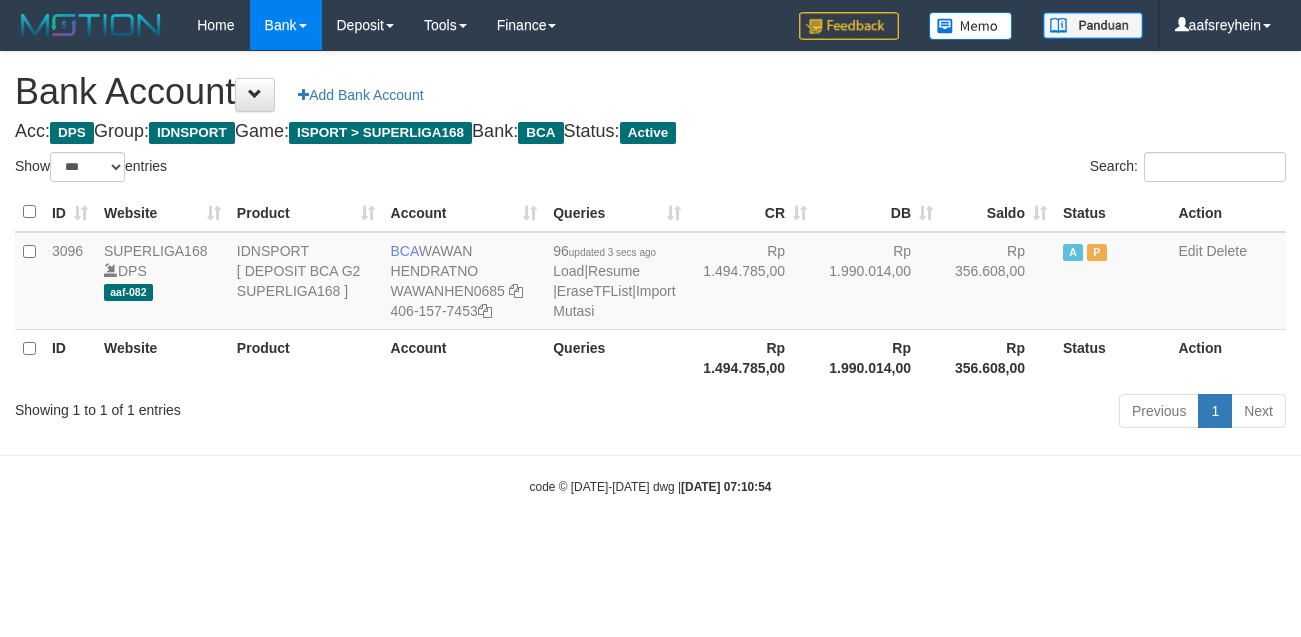 scroll, scrollTop: 0, scrollLeft: 0, axis: both 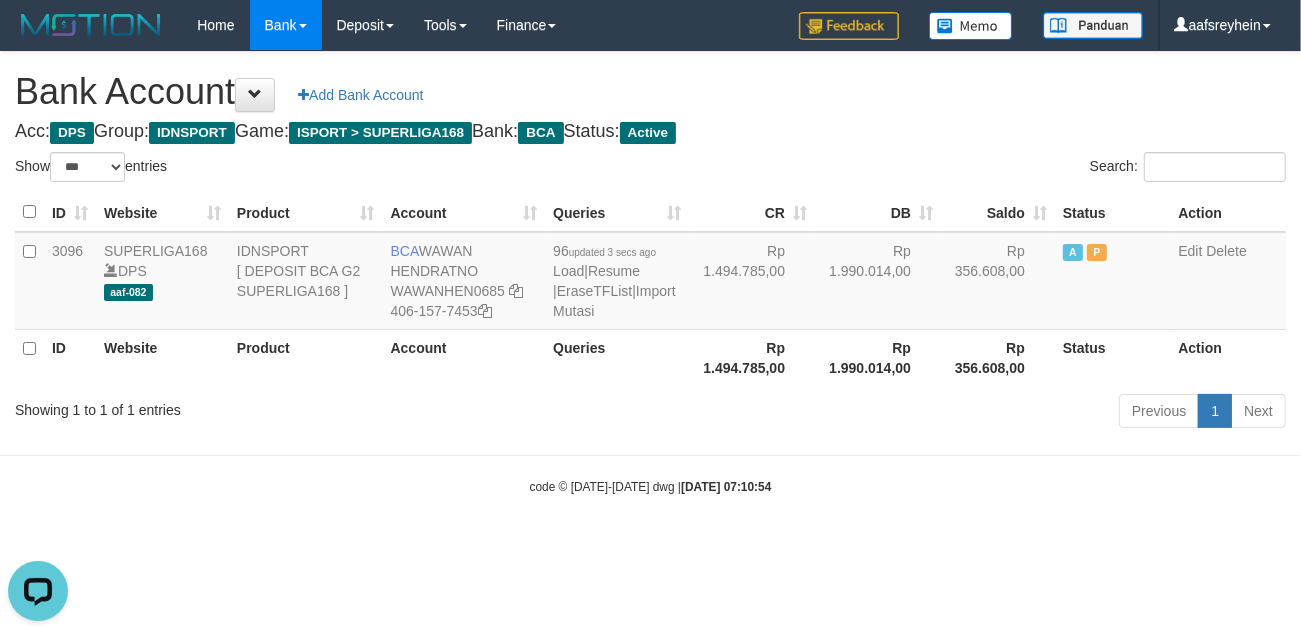 click on "Previous 1 Next" at bounding box center [921, 413] 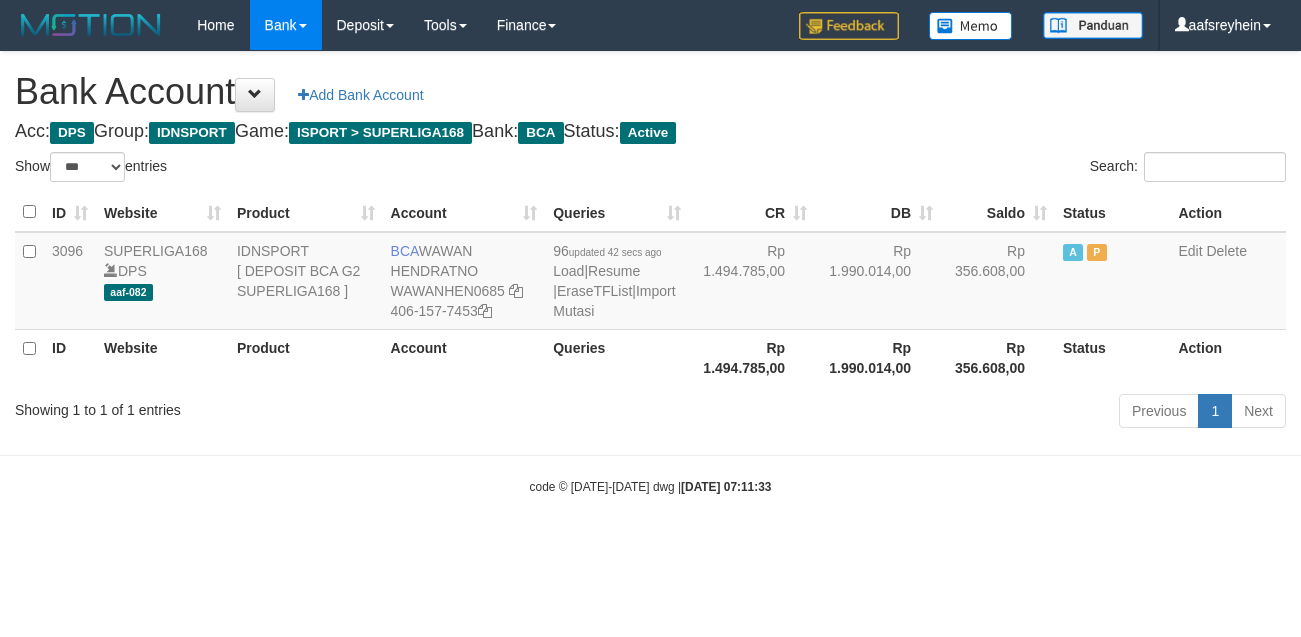 select on "***" 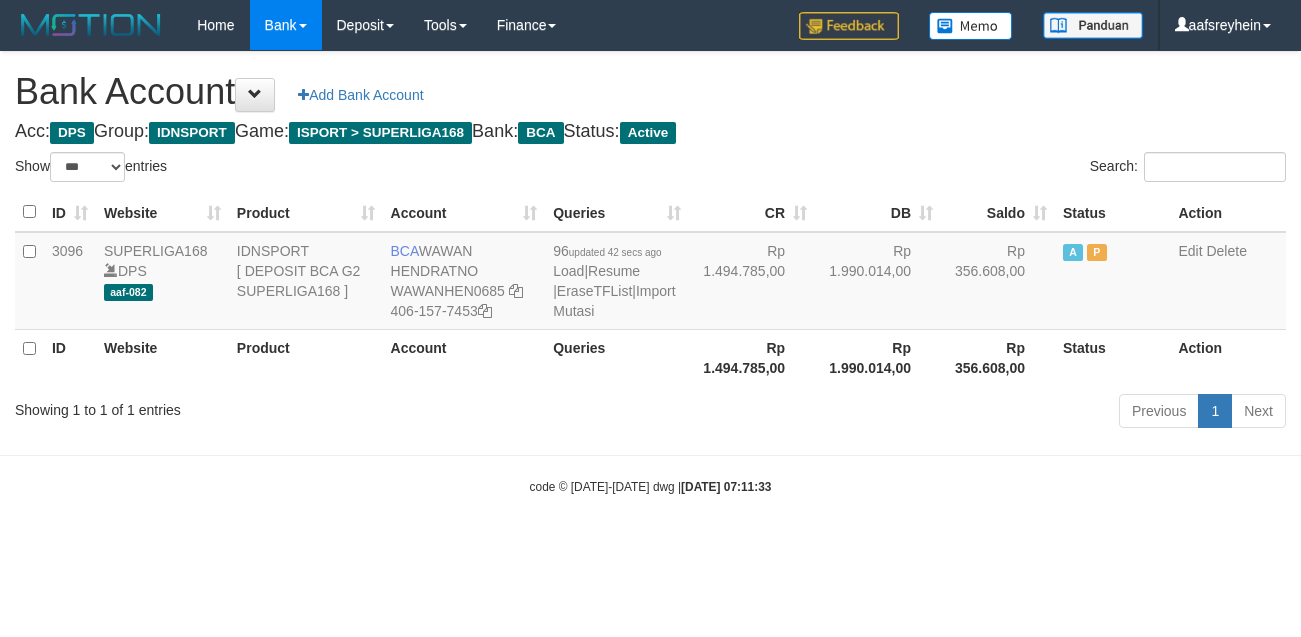 scroll, scrollTop: 0, scrollLeft: 0, axis: both 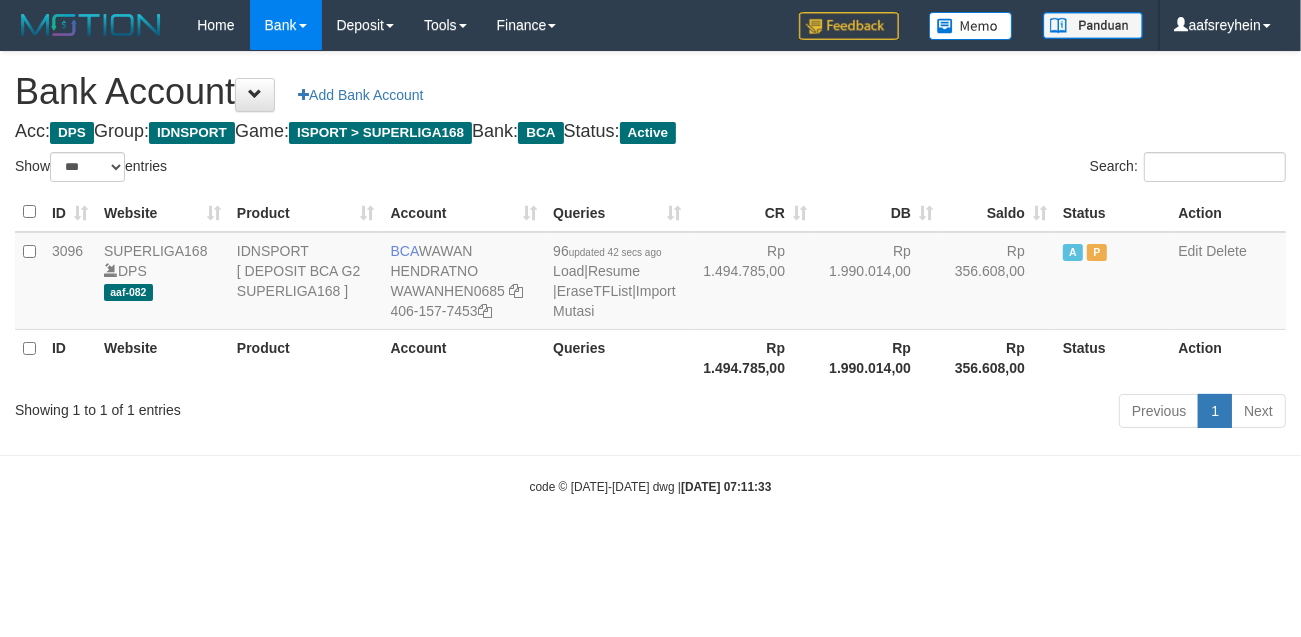 click on "Previous 1 Next" at bounding box center (921, 413) 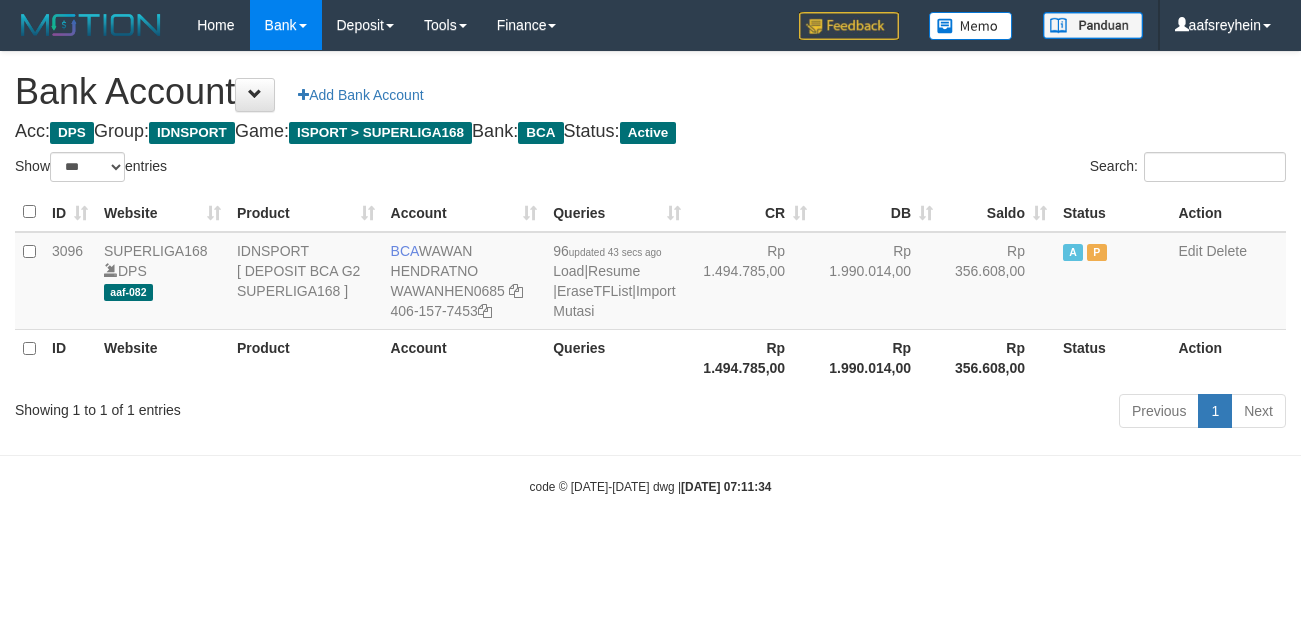 select on "***" 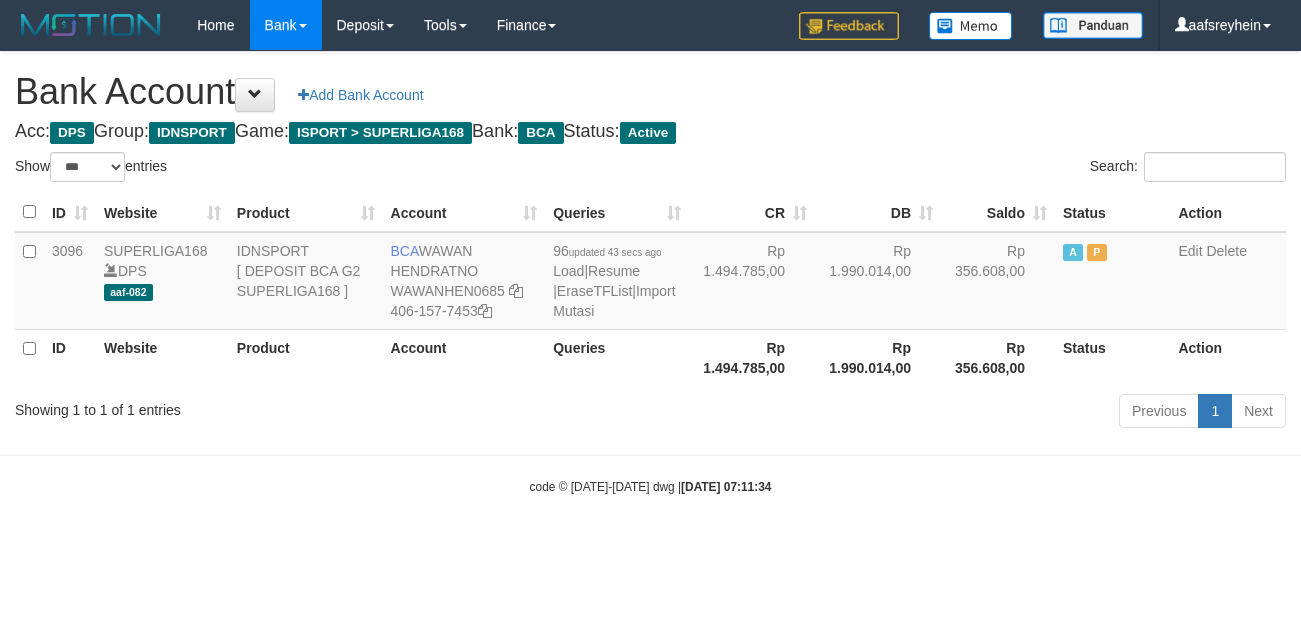 scroll, scrollTop: 0, scrollLeft: 0, axis: both 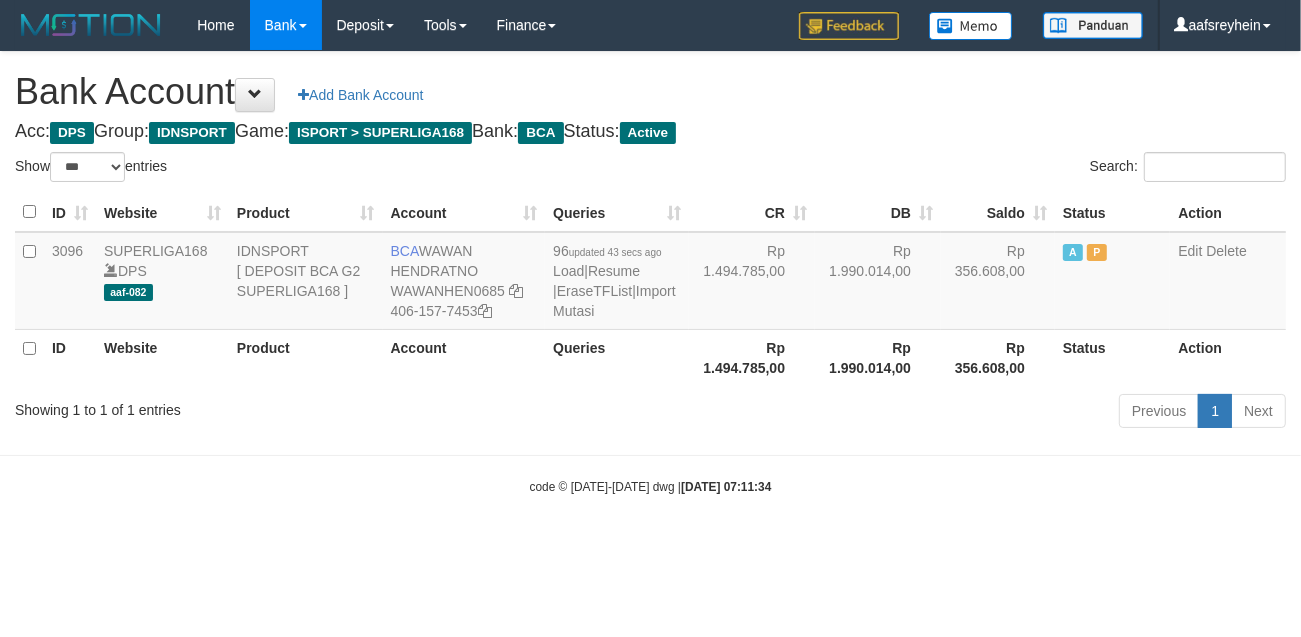 click on "Previous 1 Next" at bounding box center (921, 413) 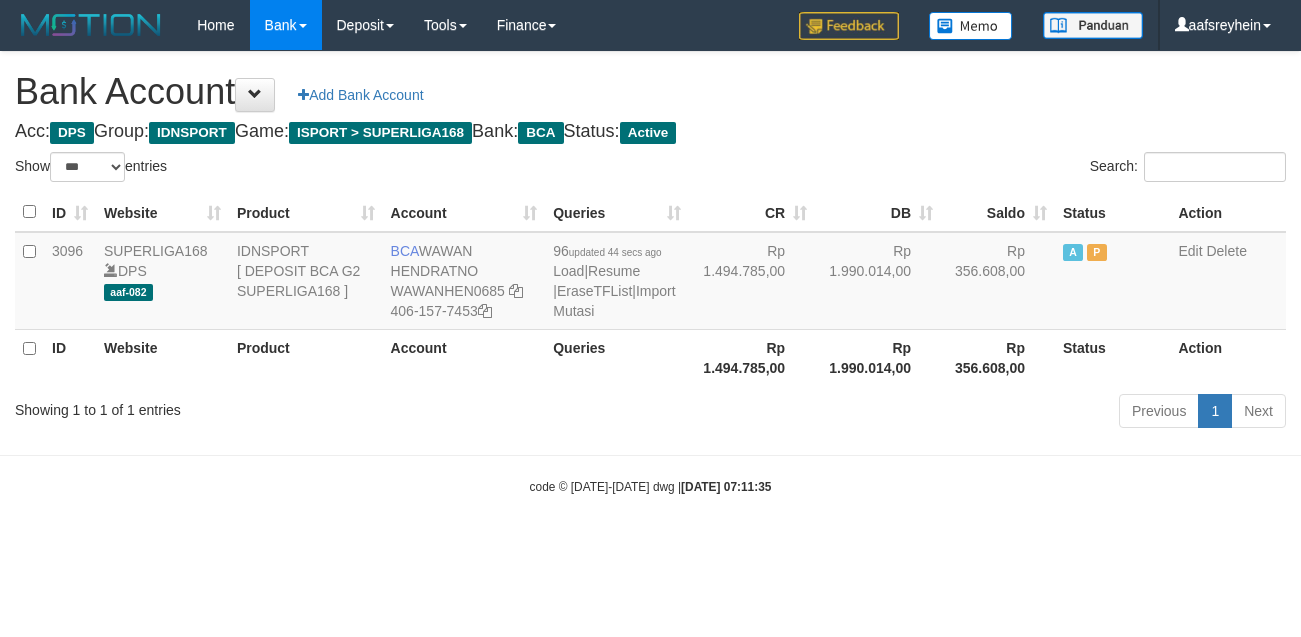select on "***" 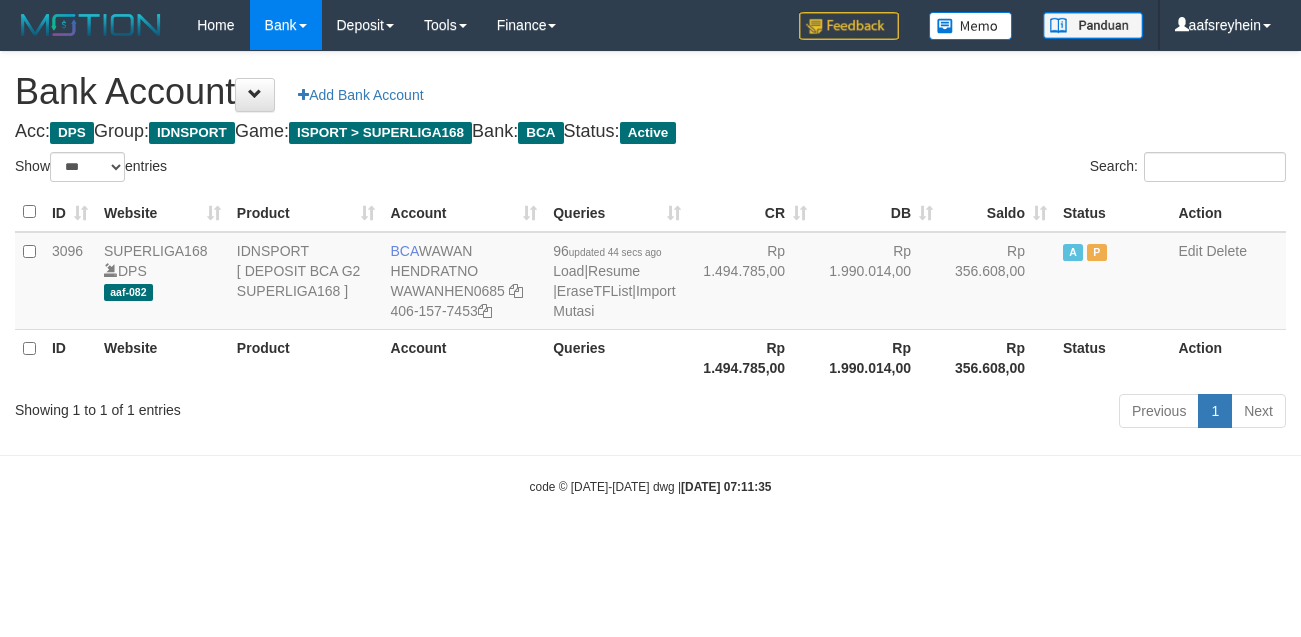 scroll, scrollTop: 0, scrollLeft: 0, axis: both 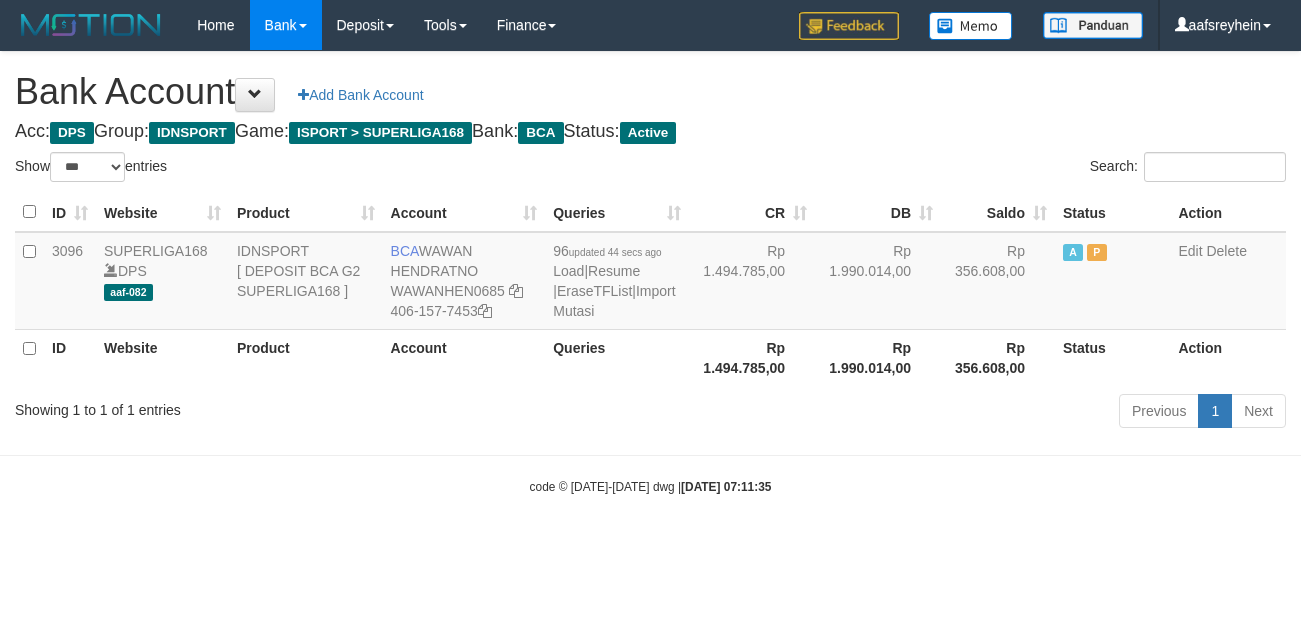 select on "***" 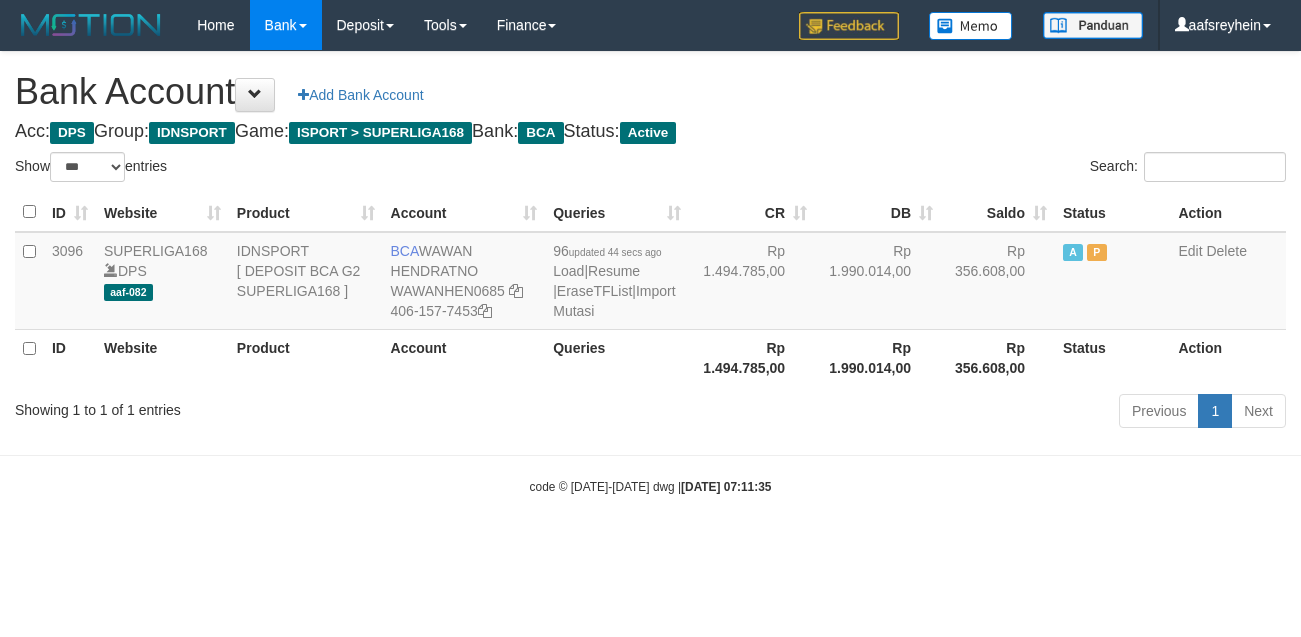 scroll, scrollTop: 0, scrollLeft: 0, axis: both 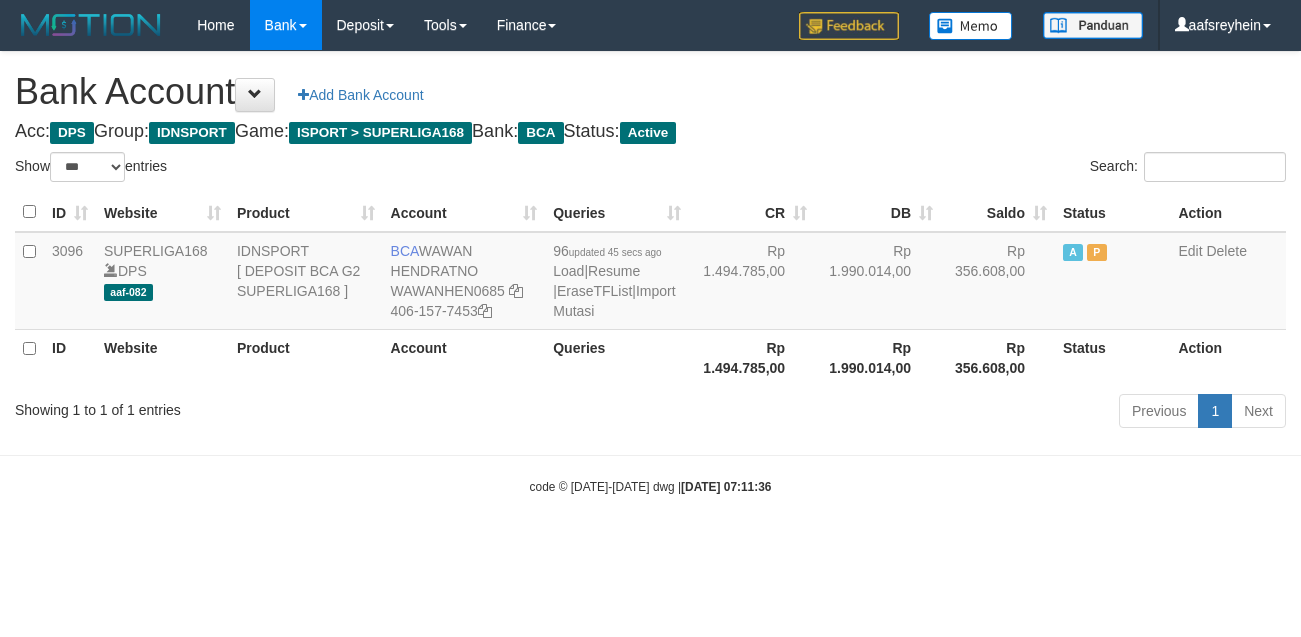 select on "***" 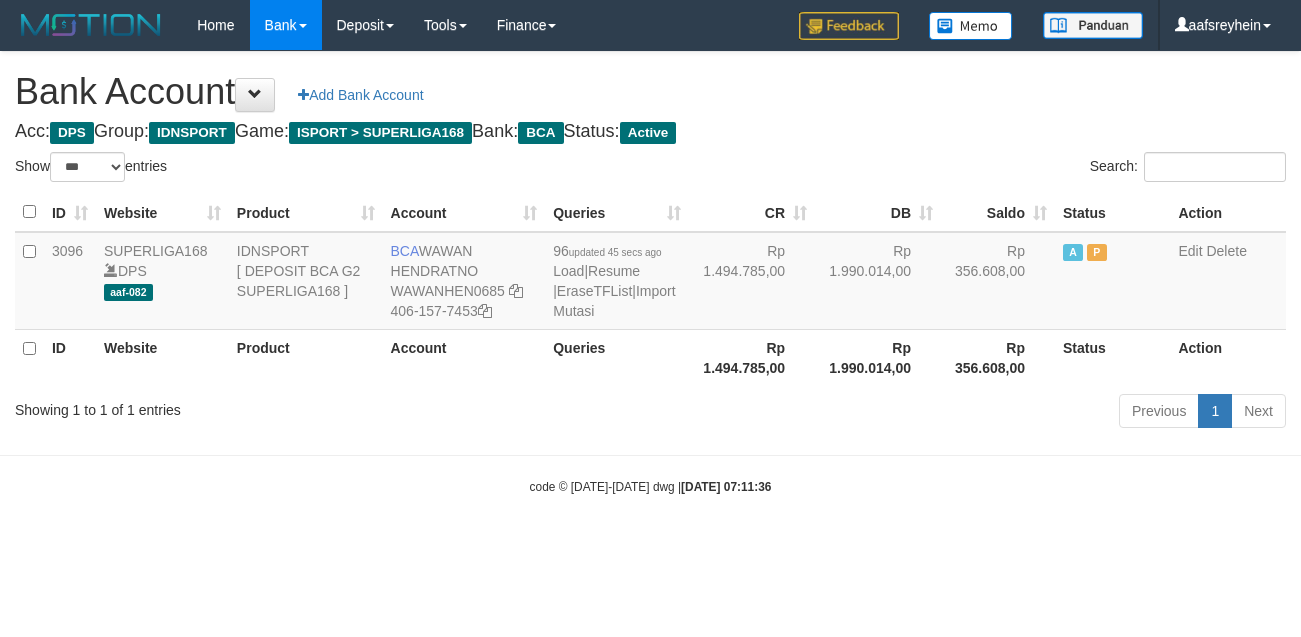 scroll, scrollTop: 0, scrollLeft: 0, axis: both 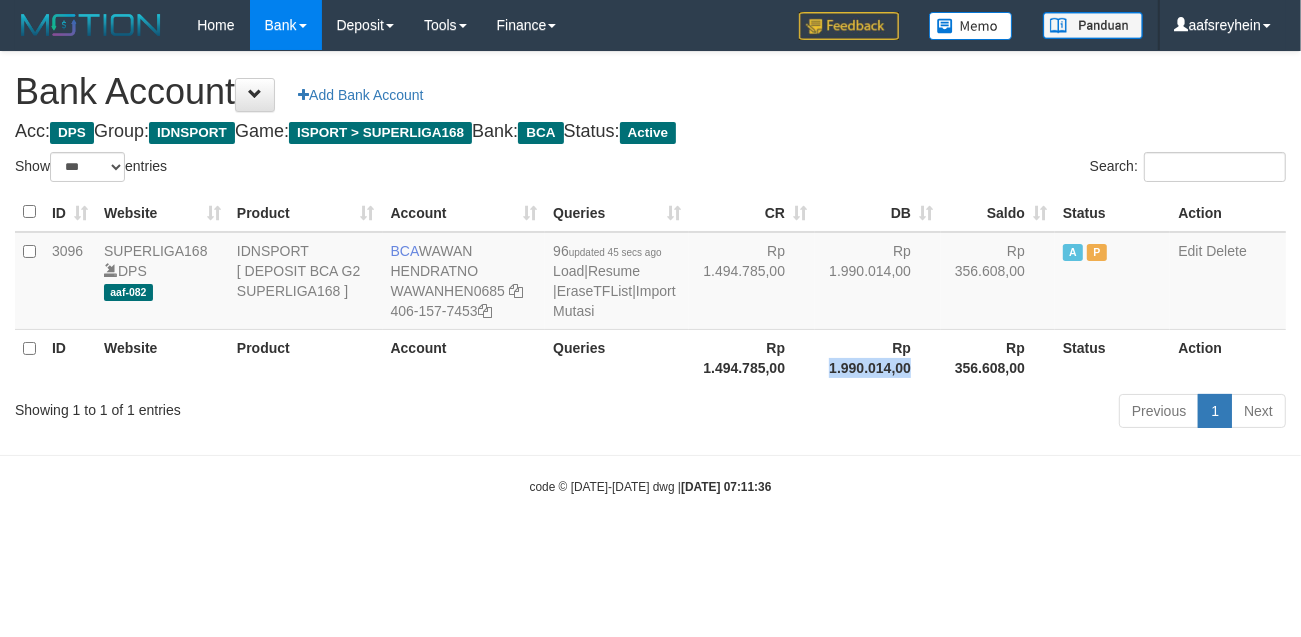 click on "Rp 1.990.014,00" at bounding box center (878, 357) 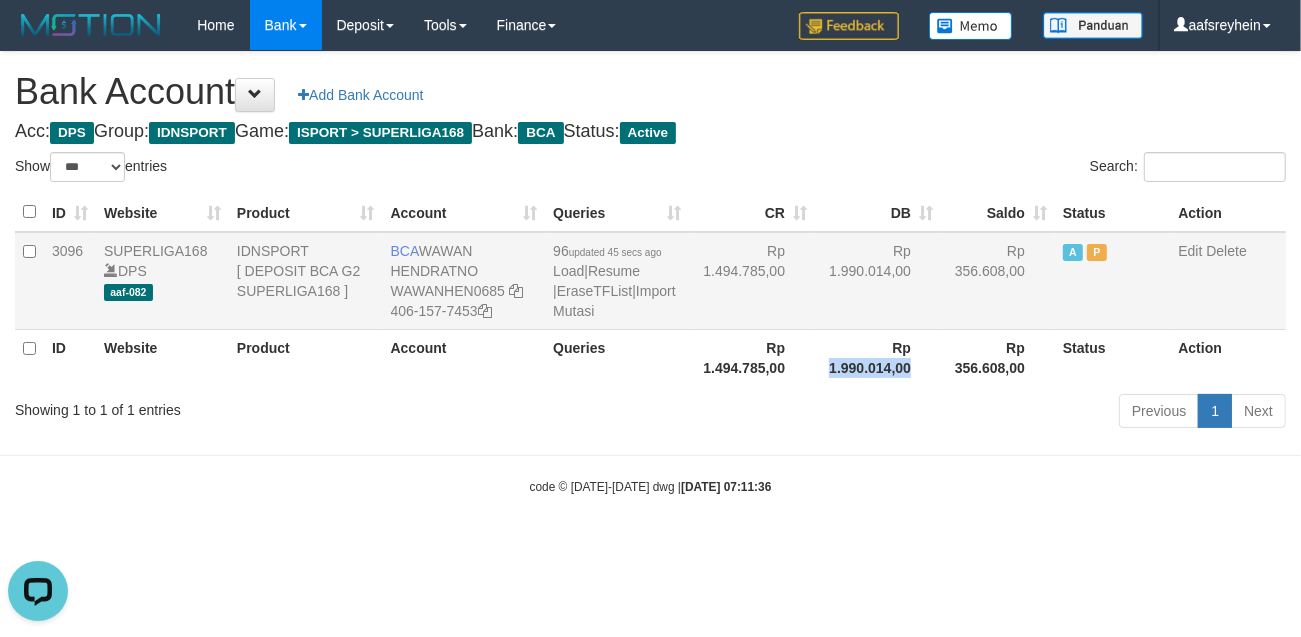 scroll, scrollTop: 0, scrollLeft: 0, axis: both 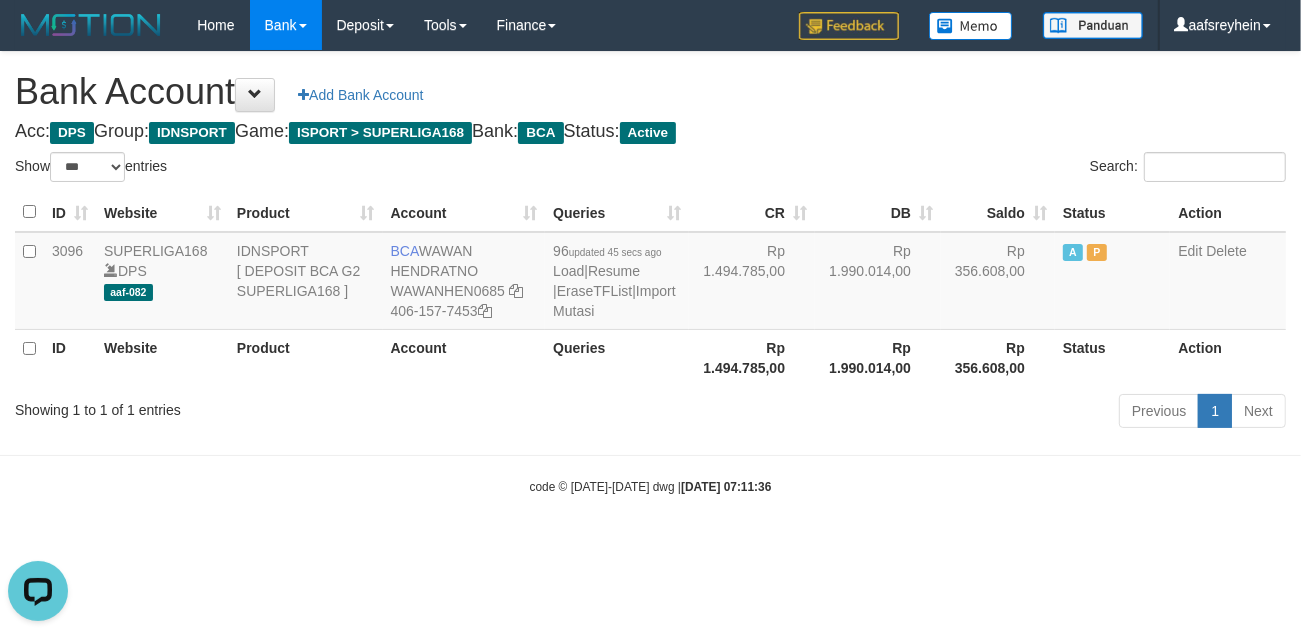 click on "Rp 1.494.785,00" at bounding box center (752, 357) 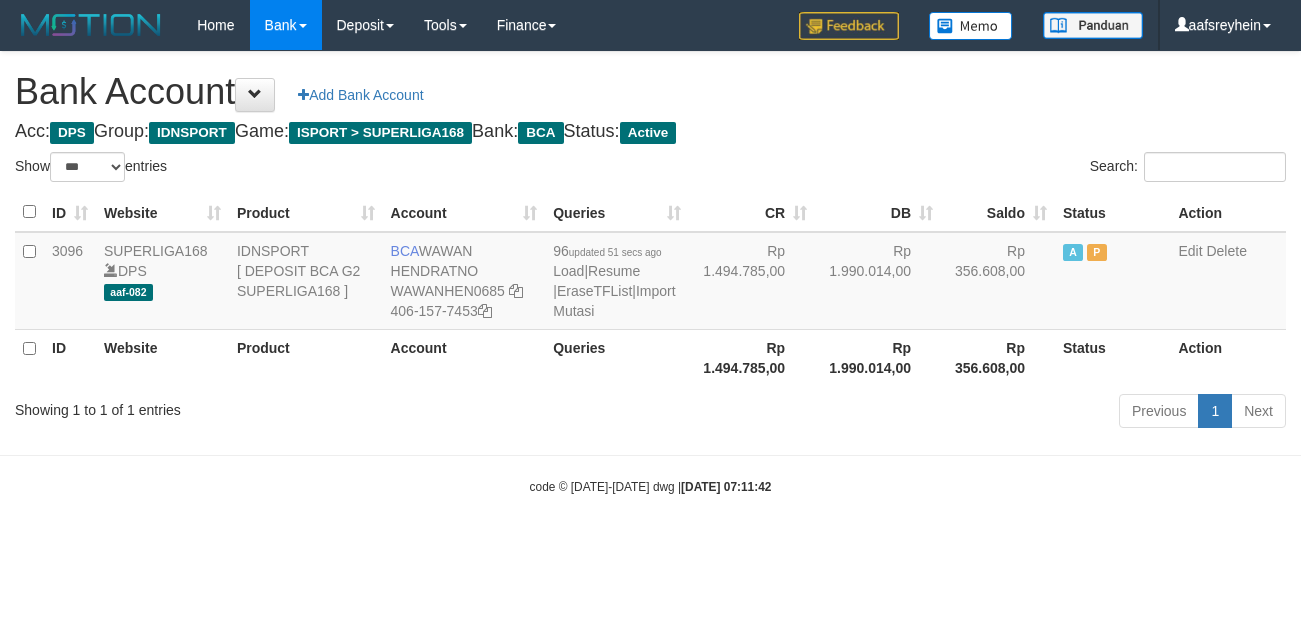 select on "***" 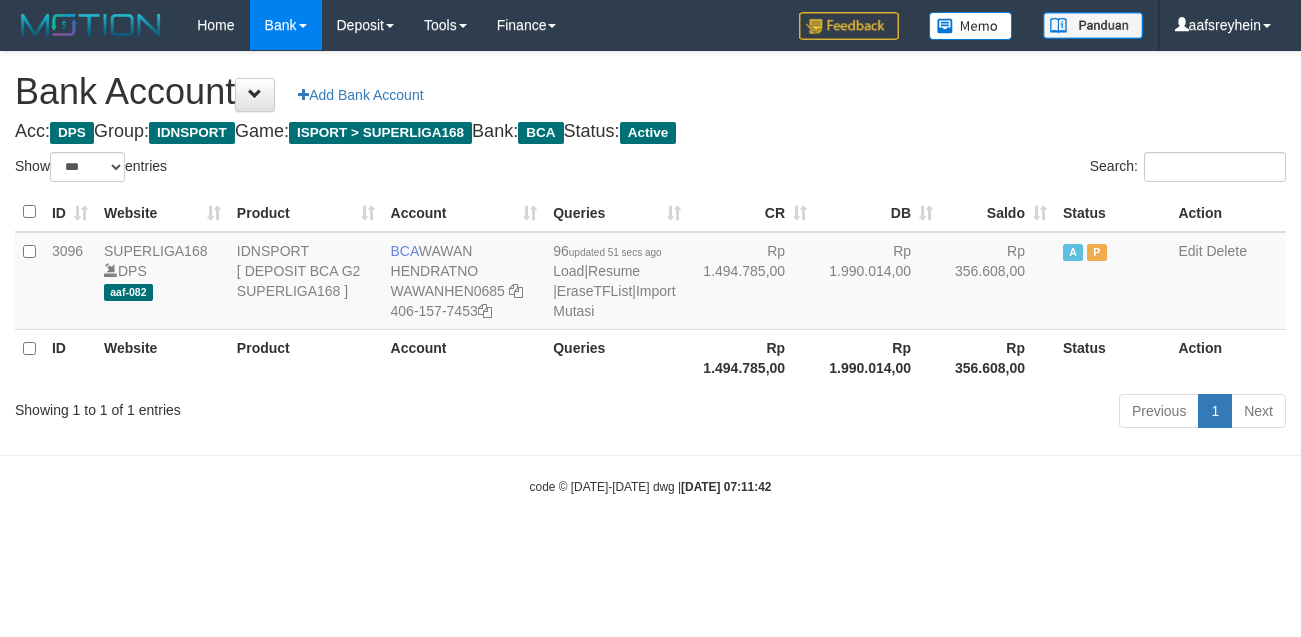 scroll, scrollTop: 0, scrollLeft: 0, axis: both 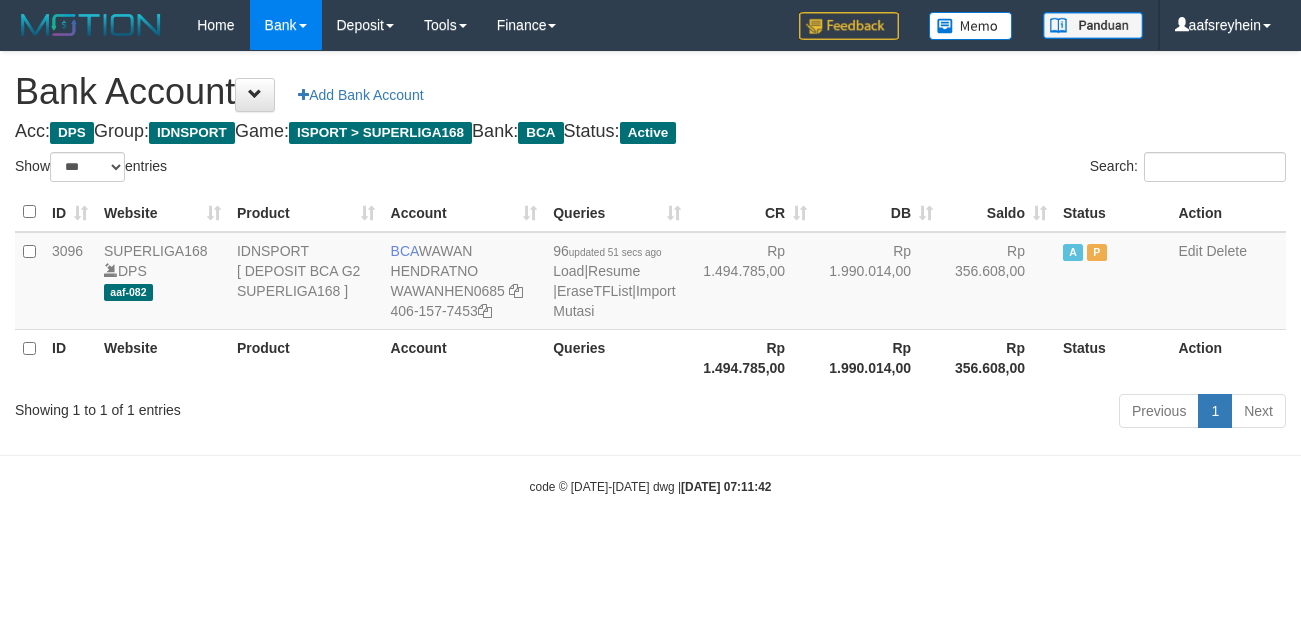 select on "***" 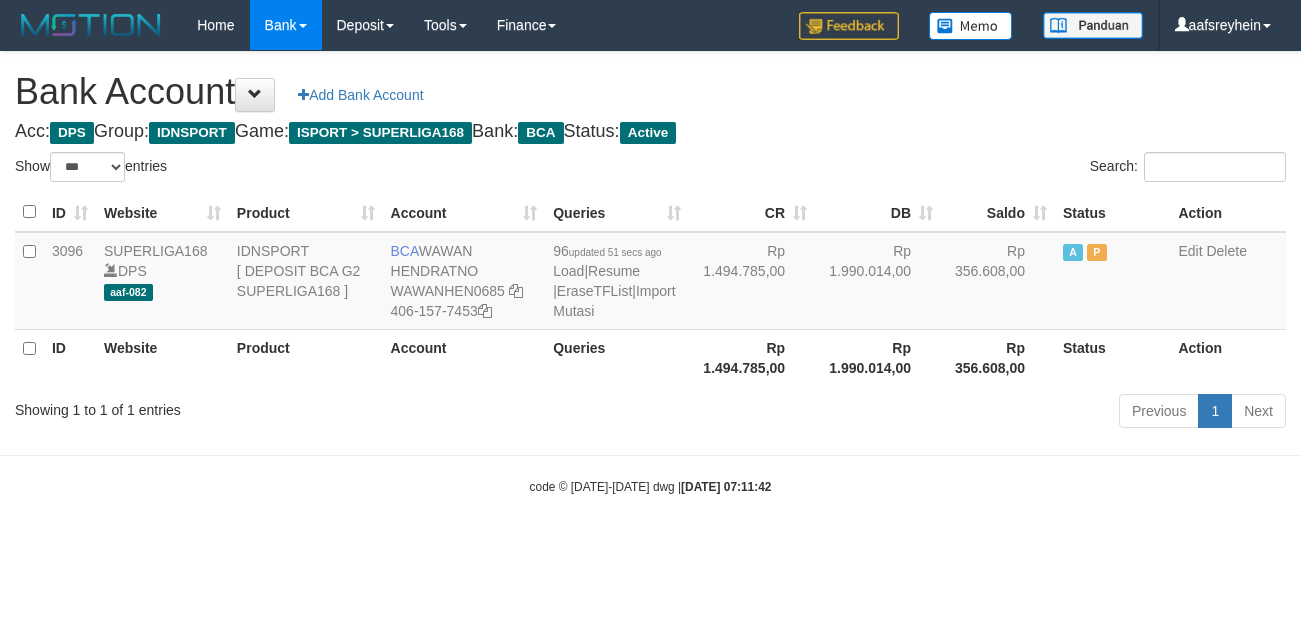 scroll, scrollTop: 0, scrollLeft: 0, axis: both 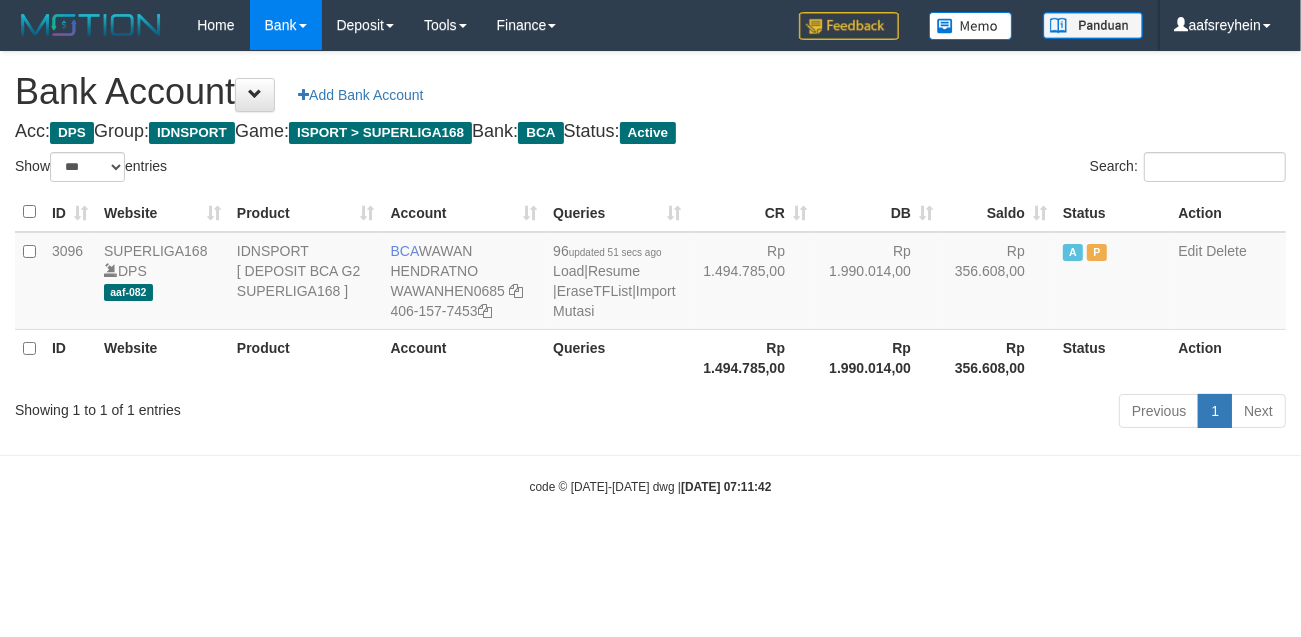 click on "Toggle navigation
Home
Bank
Account List
Load
By Website
Group
[ISPORT]													SUPERLIGA168
By Load Group (DPS)
-" at bounding box center (650, 273) 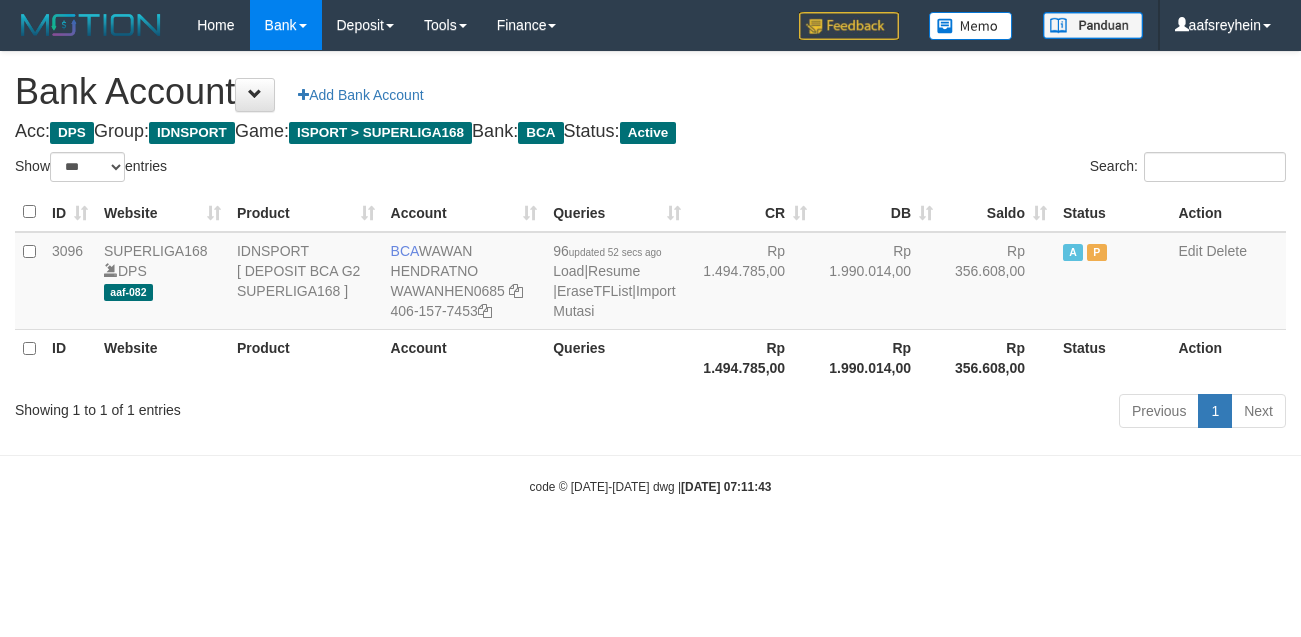 select on "***" 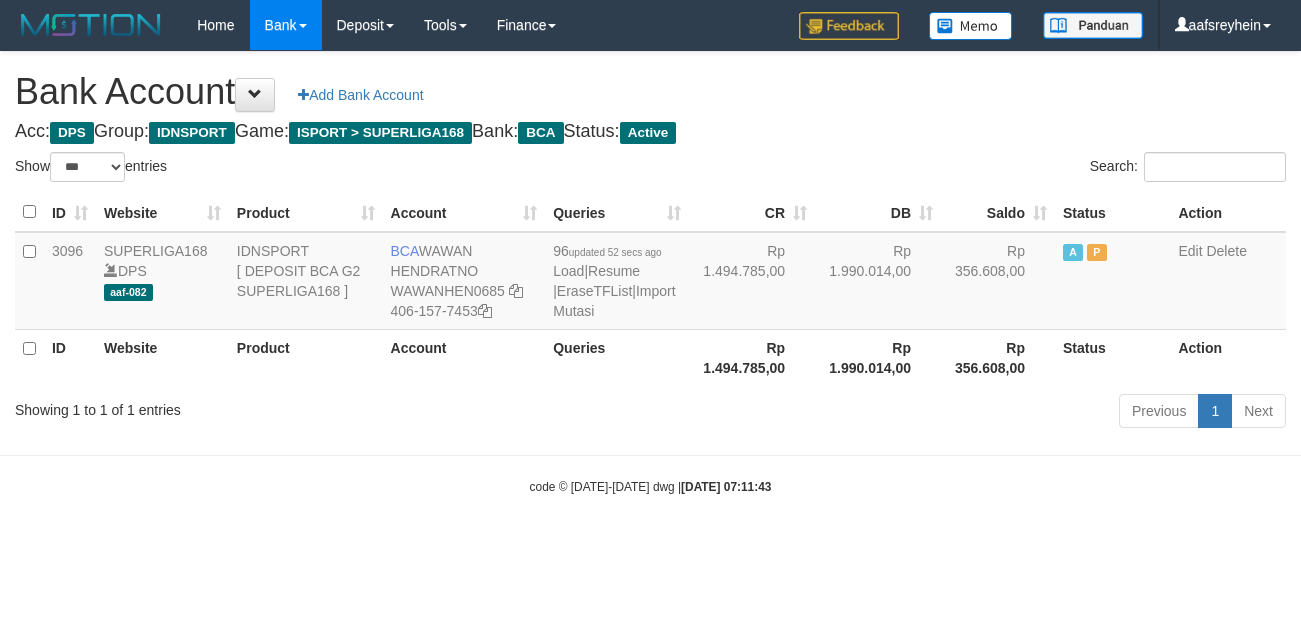 scroll, scrollTop: 0, scrollLeft: 0, axis: both 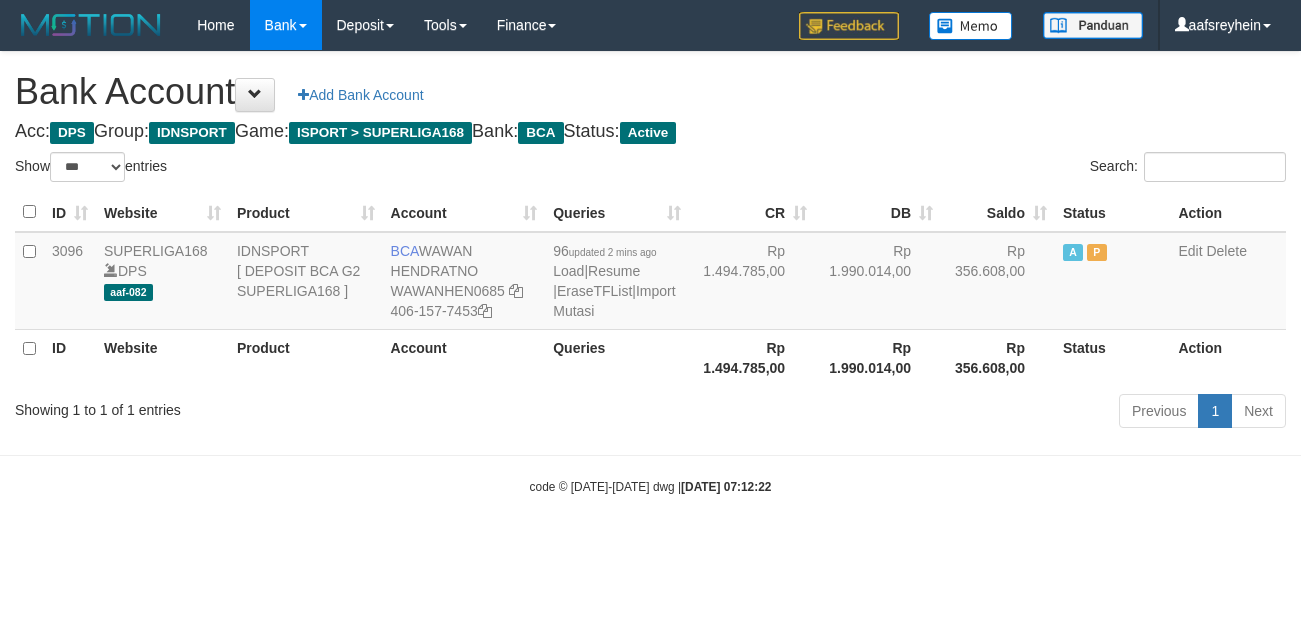 select on "***" 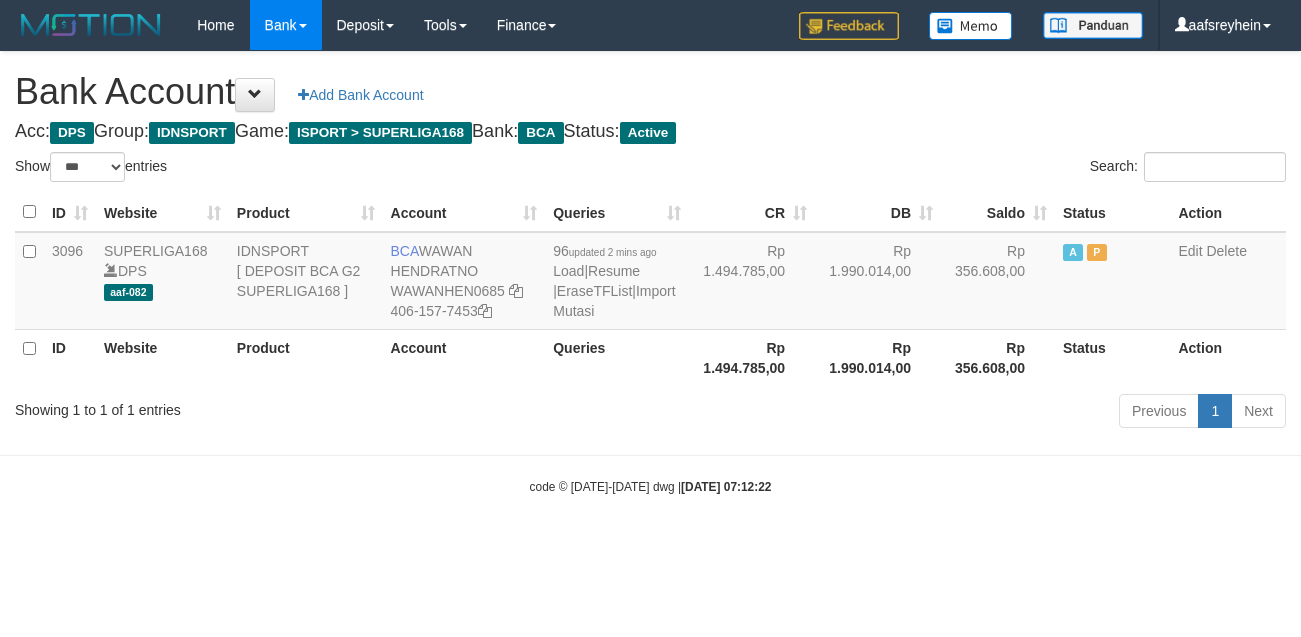 scroll, scrollTop: 0, scrollLeft: 0, axis: both 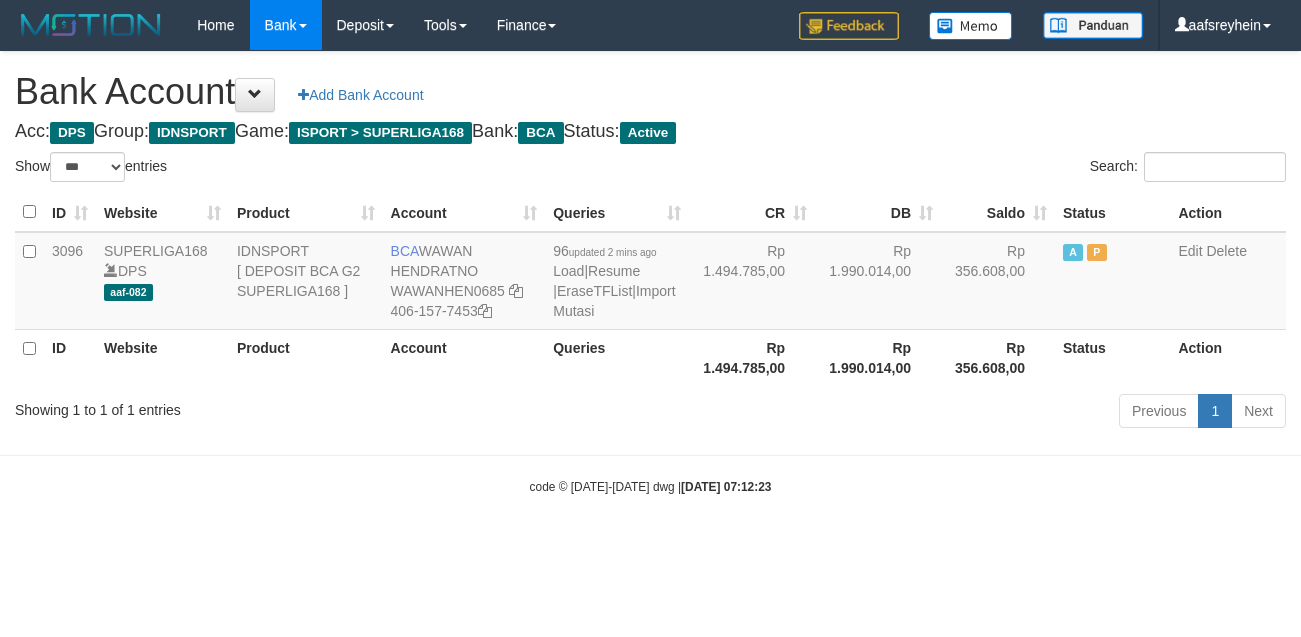 select on "***" 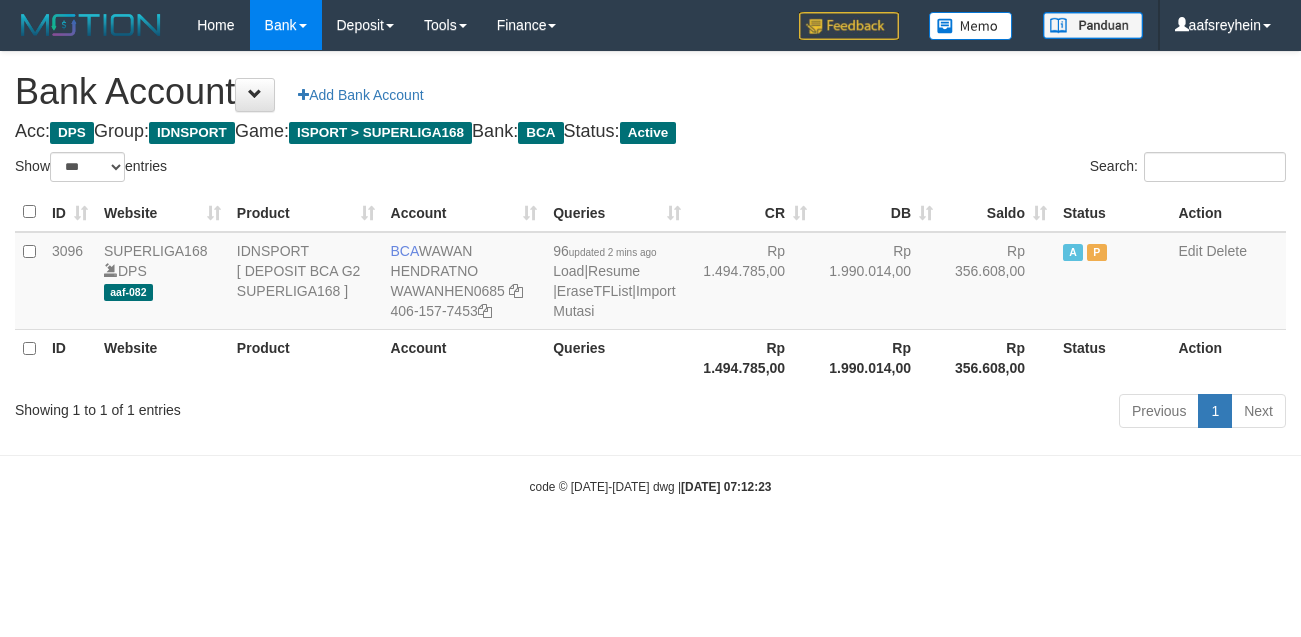scroll, scrollTop: 0, scrollLeft: 0, axis: both 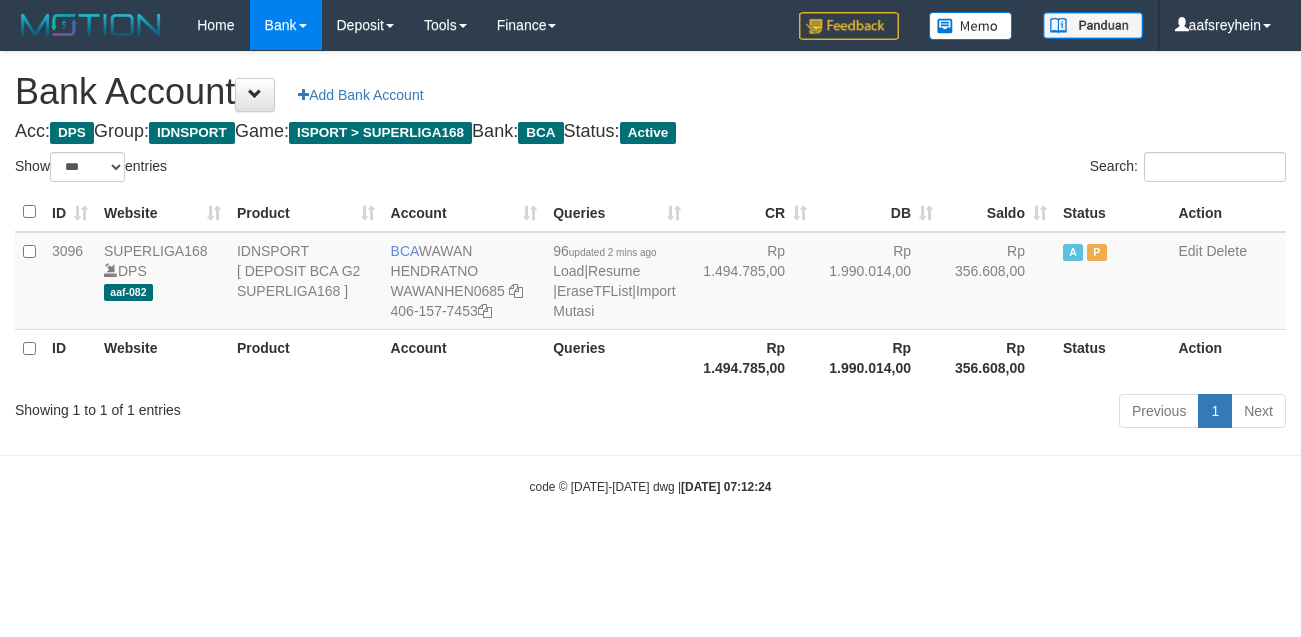 select on "***" 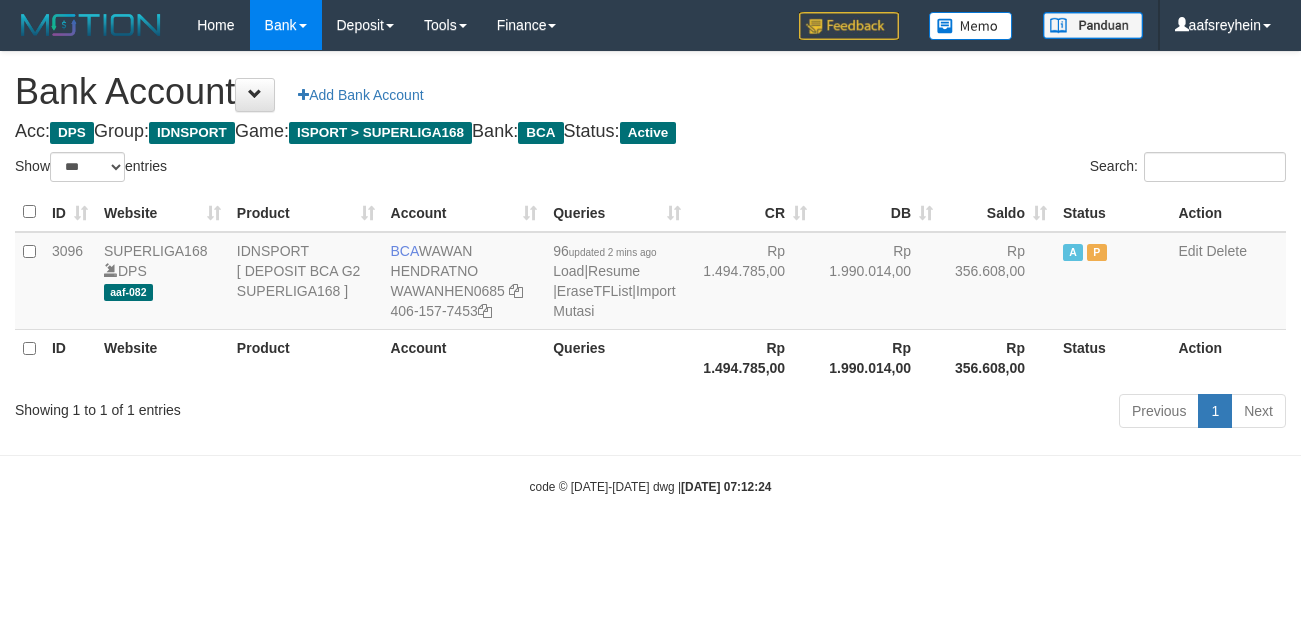 scroll, scrollTop: 0, scrollLeft: 0, axis: both 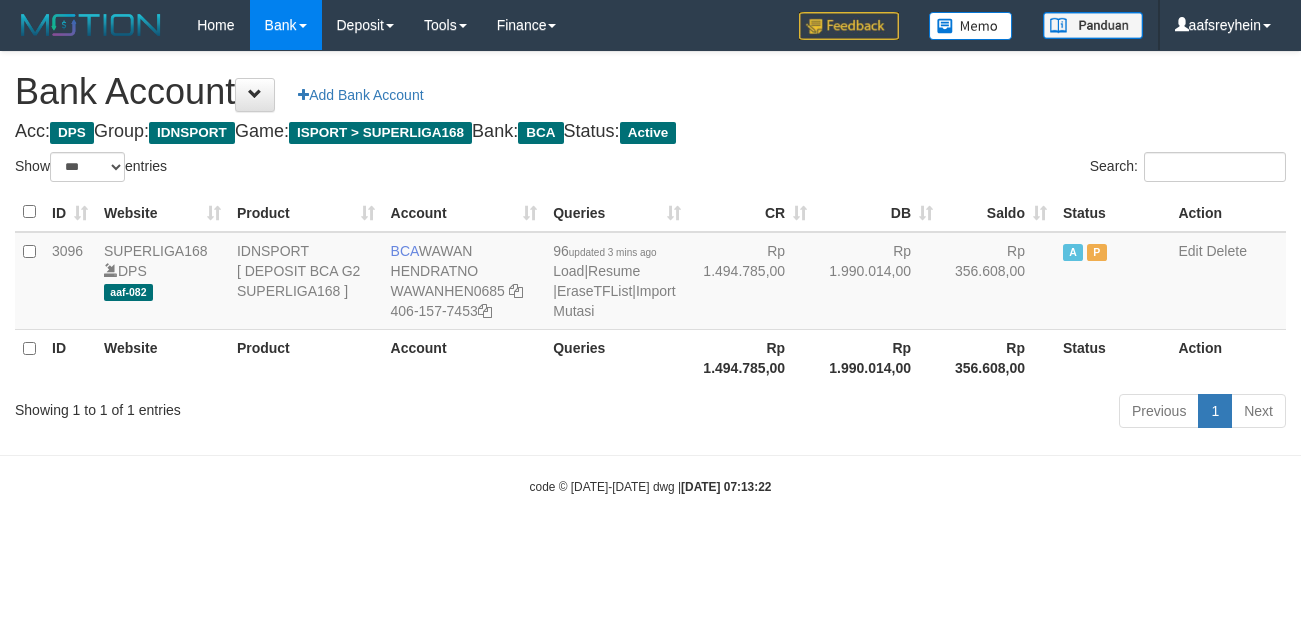 select on "***" 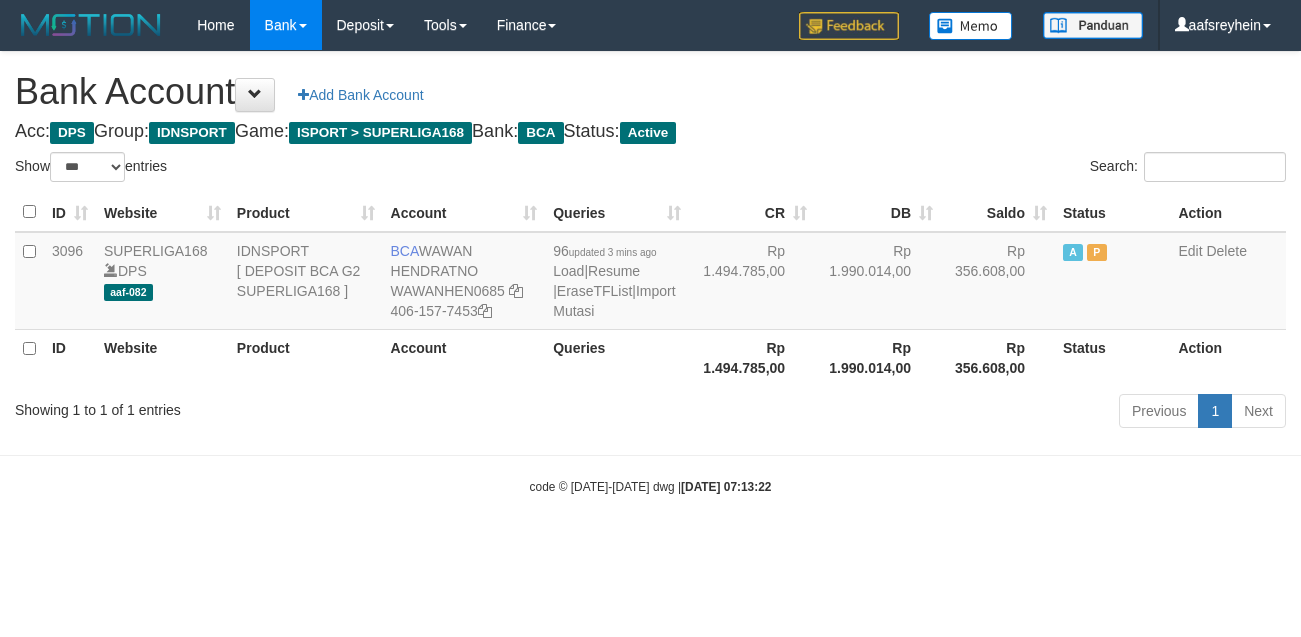 scroll, scrollTop: 0, scrollLeft: 0, axis: both 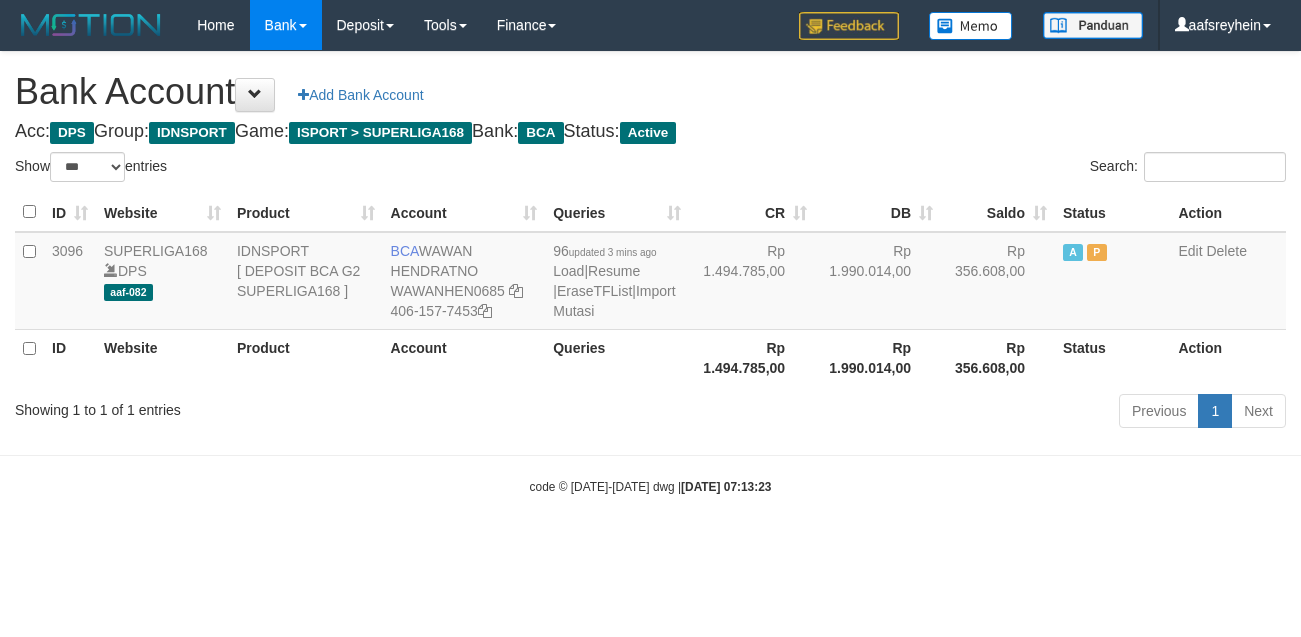 select on "***" 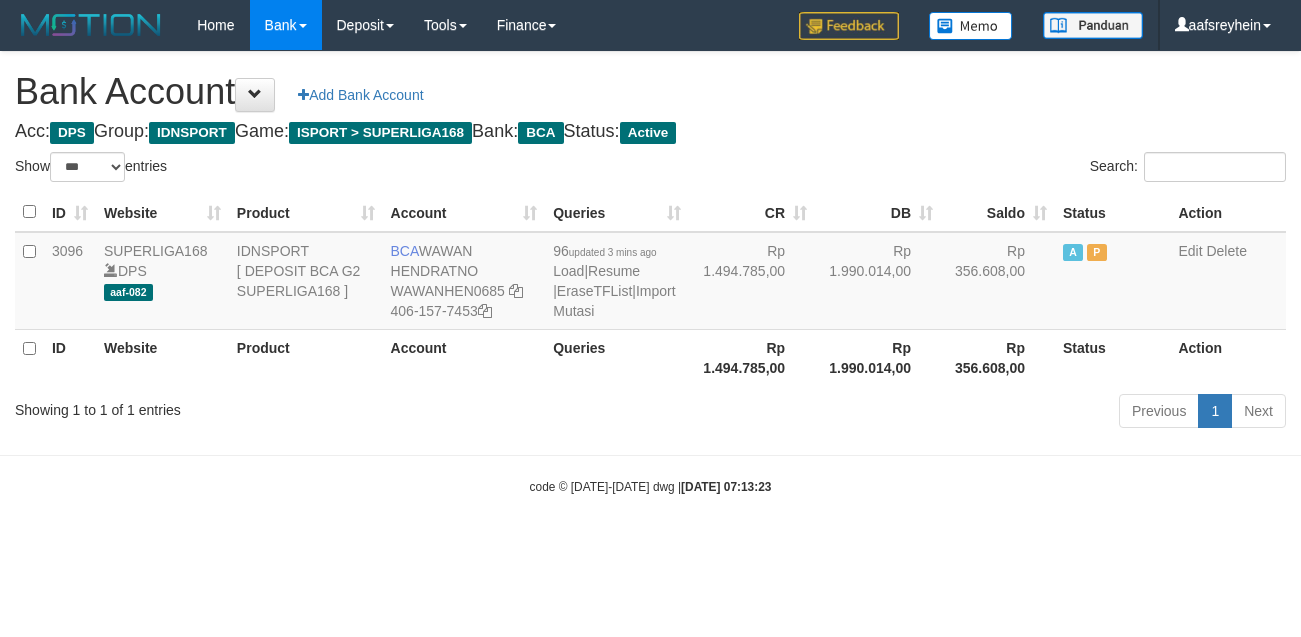 scroll, scrollTop: 0, scrollLeft: 0, axis: both 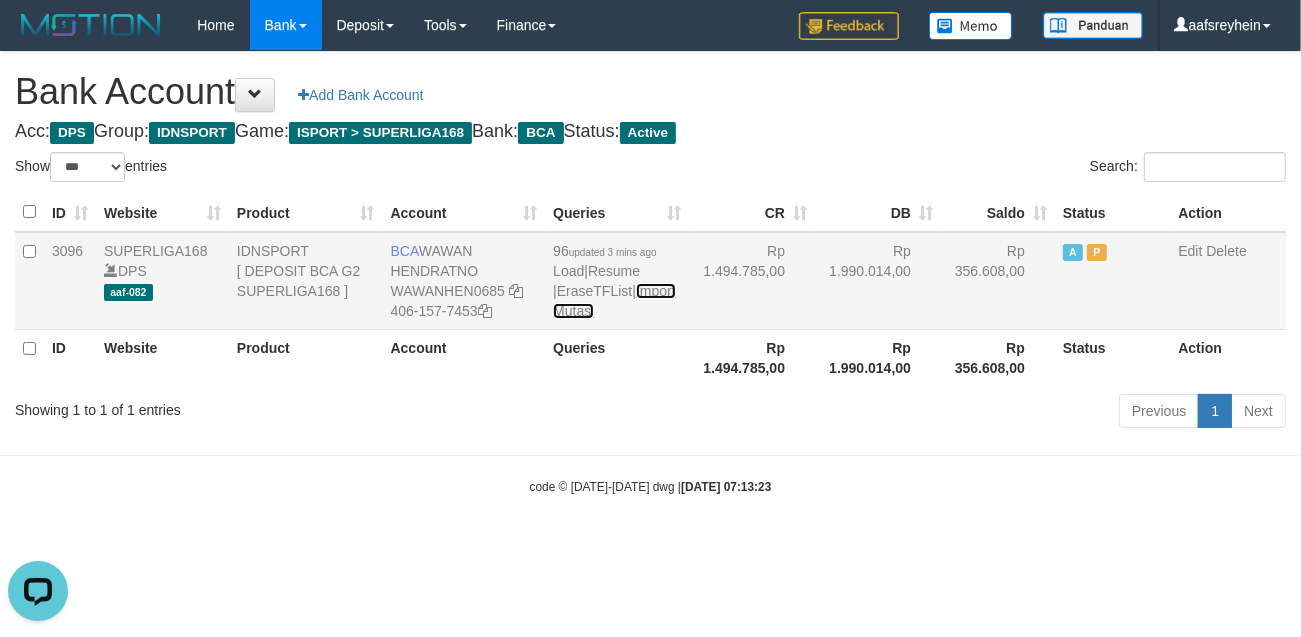 click on "Import Mutasi" at bounding box center (614, 301) 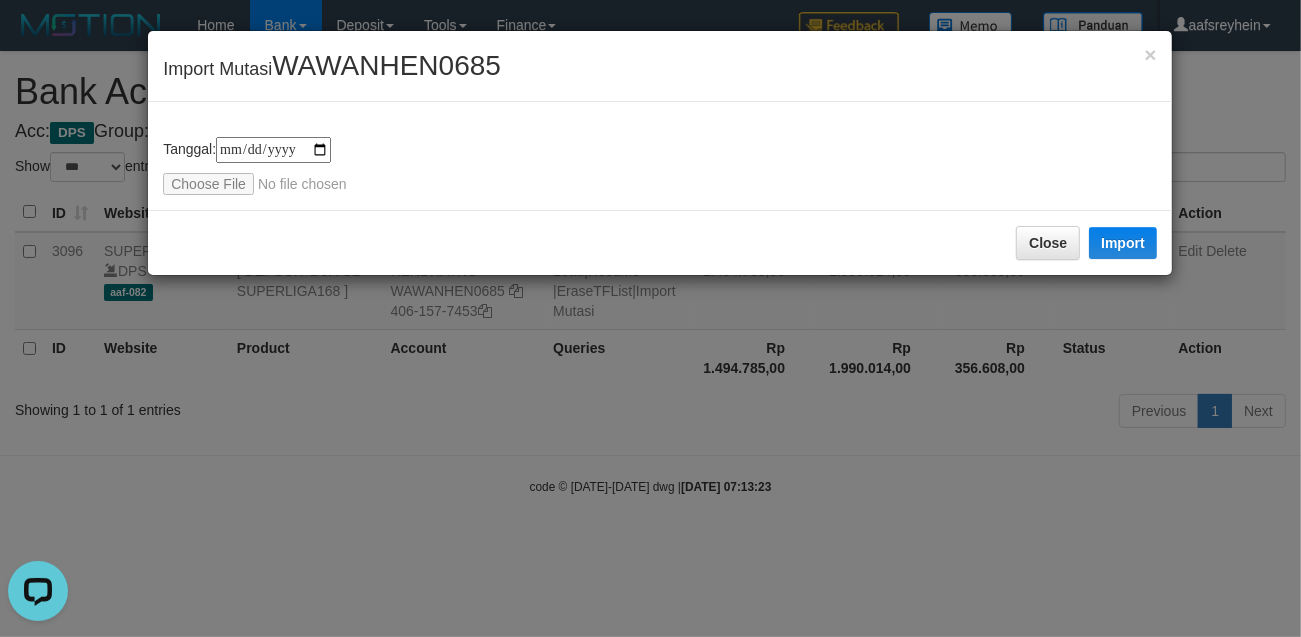 type on "**********" 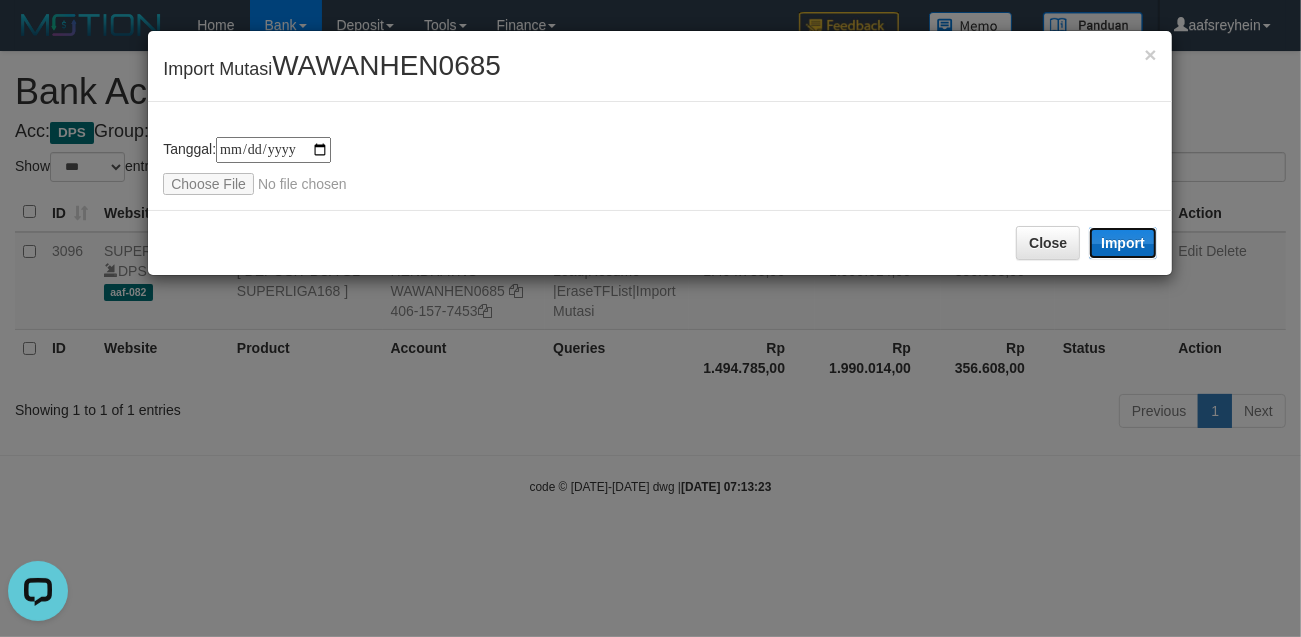 click on "Import" at bounding box center [1123, 243] 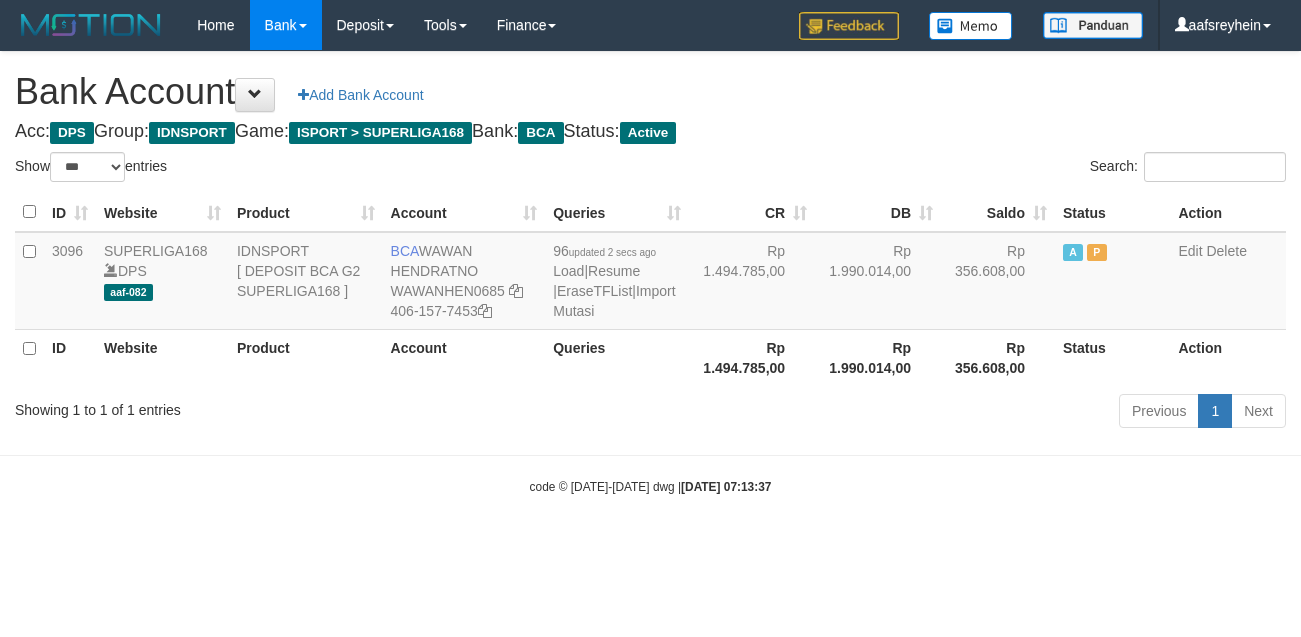 select on "***" 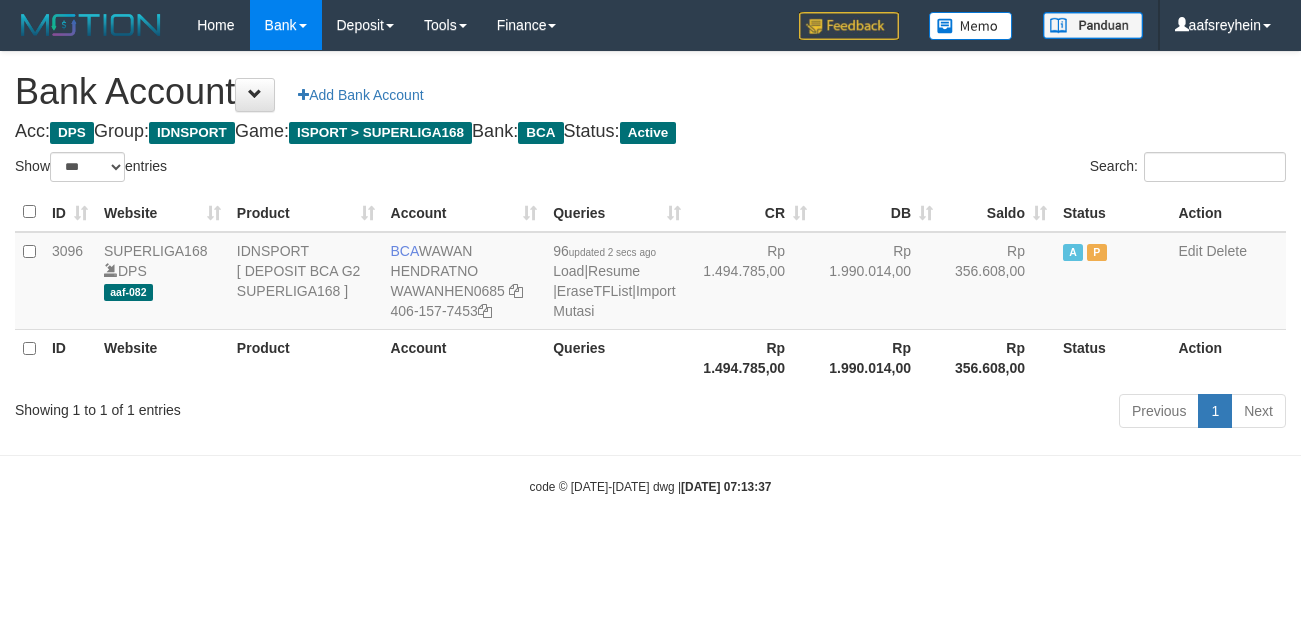 scroll, scrollTop: 0, scrollLeft: 0, axis: both 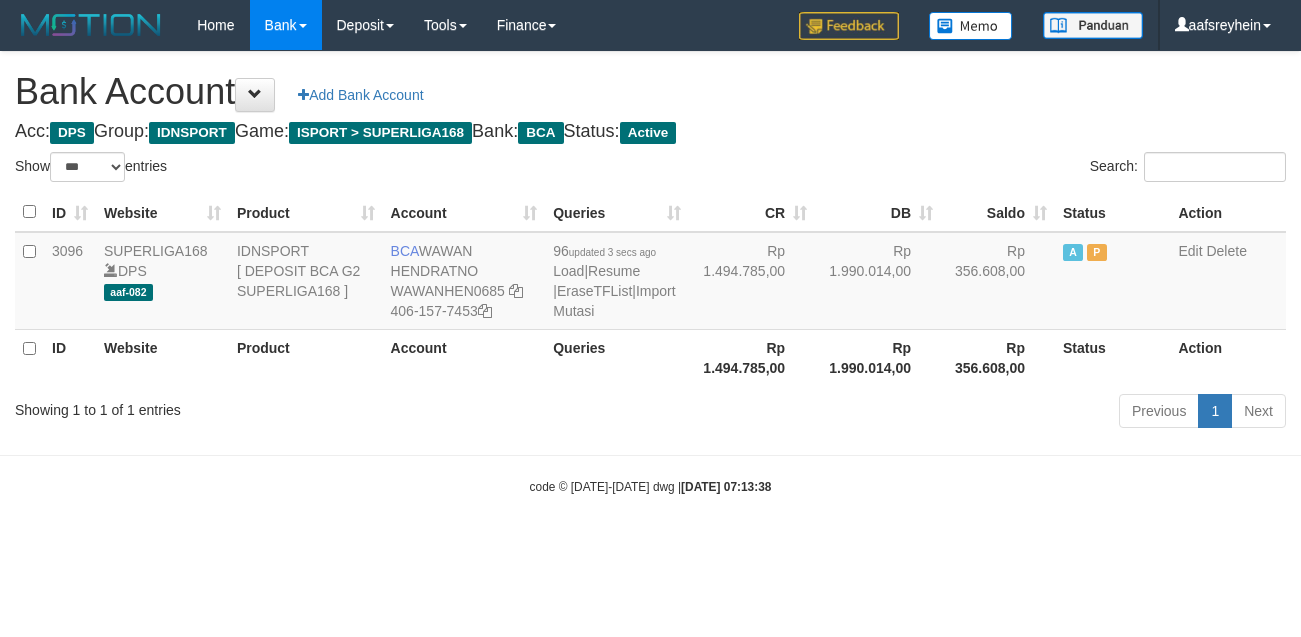 select on "***" 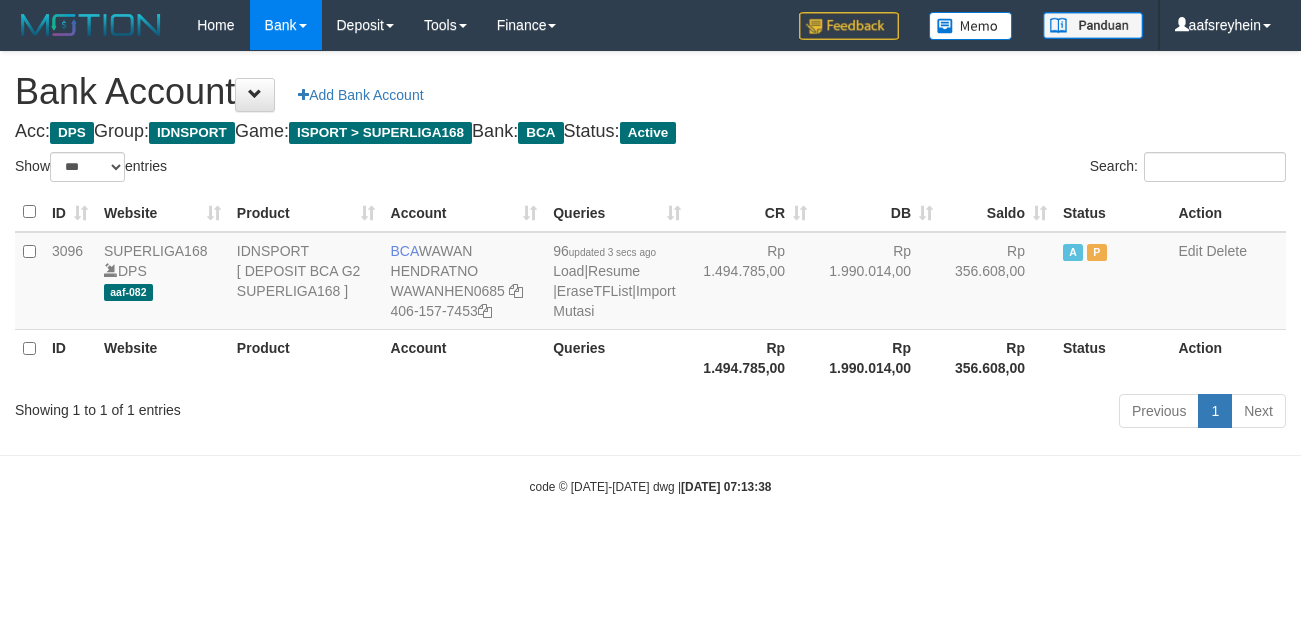 scroll, scrollTop: 0, scrollLeft: 0, axis: both 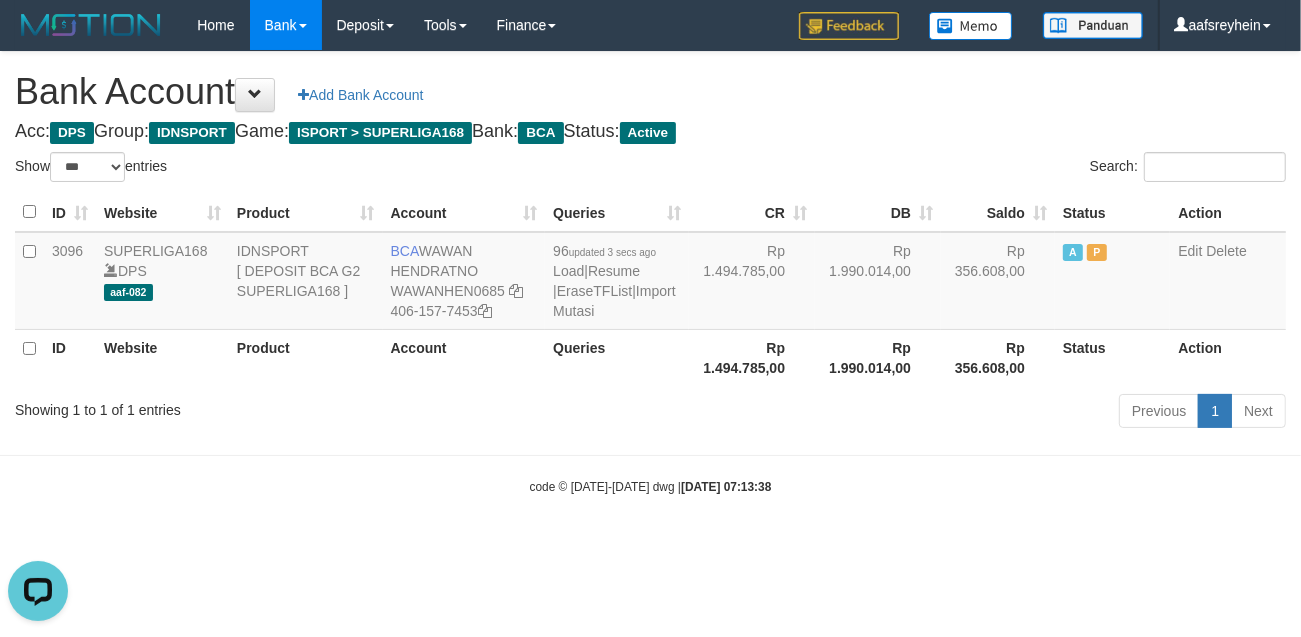 click on "Acc: 										 DPS
Group:   IDNSPORT    		Game:   ISPORT > SUPERLIGA168    		Bank:   BCA    		Status:  Active" at bounding box center [650, 132] 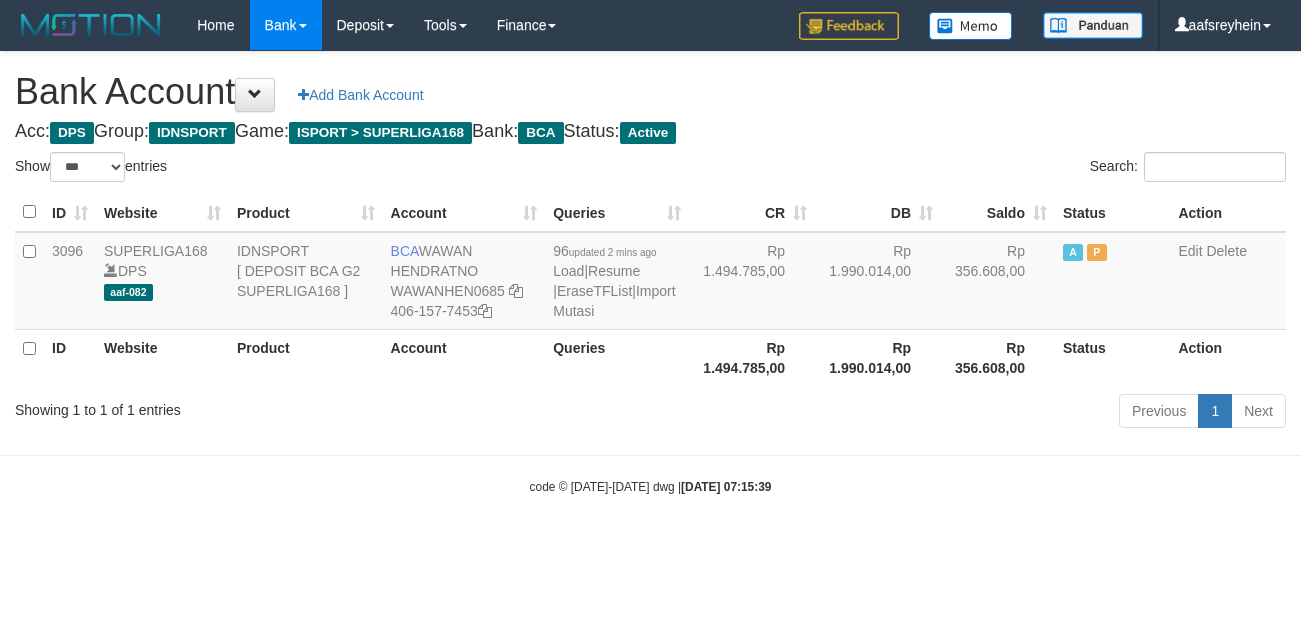 select on "***" 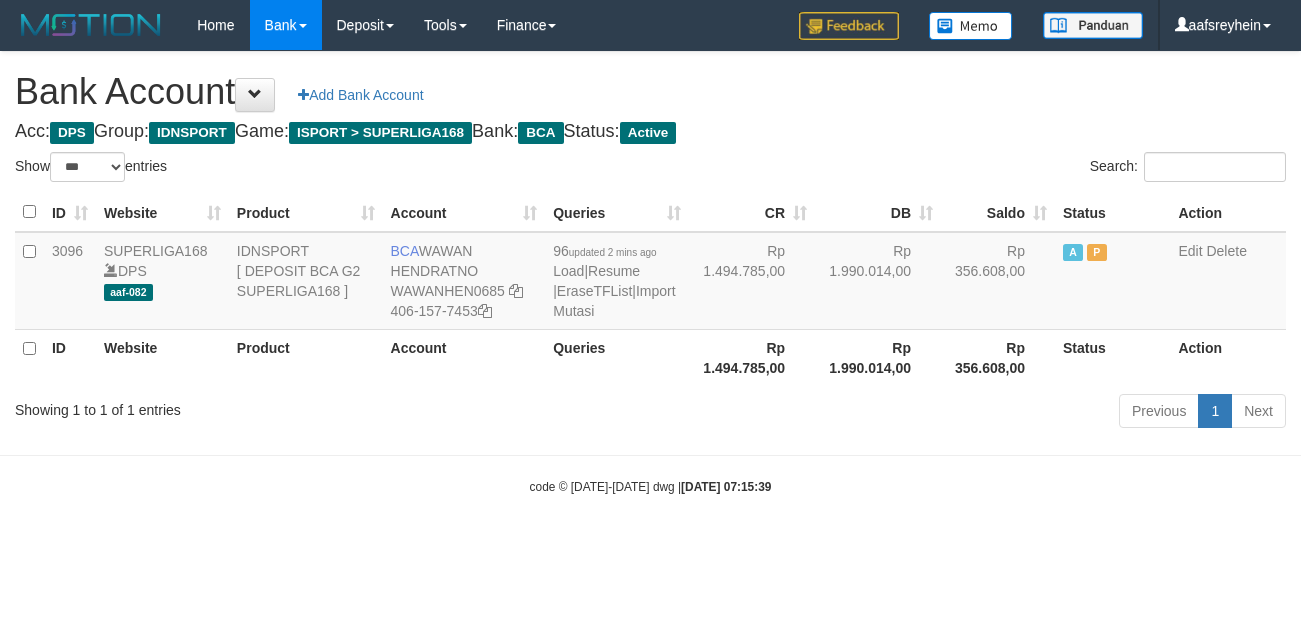 scroll, scrollTop: 0, scrollLeft: 0, axis: both 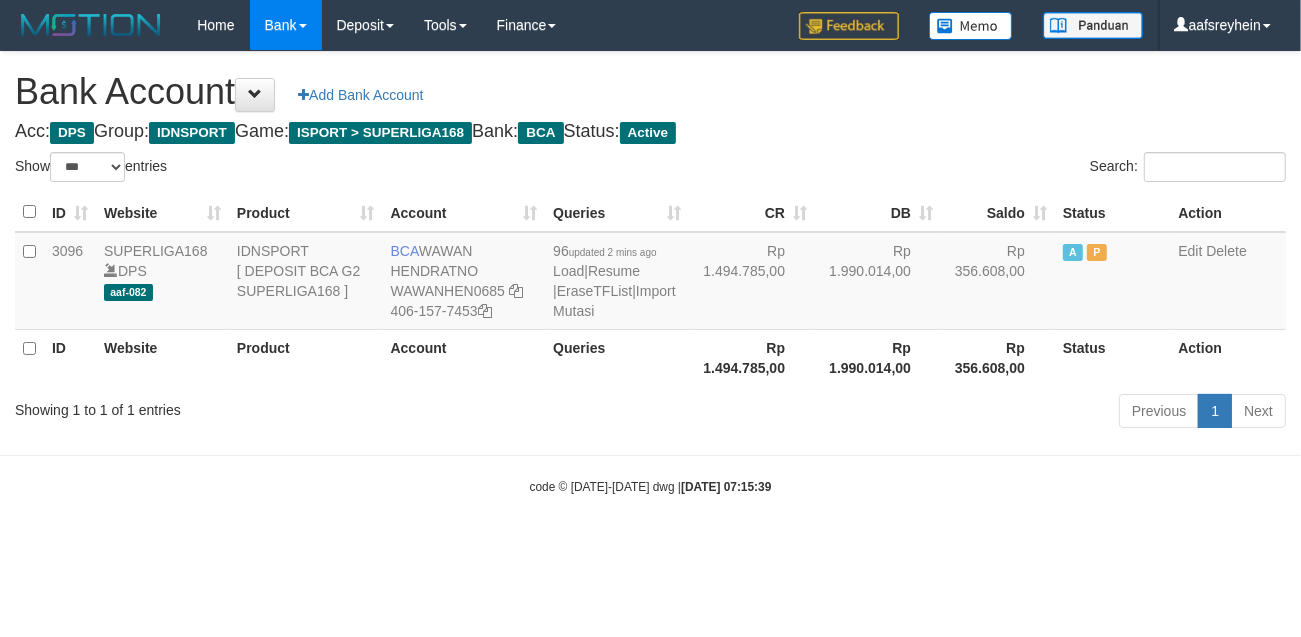 click on "Previous 1 Next" at bounding box center (921, 413) 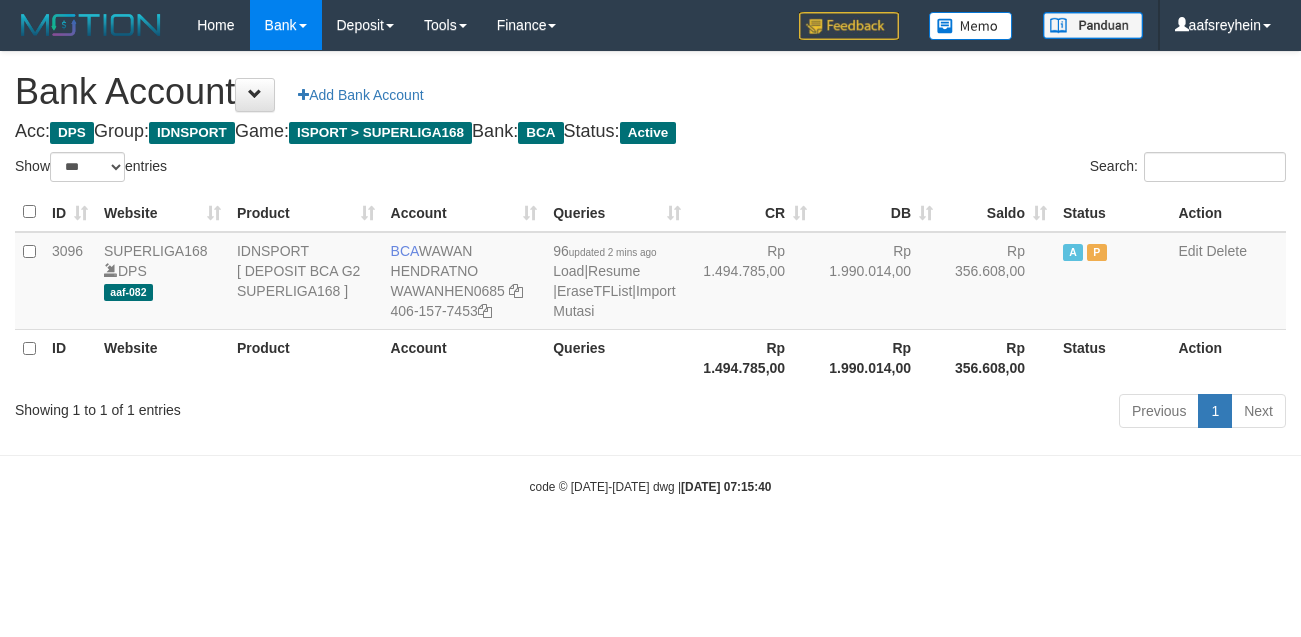select on "***" 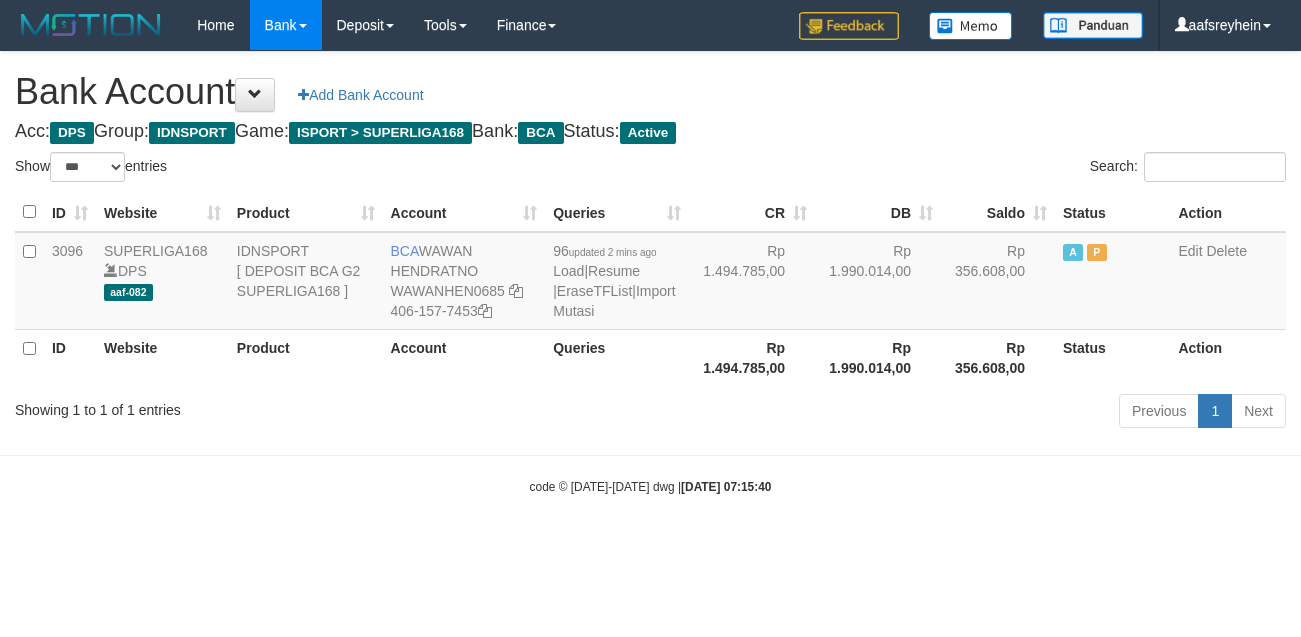 scroll, scrollTop: 0, scrollLeft: 0, axis: both 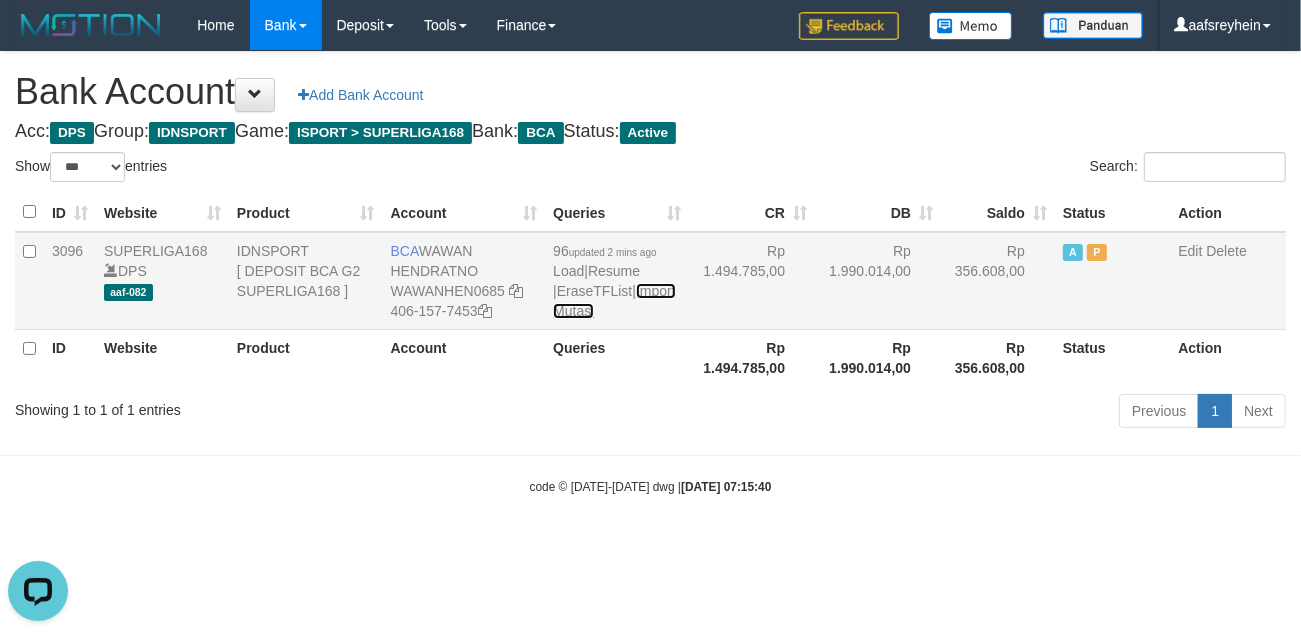 click on "Import Mutasi" at bounding box center [614, 301] 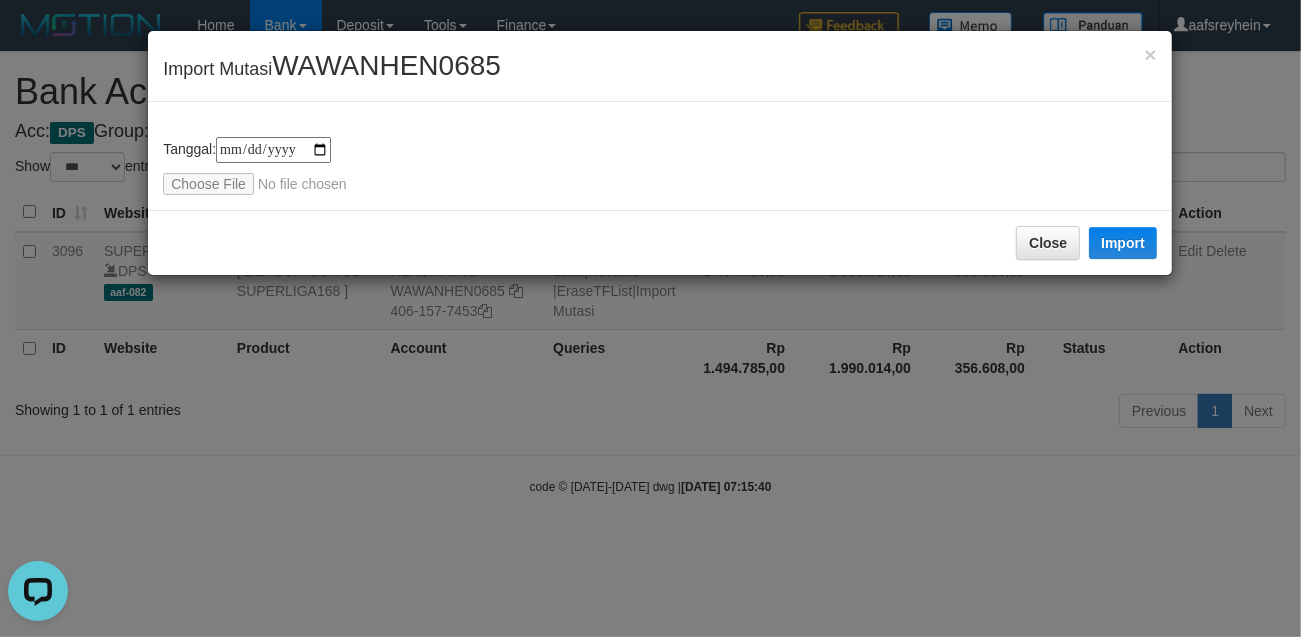 type on "**********" 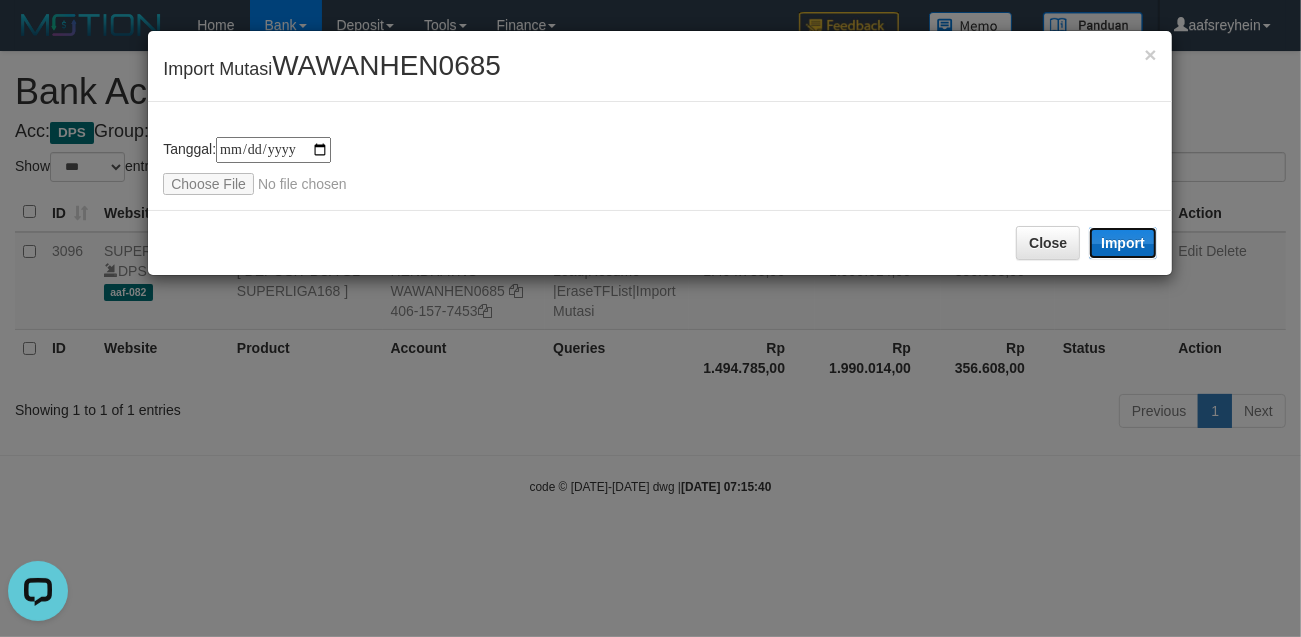 click on "Import" at bounding box center [1123, 243] 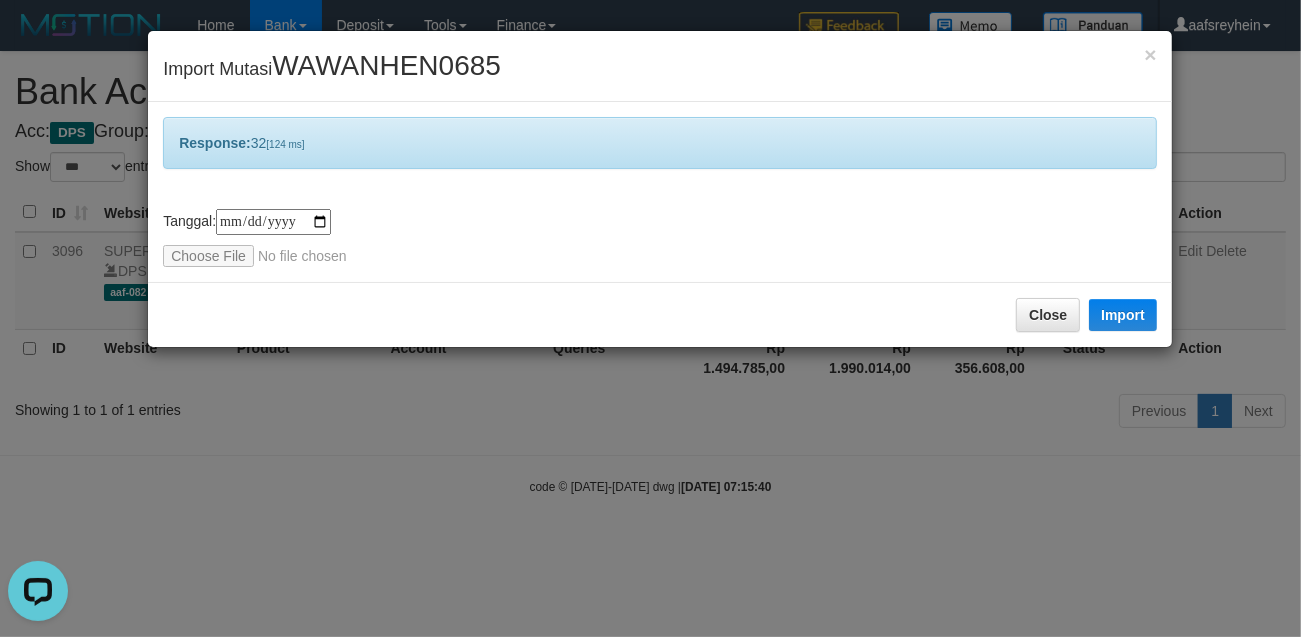 click on "**********" at bounding box center (650, 318) 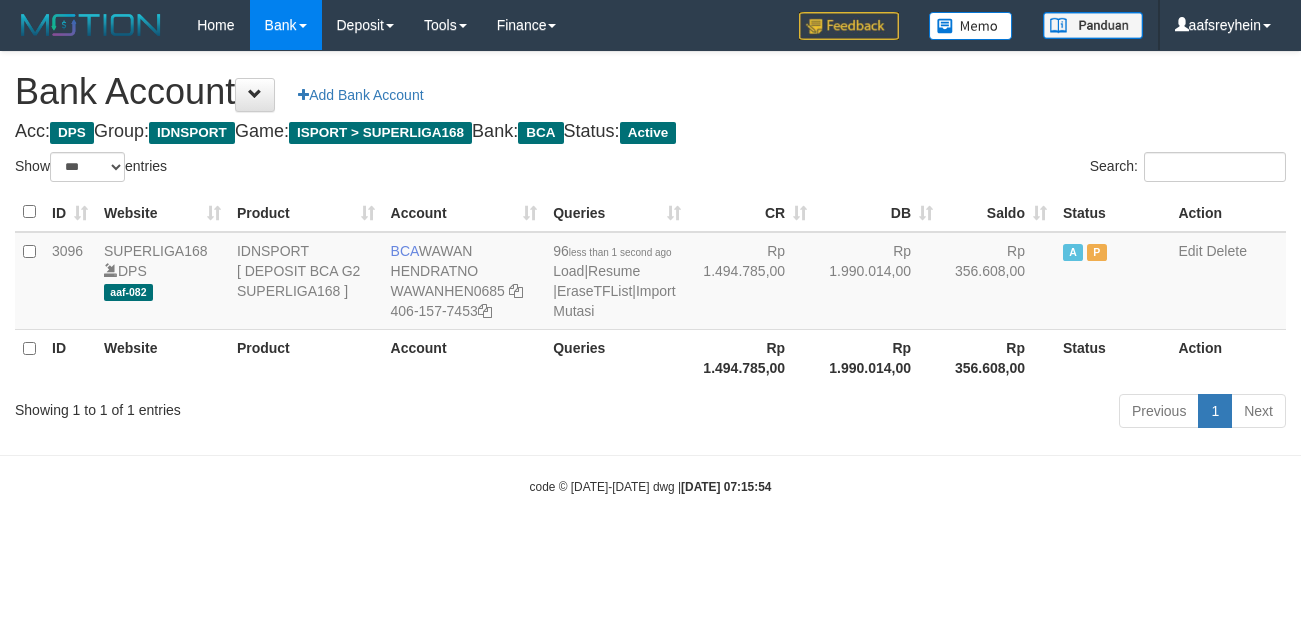 select on "***" 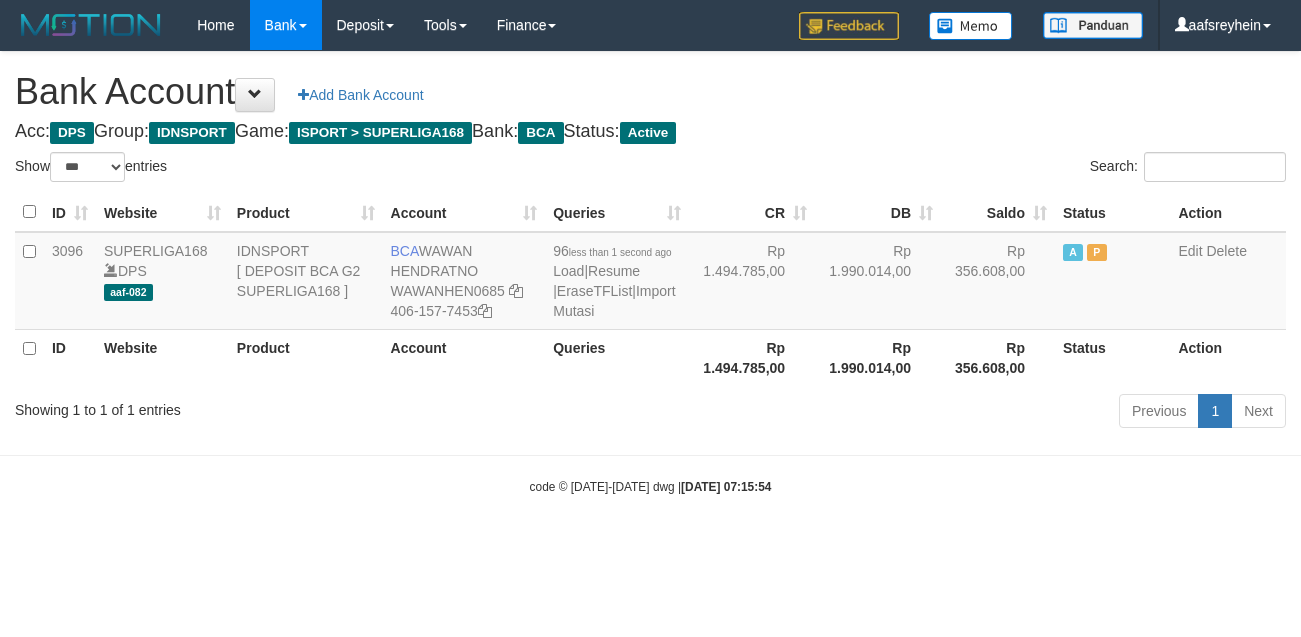scroll, scrollTop: 0, scrollLeft: 0, axis: both 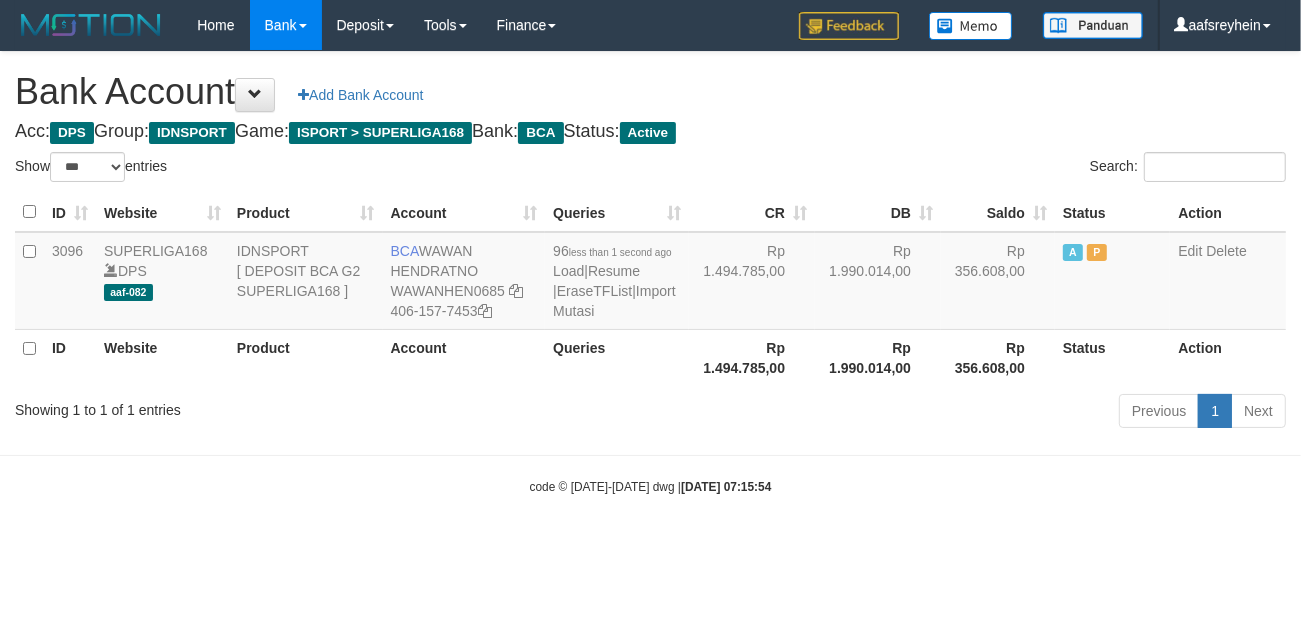 click on "code © 2012-2018 dwg |  2025/07/11 07:15:54" at bounding box center [650, 486] 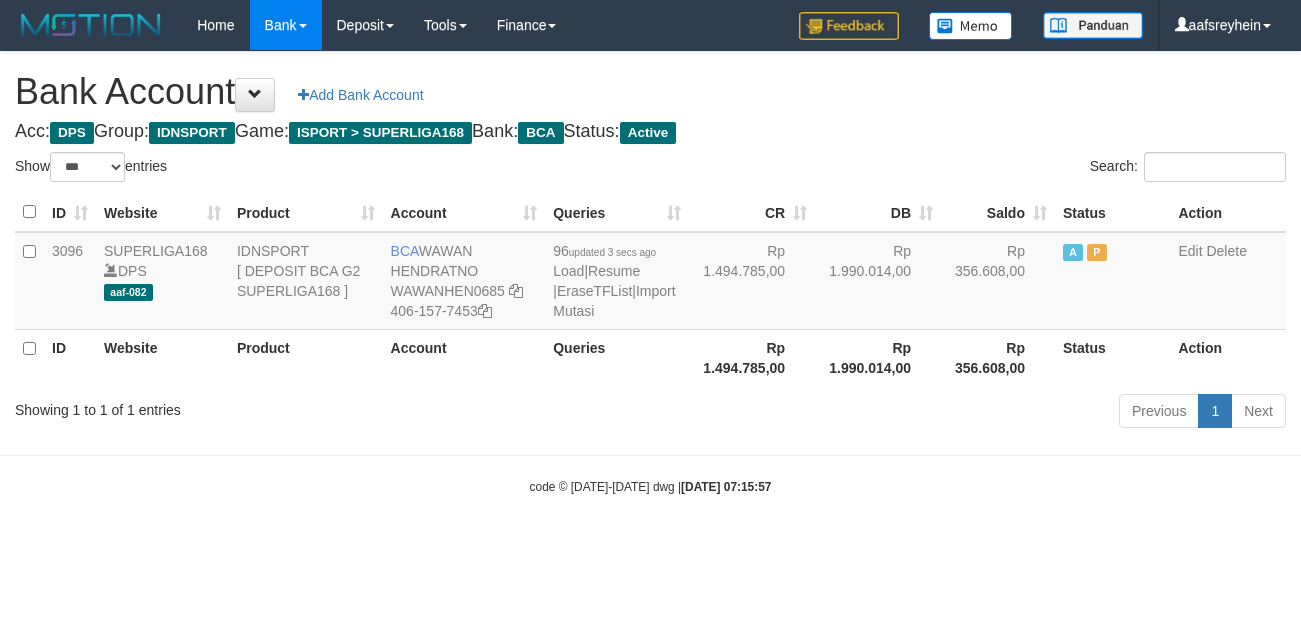 select on "***" 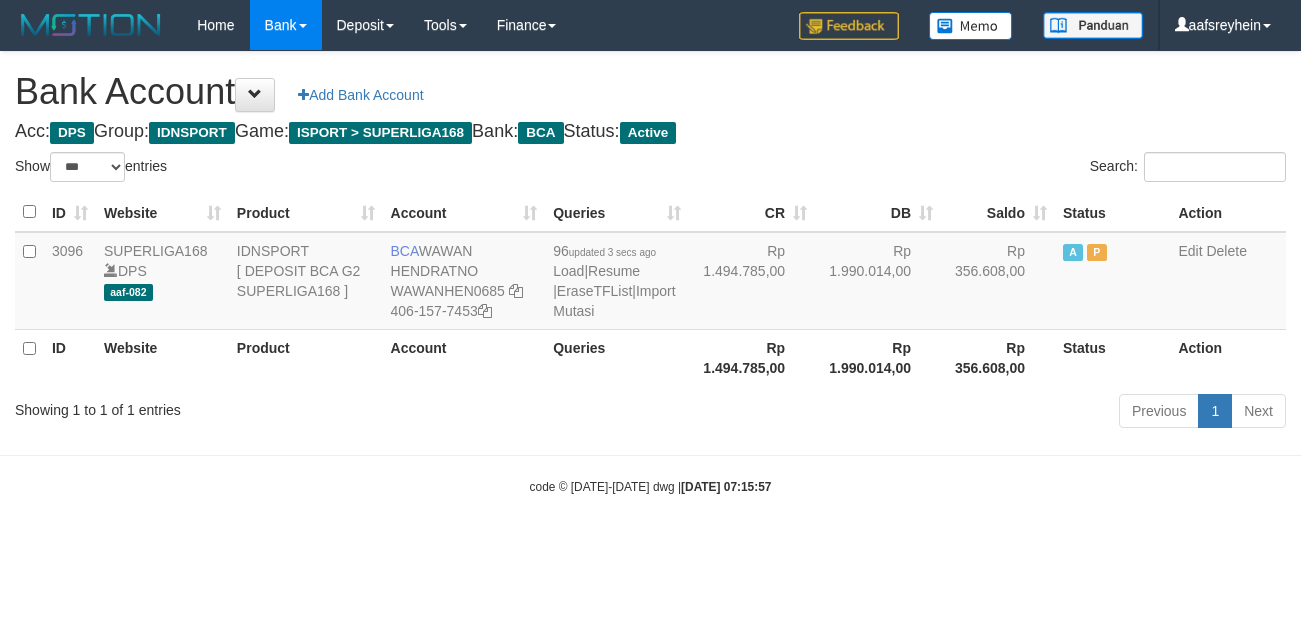 scroll, scrollTop: 0, scrollLeft: 0, axis: both 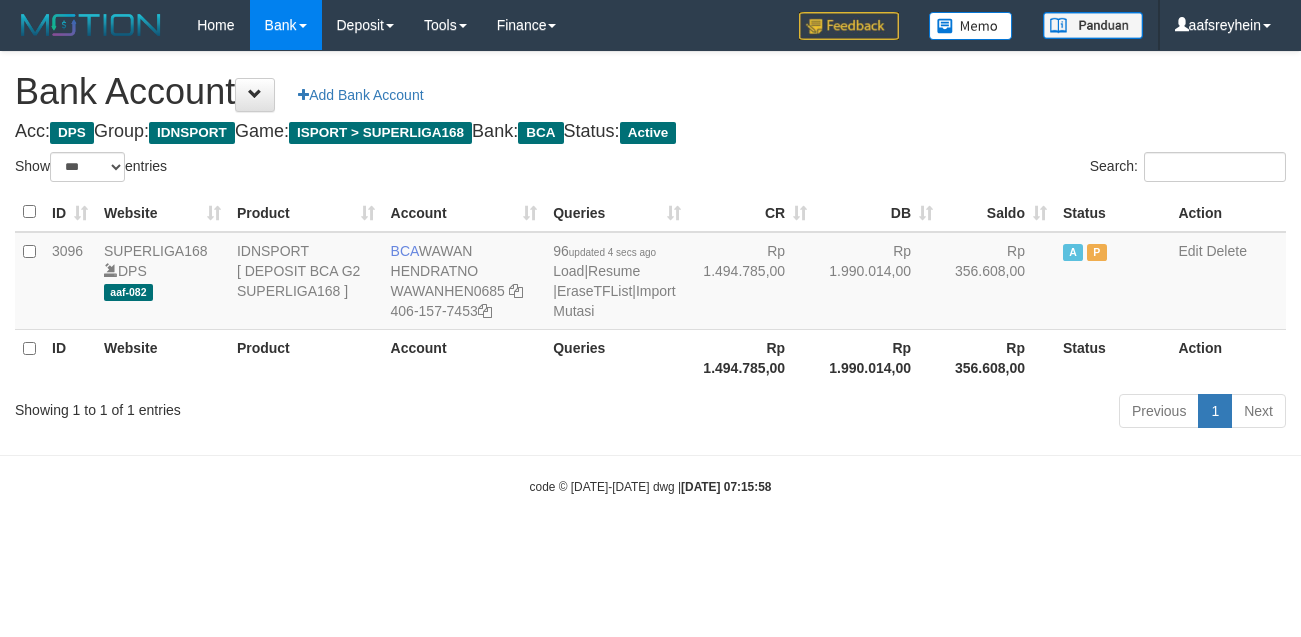 select on "***" 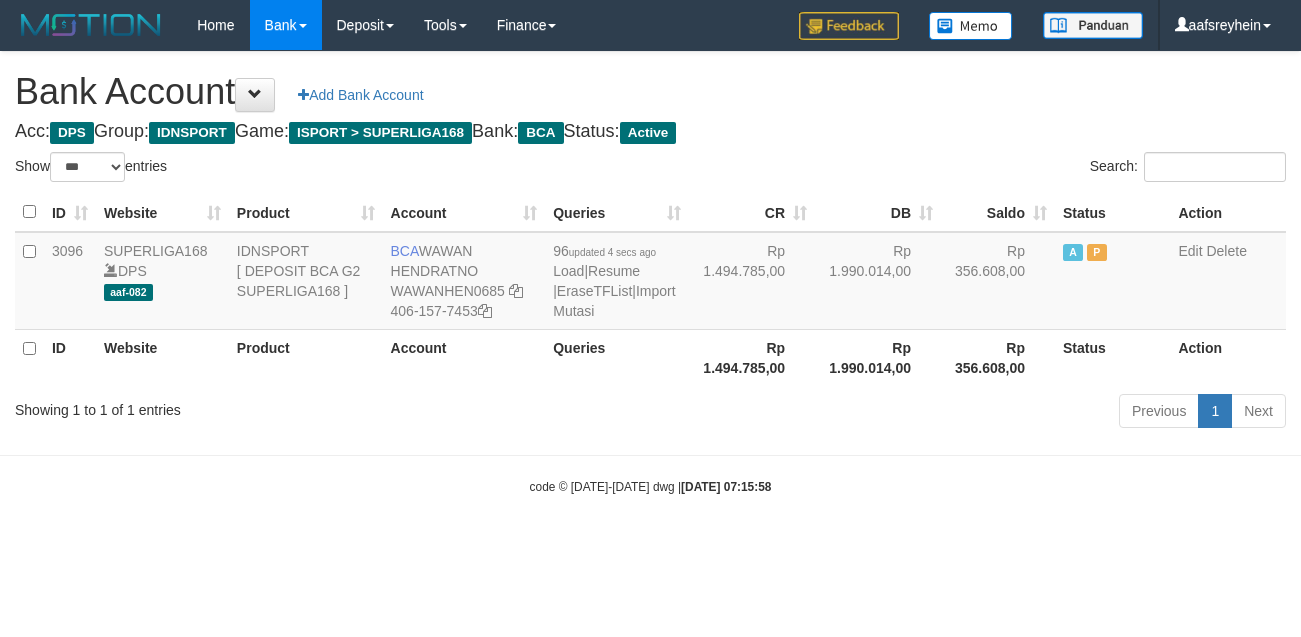 scroll, scrollTop: 0, scrollLeft: 0, axis: both 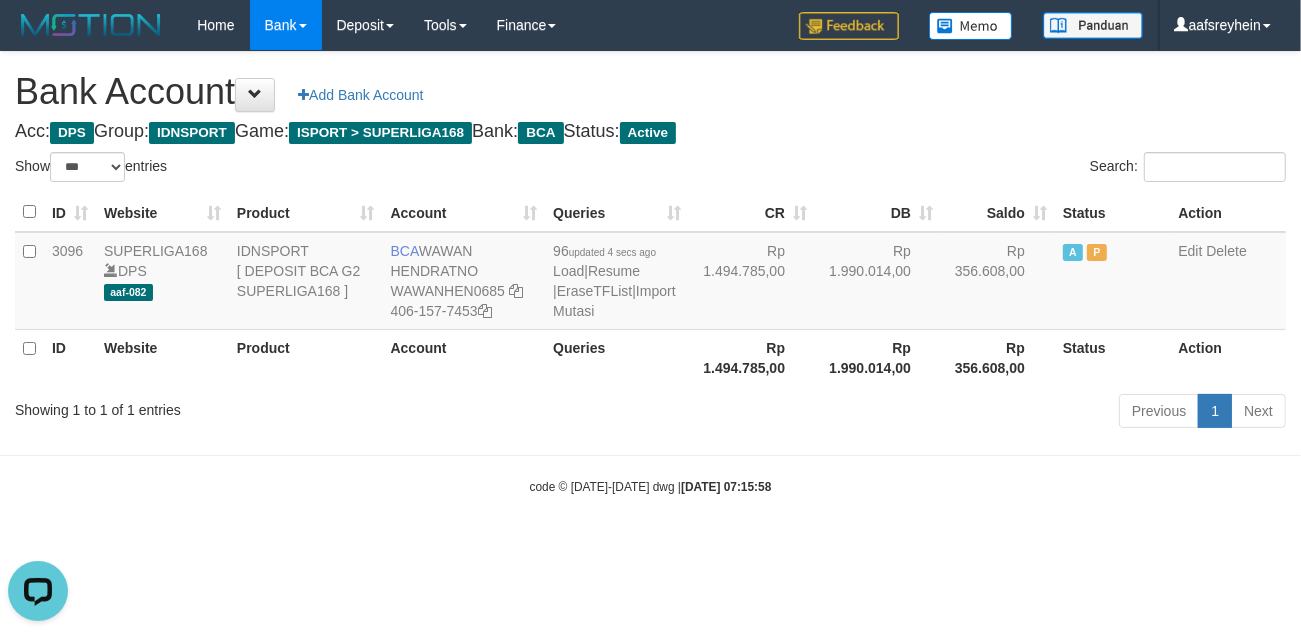 click on "code © 2012-2018 dwg |  2025/07/11 07:15:58" at bounding box center (650, 486) 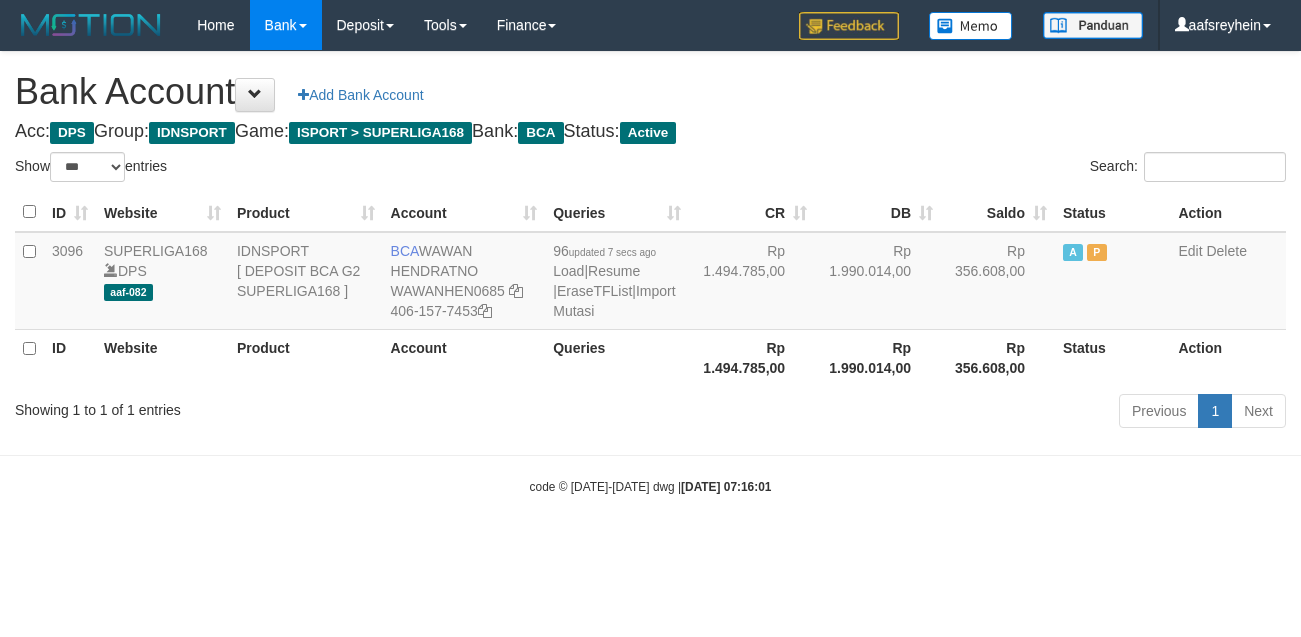 select on "***" 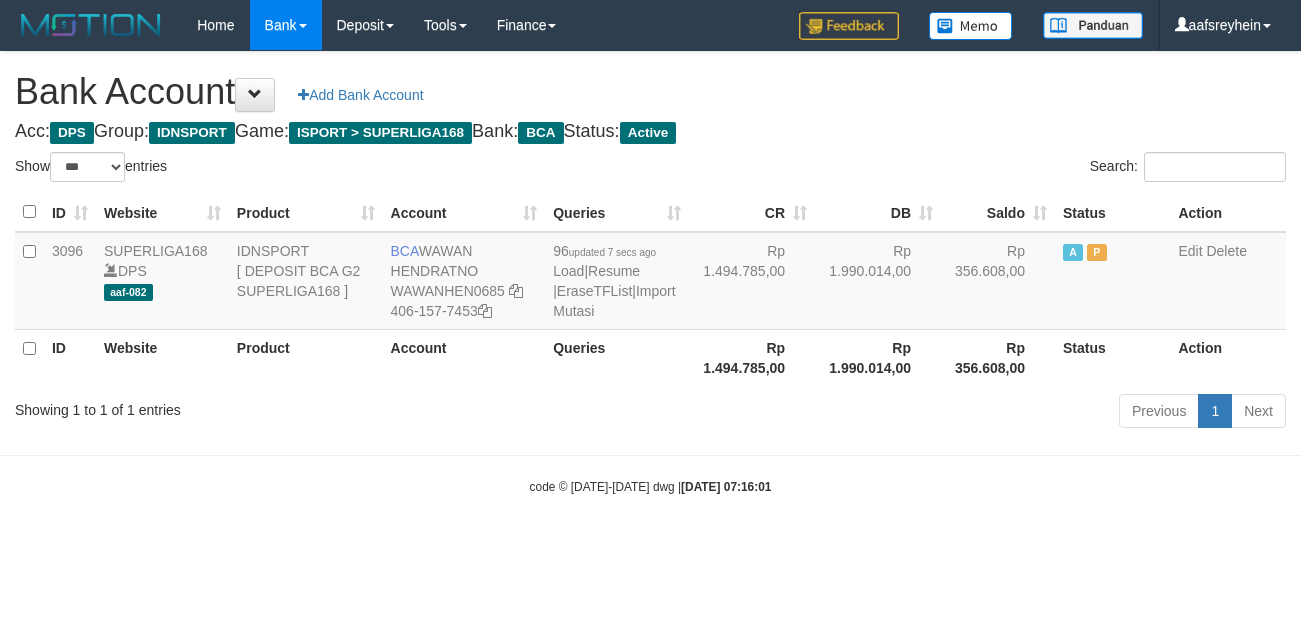 scroll, scrollTop: 0, scrollLeft: 0, axis: both 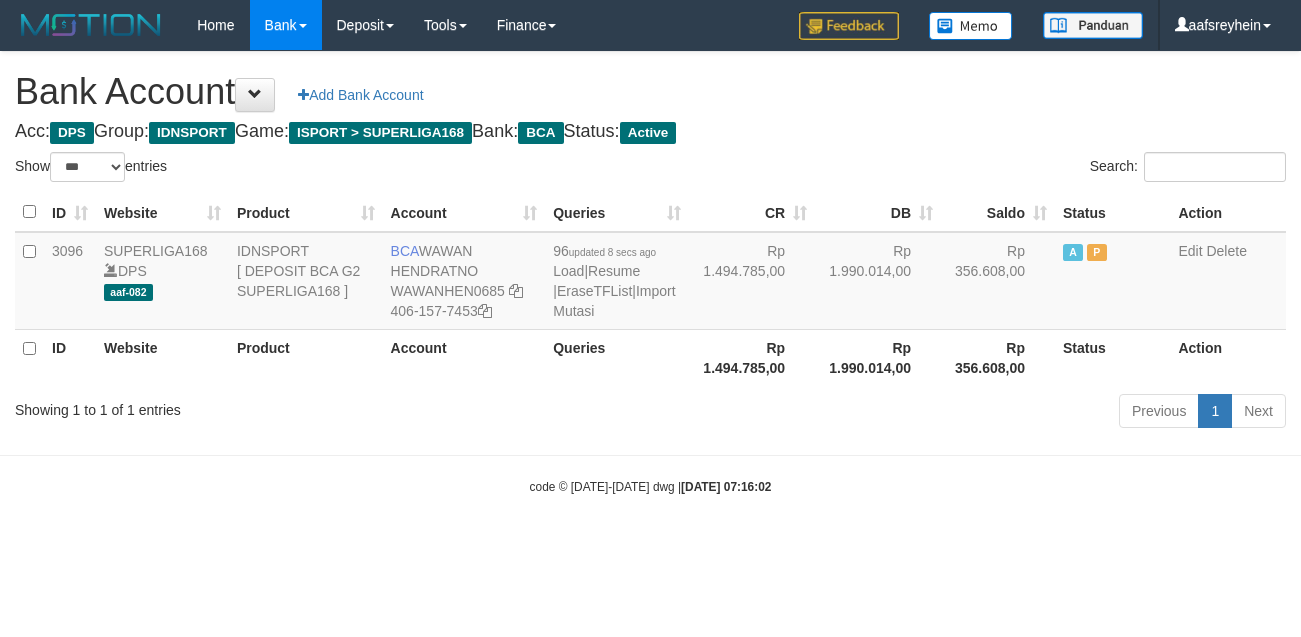 select on "***" 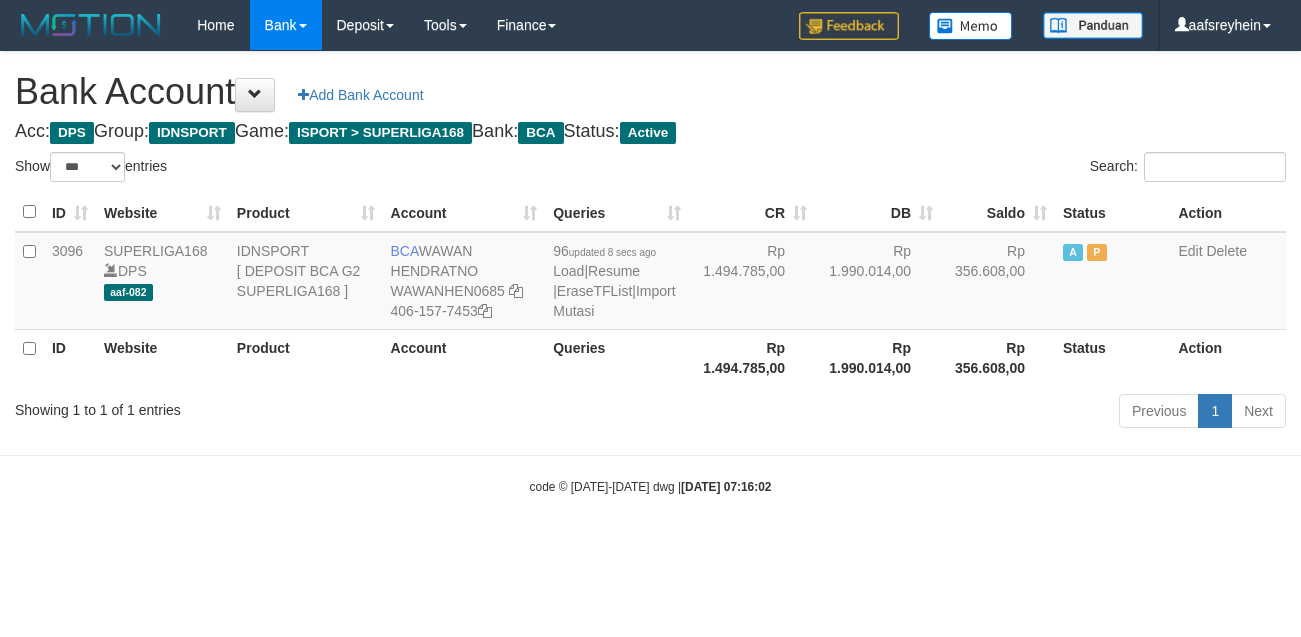 scroll, scrollTop: 0, scrollLeft: 0, axis: both 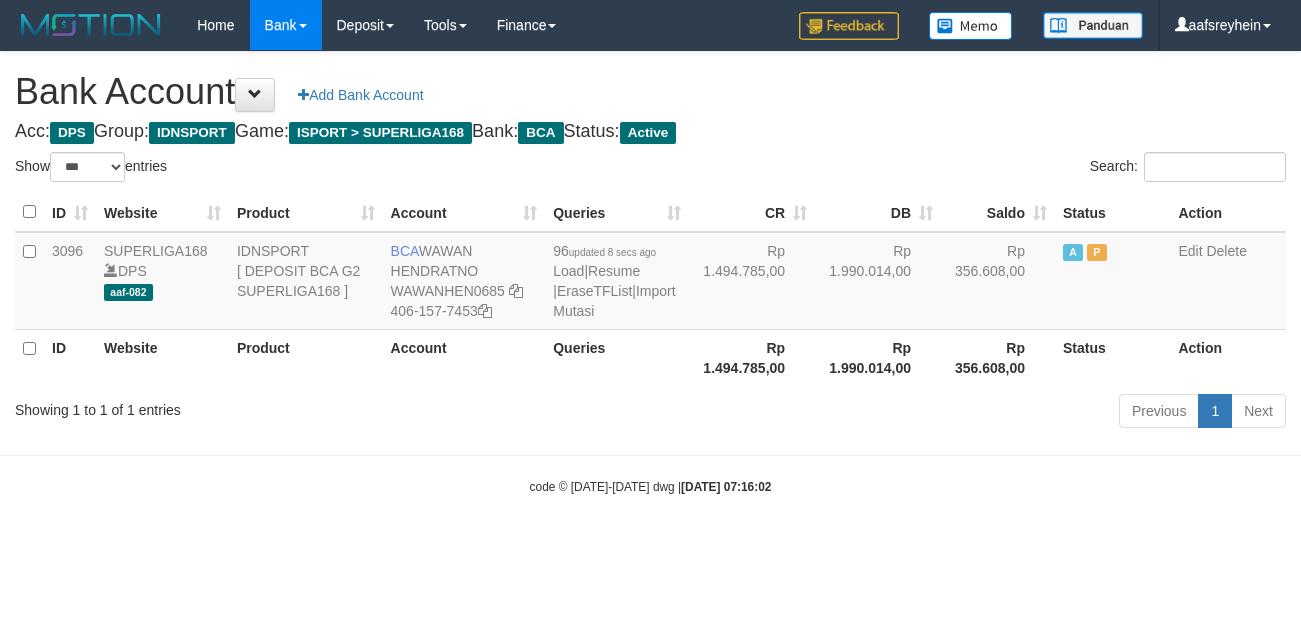 select on "***" 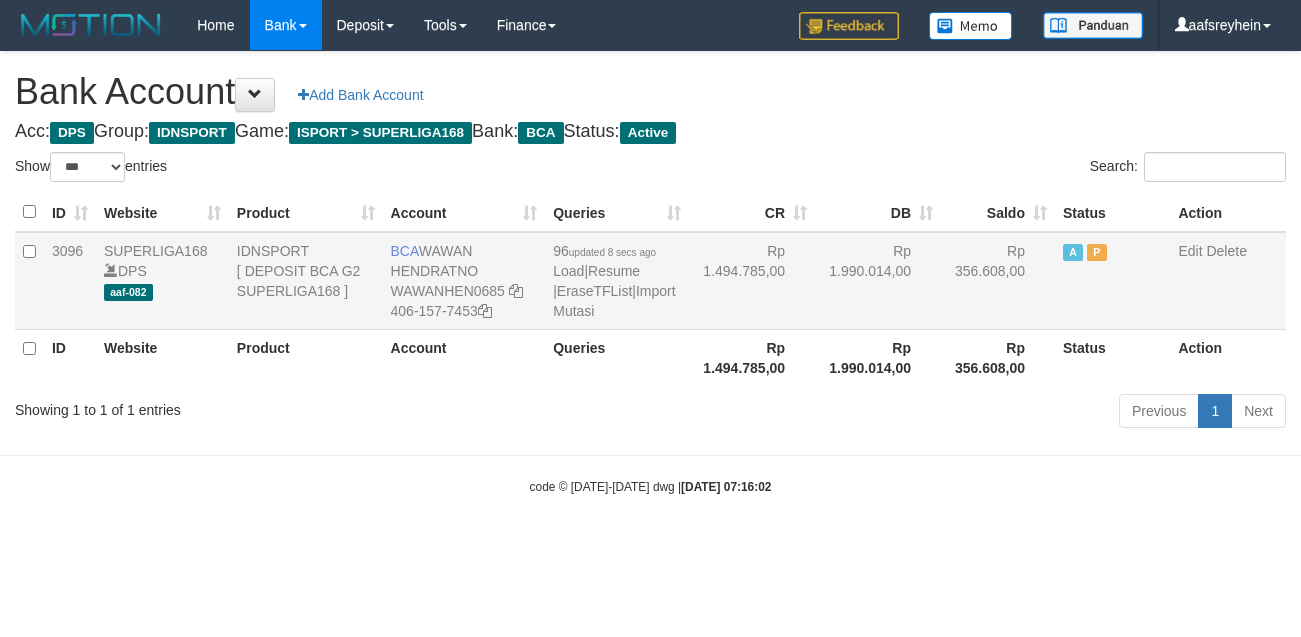 scroll, scrollTop: 0, scrollLeft: 0, axis: both 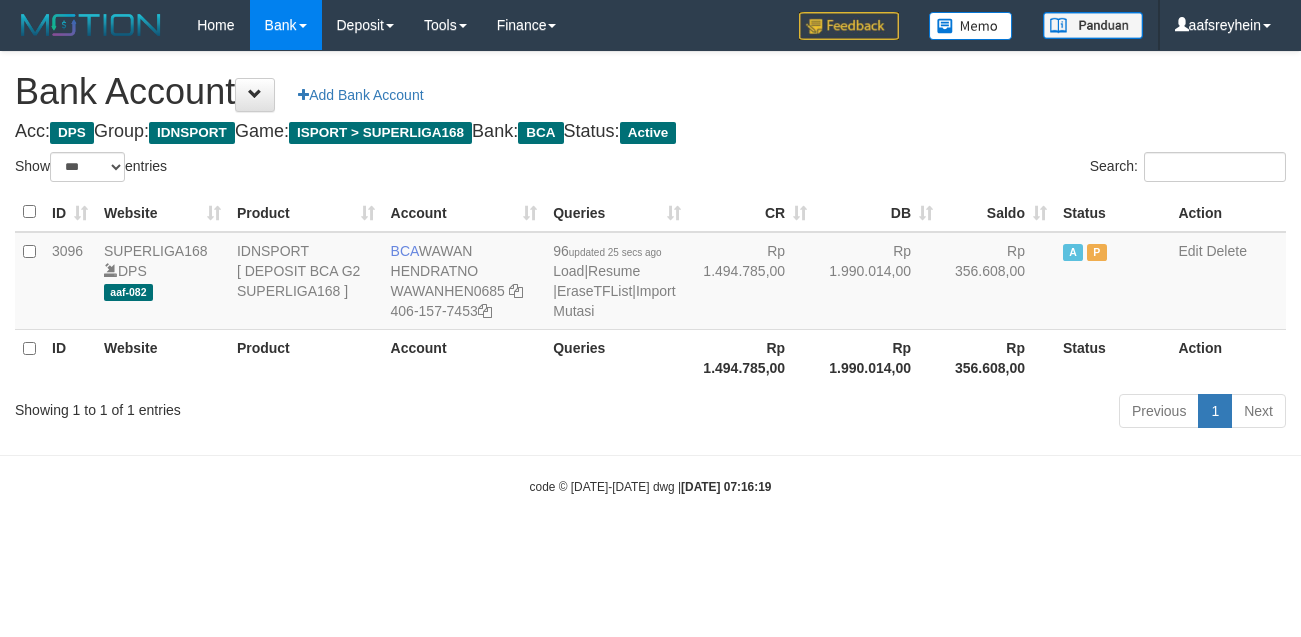 select on "***" 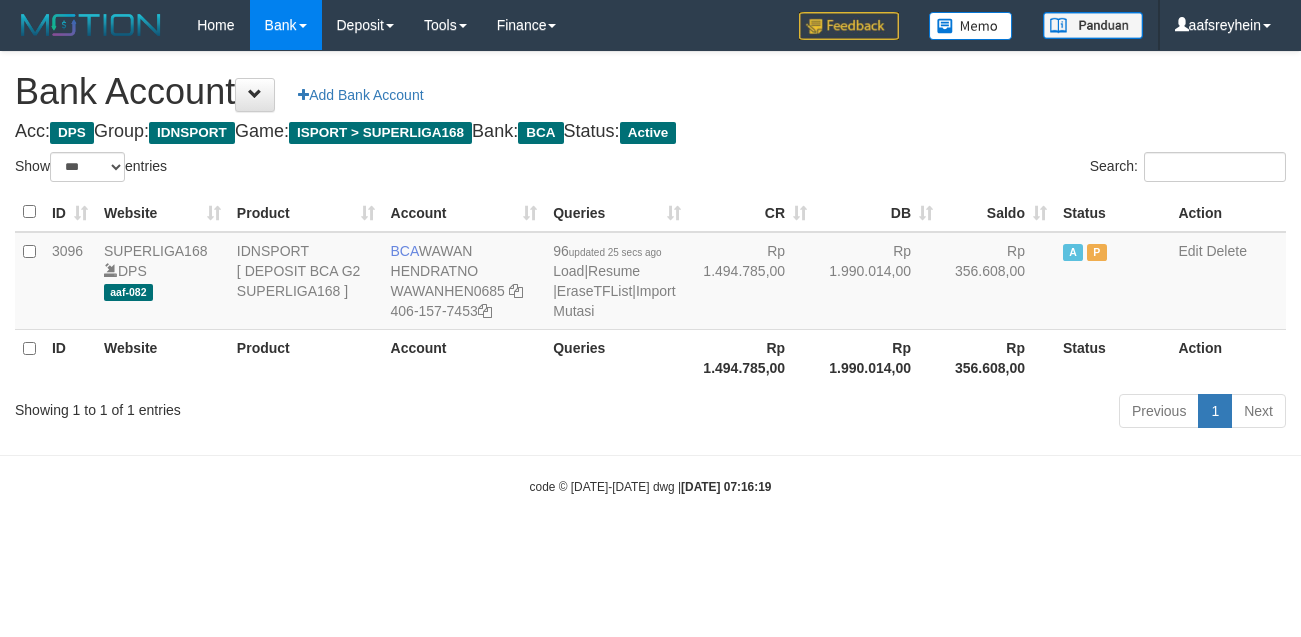 scroll, scrollTop: 0, scrollLeft: 0, axis: both 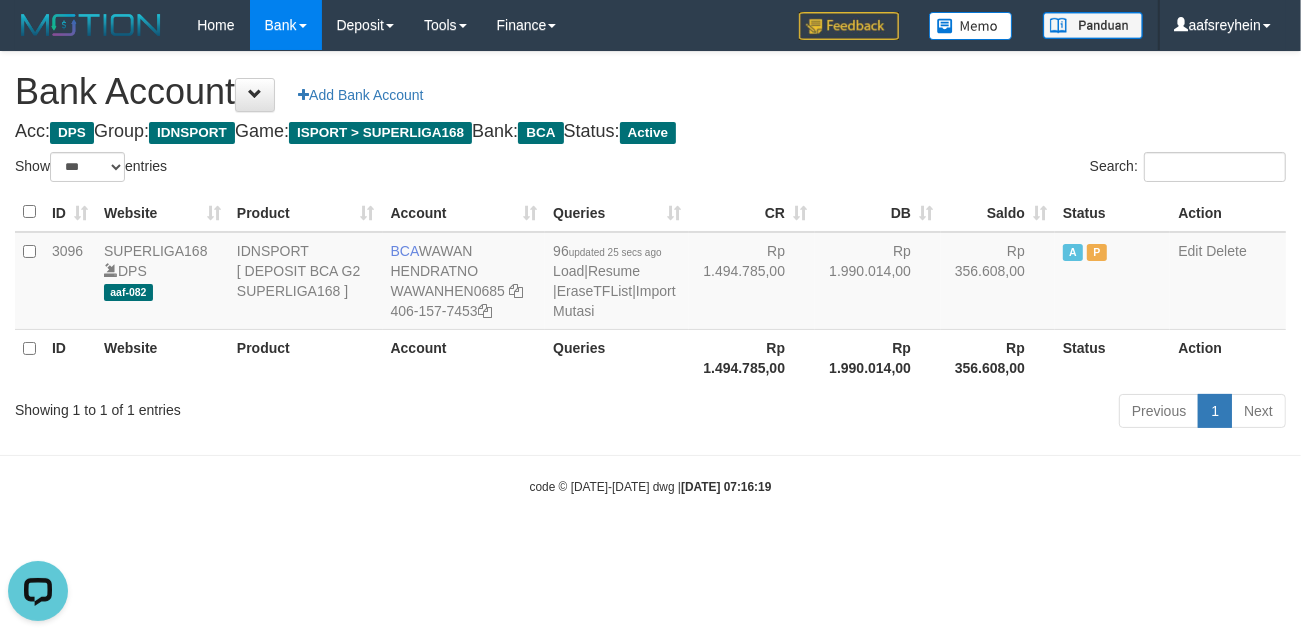 click at bounding box center (650, 455) 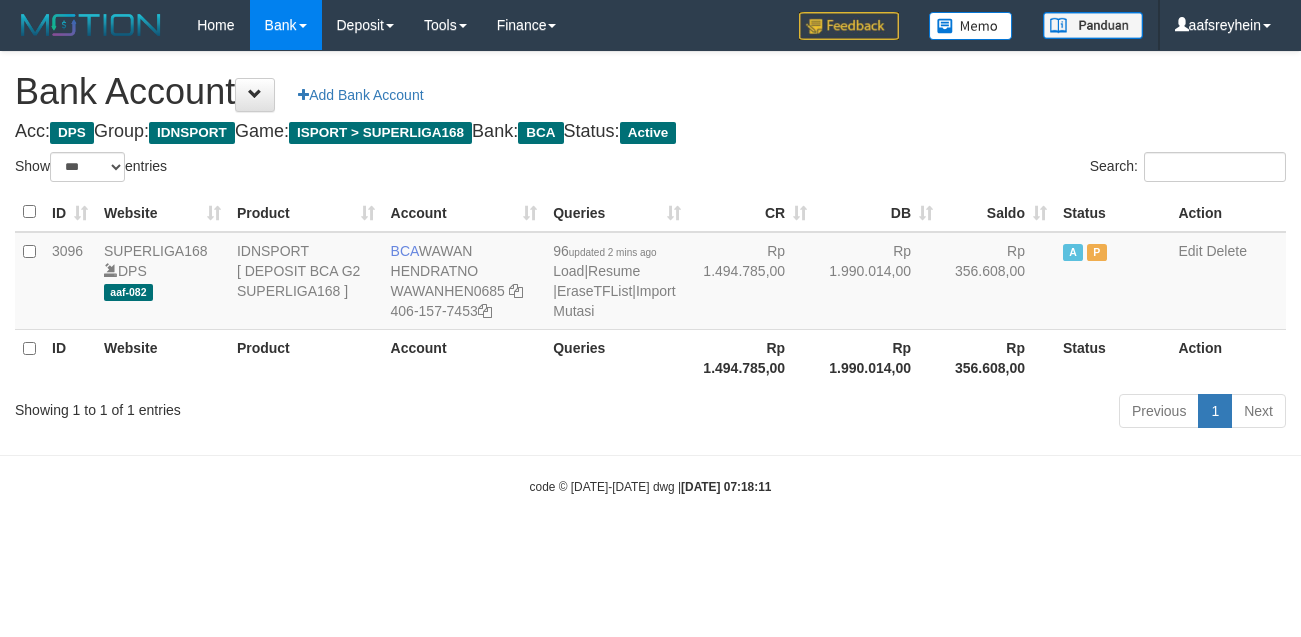 select on "***" 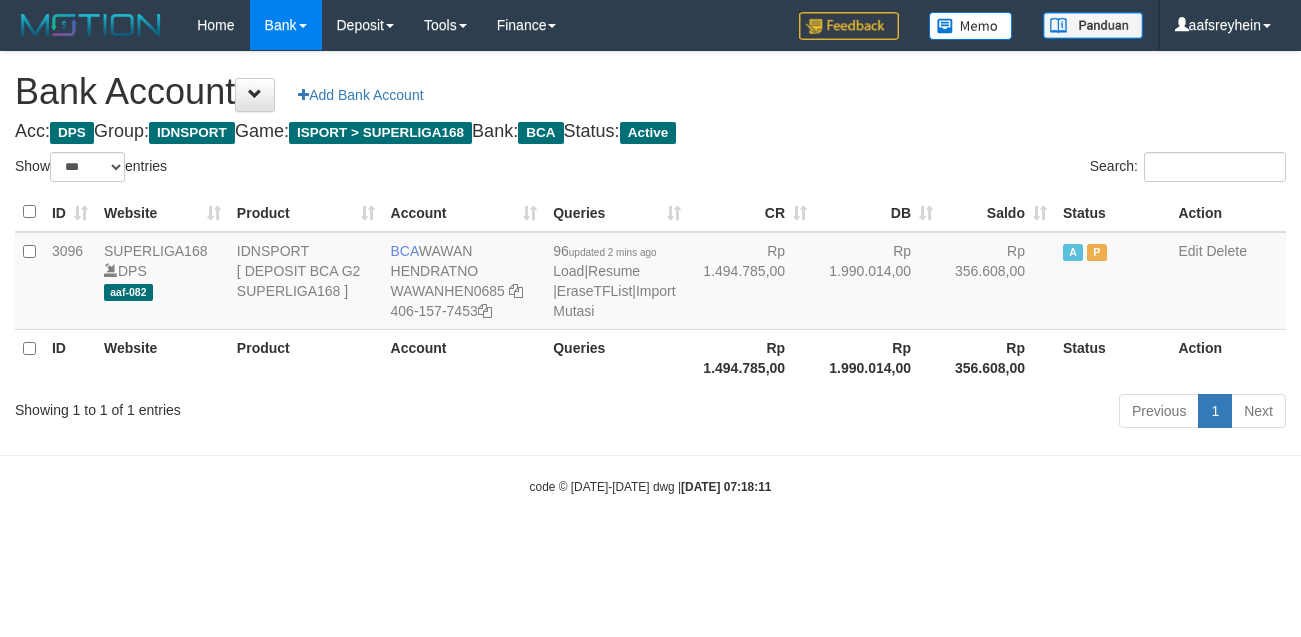 scroll, scrollTop: 0, scrollLeft: 0, axis: both 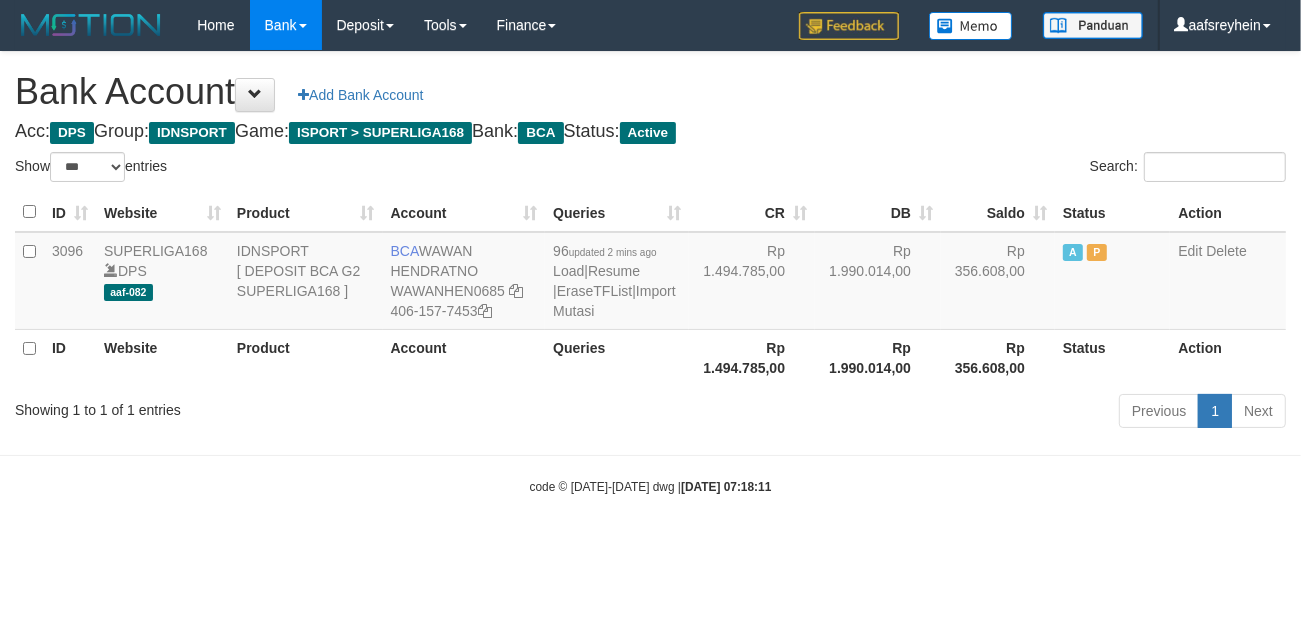 click on "Toggle navigation
Home
Bank
Account List
Load
By Website
Group
[ISPORT]													SUPERLIGA168
By Load Group (DPS)
-" at bounding box center [650, 273] 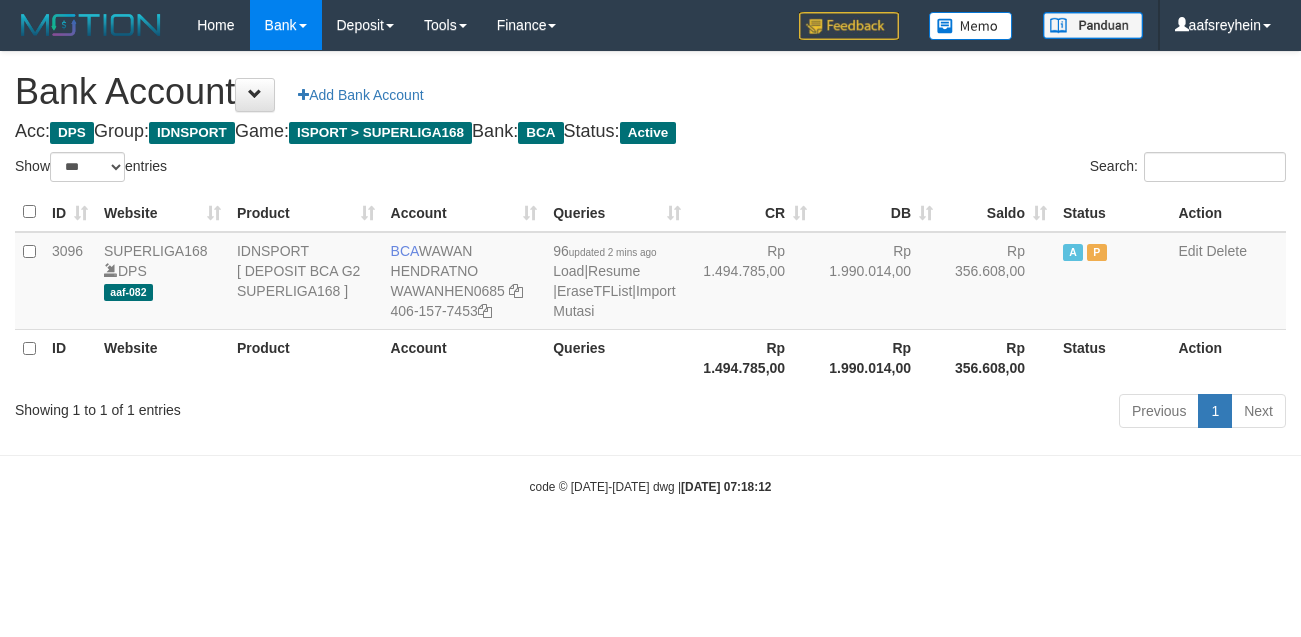 select on "***" 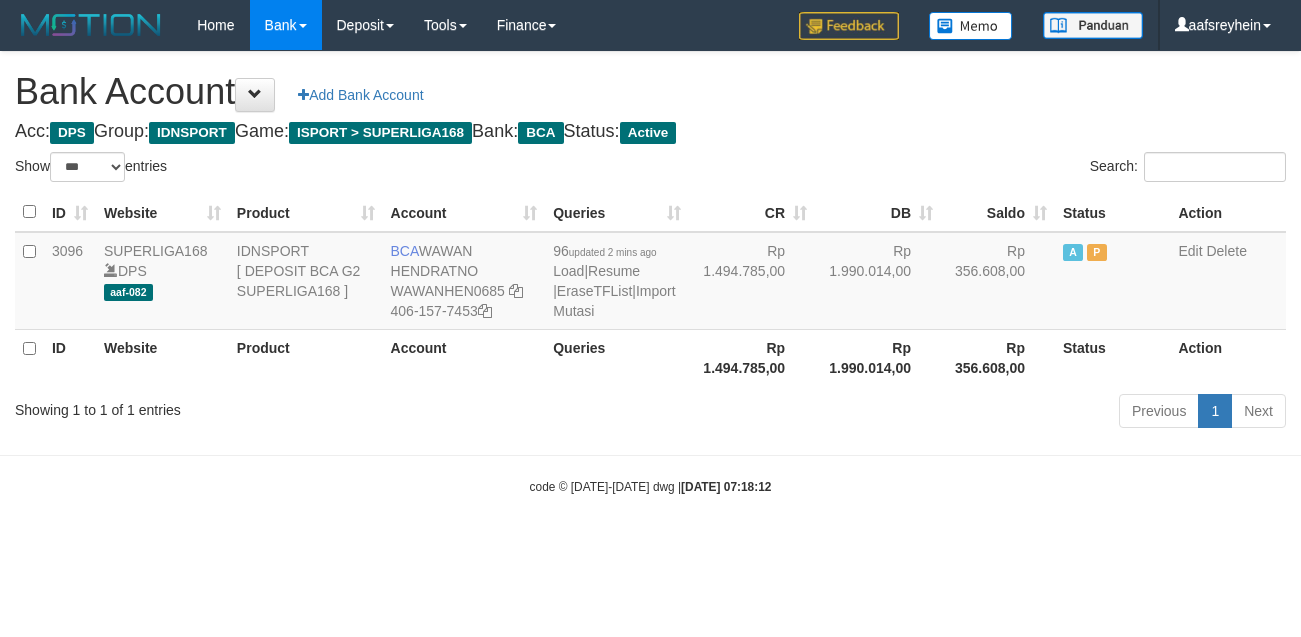 scroll, scrollTop: 0, scrollLeft: 0, axis: both 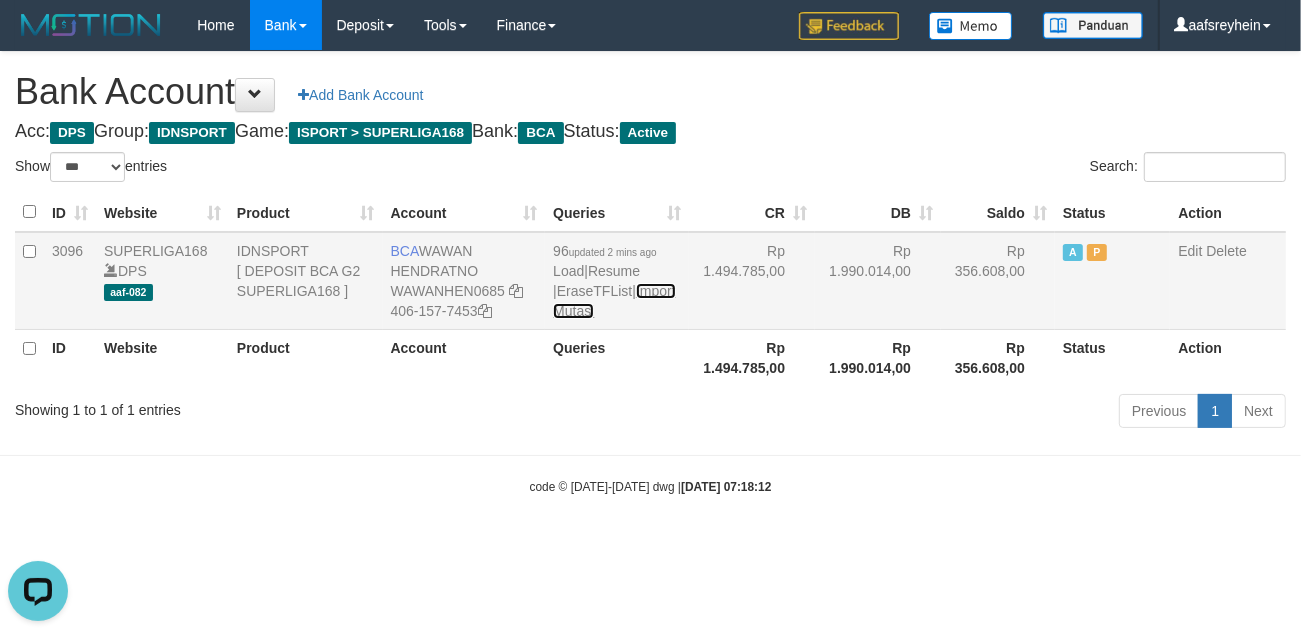 click on "Import Mutasi" at bounding box center (614, 301) 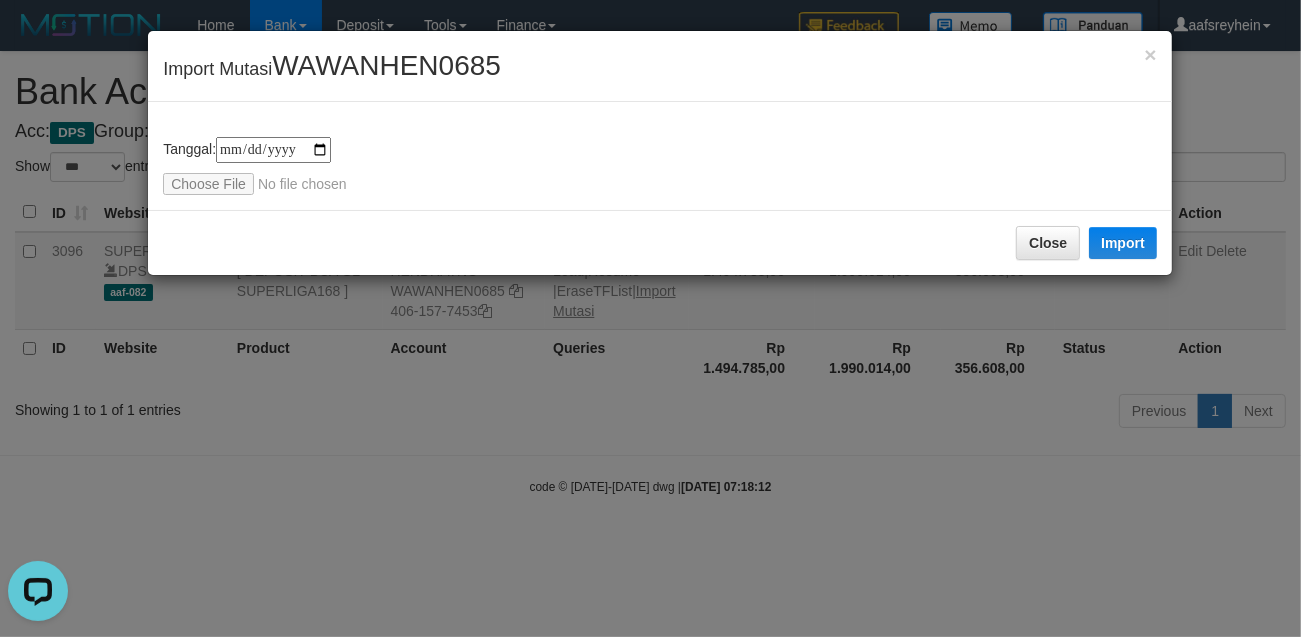 type on "**********" 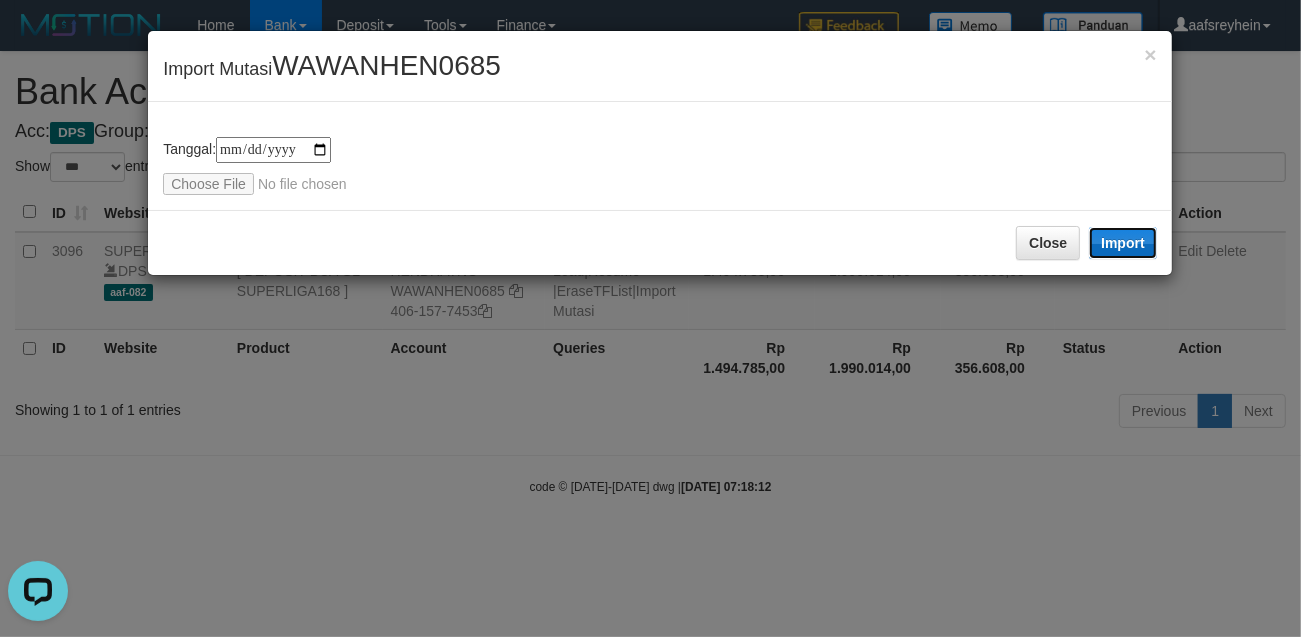 click on "Import" at bounding box center [1123, 243] 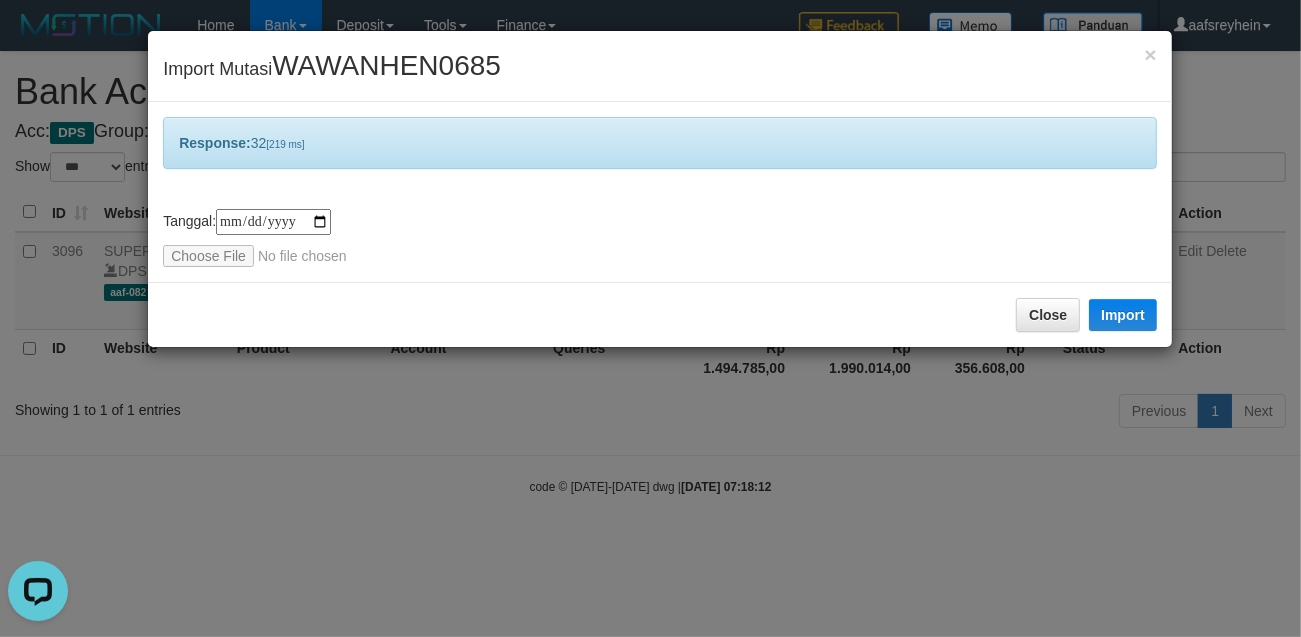 click on "**********" at bounding box center (650, 318) 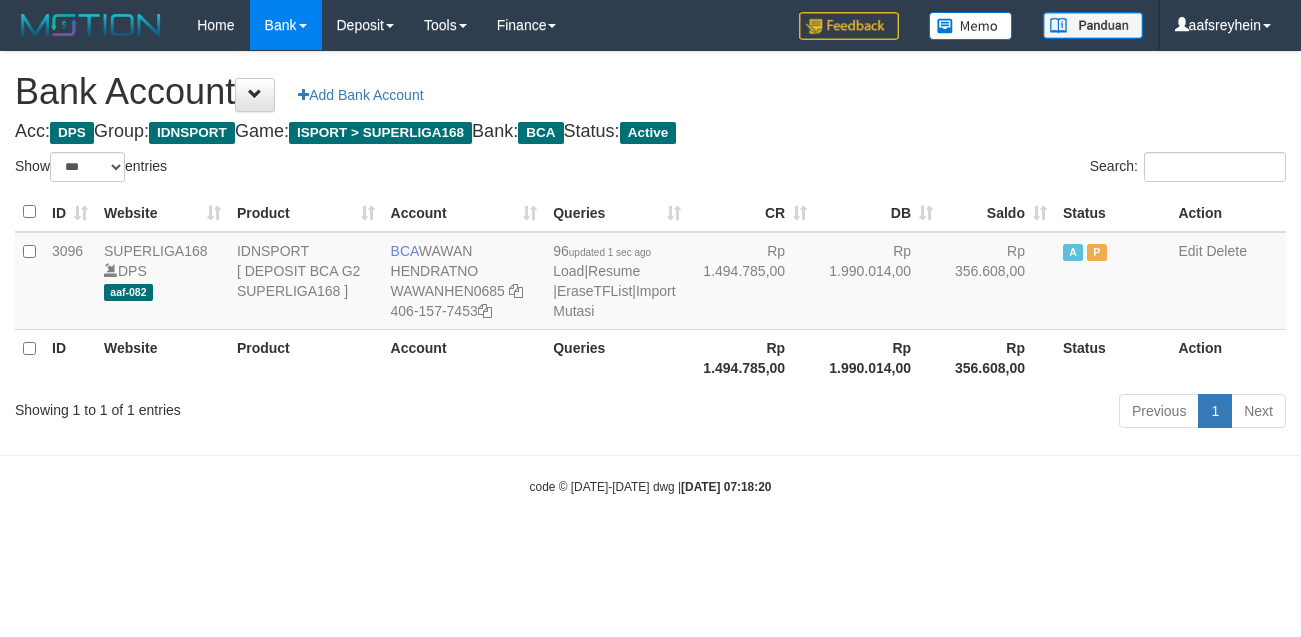 select on "***" 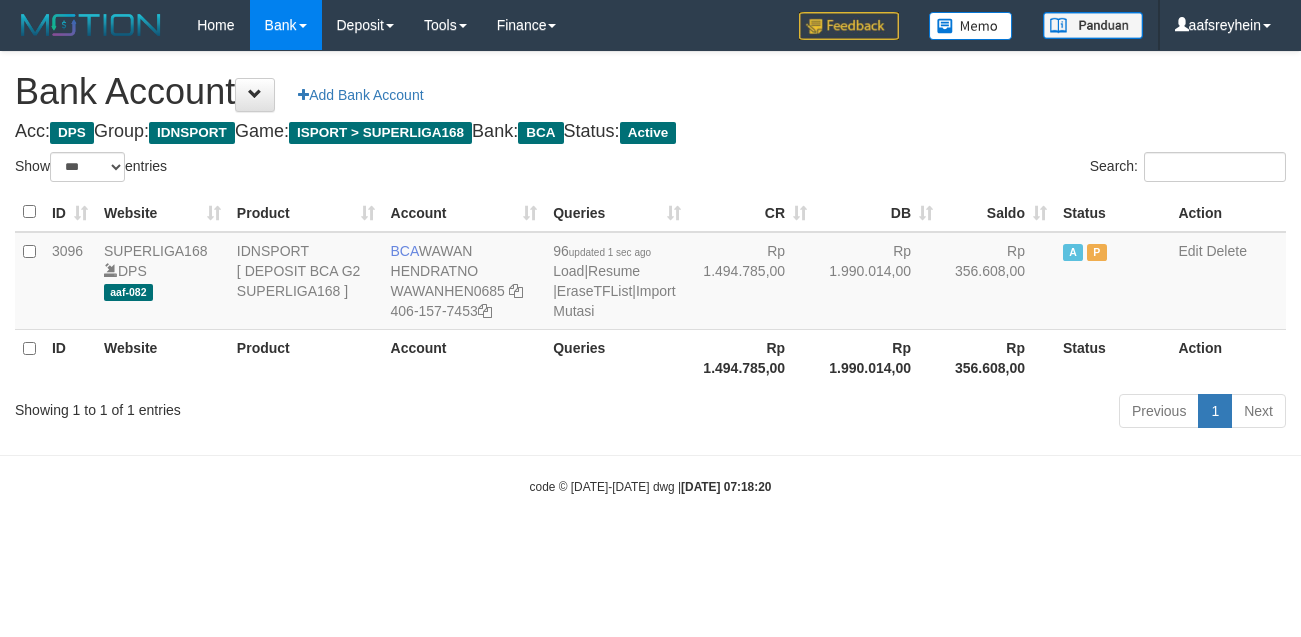 scroll, scrollTop: 0, scrollLeft: 0, axis: both 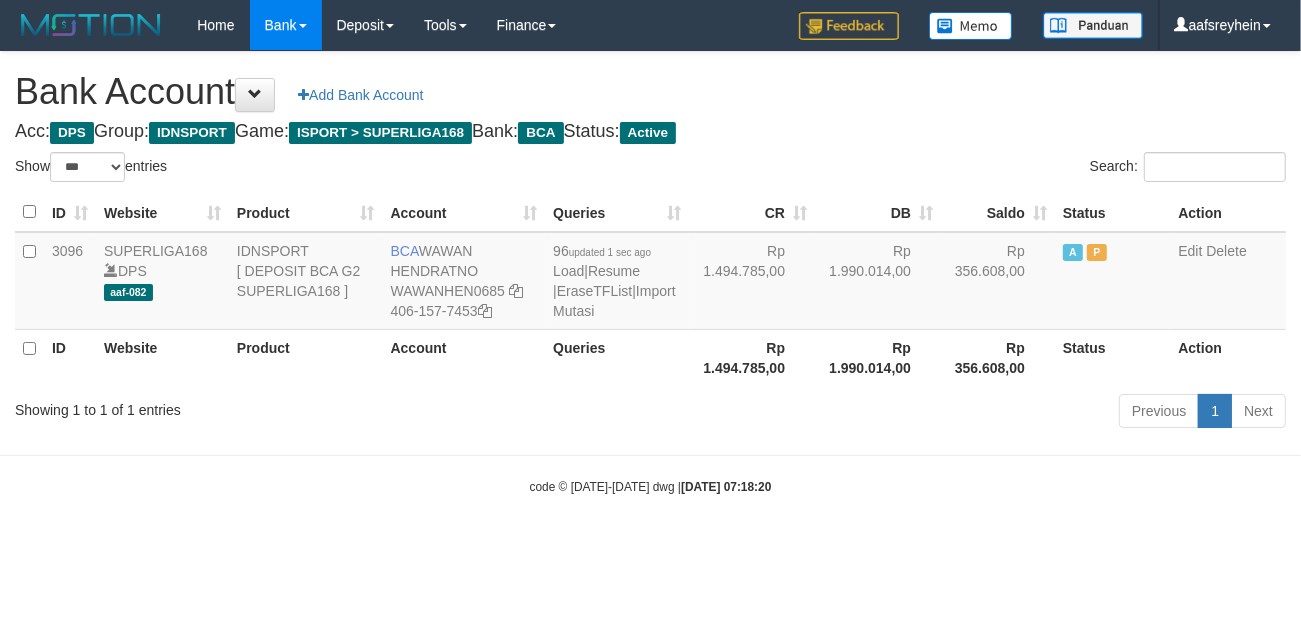 drag, startPoint x: 0, startPoint y: 0, endPoint x: 988, endPoint y: 447, distance: 1084.4137 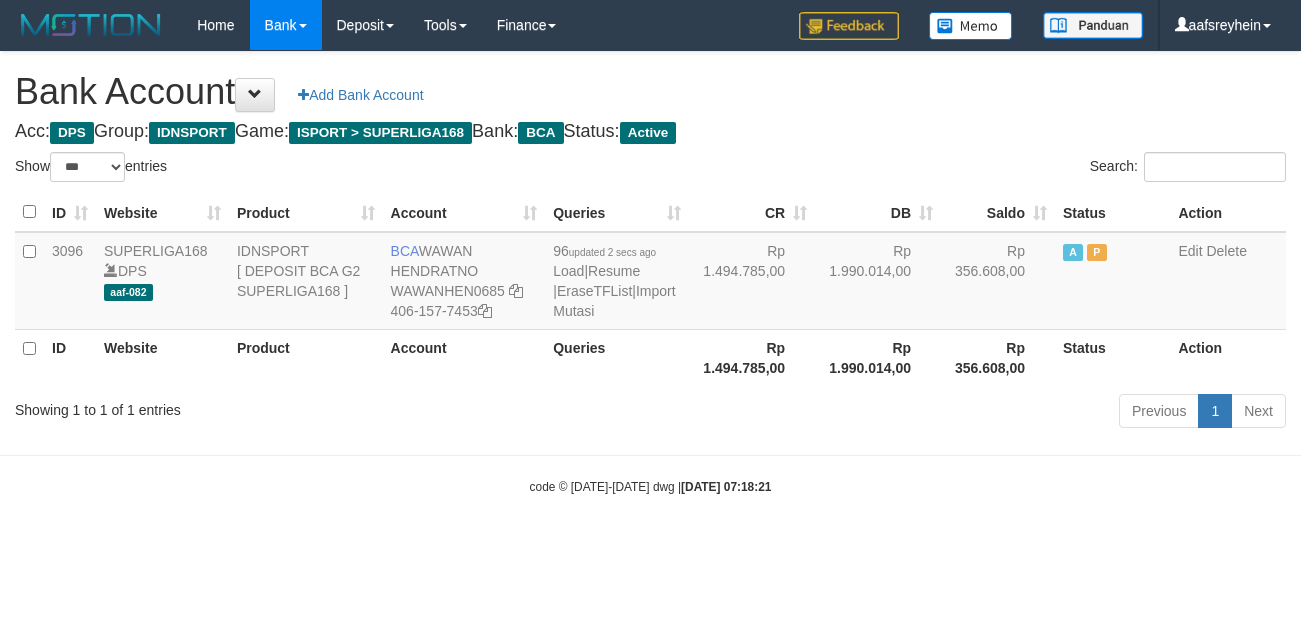 select on "***" 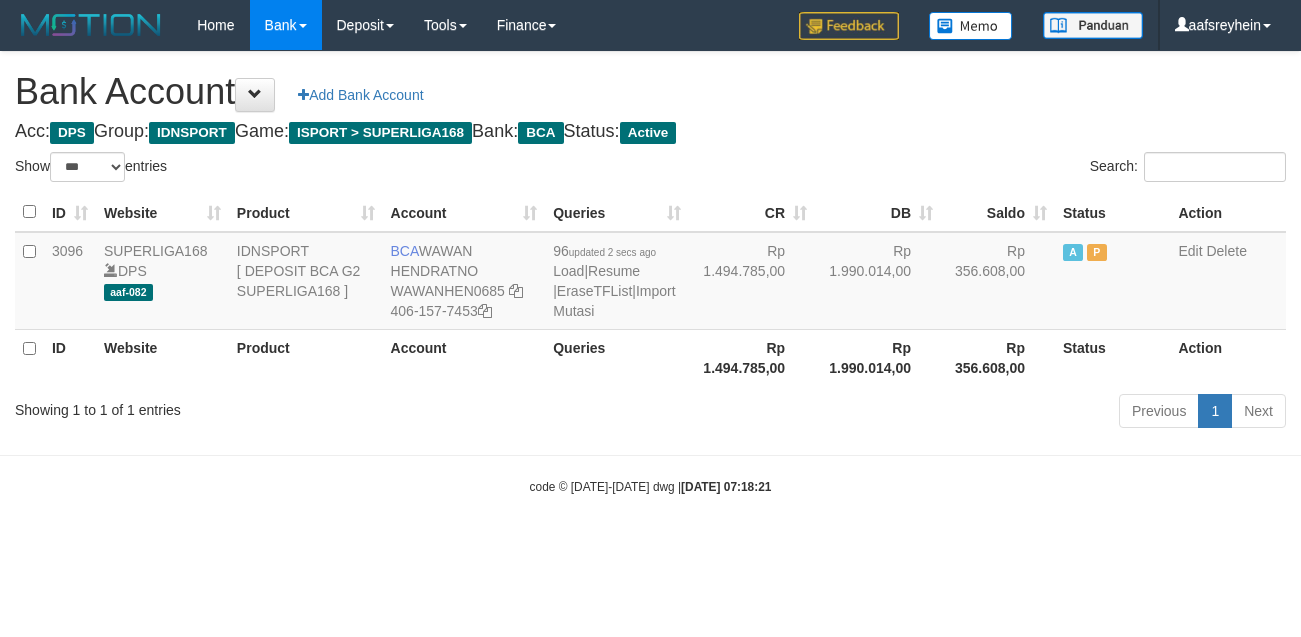 scroll, scrollTop: 0, scrollLeft: 0, axis: both 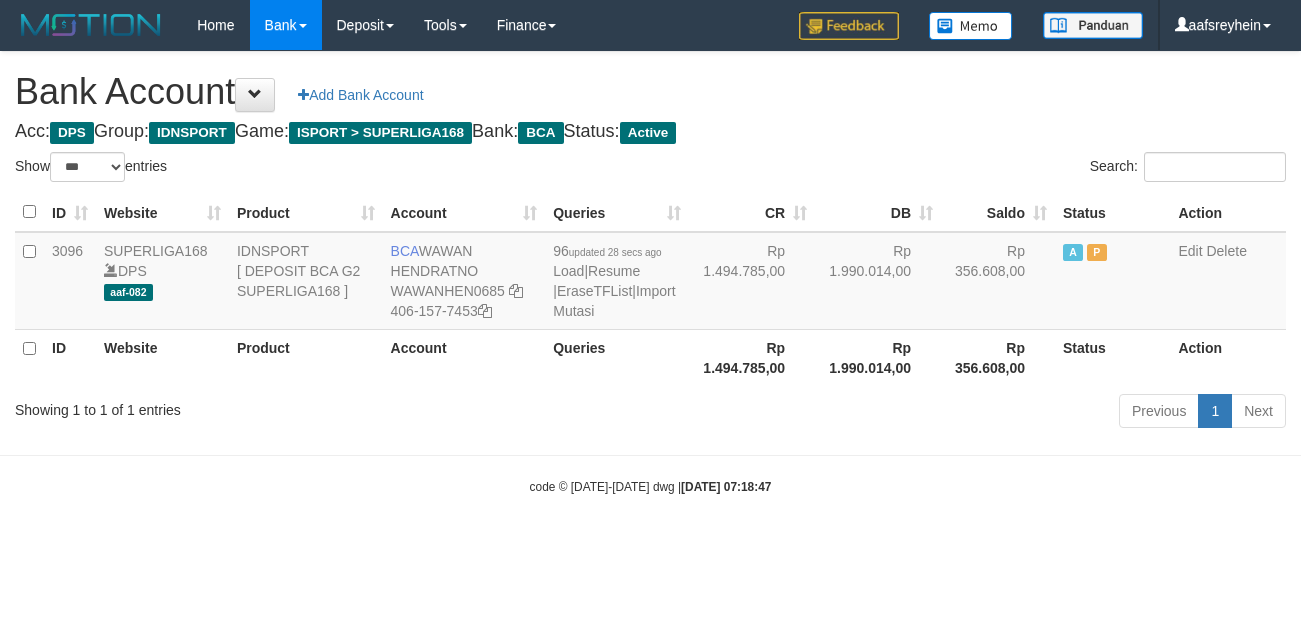 select on "***" 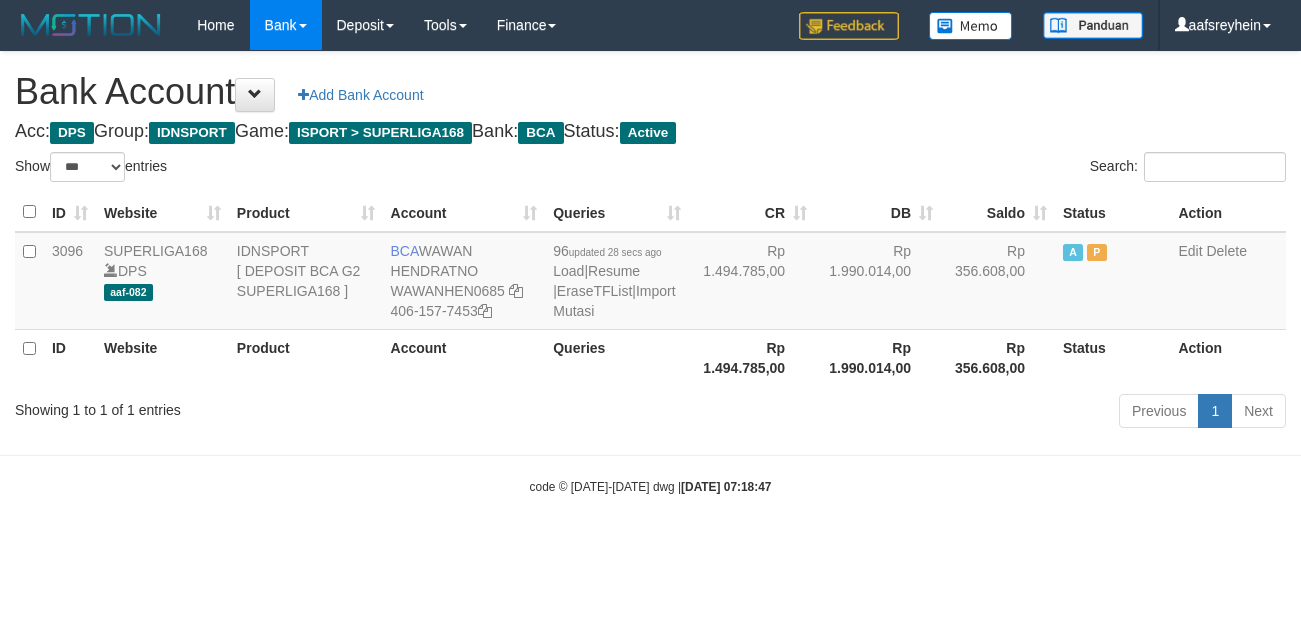 scroll, scrollTop: 0, scrollLeft: 0, axis: both 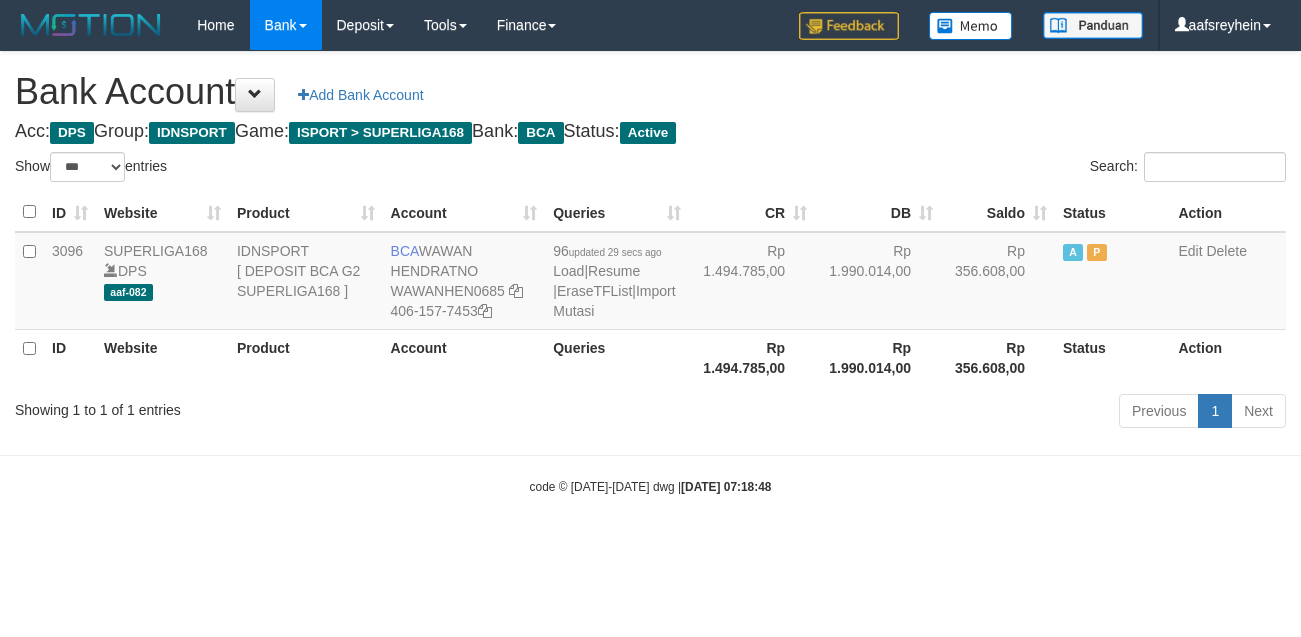 select on "***" 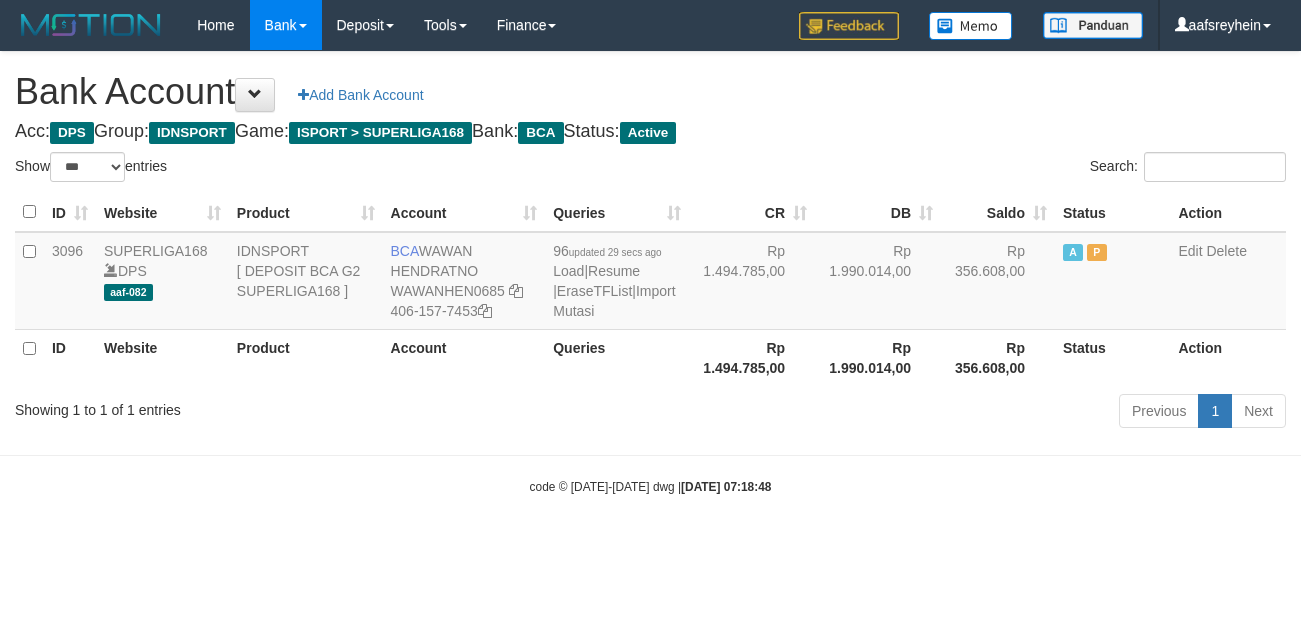 scroll, scrollTop: 0, scrollLeft: 0, axis: both 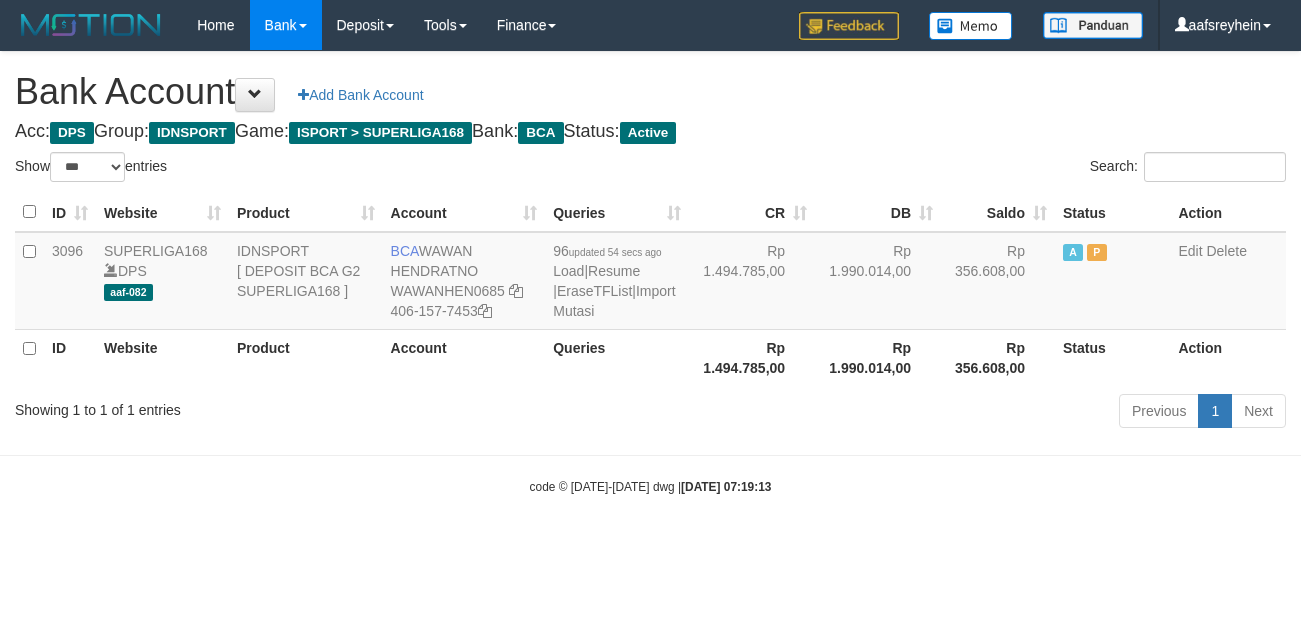 select on "***" 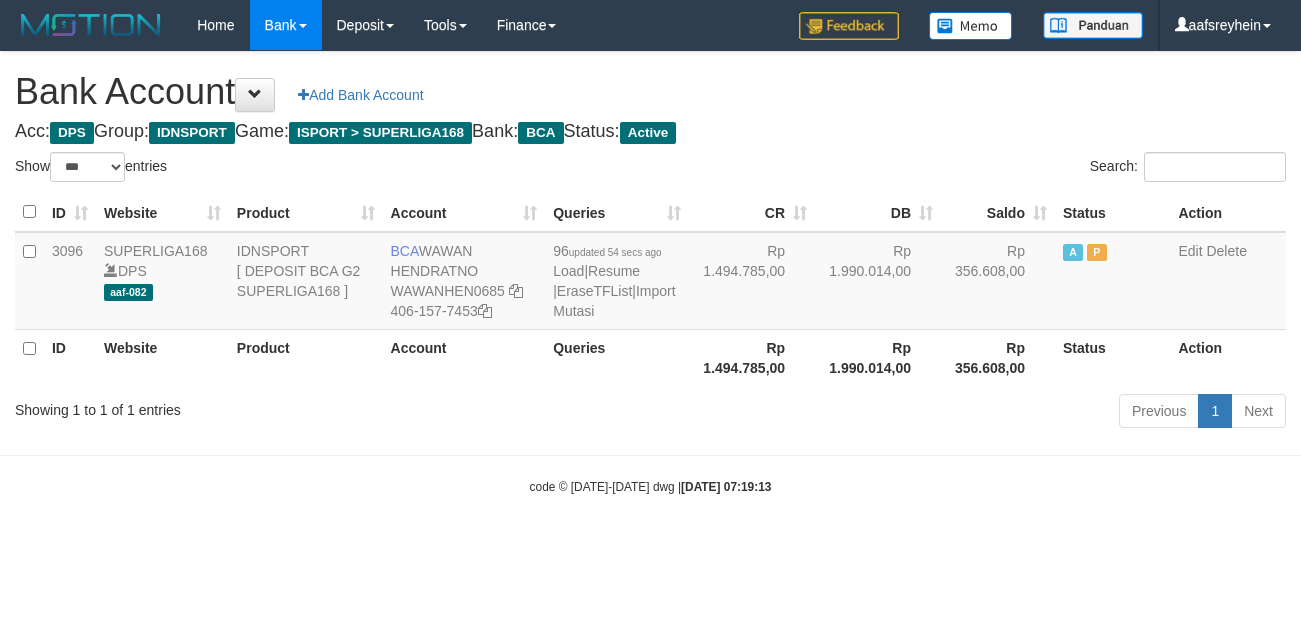 scroll, scrollTop: 0, scrollLeft: 0, axis: both 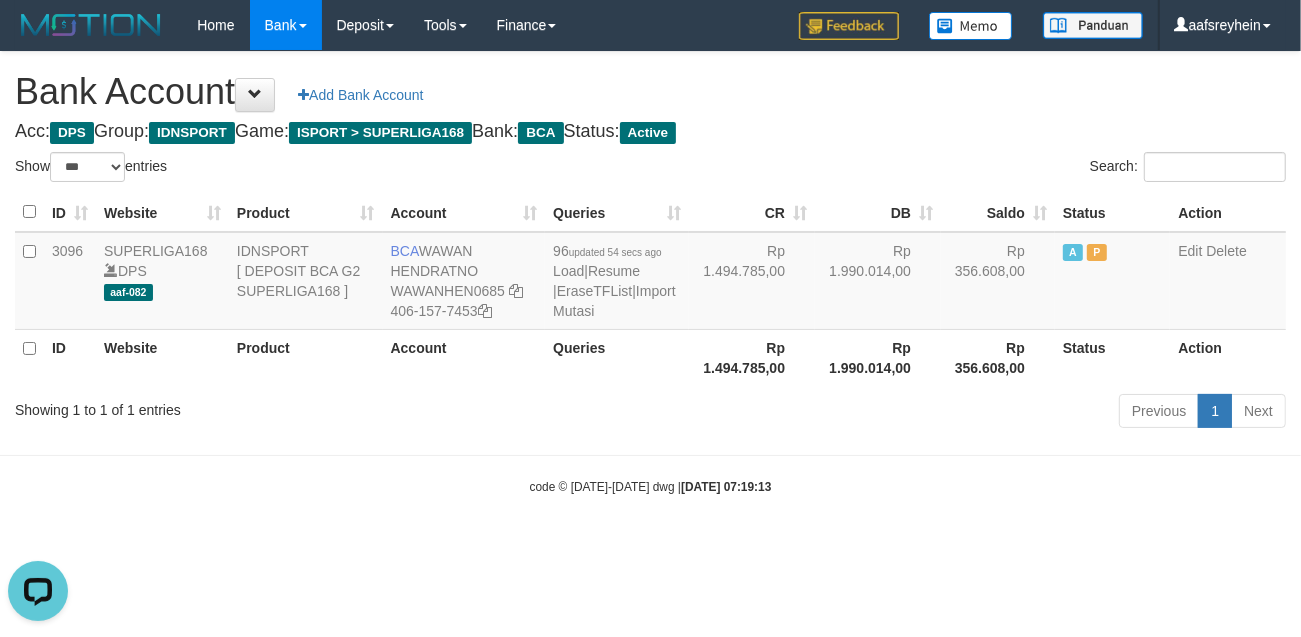 drag, startPoint x: 781, startPoint y: 140, endPoint x: 605, endPoint y: 85, distance: 184.3936 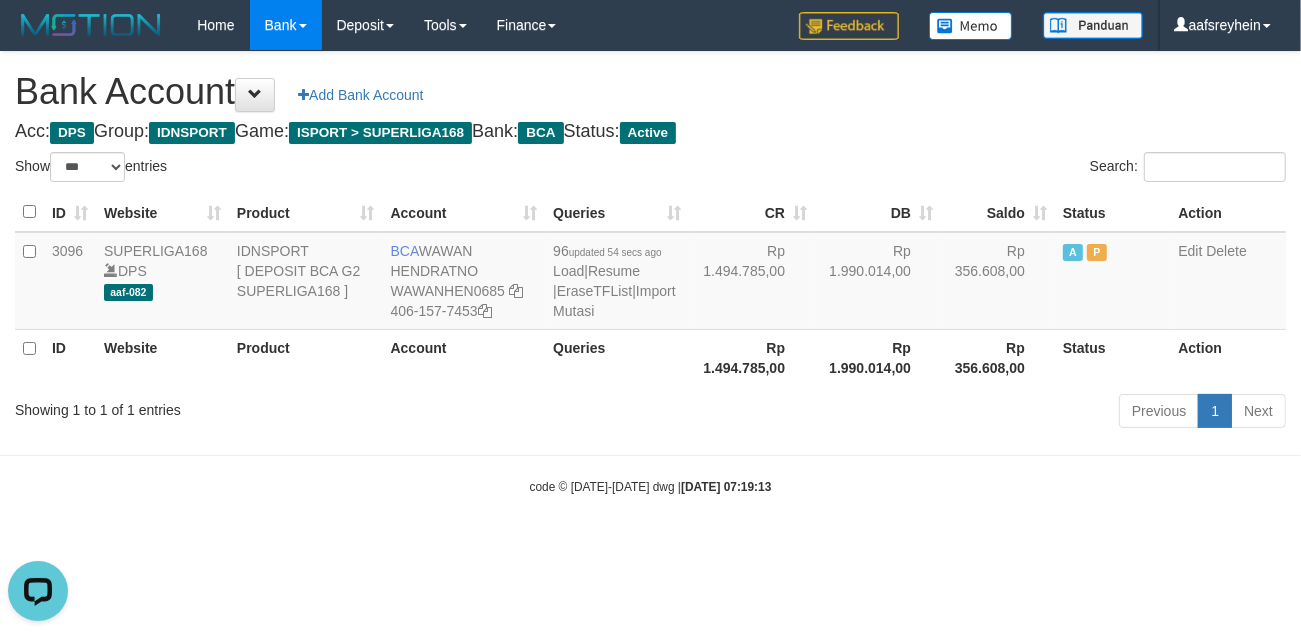 click on "Toggle navigation
Home
Bank
Account List
Load
By Website
Group
[ISPORT]													SUPERLIGA168
By Load Group (DPS)" at bounding box center [650, 273] 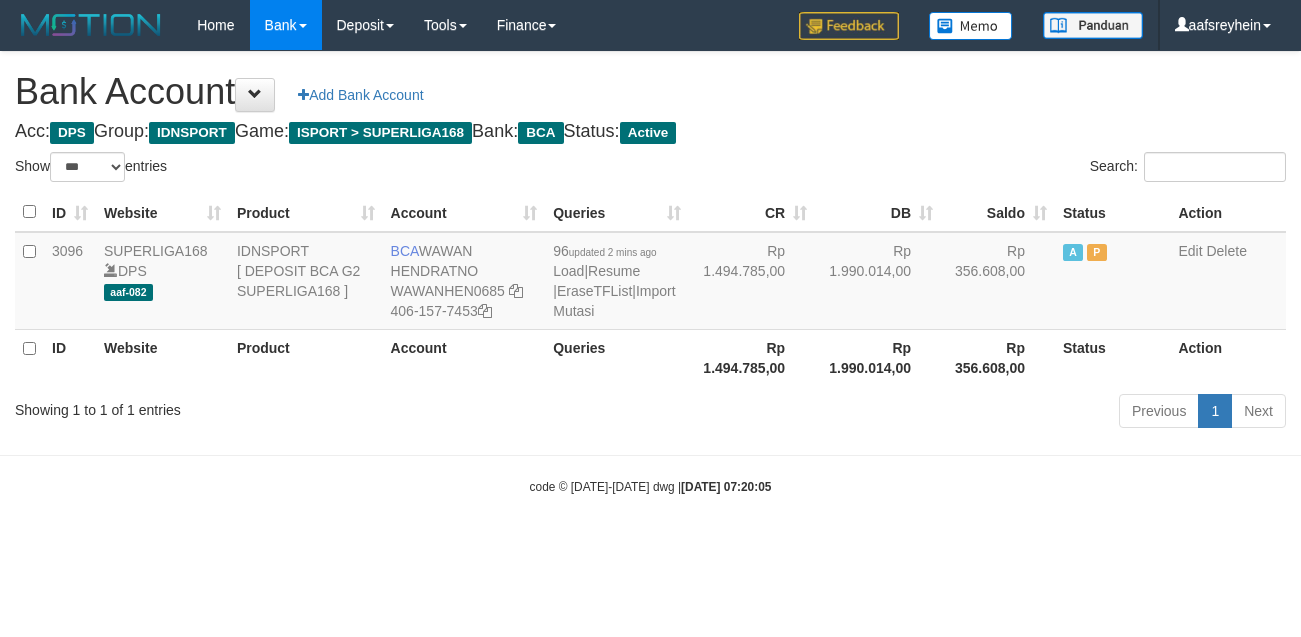 select on "***" 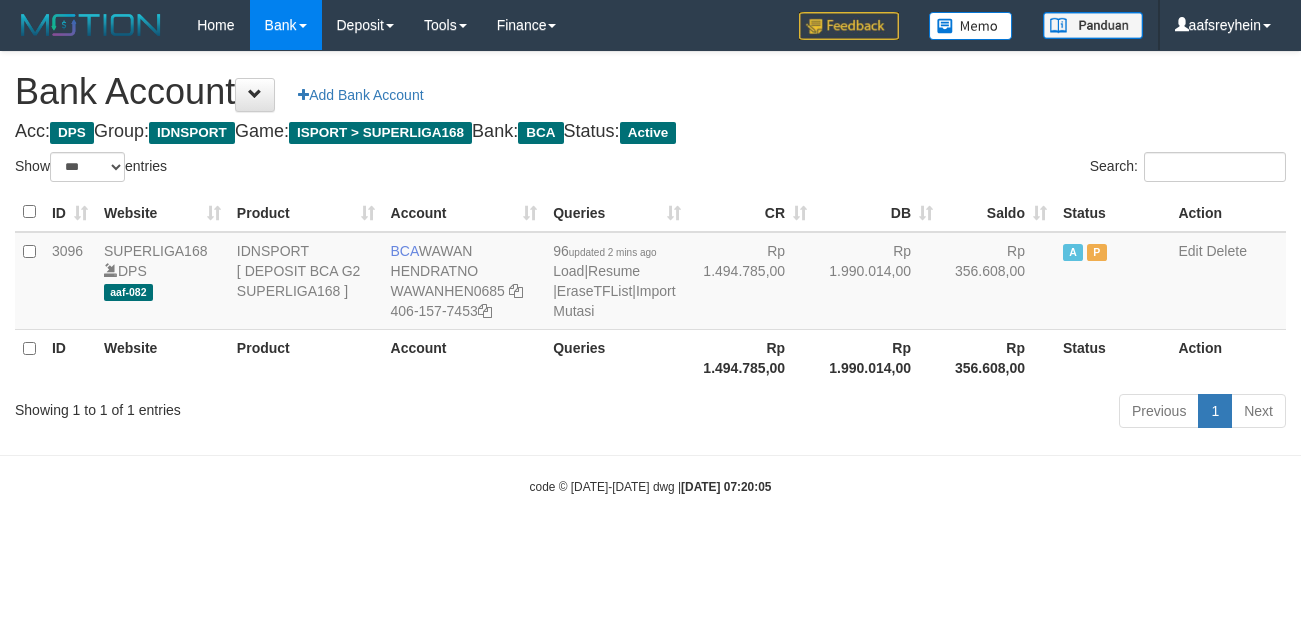 scroll, scrollTop: 0, scrollLeft: 0, axis: both 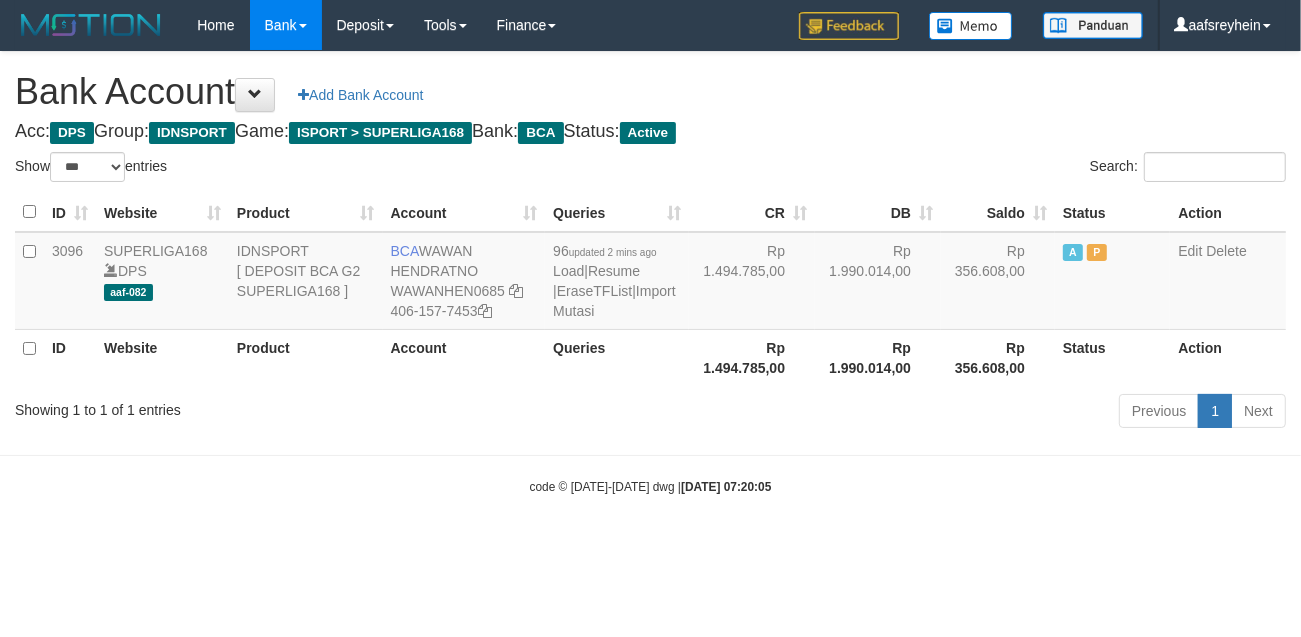 click on "Toggle navigation
Home
Bank
Account List
Load
By Website
Group
[ISPORT]													SUPERLIGA168
By Load Group (DPS)
-" at bounding box center [650, 273] 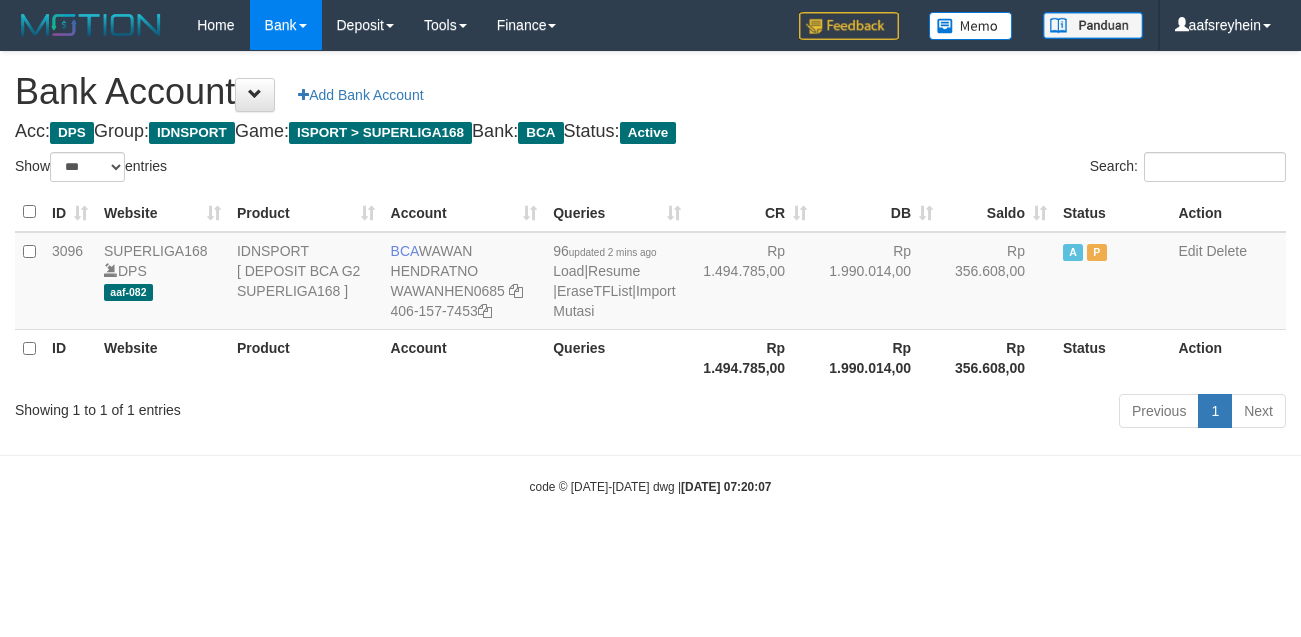 select on "***" 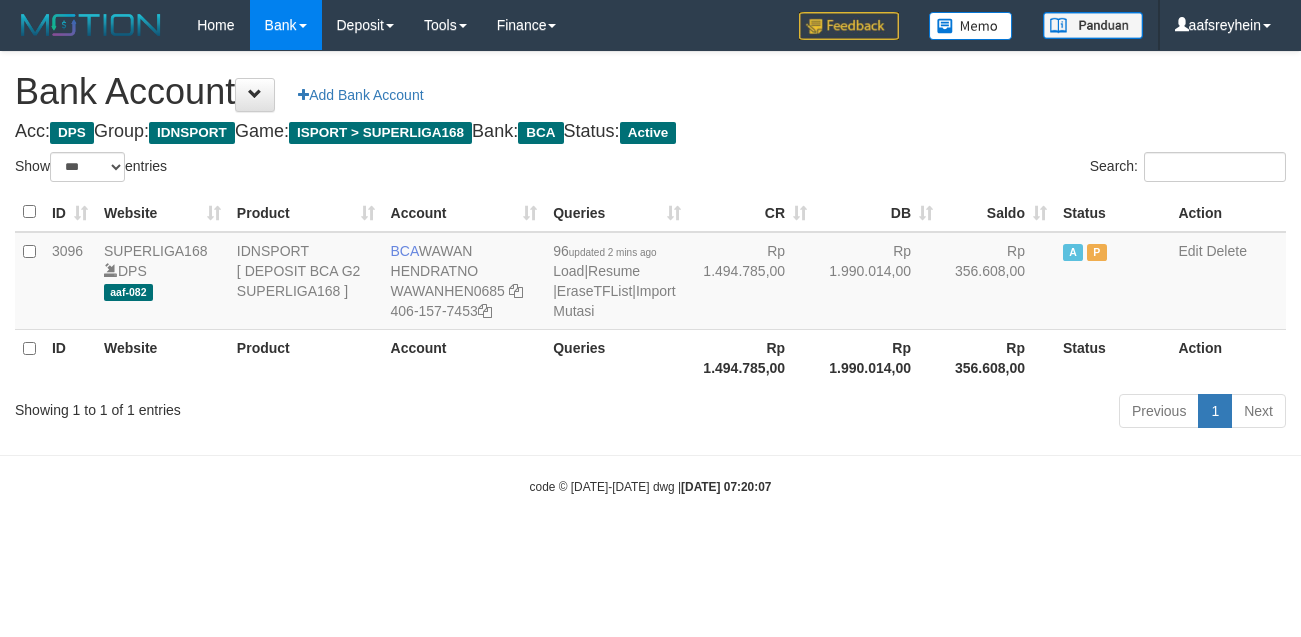 scroll, scrollTop: 0, scrollLeft: 0, axis: both 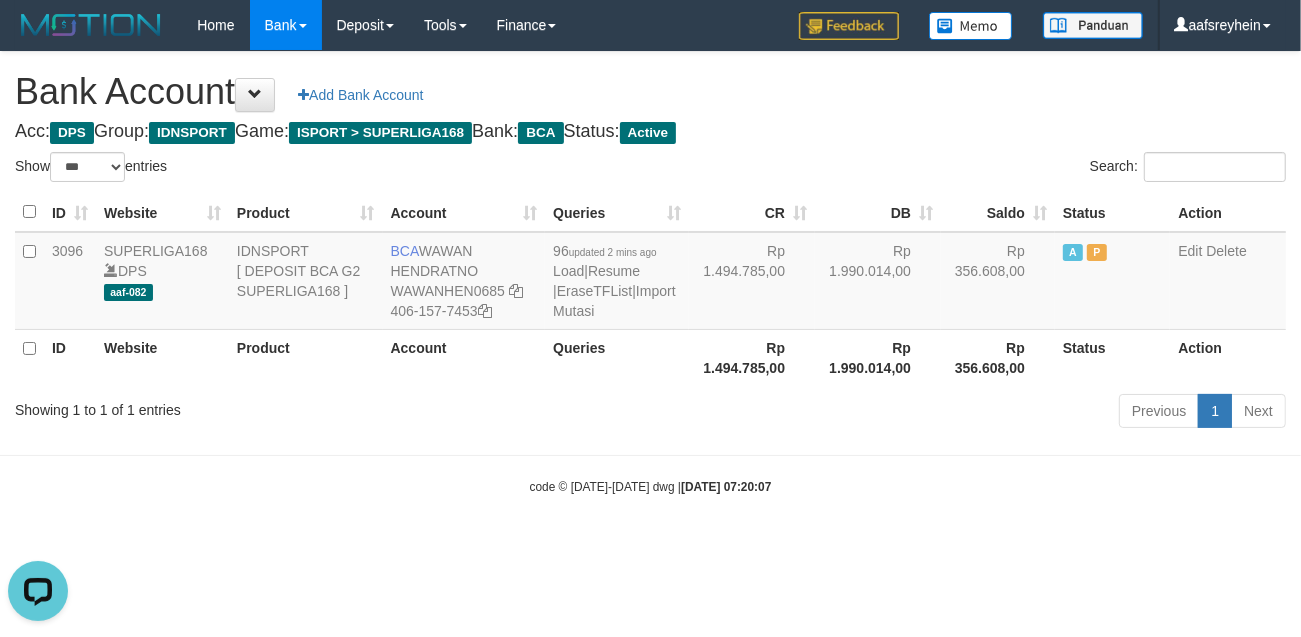click on "[DATE] 07:20:07" at bounding box center (726, 487) 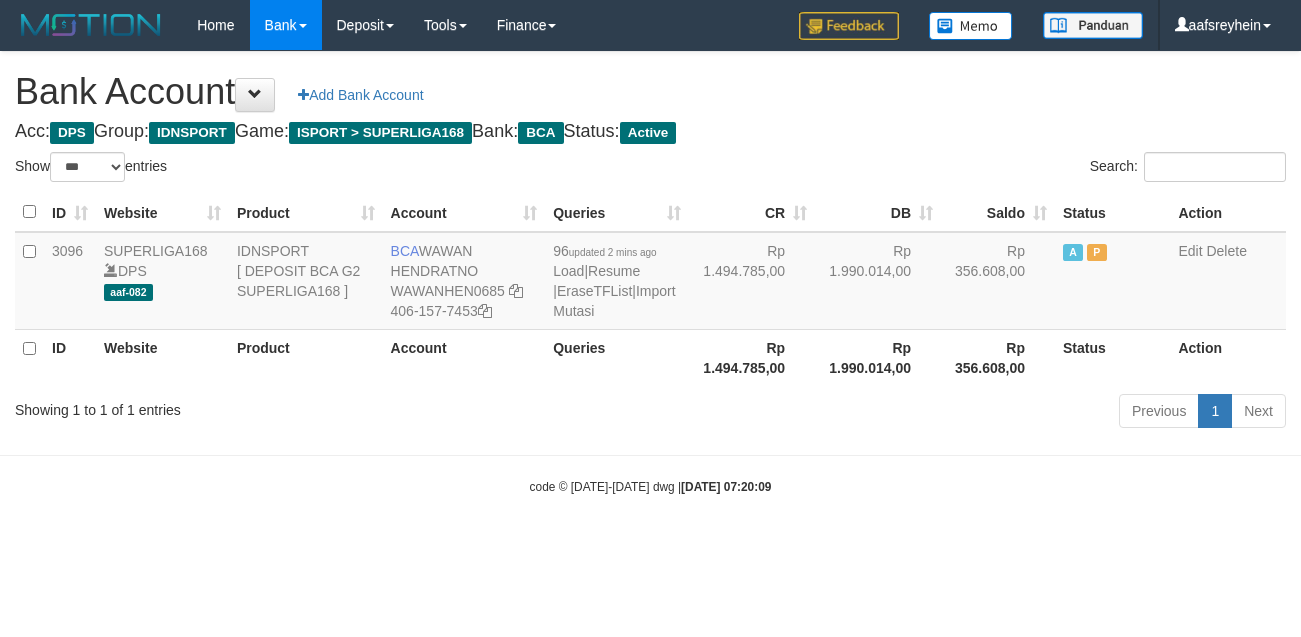 select on "***" 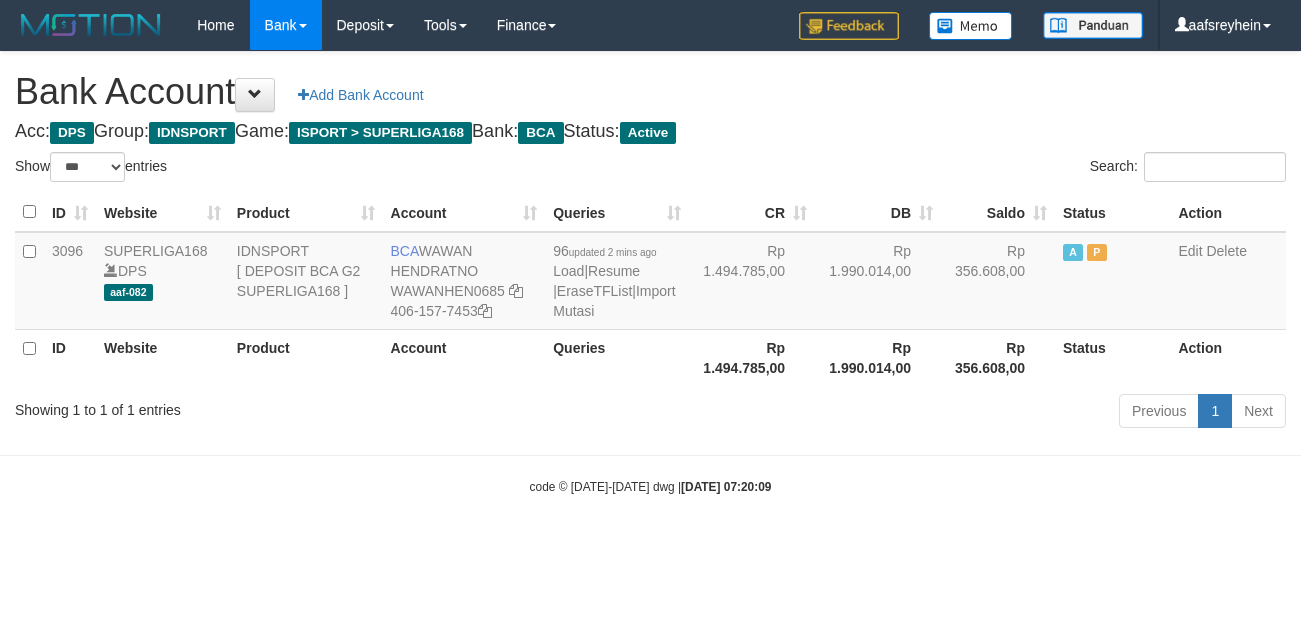scroll, scrollTop: 0, scrollLeft: 0, axis: both 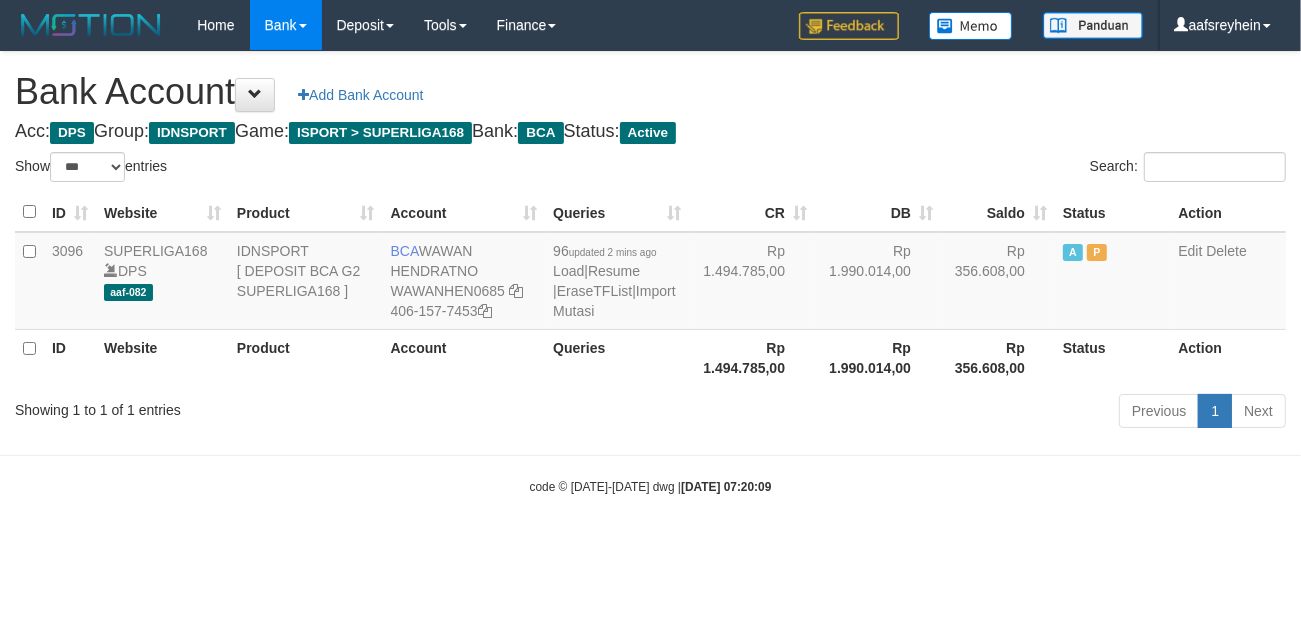 click on "Toggle navigation
Home
Bank
Account List
Load
By Website
Group
[ISPORT]													SUPERLIGA168
By Load Group (DPS)
-" at bounding box center [650, 273] 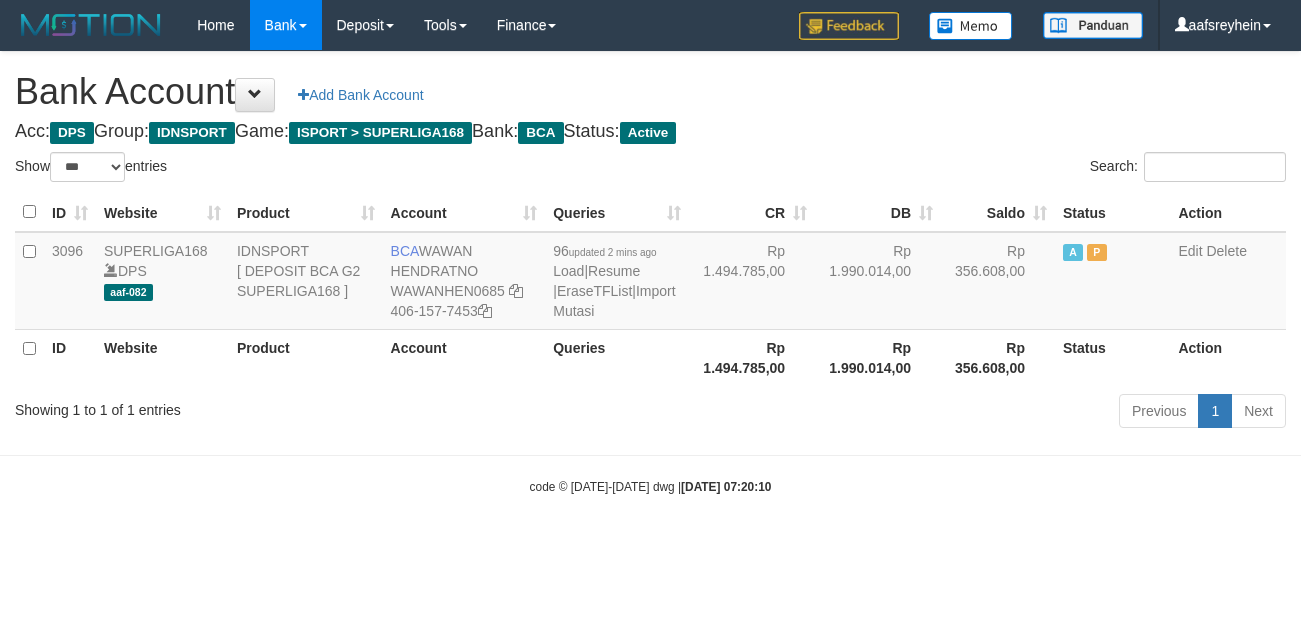 select on "***" 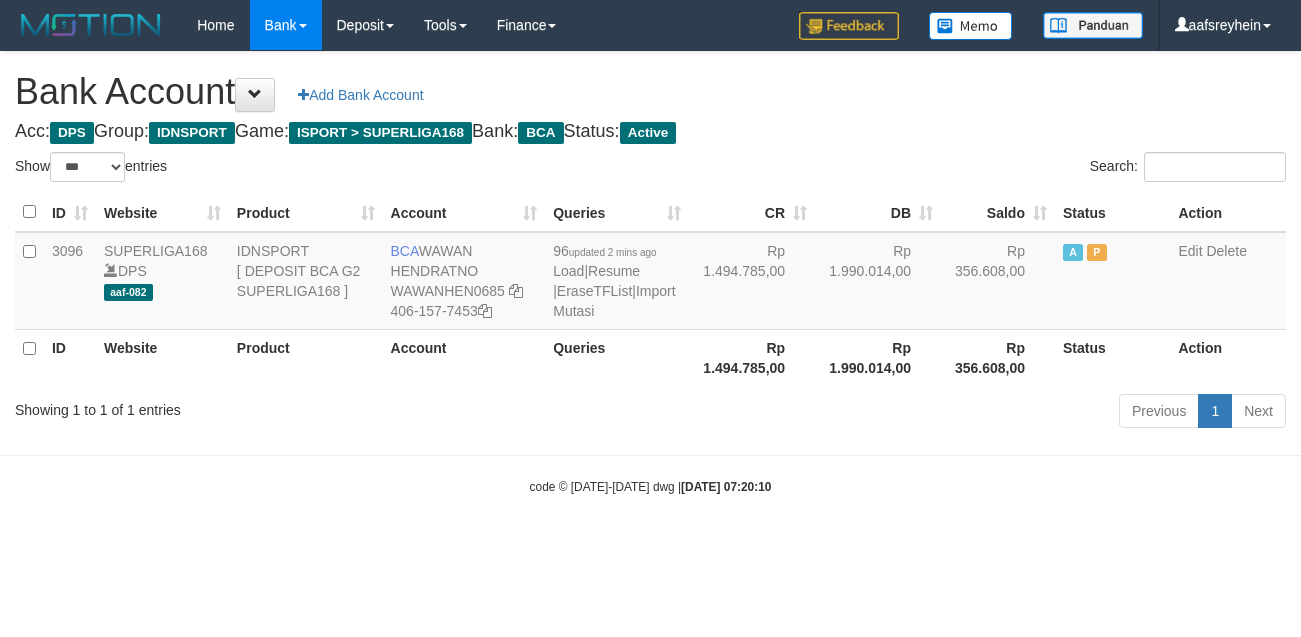 scroll, scrollTop: 0, scrollLeft: 0, axis: both 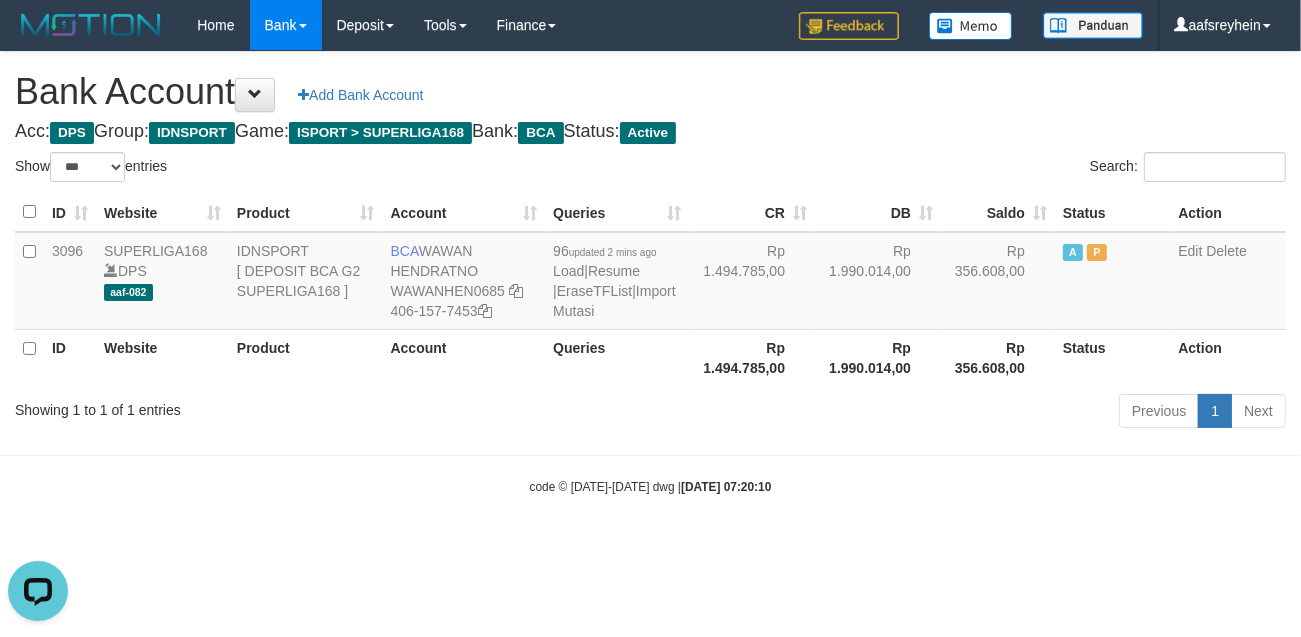 click on "Previous 1 Next" at bounding box center (921, 413) 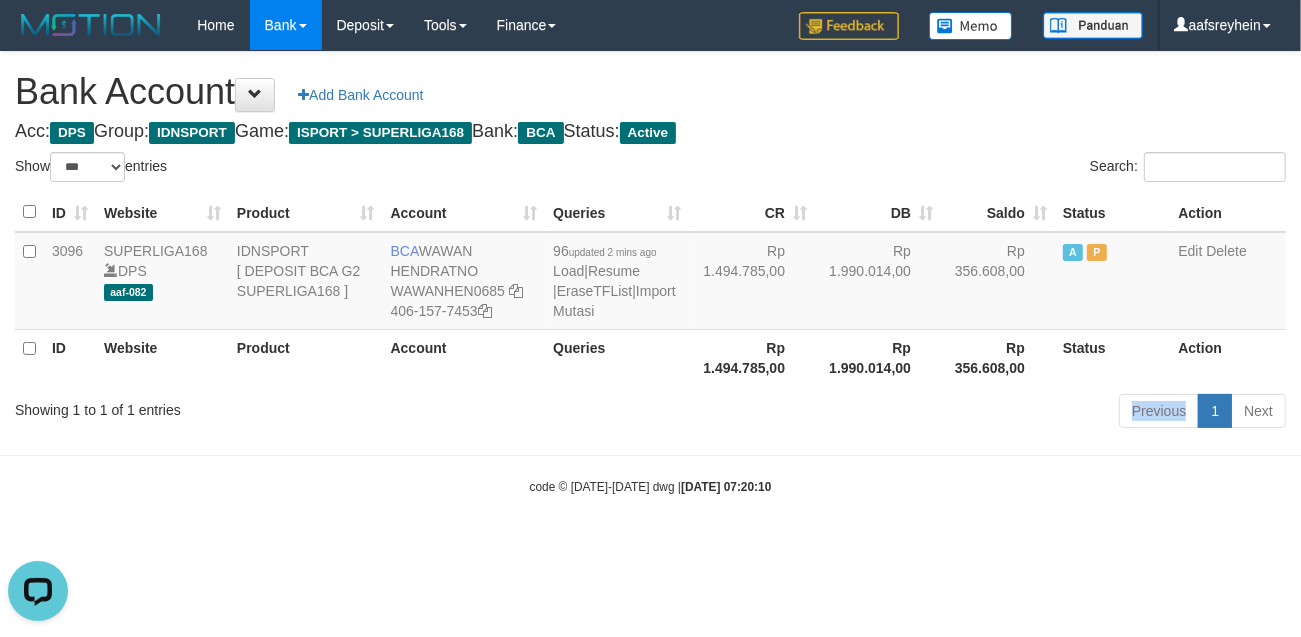 click on "Previous 1 Next" at bounding box center (921, 413) 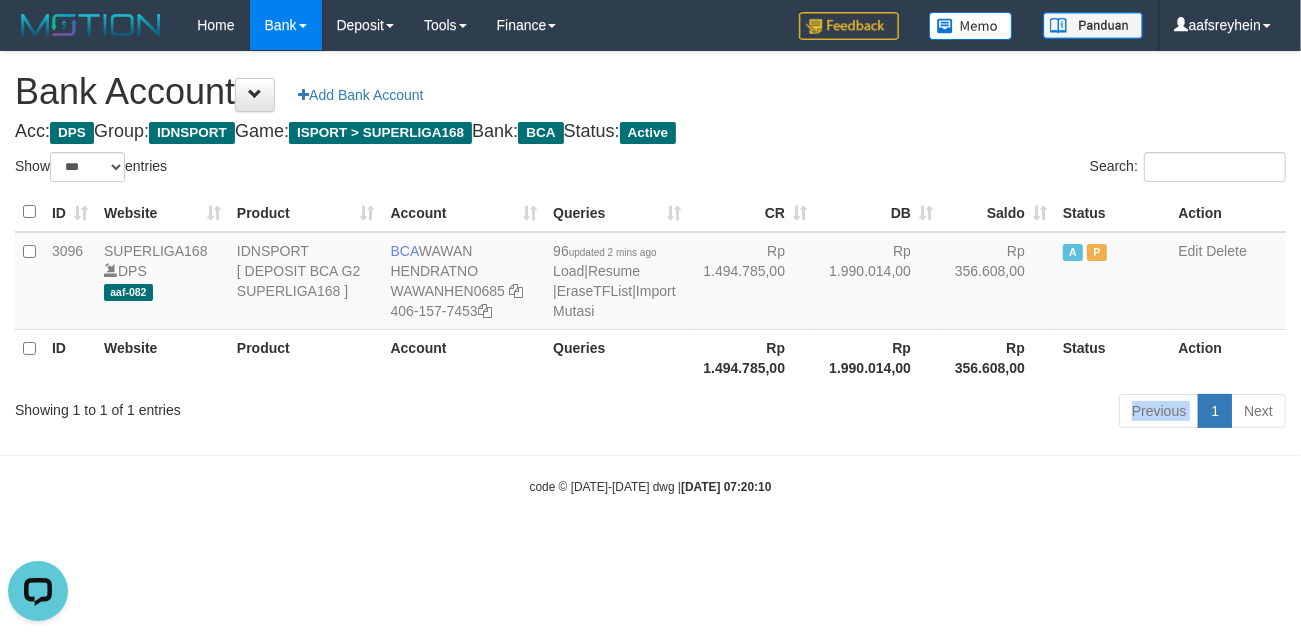 click on "Previous 1 Next" at bounding box center [921, 413] 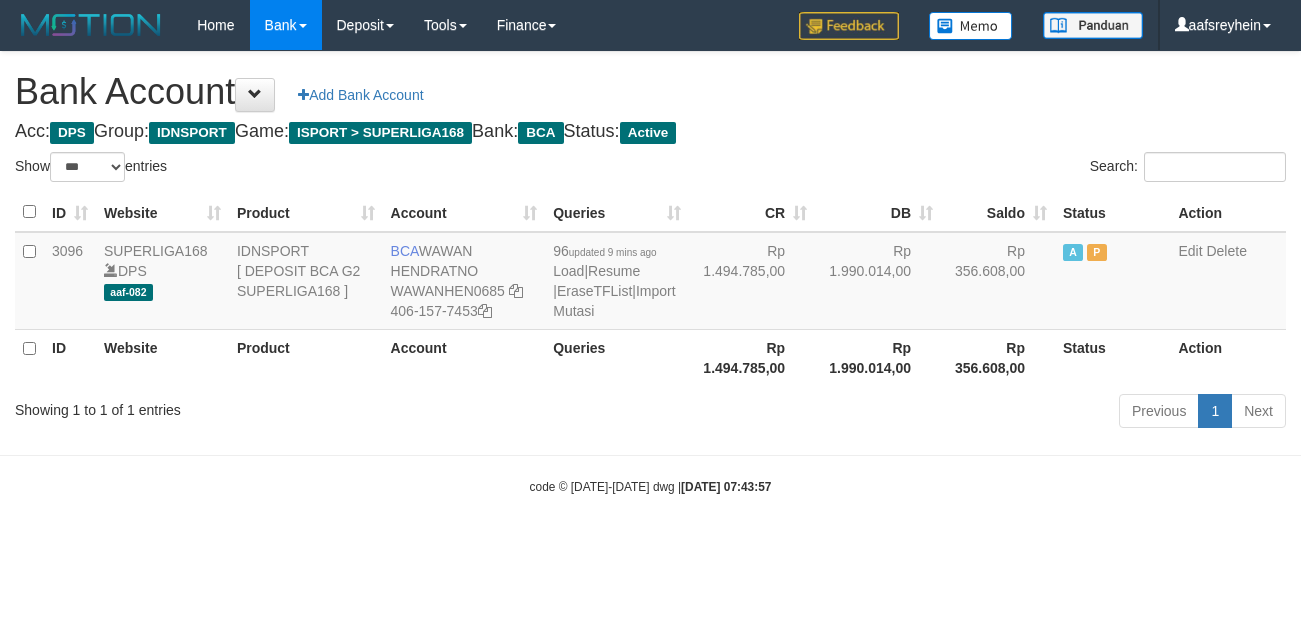select on "***" 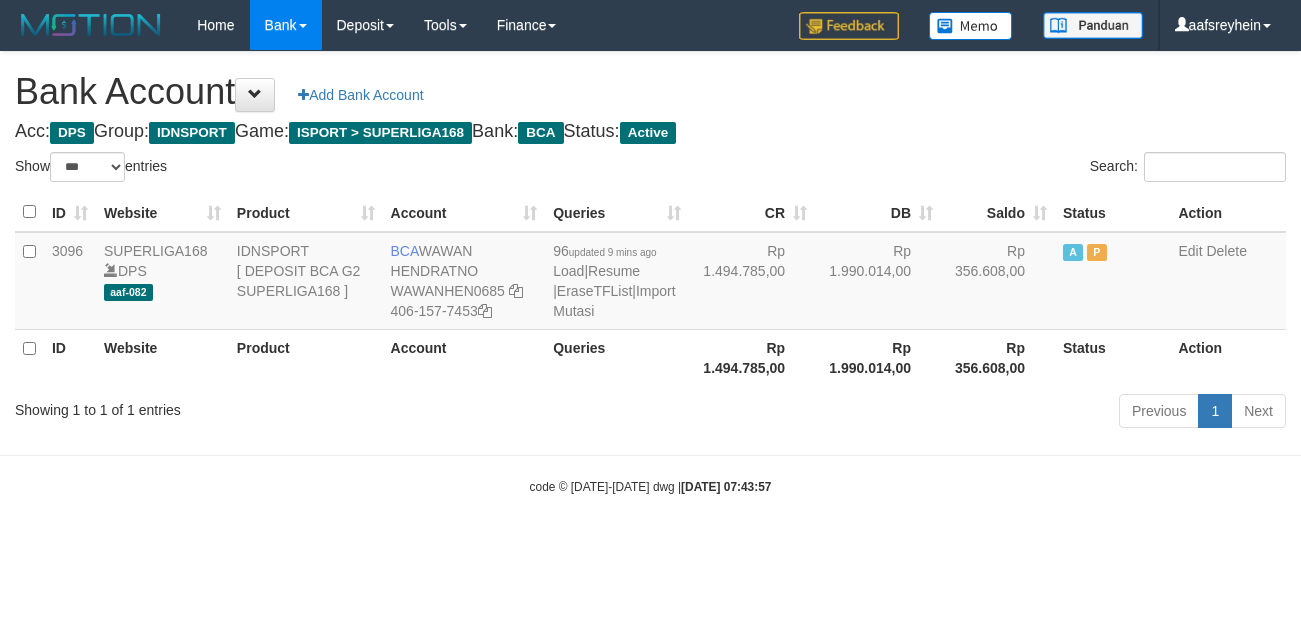scroll, scrollTop: 0, scrollLeft: 0, axis: both 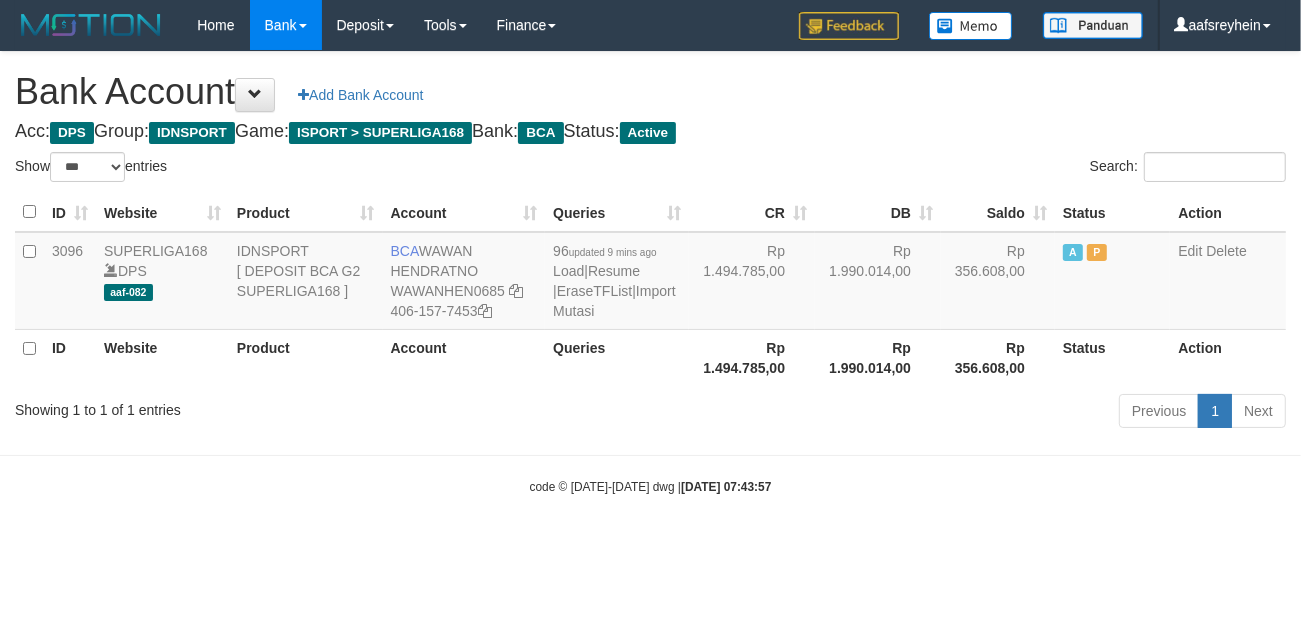 click on "Toggle navigation
Home
Bank
Account List
Load
By Website
Group
[ISPORT]													SUPERLIGA168
By Load Group (DPS)
-" at bounding box center [650, 273] 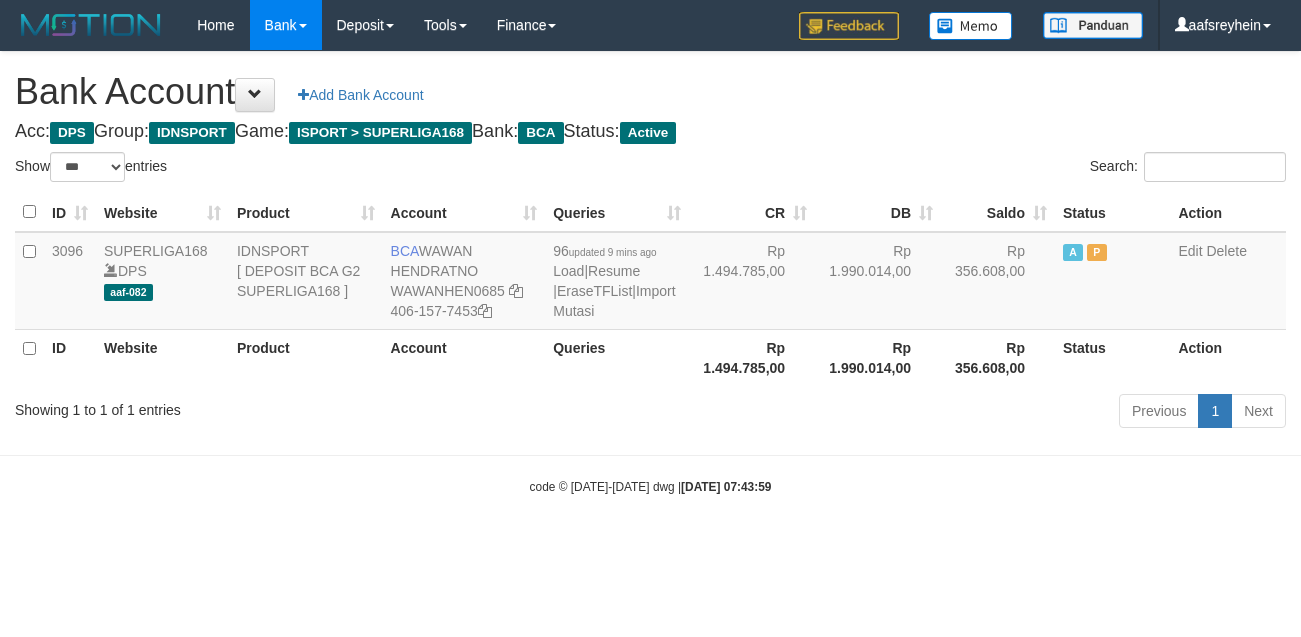 select on "***" 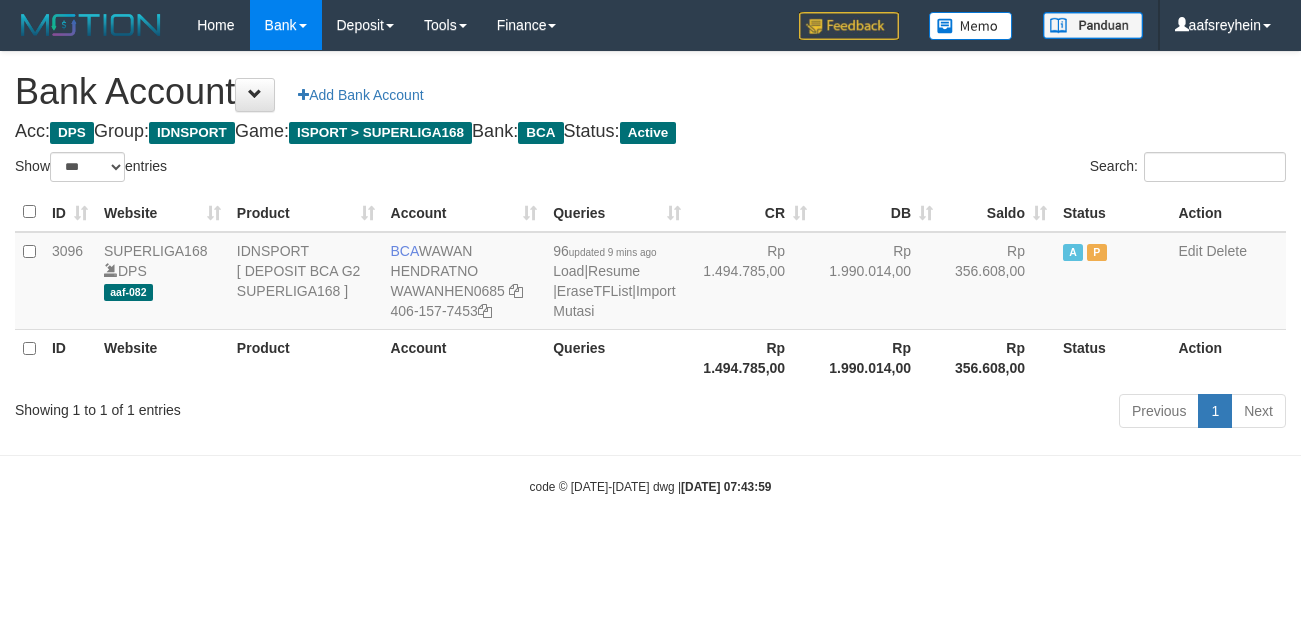 scroll, scrollTop: 0, scrollLeft: 0, axis: both 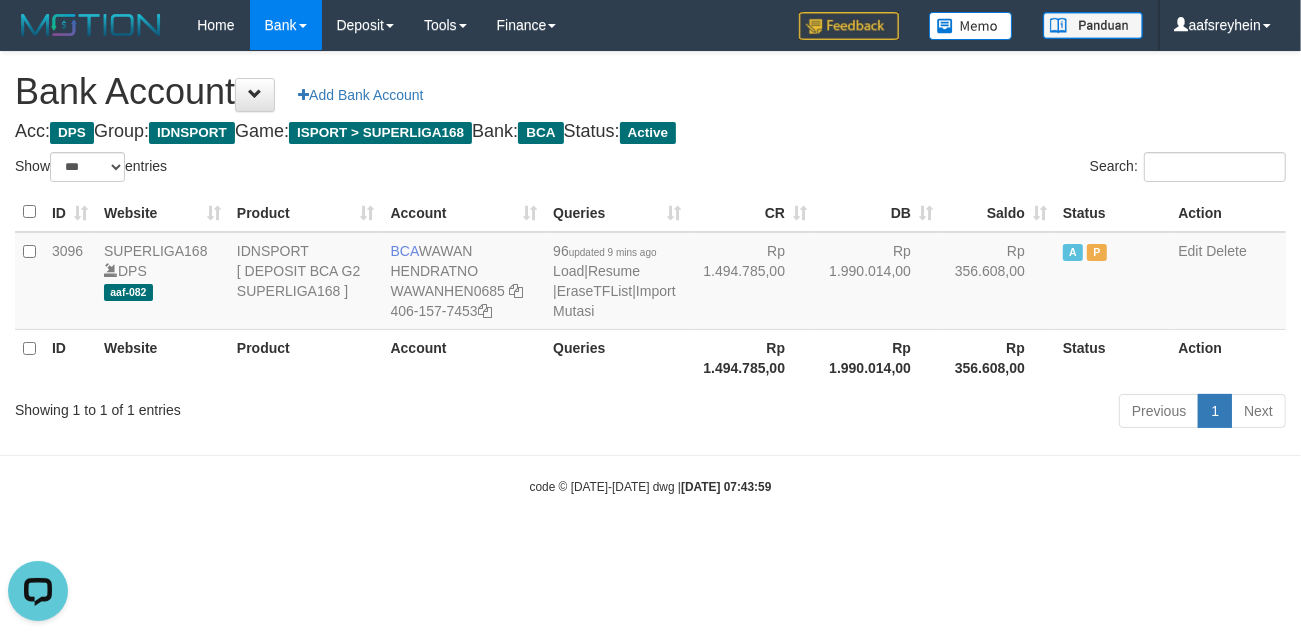 click on "code © [DATE]-[DATE] dwg |  [DATE] 07:43:59" at bounding box center (650, 486) 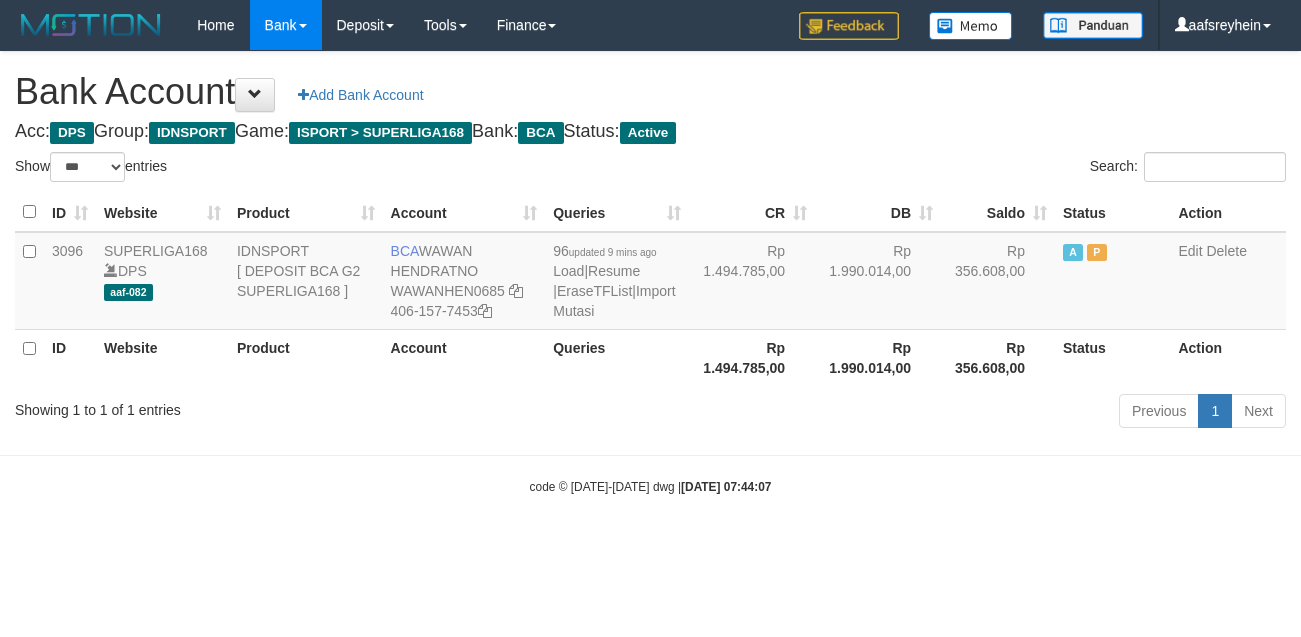 select on "***" 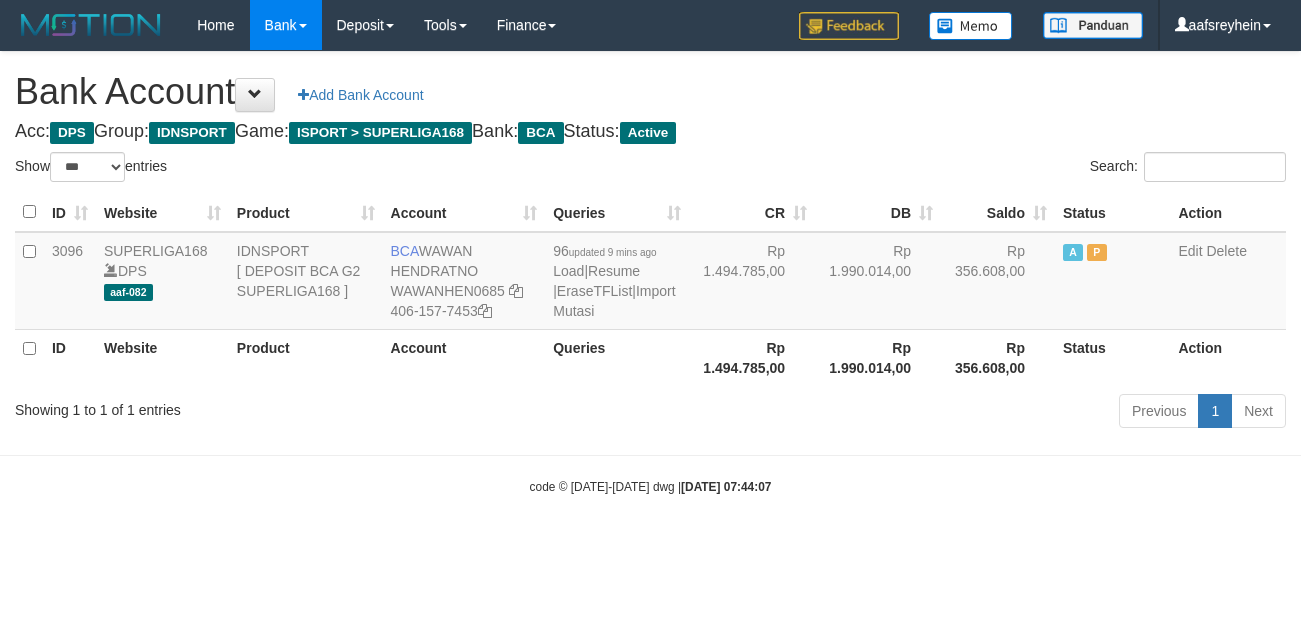 scroll, scrollTop: 0, scrollLeft: 0, axis: both 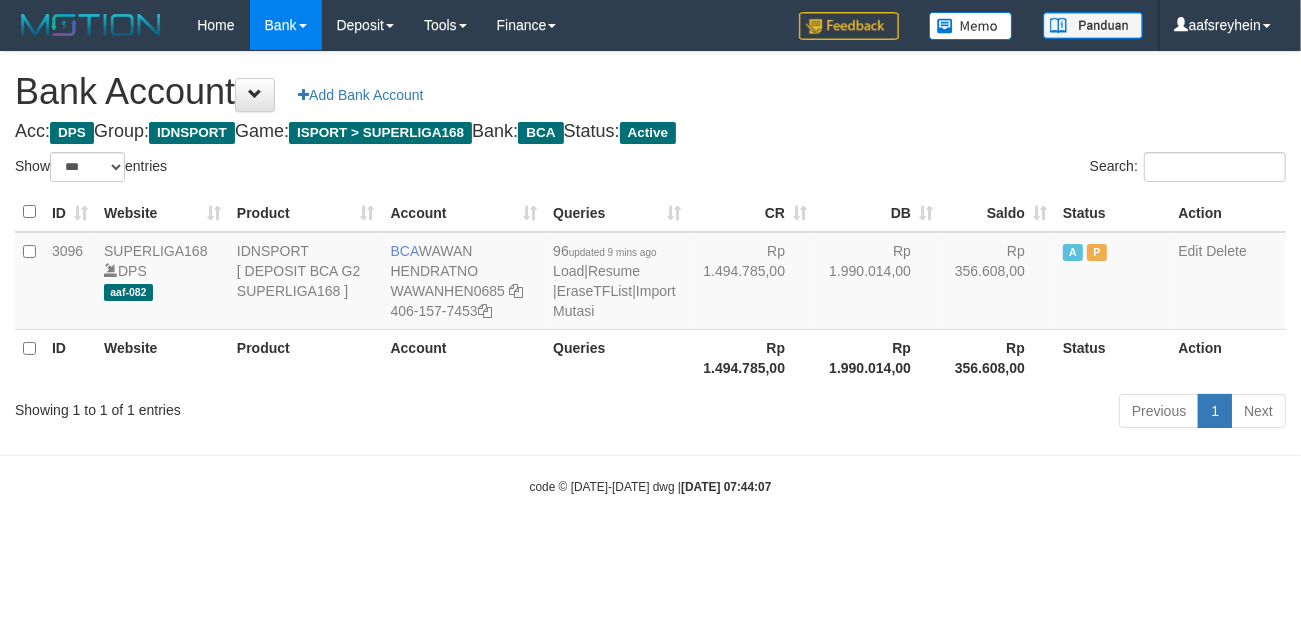 click on "Toggle navigation
Home
Bank
Account List
Load
By Website
Group
[ISPORT]													SUPERLIGA168
By Load Group (DPS)
-" at bounding box center [650, 273] 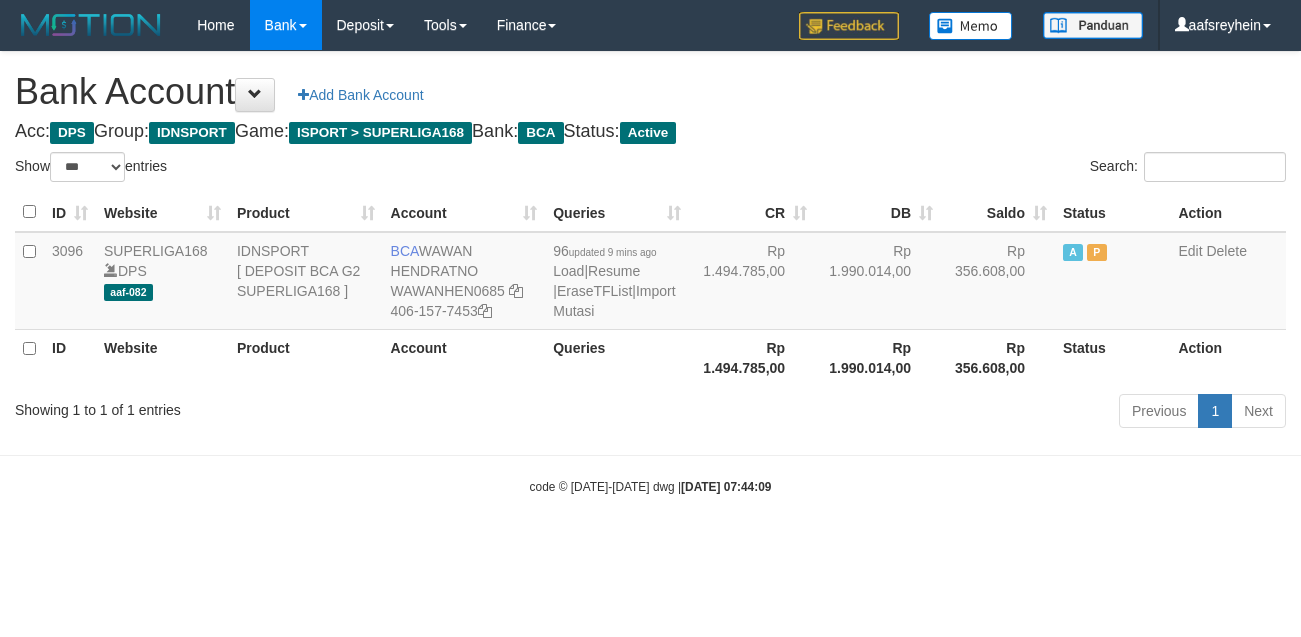 select on "***" 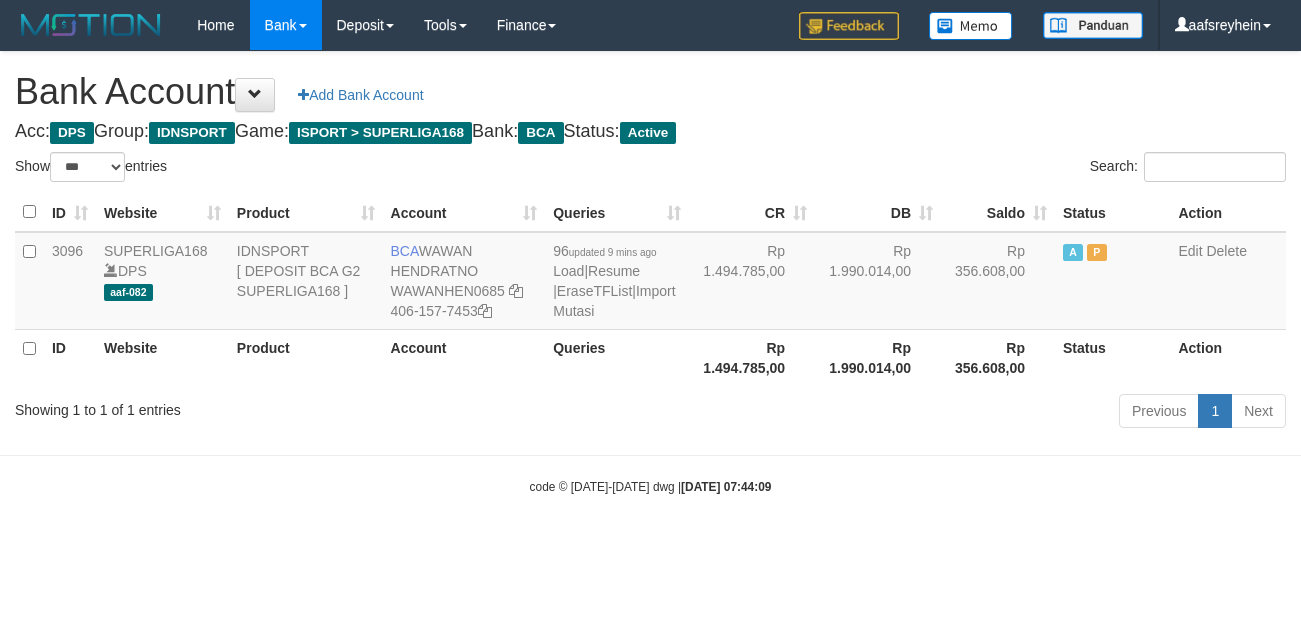 scroll, scrollTop: 0, scrollLeft: 0, axis: both 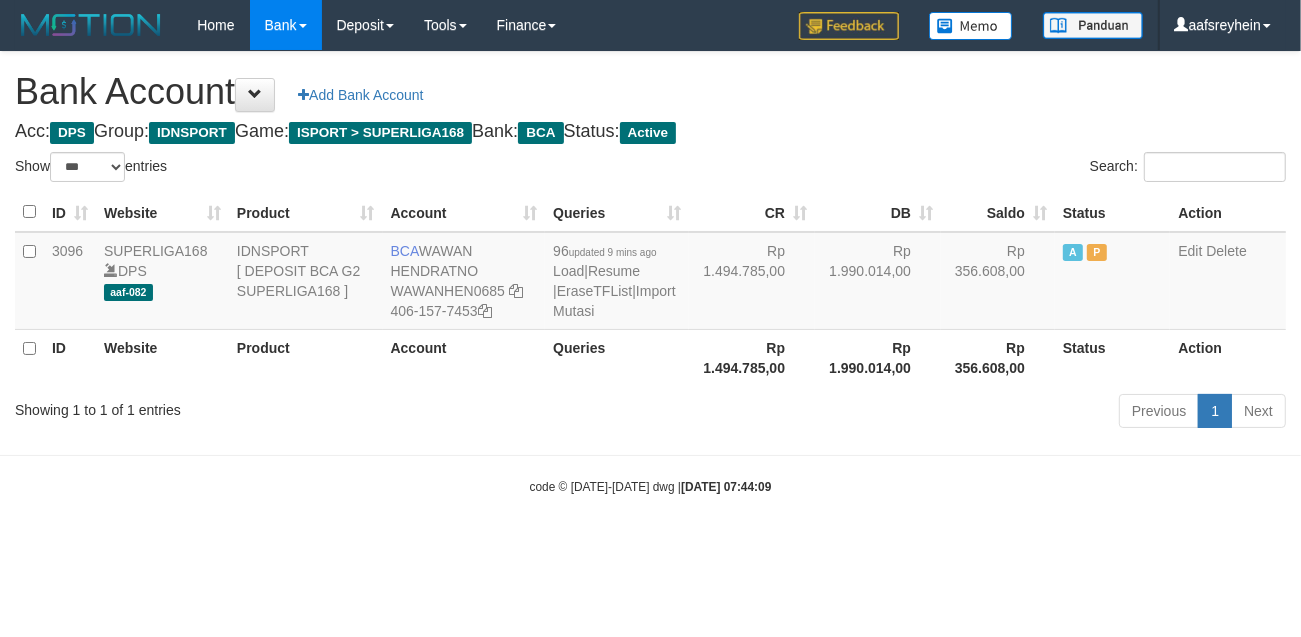 click on "Toggle navigation
Home
Bank
Account List
Load
By Website
Group
[ISPORT]													SUPERLIGA168
By Load Group (DPS)
-" at bounding box center [650, 273] 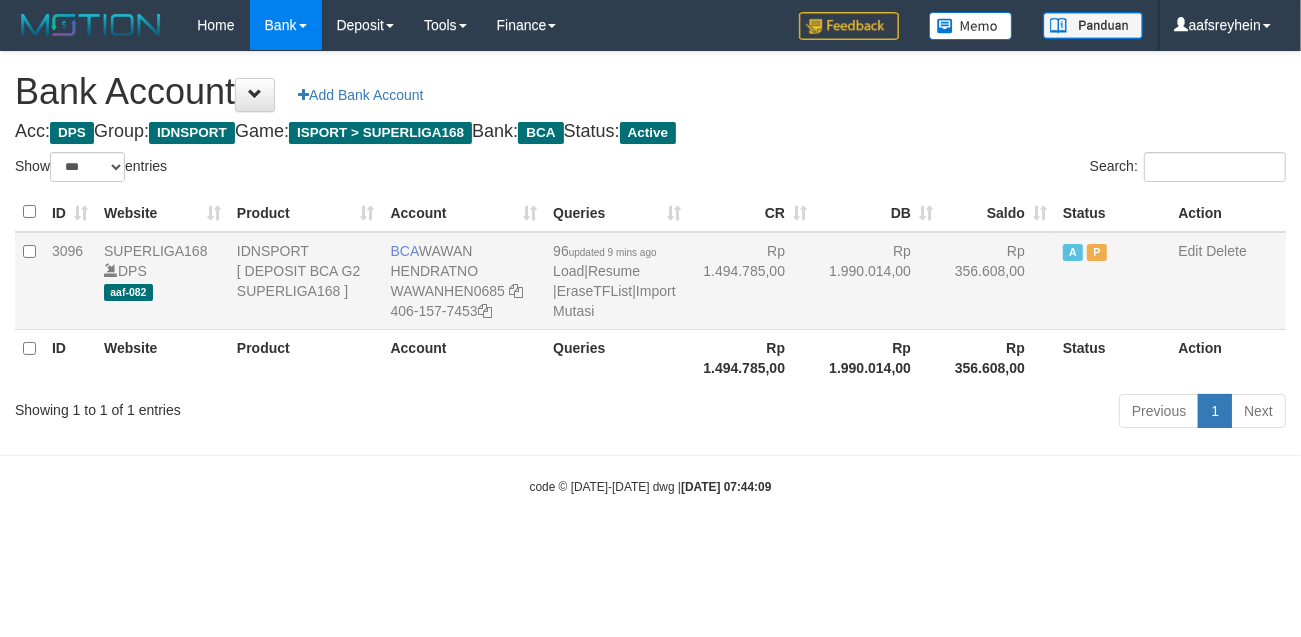 drag, startPoint x: 818, startPoint y: 436, endPoint x: 1095, endPoint y: 300, distance: 308.58548 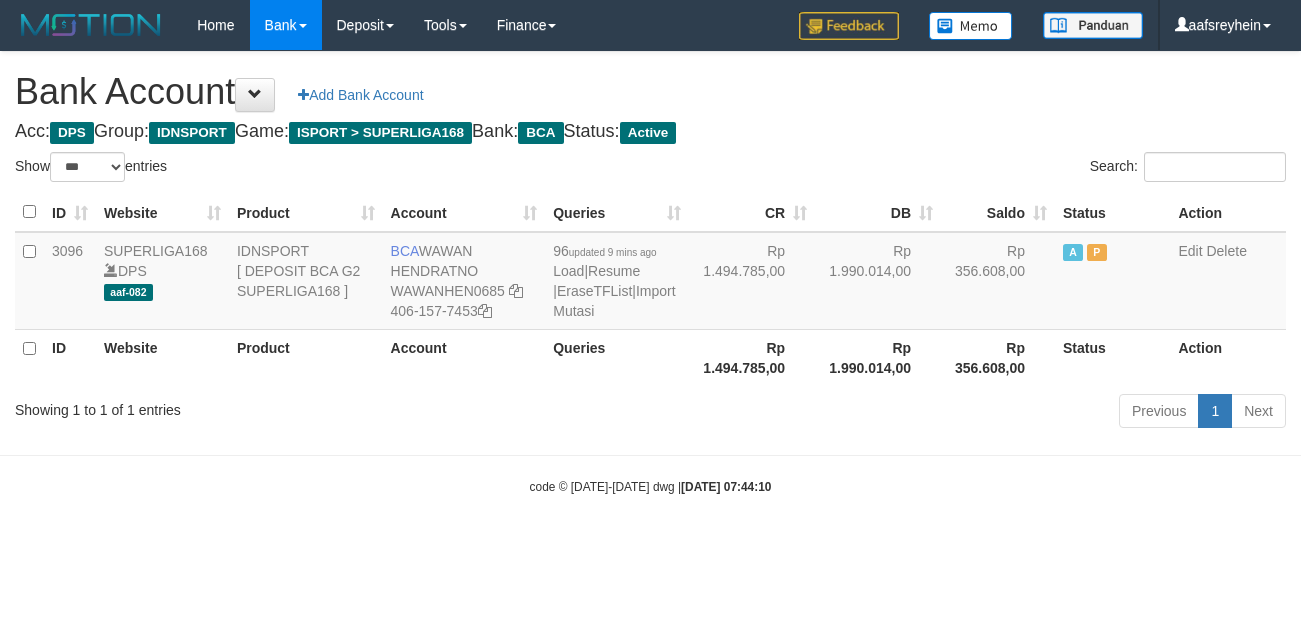select on "***" 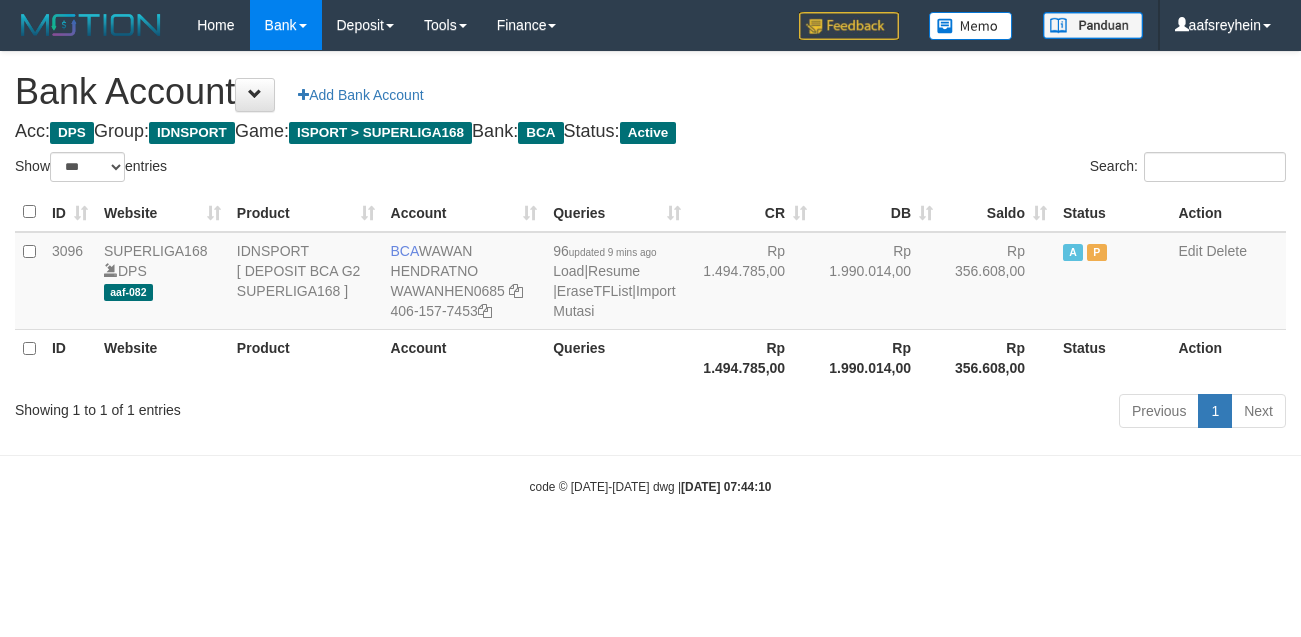scroll, scrollTop: 0, scrollLeft: 0, axis: both 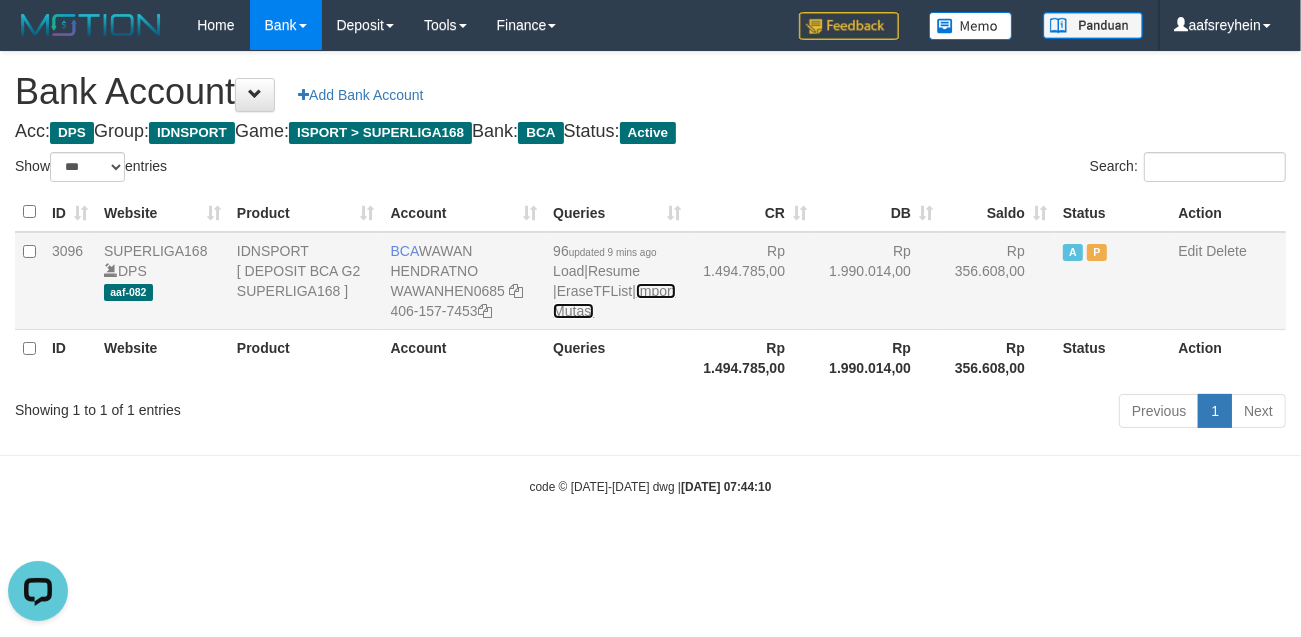 click on "Import Mutasi" at bounding box center [614, 301] 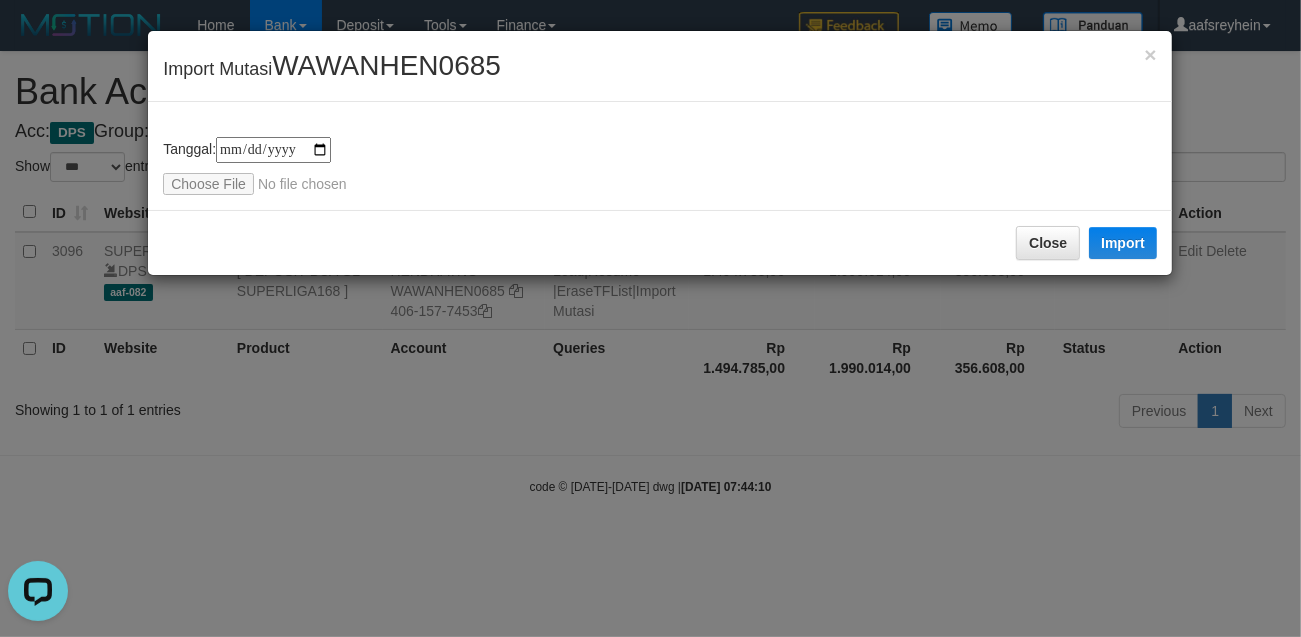 type on "**********" 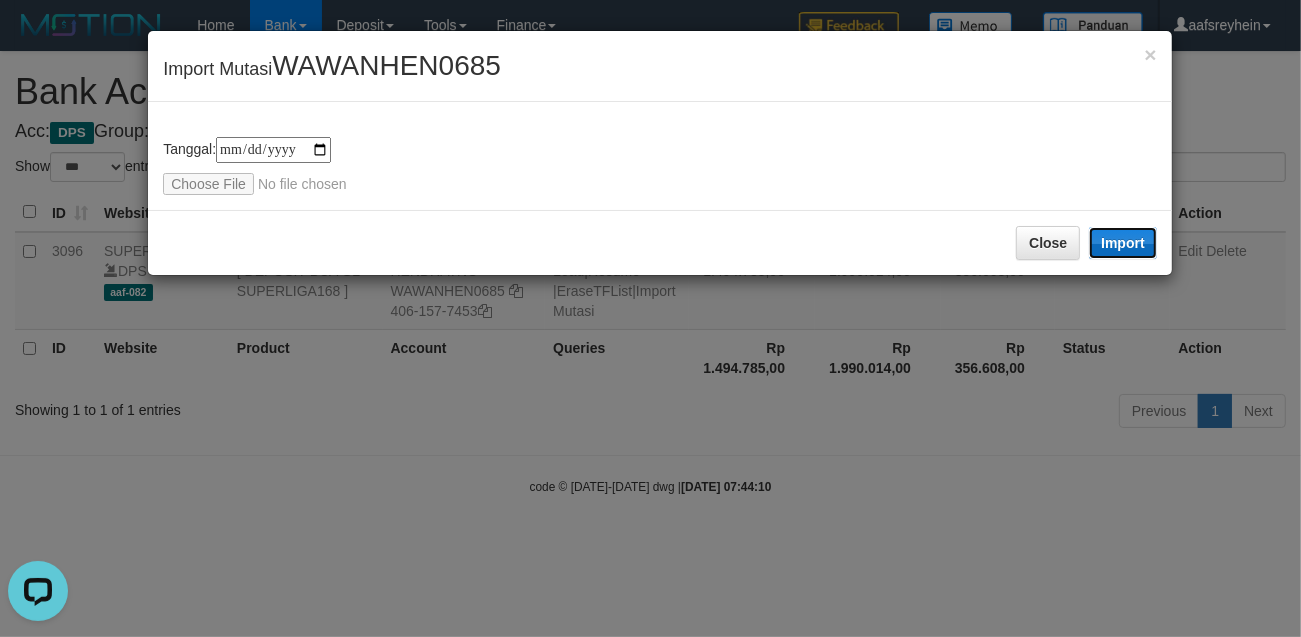 click on "Import" at bounding box center [1123, 243] 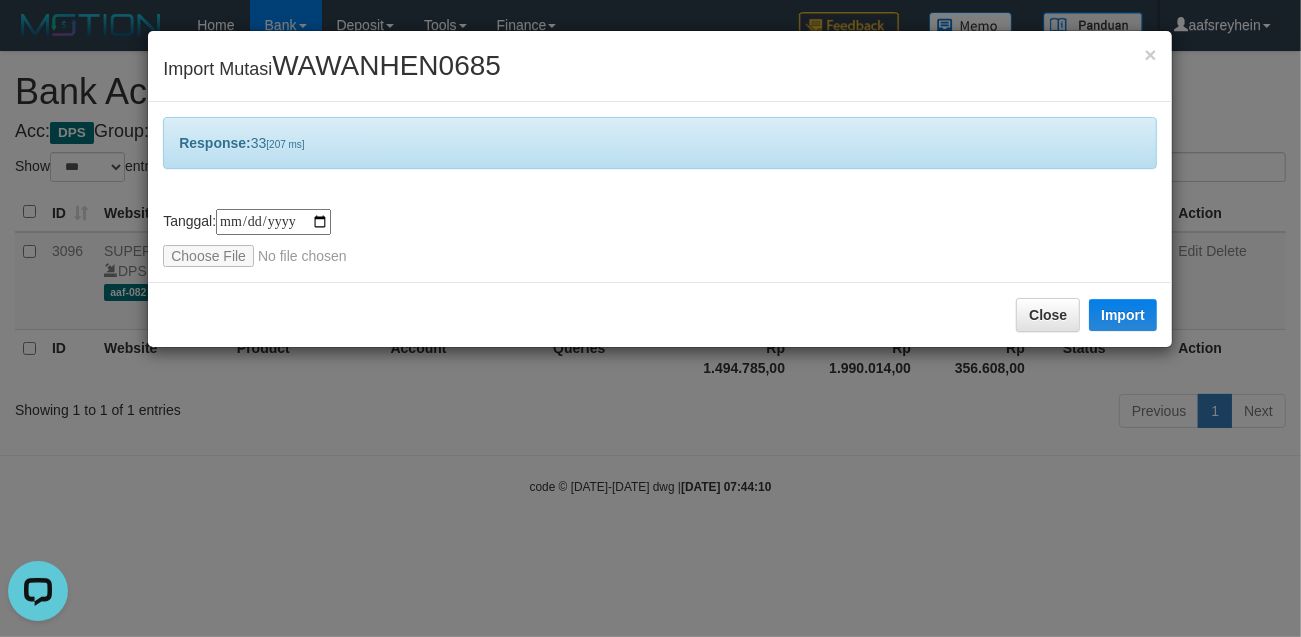 click on "**********" at bounding box center (650, 318) 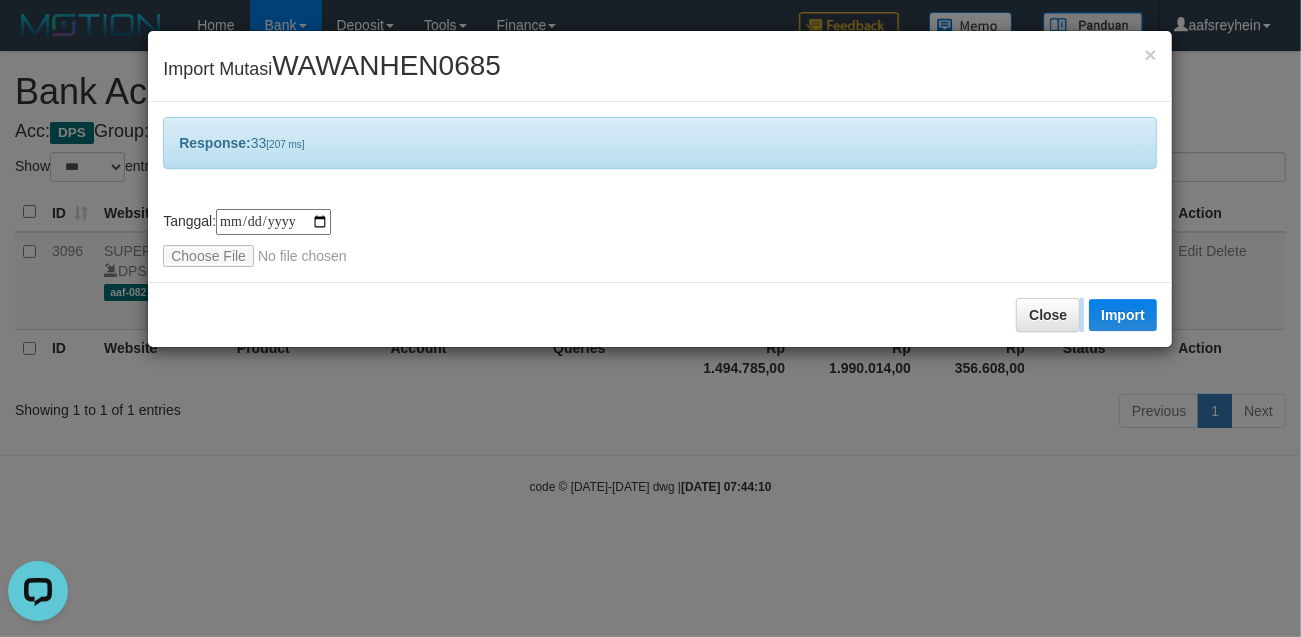 click on "**********" at bounding box center (650, 318) 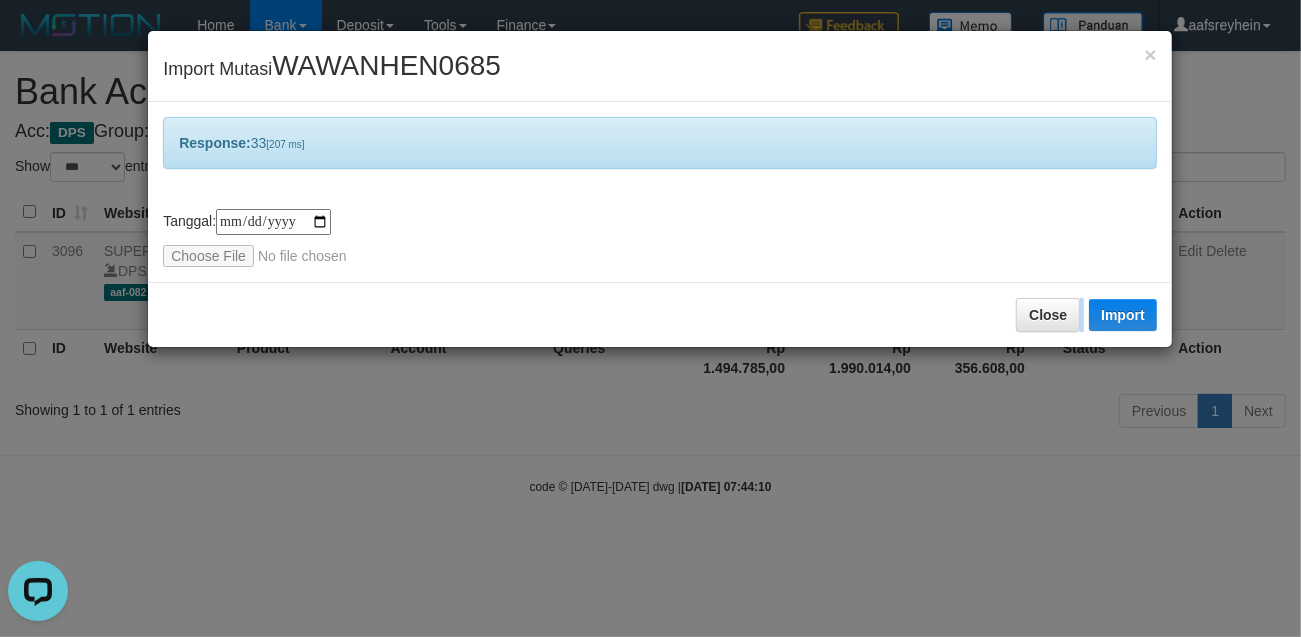click on "**********" at bounding box center [650, 318] 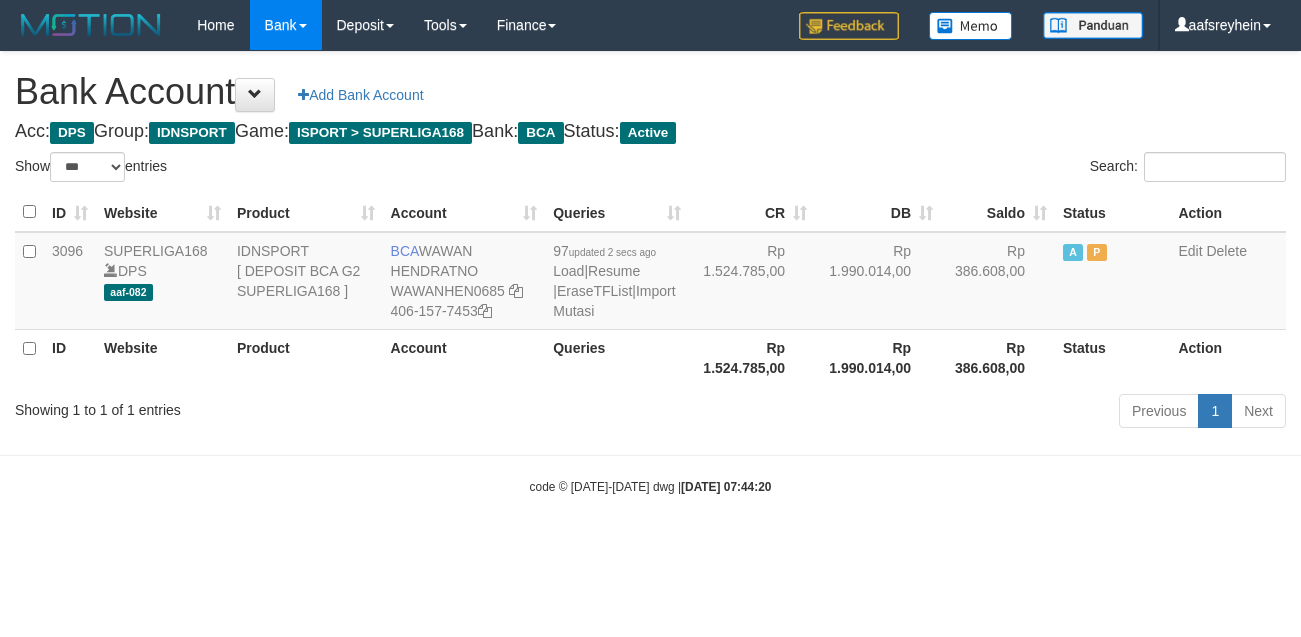 select on "***" 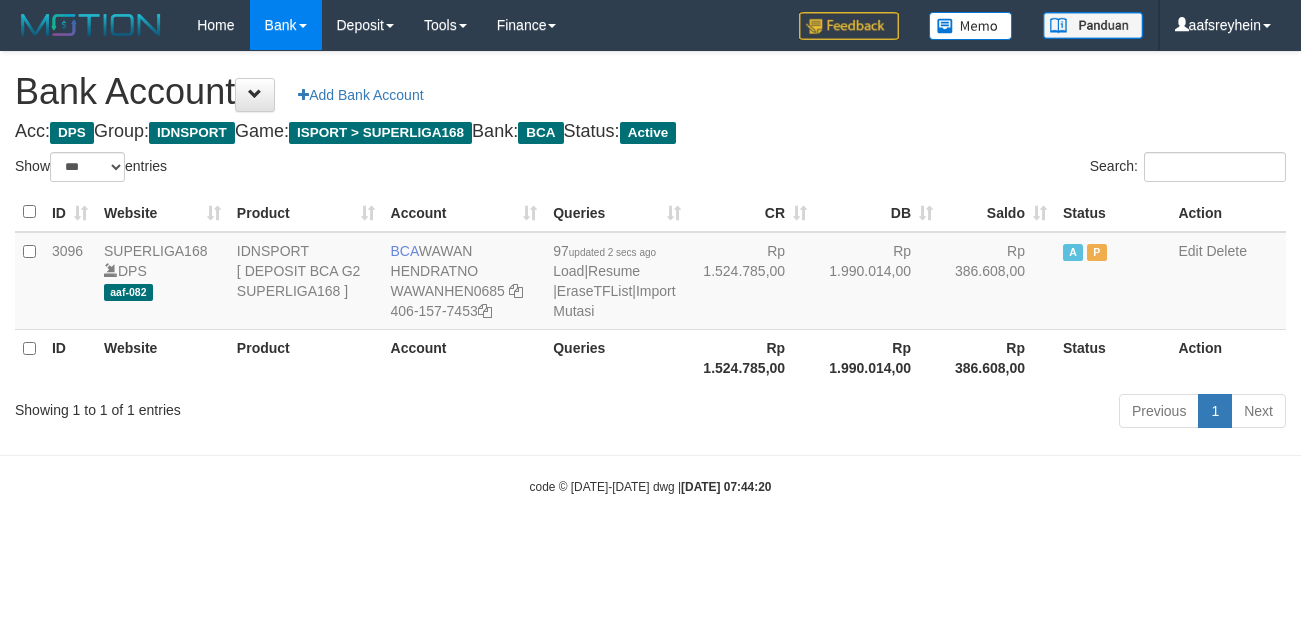 scroll, scrollTop: 0, scrollLeft: 0, axis: both 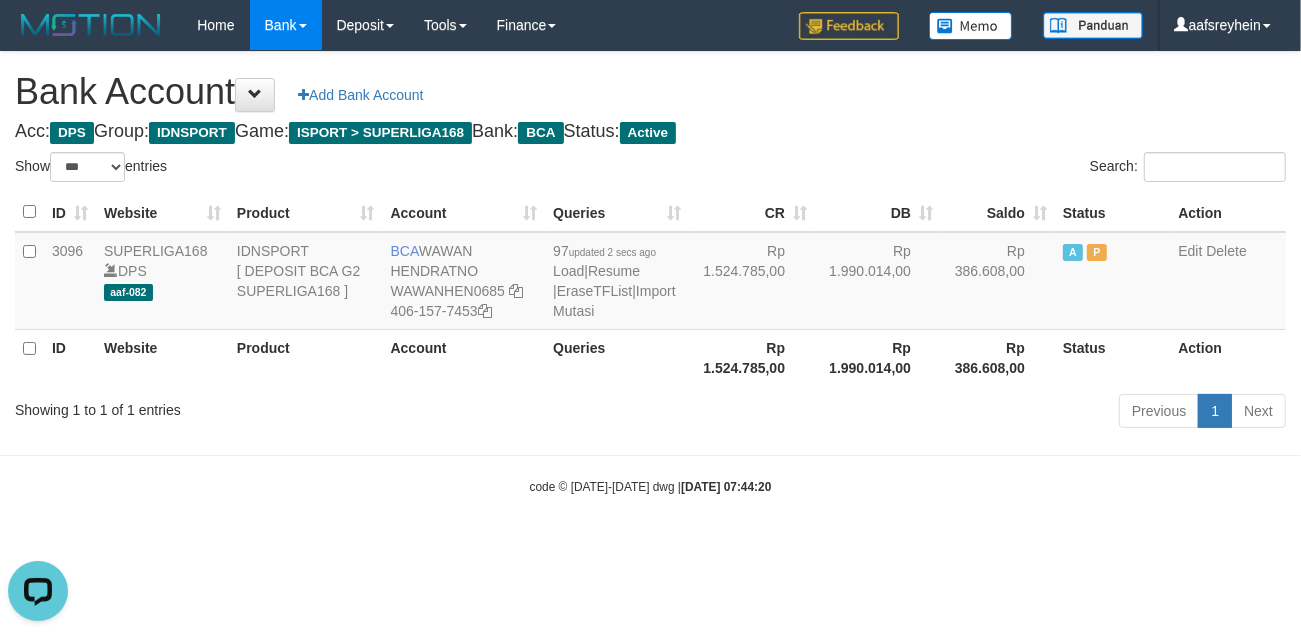 click on "Acc: 										 DPS
Group:   IDNSPORT    		Game:   ISPORT > SUPERLIGA168    		Bank:   BCA    		Status:  Active" at bounding box center [650, 132] 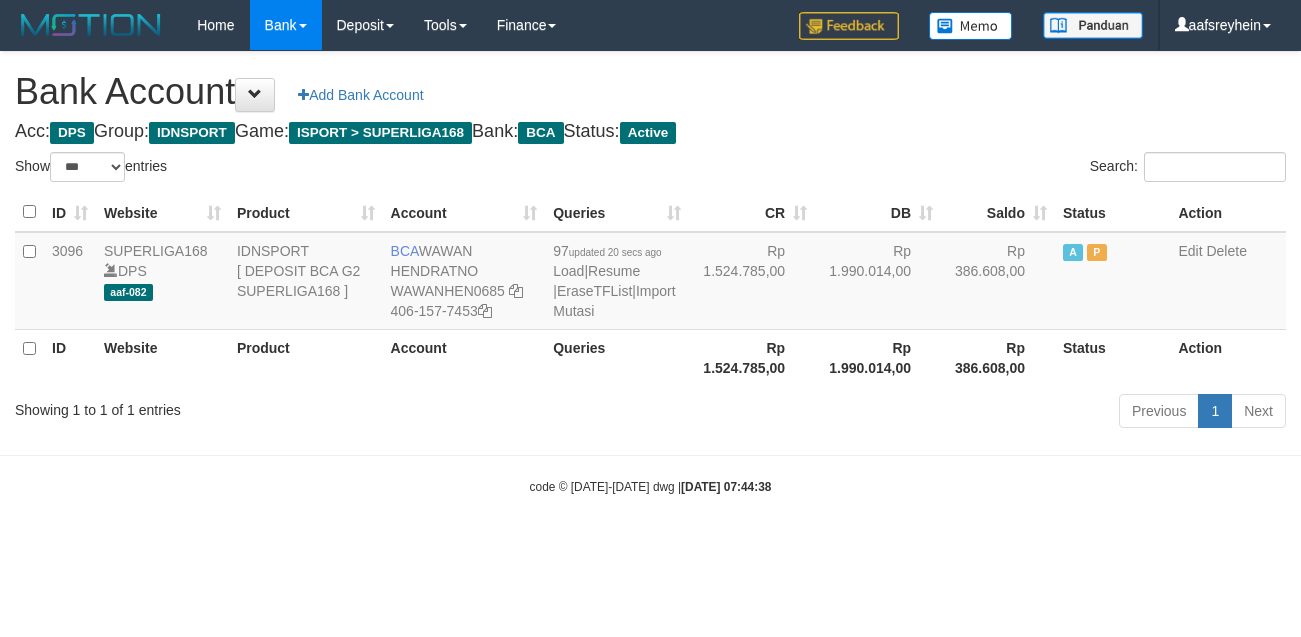 select on "***" 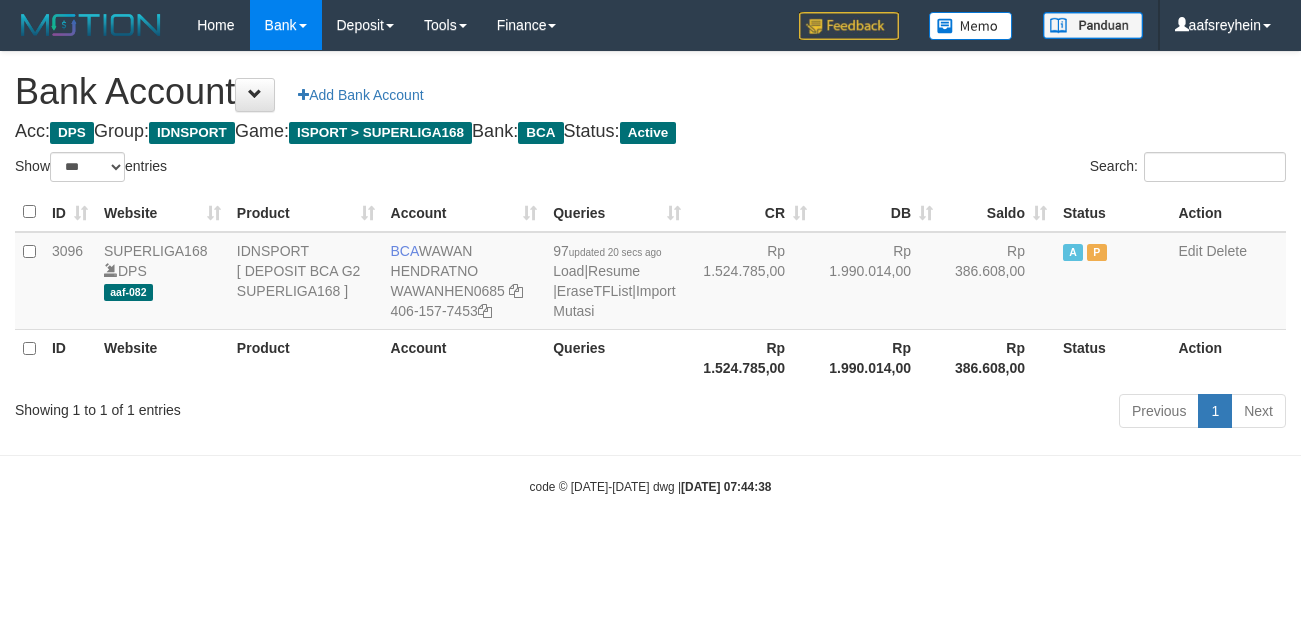 scroll, scrollTop: 0, scrollLeft: 0, axis: both 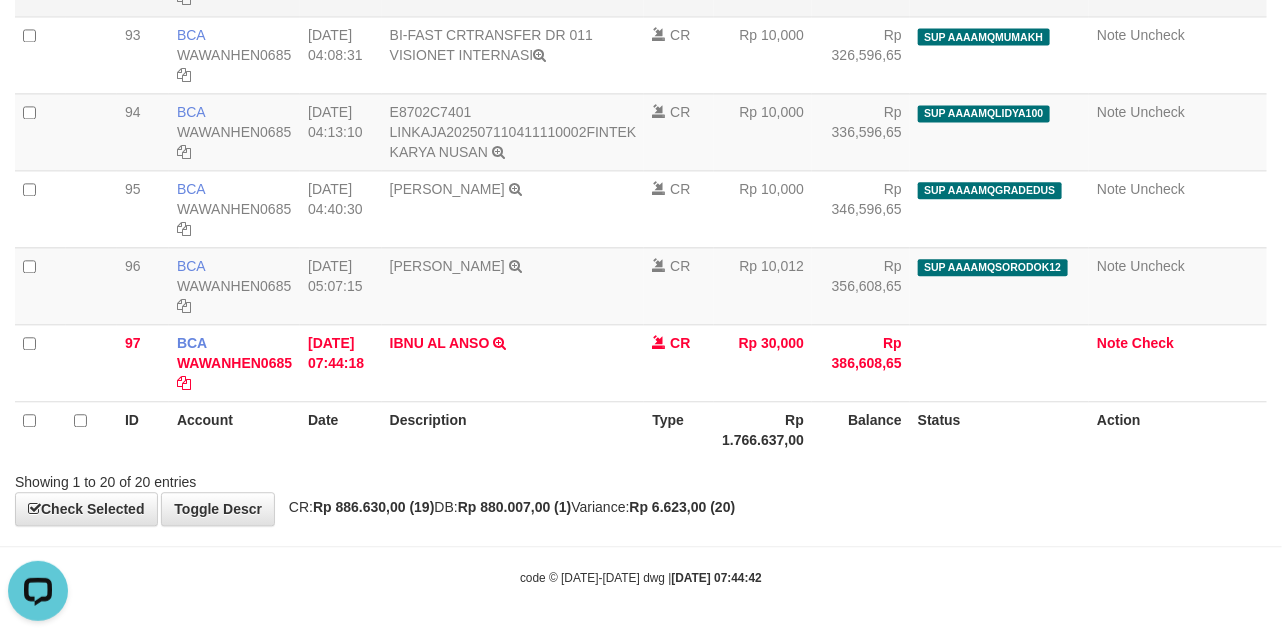 select on "****" 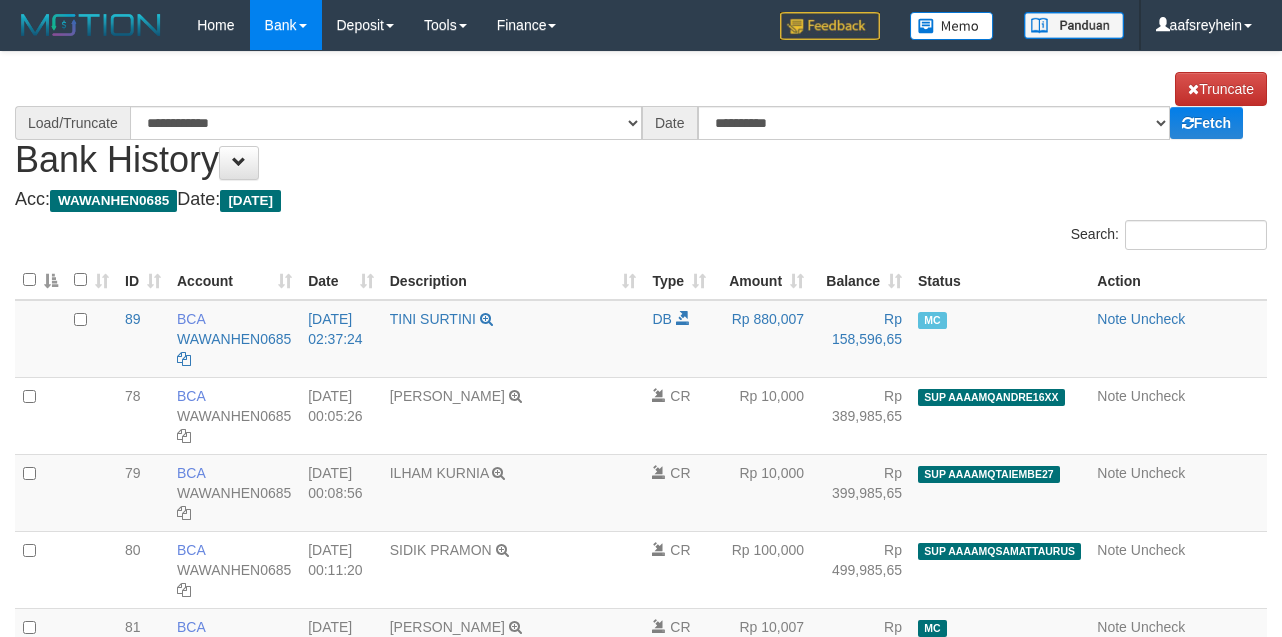 select on "****" 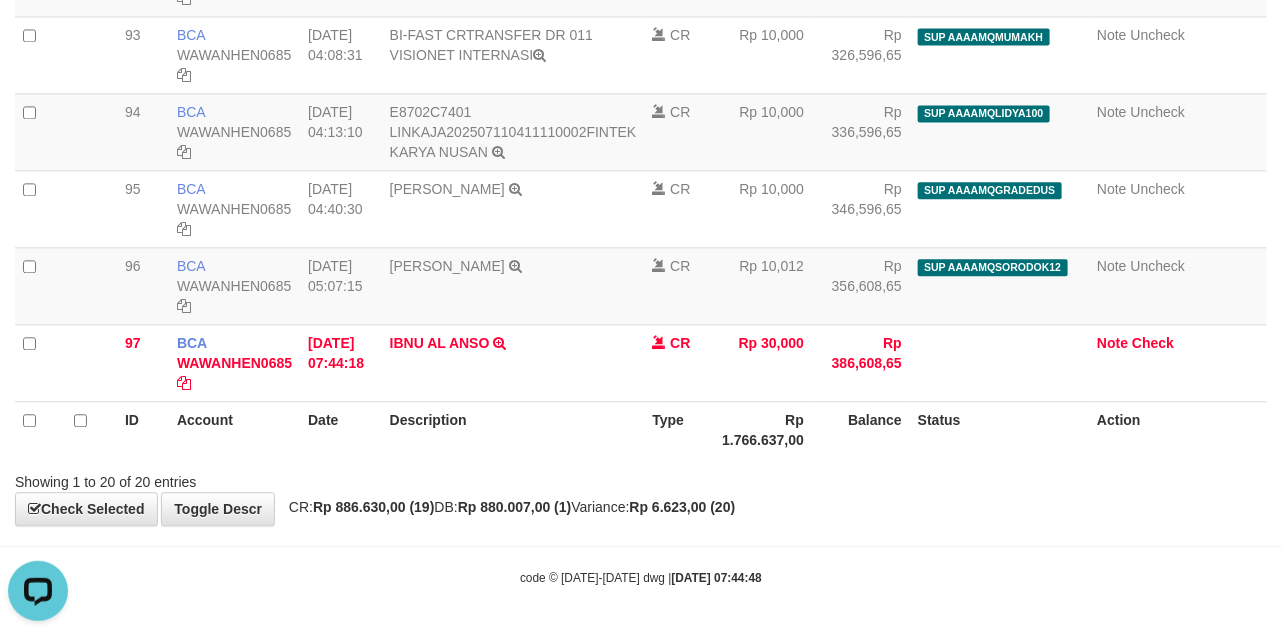 scroll, scrollTop: 0, scrollLeft: 0, axis: both 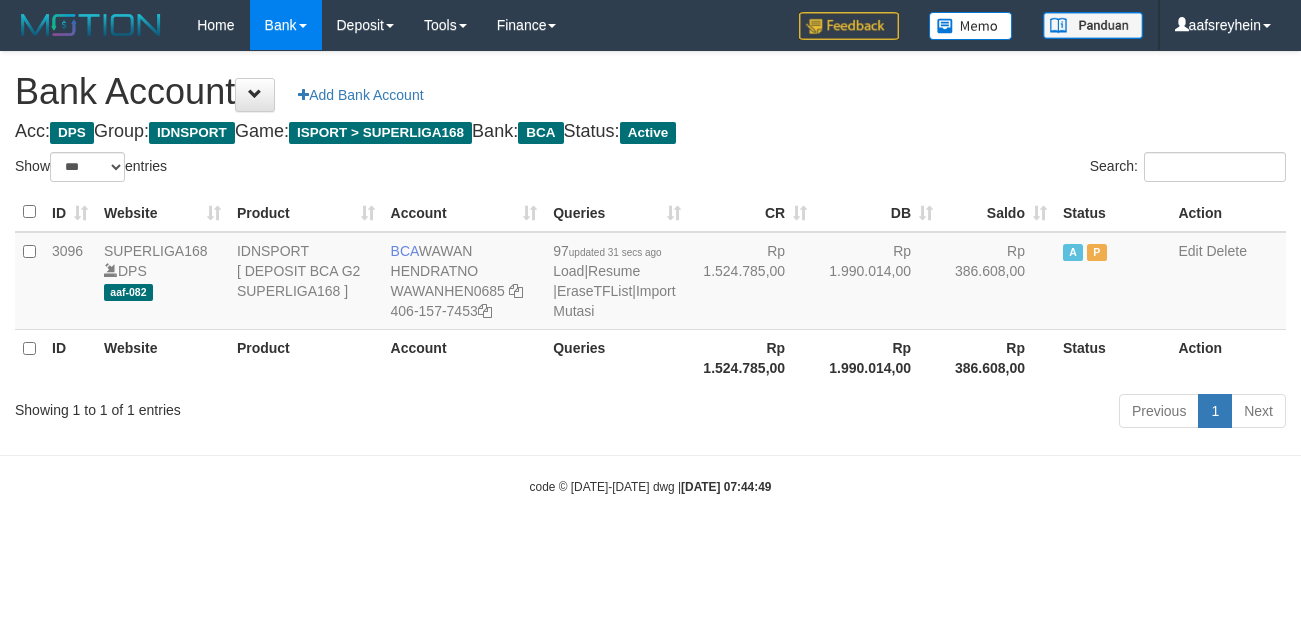 select on "***" 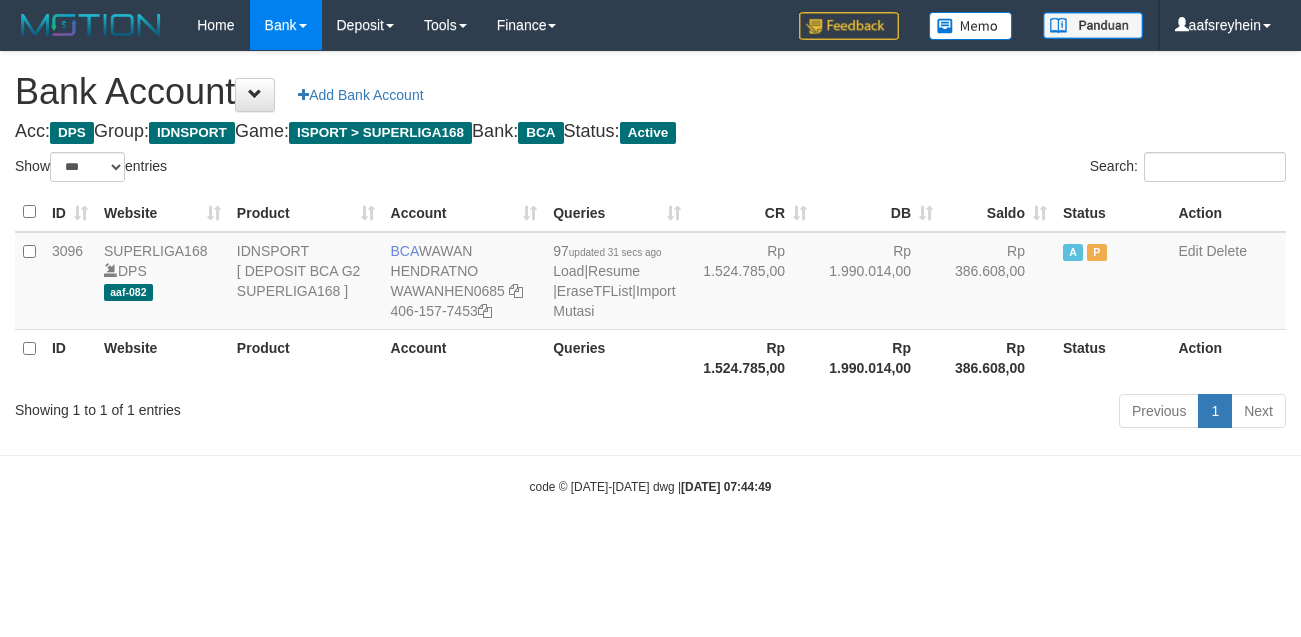 scroll, scrollTop: 0, scrollLeft: 0, axis: both 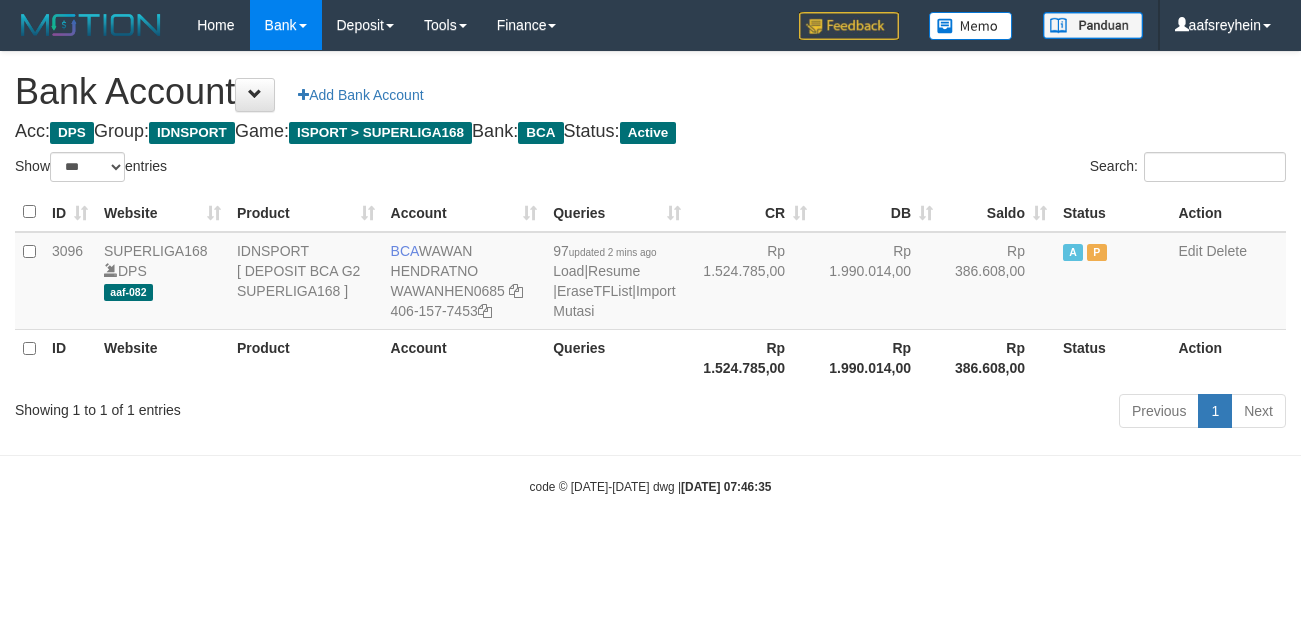 select on "***" 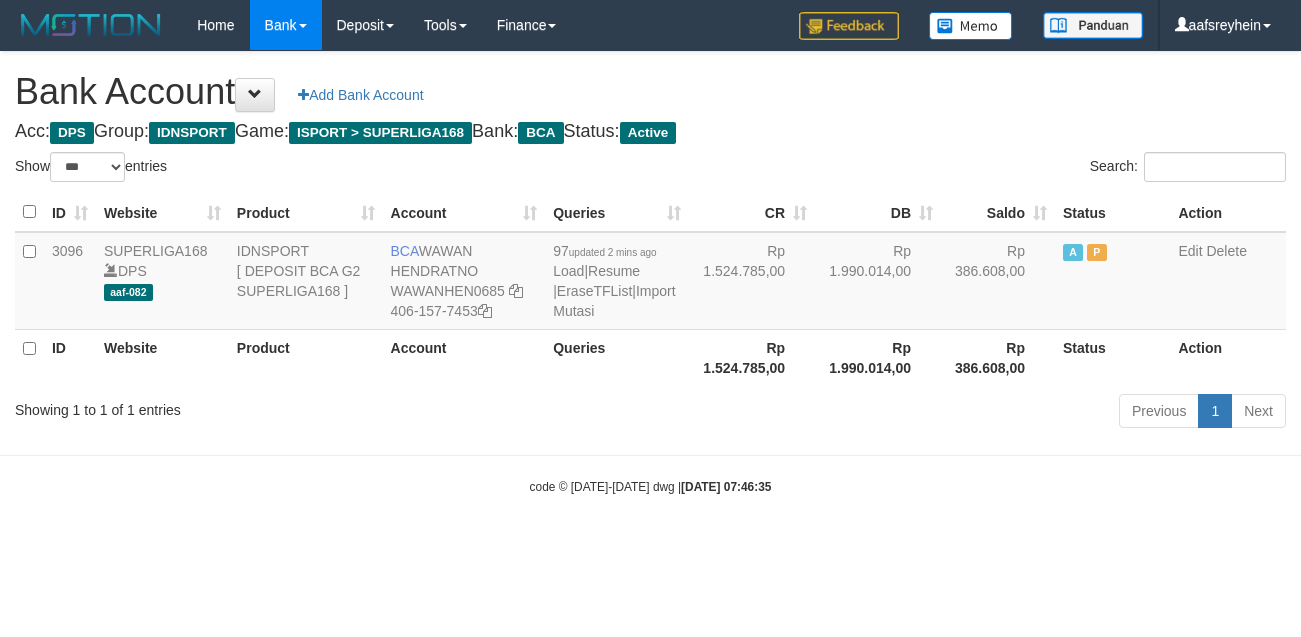 scroll, scrollTop: 0, scrollLeft: 0, axis: both 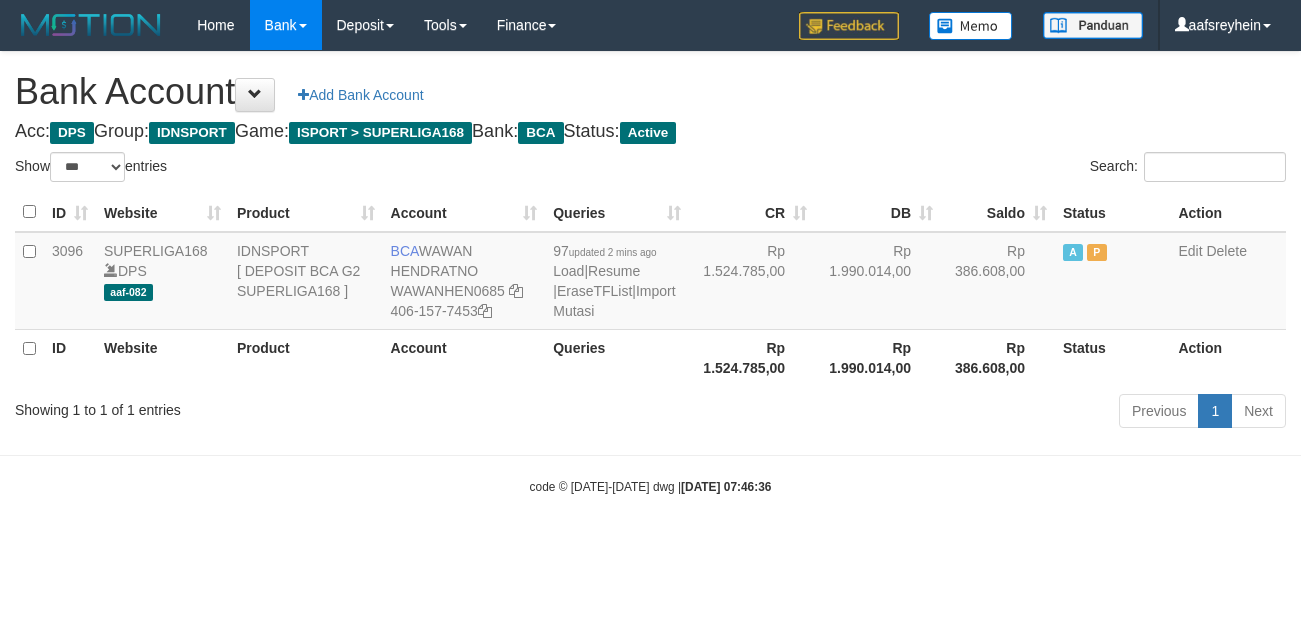 select on "***" 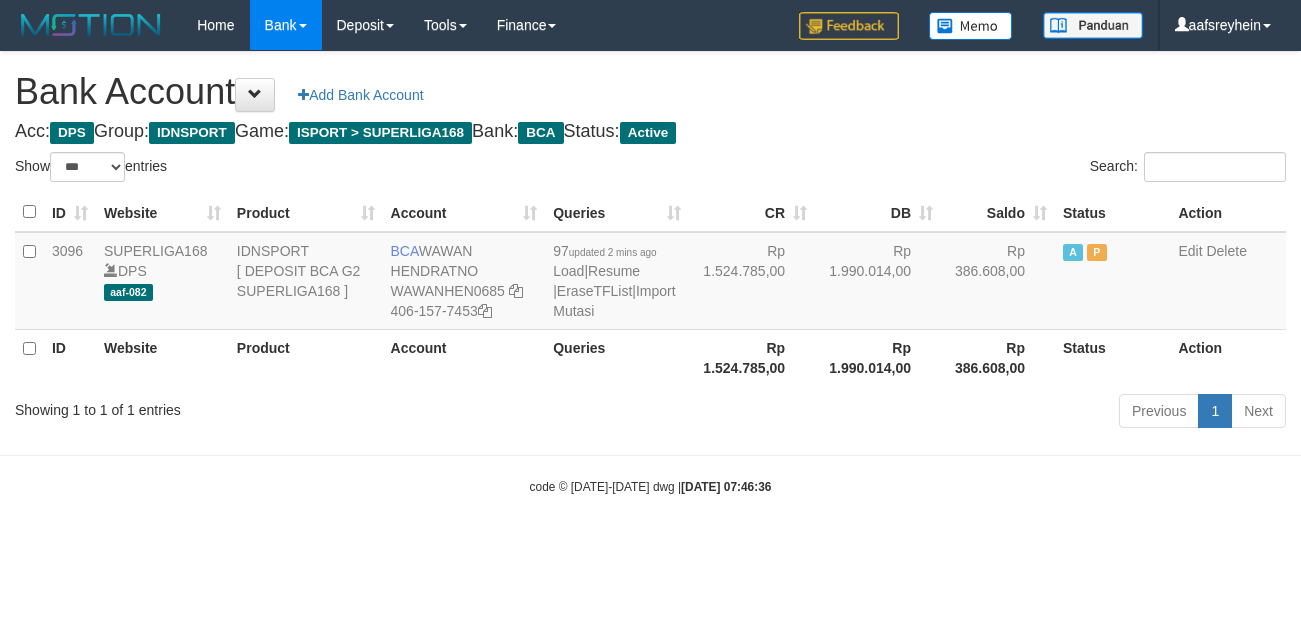 scroll, scrollTop: 0, scrollLeft: 0, axis: both 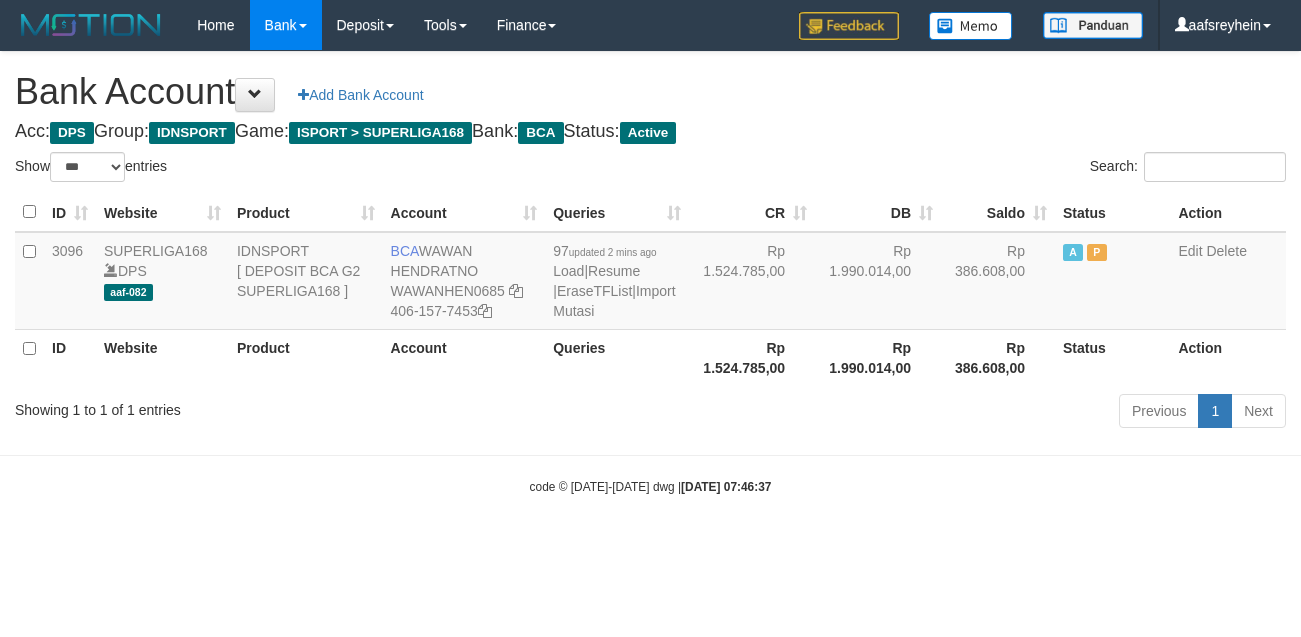select on "***" 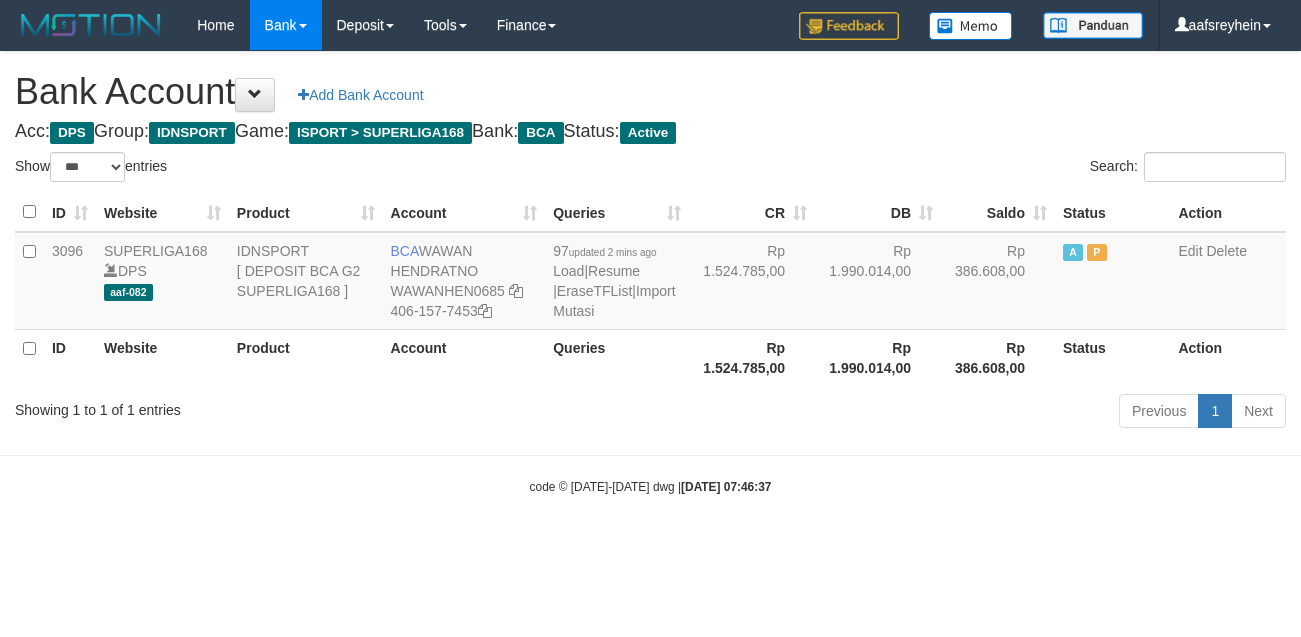 scroll, scrollTop: 0, scrollLeft: 0, axis: both 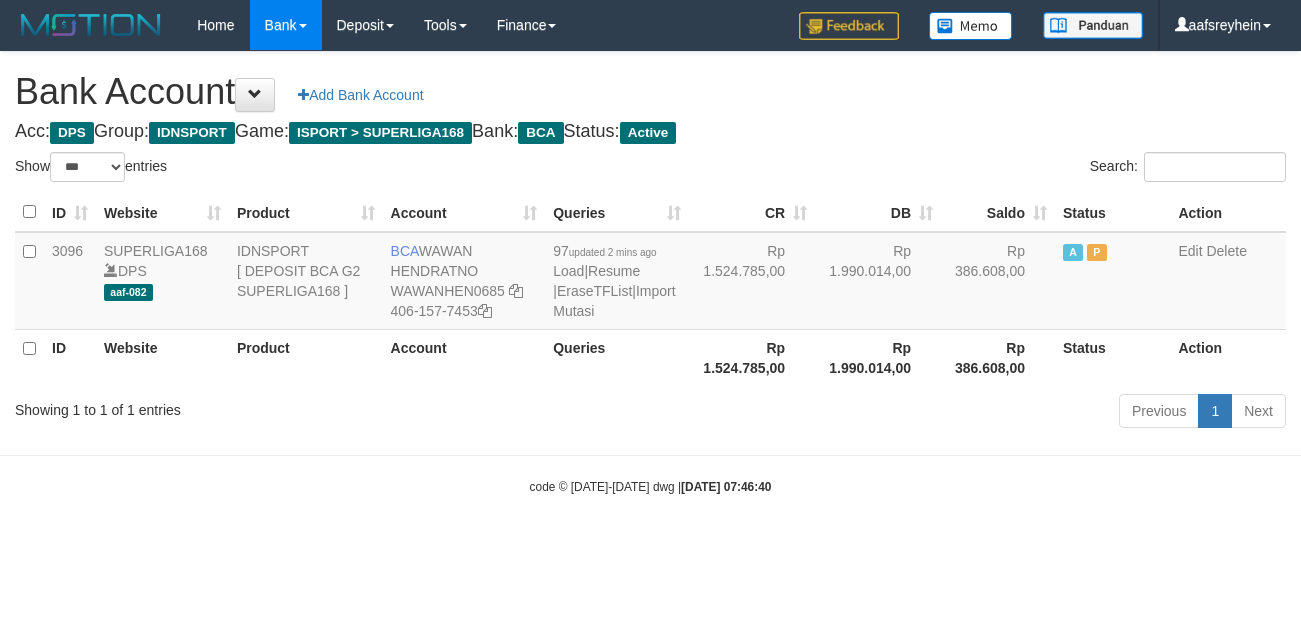 select on "***" 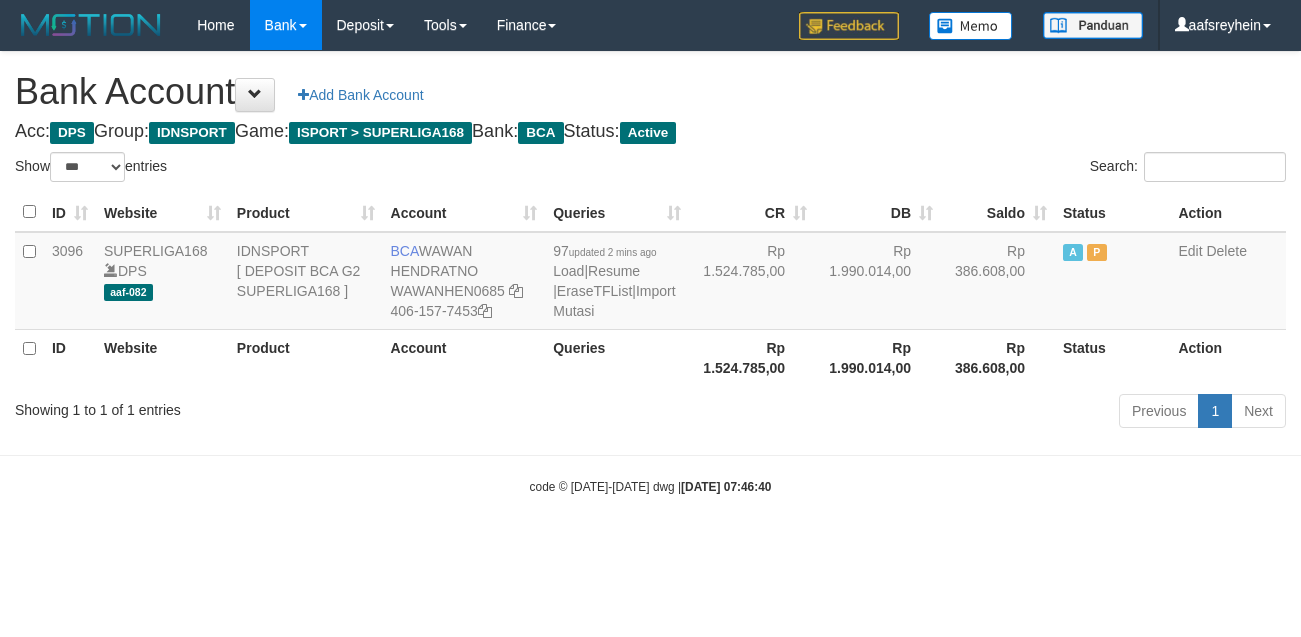 scroll, scrollTop: 0, scrollLeft: 0, axis: both 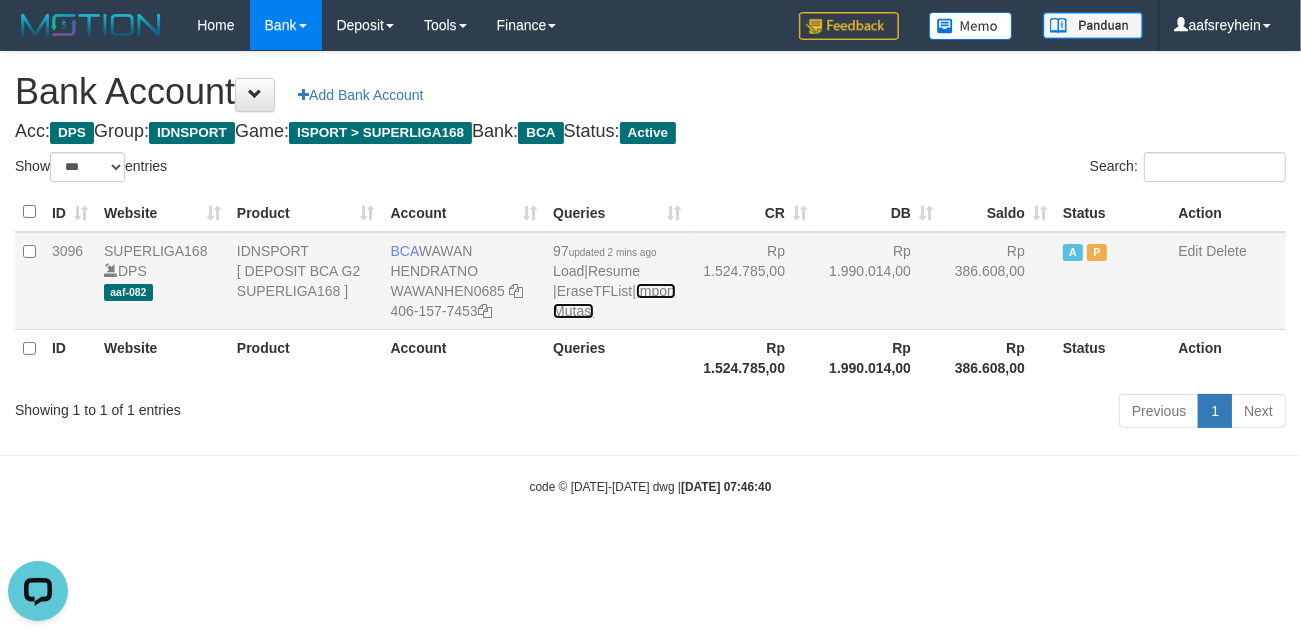 click on "Import Mutasi" at bounding box center [614, 301] 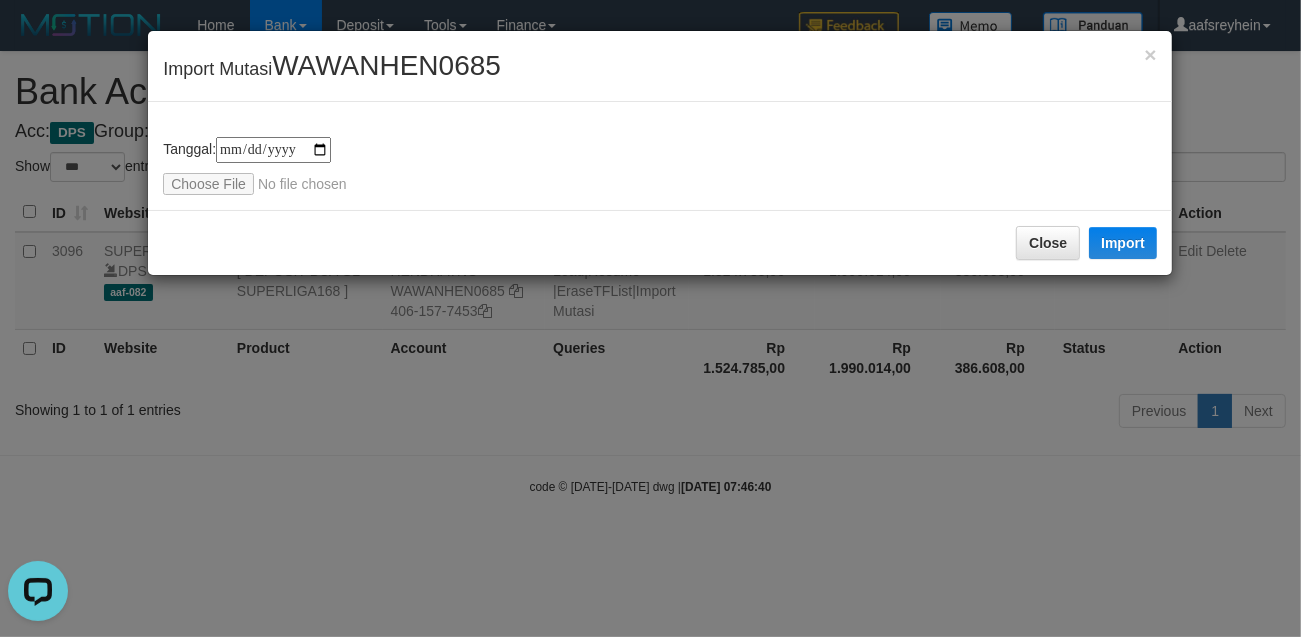 type on "**********" 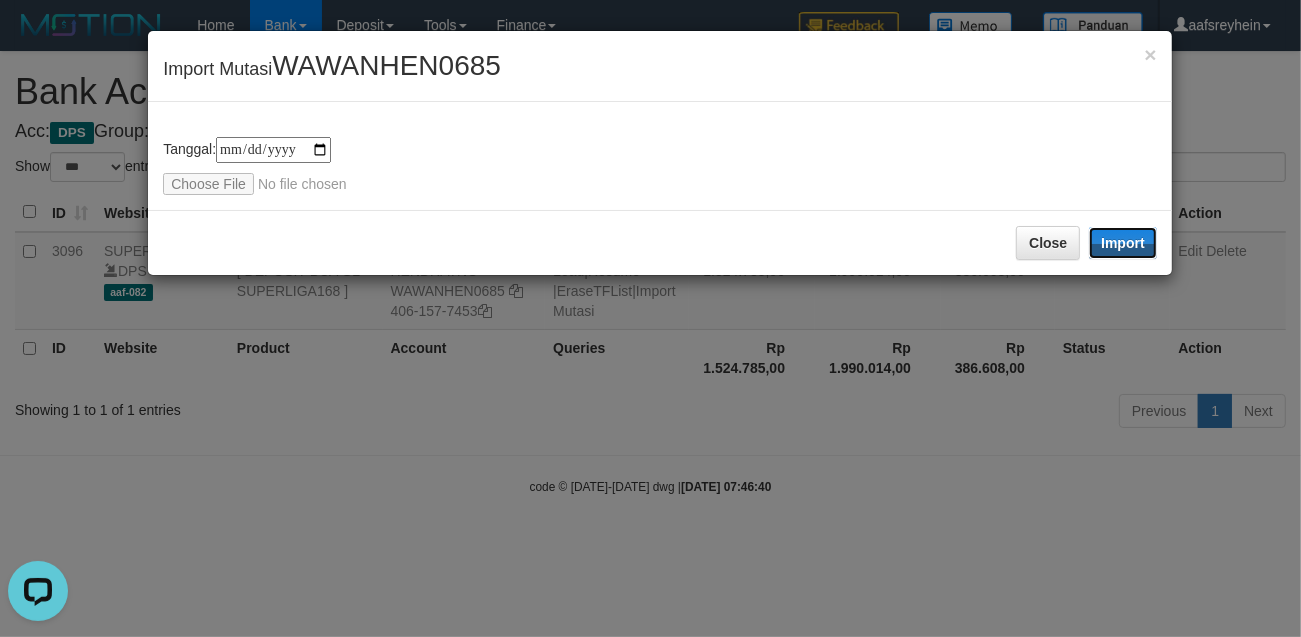 drag, startPoint x: 1145, startPoint y: 240, endPoint x: 815, endPoint y: 348, distance: 347.22327 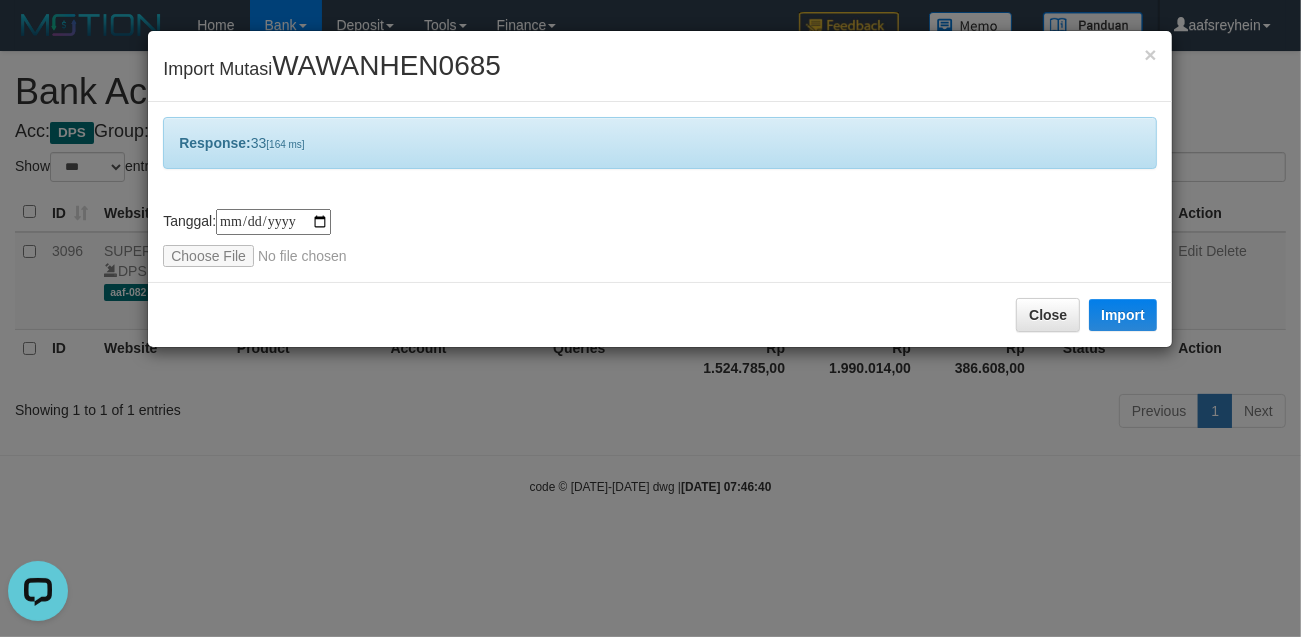 click on "Close
Import" at bounding box center (660, 314) 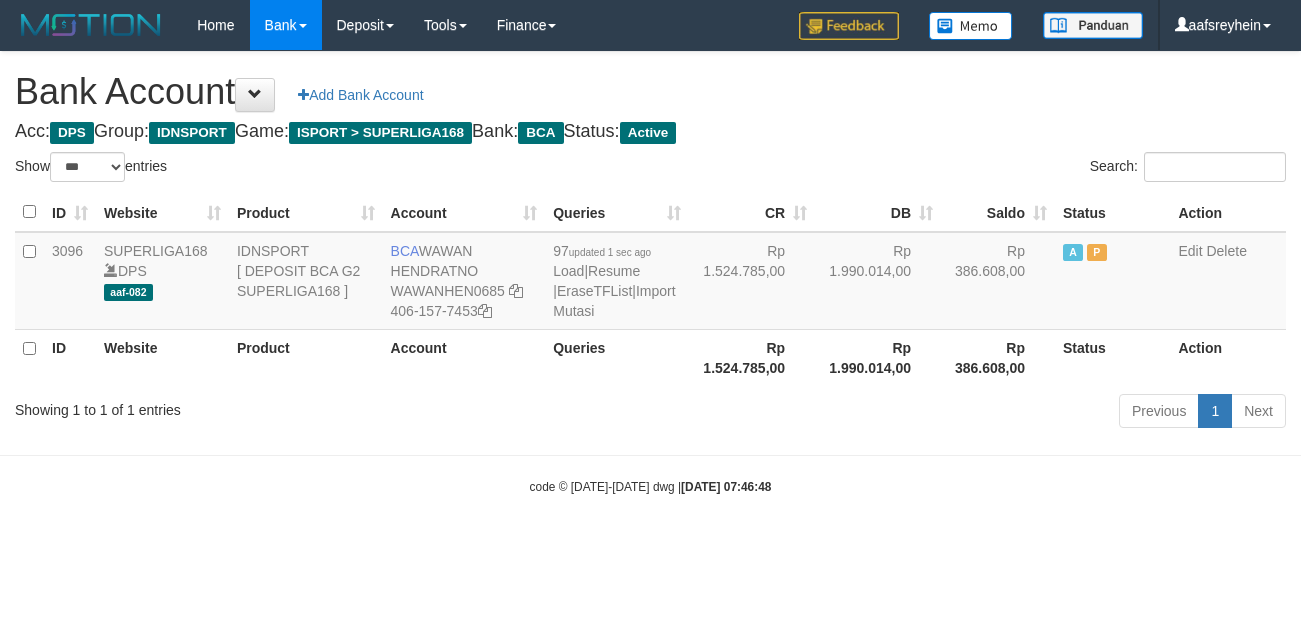 select on "***" 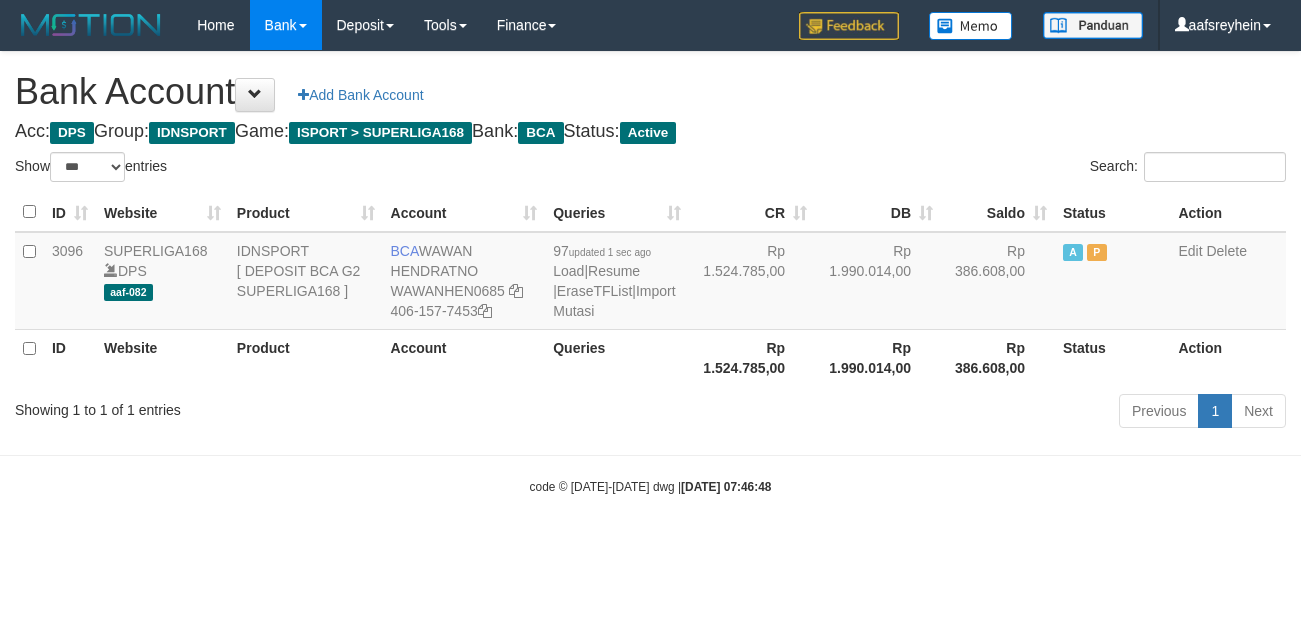 scroll, scrollTop: 0, scrollLeft: 0, axis: both 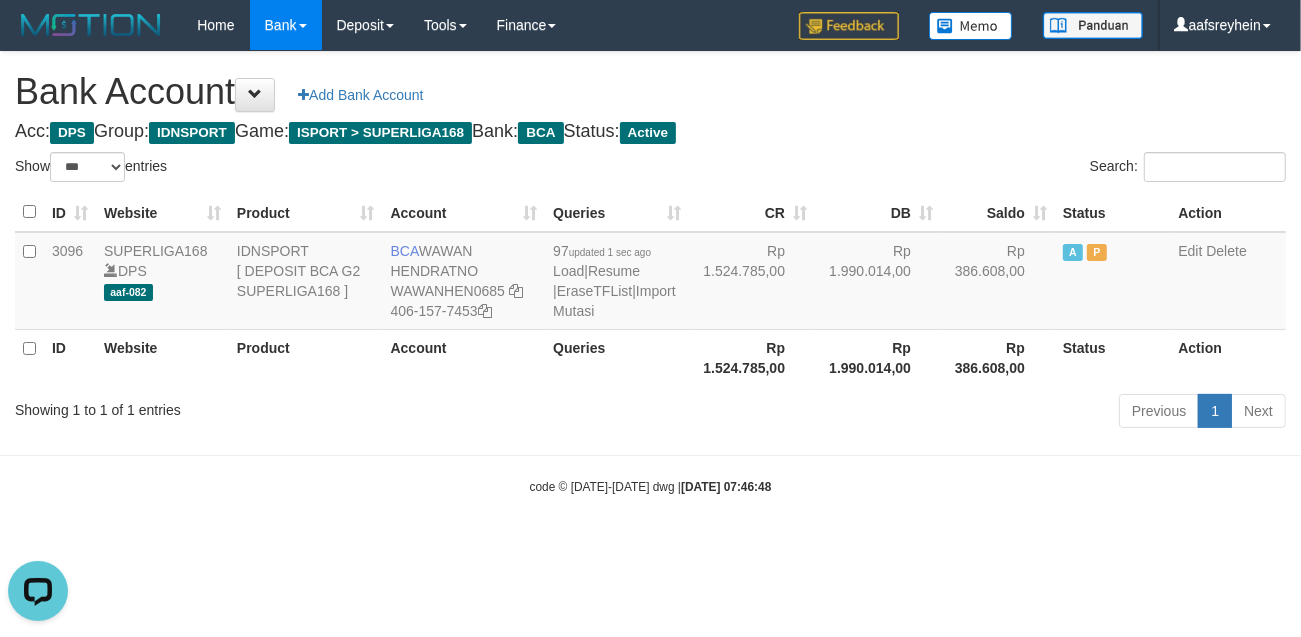 click on "Toggle navigation
Home
Bank
Account List
Load
By Website
Group
[ISPORT]													SUPERLIGA168
By Load Group (DPS)
-" at bounding box center (650, 273) 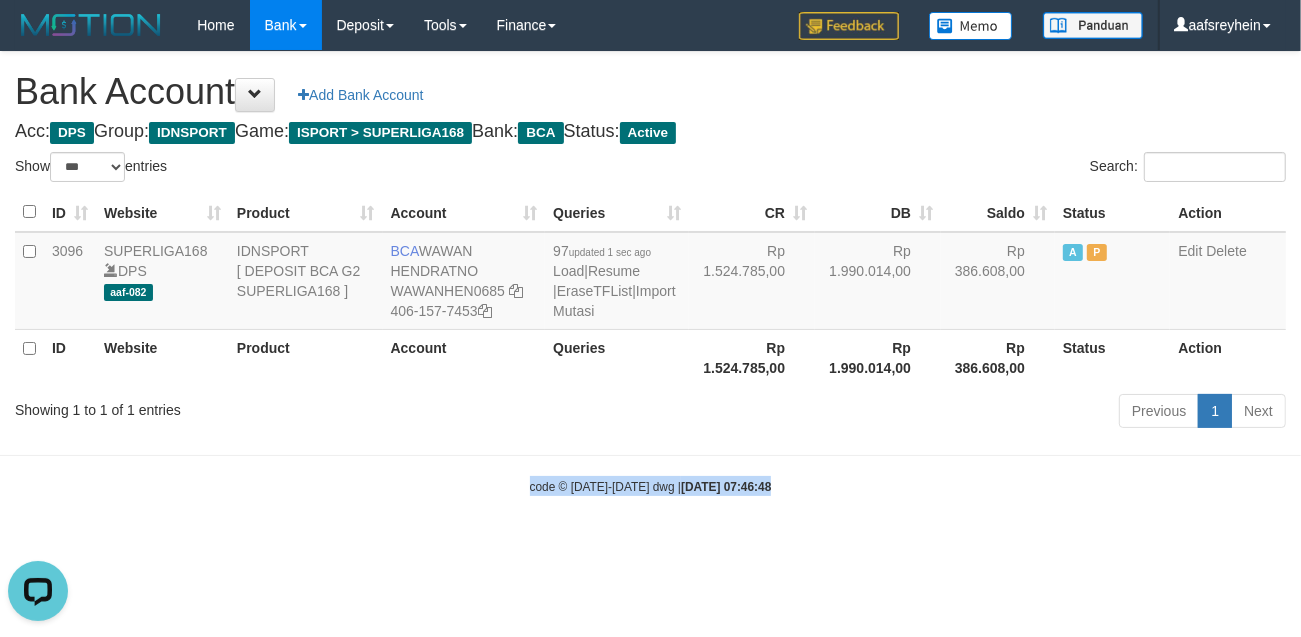 click on "code © 2012-2018 dwg |  2025/07/11 07:46:48" at bounding box center (650, 486) 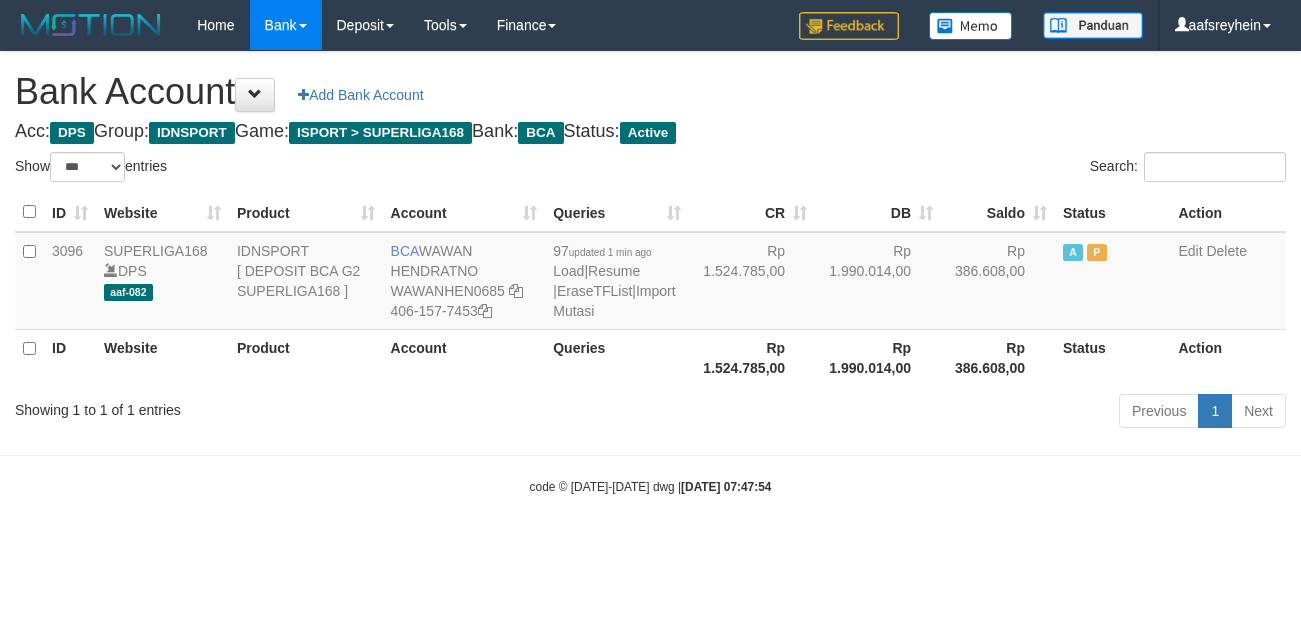 select on "***" 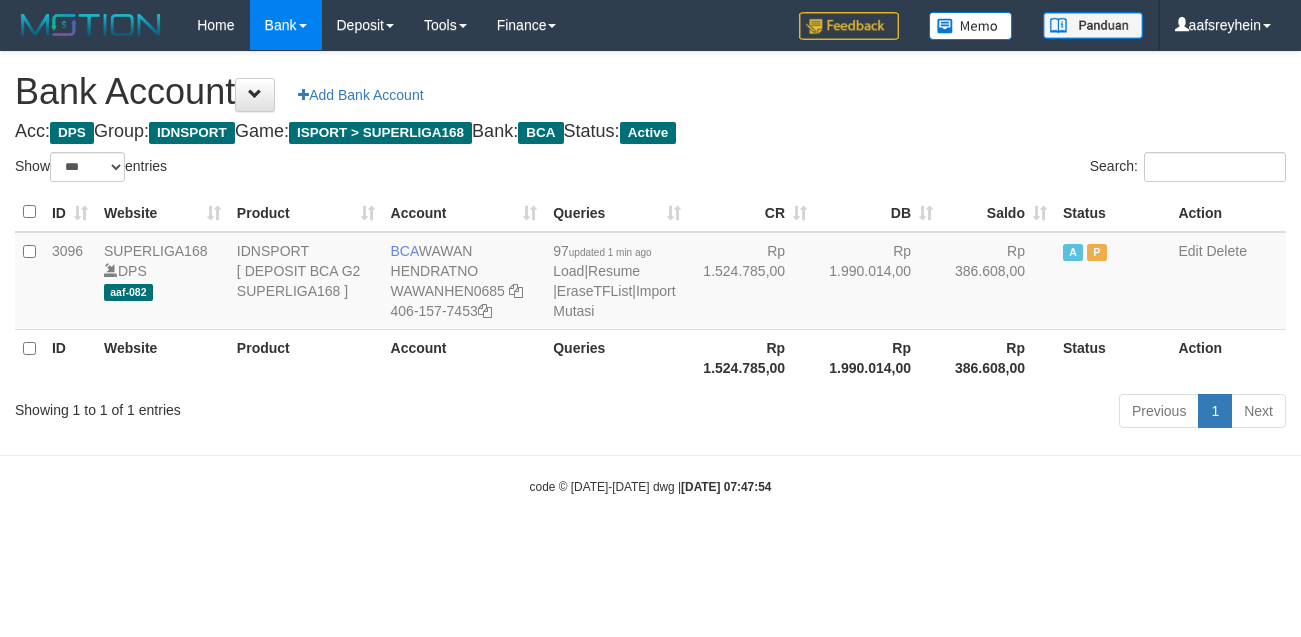 scroll, scrollTop: 0, scrollLeft: 0, axis: both 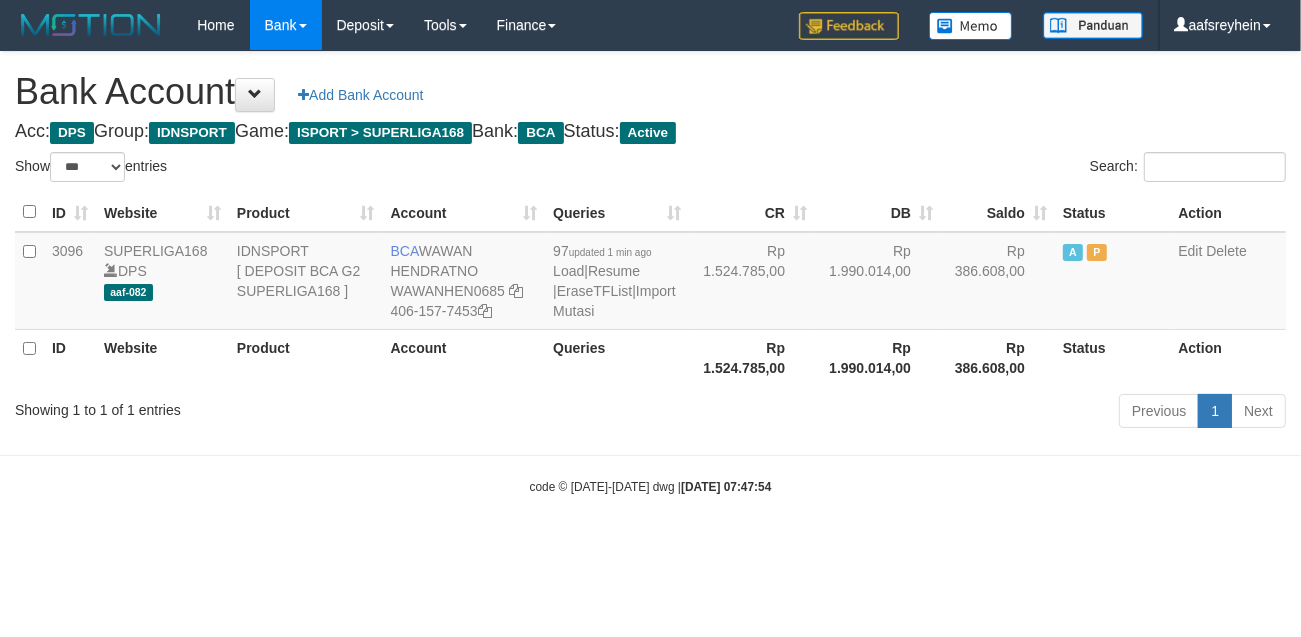 click on "code © [DATE]-[DATE] dwg |  [DATE] 07:47:54" at bounding box center (650, 486) 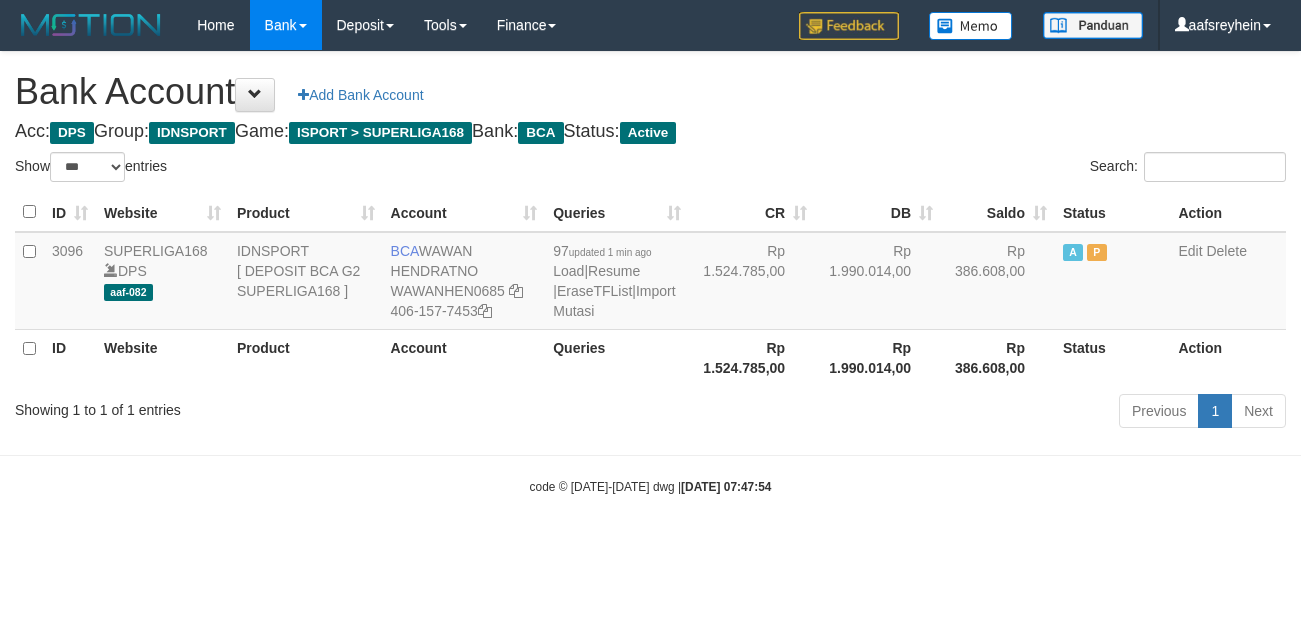 select on "***" 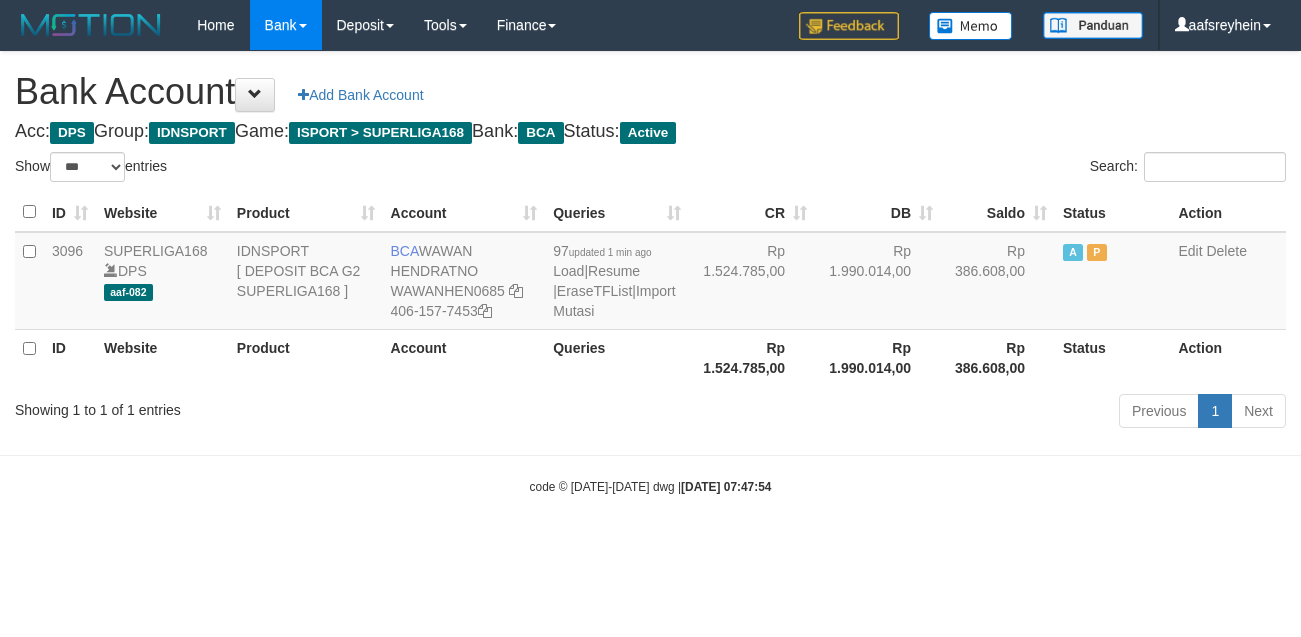 scroll, scrollTop: 0, scrollLeft: 0, axis: both 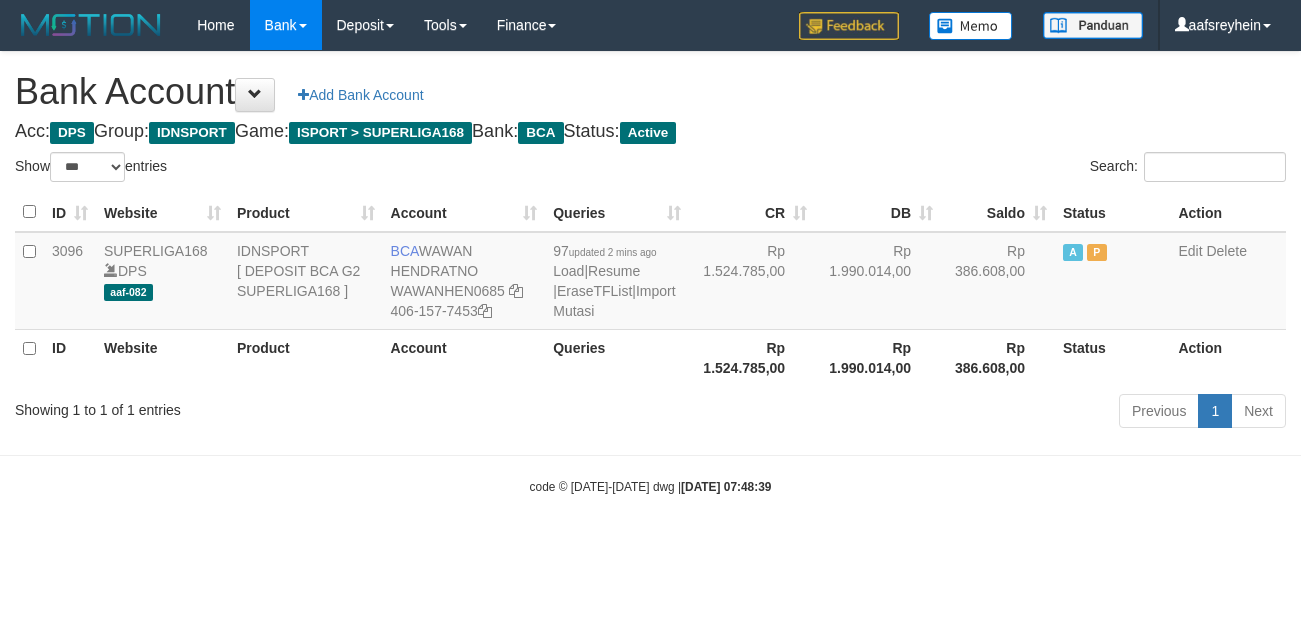 select on "***" 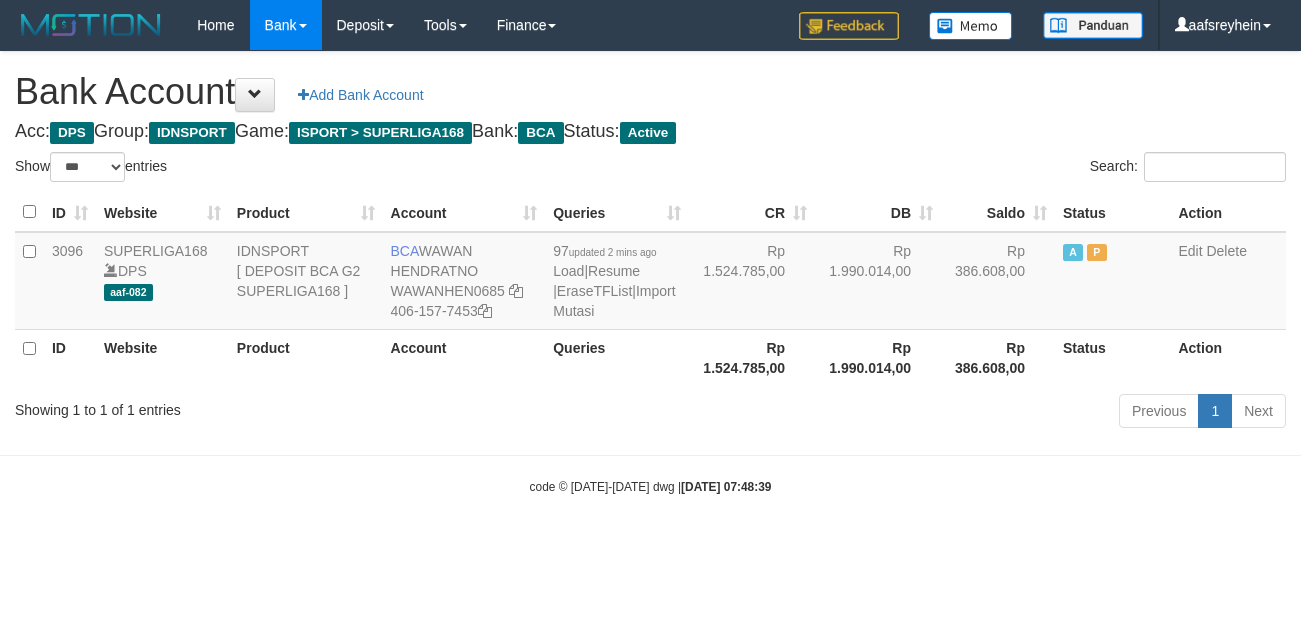 scroll, scrollTop: 0, scrollLeft: 0, axis: both 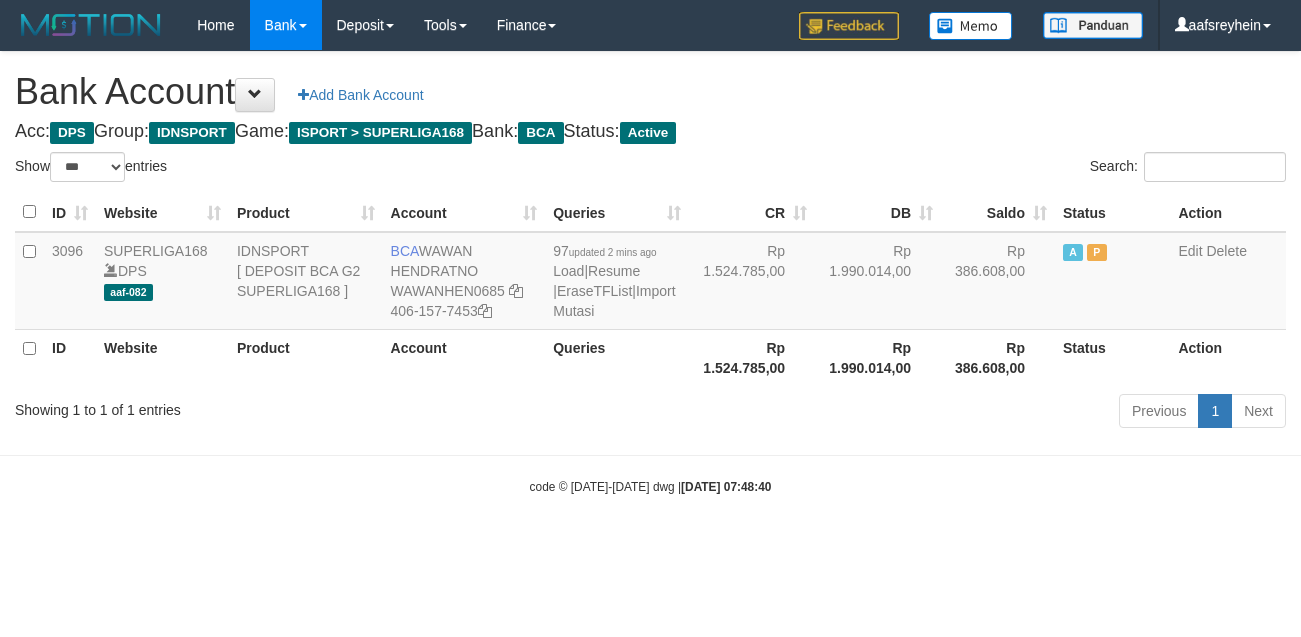 select on "***" 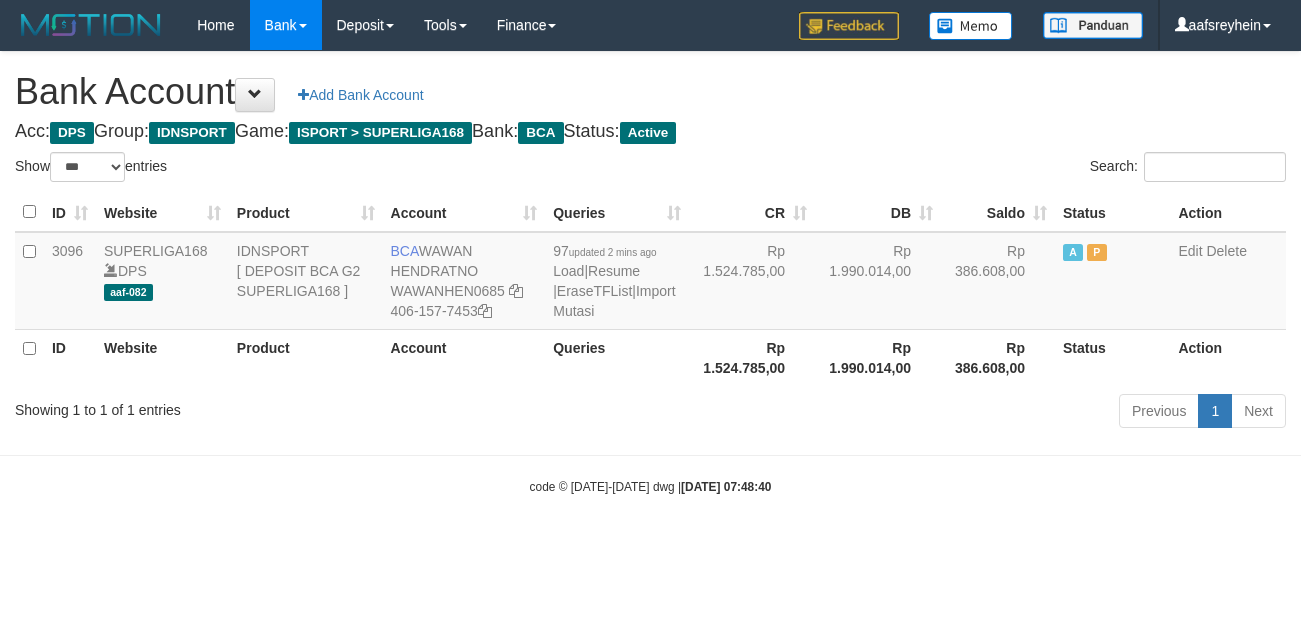 scroll, scrollTop: 0, scrollLeft: 0, axis: both 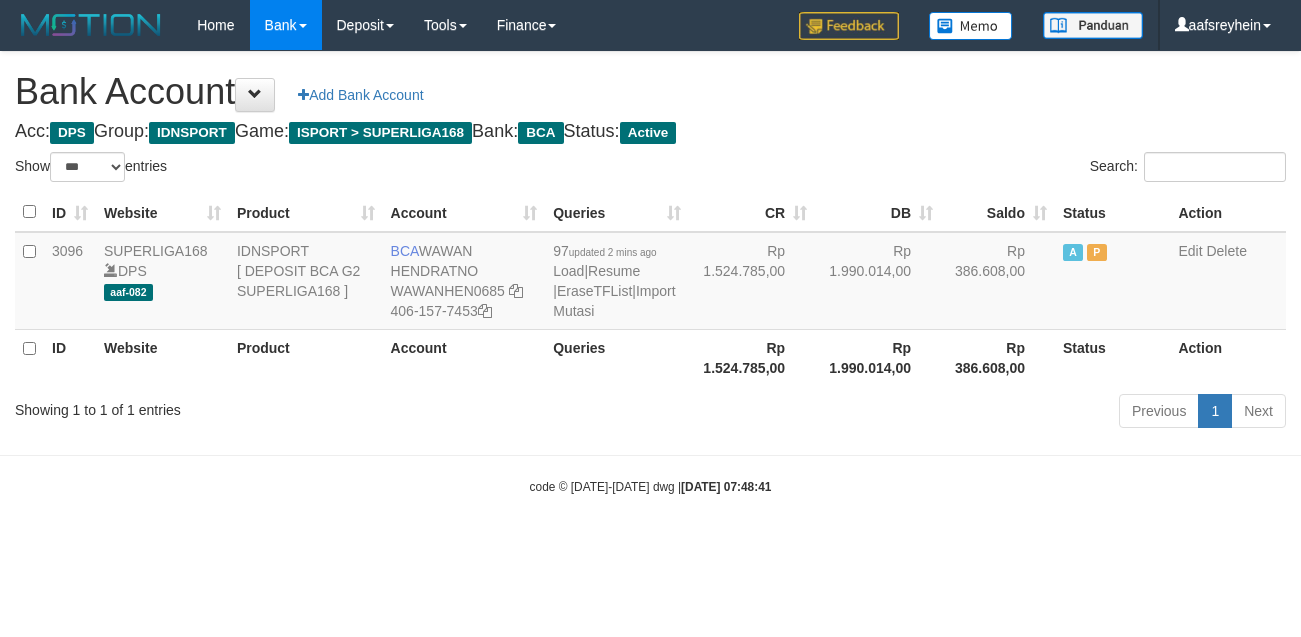 select on "***" 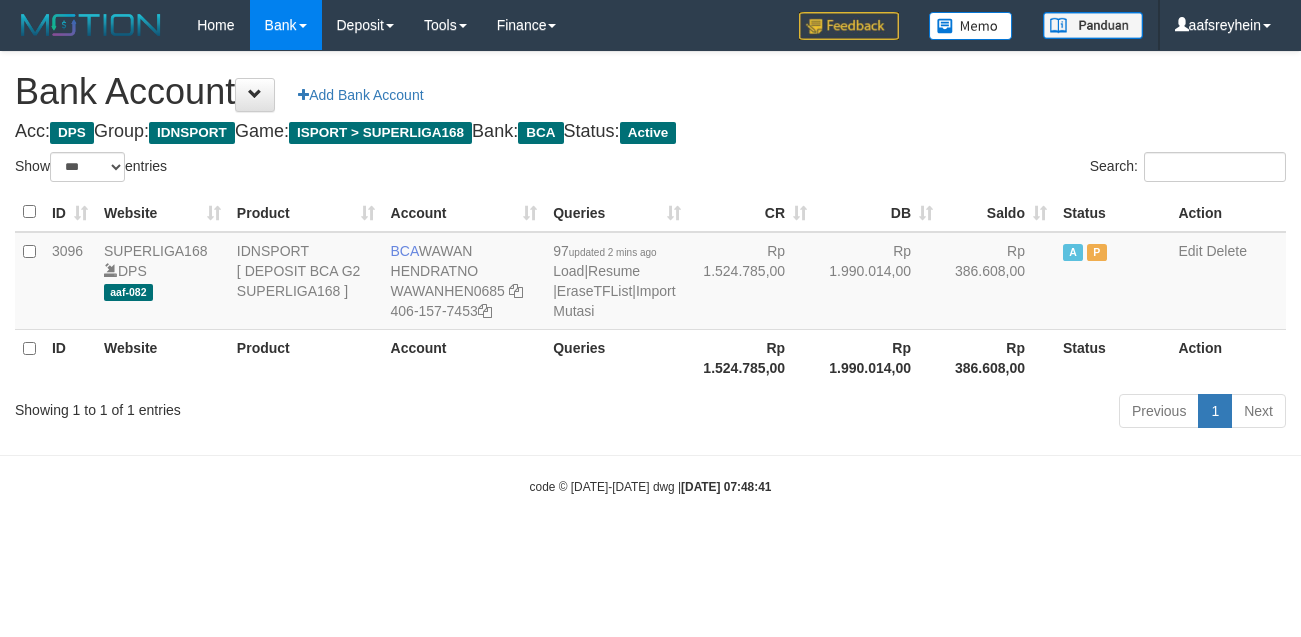 scroll, scrollTop: 0, scrollLeft: 0, axis: both 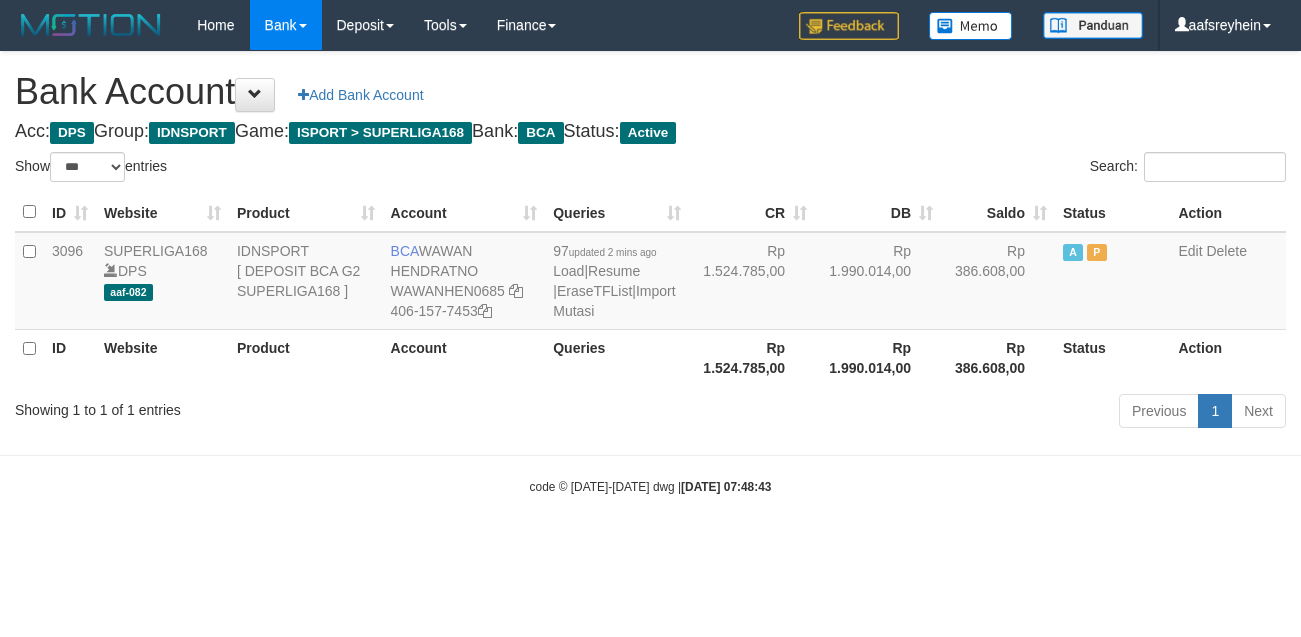 select on "***" 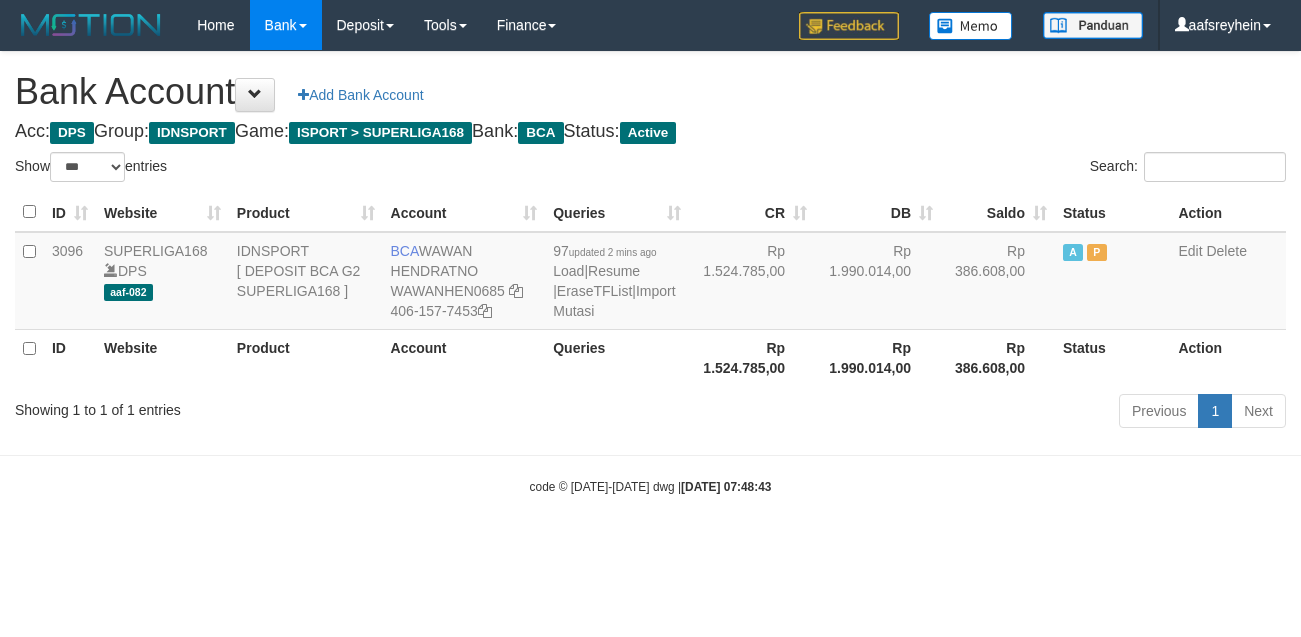 scroll, scrollTop: 0, scrollLeft: 0, axis: both 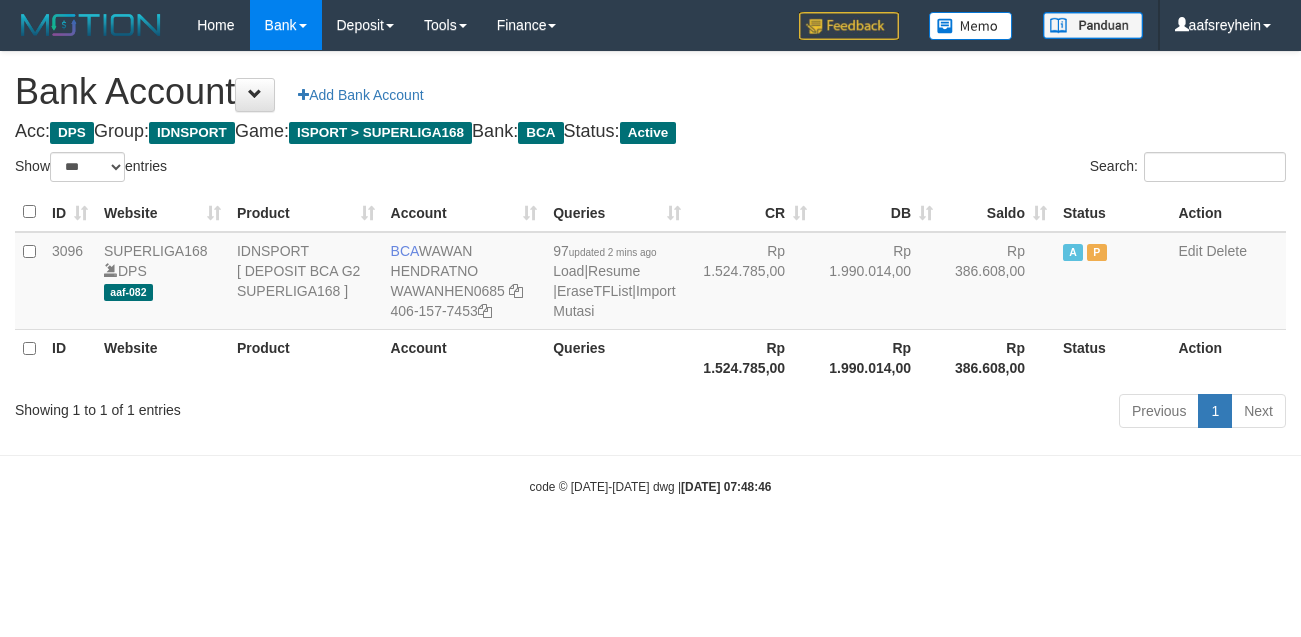 select on "***" 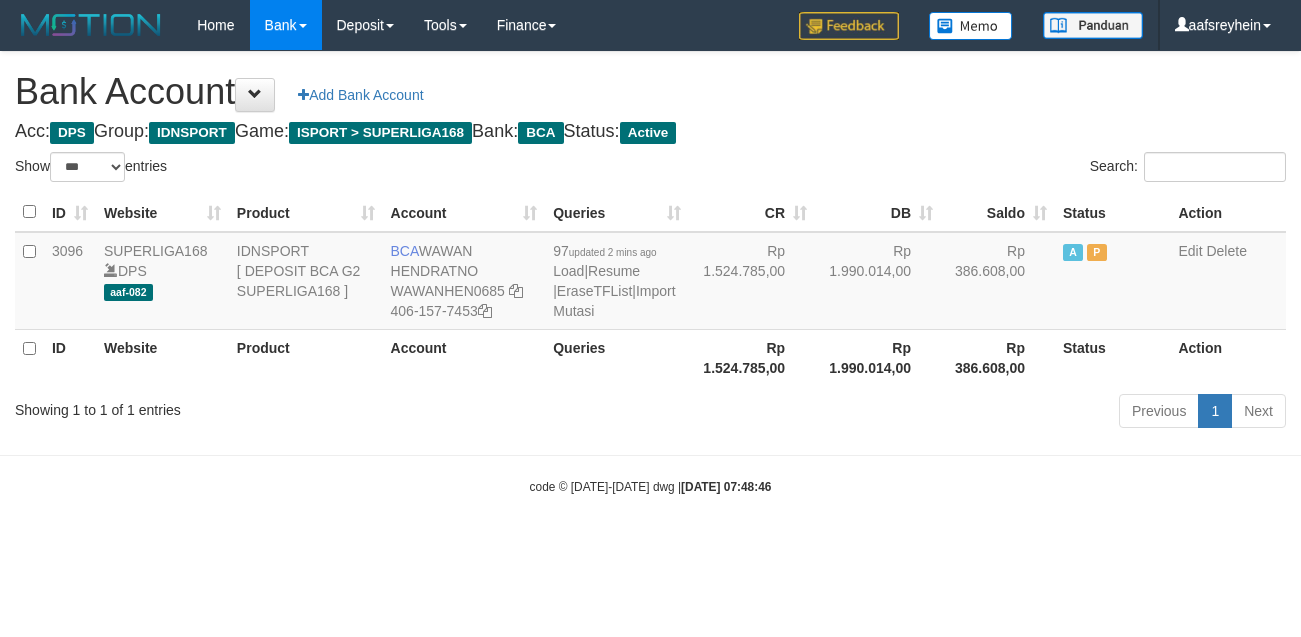 scroll, scrollTop: 0, scrollLeft: 0, axis: both 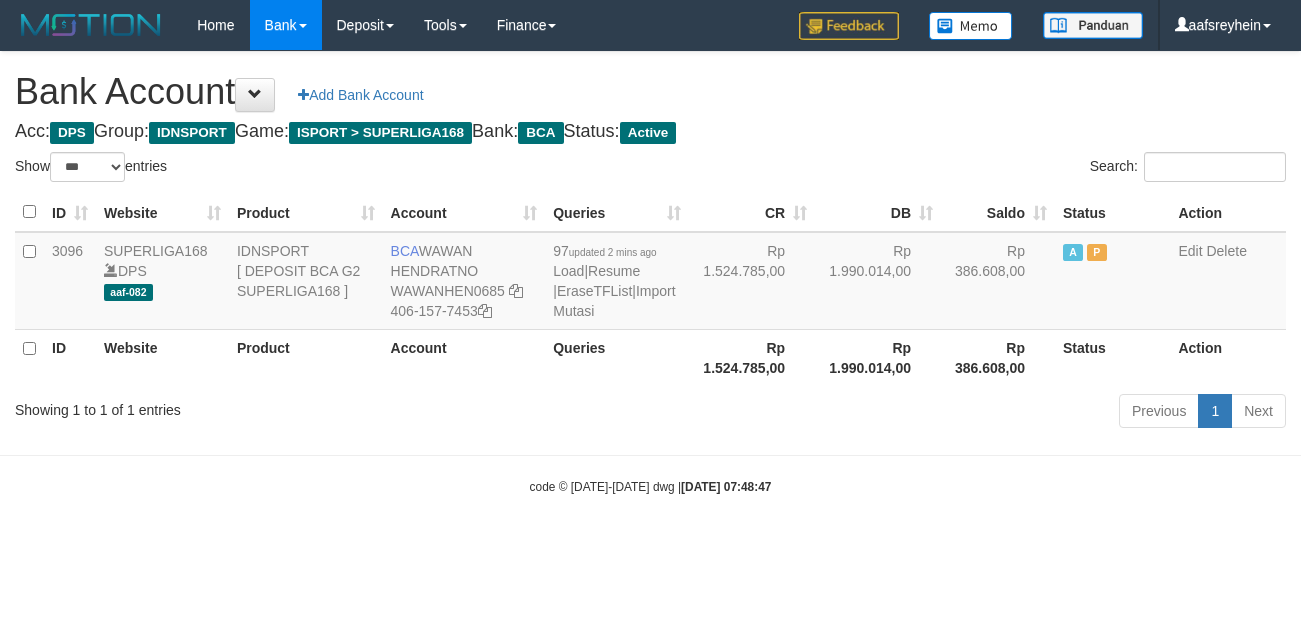 select on "***" 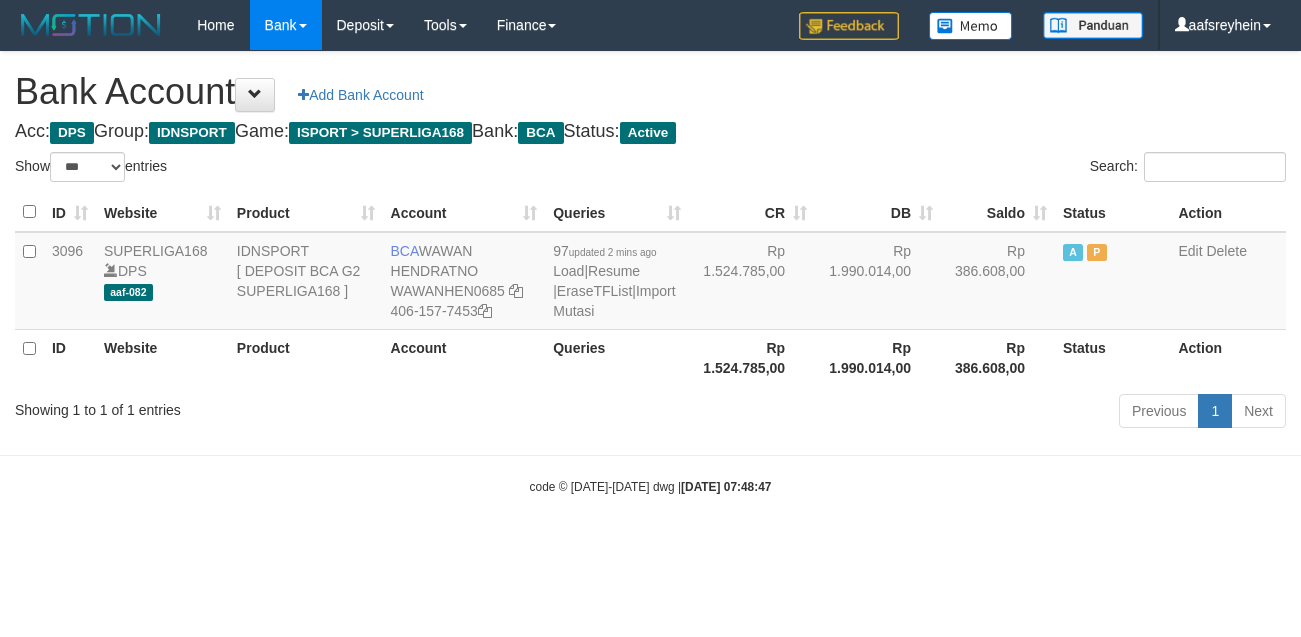 scroll, scrollTop: 0, scrollLeft: 0, axis: both 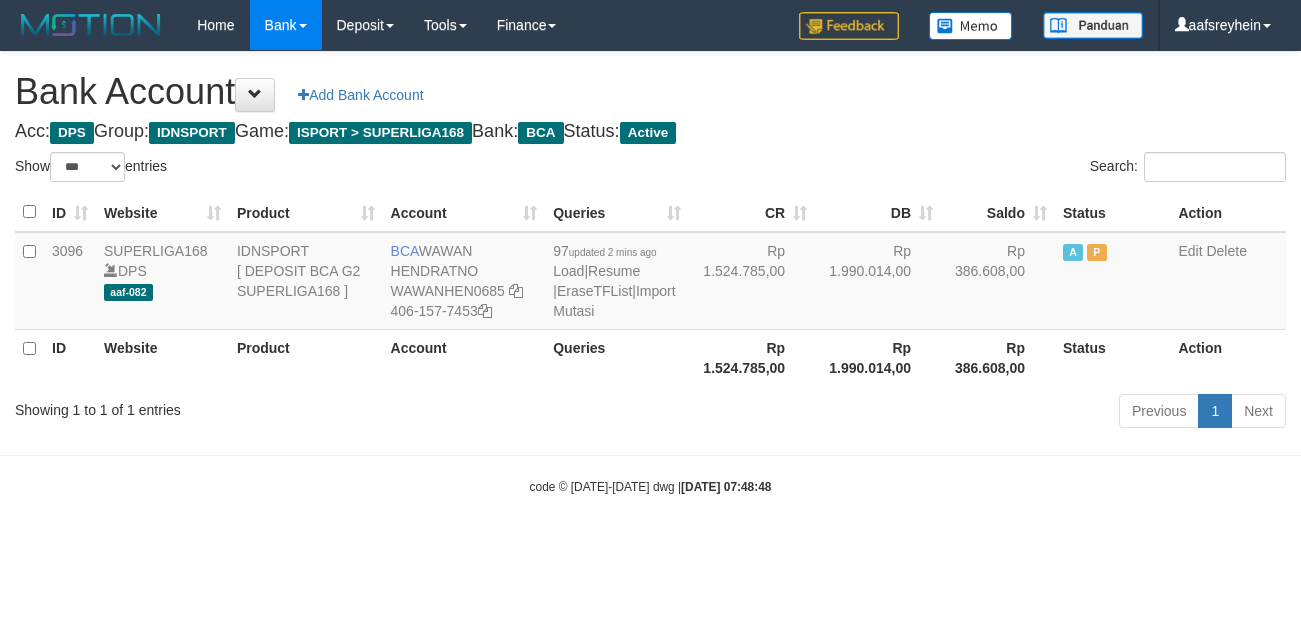 select on "***" 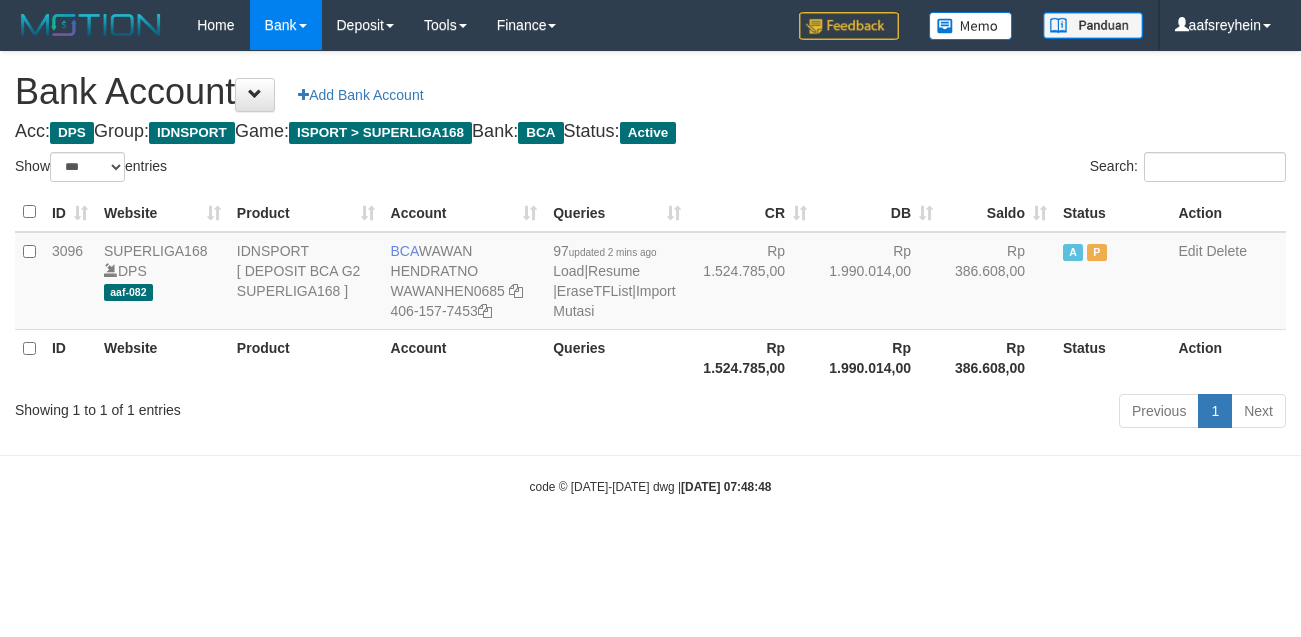scroll, scrollTop: 0, scrollLeft: 0, axis: both 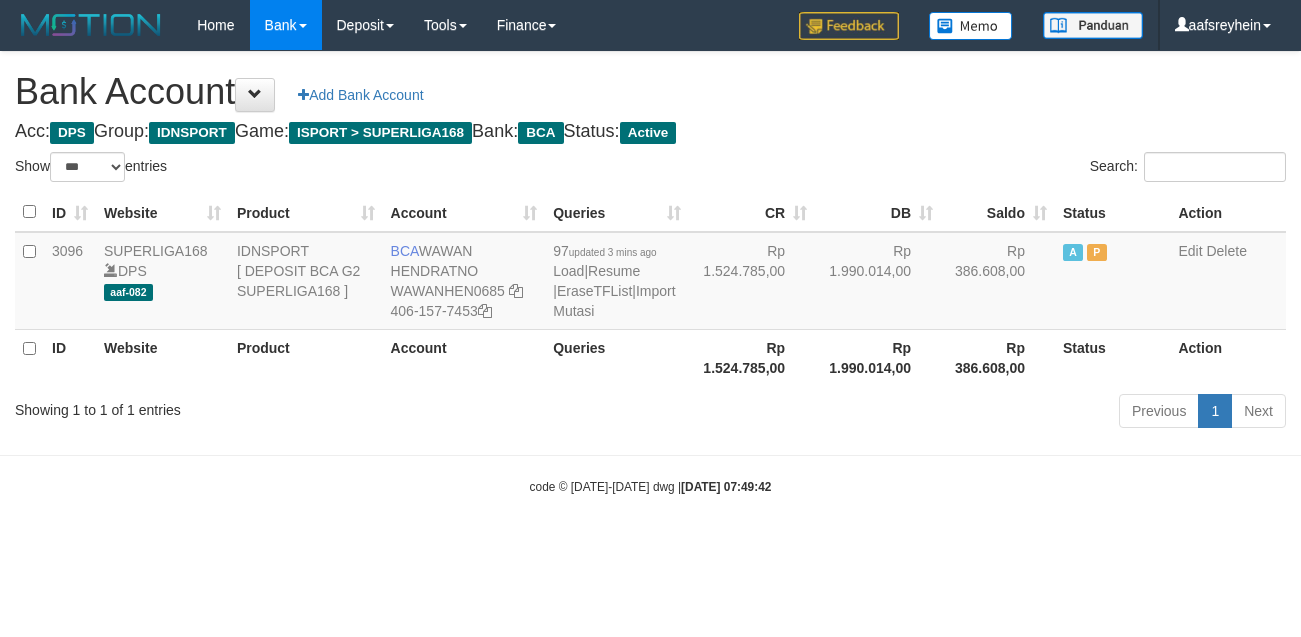 select on "***" 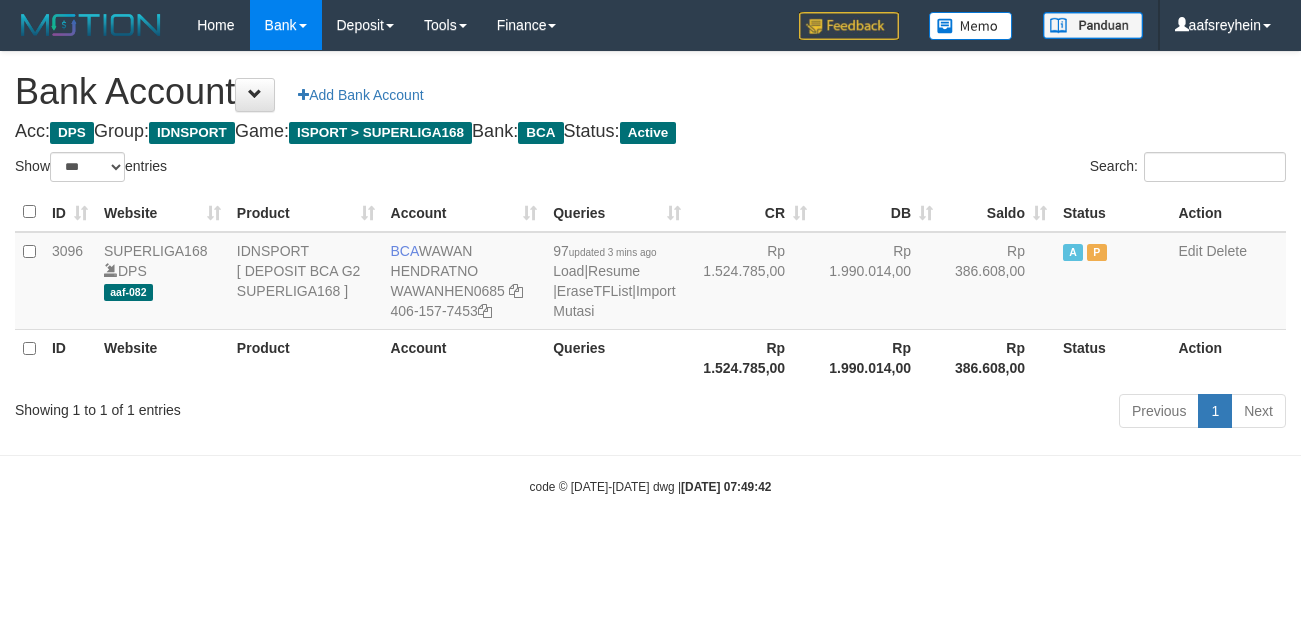 scroll, scrollTop: 0, scrollLeft: 0, axis: both 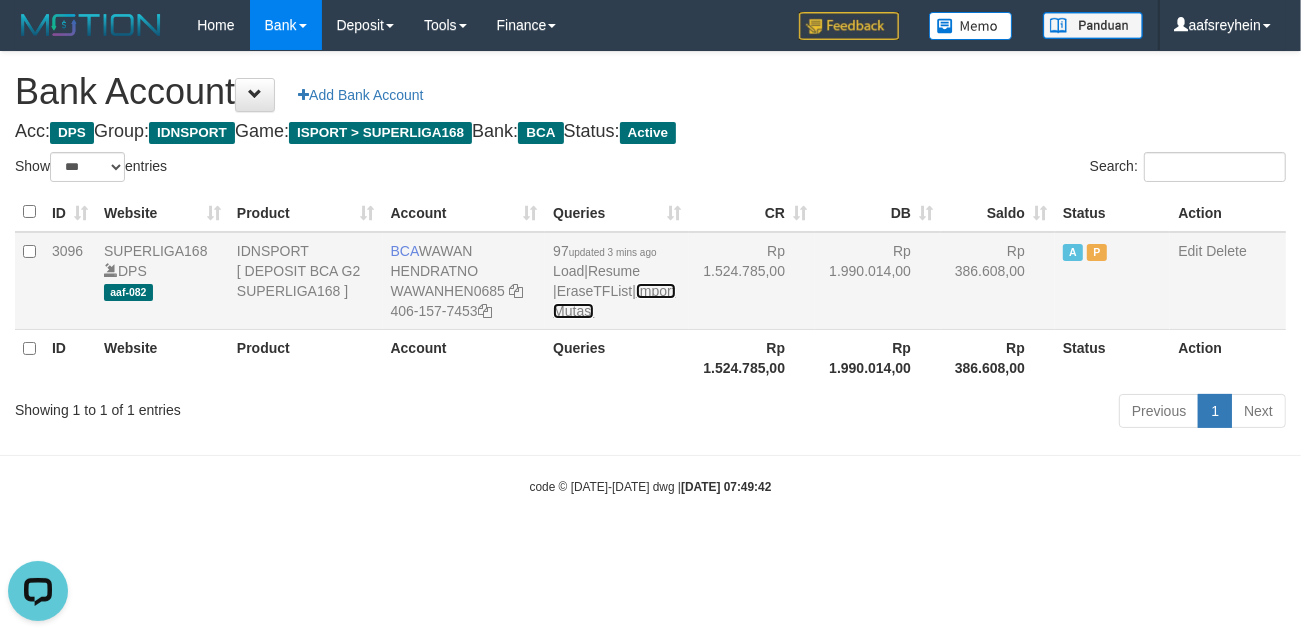 click on "Import Mutasi" at bounding box center [614, 301] 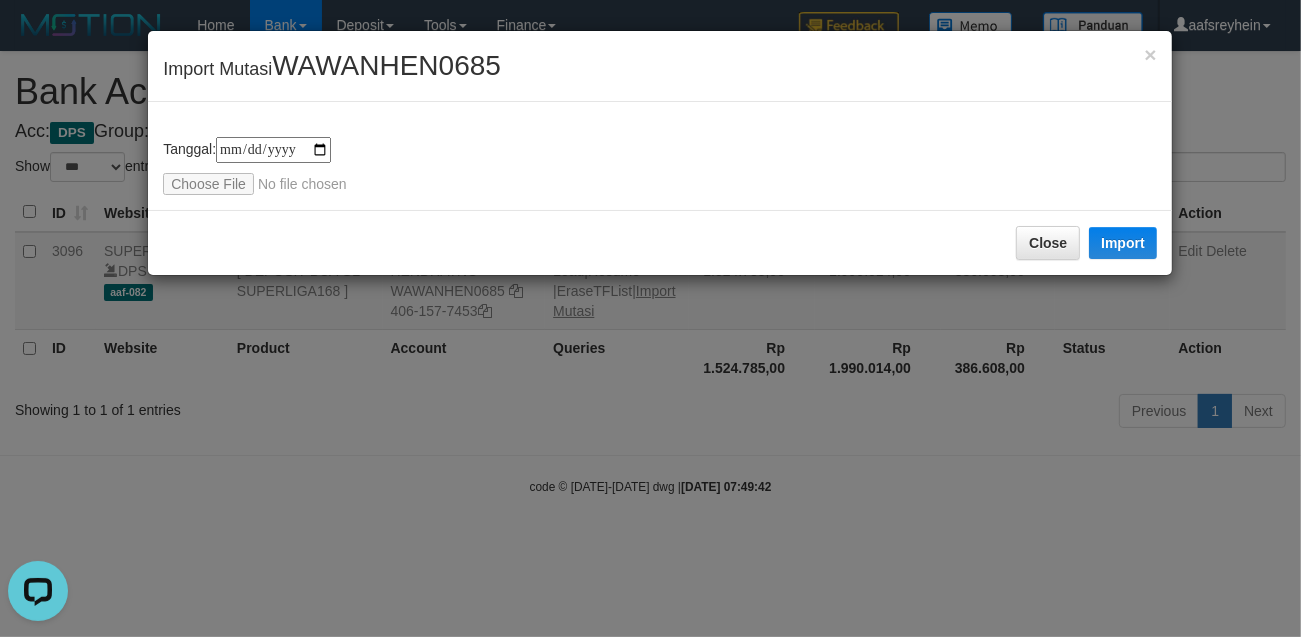 type on "**********" 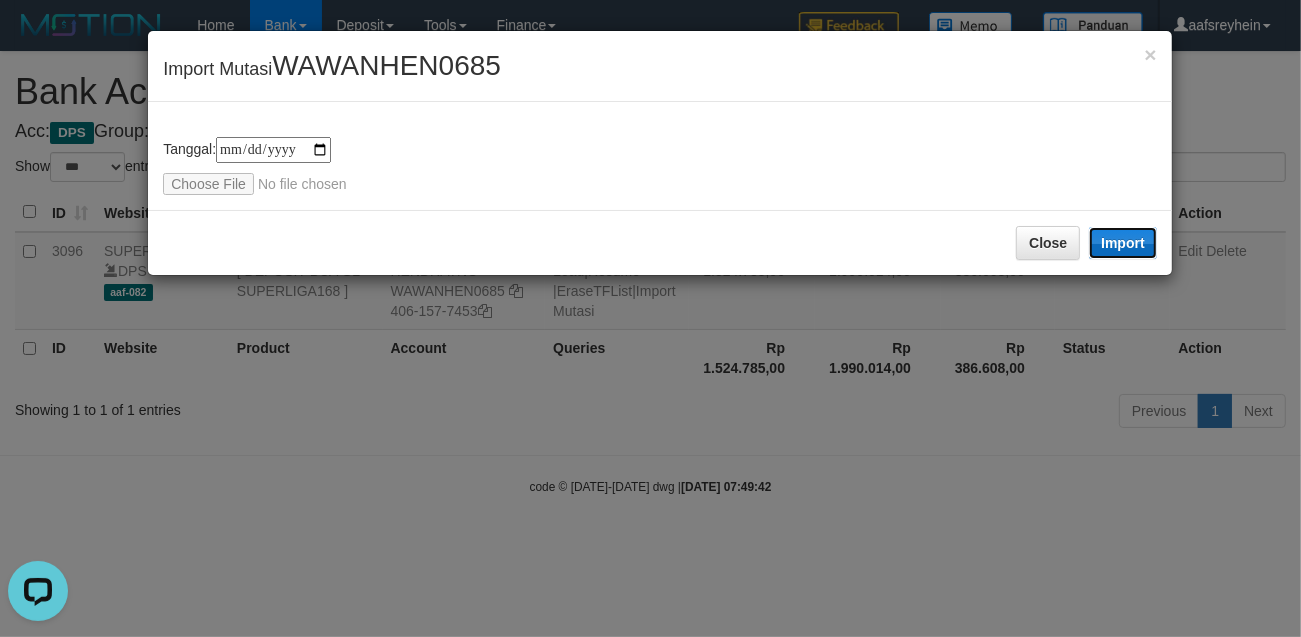 click on "Import" at bounding box center [1123, 243] 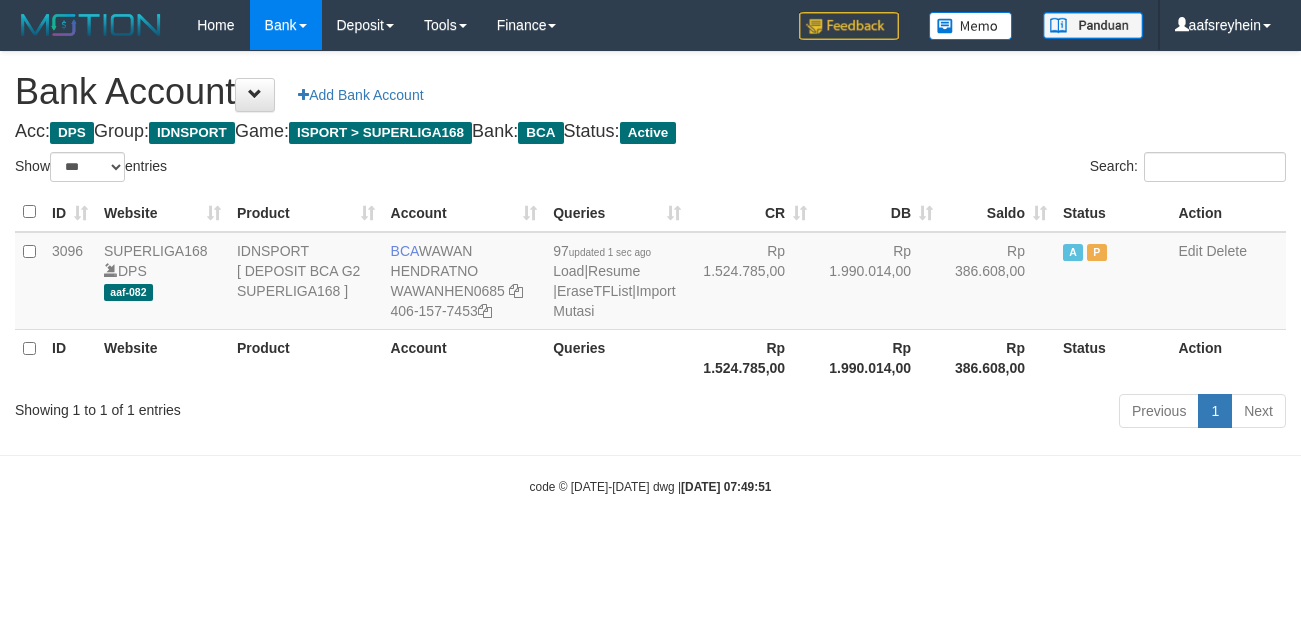 select on "***" 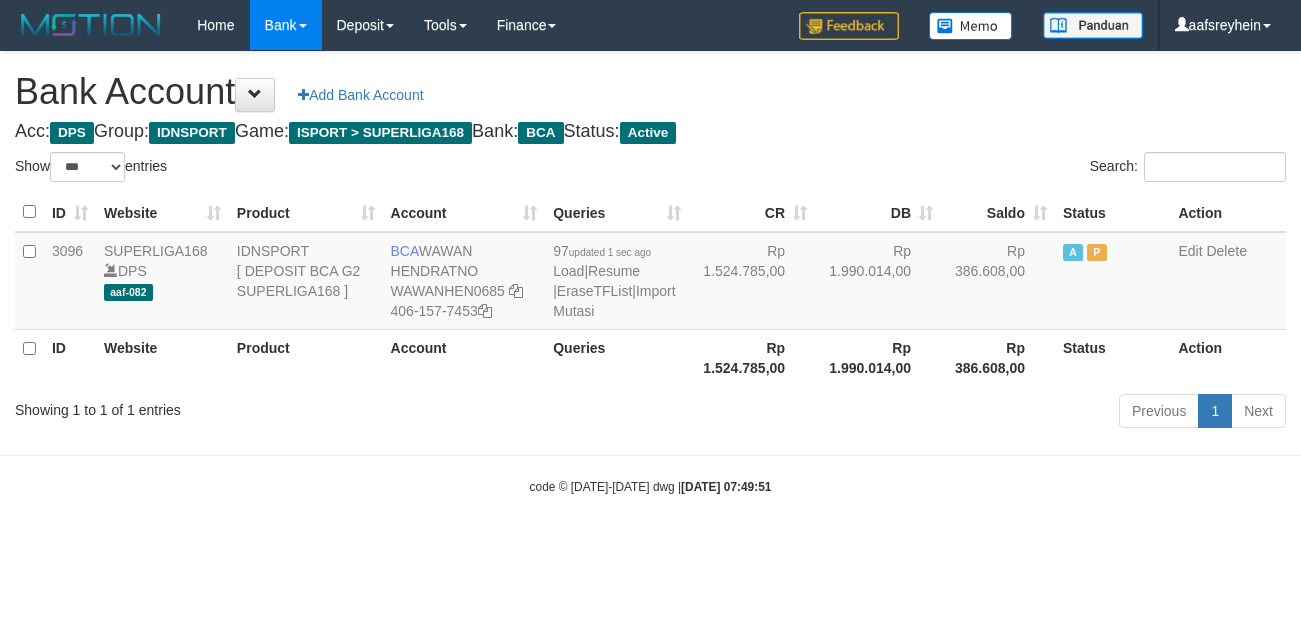 scroll, scrollTop: 0, scrollLeft: 0, axis: both 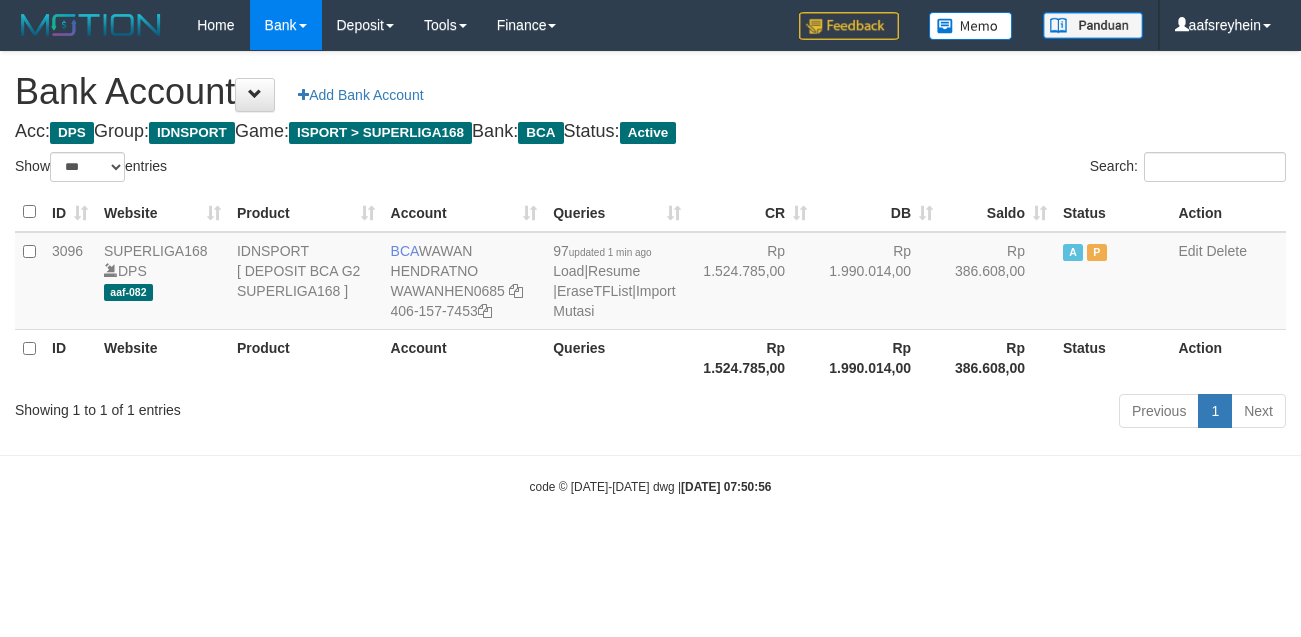 select on "***" 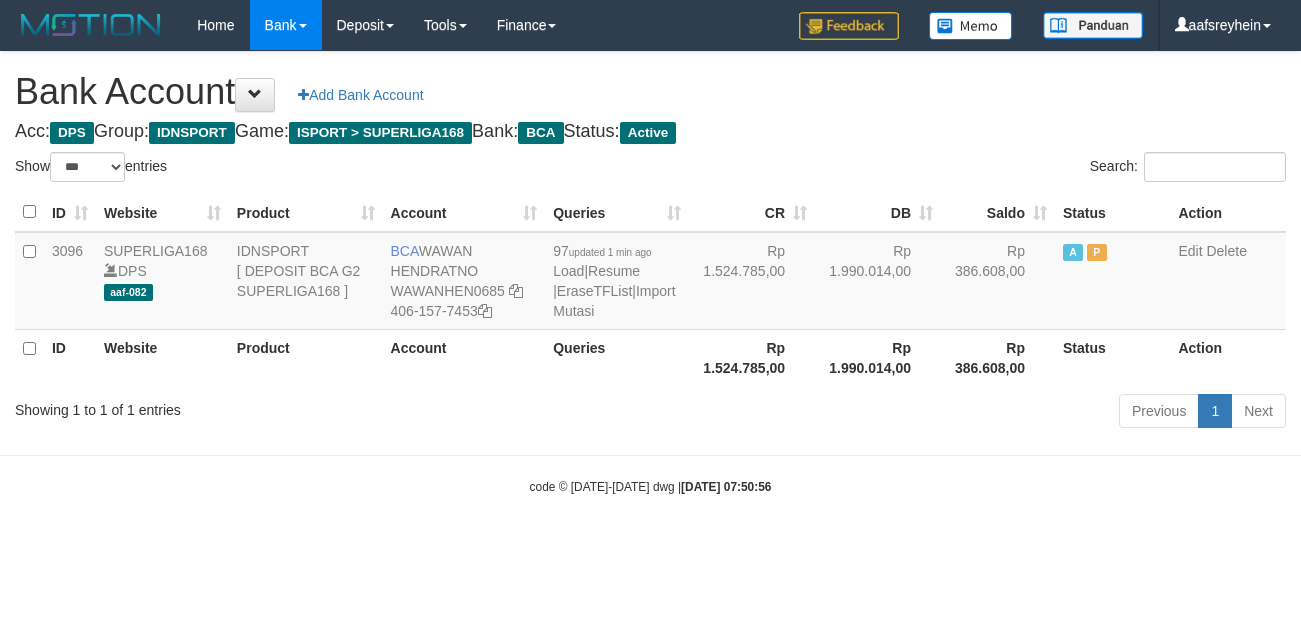 scroll, scrollTop: 0, scrollLeft: 0, axis: both 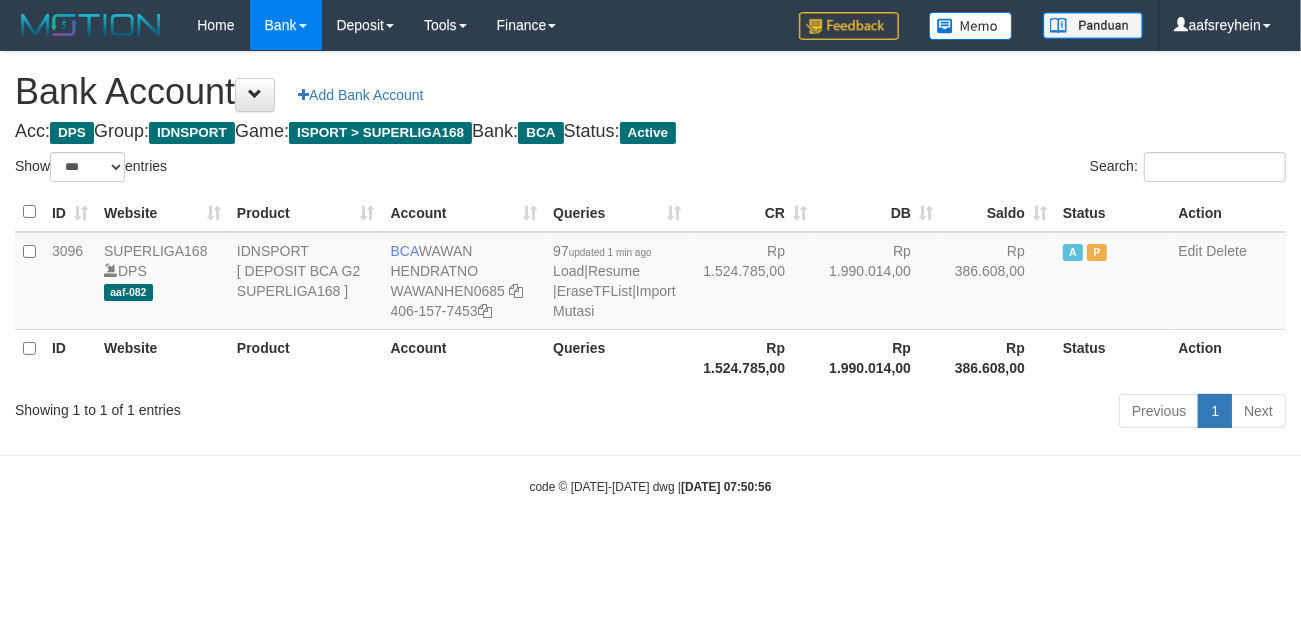 click on "Toggle navigation
Home
Bank
Account List
Load
By Website
Group
[ISPORT]													SUPERLIGA168
By Load Group (DPS)
-" at bounding box center (650, 273) 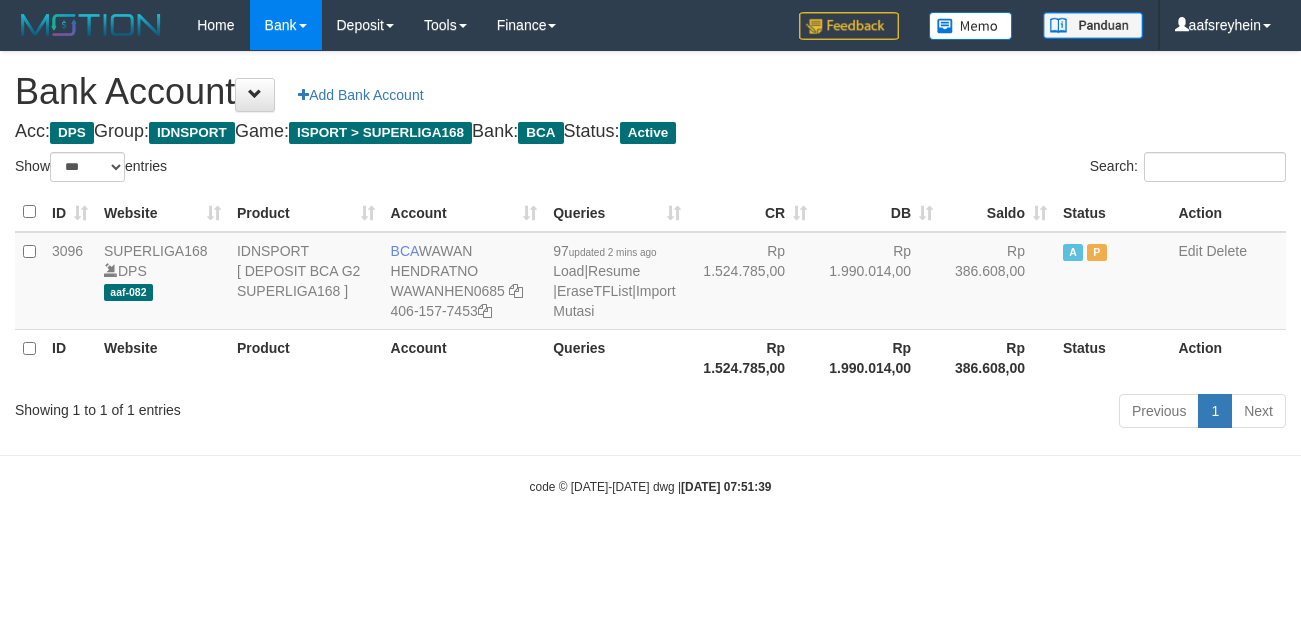 select on "***" 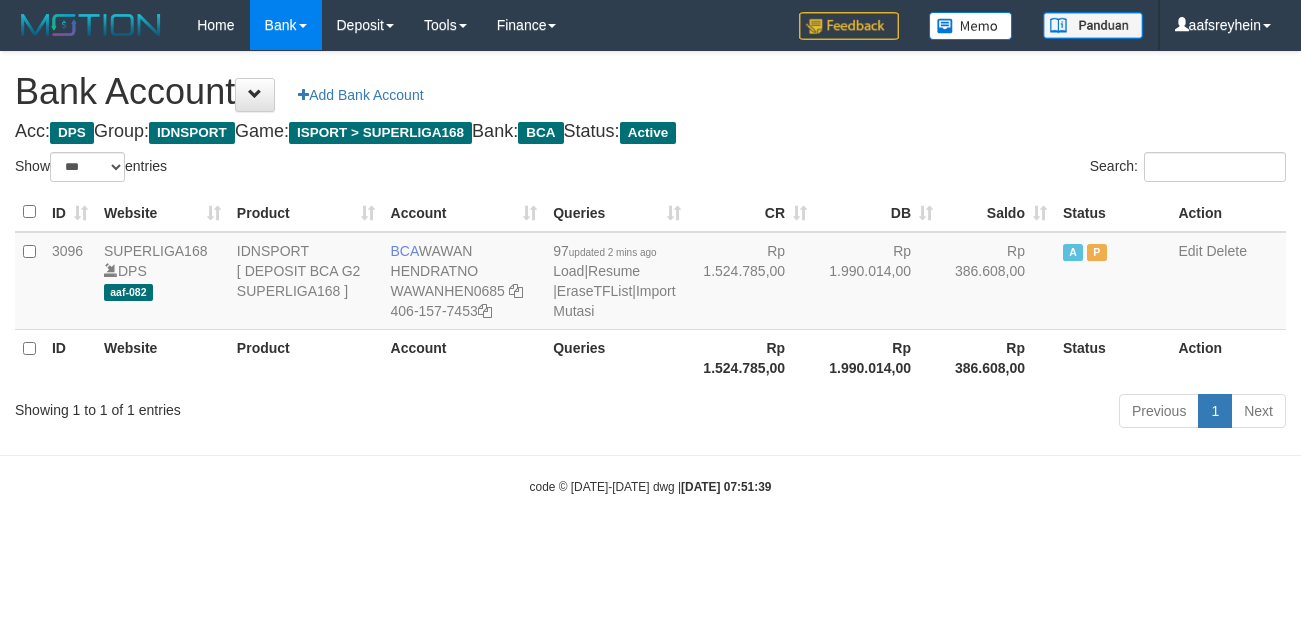 scroll, scrollTop: 0, scrollLeft: 0, axis: both 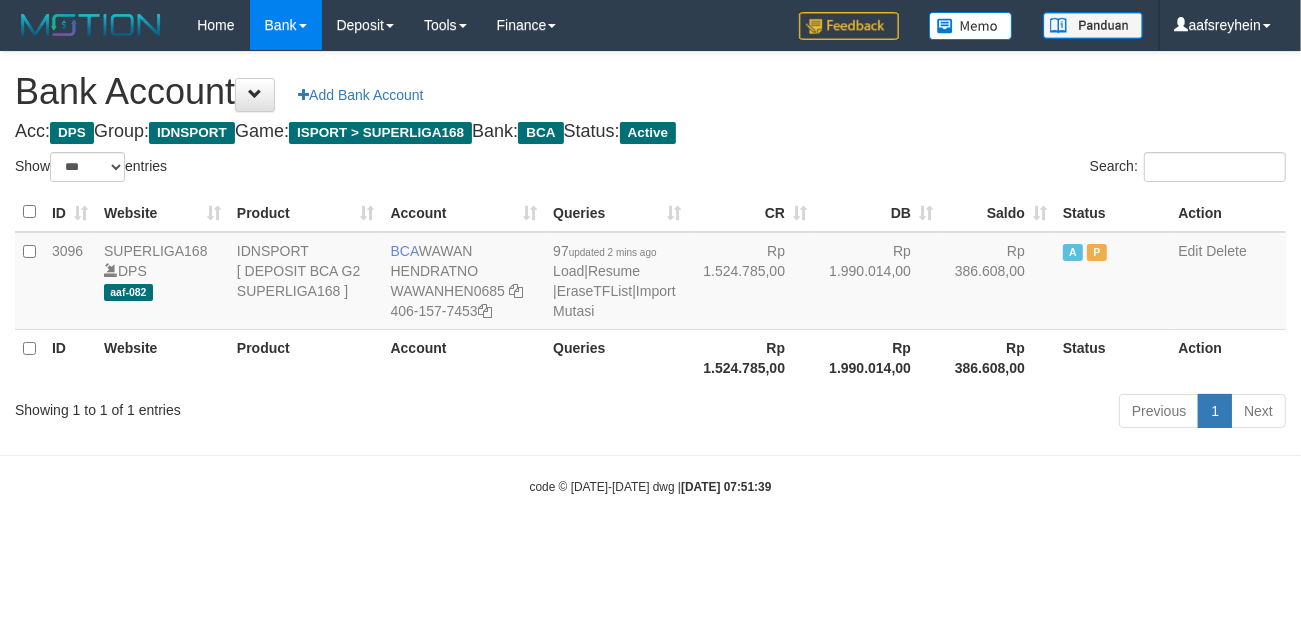 click at bounding box center [650, 455] 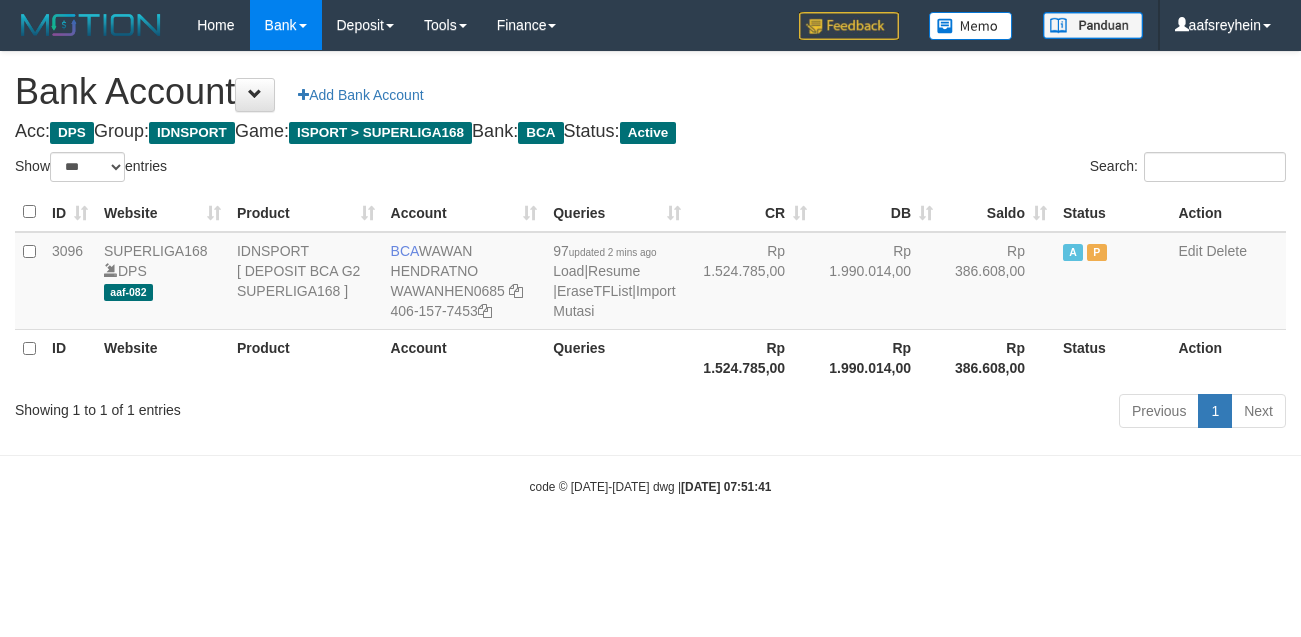 select on "***" 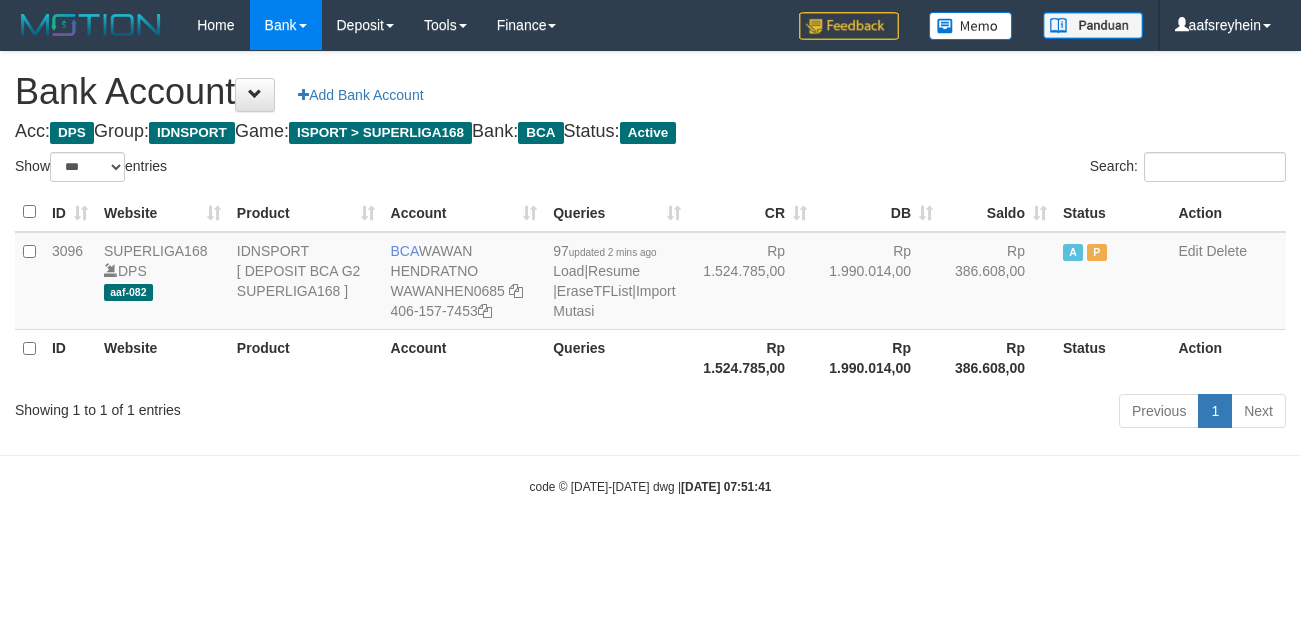 scroll, scrollTop: 0, scrollLeft: 0, axis: both 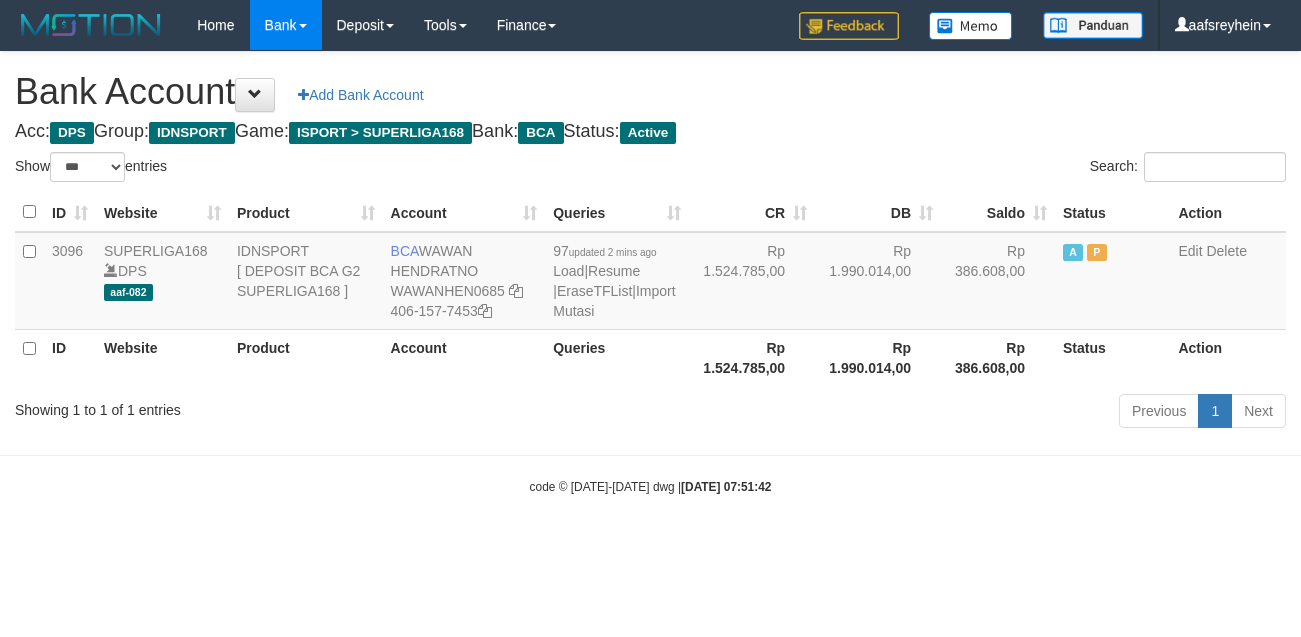 select on "***" 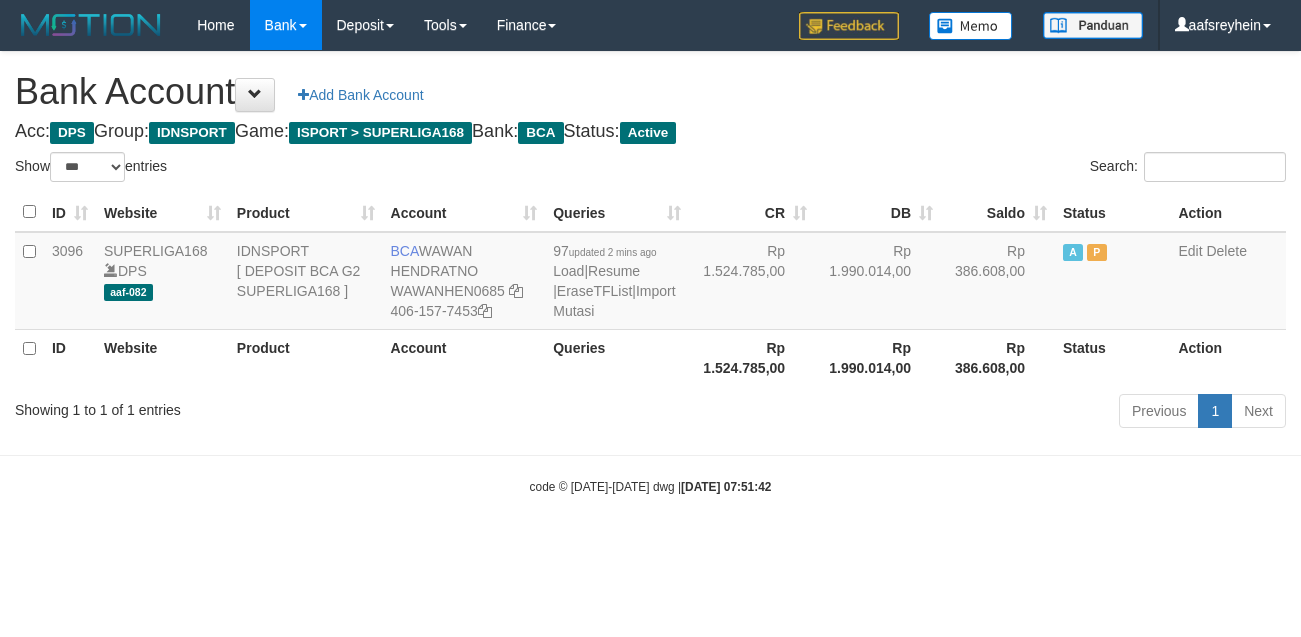scroll, scrollTop: 0, scrollLeft: 0, axis: both 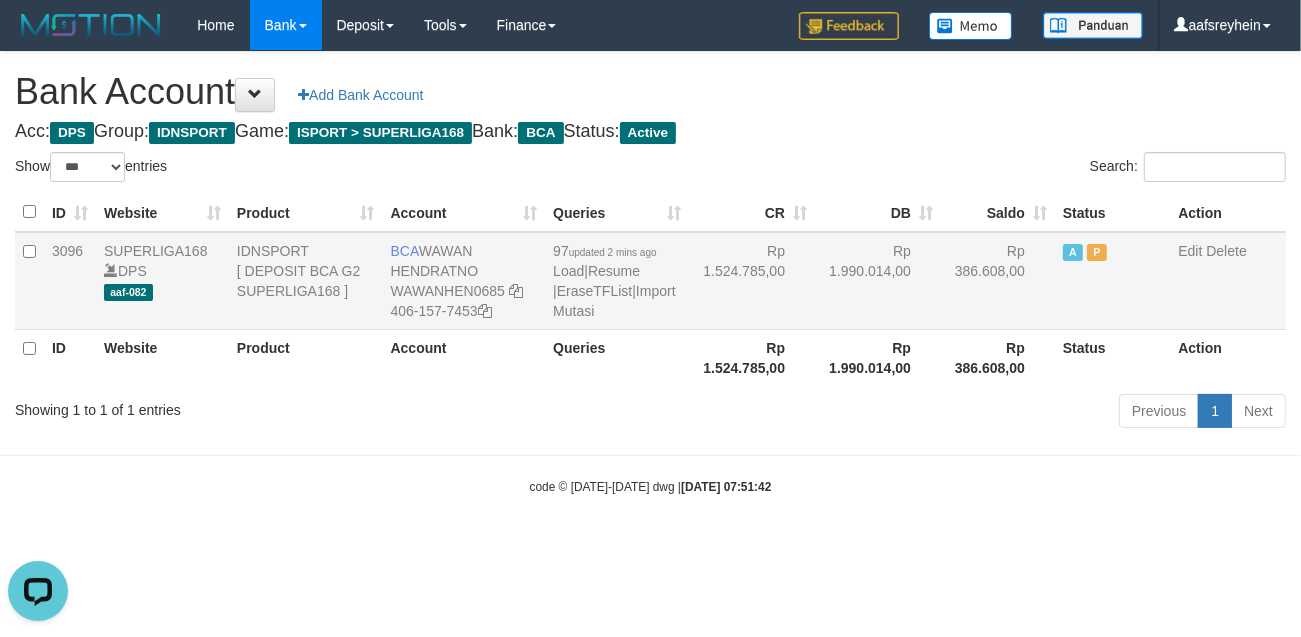 click on "97  updated 2 mins ago
Load
|
Resume
|
EraseTFList
|
Import Mutasi" at bounding box center [617, 281] 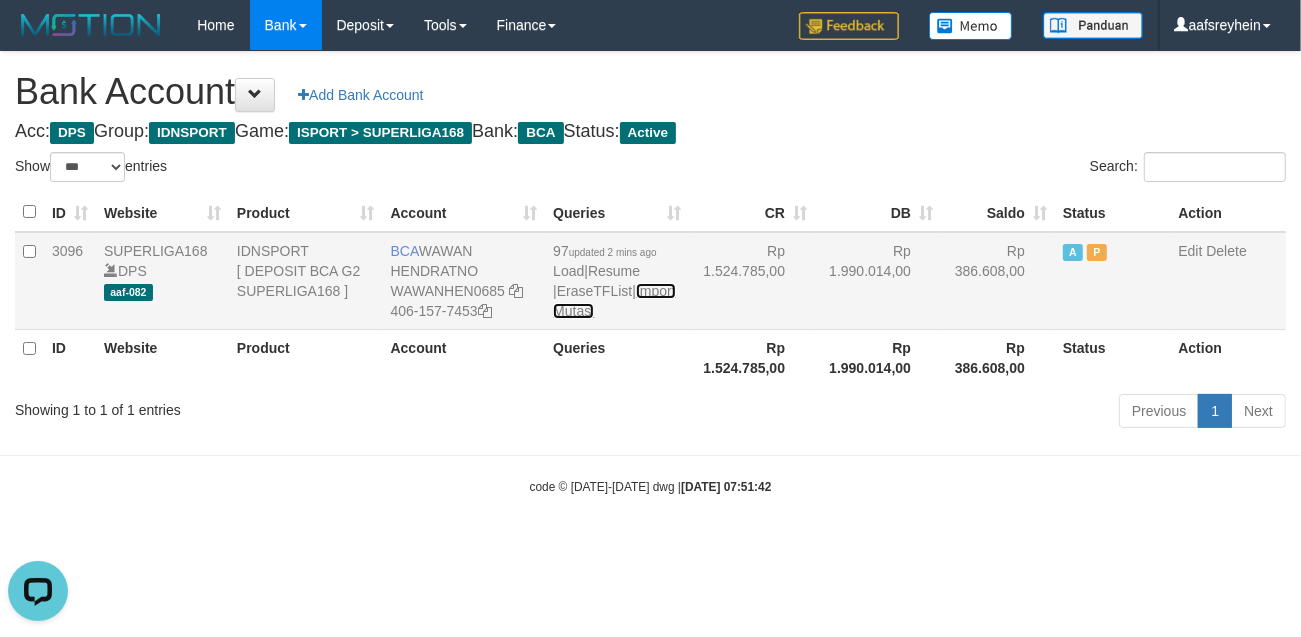 click on "Import Mutasi" at bounding box center (614, 301) 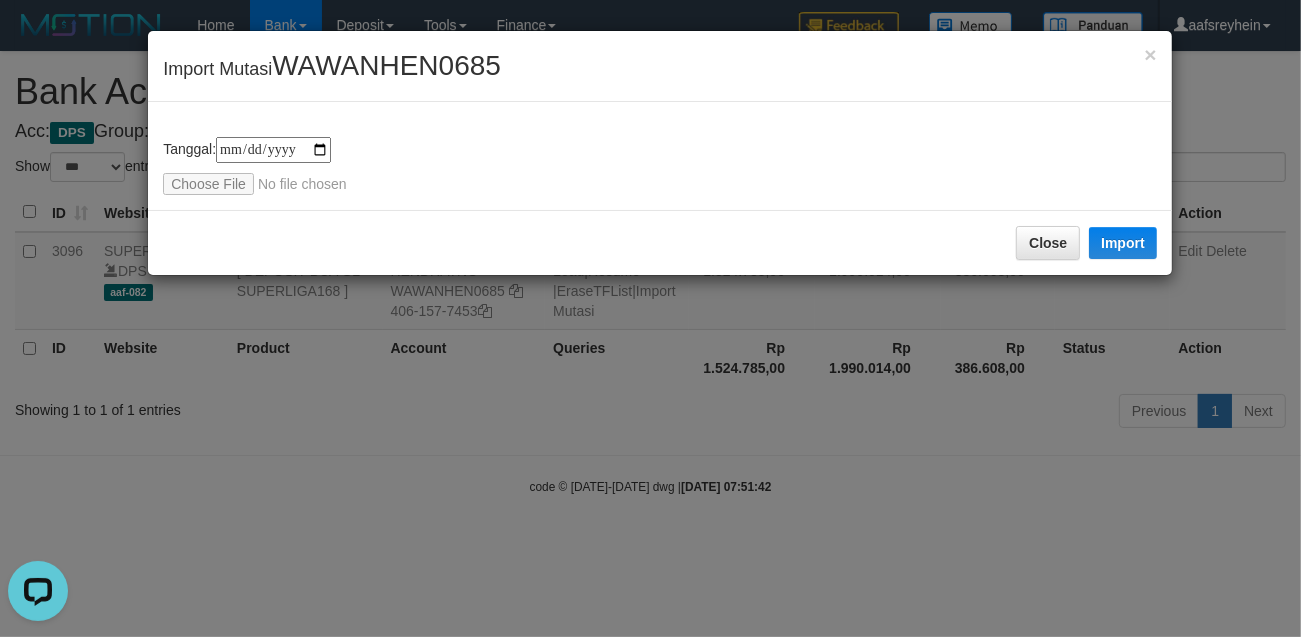 type on "**********" 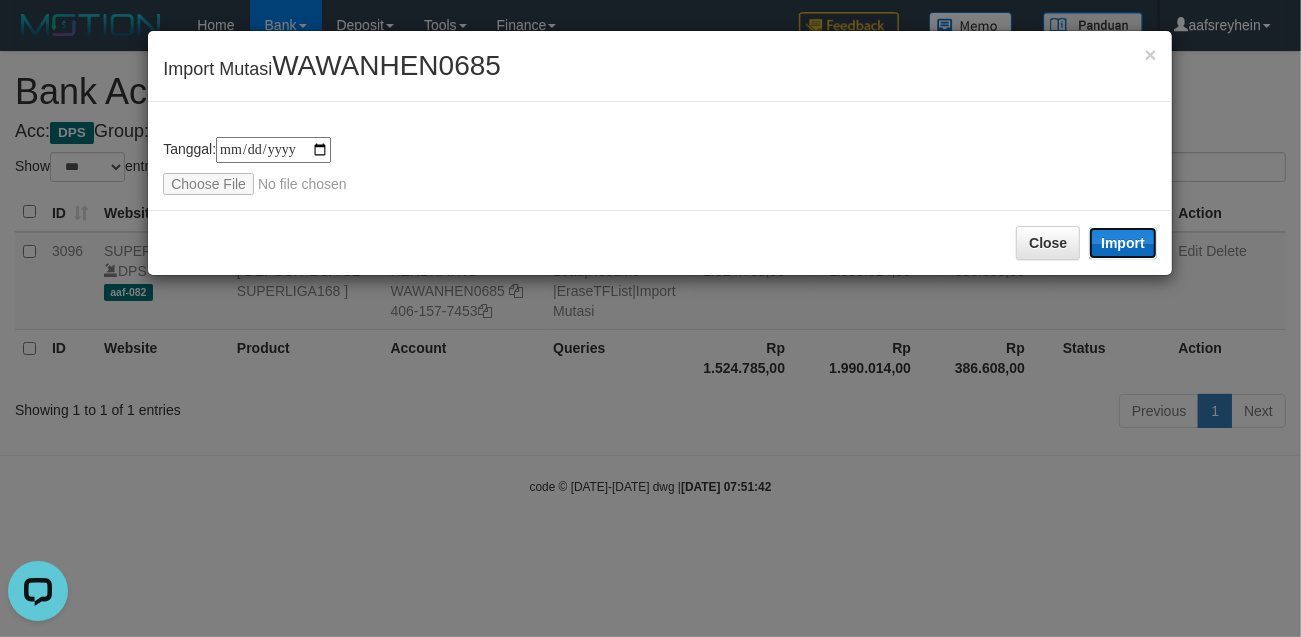 click on "Import" at bounding box center (1123, 243) 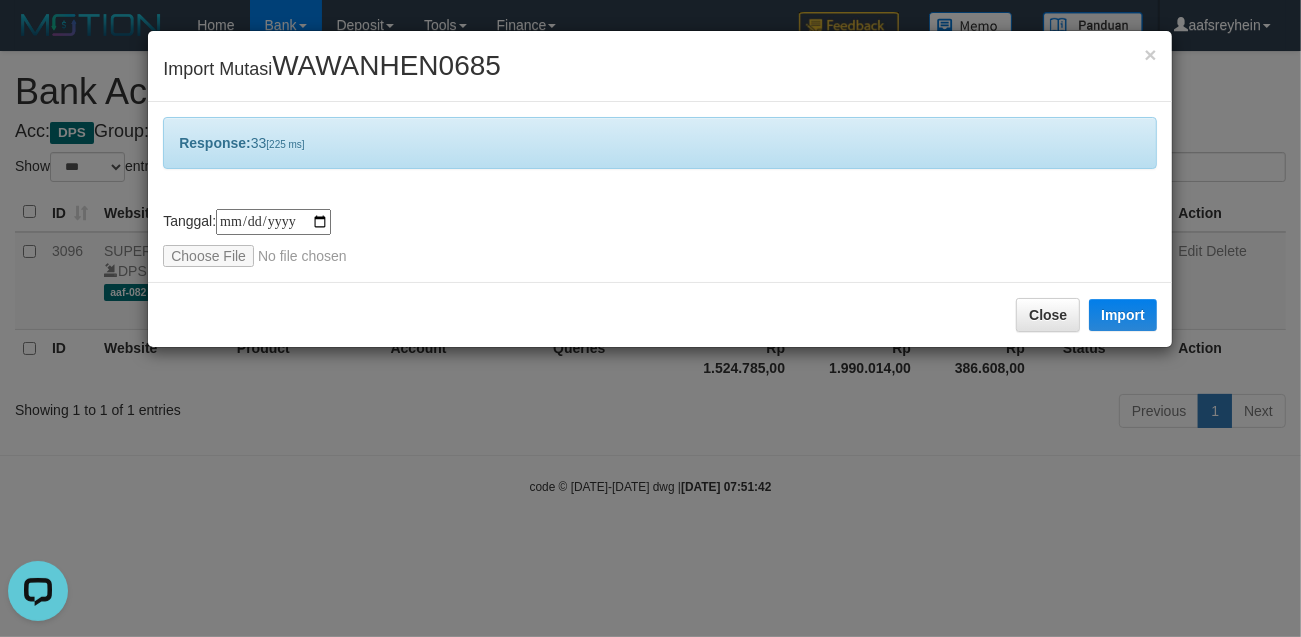 click on "**********" at bounding box center (650, 318) 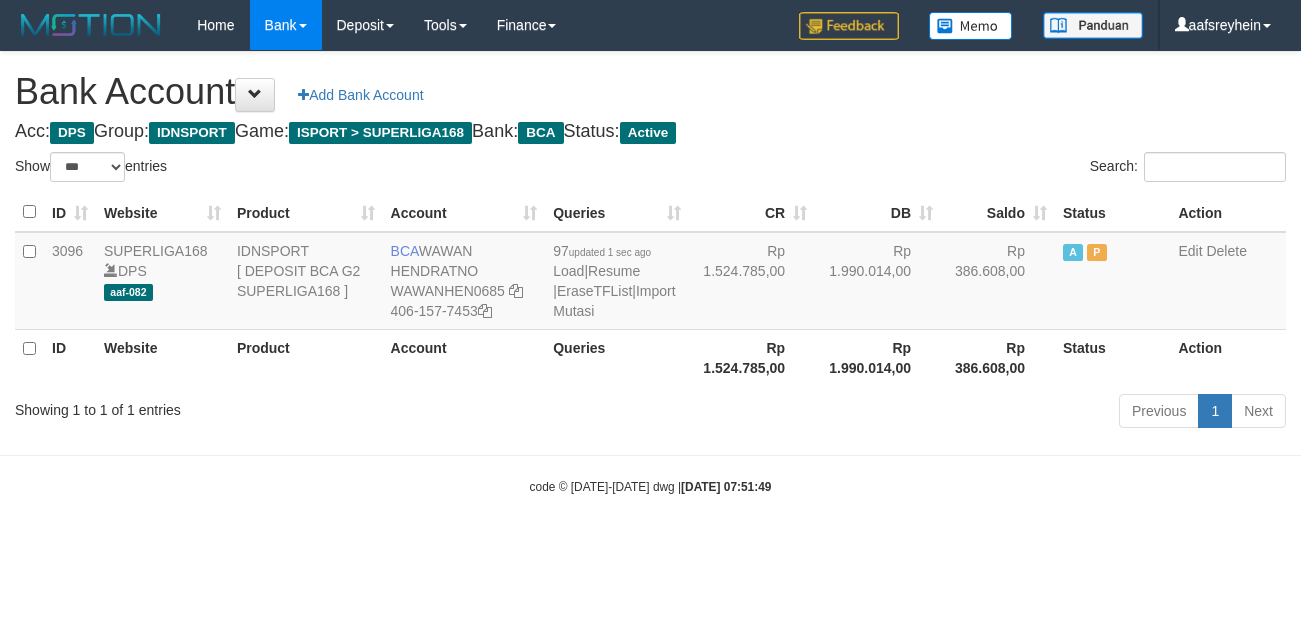 select on "***" 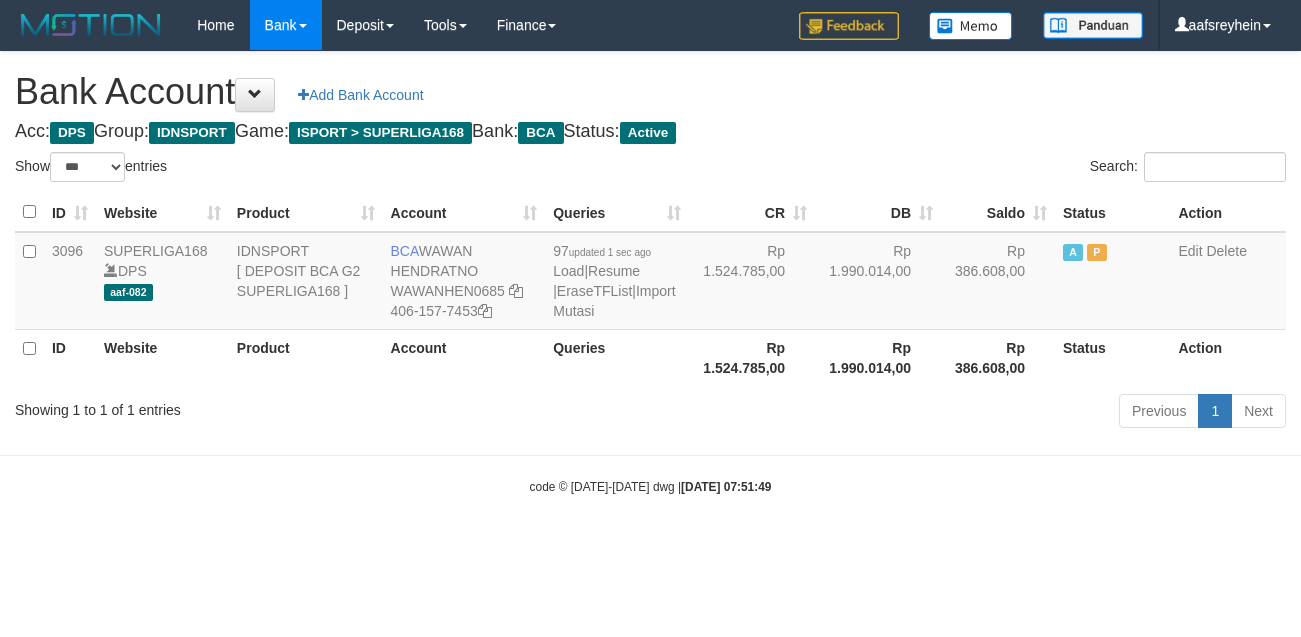 scroll, scrollTop: 0, scrollLeft: 0, axis: both 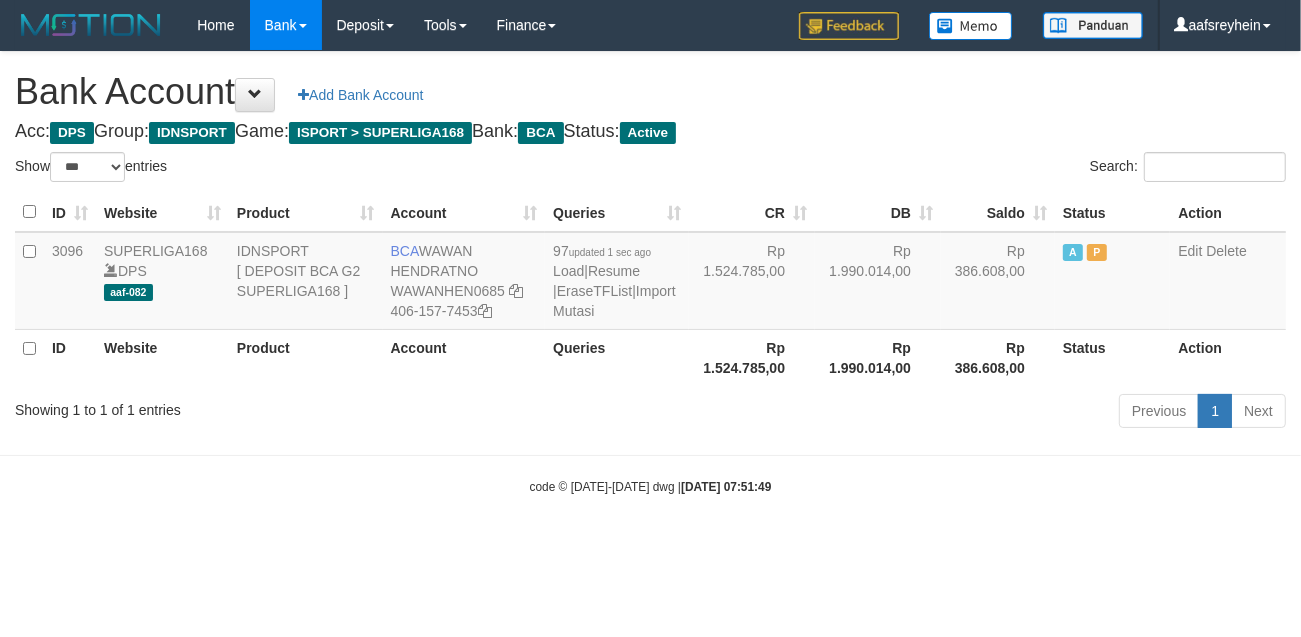 click on "code © 2012-2018 dwg |  2025/07/11 07:51:49" at bounding box center (650, 486) 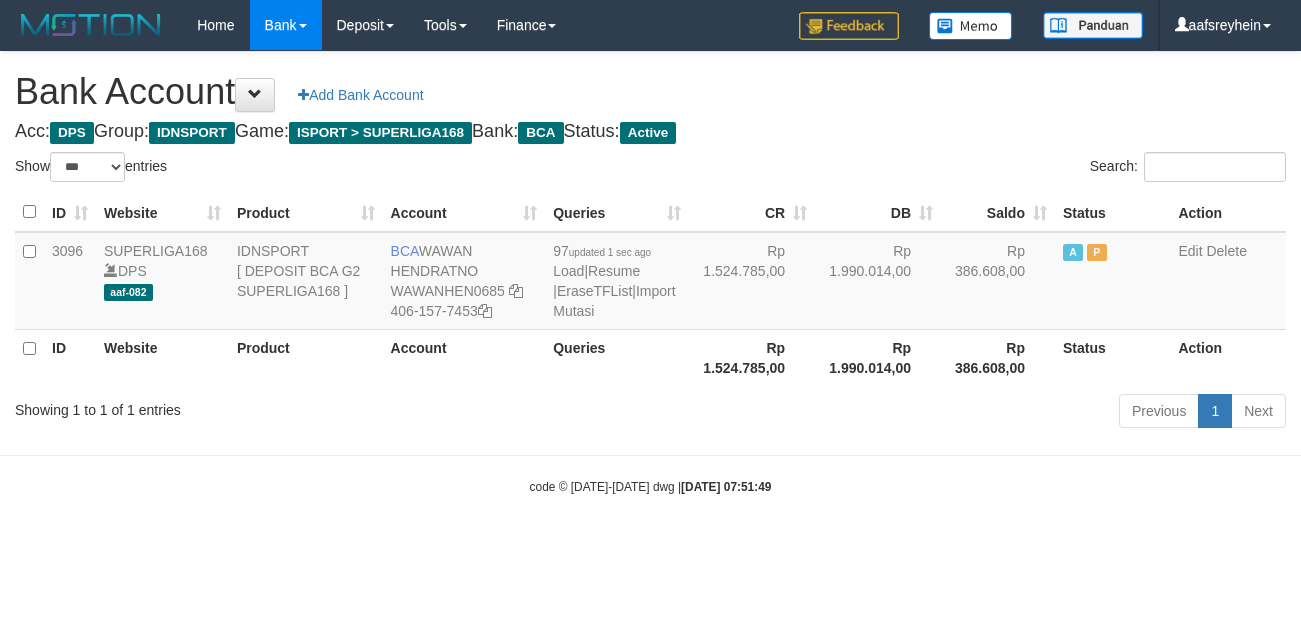 select on "***" 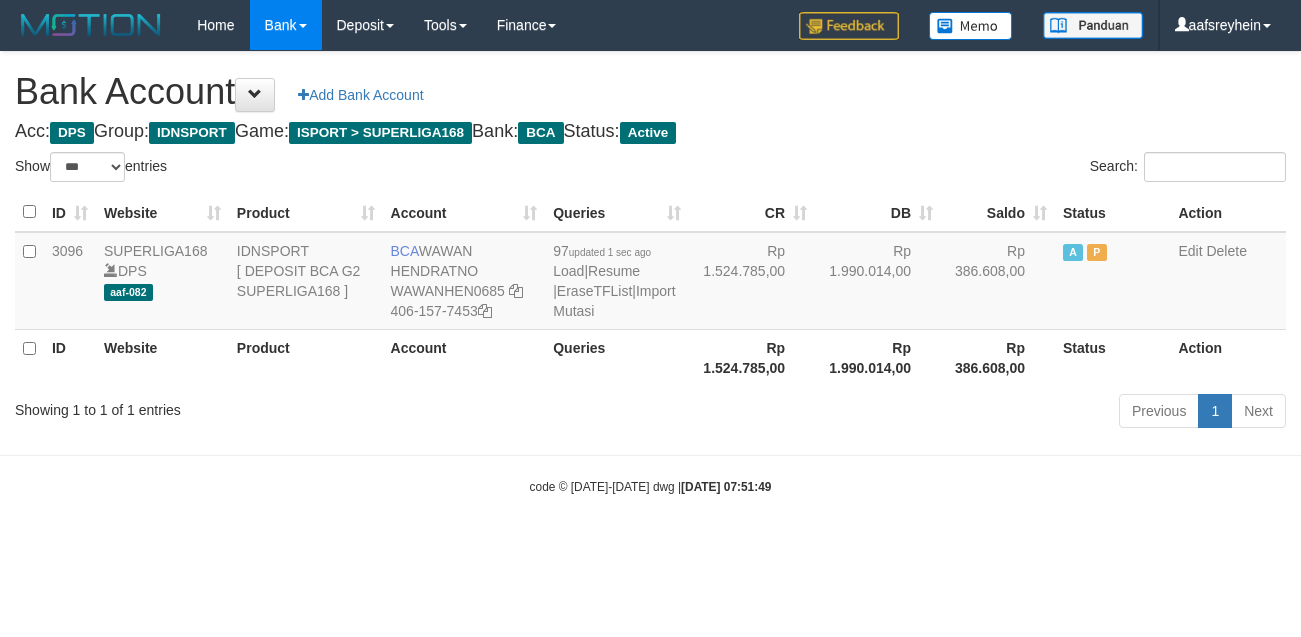 scroll, scrollTop: 0, scrollLeft: 0, axis: both 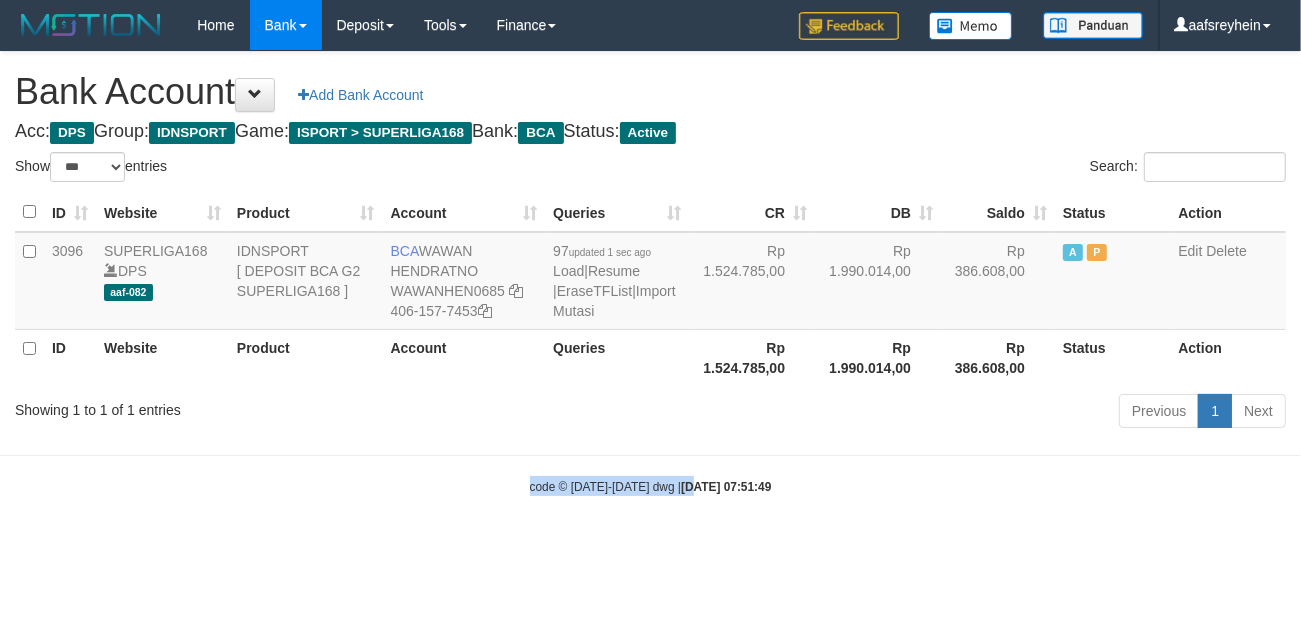 click on "Toggle navigation
Home
Bank
Account List
Load
By Website
Group
[ISPORT]													SUPERLIGA168
By Load Group (DPS)
-" at bounding box center (650, 273) 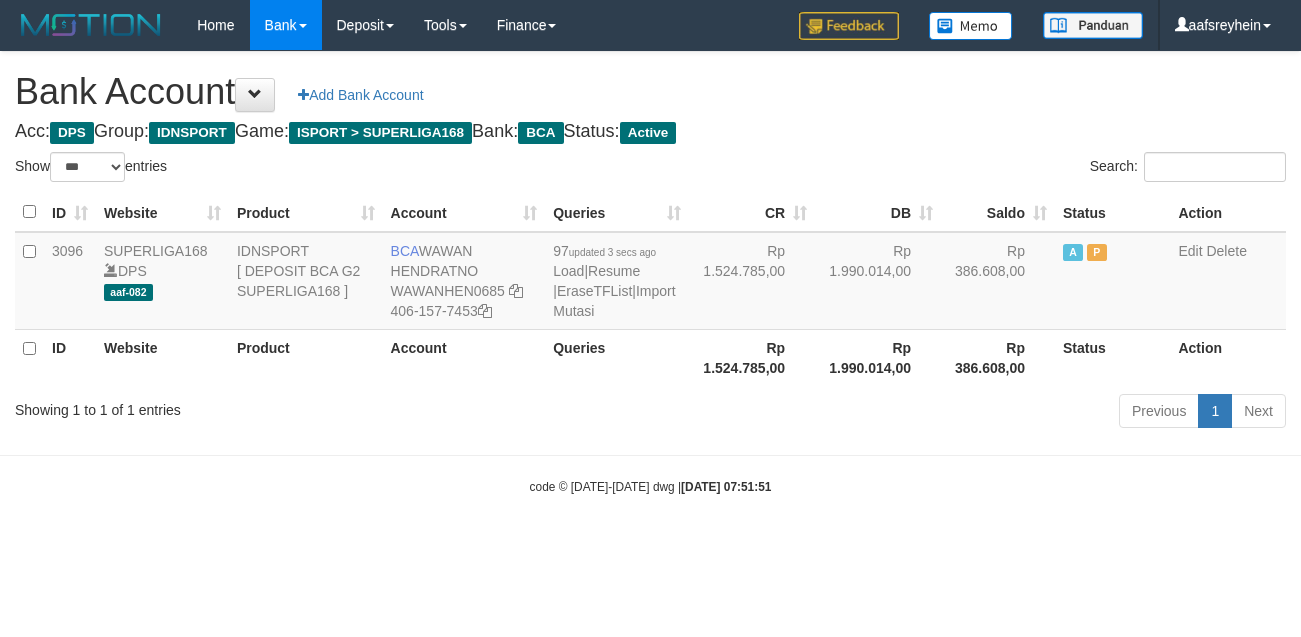 select on "***" 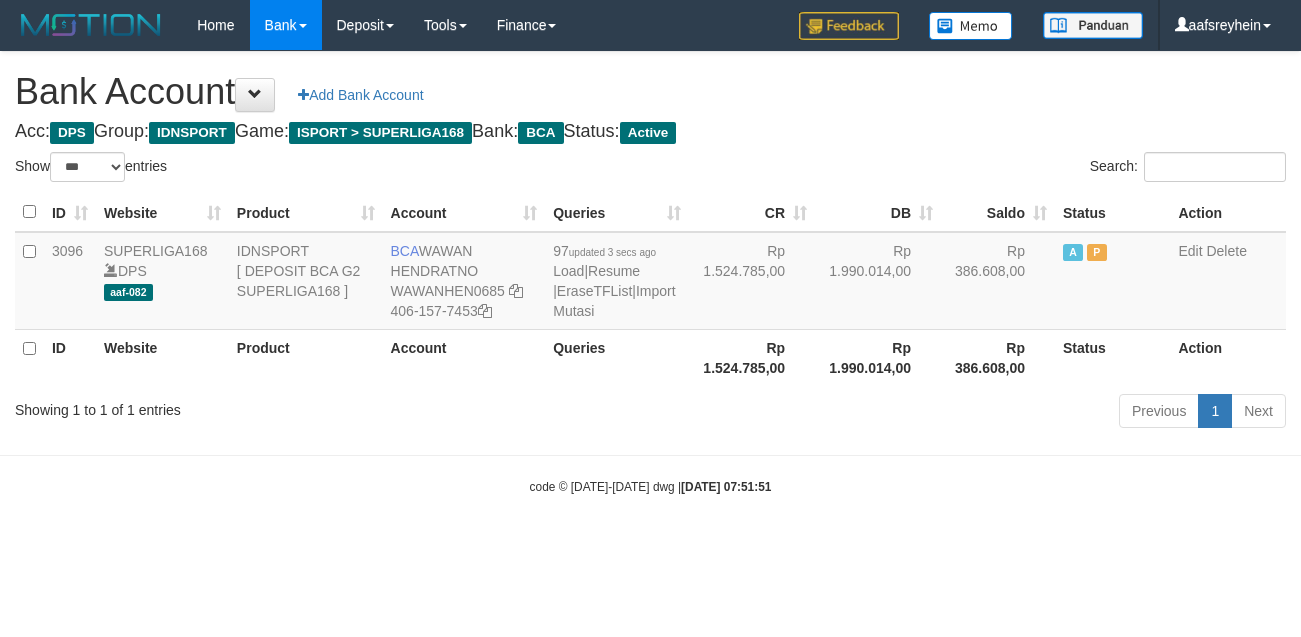 scroll, scrollTop: 0, scrollLeft: 0, axis: both 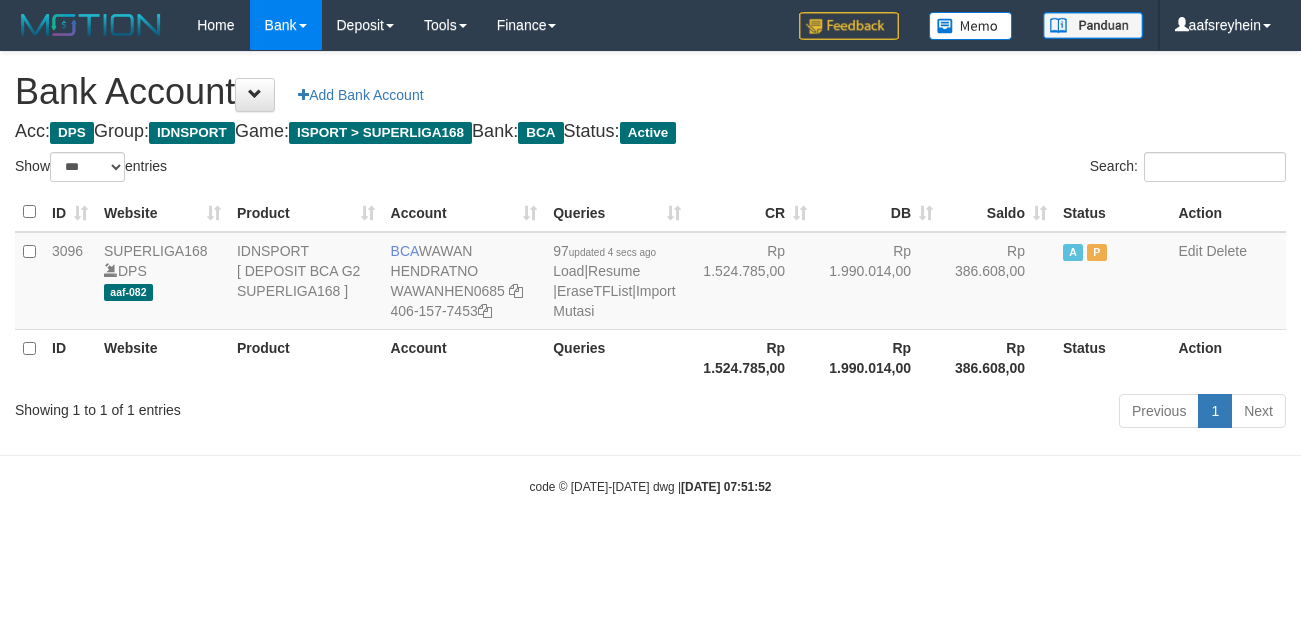 select on "***" 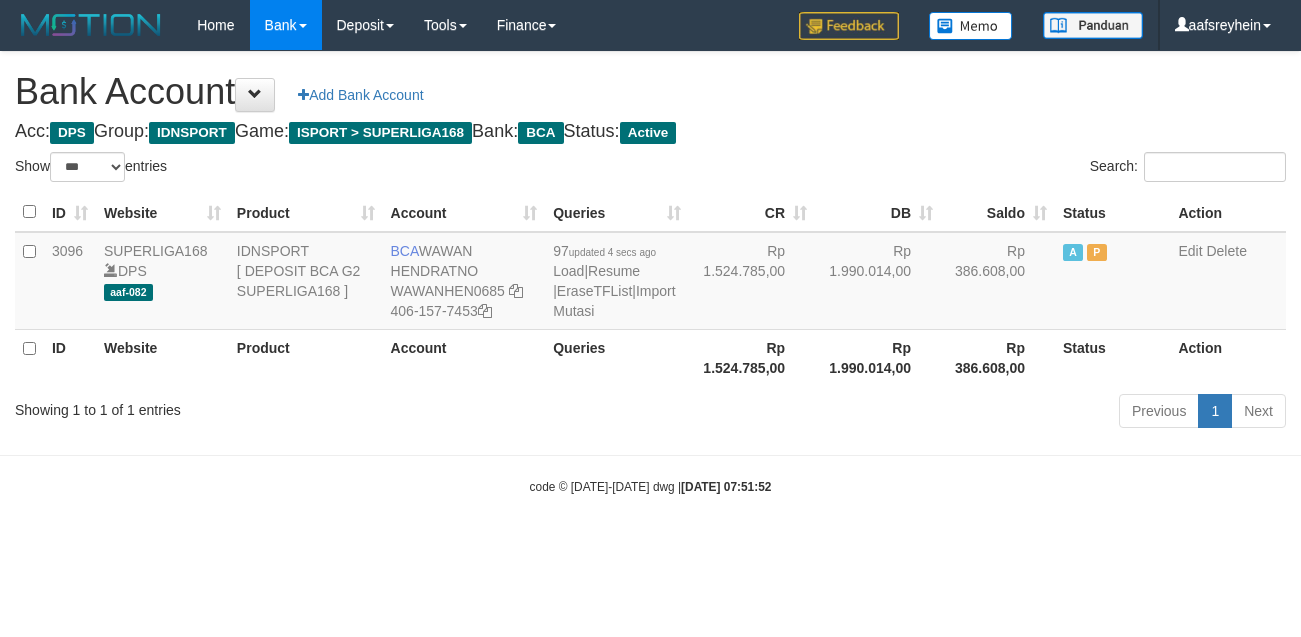 scroll, scrollTop: 0, scrollLeft: 0, axis: both 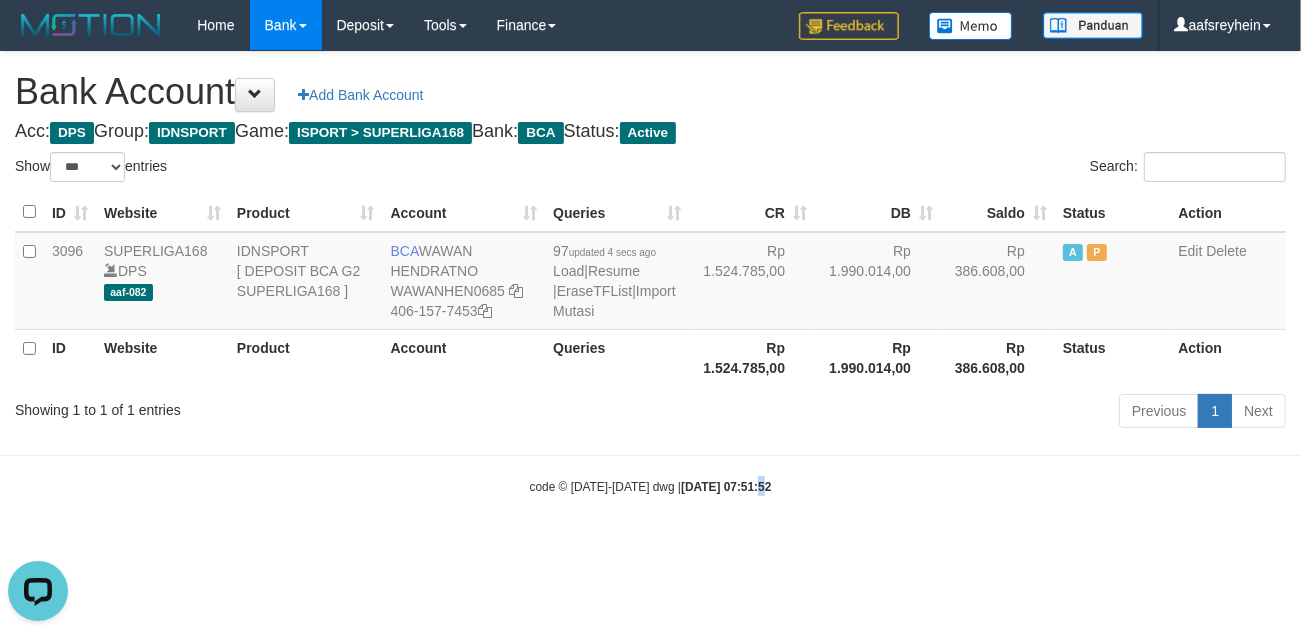 click on "Toggle navigation
Home
Bank
Account List
Load
By Website
Group
[ISPORT]													SUPERLIGA168
By Load Group (DPS)
-" at bounding box center (650, 273) 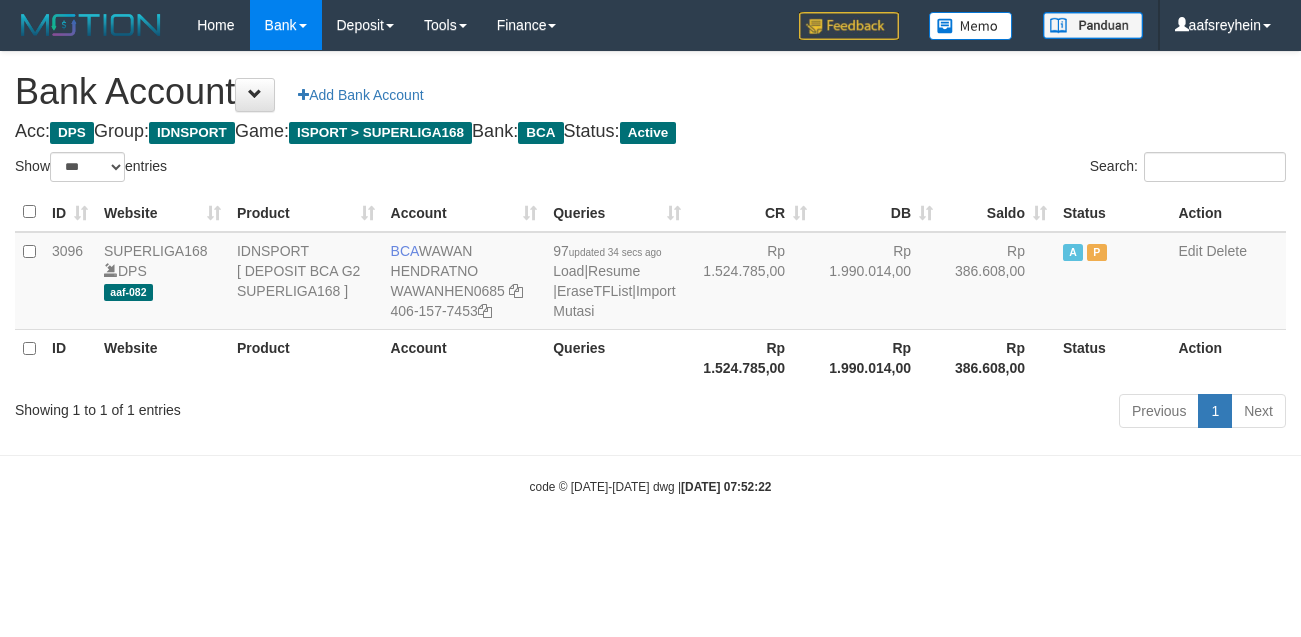 select on "***" 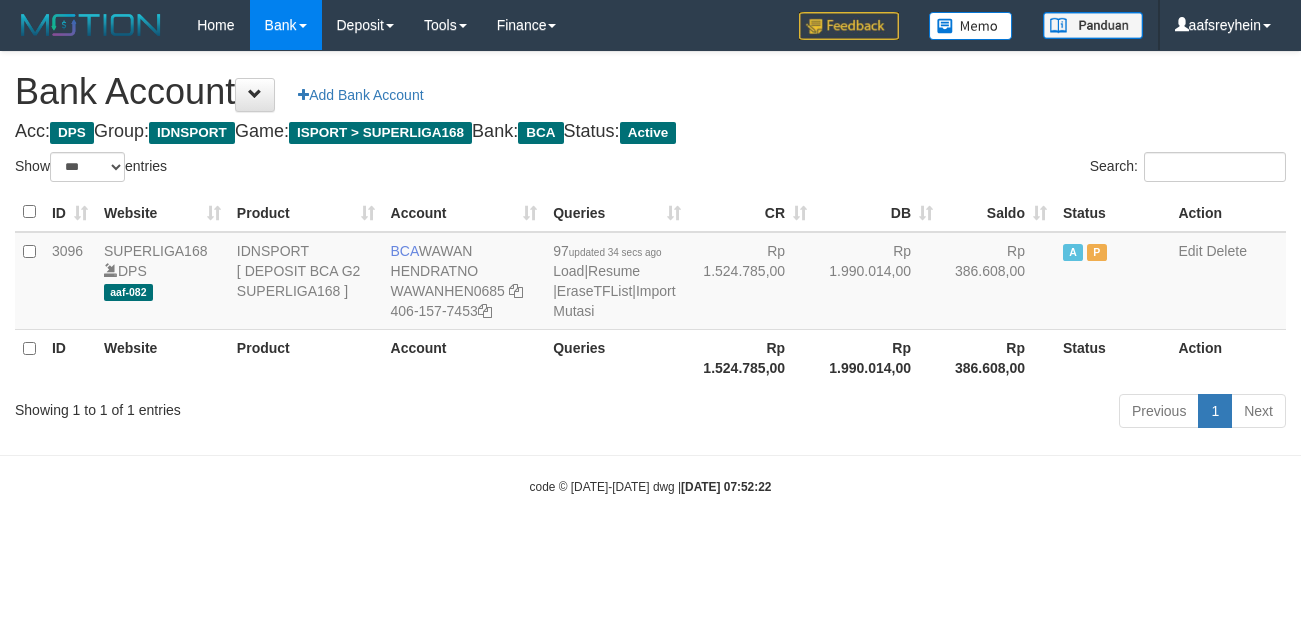scroll, scrollTop: 0, scrollLeft: 0, axis: both 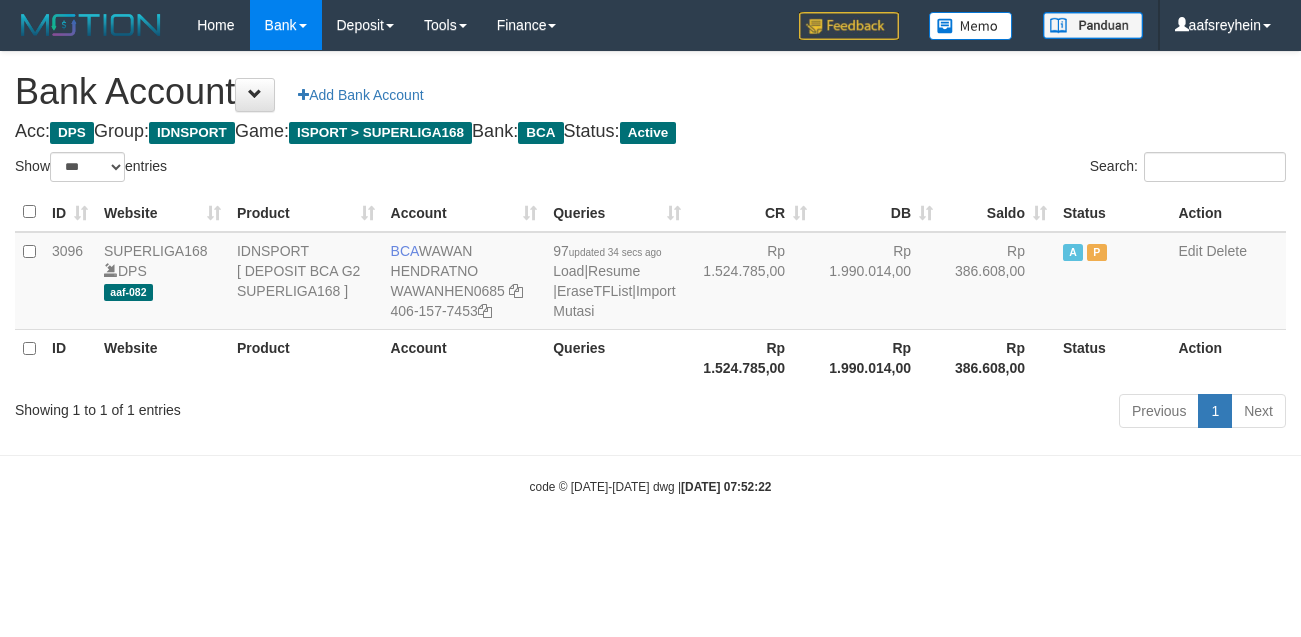 select on "***" 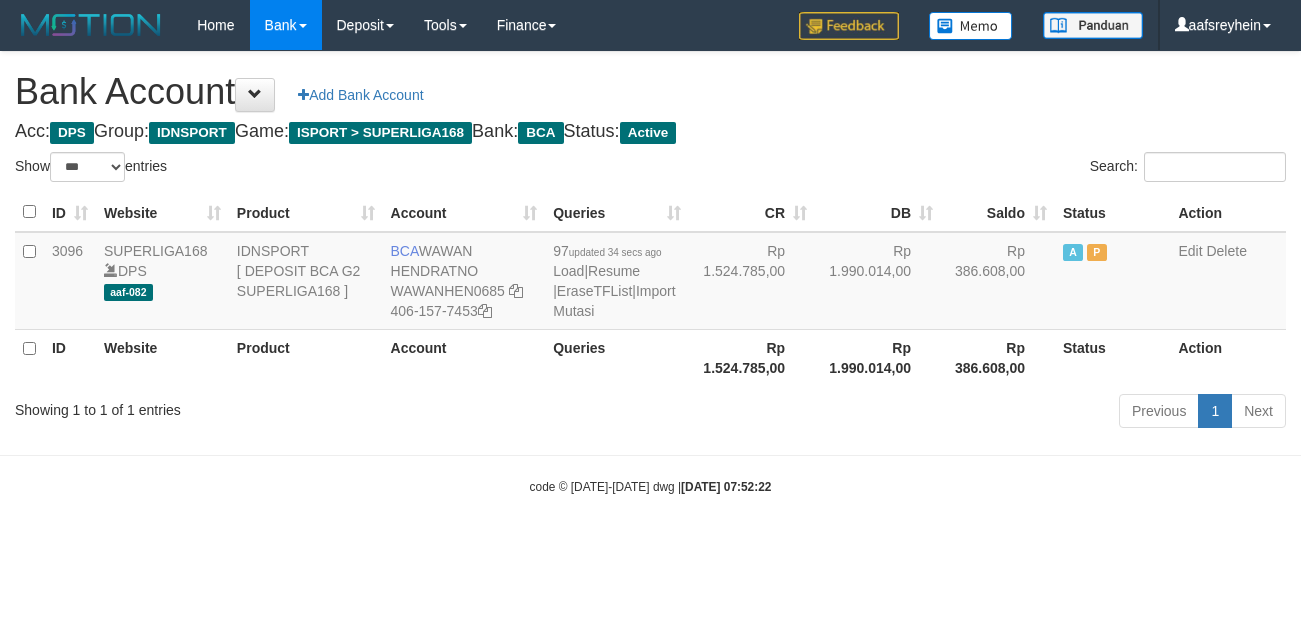 scroll, scrollTop: 0, scrollLeft: 0, axis: both 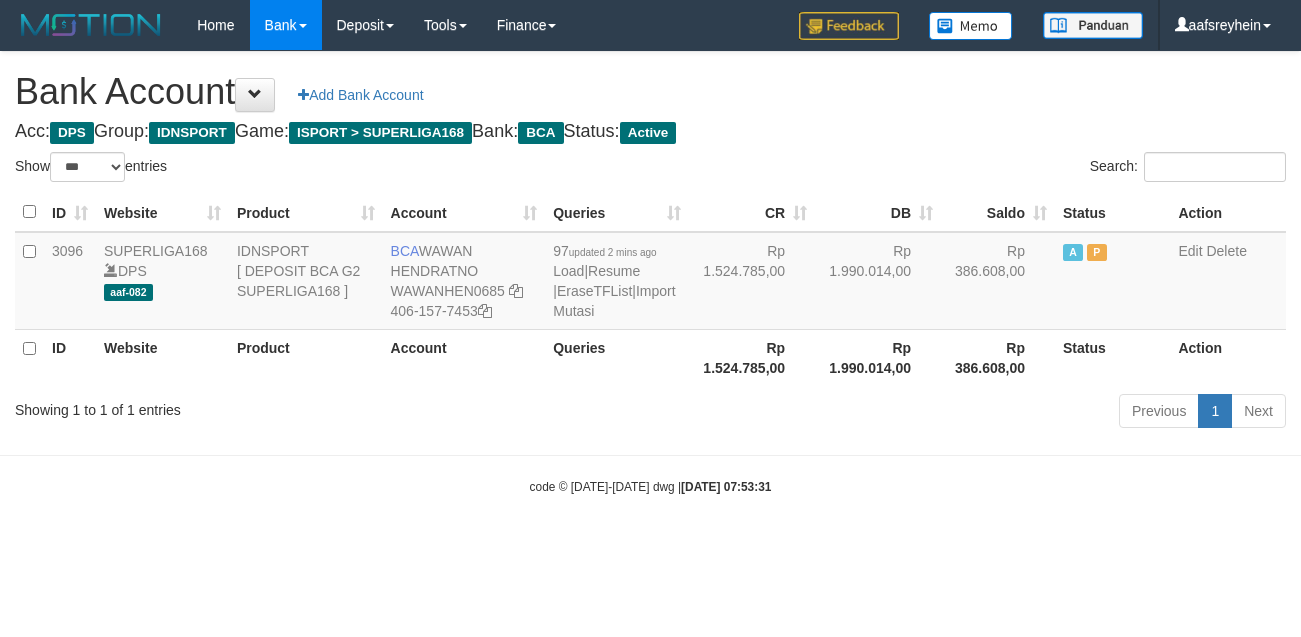 select on "***" 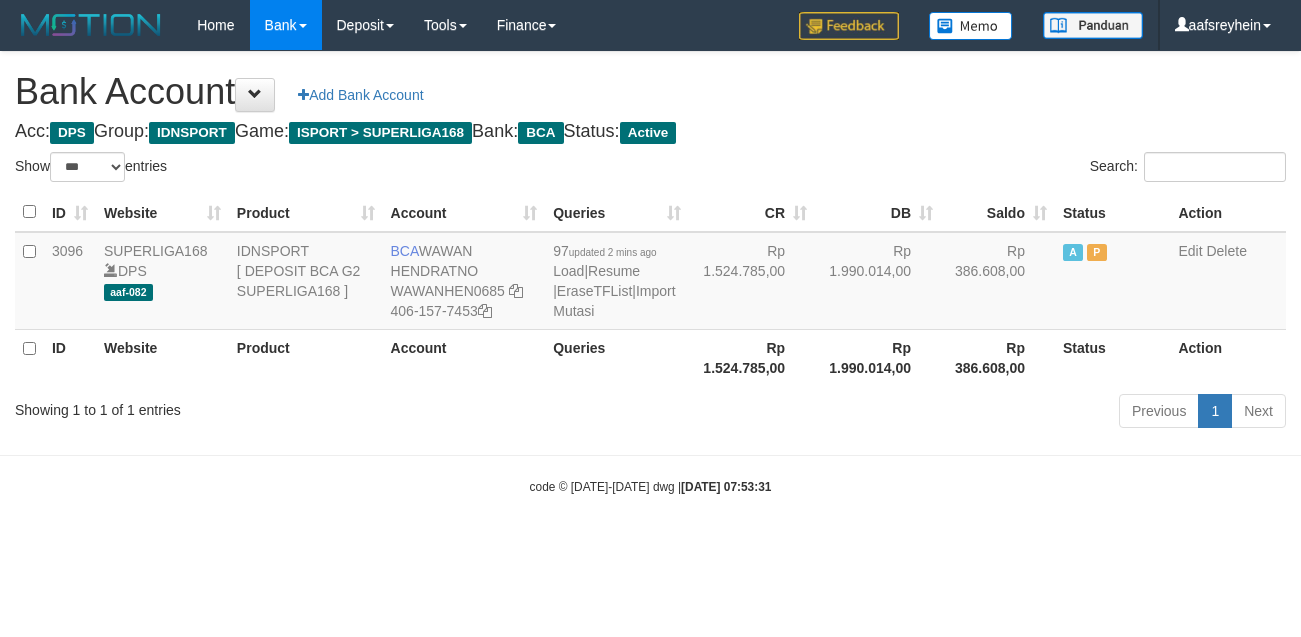 scroll, scrollTop: 0, scrollLeft: 0, axis: both 